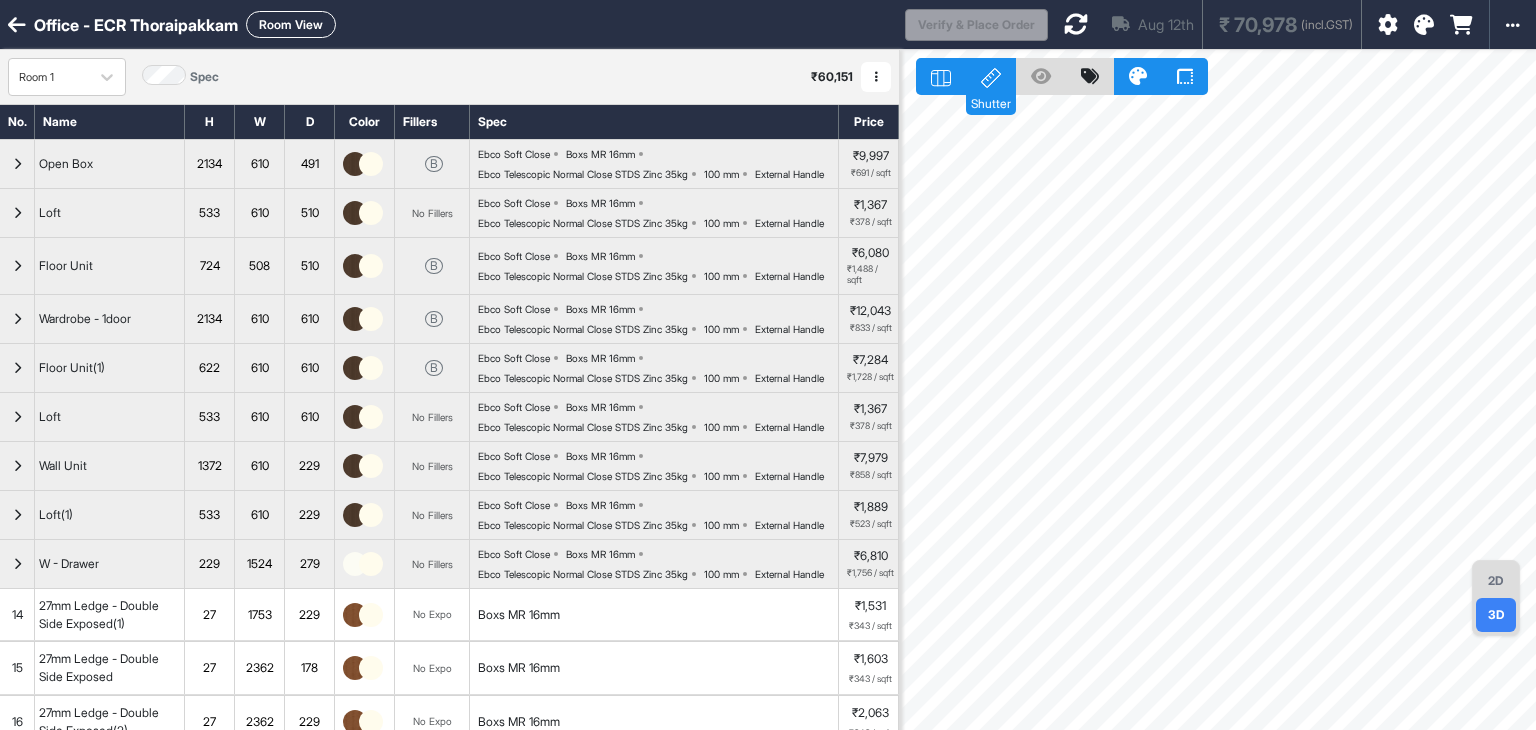 scroll, scrollTop: 0, scrollLeft: 0, axis: both 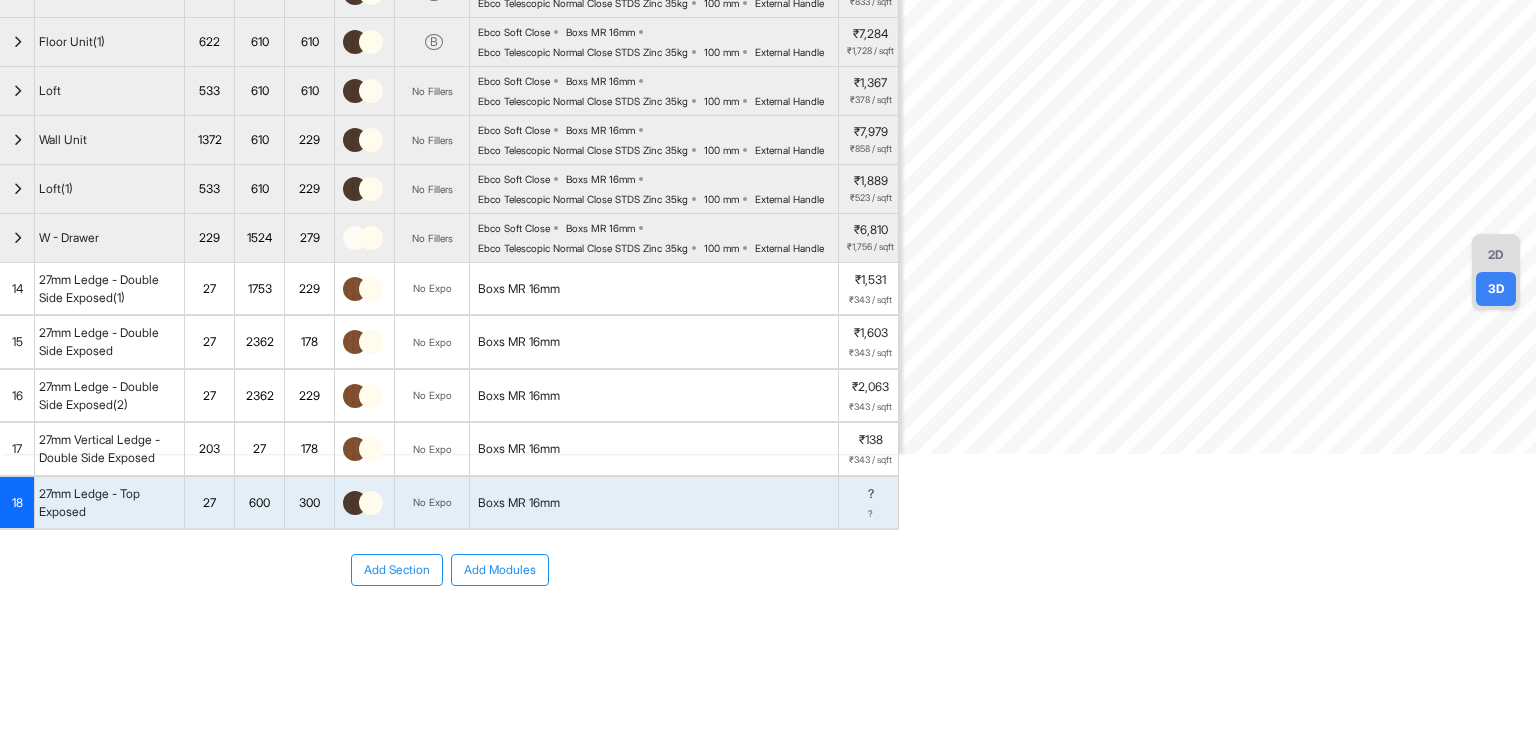 click on "14" at bounding box center [17, 289] 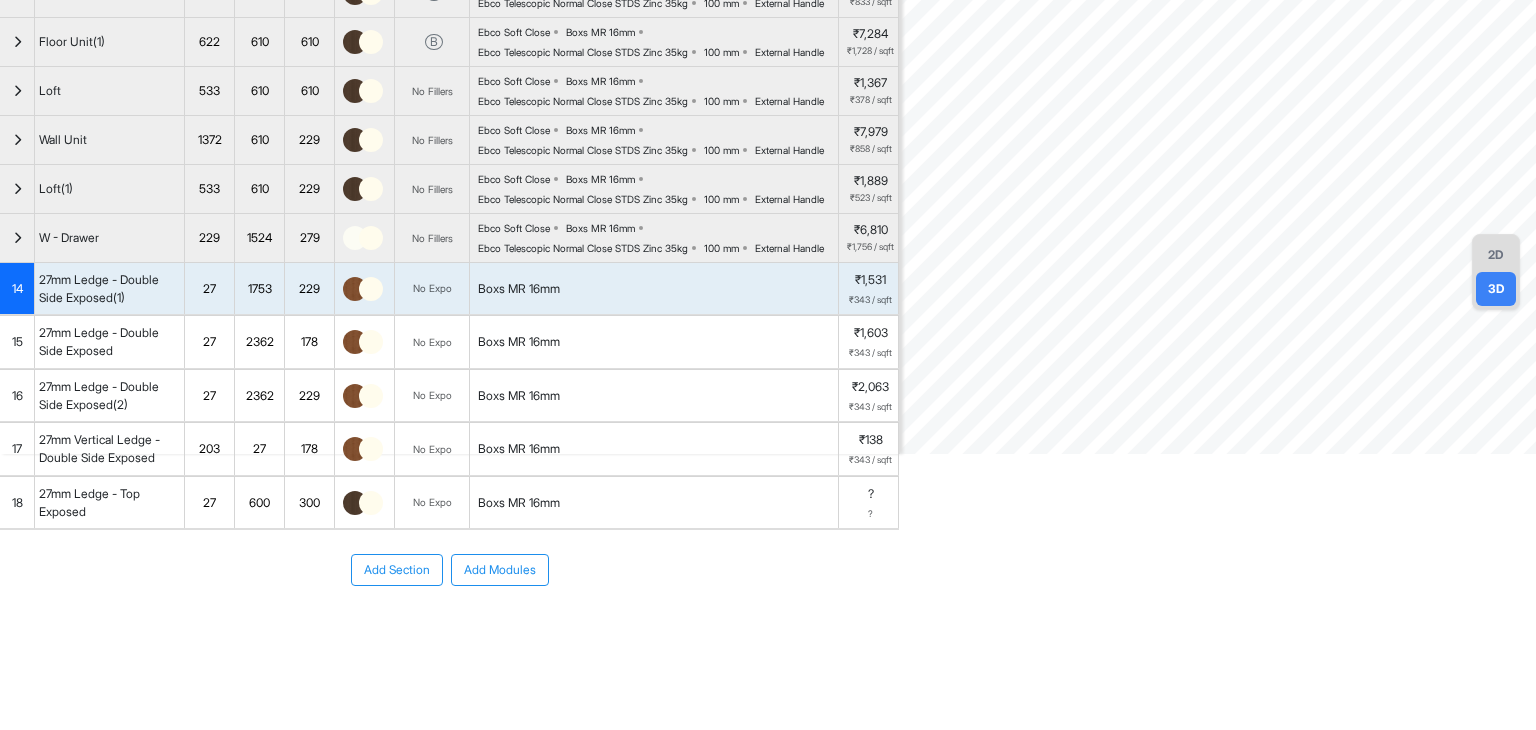 click on "Add Section Add Modules" at bounding box center [449, 570] 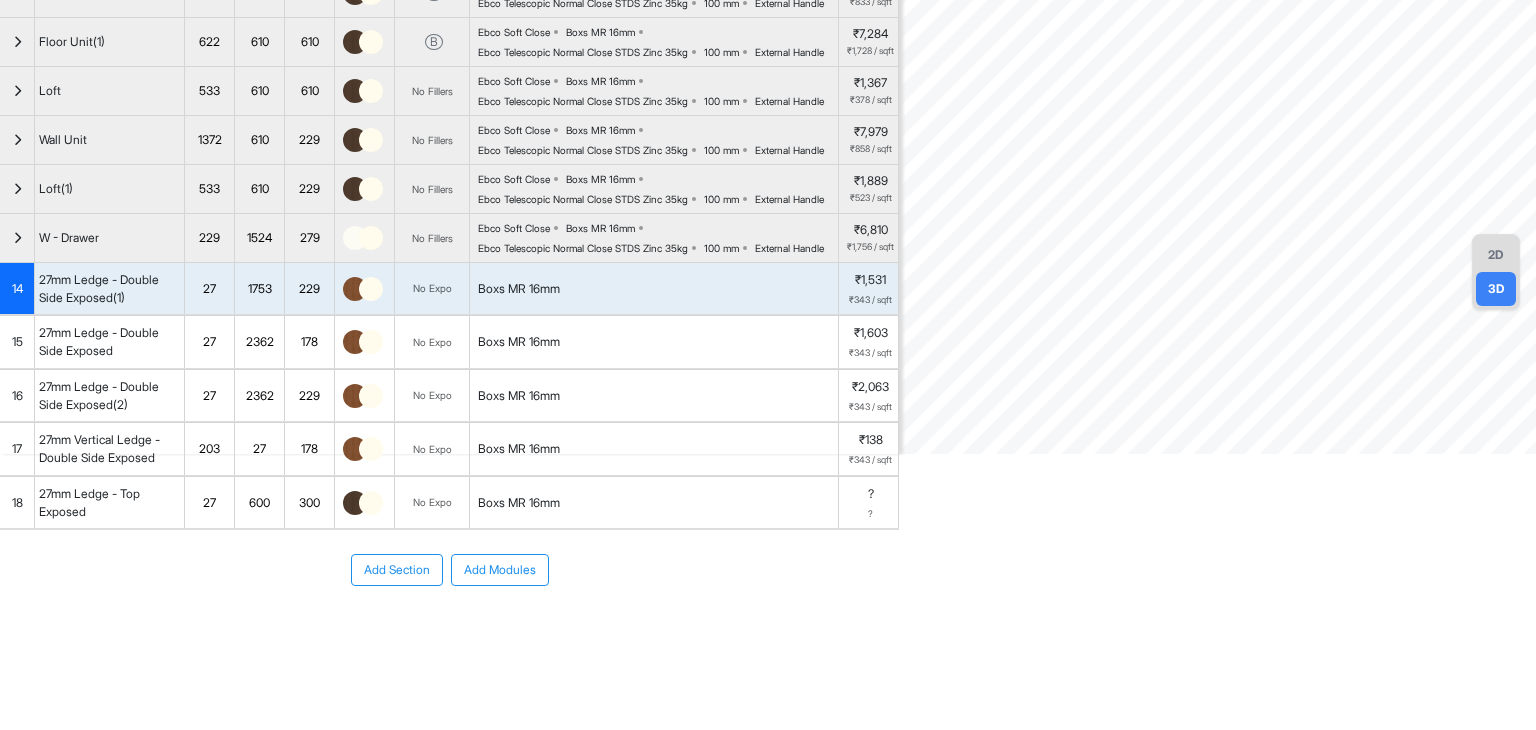 click on "18" at bounding box center (17, 503) 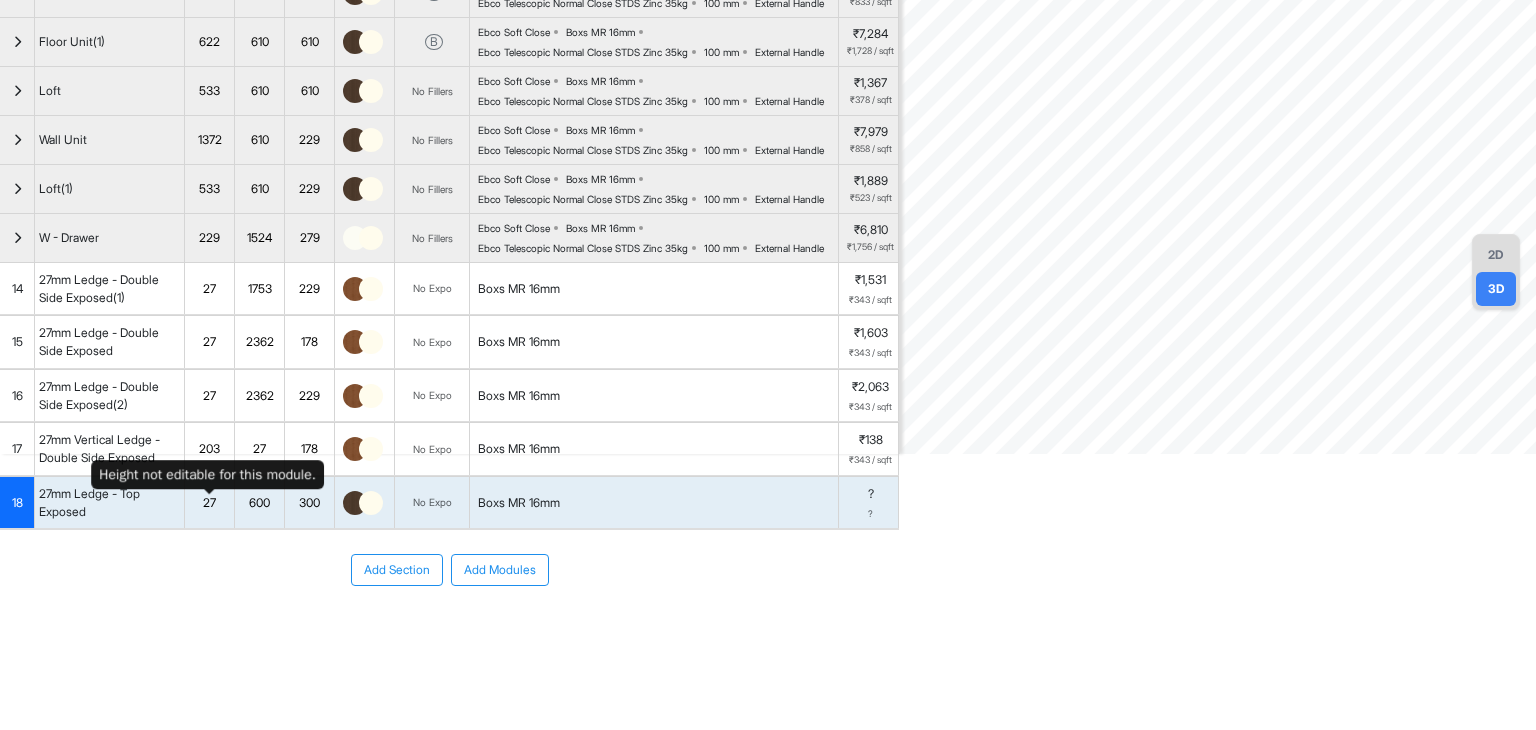 click on "27" at bounding box center [209, 503] 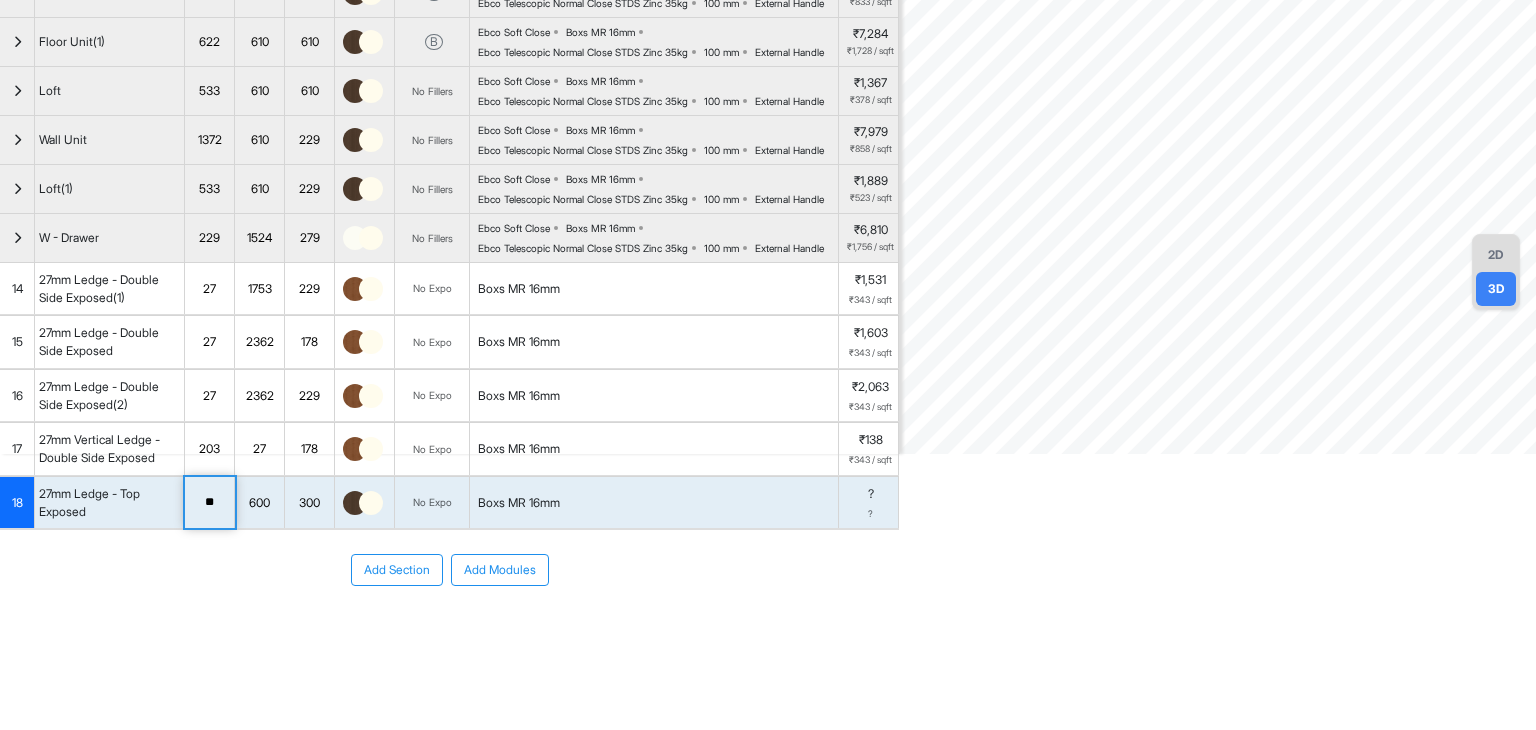 click on "600" at bounding box center [259, 503] 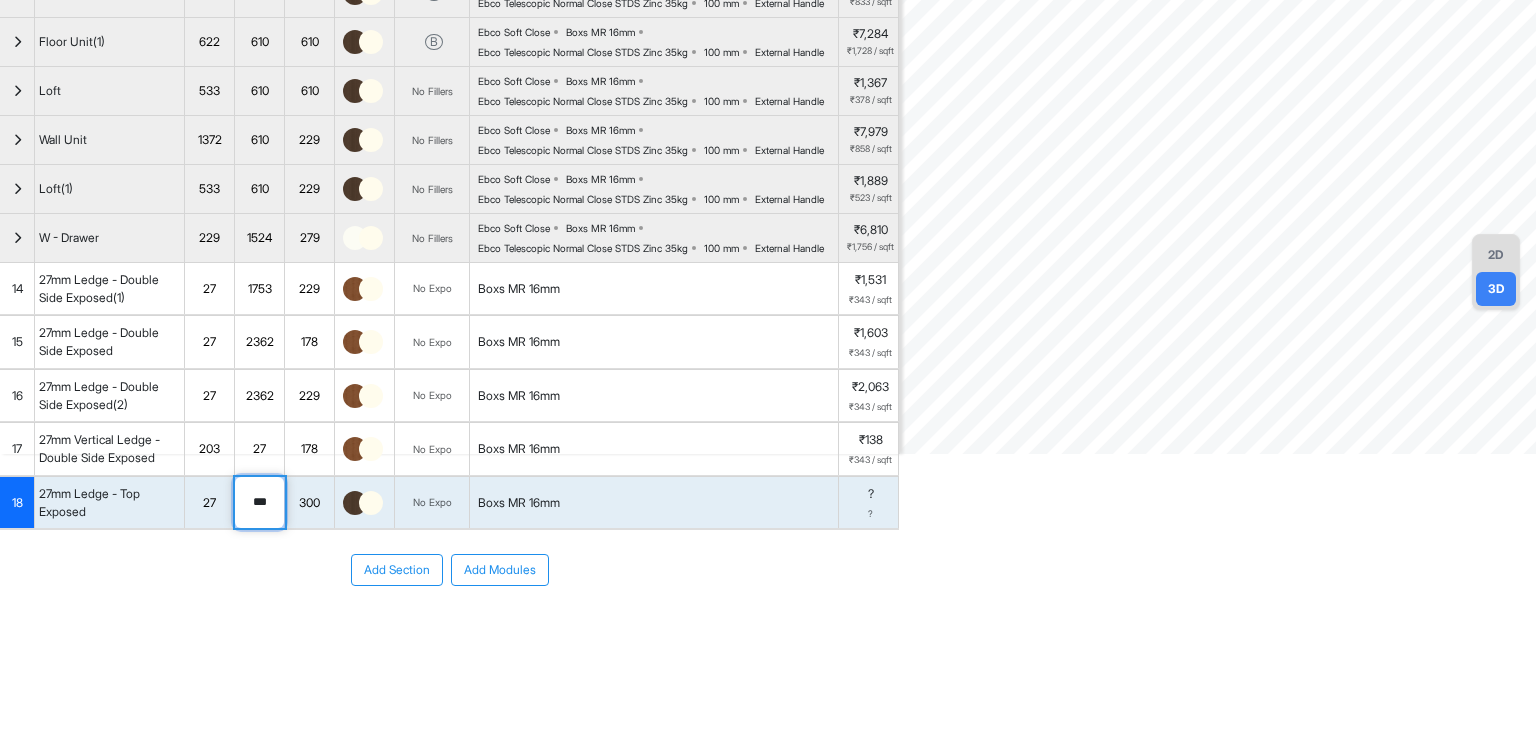 drag, startPoint x: 245, startPoint y: 504, endPoint x: 216, endPoint y: 504, distance: 29 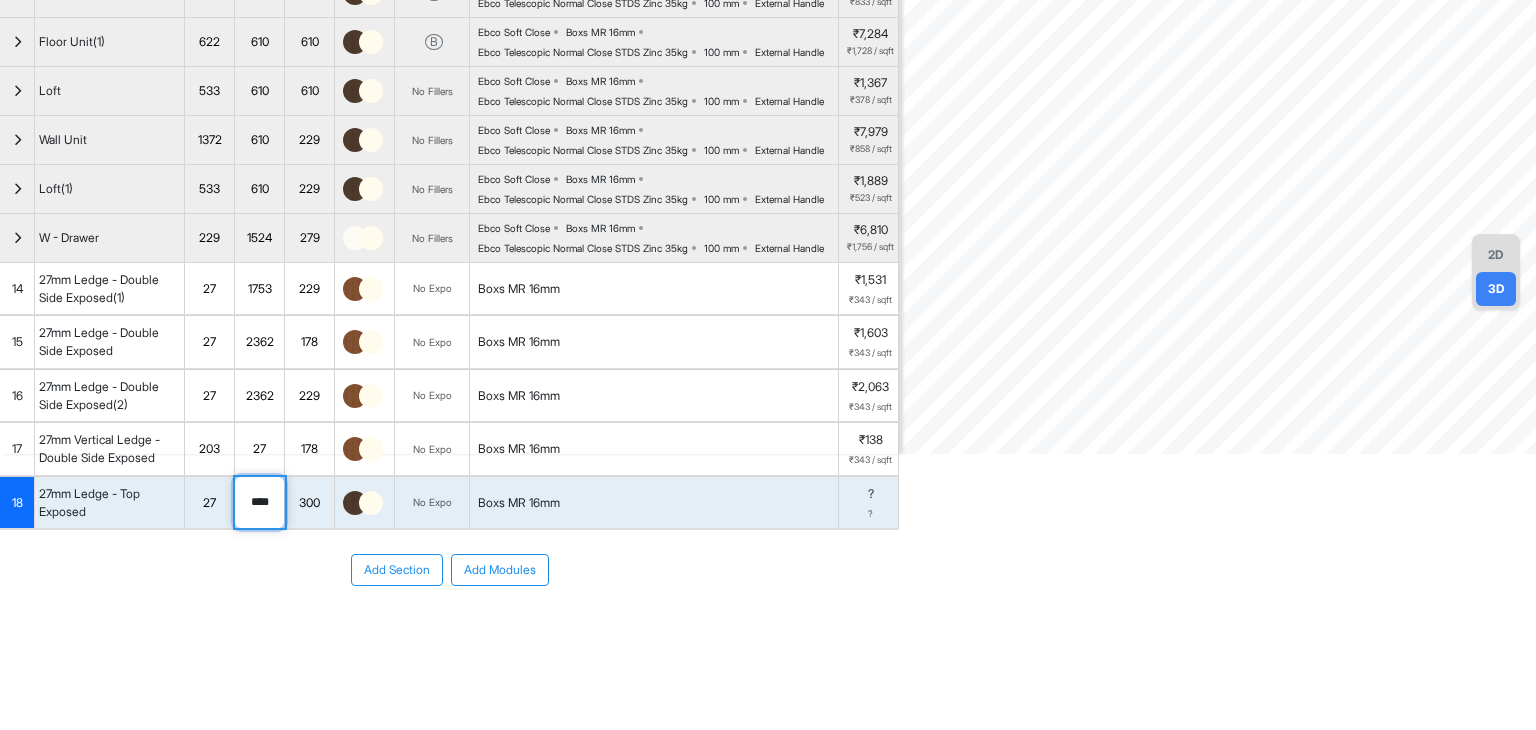 type on "****" 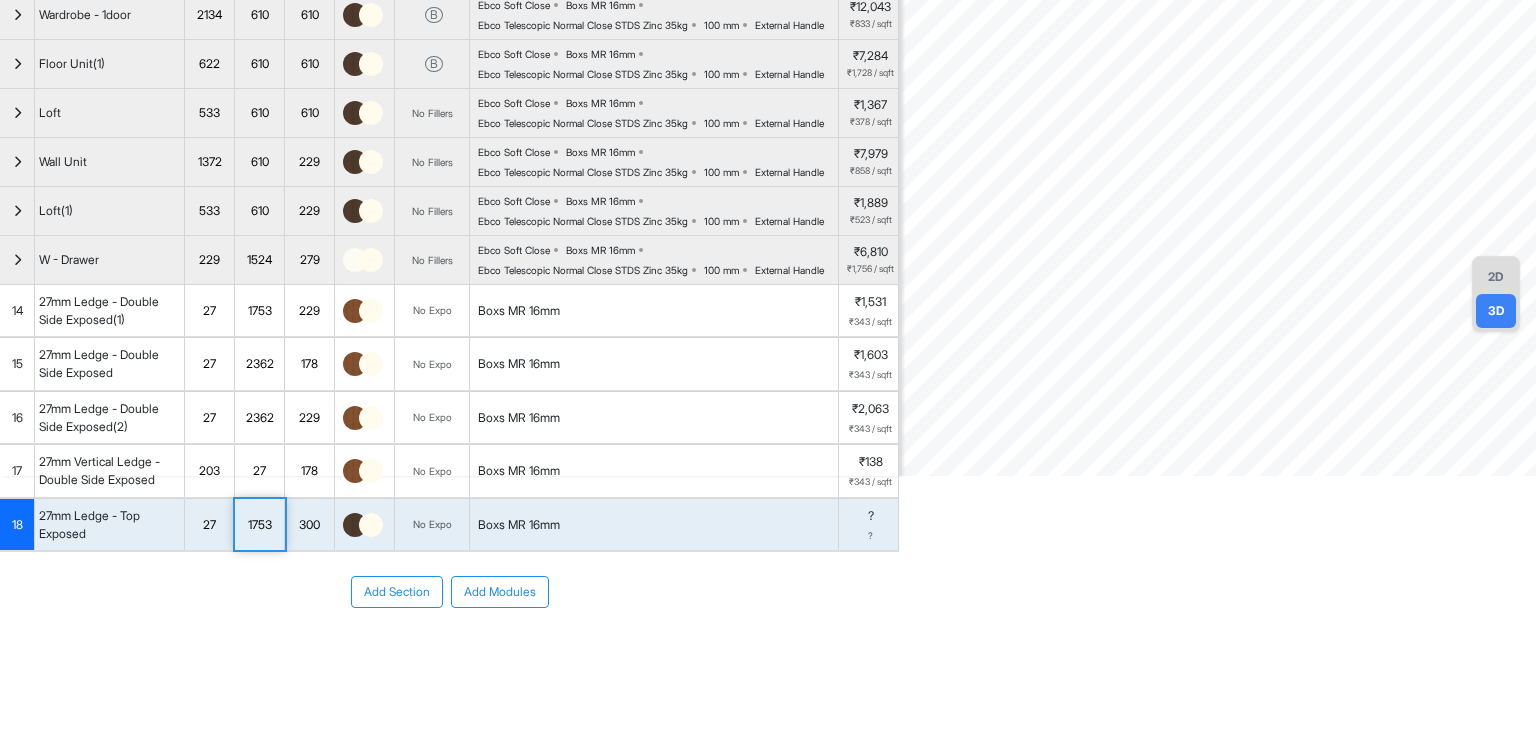 scroll, scrollTop: 494, scrollLeft: 0, axis: vertical 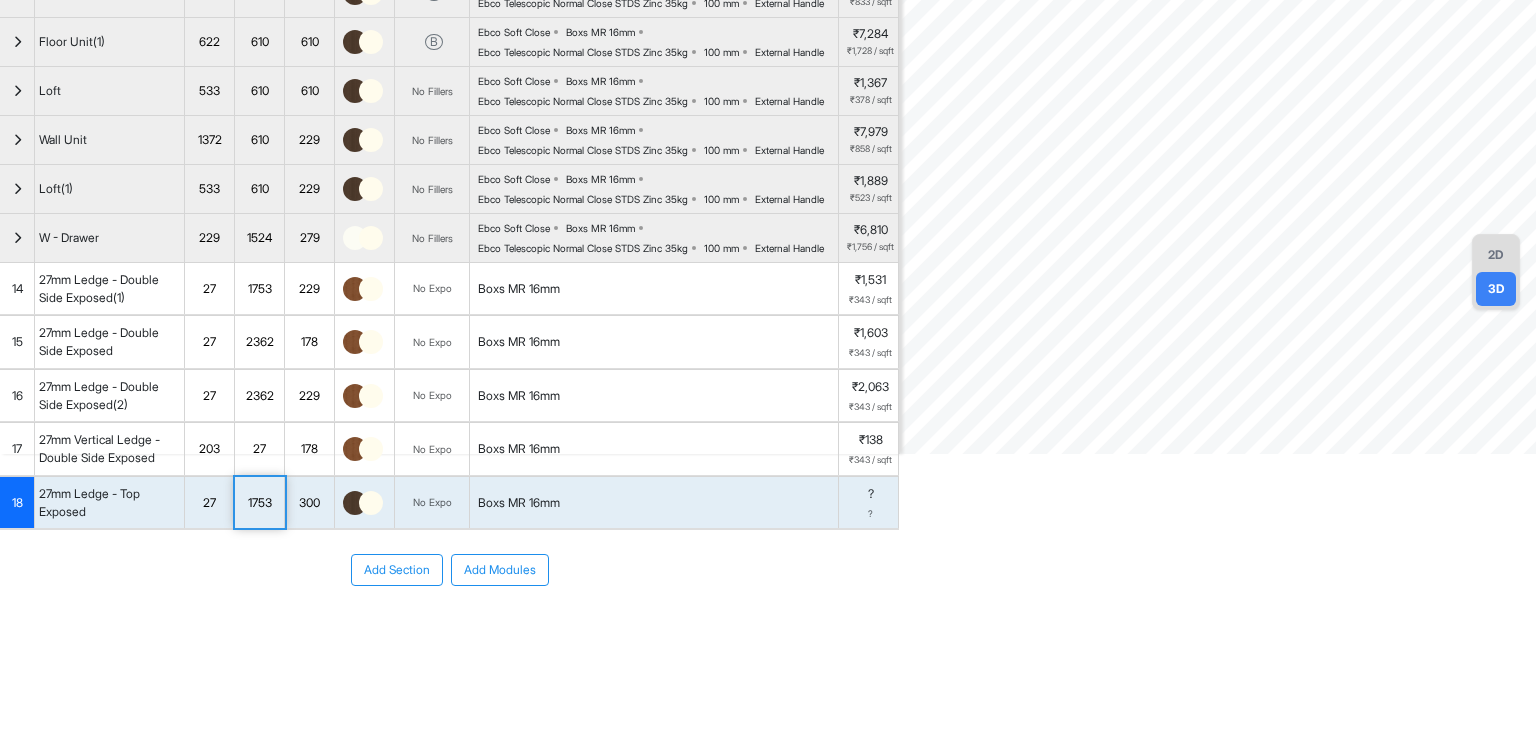 click on "300" at bounding box center (309, 503) 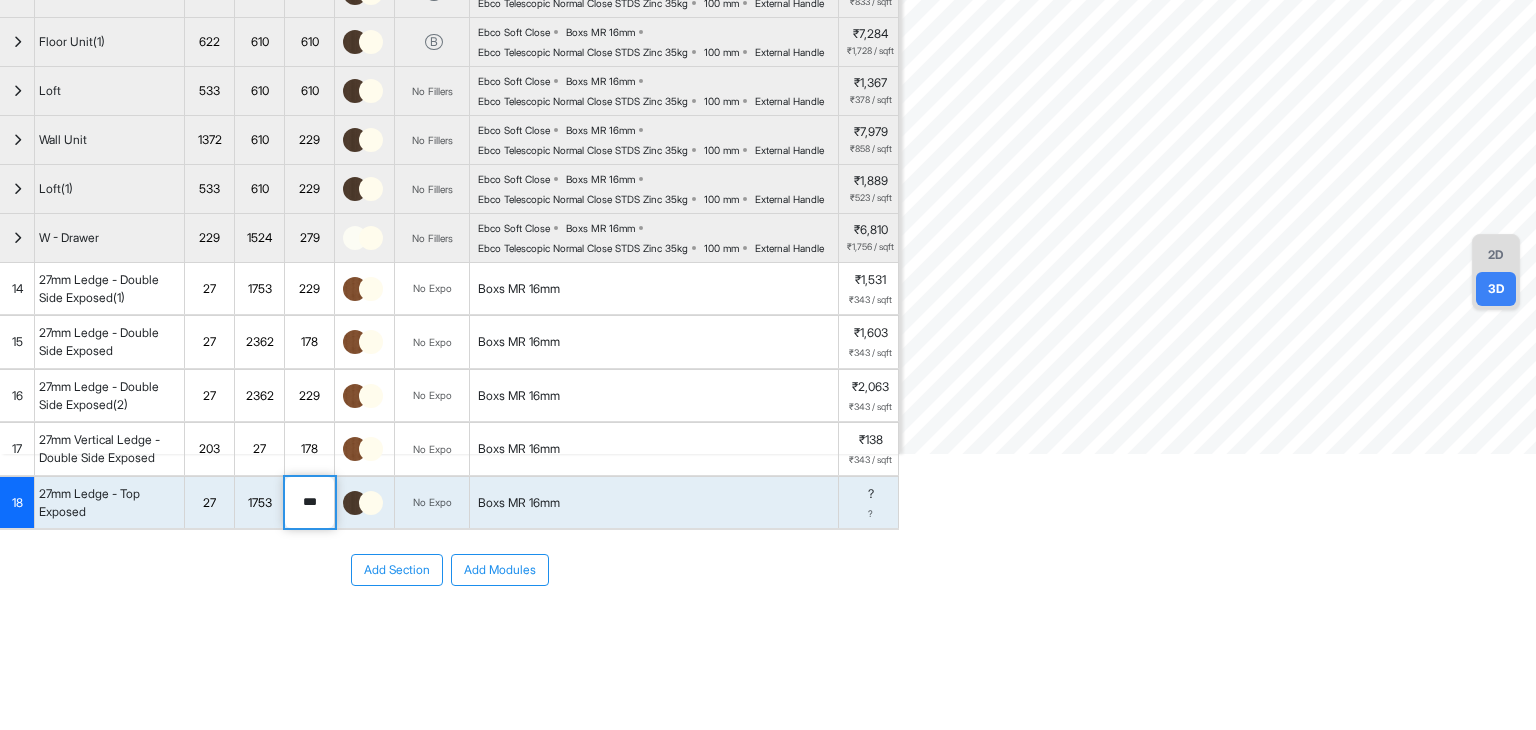 drag, startPoint x: 324, startPoint y: 506, endPoint x: 292, endPoint y: 512, distance: 32.55764 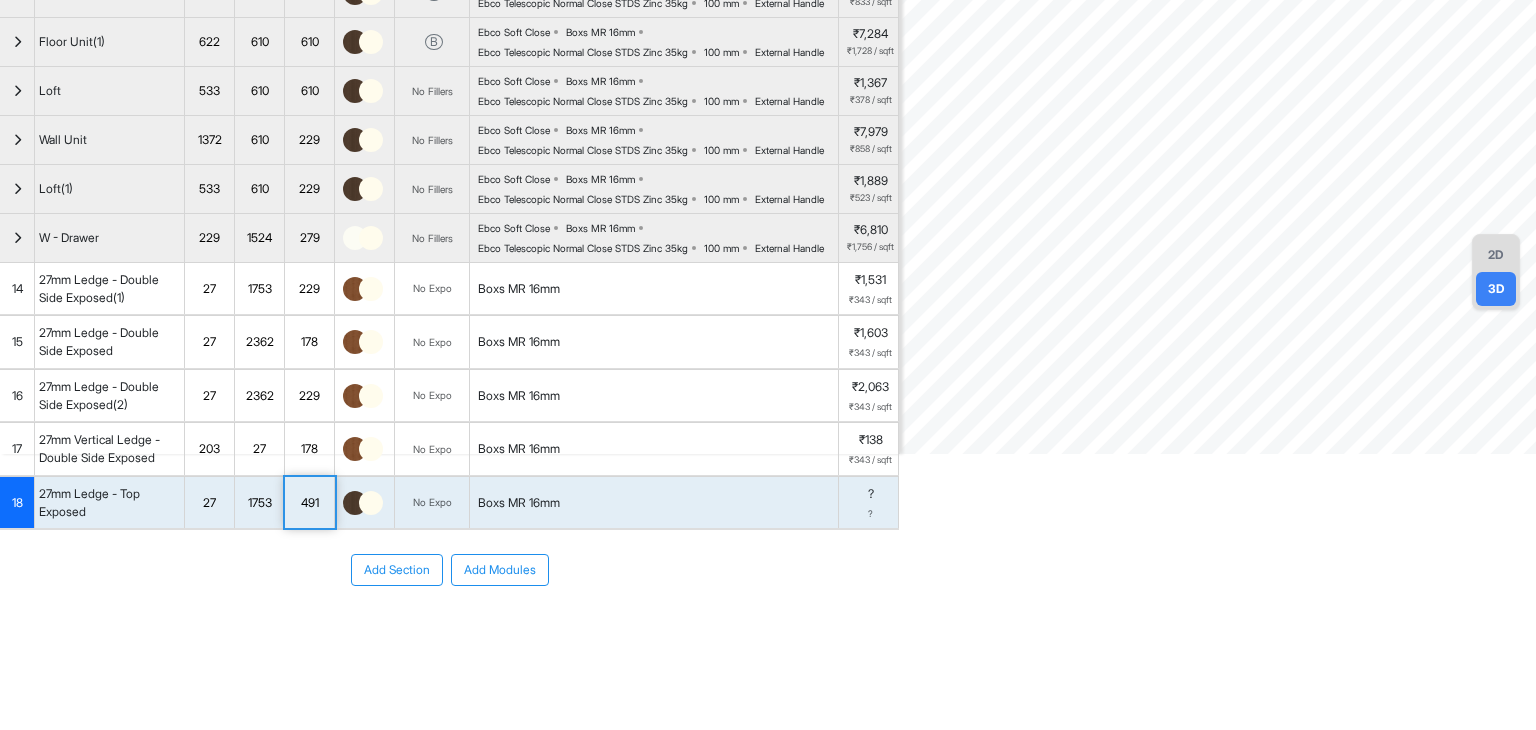 click on "Add Section Add Modules" at bounding box center (449, 570) 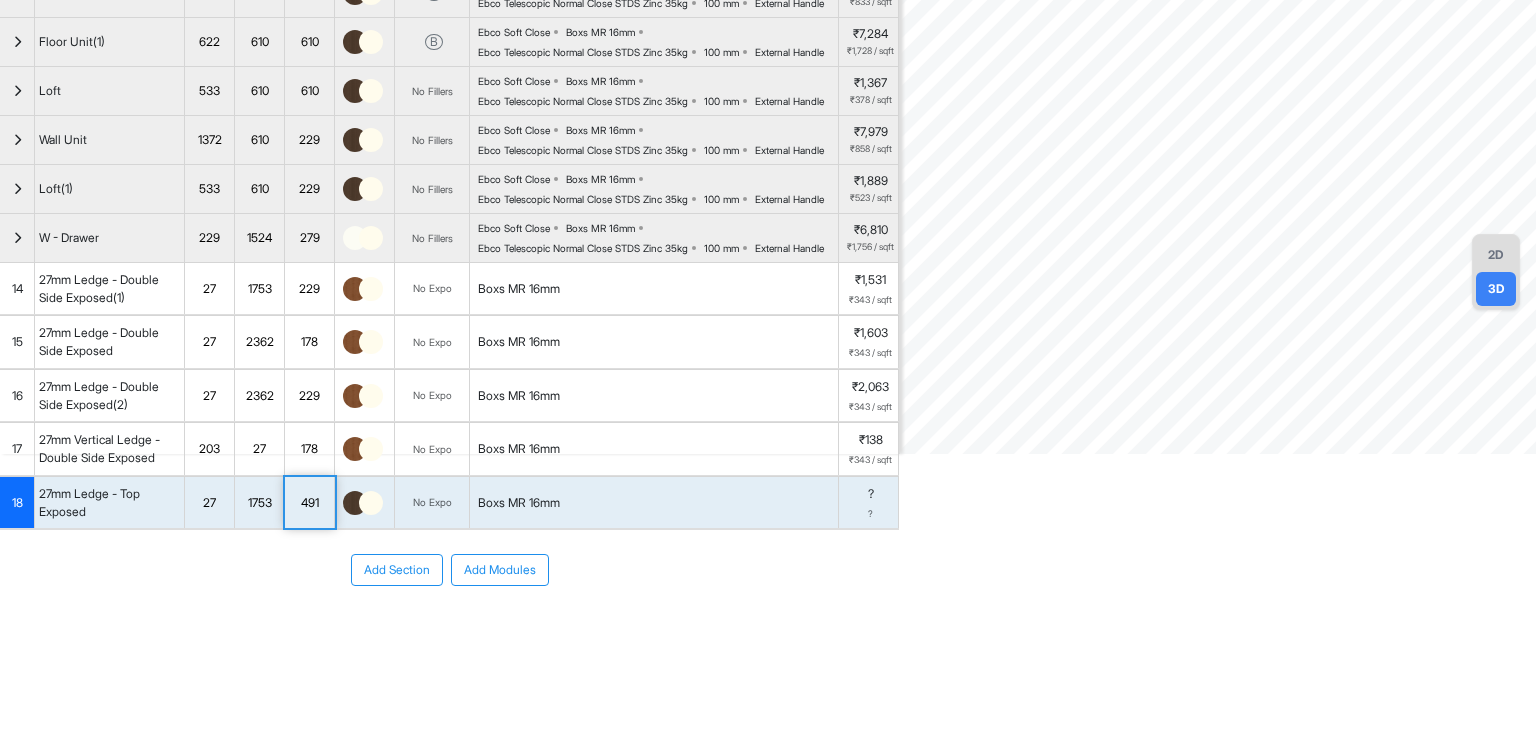 click on "491" at bounding box center (309, 503) 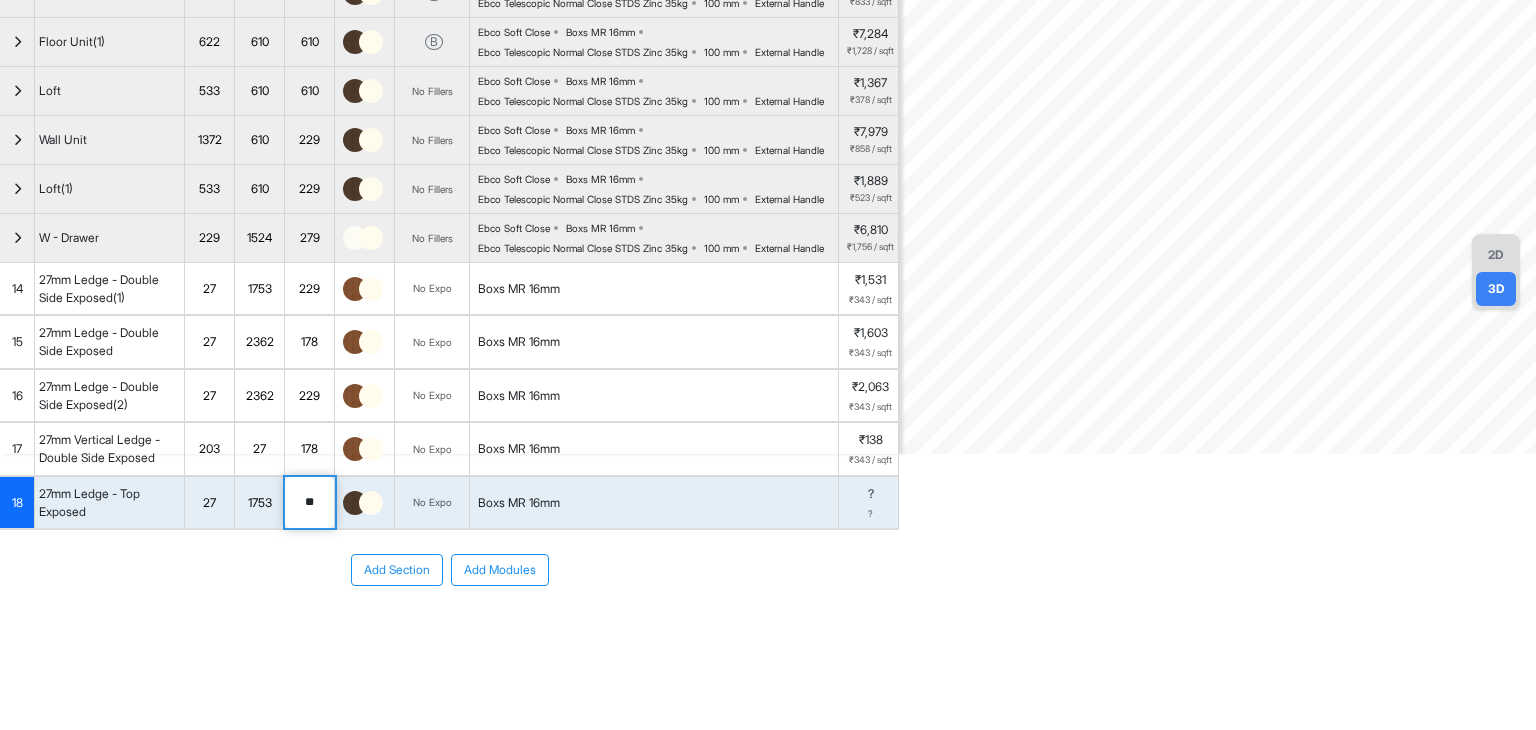 type on "*" 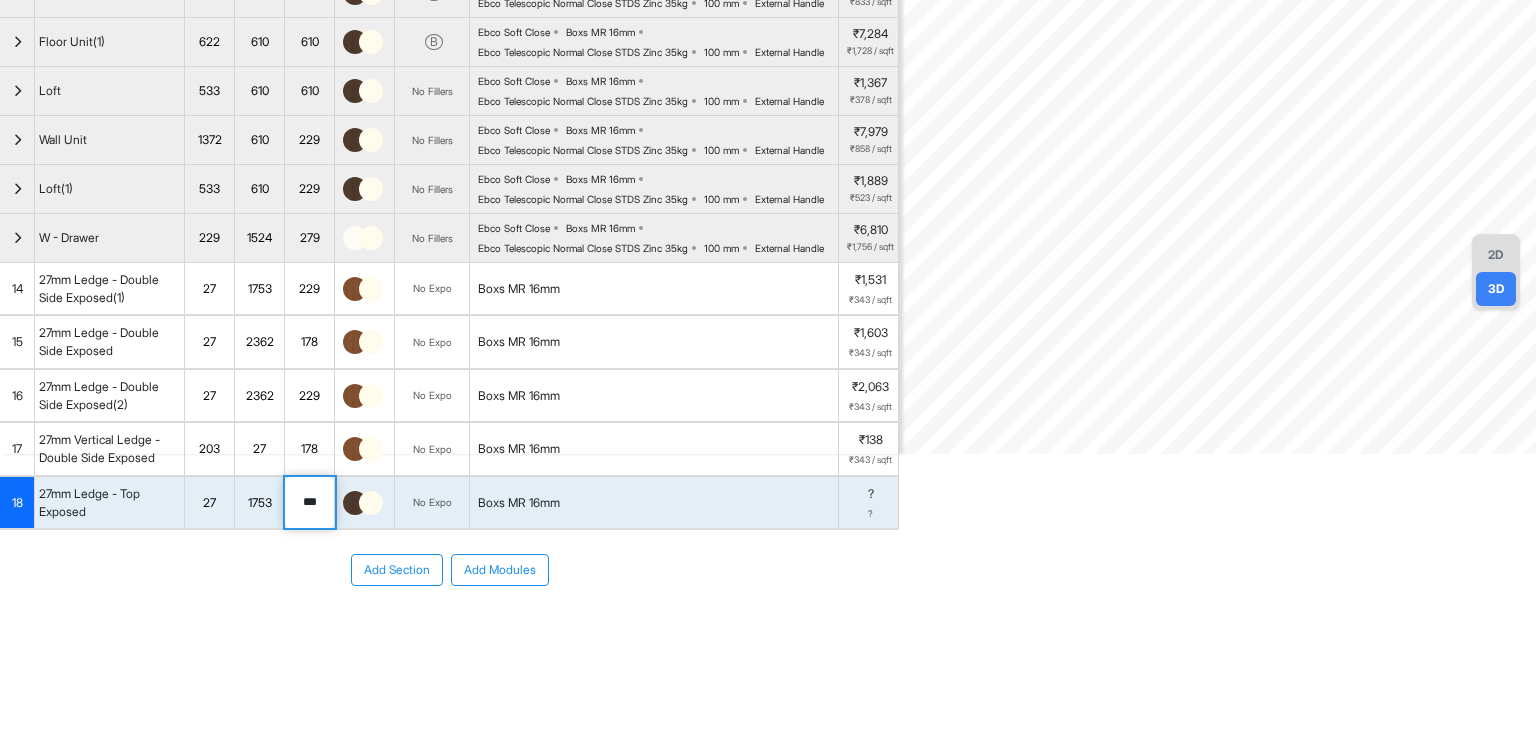 type on "***" 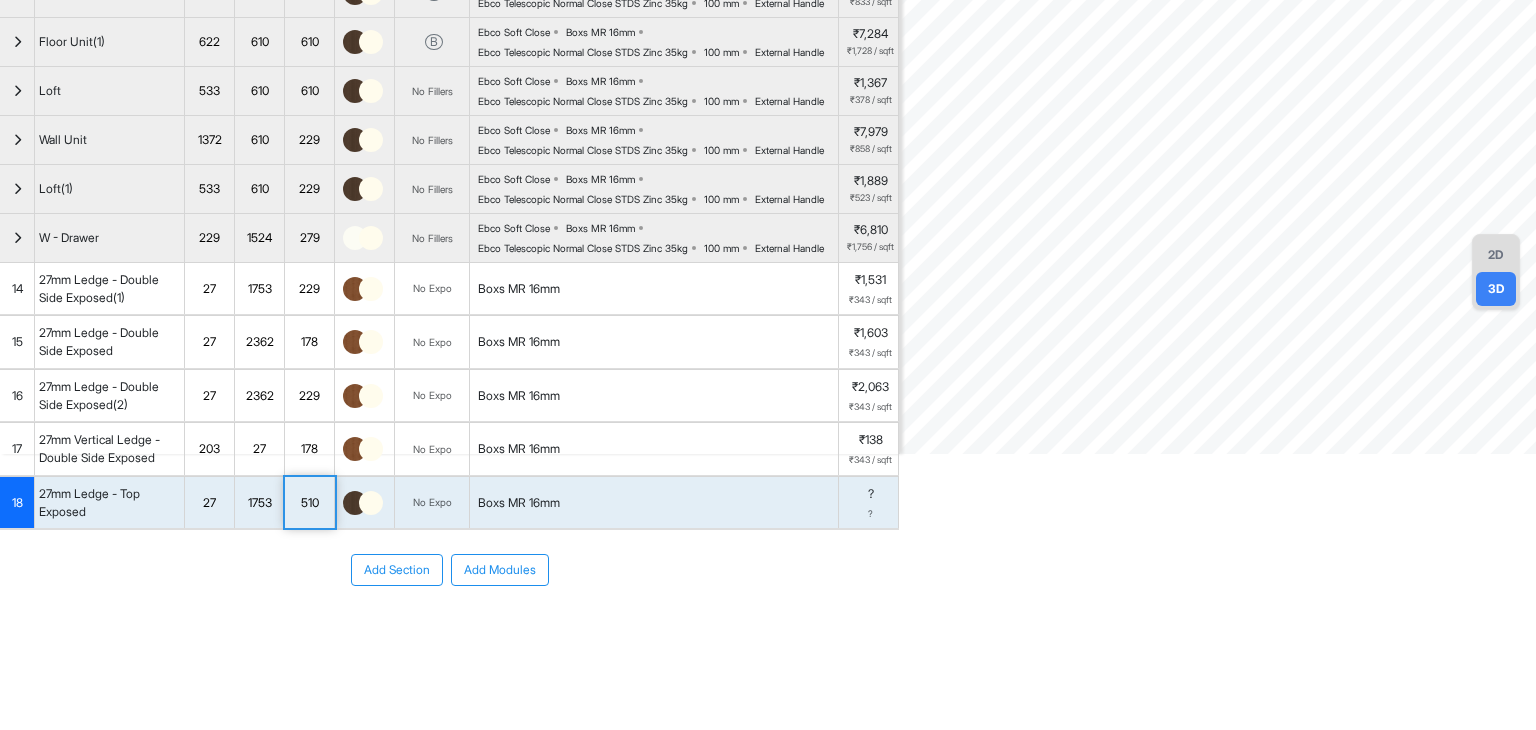 click on "510" at bounding box center (309, 503) 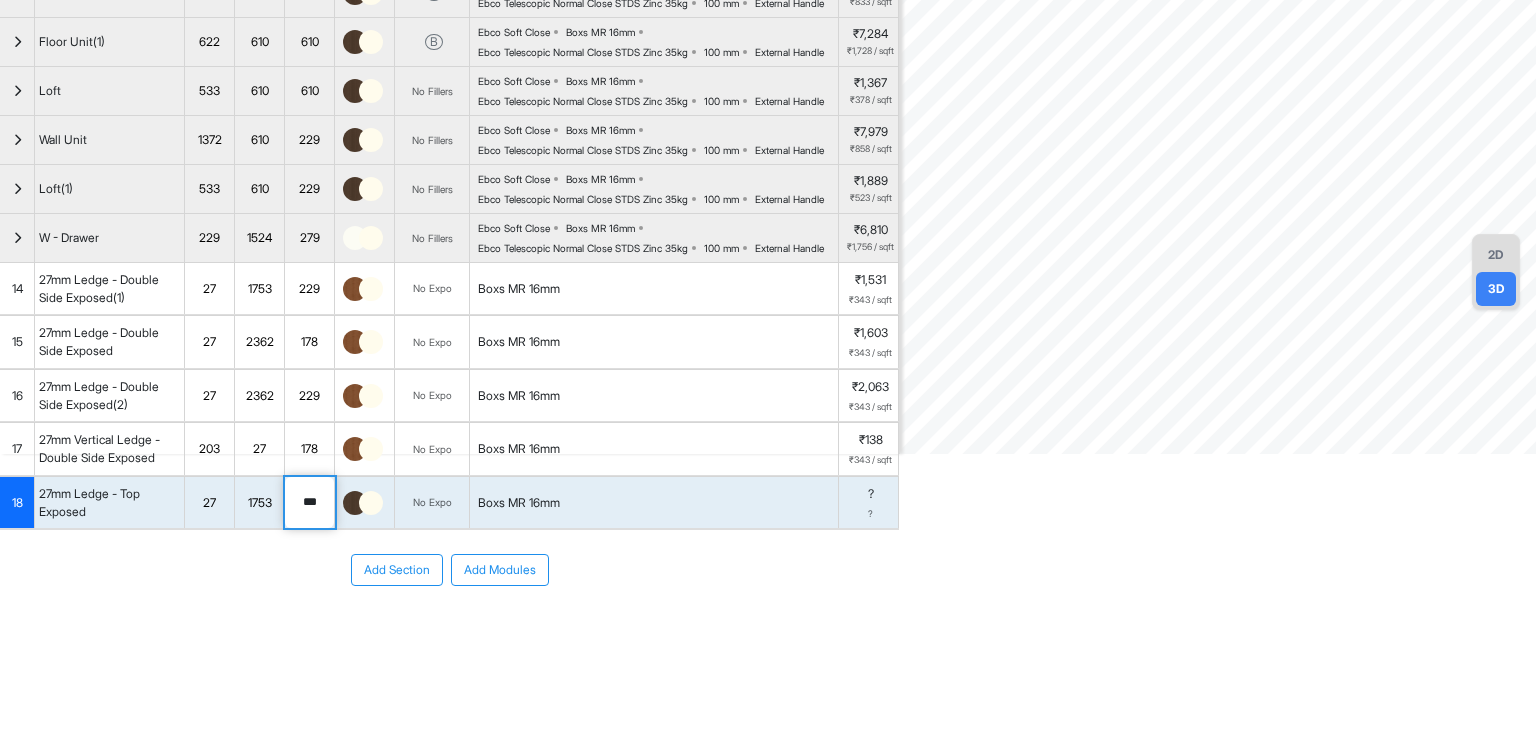 click on "Add Section Add Modules" at bounding box center [449, 630] 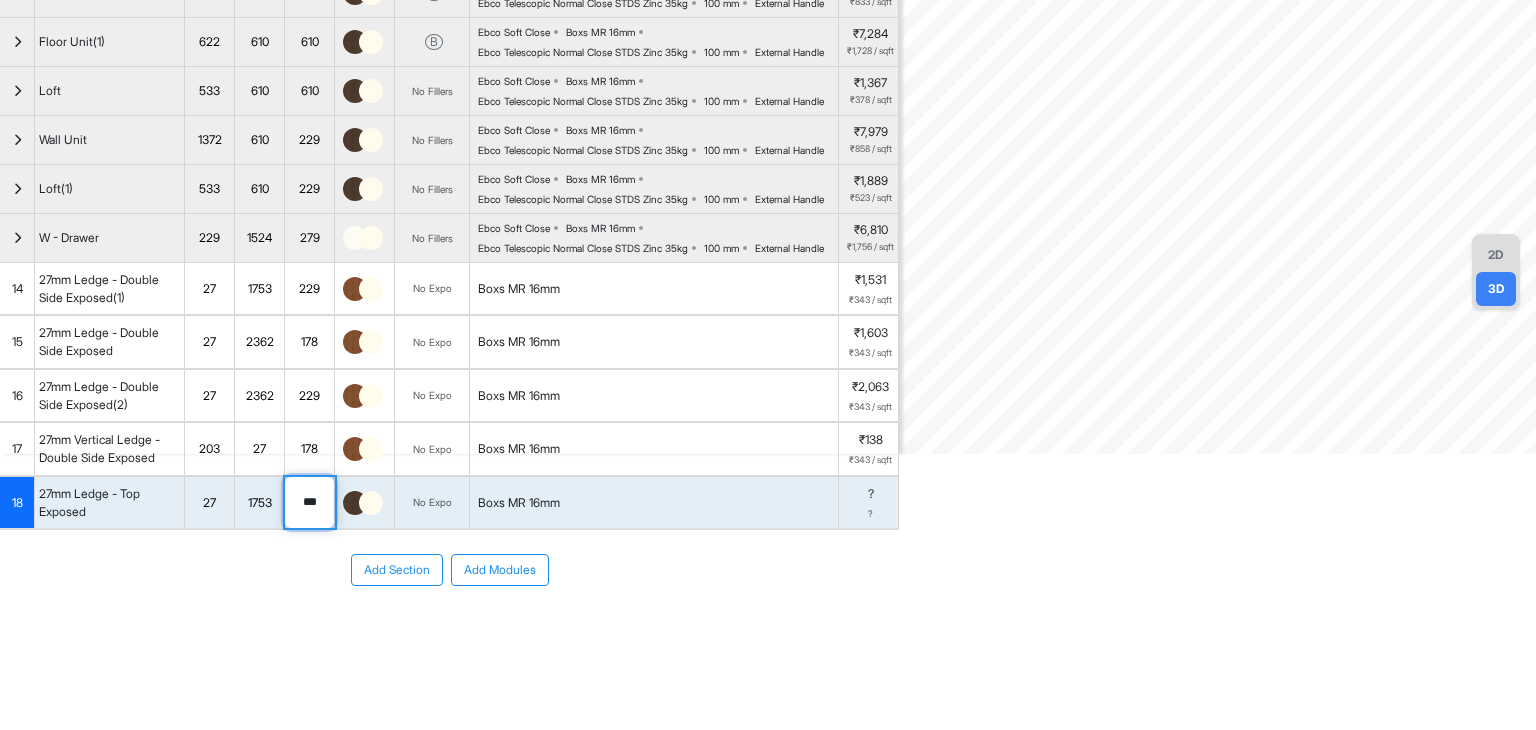 click on "***" at bounding box center [309, 503] 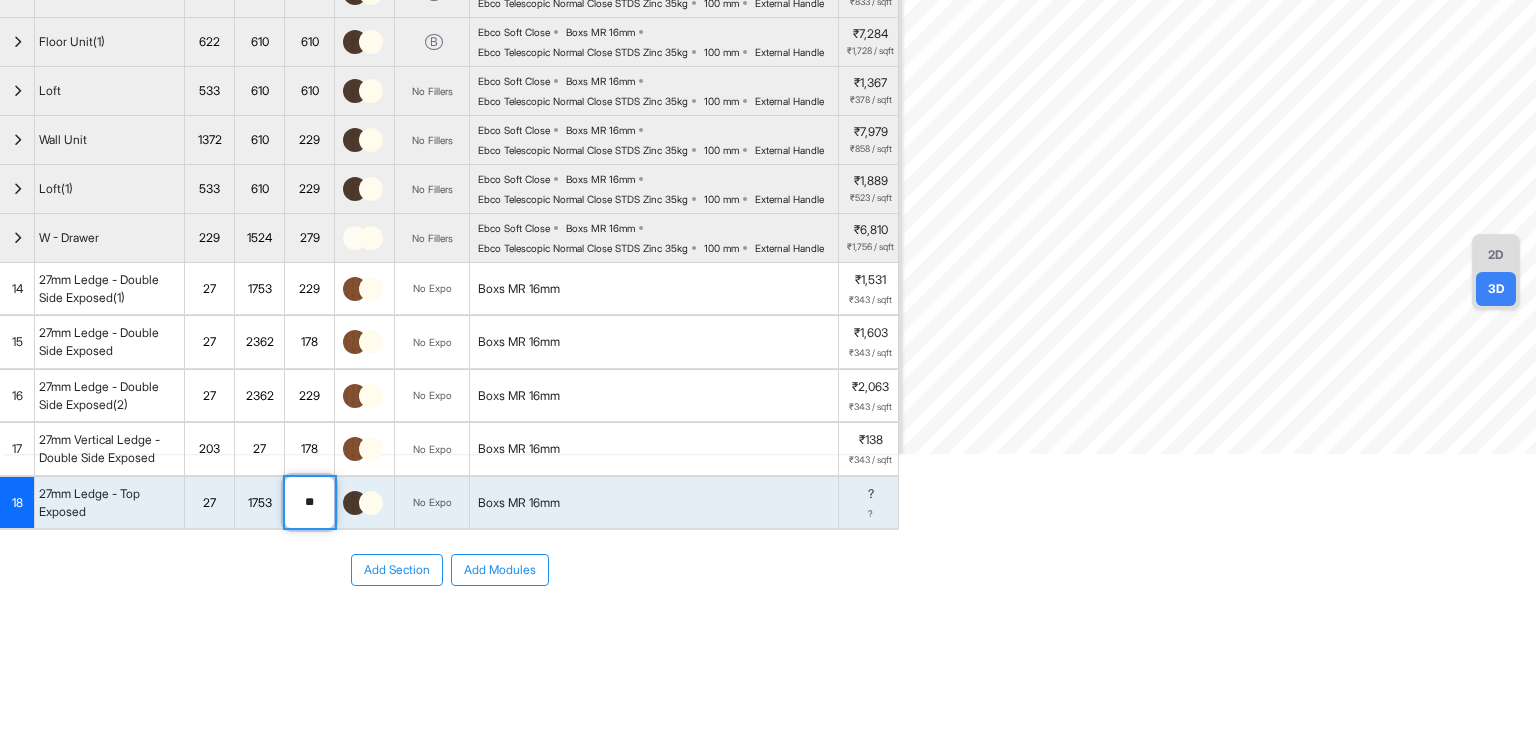 type on "*" 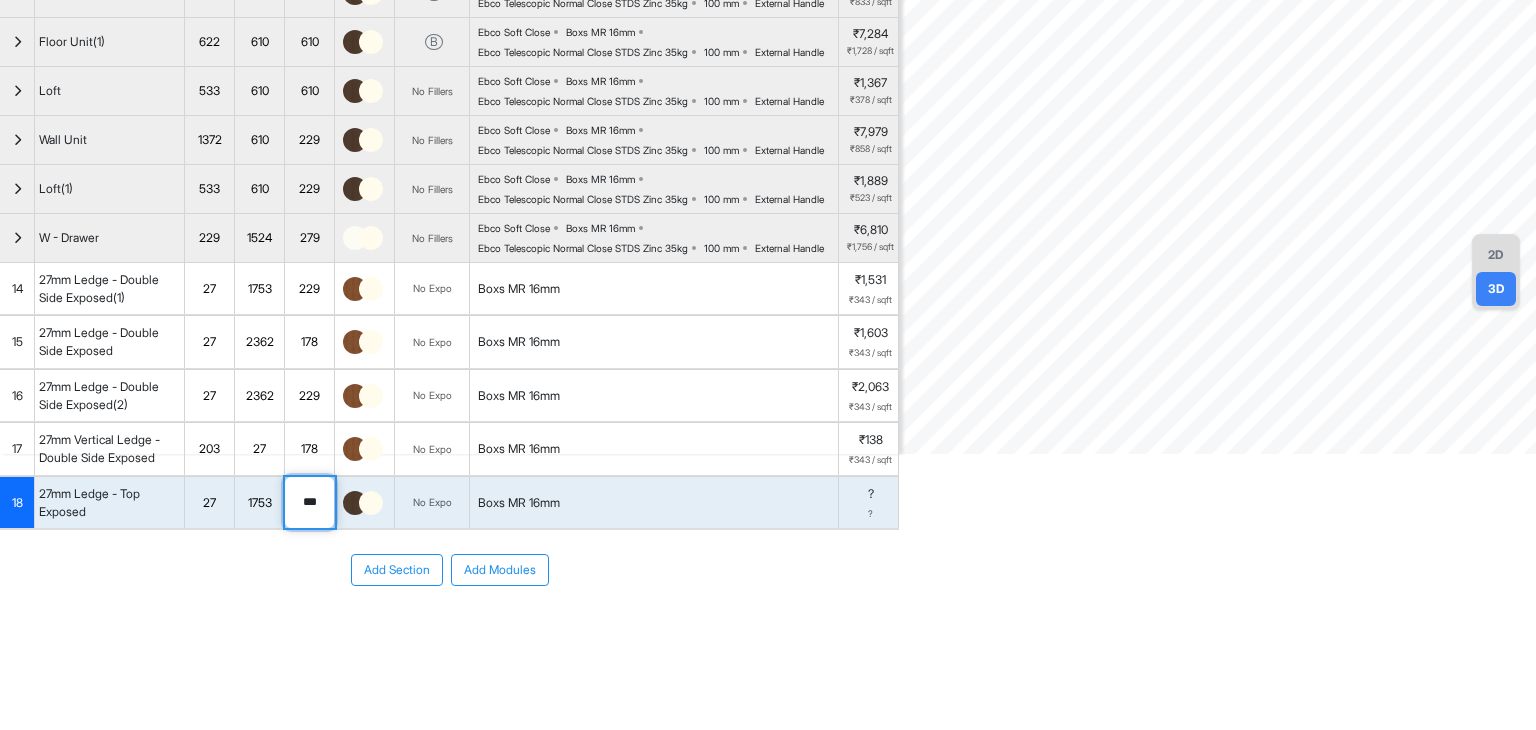 type on "***" 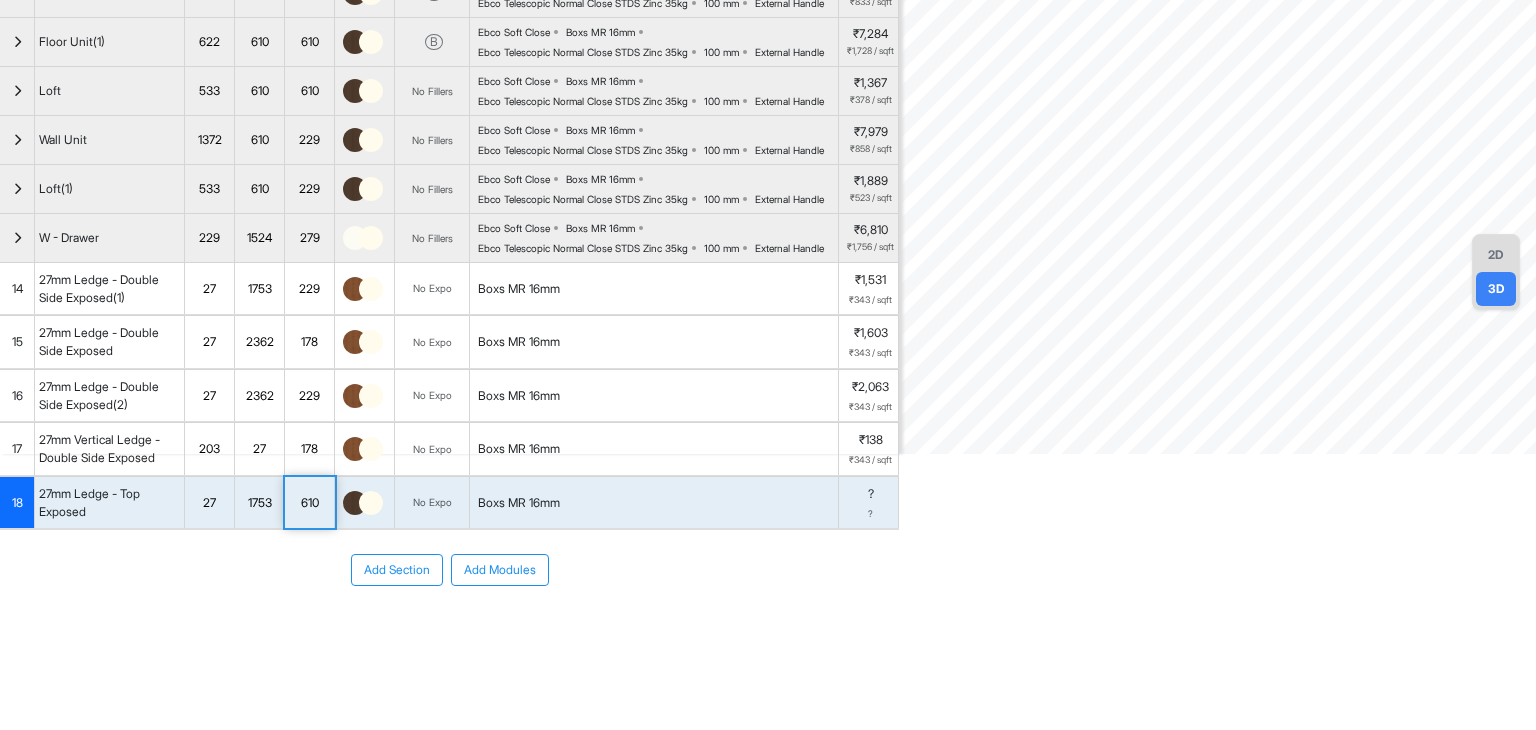 click on "610" at bounding box center (309, 503) 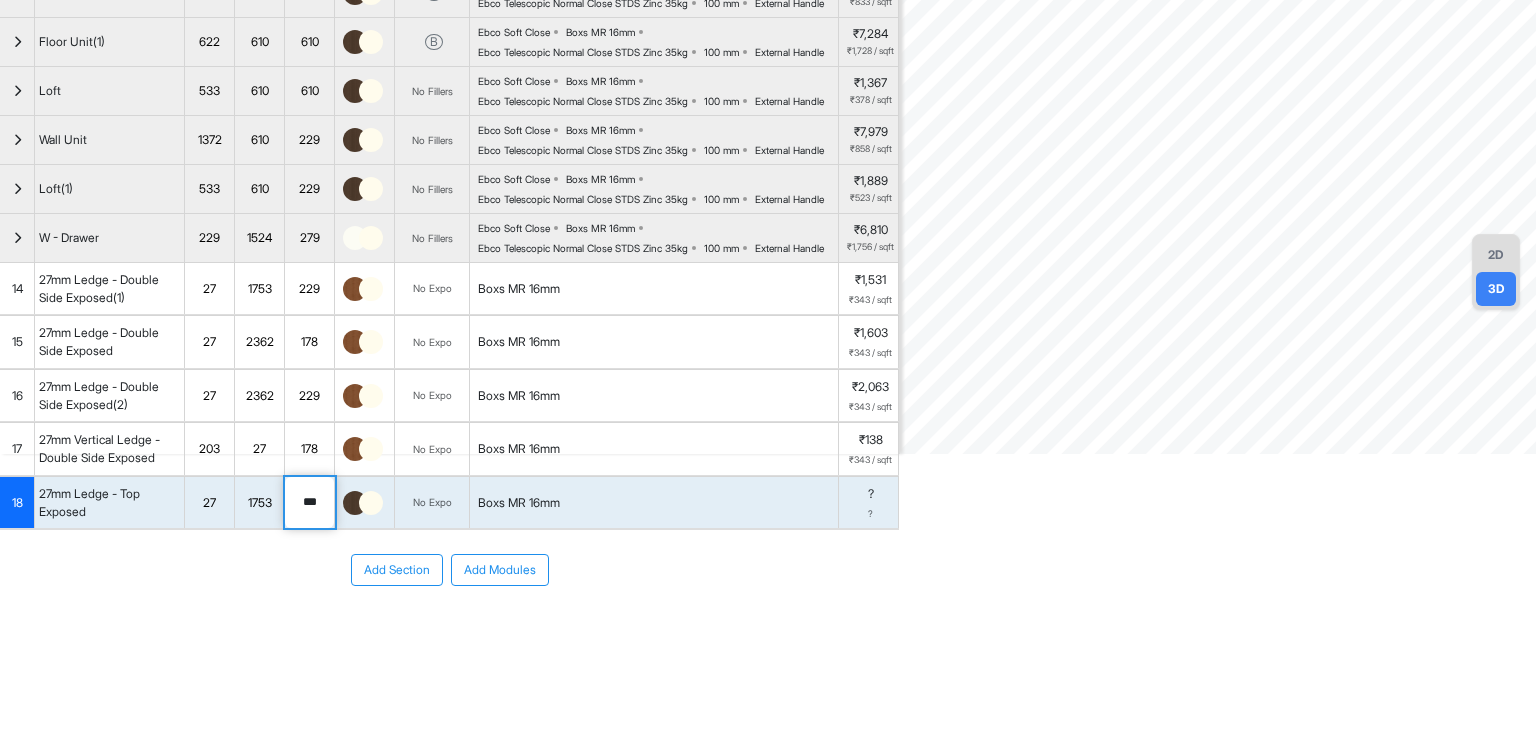 type on "***" 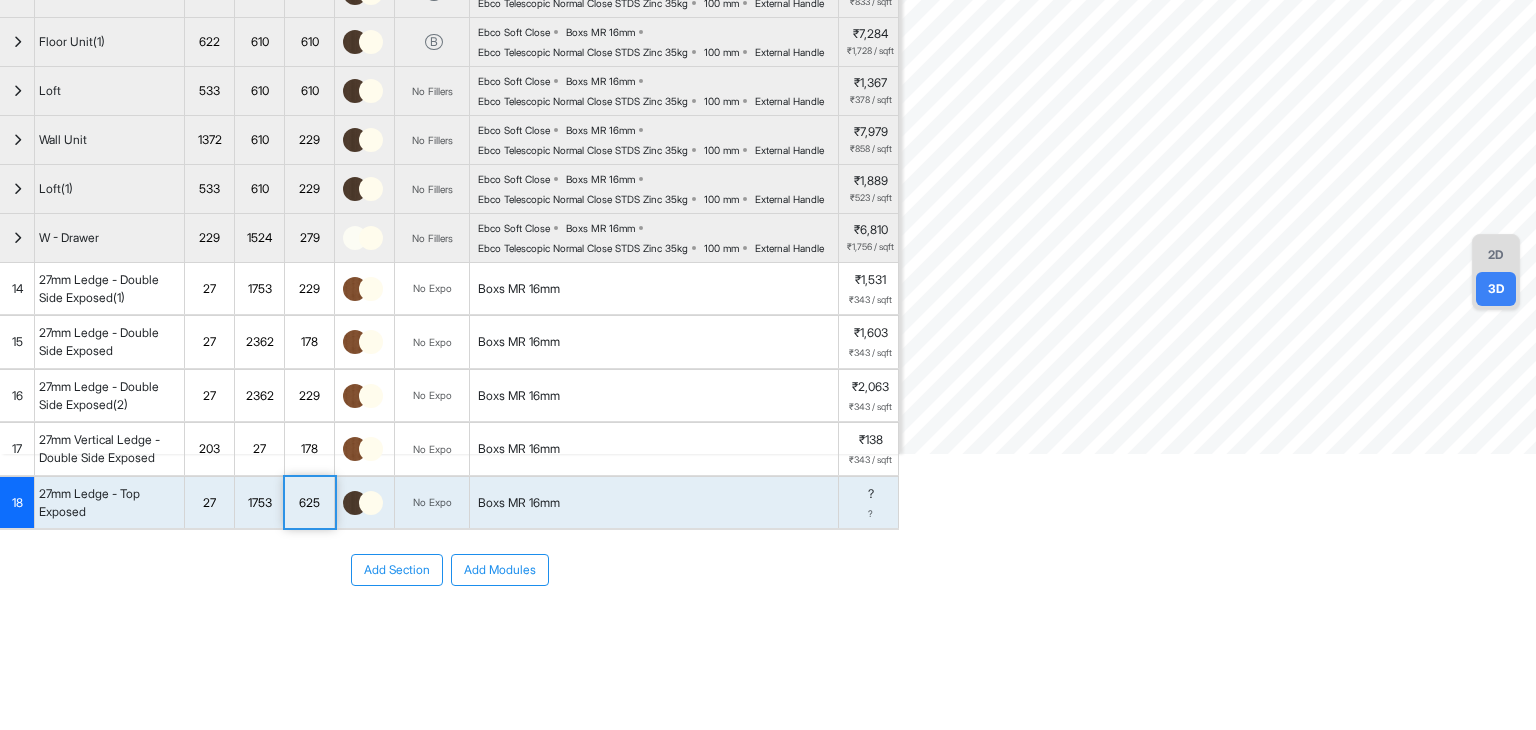 click on "Add Section Add Modules" at bounding box center (449, 570) 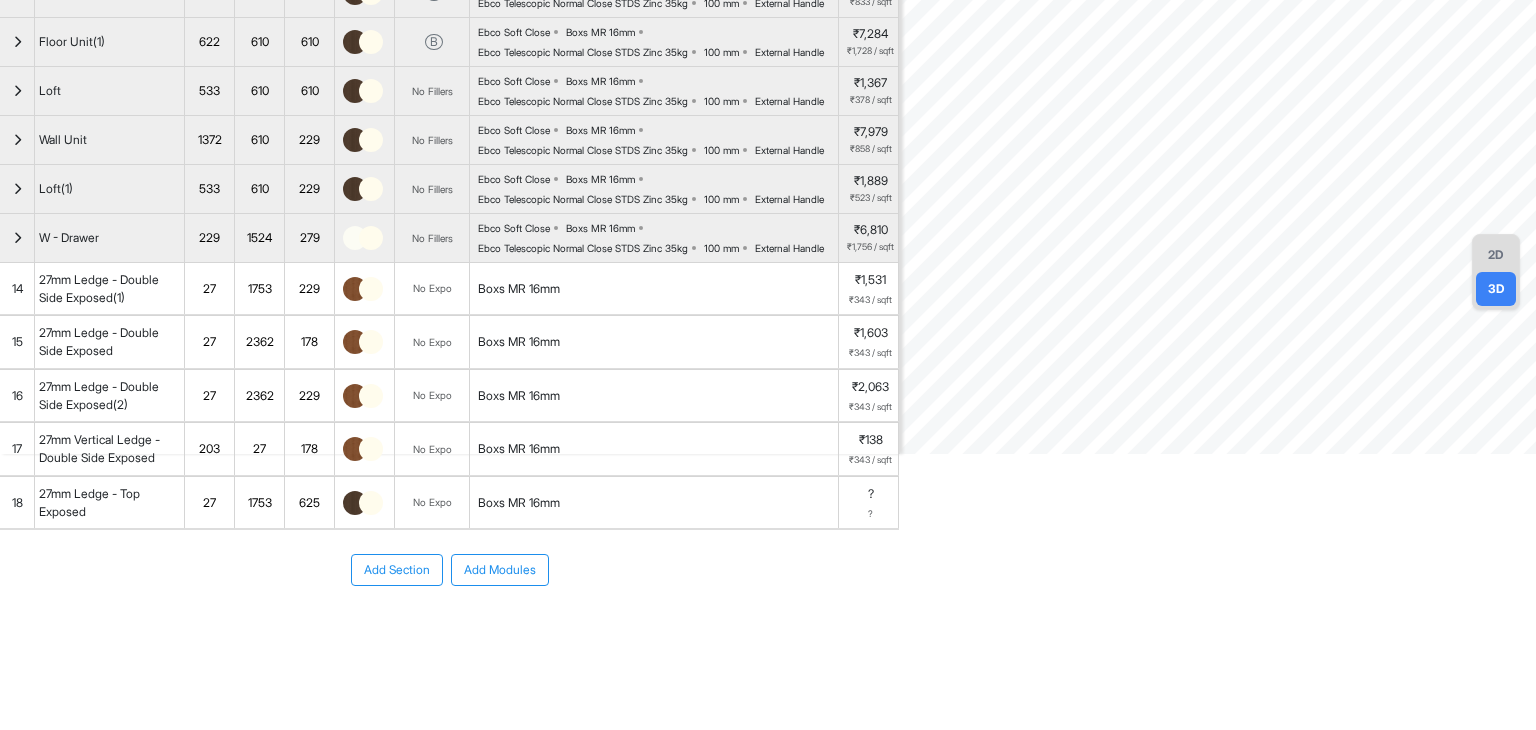 click on "18" at bounding box center [17, 503] 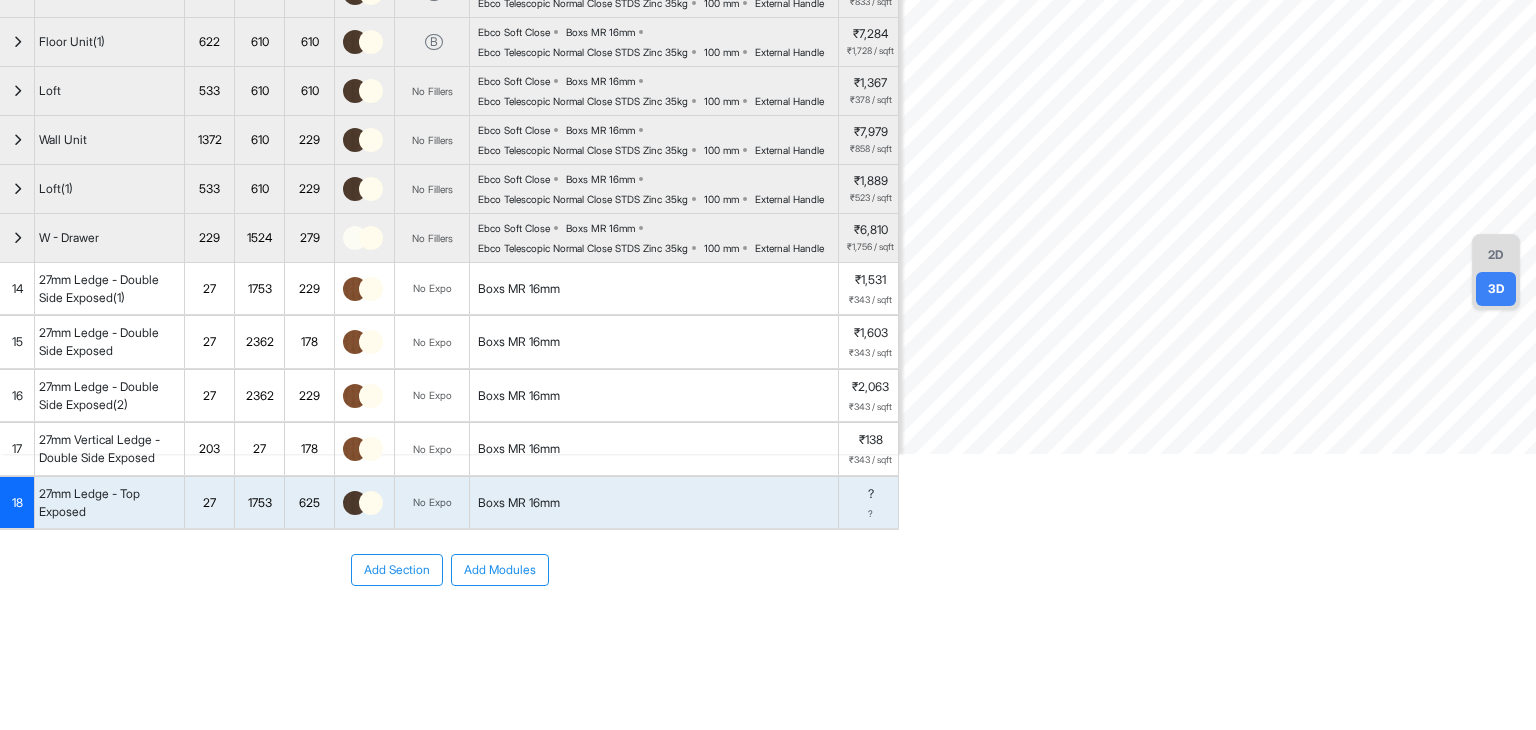 click at bounding box center (355, 503) 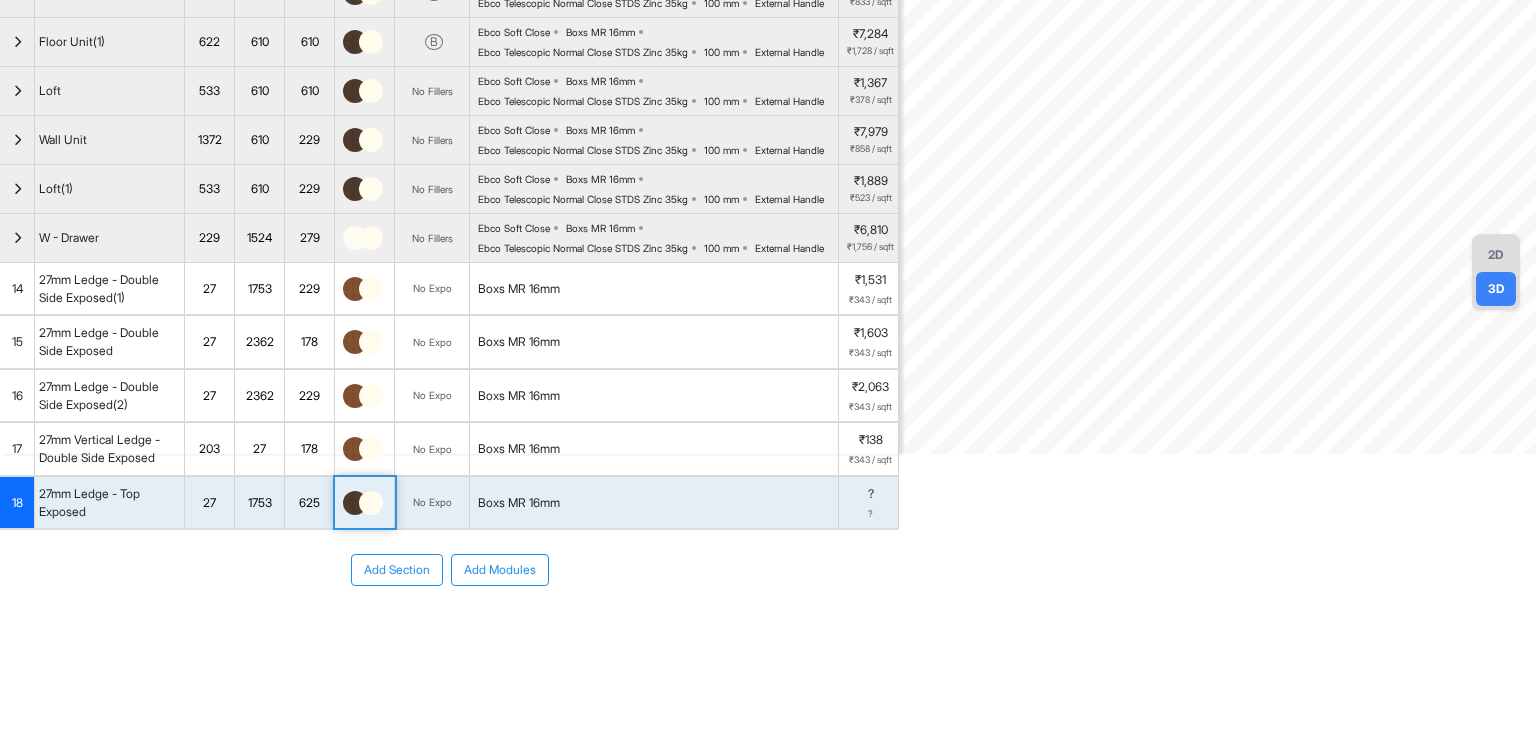 click at bounding box center [355, 503] 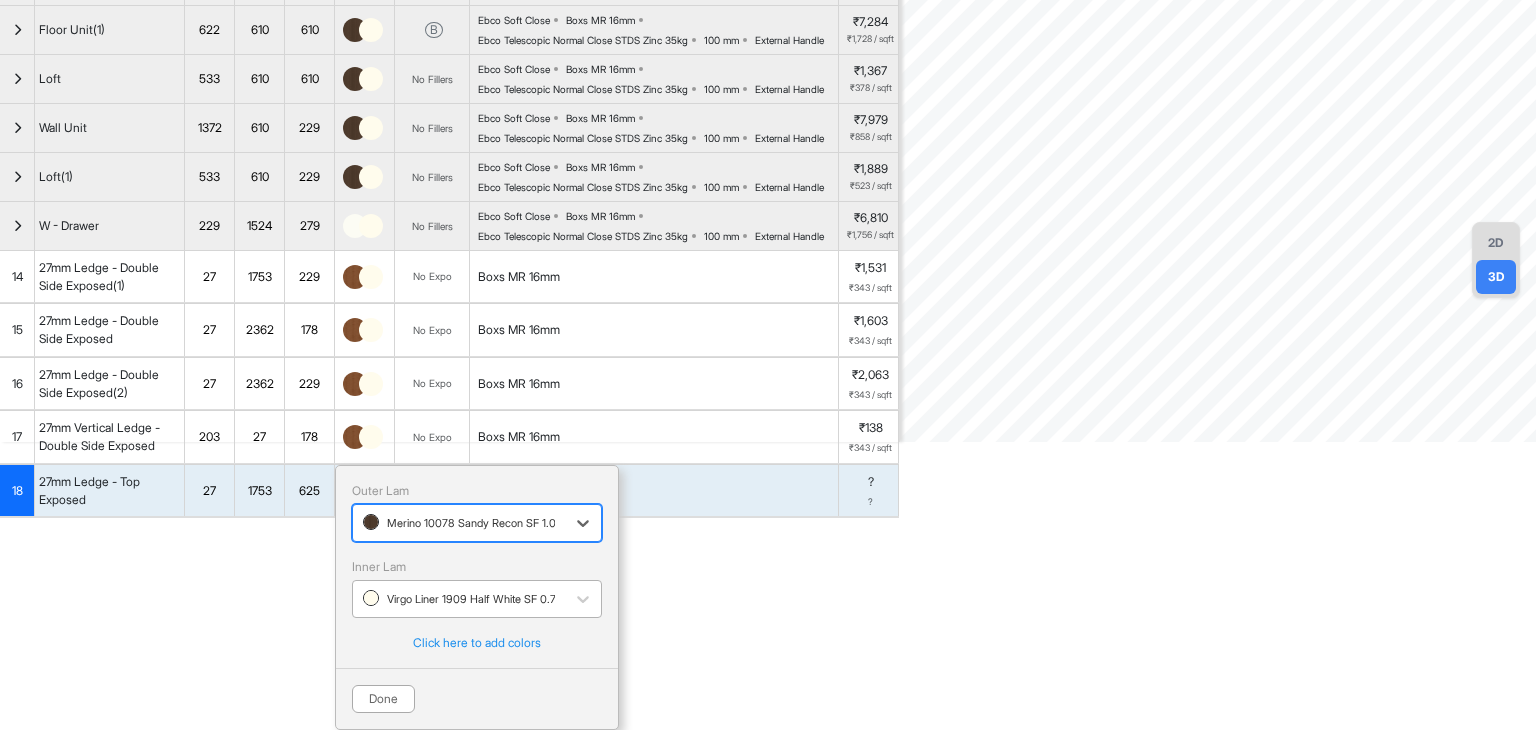 click at bounding box center (459, 599) 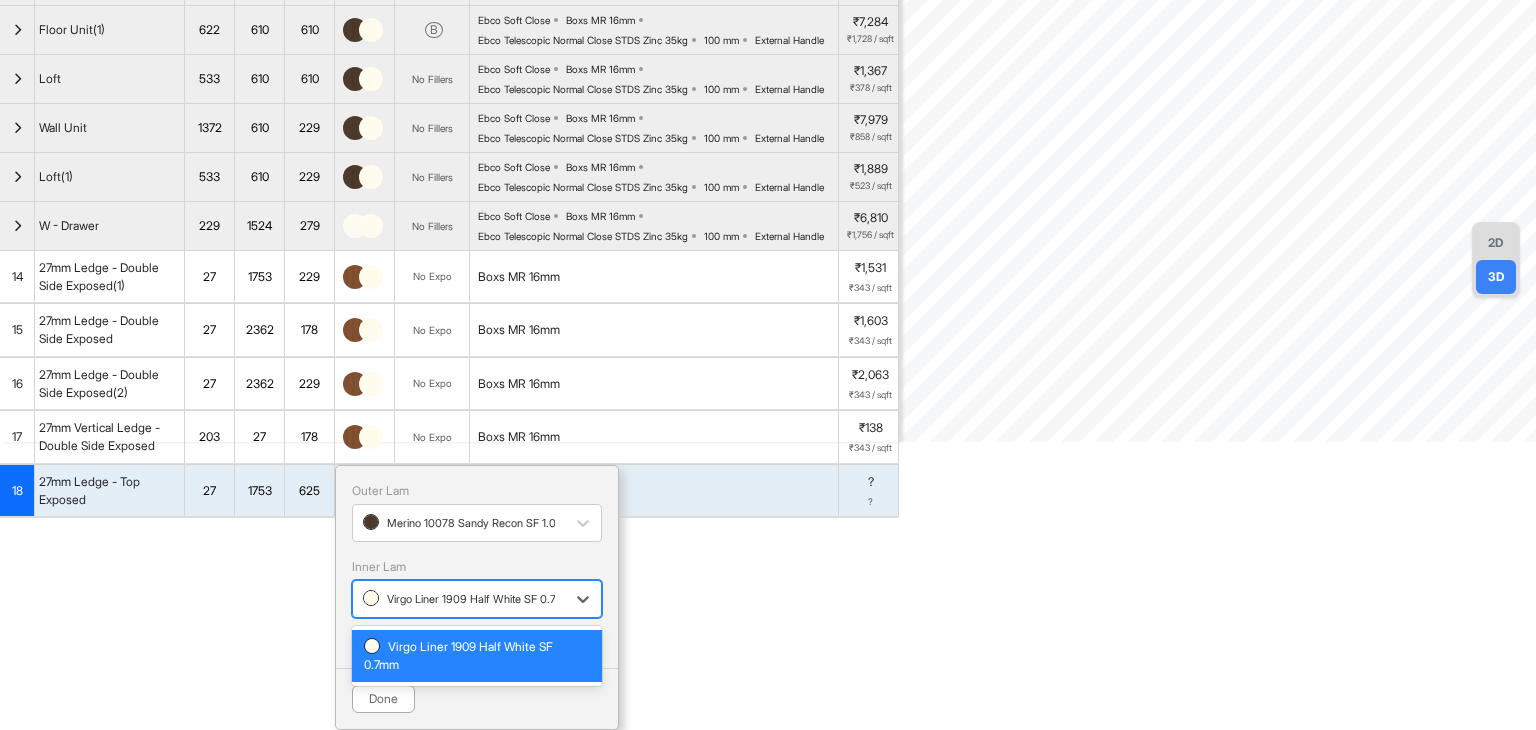 click at bounding box center [459, 599] 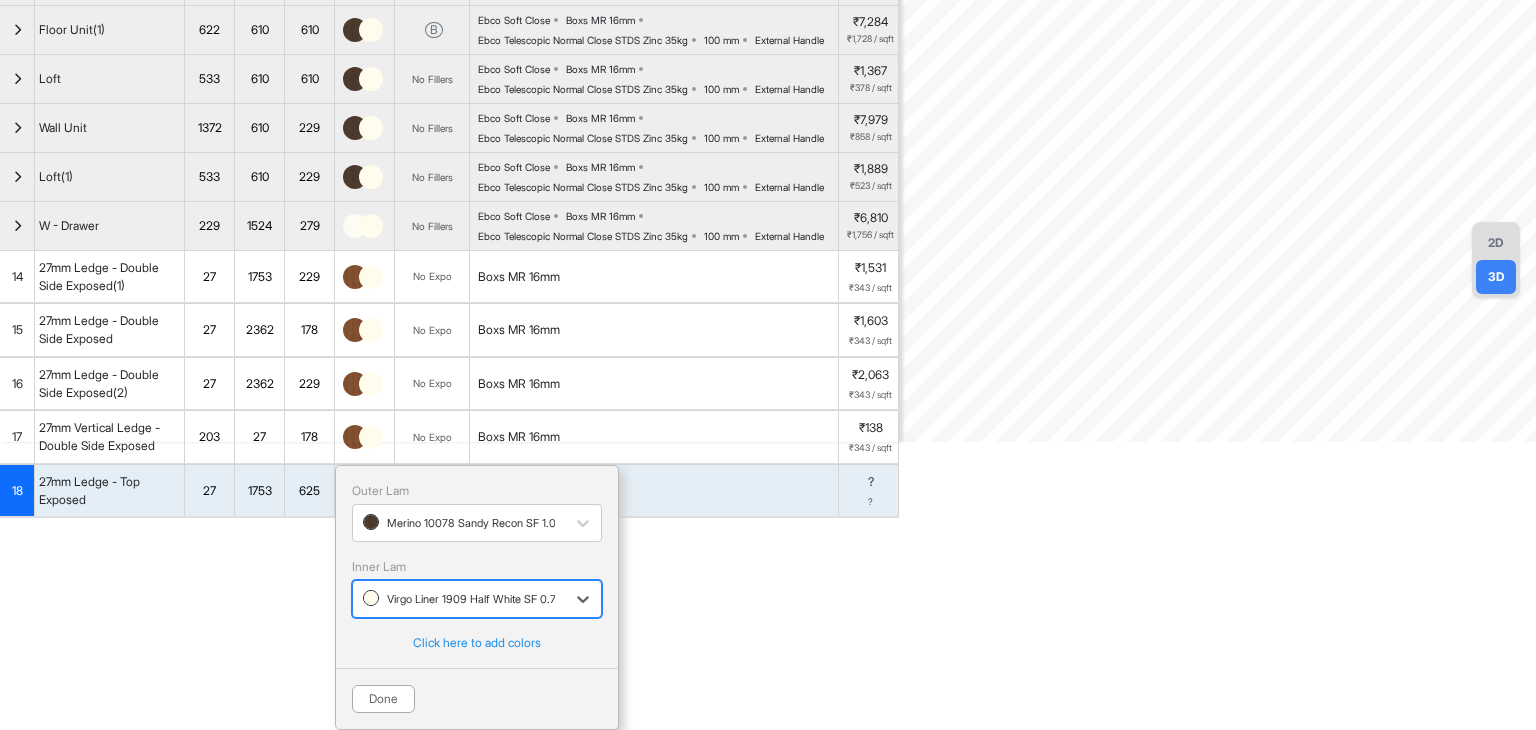 scroll, scrollTop: 505, scrollLeft: 0, axis: vertical 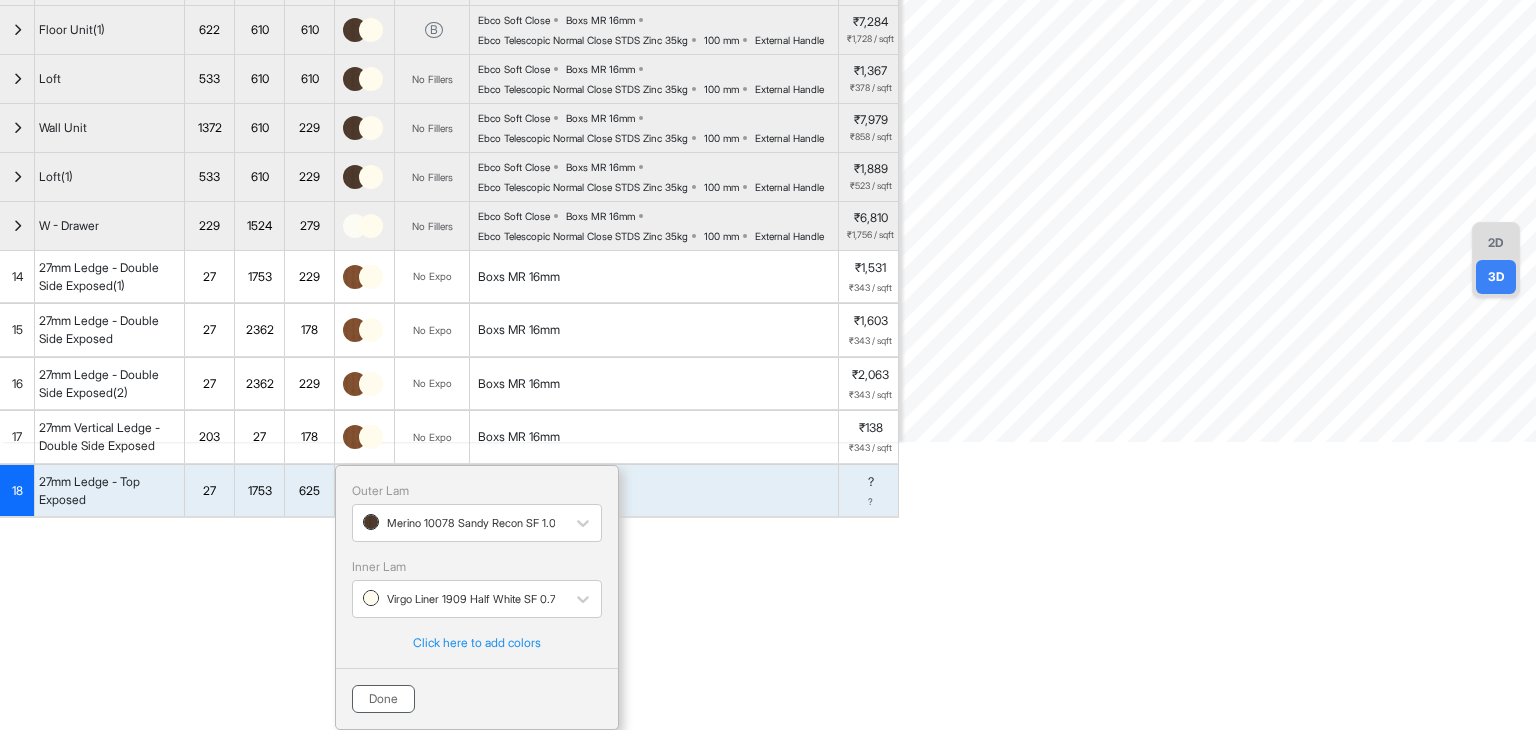 click on "Done" at bounding box center (383, 699) 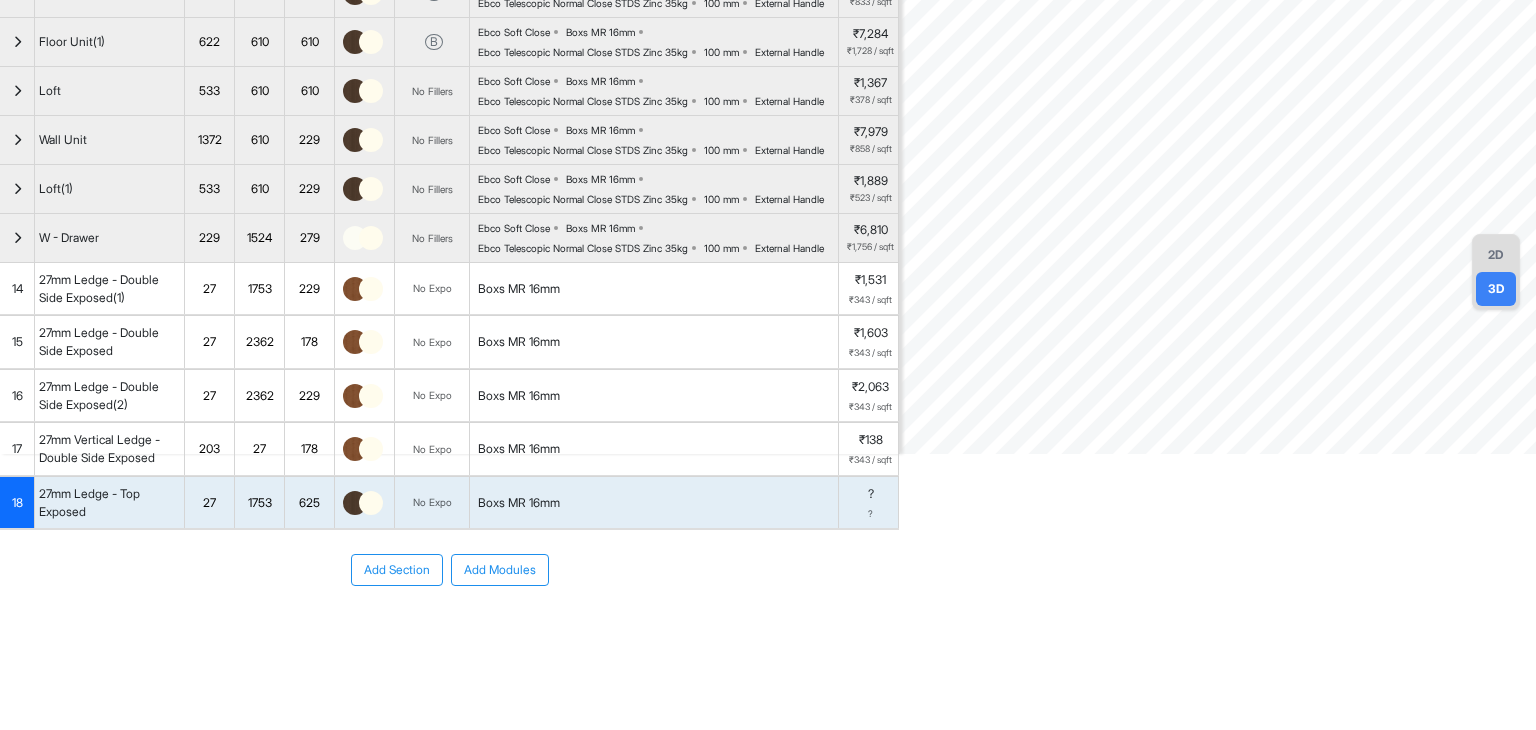 scroll, scrollTop: 0, scrollLeft: 0, axis: both 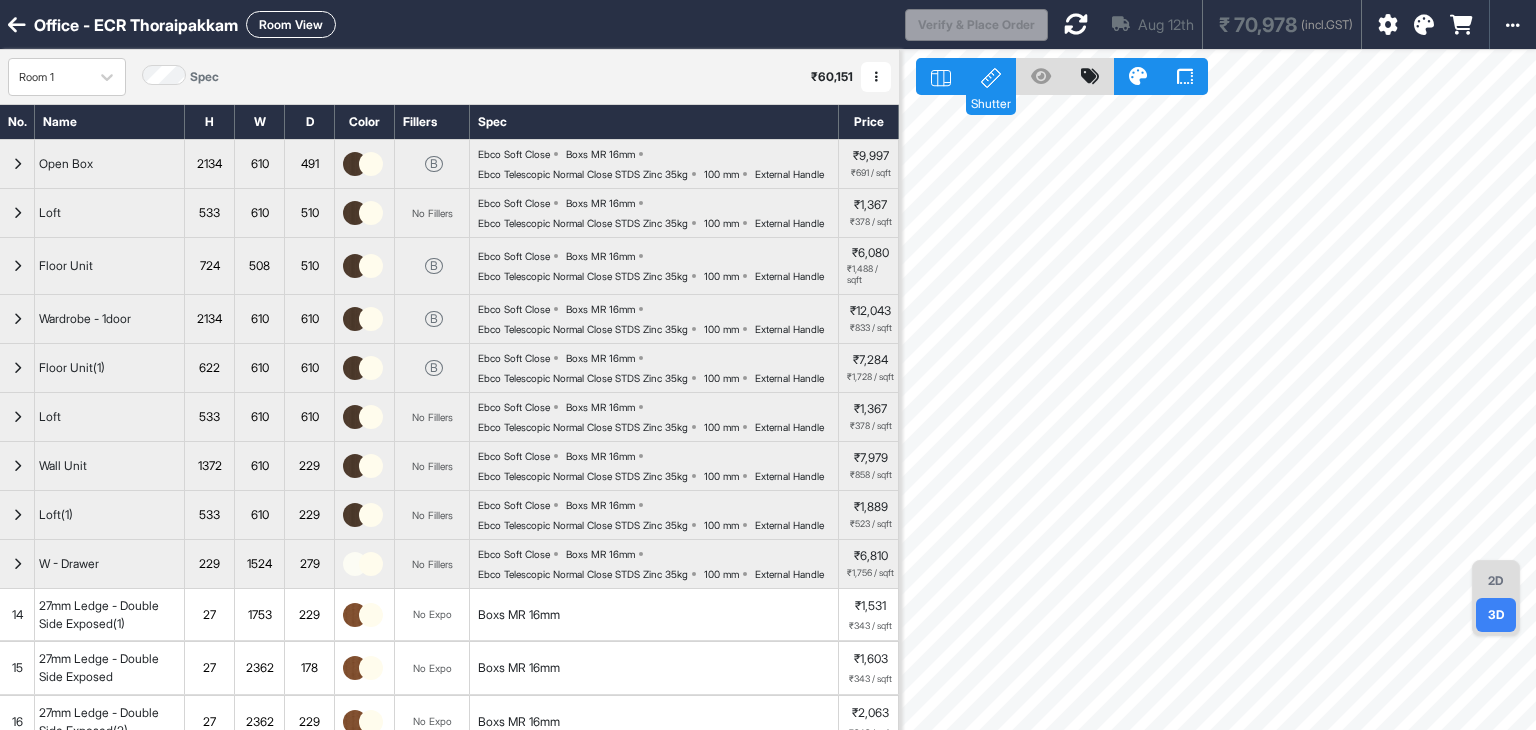 click at bounding box center (1076, 24) 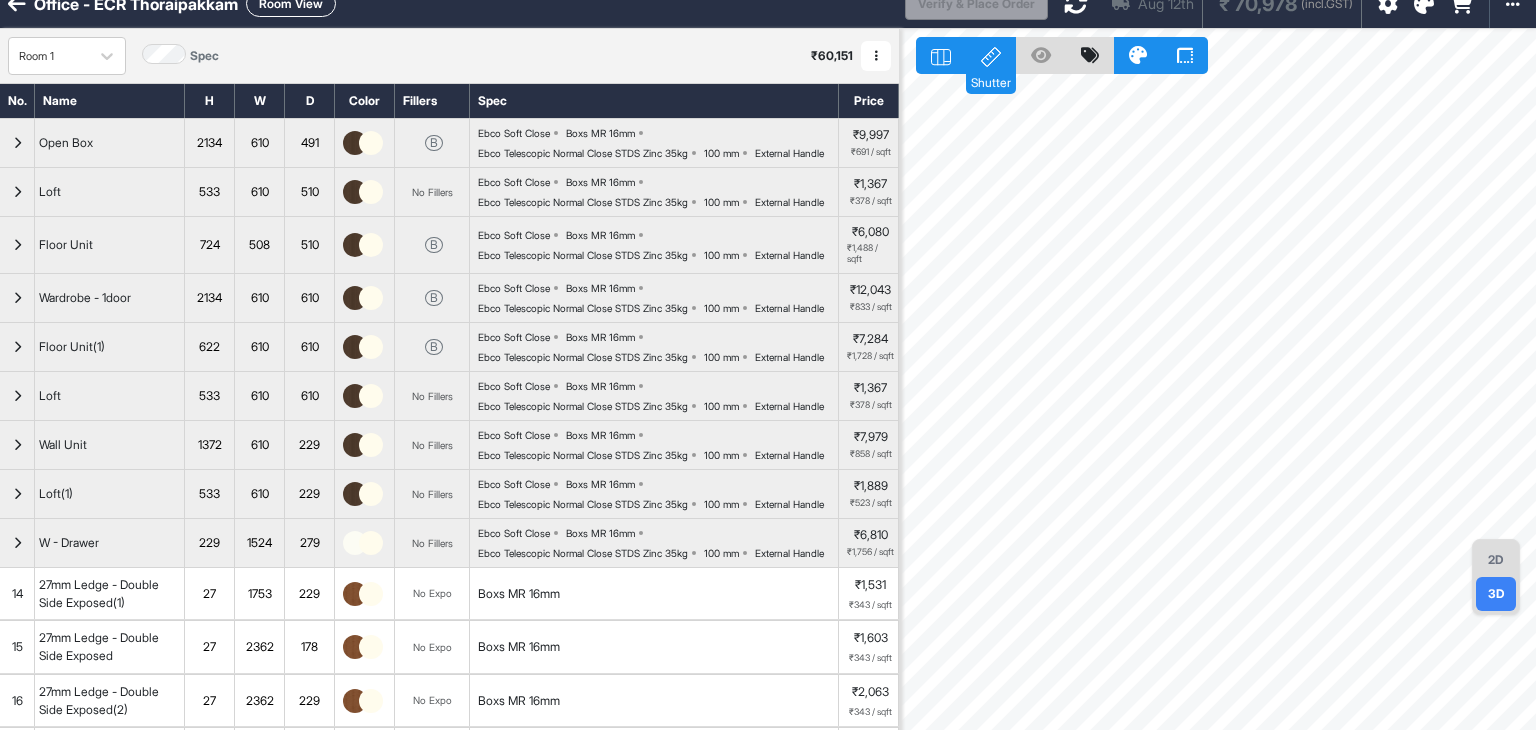 scroll, scrollTop: 0, scrollLeft: 0, axis: both 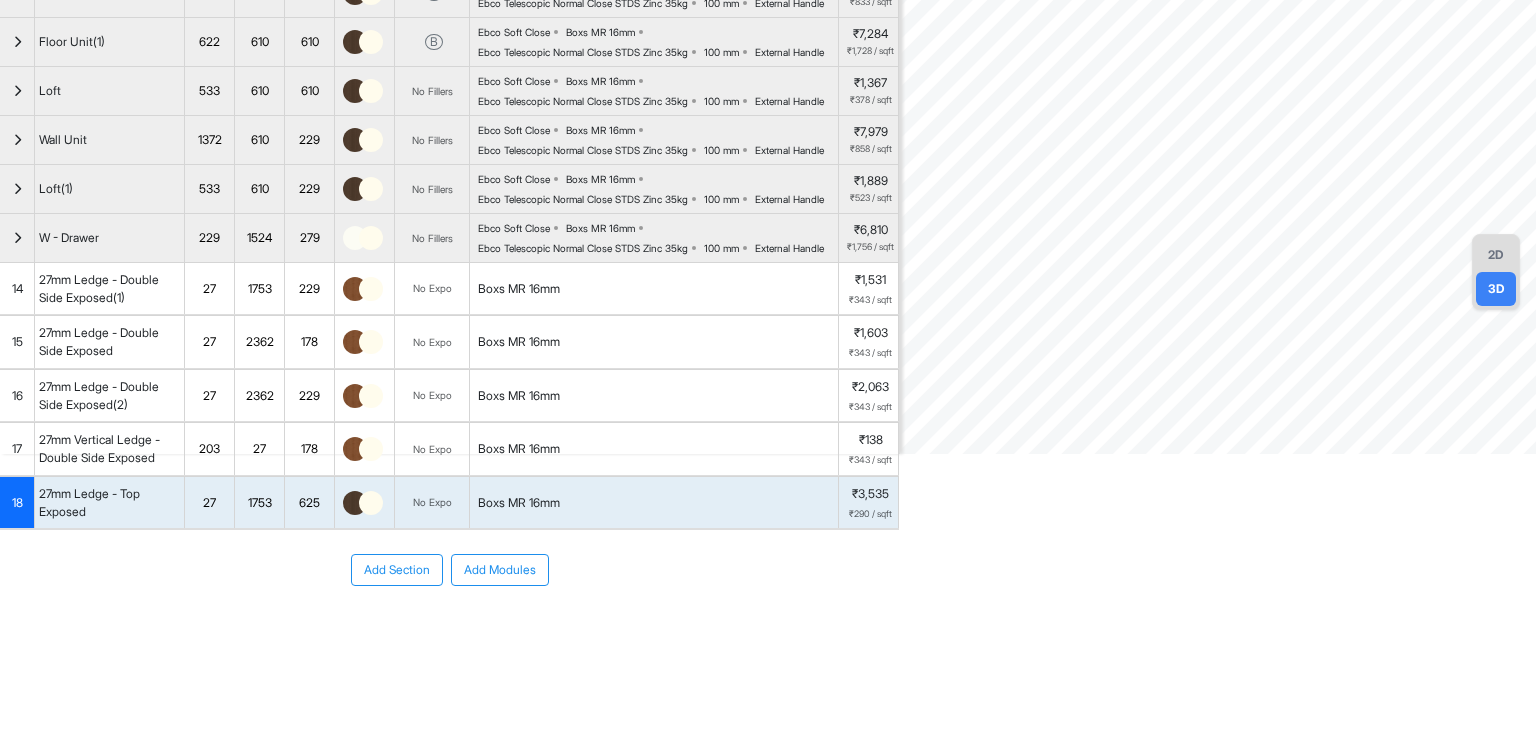 click on "Add Section Add Modules" at bounding box center [449, 630] 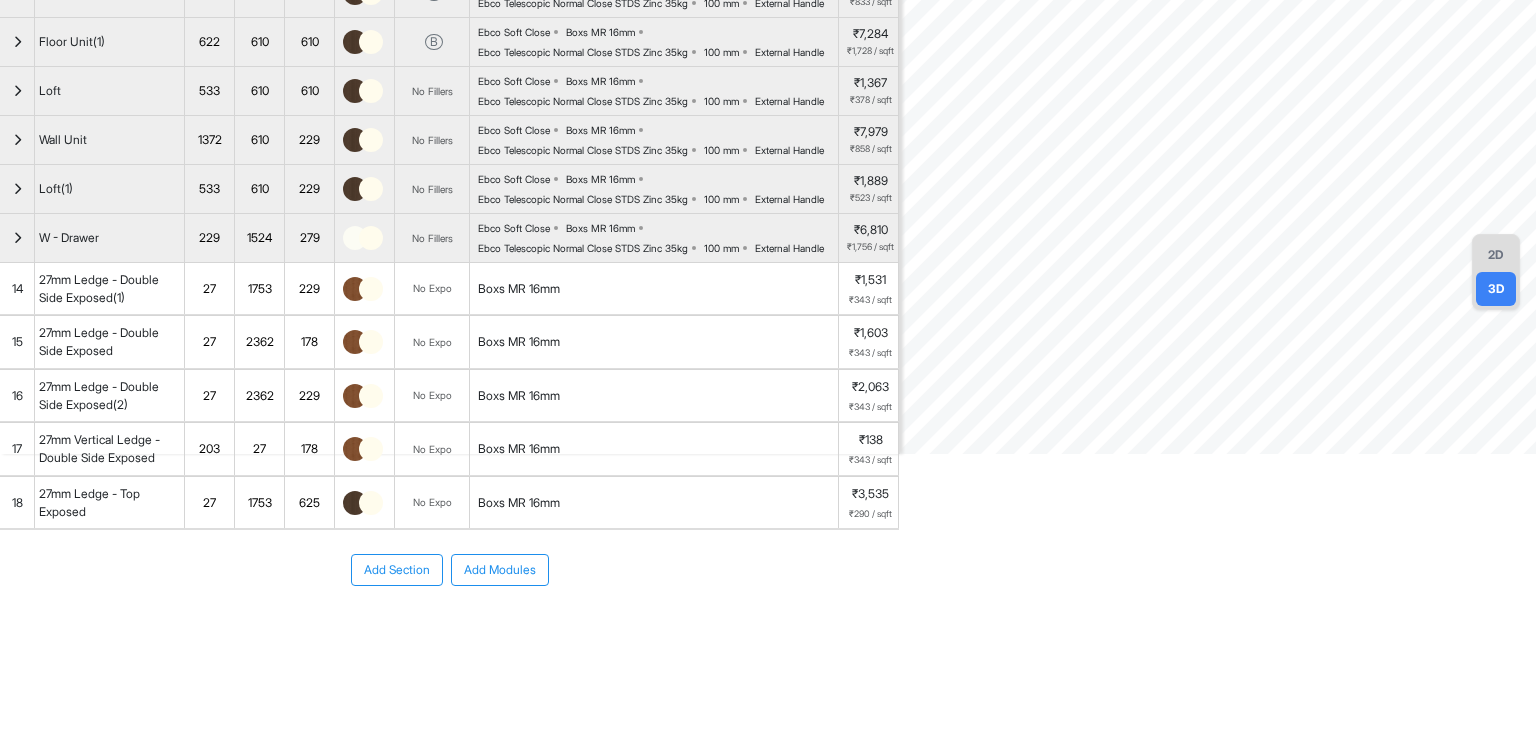 click on "18" at bounding box center [17, 503] 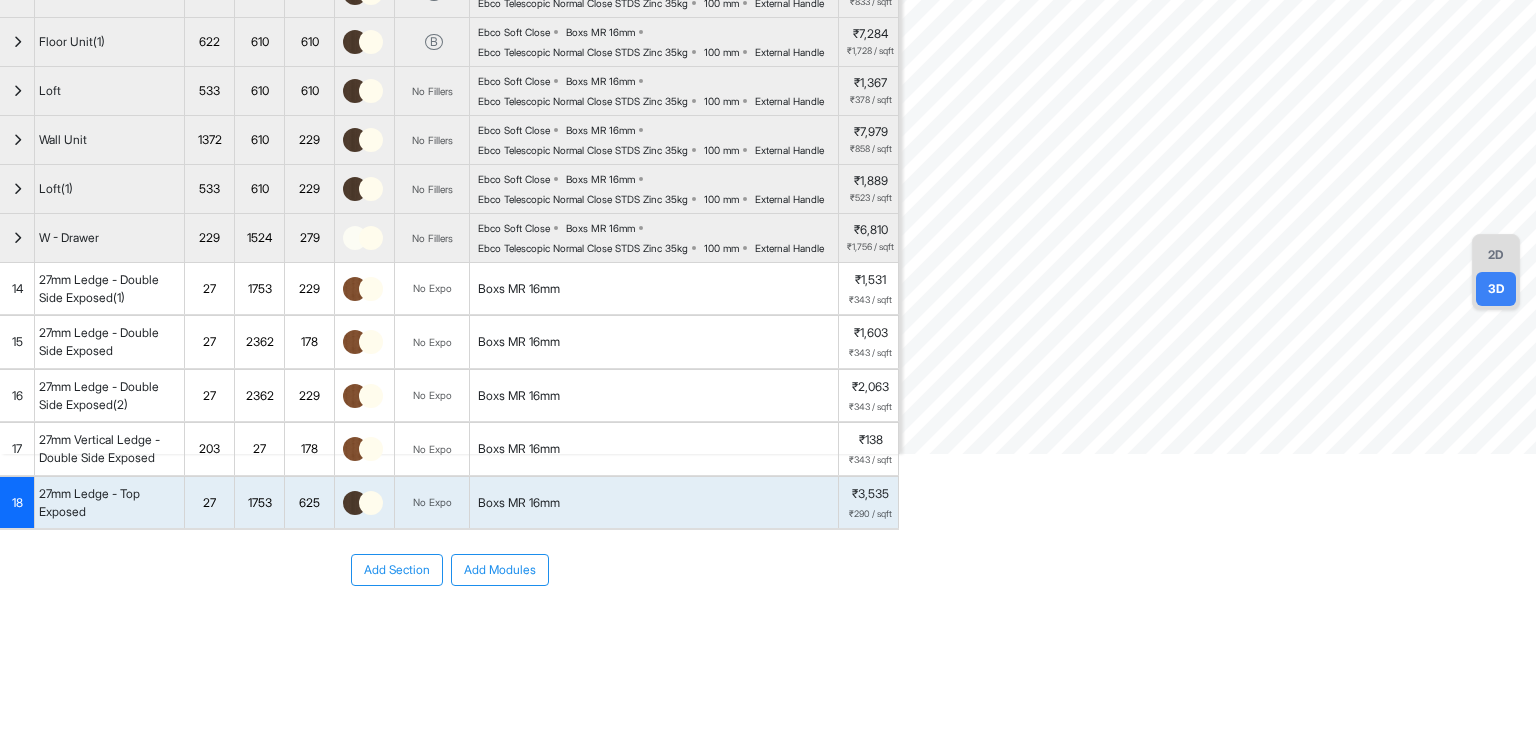 click on "Add Modules" at bounding box center [500, 570] 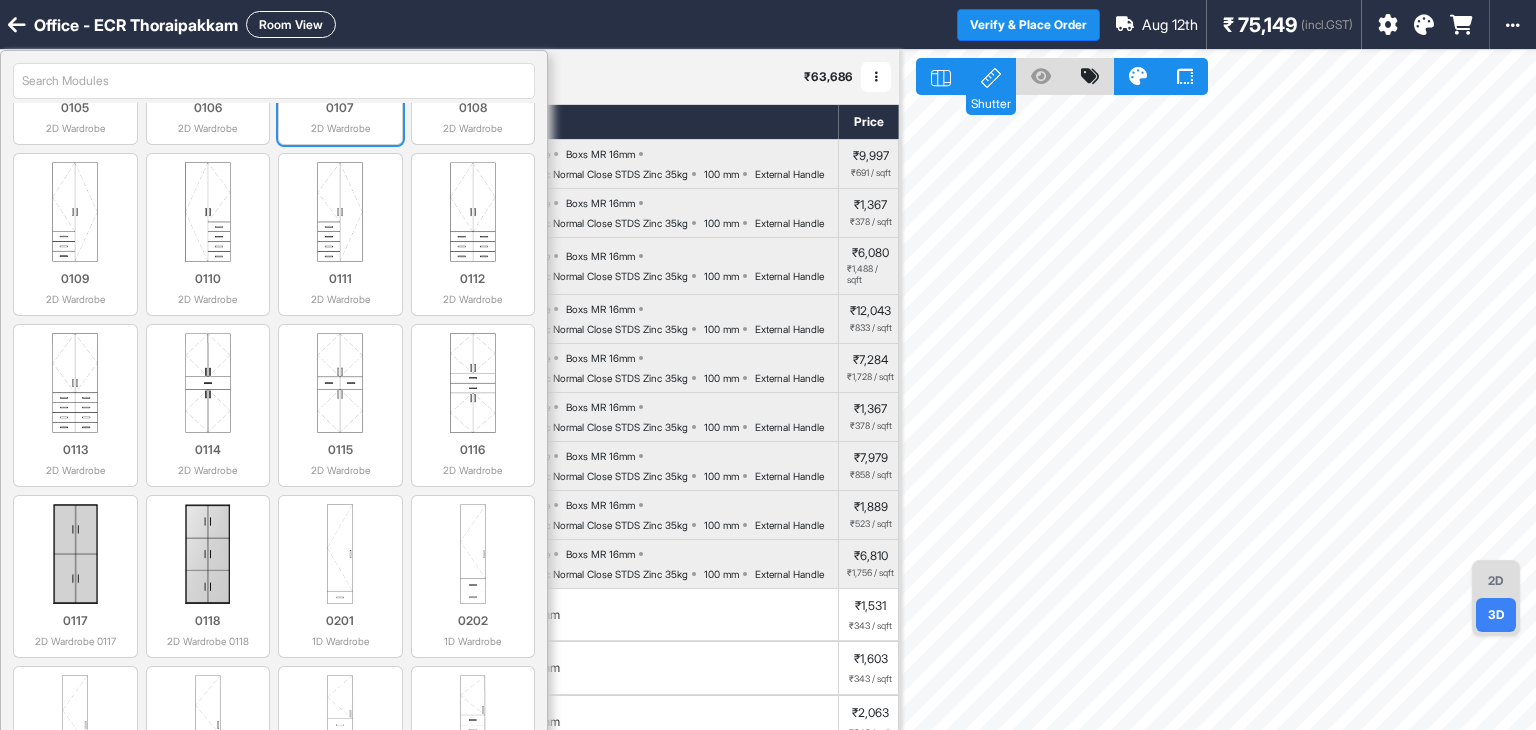scroll, scrollTop: 700, scrollLeft: 0, axis: vertical 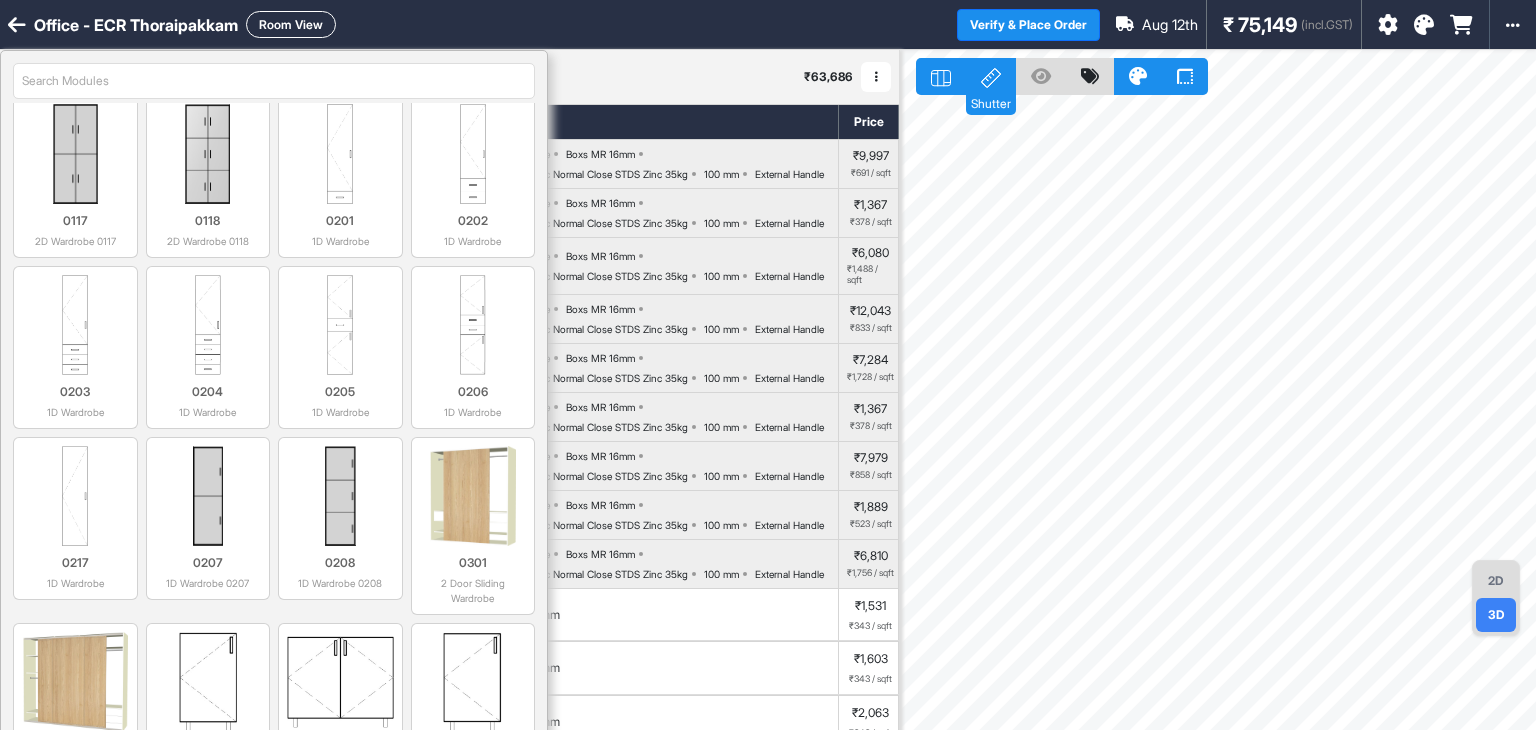 click at bounding box center [274, 81] 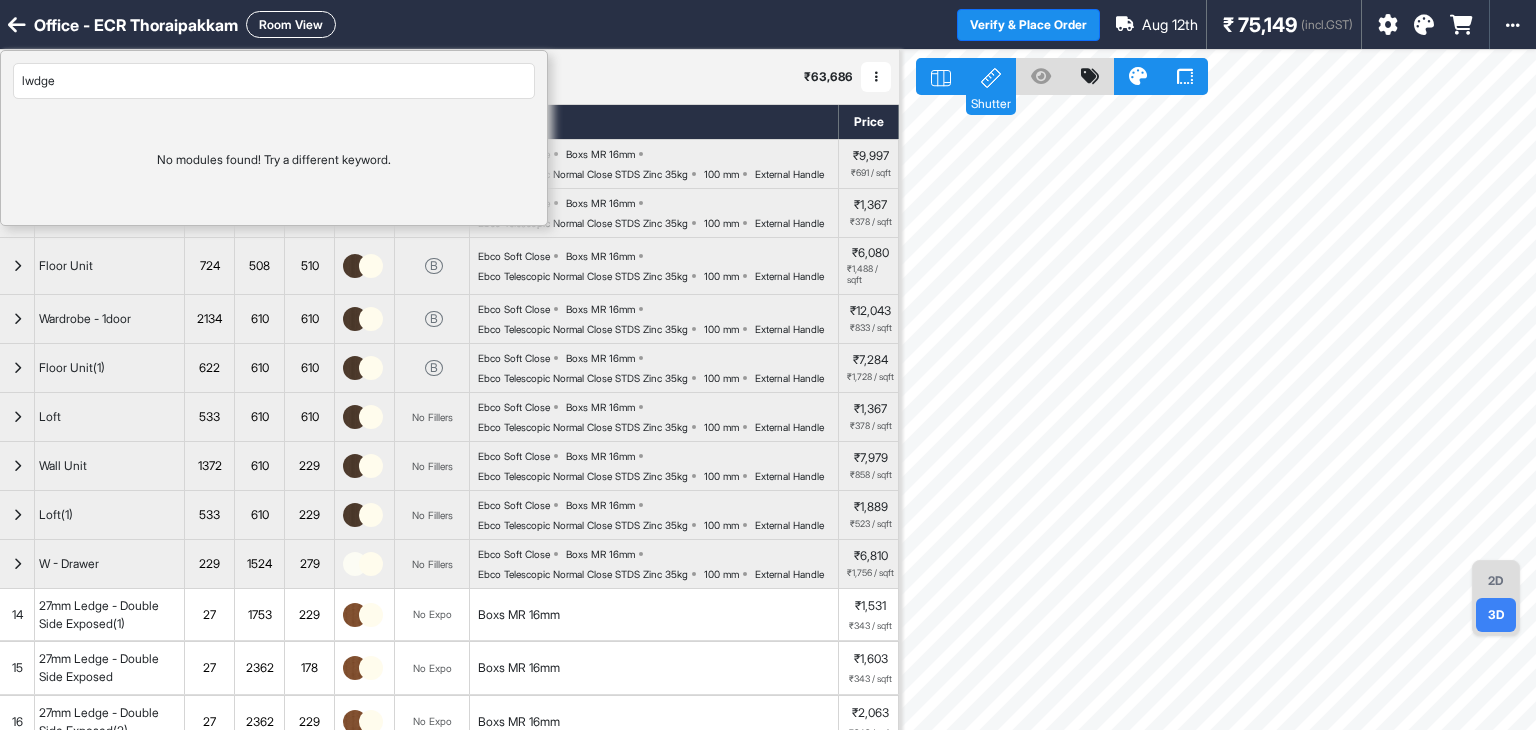 scroll, scrollTop: 0, scrollLeft: 0, axis: both 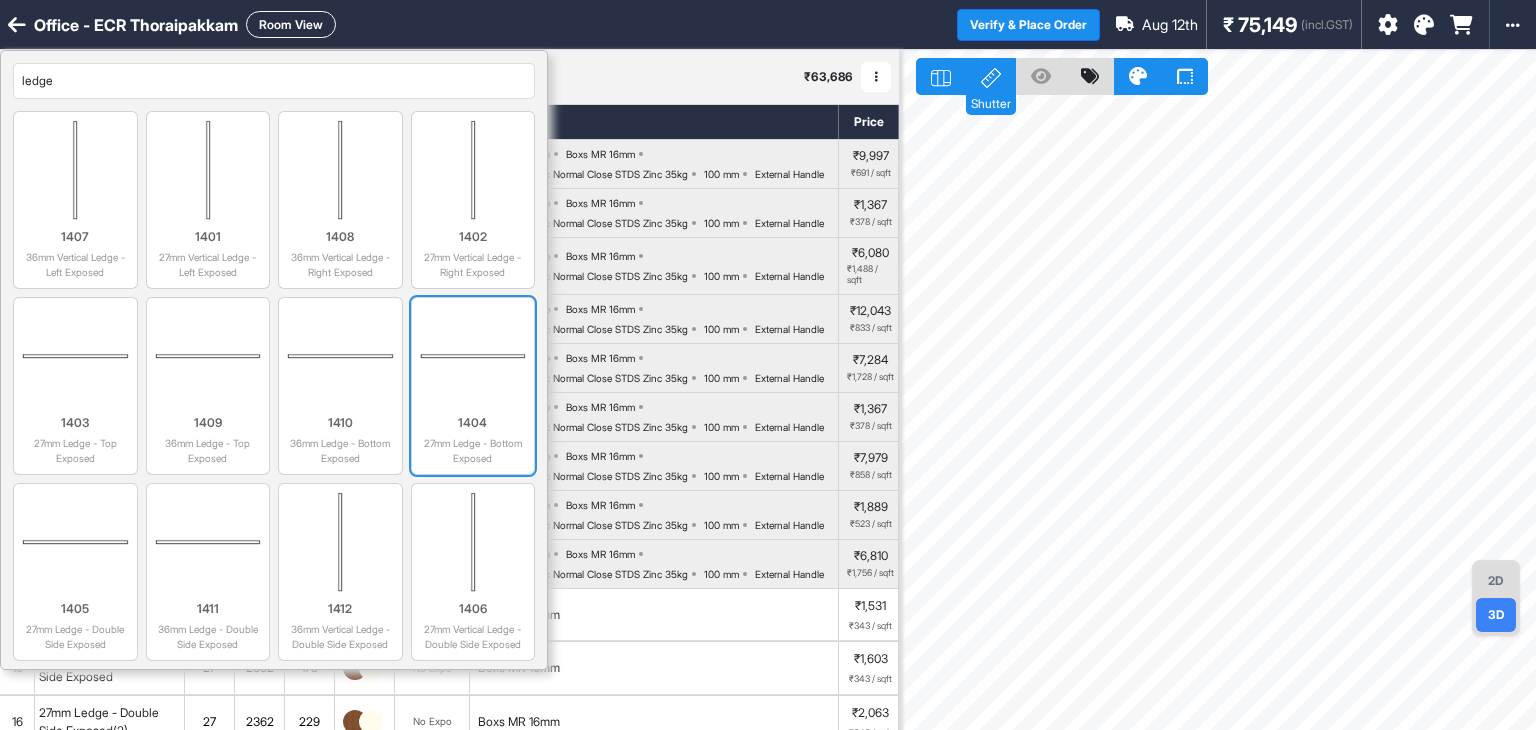 type on "ledge" 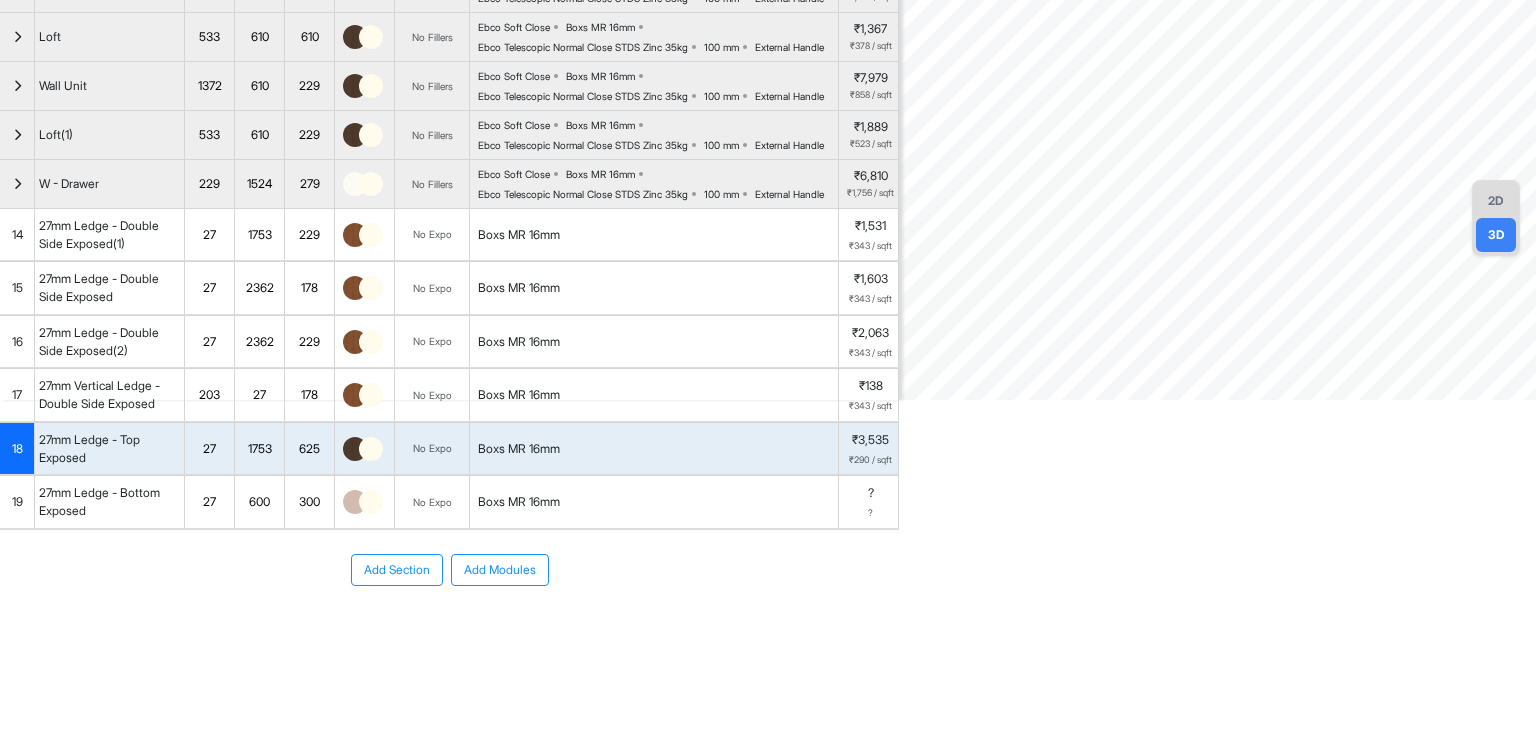 scroll, scrollTop: 548, scrollLeft: 0, axis: vertical 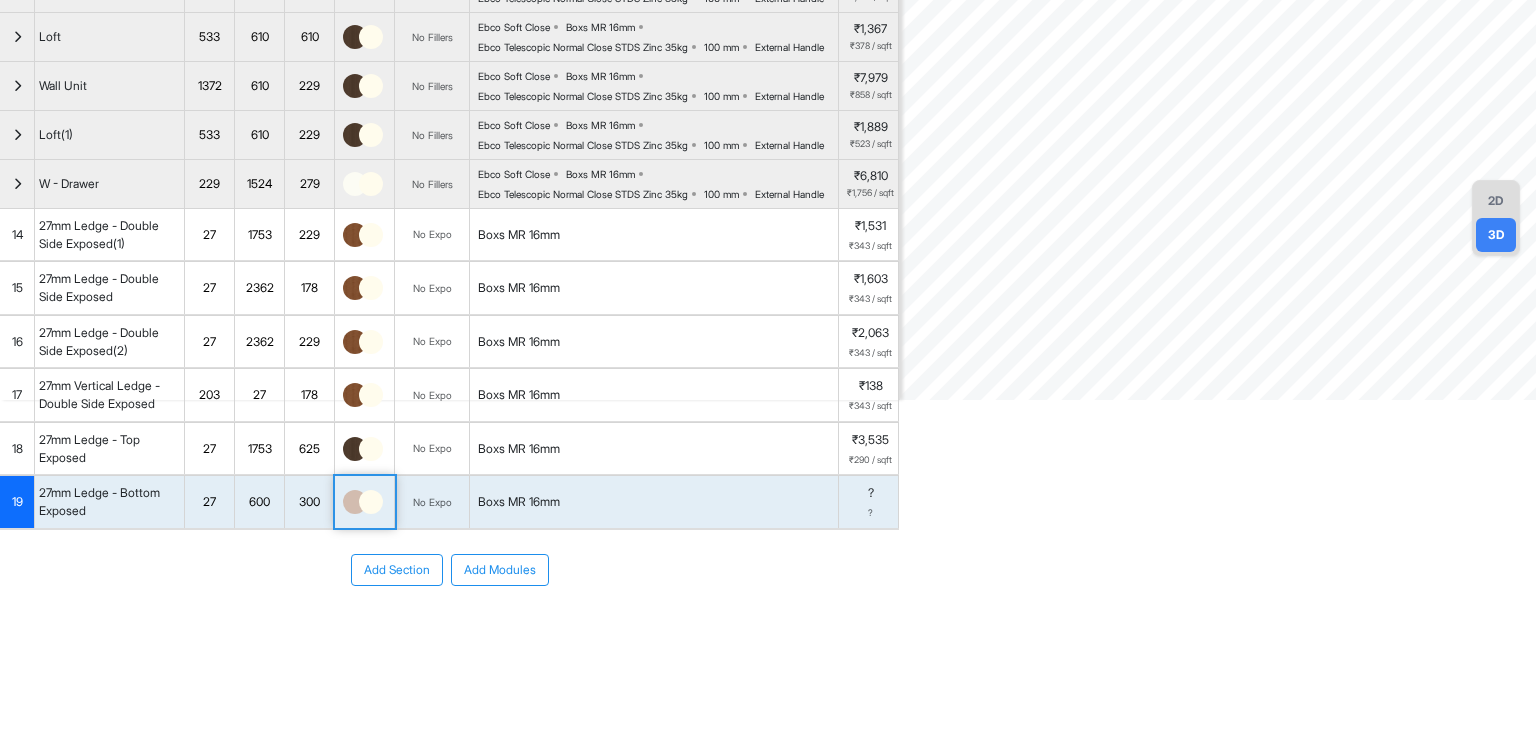click at bounding box center (371, 502) 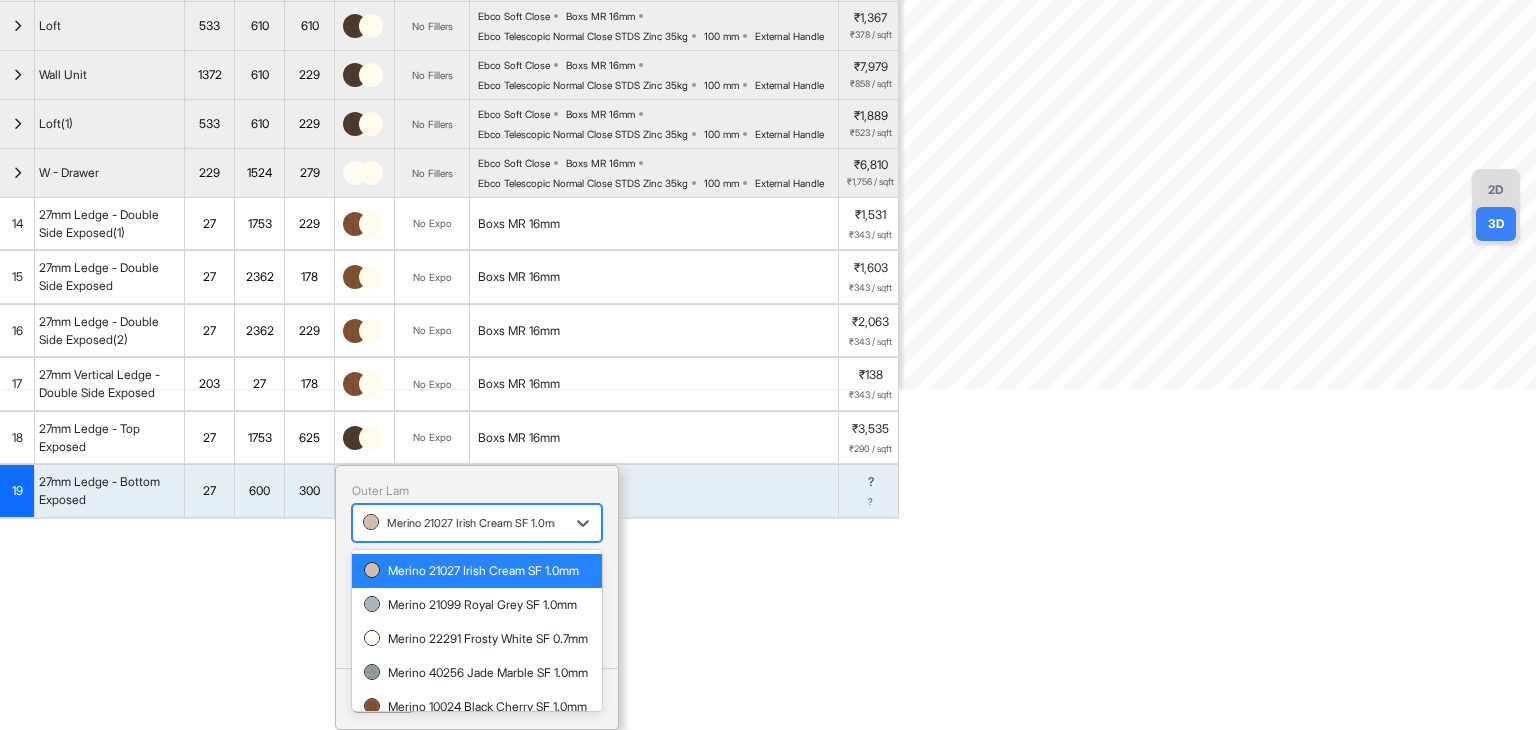 click at bounding box center [459, 523] 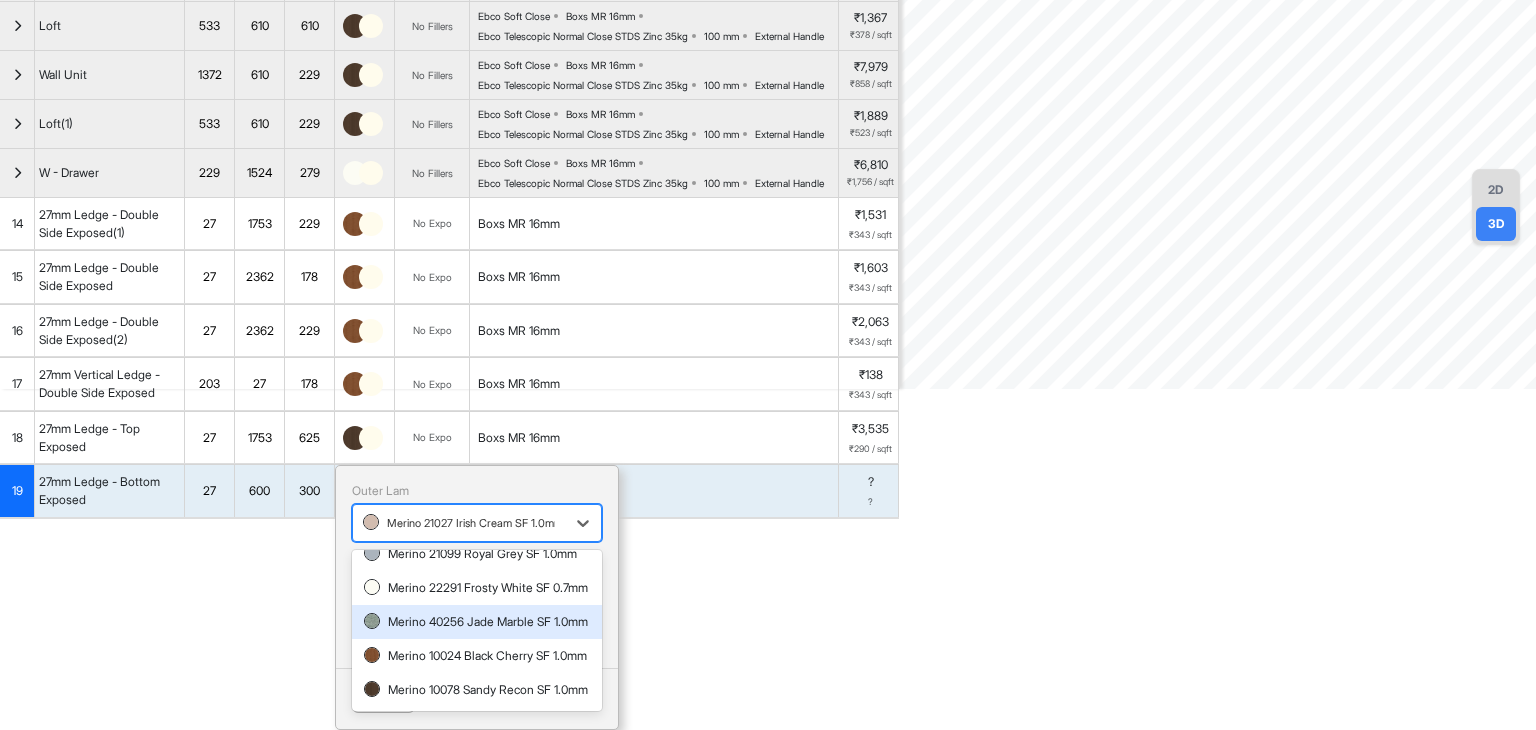 scroll, scrollTop: 0, scrollLeft: 0, axis: both 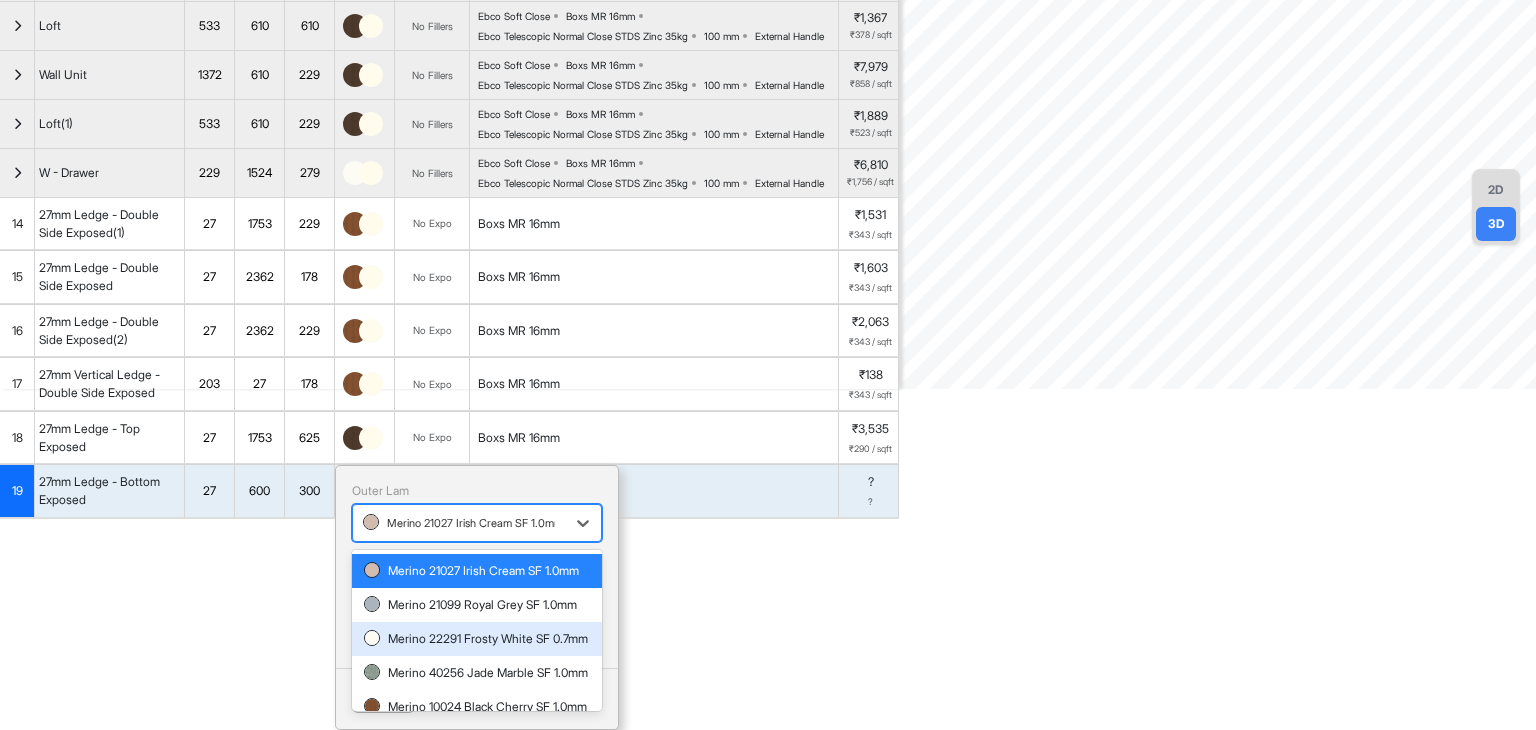 click on "Merino 22291 Frosty White SF 0.7mm" at bounding box center [477, 639] 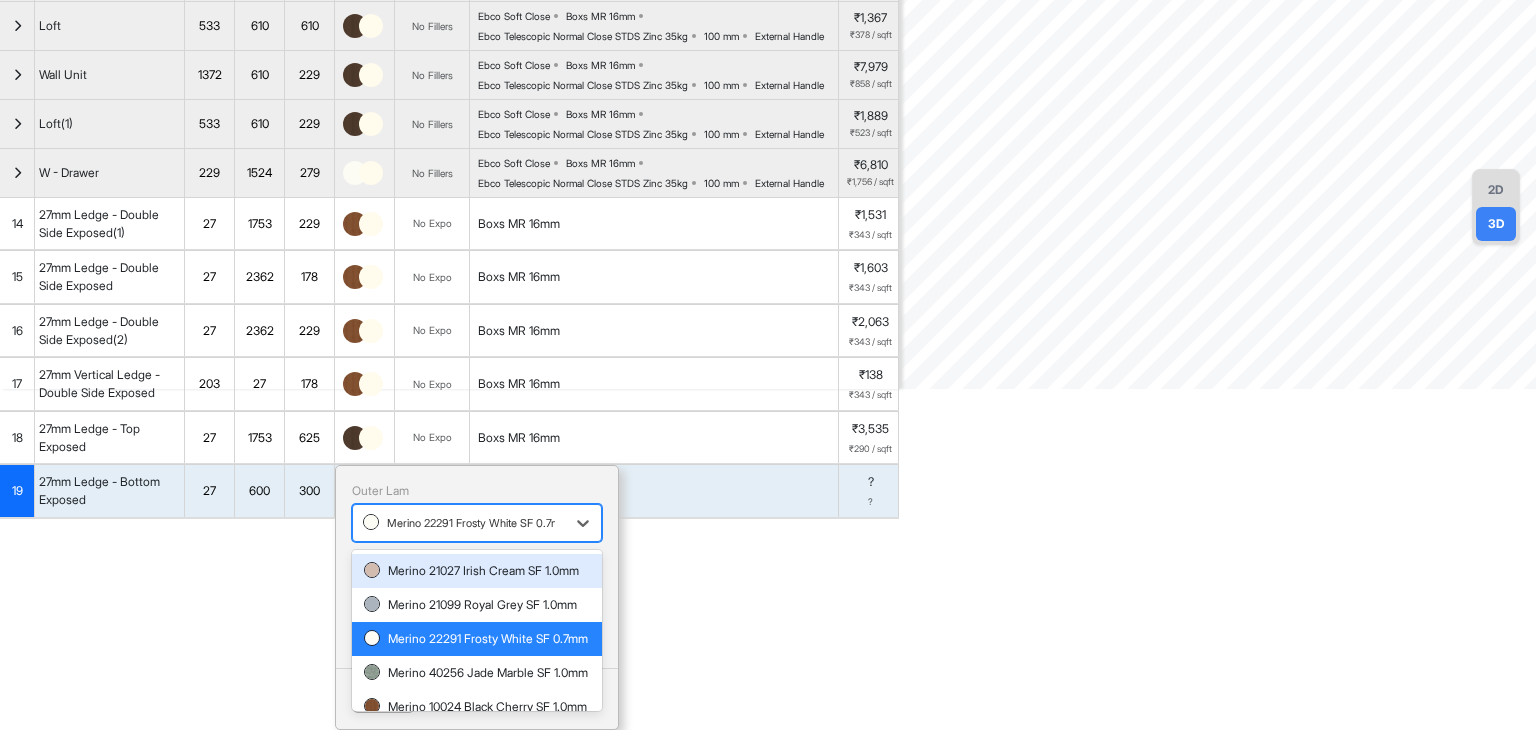 click at bounding box center [459, 523] 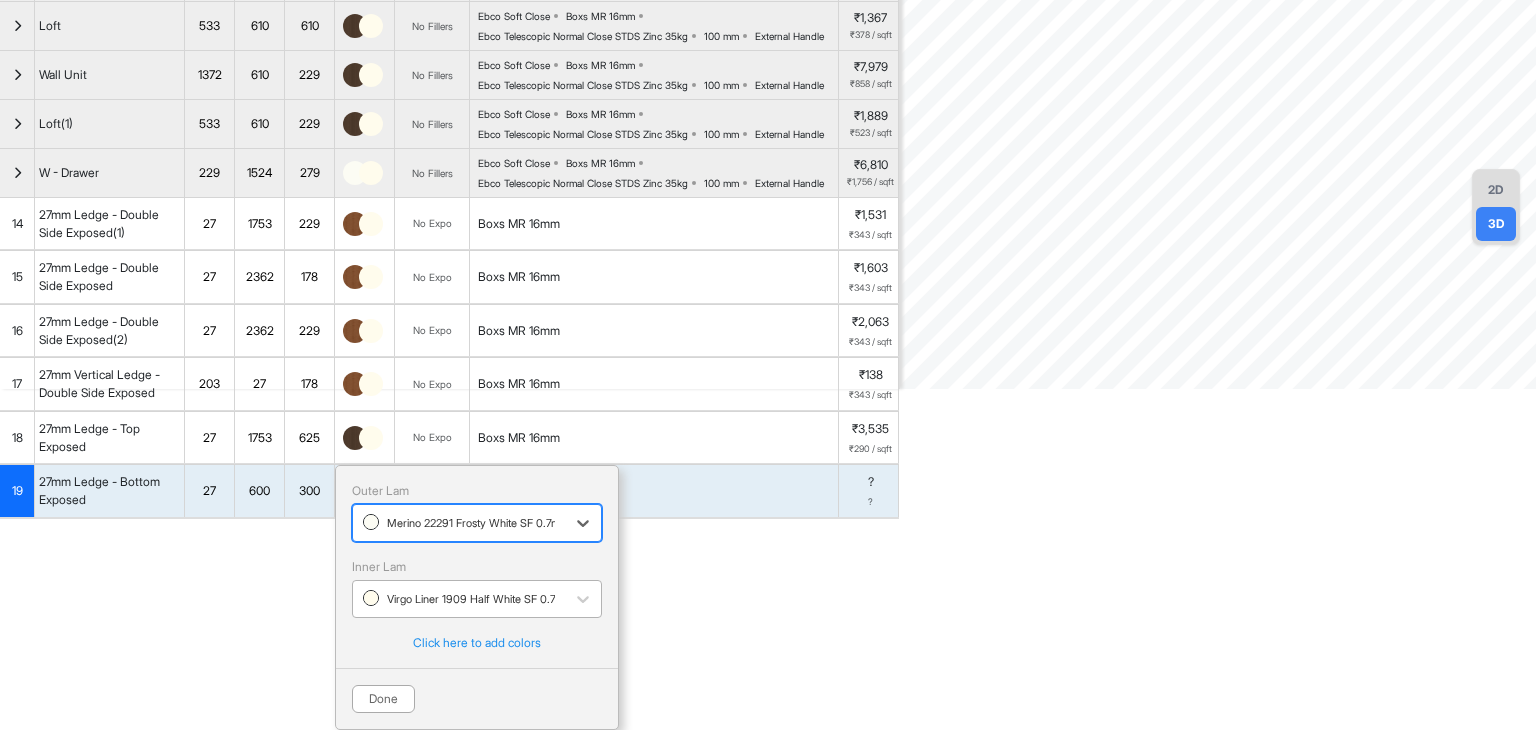 click at bounding box center (459, 599) 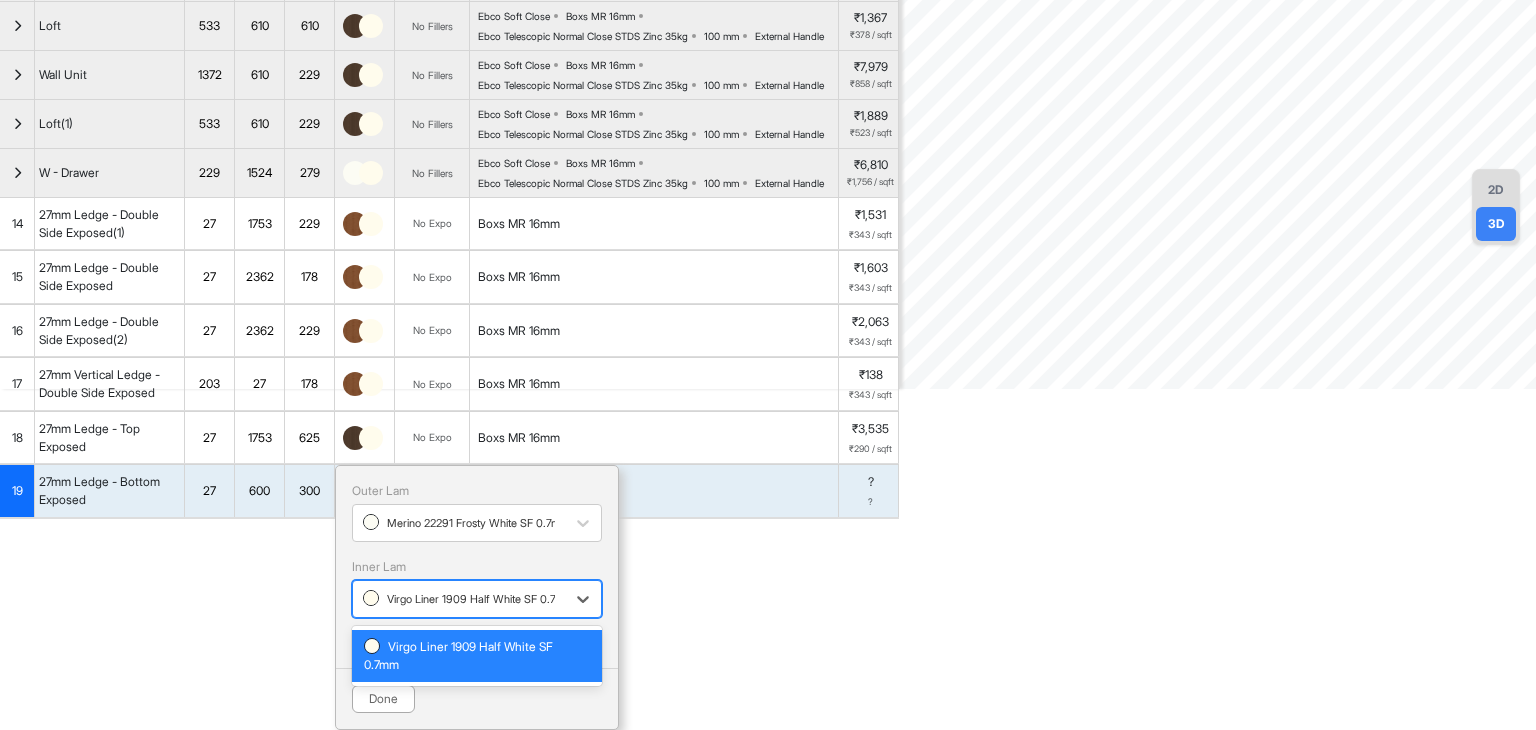 click at bounding box center [459, 599] 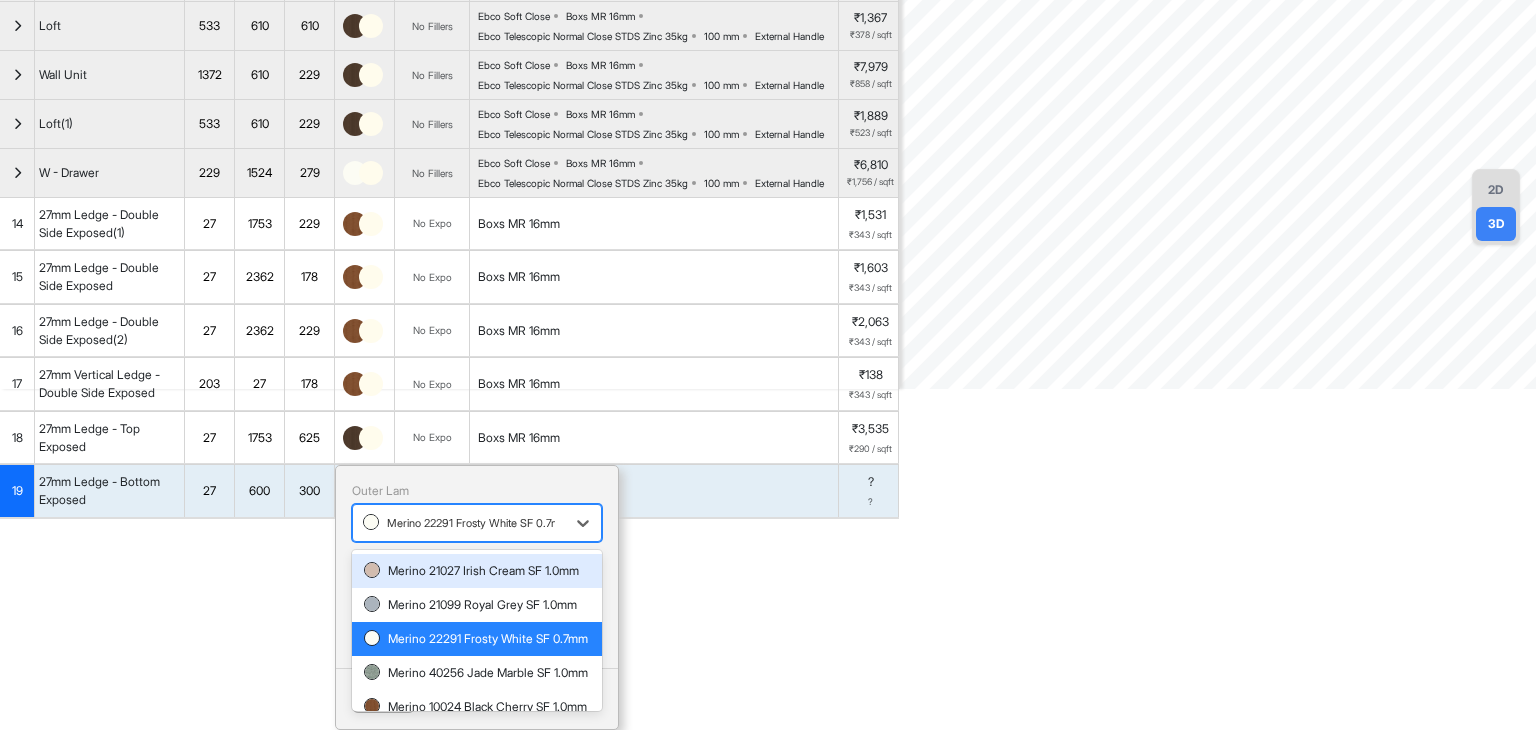 click at bounding box center (459, 523) 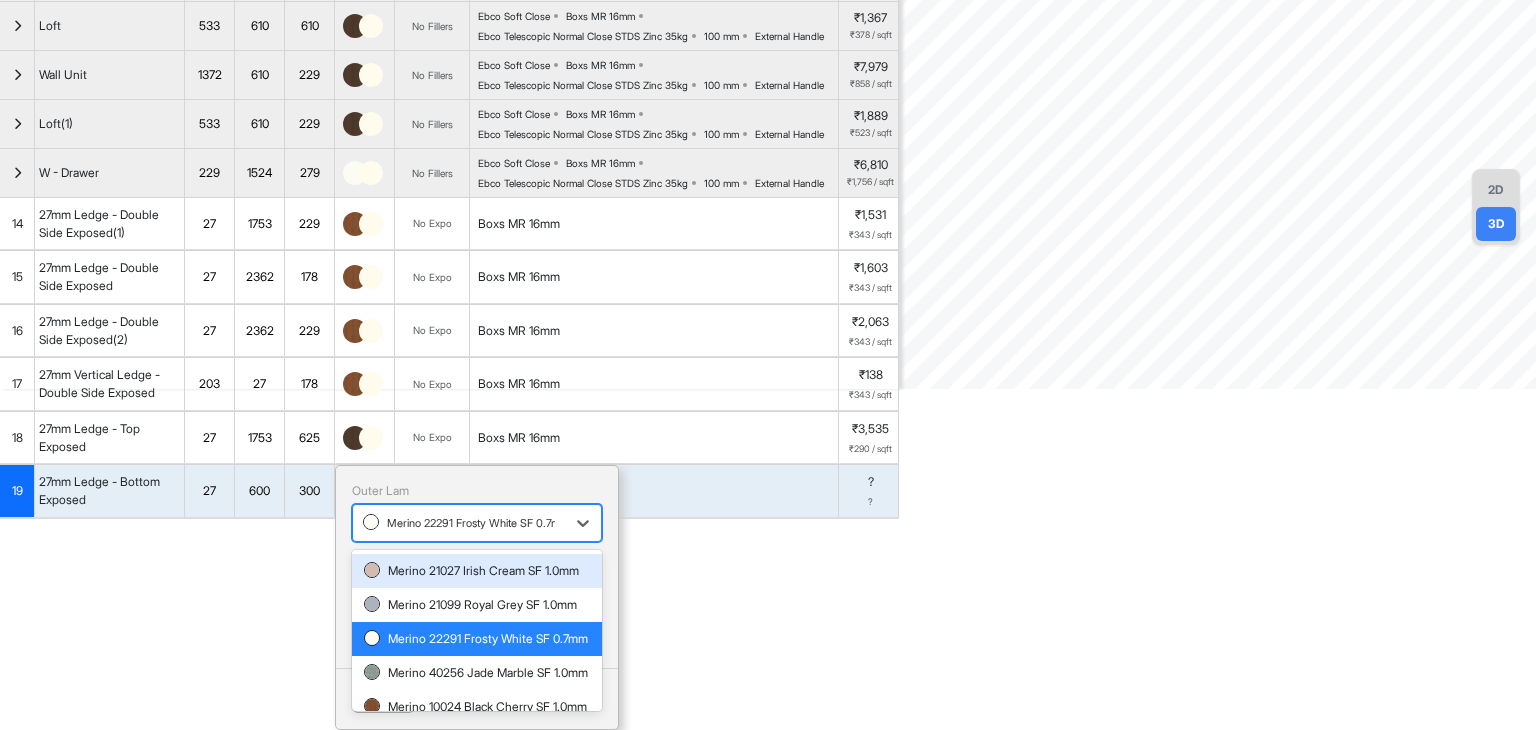 click on "Add Section Add Modules" at bounding box center [449, 559] 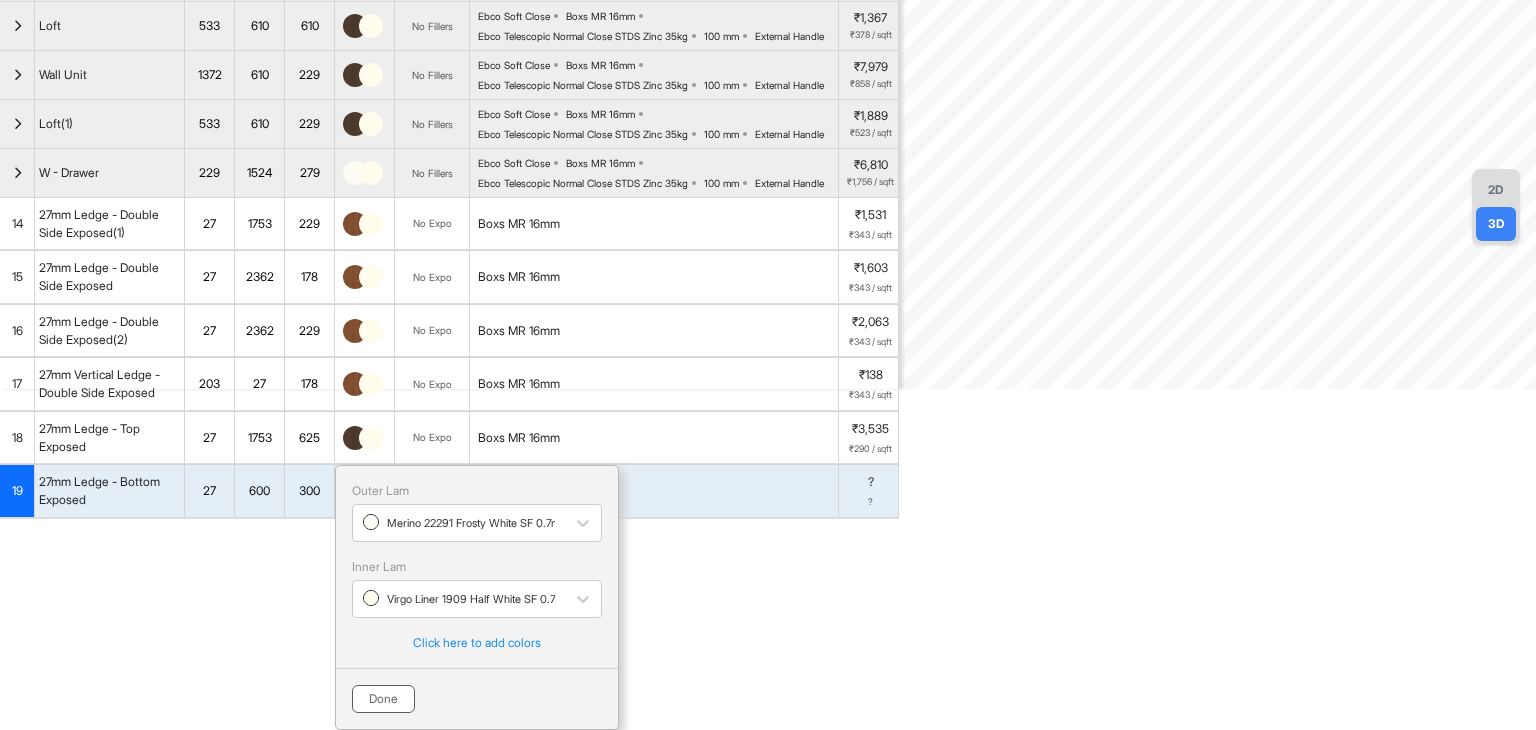 click on "Done" at bounding box center [383, 699] 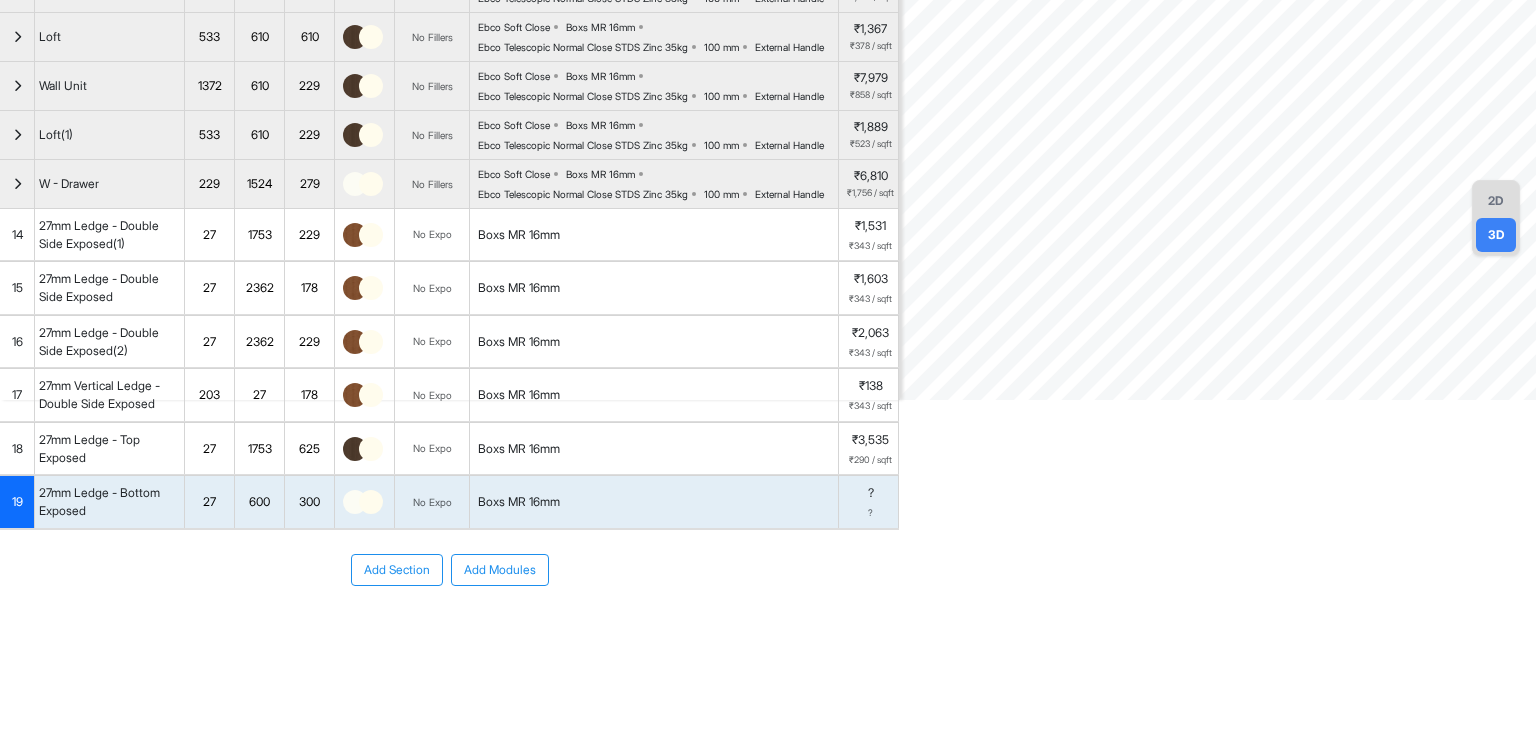 click on "Add Section Add Modules" at bounding box center [449, 630] 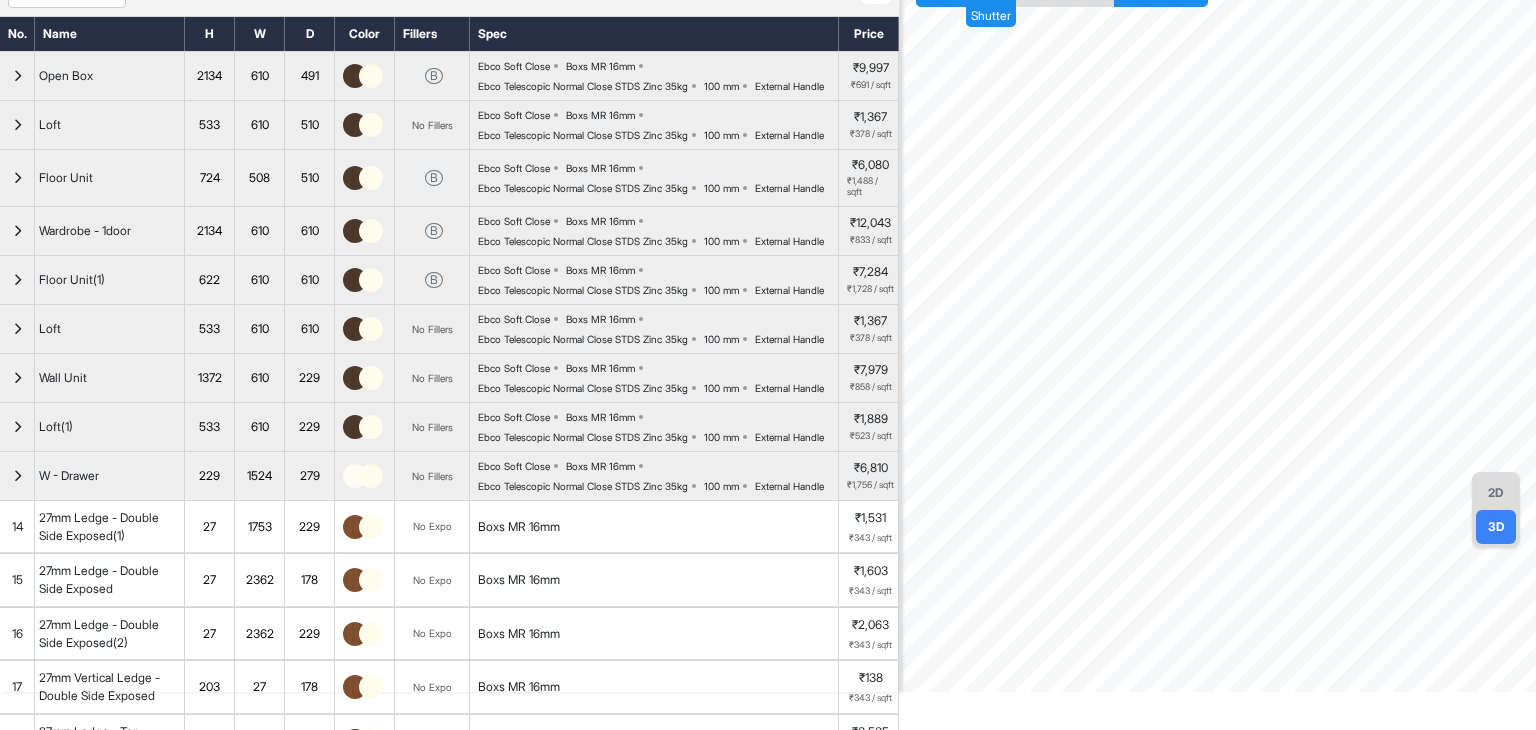 scroll, scrollTop: 0, scrollLeft: 0, axis: both 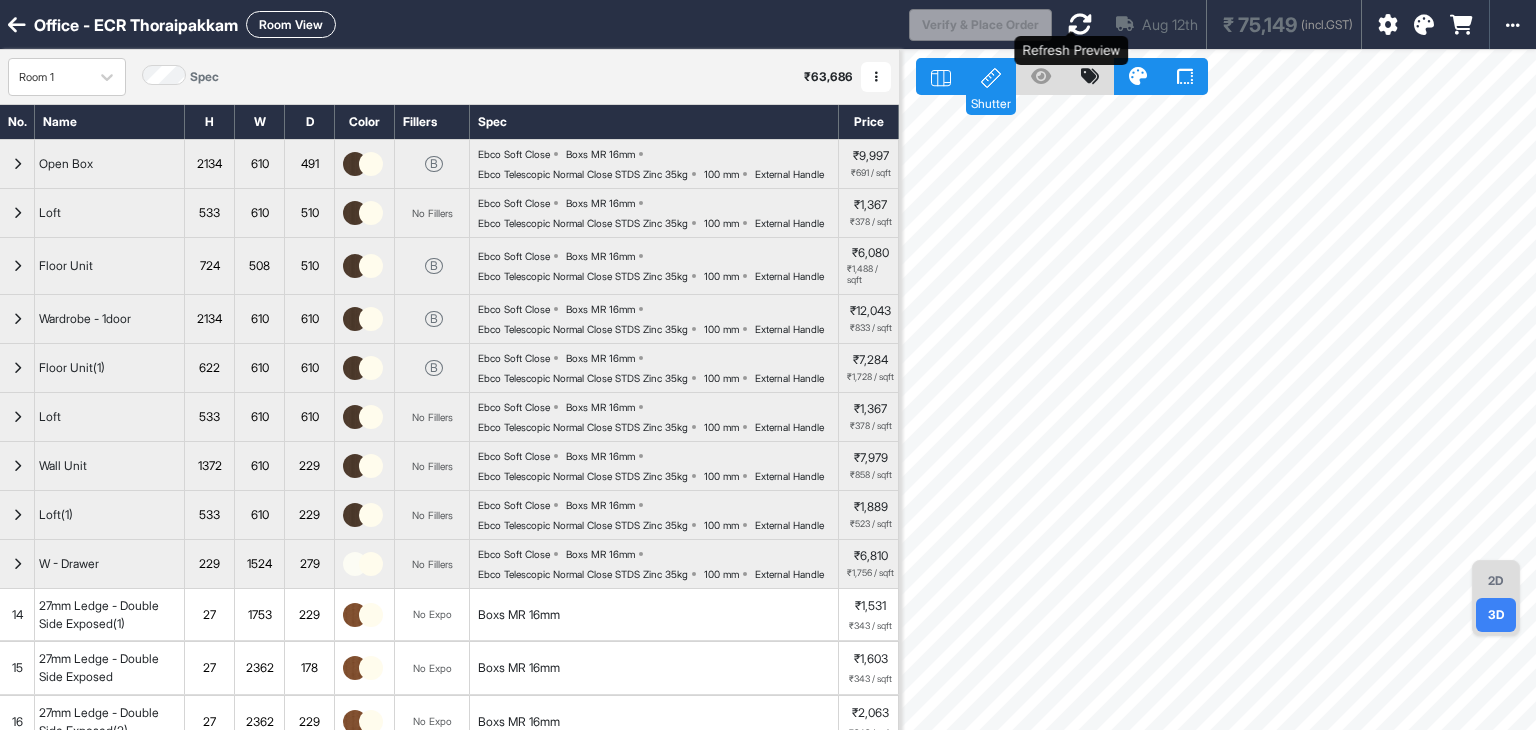 click at bounding box center (1080, 24) 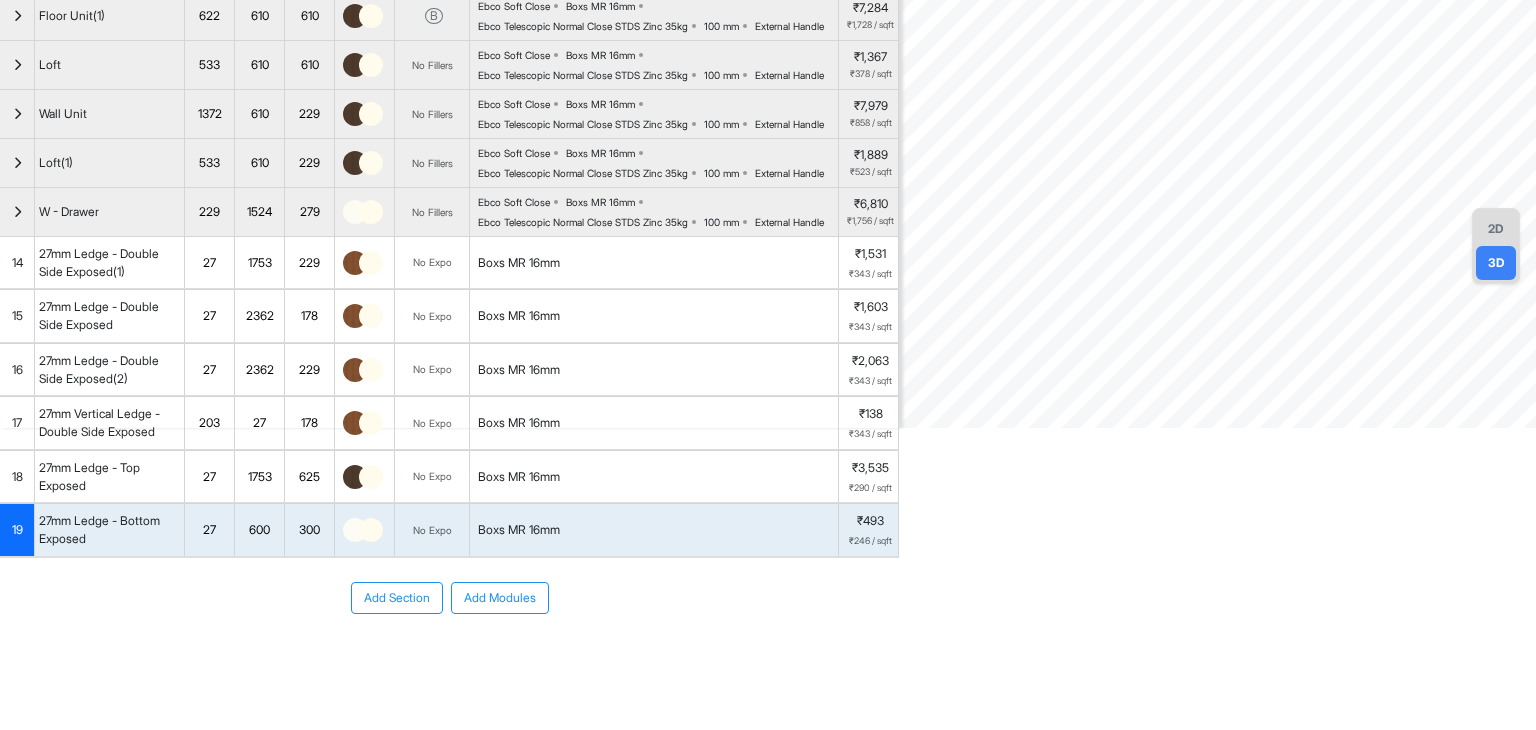 scroll, scrollTop: 348, scrollLeft: 0, axis: vertical 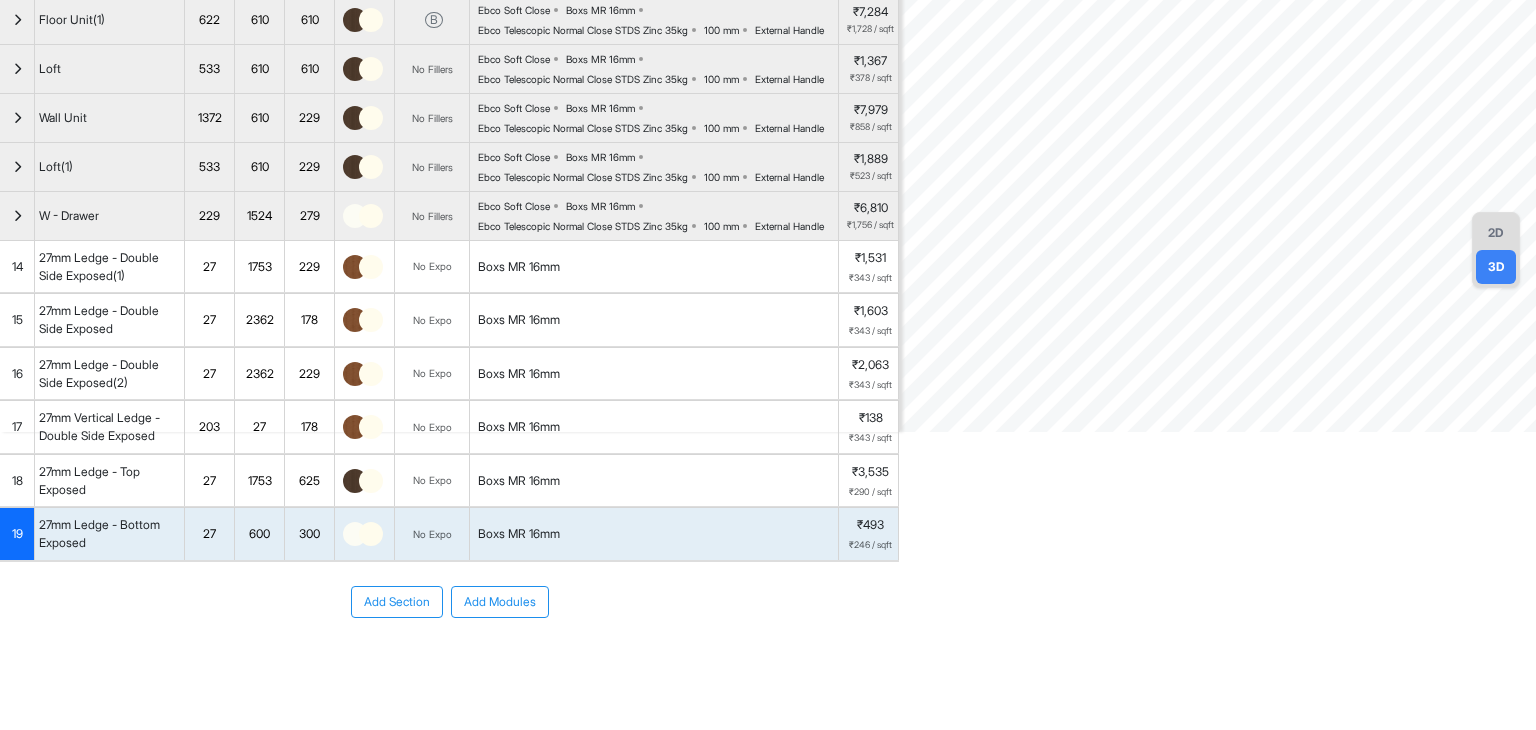 click on "Office - ECR Thoraipakkam Room View Verify & Place Order Aug 12th ₹   75,731 (incl.GST) Import Assembly Archive Rename Refresh Price Room 1 Spec ₹ 64,179 Add  Room Edit  Room  Name Delete  Room Duplicate Room No. Name H W D Color Fillers Spec Price Open Box 2134 610 491 B Ebco Soft Close Boxs MR 16mm Ebco Telescopic Normal Close STDS Zinc 35kg 100 mm External Handle ₹9,997 ₹691 / sqft Loft 533 610 510 No Fillers Ebco Soft Close Boxs MR 16mm Ebco Telescopic Normal Close STDS Zinc 35kg 100 mm External Handle ₹1,367 ₹378 / sqft Floor Unit 724 508 510 B Ebco Soft Close Boxs MR 16mm Ebco Telescopic Normal Close STDS Zinc 35kg 100 mm External Handle ₹6,080 ₹1,488 / sqft Wardrobe - 1door 2134 610 610 B Ebco Soft Close Boxs MR 16mm Ebco Telescopic Normal Close STDS Zinc 35kg 100 mm External Handle ₹12,043 ₹833 / sqft Floor Unit(1) 622 610 610 B Ebco Soft Close Boxs MR 16mm Ebco Telescopic Normal Close STDS Zinc 35kg 100 mm External Handle ₹7,284 ₹1,728 / sqft Loft 533 610 610 No Fillers 100 mm" at bounding box center (768, 365) 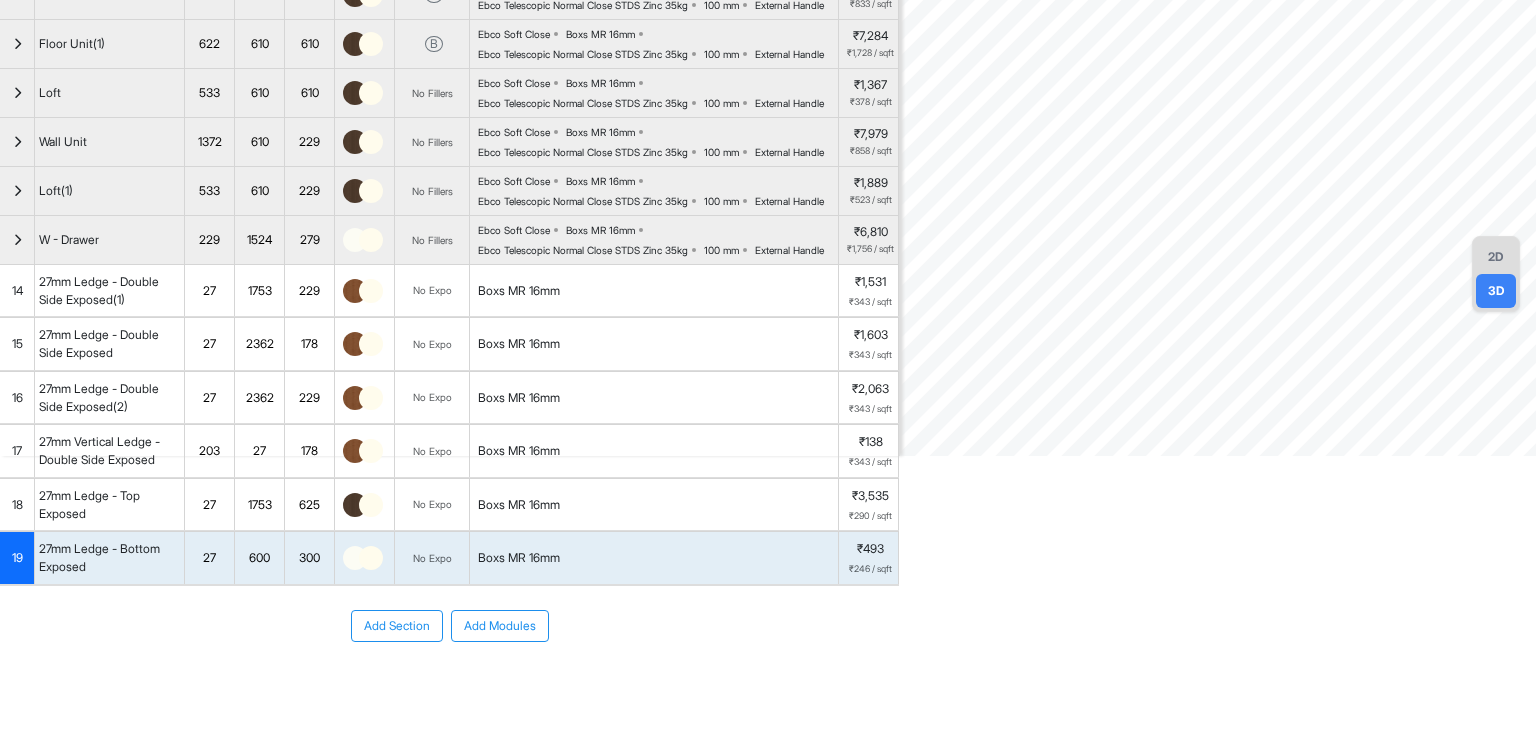 scroll, scrollTop: 548, scrollLeft: 0, axis: vertical 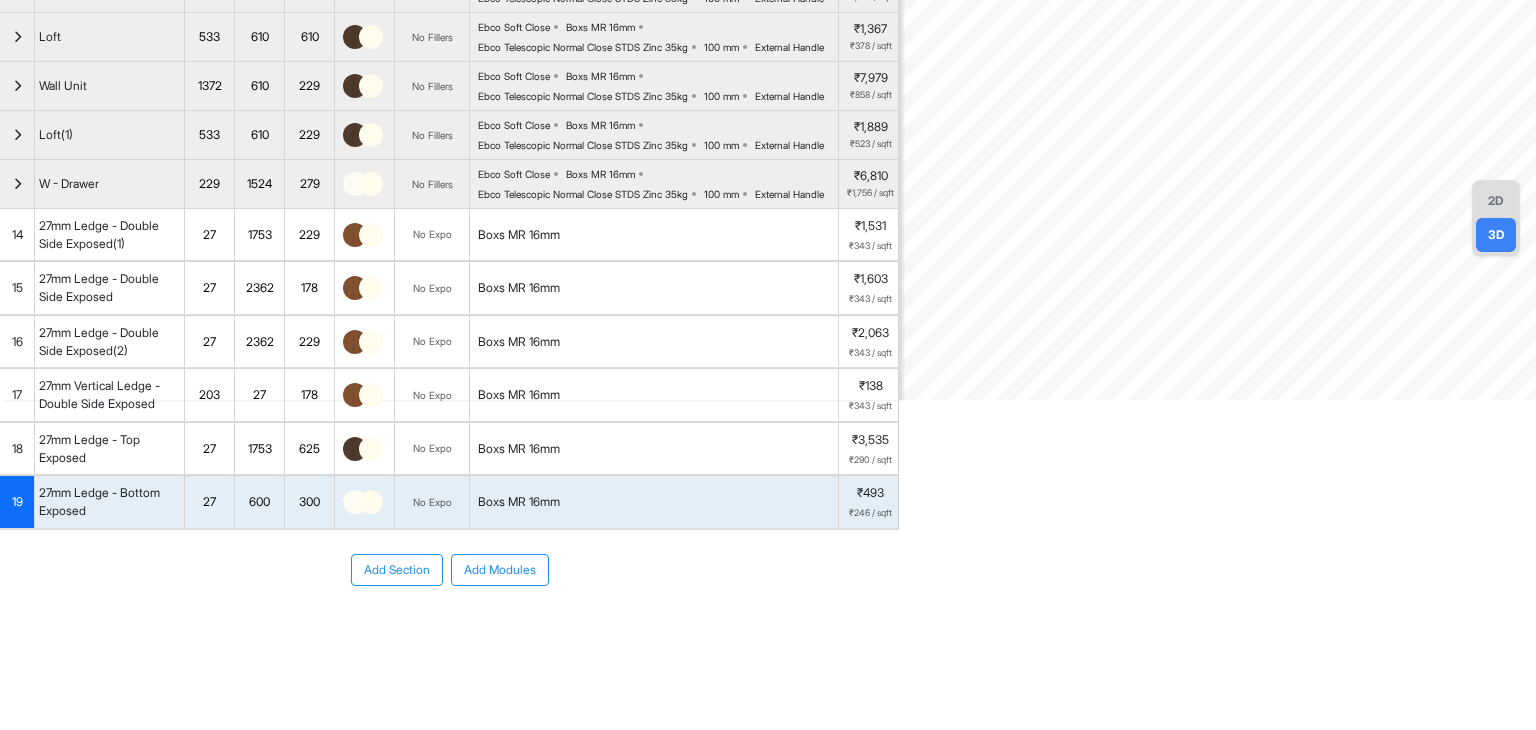 click on "600" at bounding box center (259, 502) 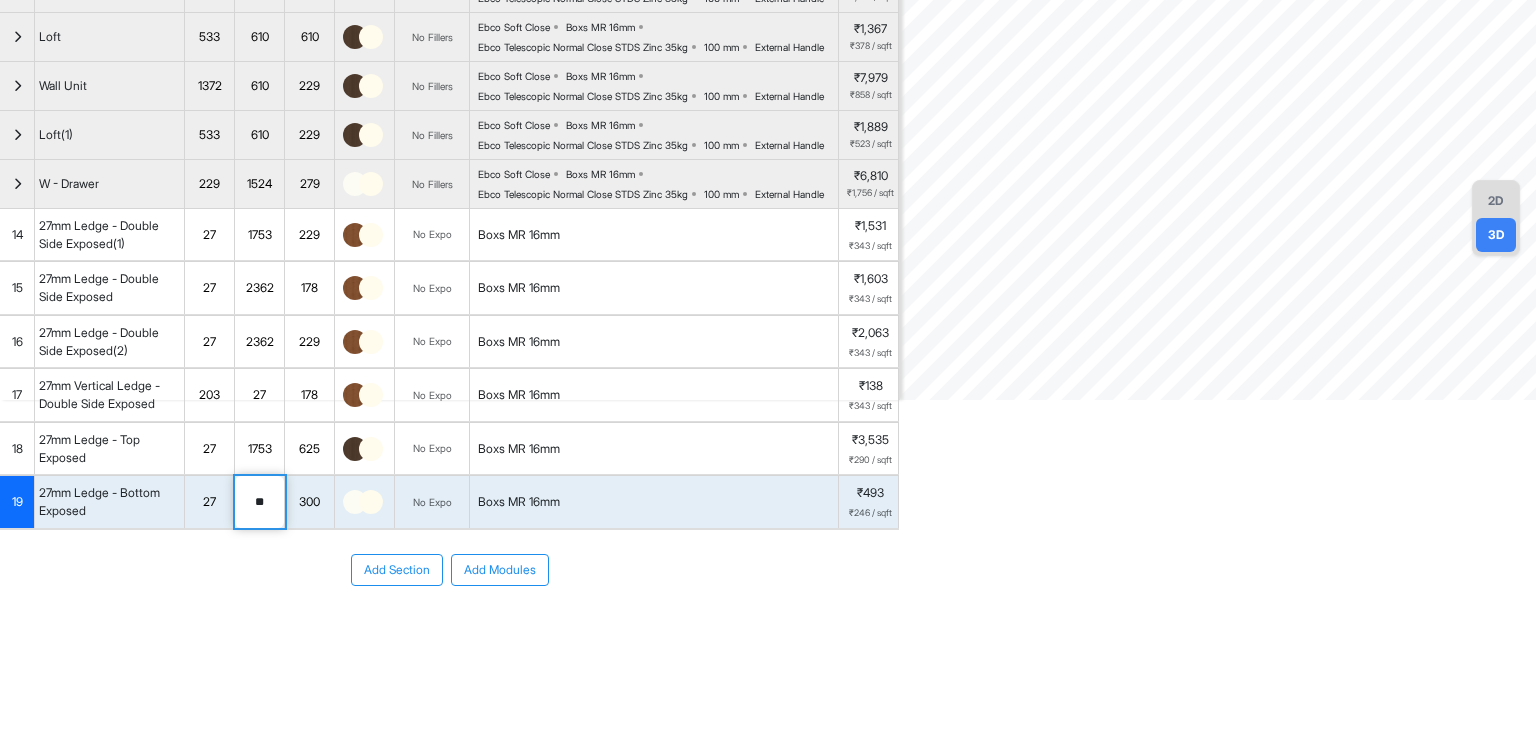 type on "*" 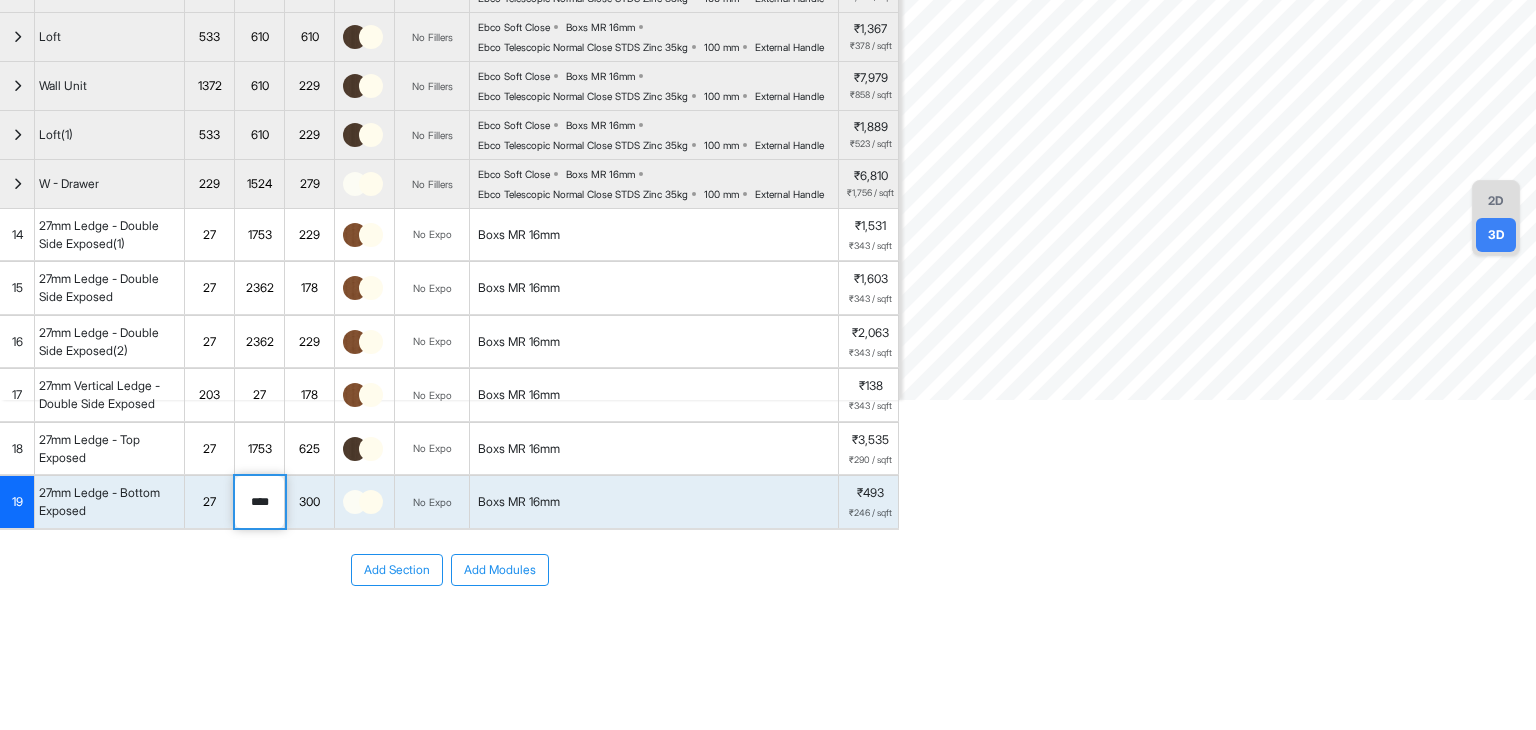 type on "****" 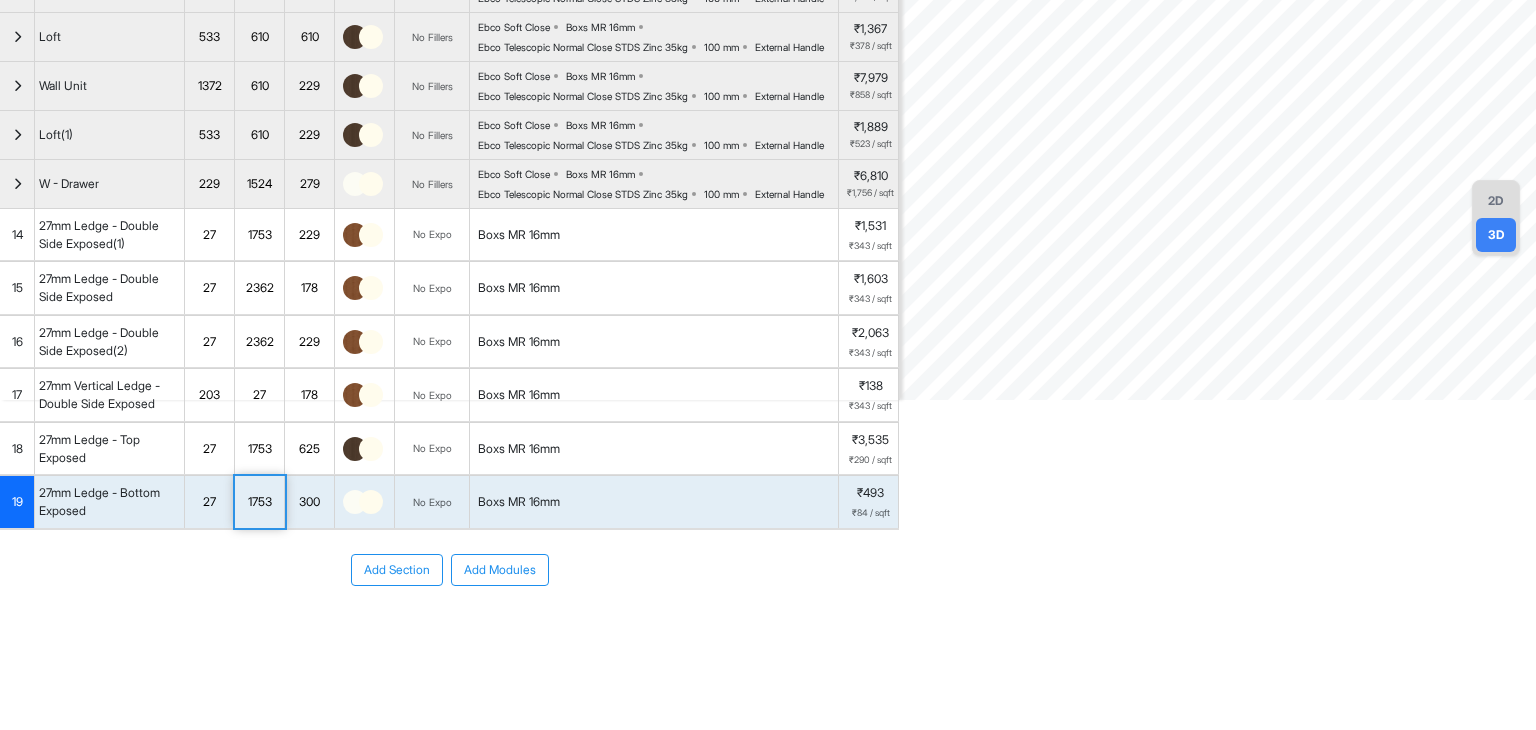 click on "300" at bounding box center (309, 502) 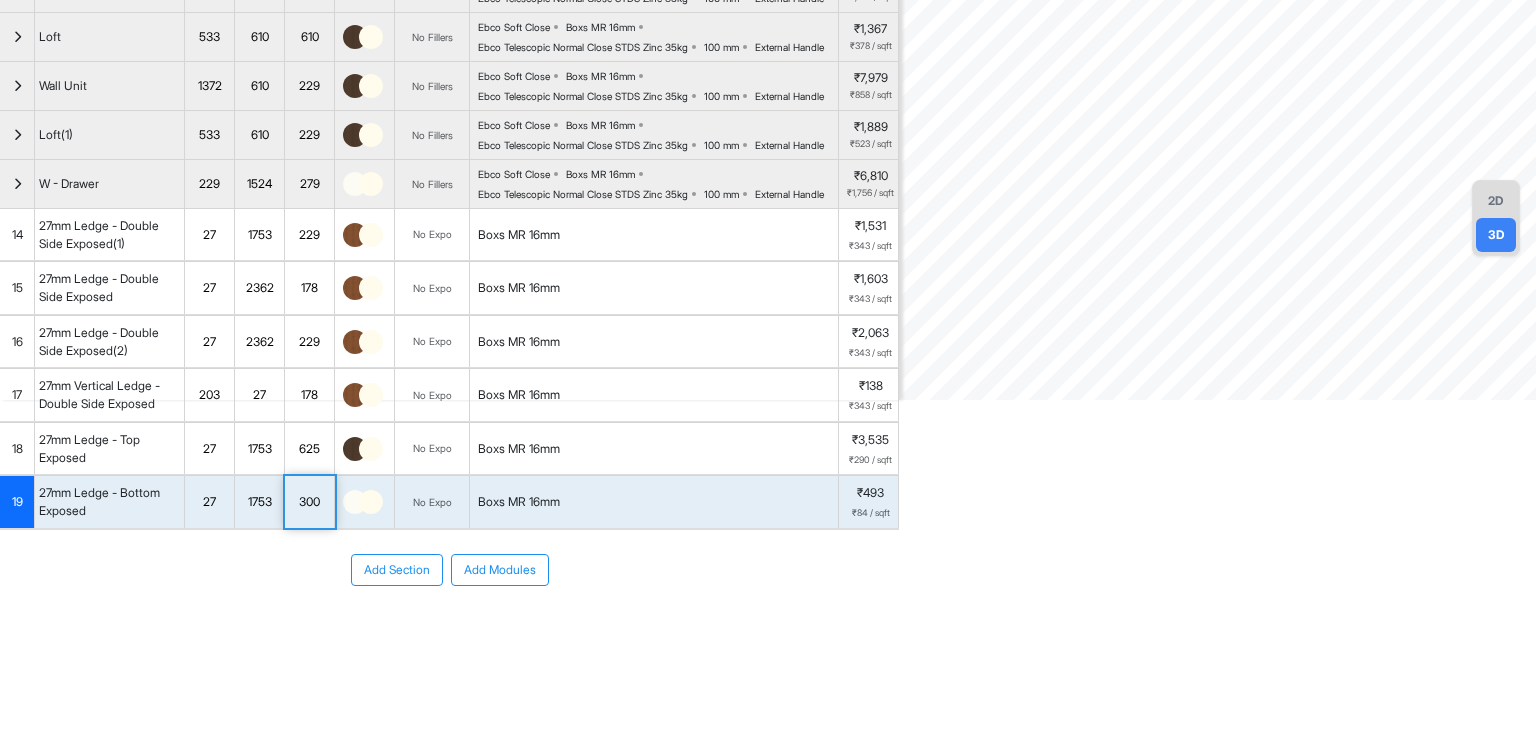 click on "300" at bounding box center (309, 502) 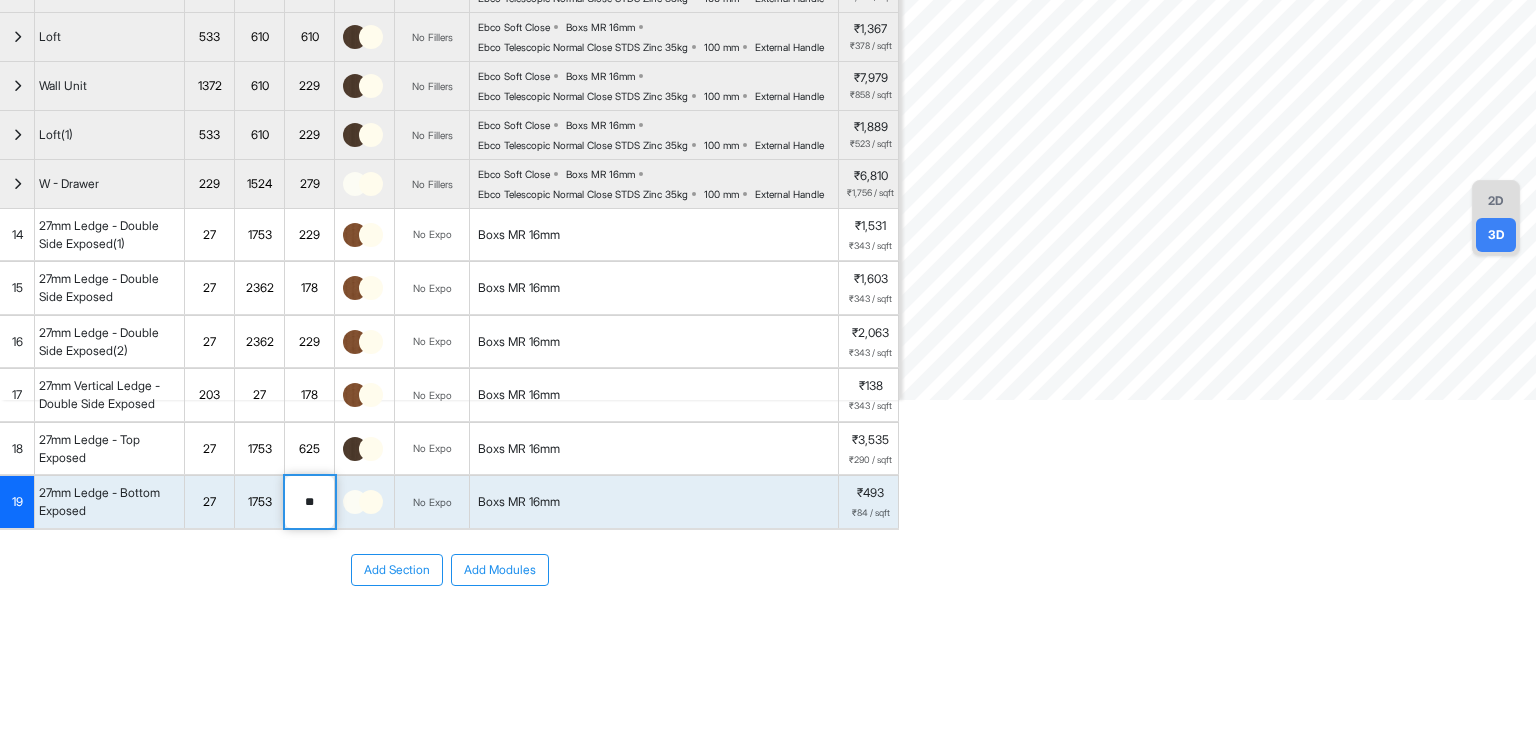 type on "*" 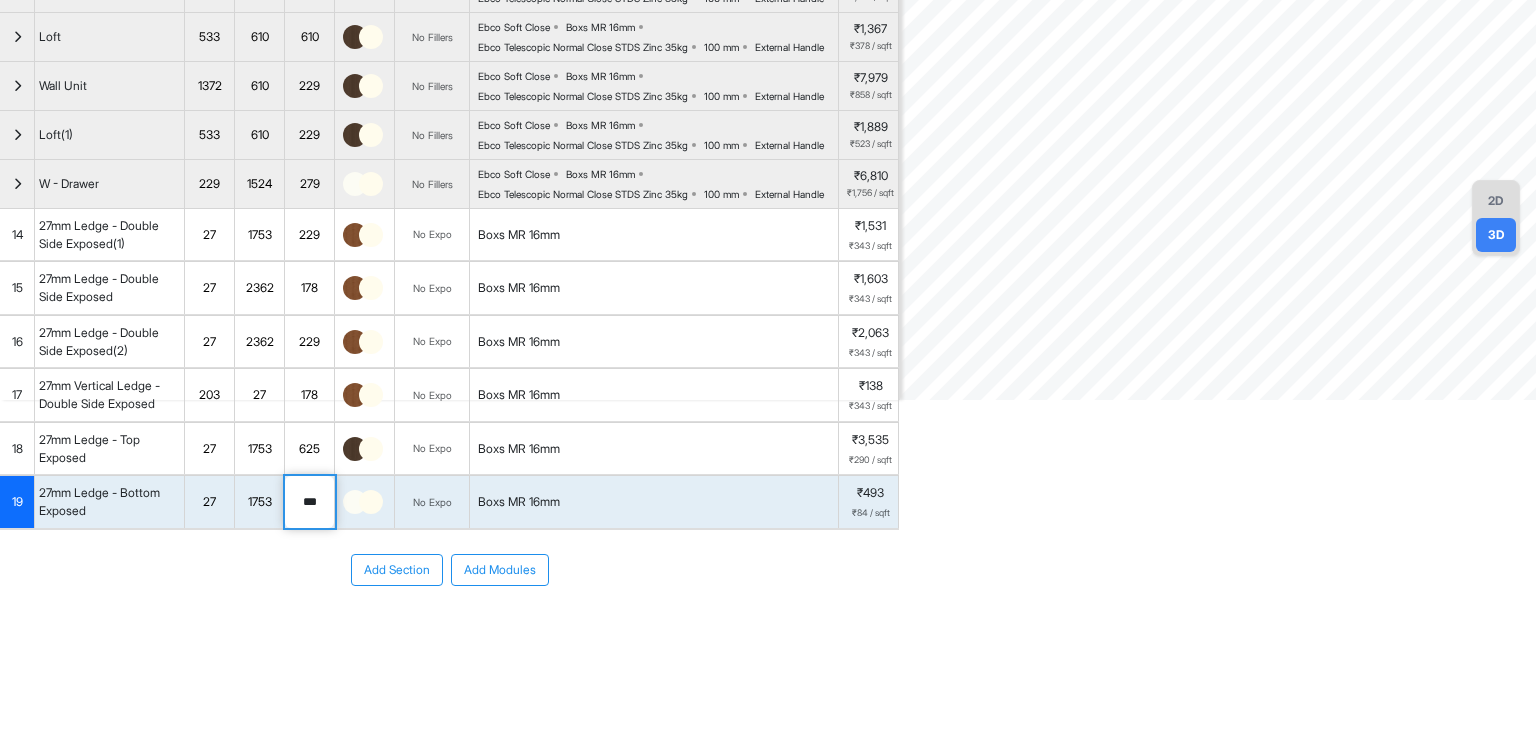type on "***" 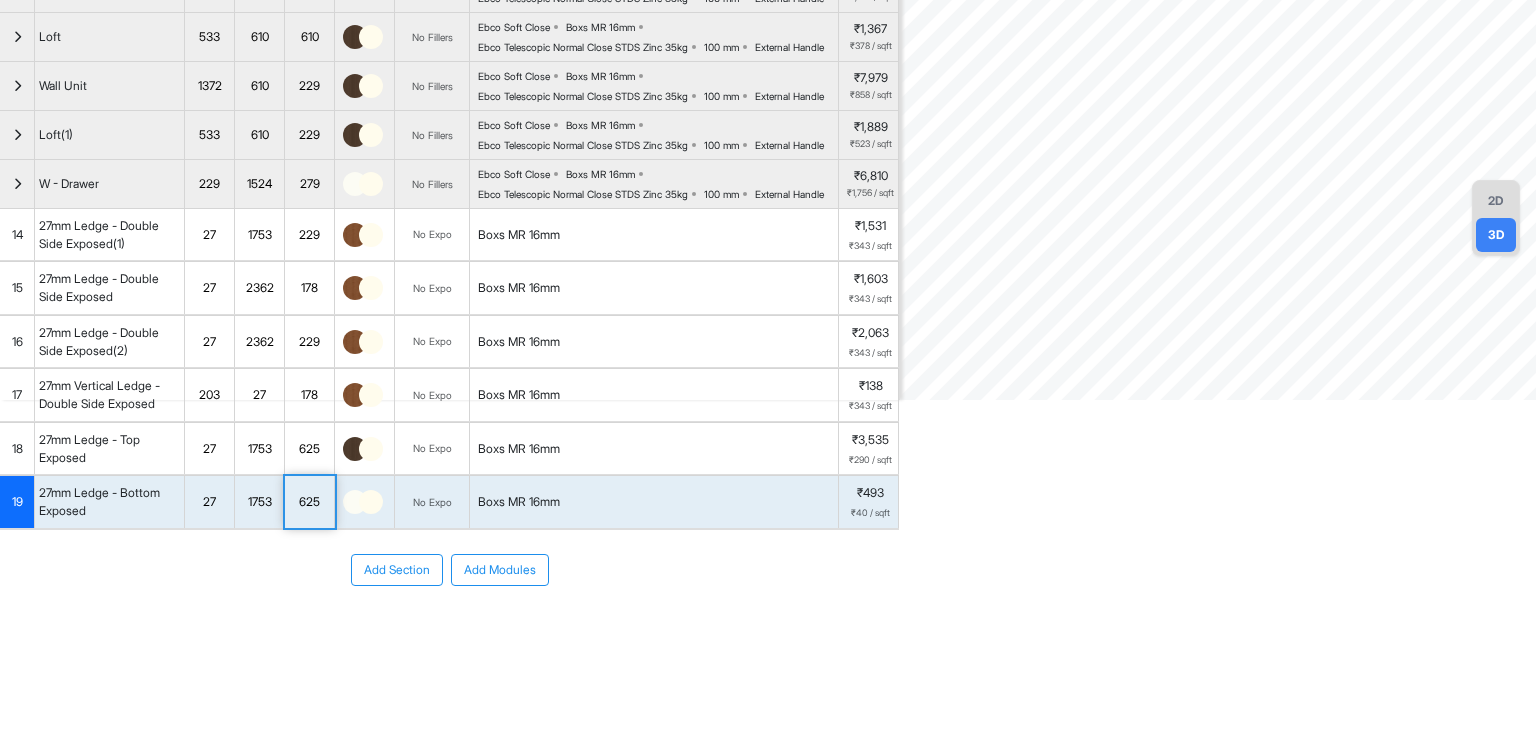 click on "Add Section Add Modules" at bounding box center (449, 570) 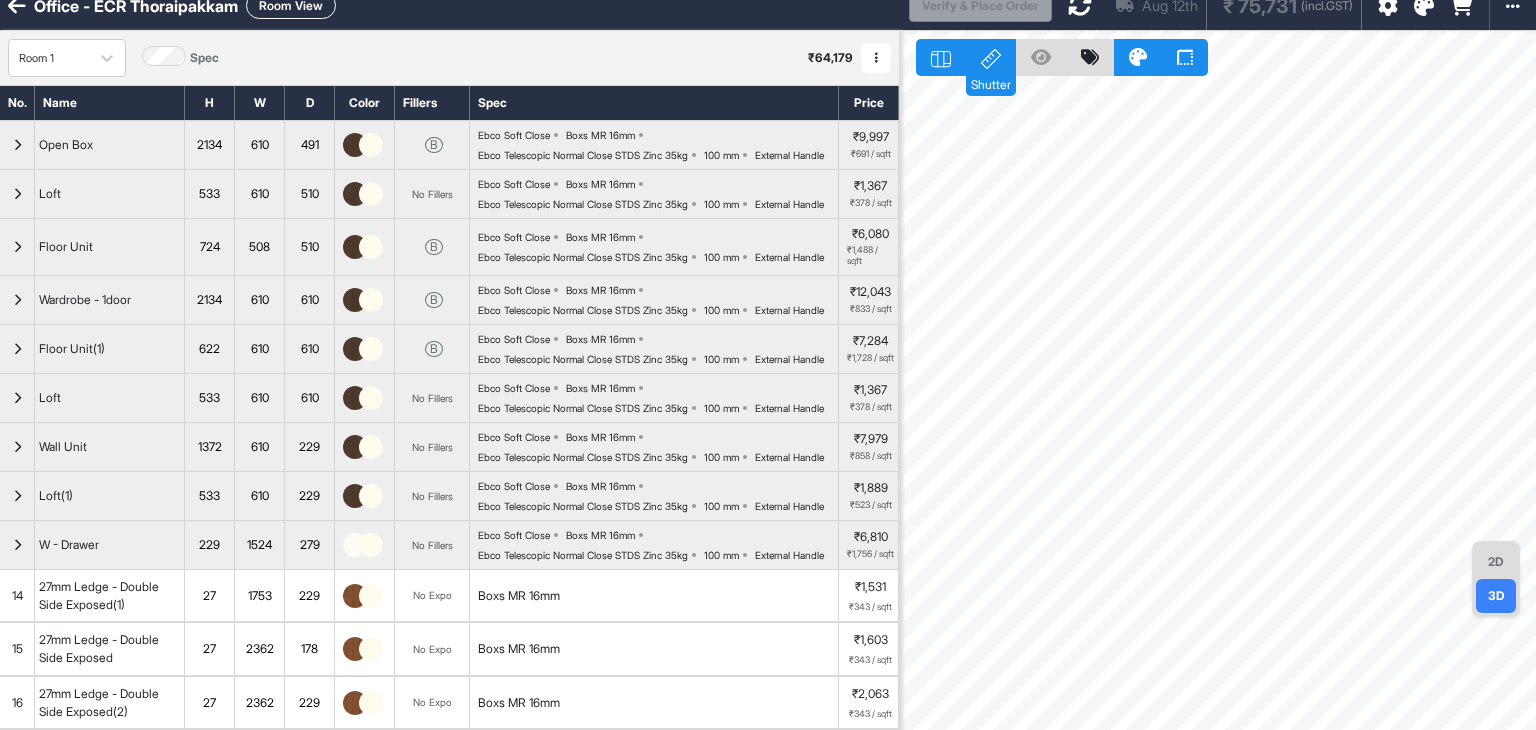 scroll, scrollTop: 0, scrollLeft: 0, axis: both 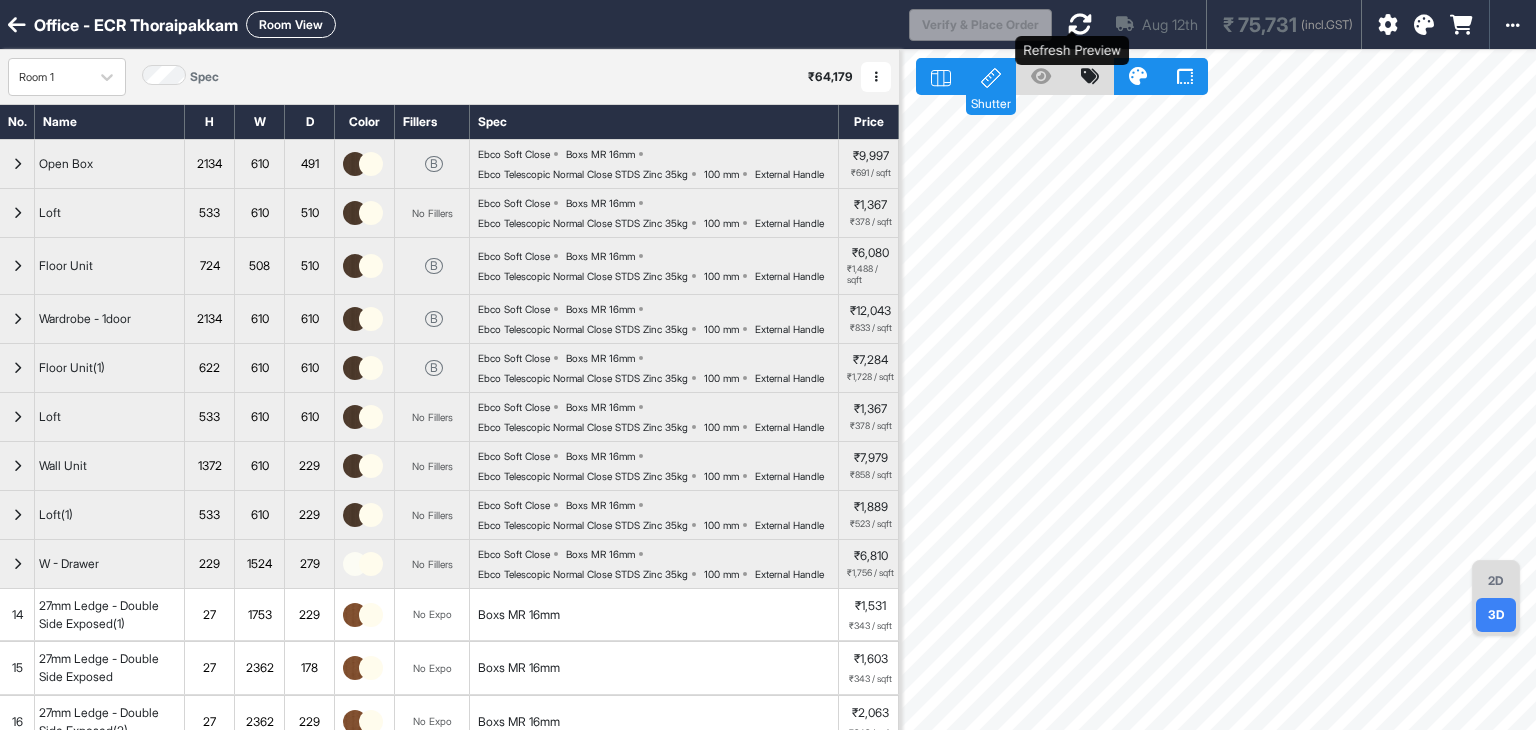 click at bounding box center [1080, 24] 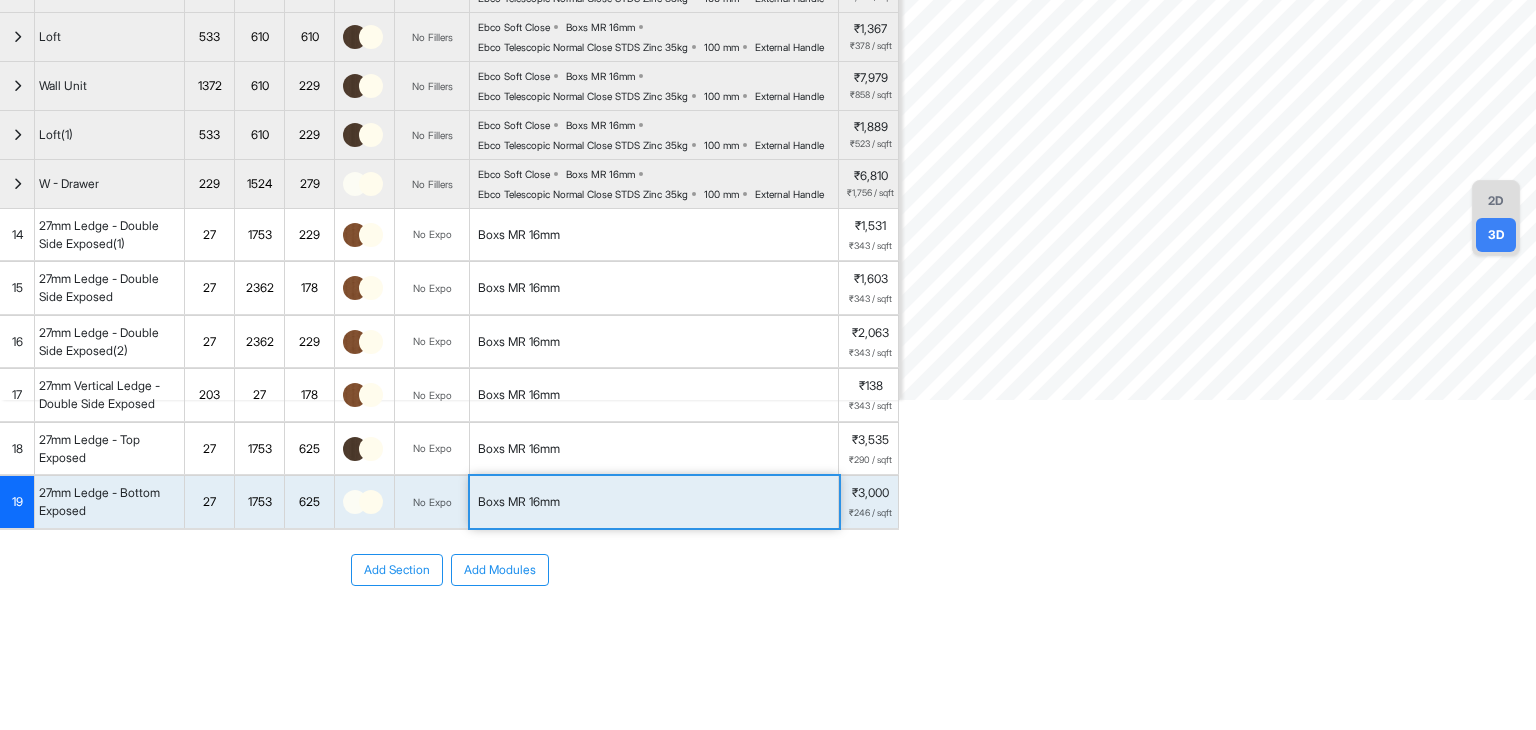 scroll, scrollTop: 548, scrollLeft: 0, axis: vertical 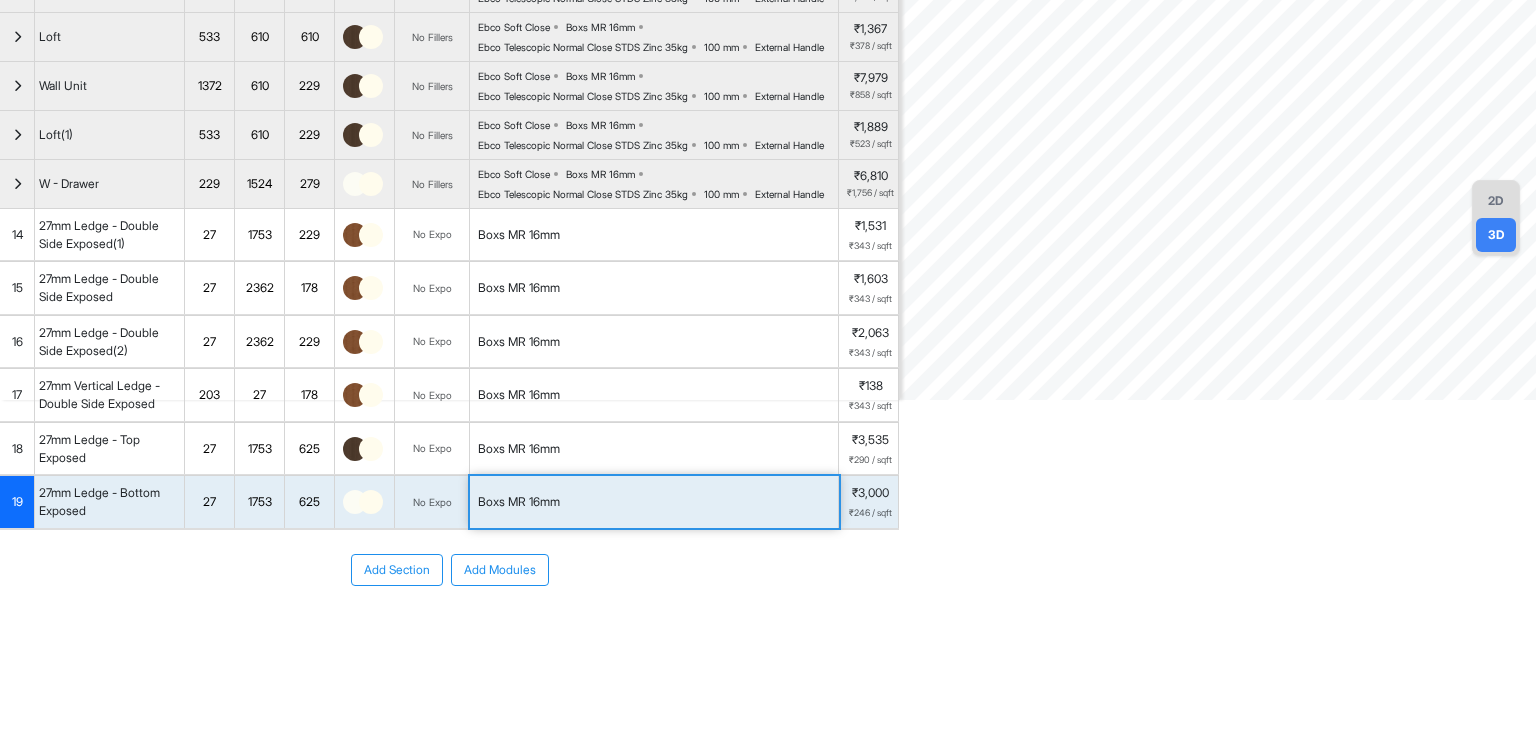 click on "18" at bounding box center [17, 449] 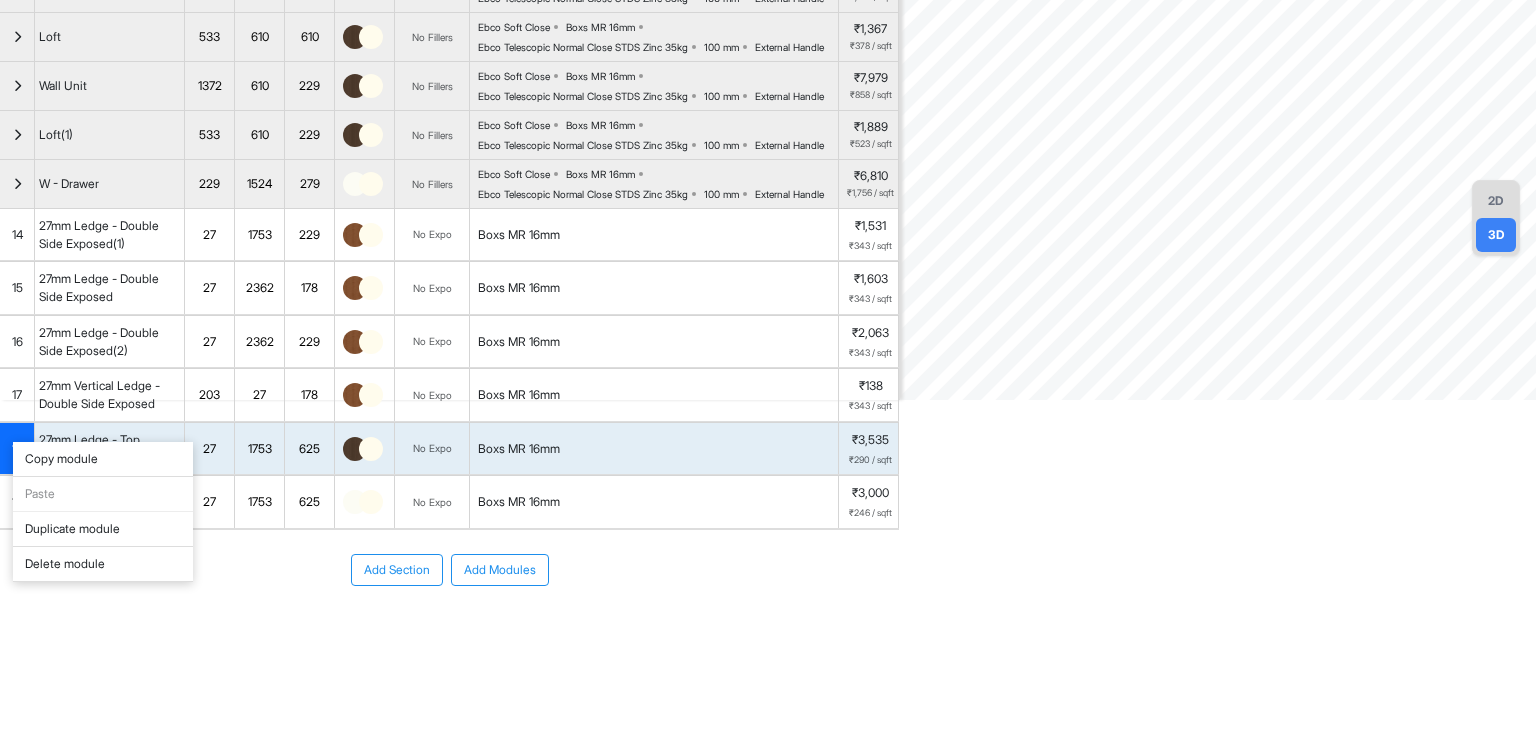 click on "Duplicate module" at bounding box center (103, 529) 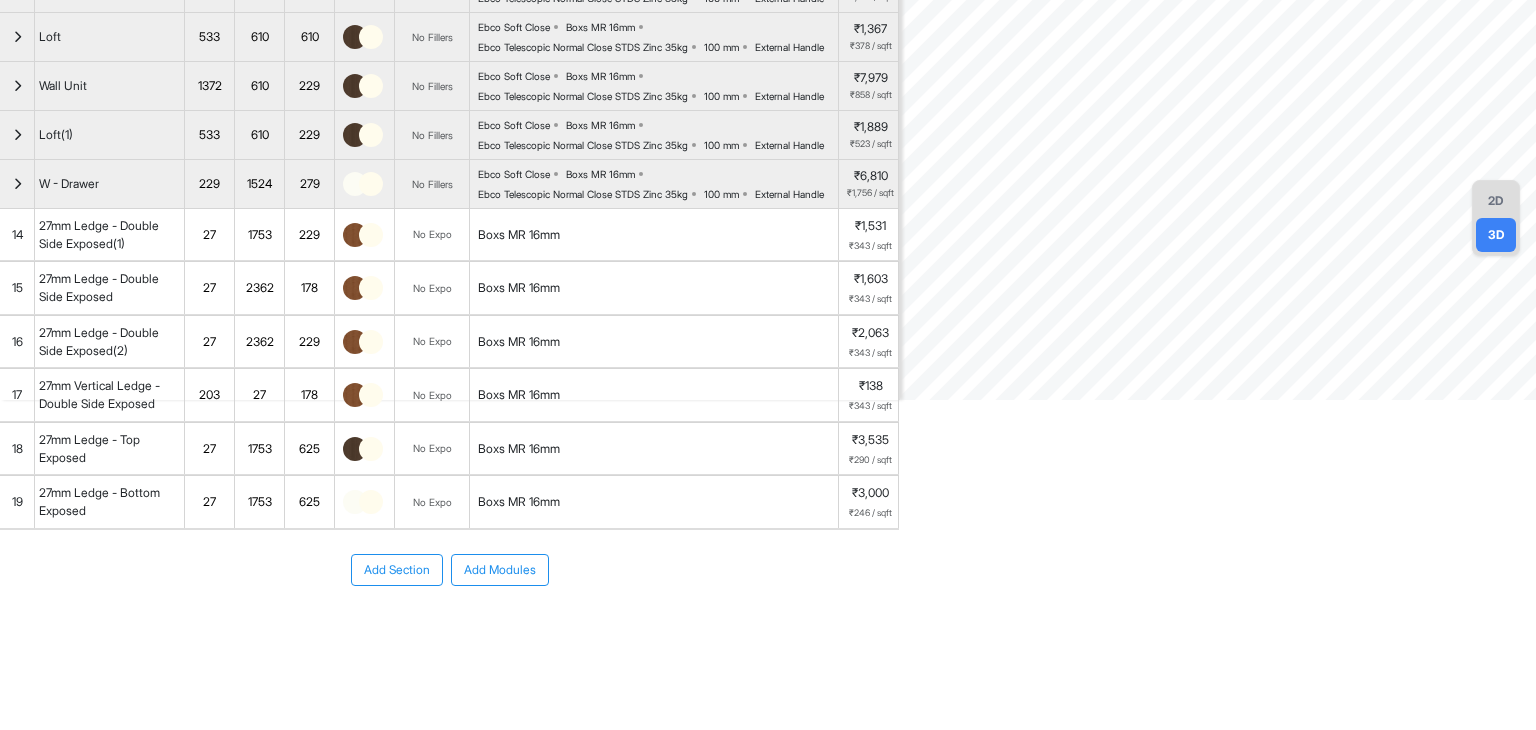 click on "No. Name H W D Color Fillers Spec Price Open Box 2134 610 491 B Ebco Soft Close Boxs MR 16mm Ebco Telescopic Normal Close STDS Zinc 35kg 100 mm External Handle ₹9,997 ₹691 / sqft Loft 533 610 510 No Fillers Ebco Soft Close Boxs MR 16mm Ebco Telescopic Normal Close STDS Zinc 35kg 100 mm External Handle ₹1,367 ₹378 / sqft Floor Unit 724 508 510 B Ebco Soft Close Boxs MR 16mm Ebco Telescopic Normal Close STDS Zinc 35kg 100 mm External Handle ₹6,080 ₹1,488 / sqft Wardrobe - 1door 2134 610 610 B Ebco Soft Close Boxs MR 16mm Ebco Telescopic Normal Close STDS Zinc 35kg 100 mm External Handle ₹12,043 ₹833 / sqft Floor Unit(1) 622 610 610 B Ebco Soft Close Boxs MR 16mm Ebco Telescopic Normal Close STDS Zinc 35kg 100 mm External Handle ₹7,284 ₹1,728 / sqft Loft 533 610 610 No Fillers Ebco Soft Close Boxs MR 16mm Ebco Telescopic Normal Close STDS Zinc 35kg 100 mm External Handle ₹1,367 ₹378 / sqft Wall Unit 1372 610 229 No Fillers Ebco Soft Close Boxs MR 16mm 100 mm External Handle ₹7,979 533" at bounding box center (449, 16) 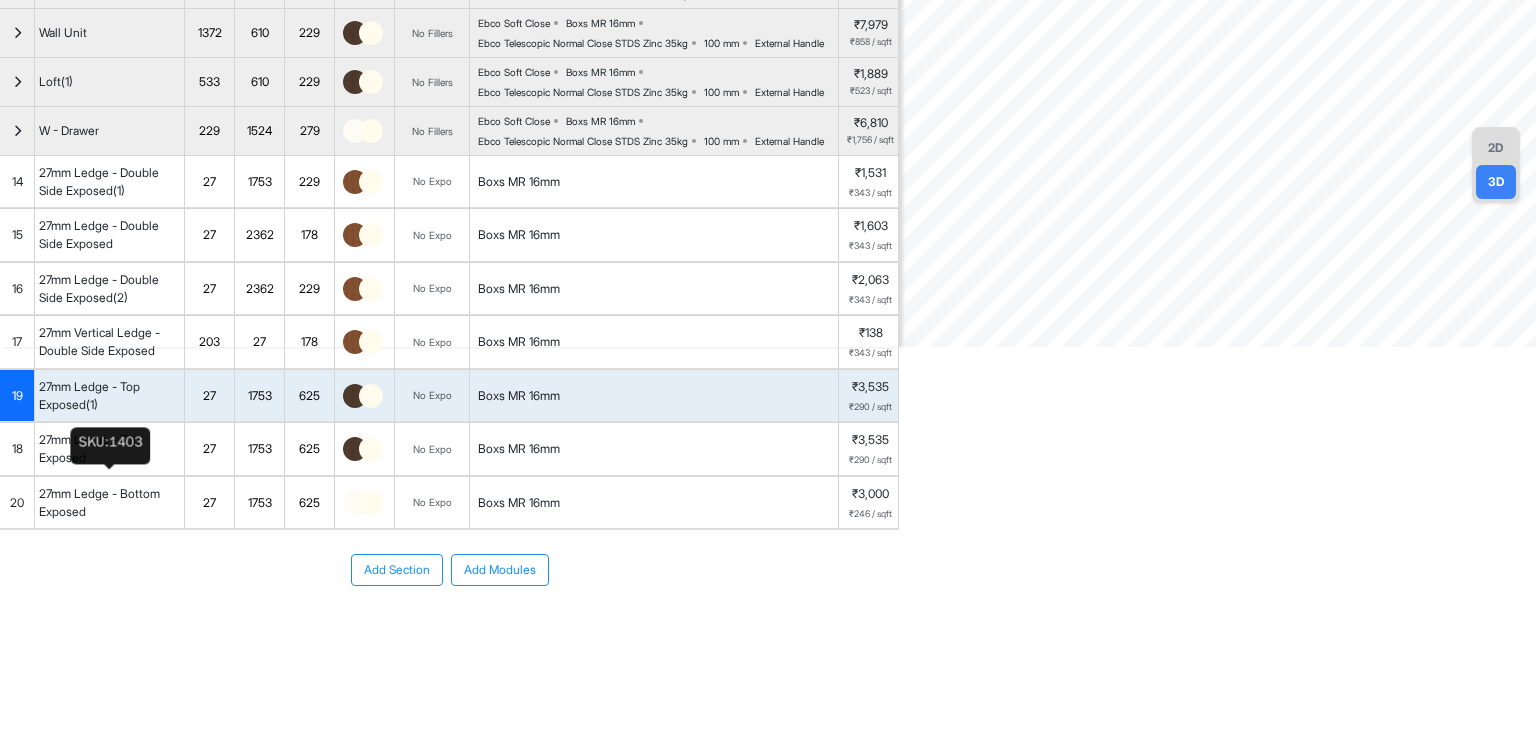 scroll, scrollTop: 600, scrollLeft: 0, axis: vertical 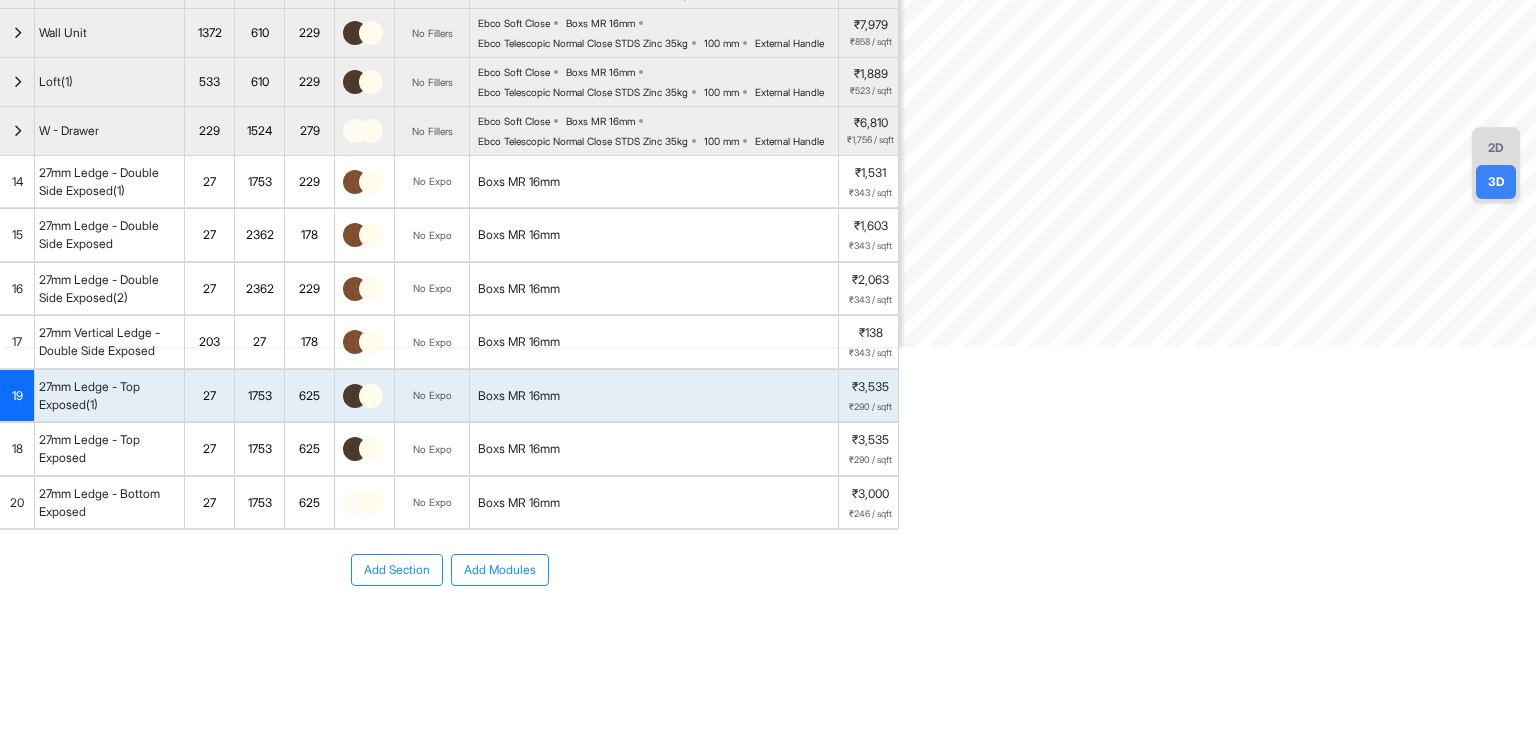 drag, startPoint x: 138, startPoint y: 403, endPoint x: 148, endPoint y: 547, distance: 144.3468 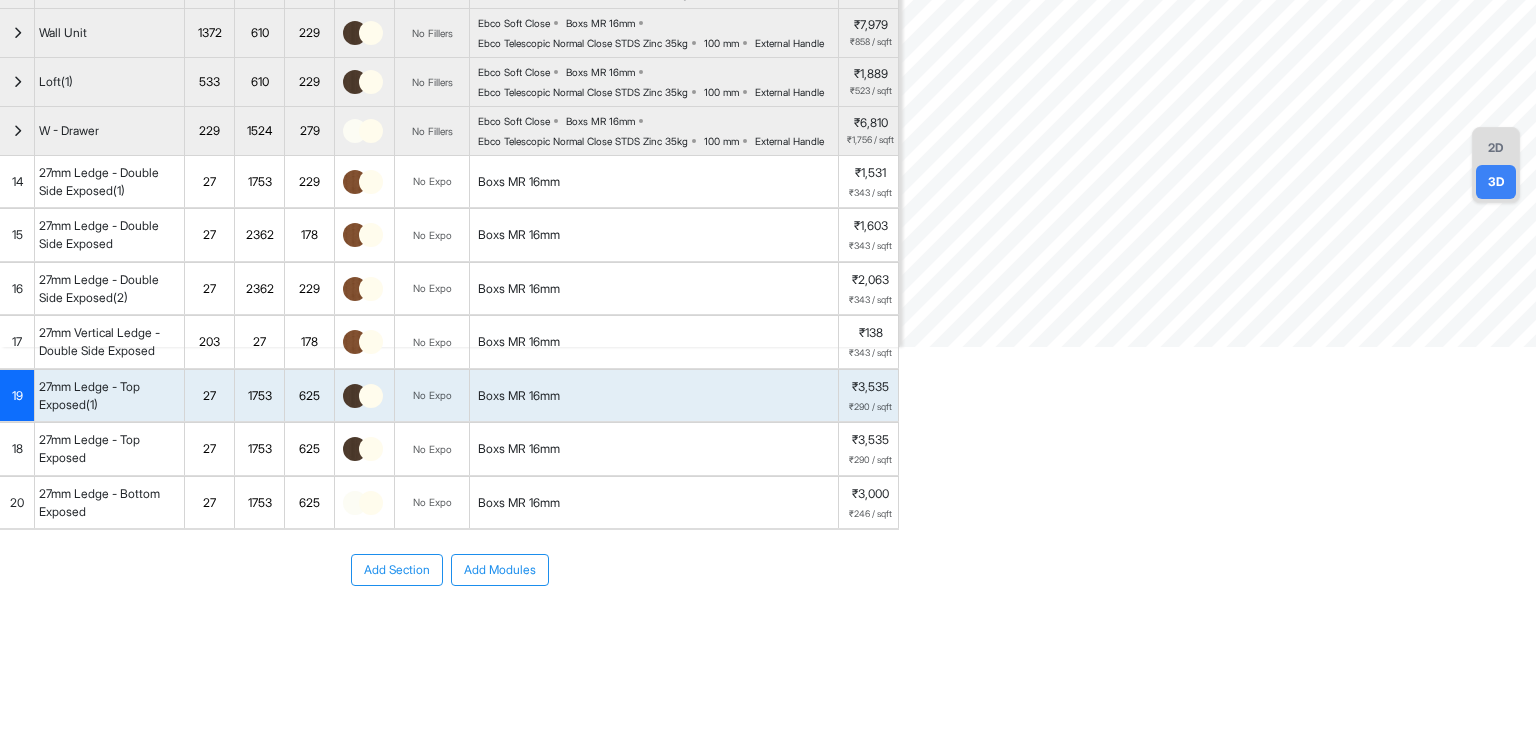 click on "Add Section Add Modules" at bounding box center (449, 630) 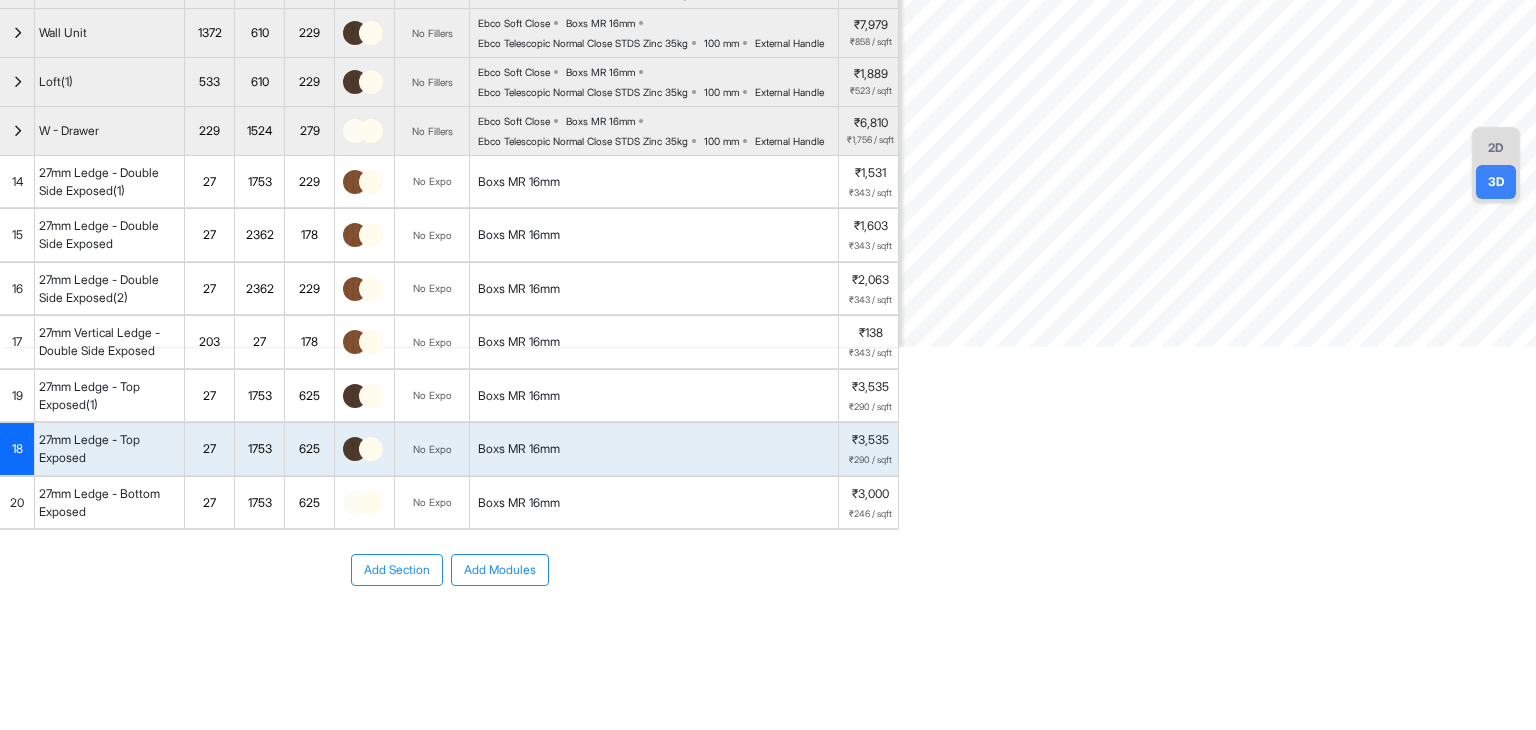 click on "19" at bounding box center (17, 396) 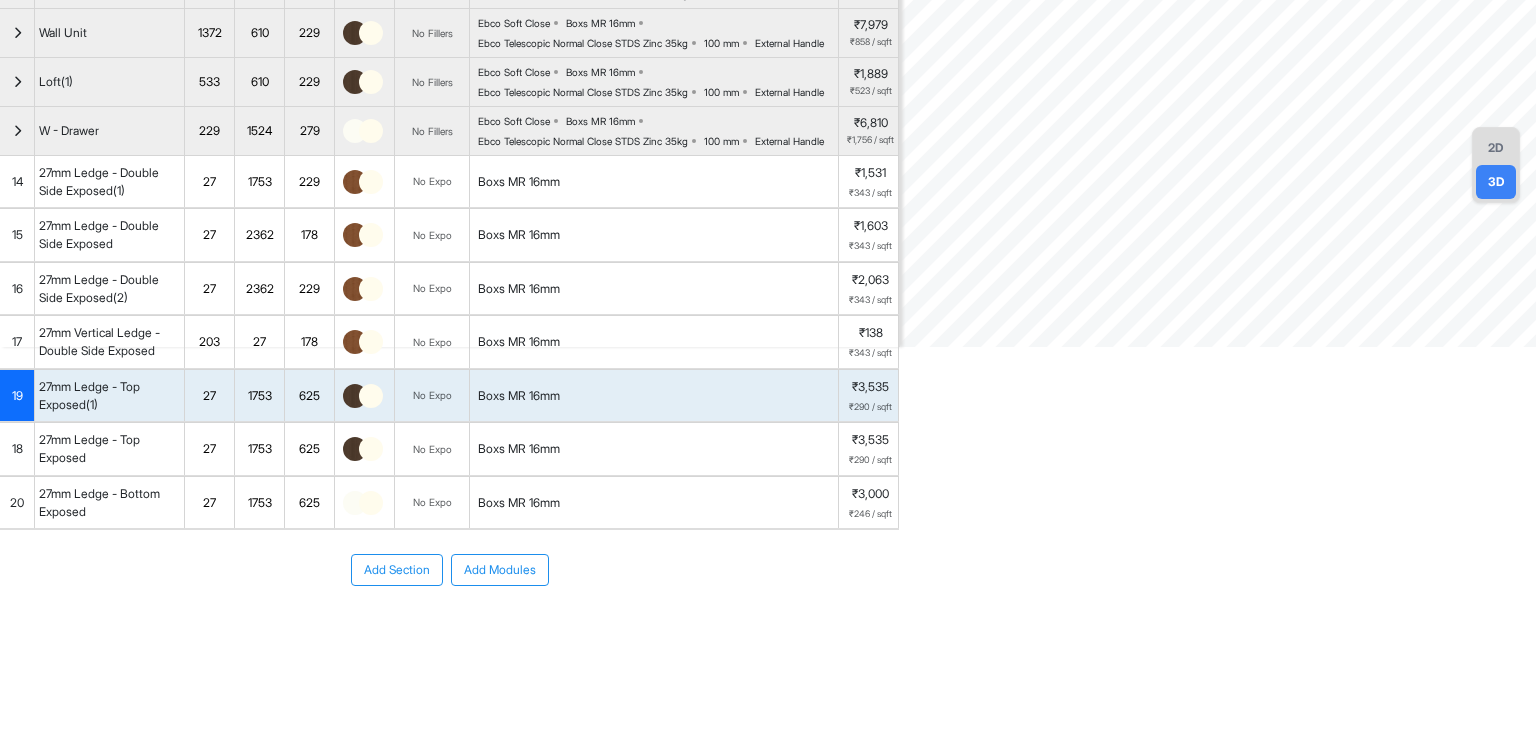 click on "18" at bounding box center (17, 449) 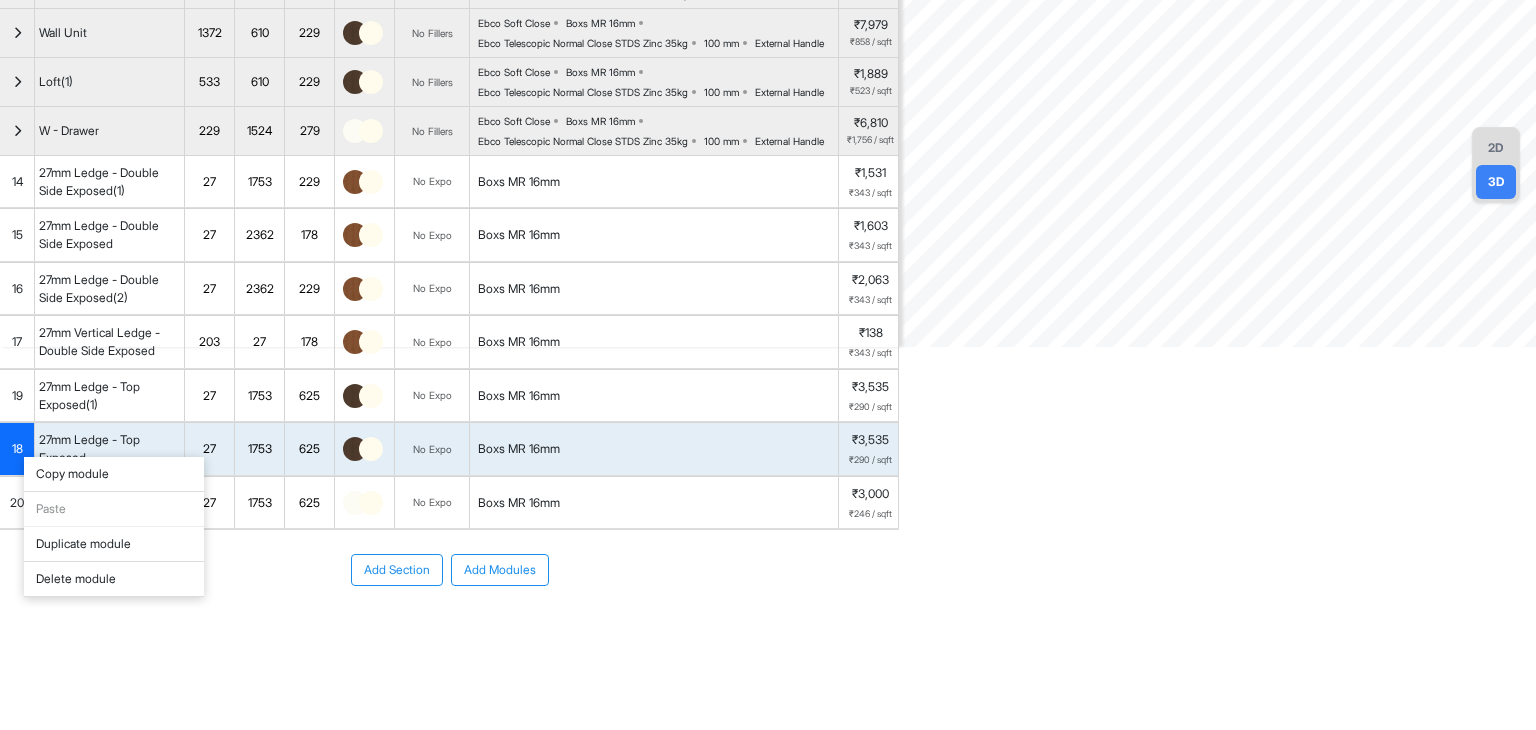 click on "Delete module" at bounding box center [114, 579] 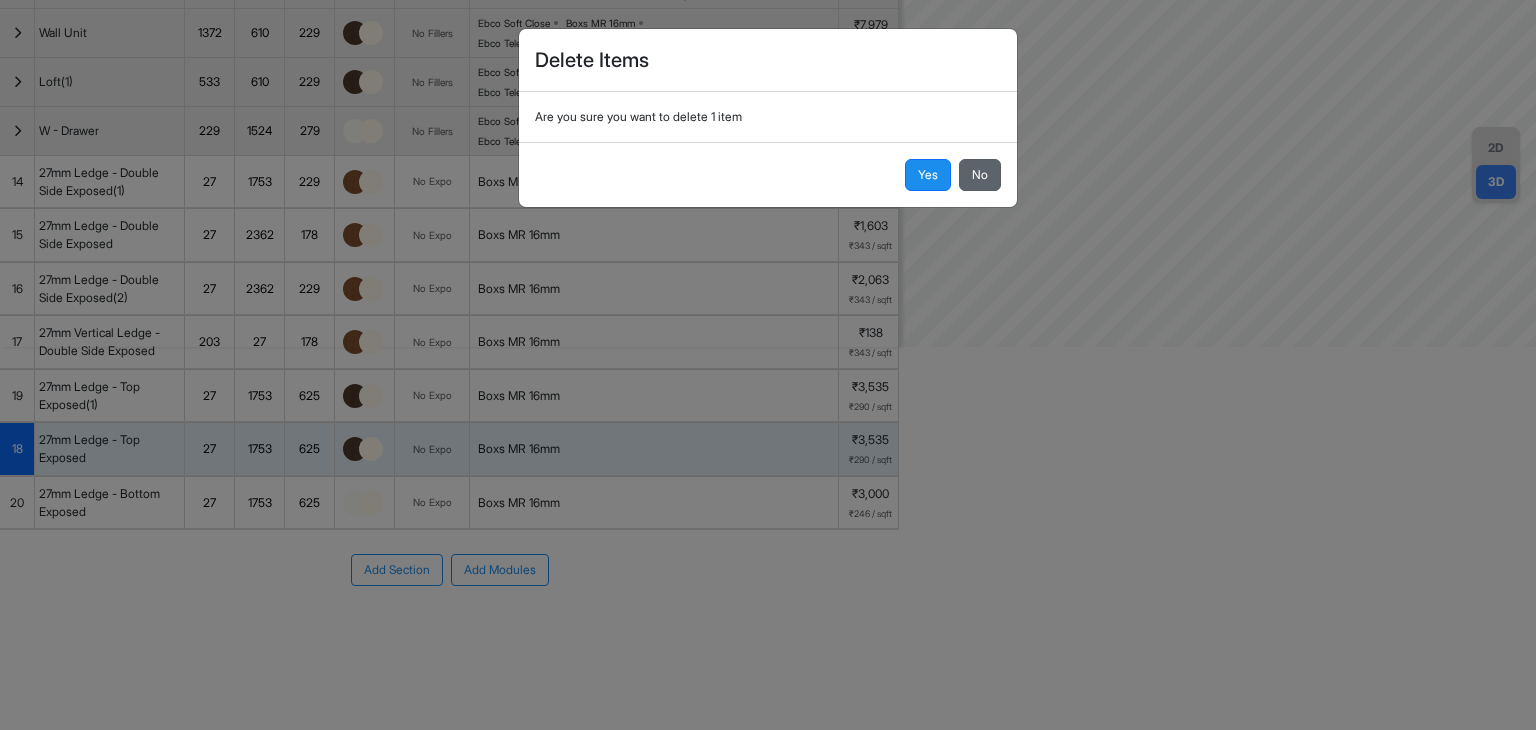 click on "No" at bounding box center (980, 175) 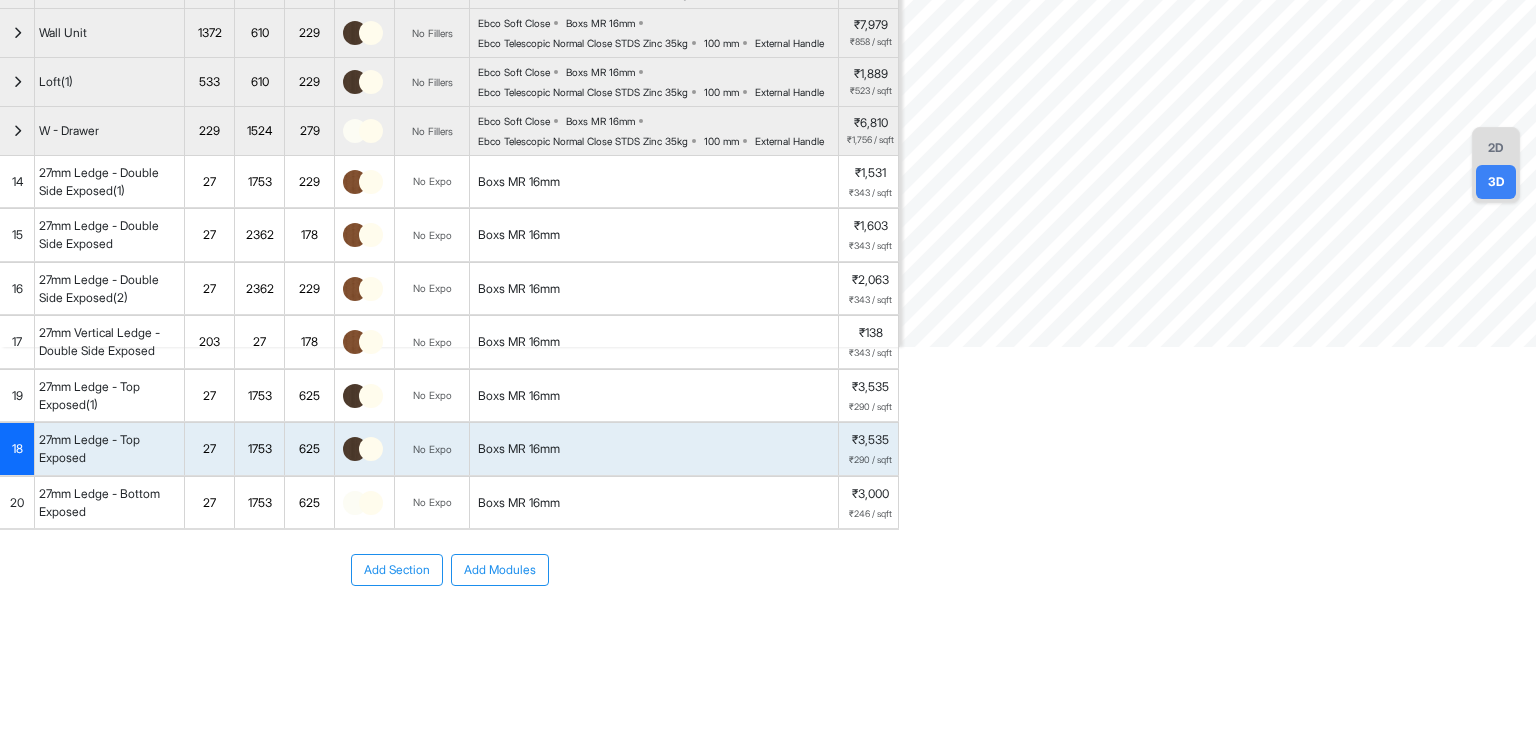 click on "19" at bounding box center (17, 396) 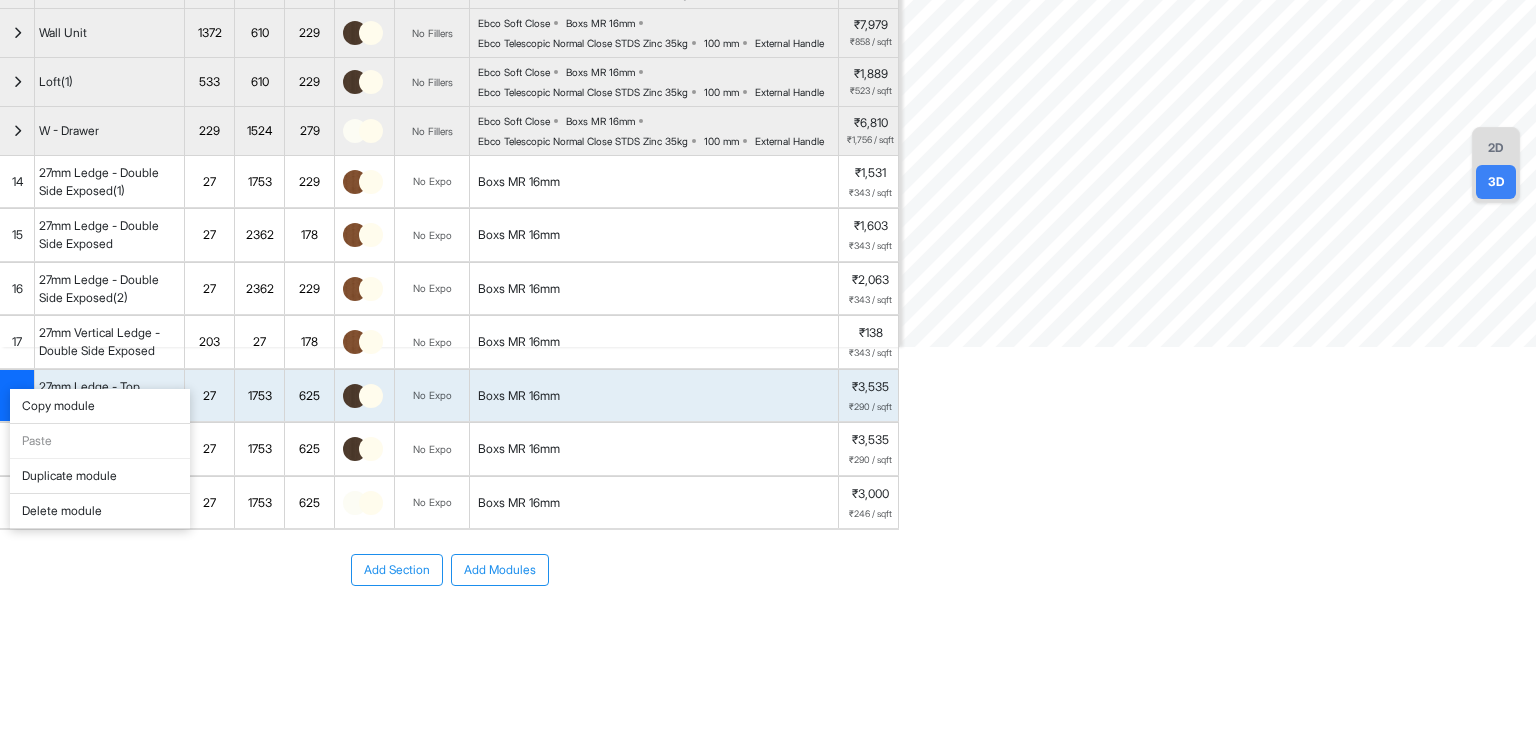 click on "Delete module" at bounding box center (100, 511) 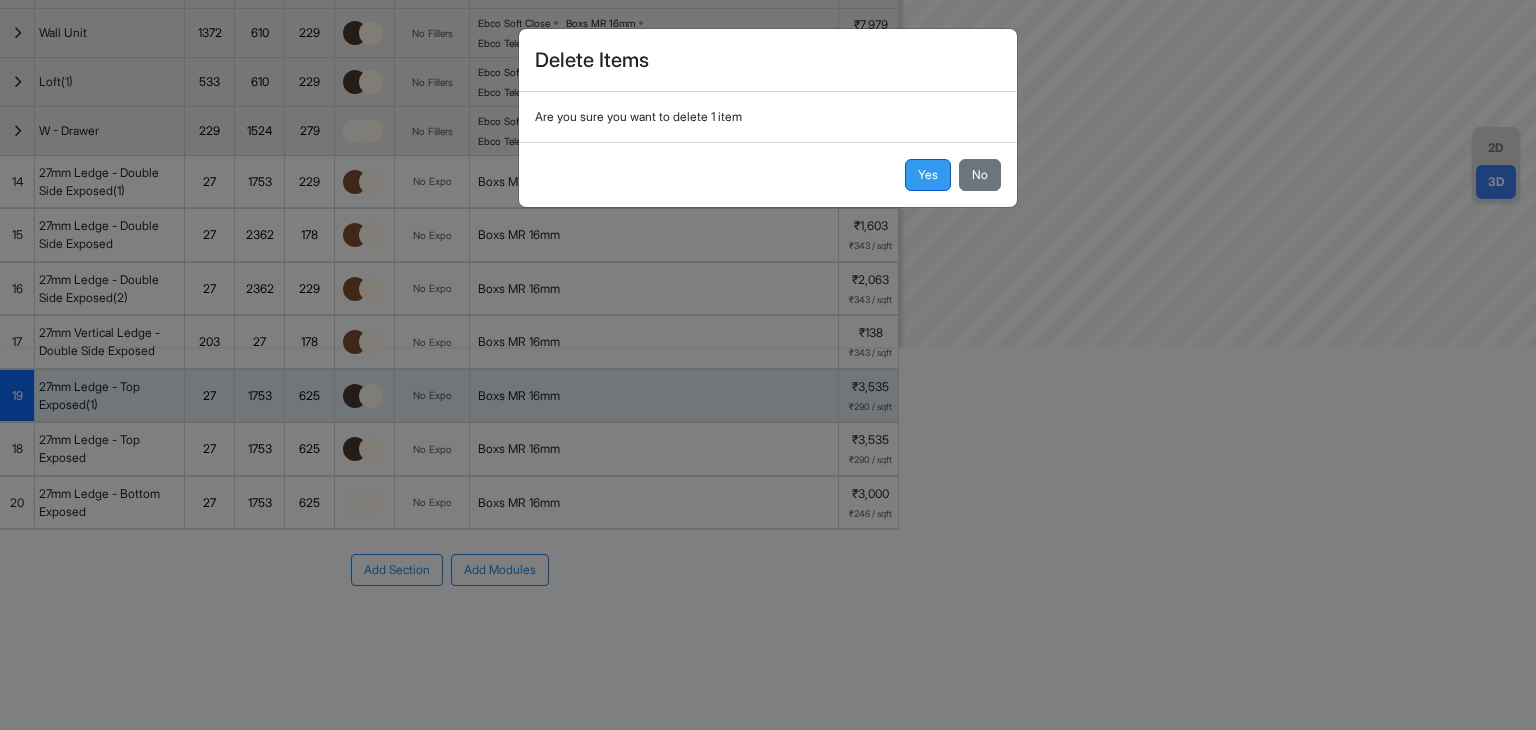 click on "Yes" at bounding box center [928, 175] 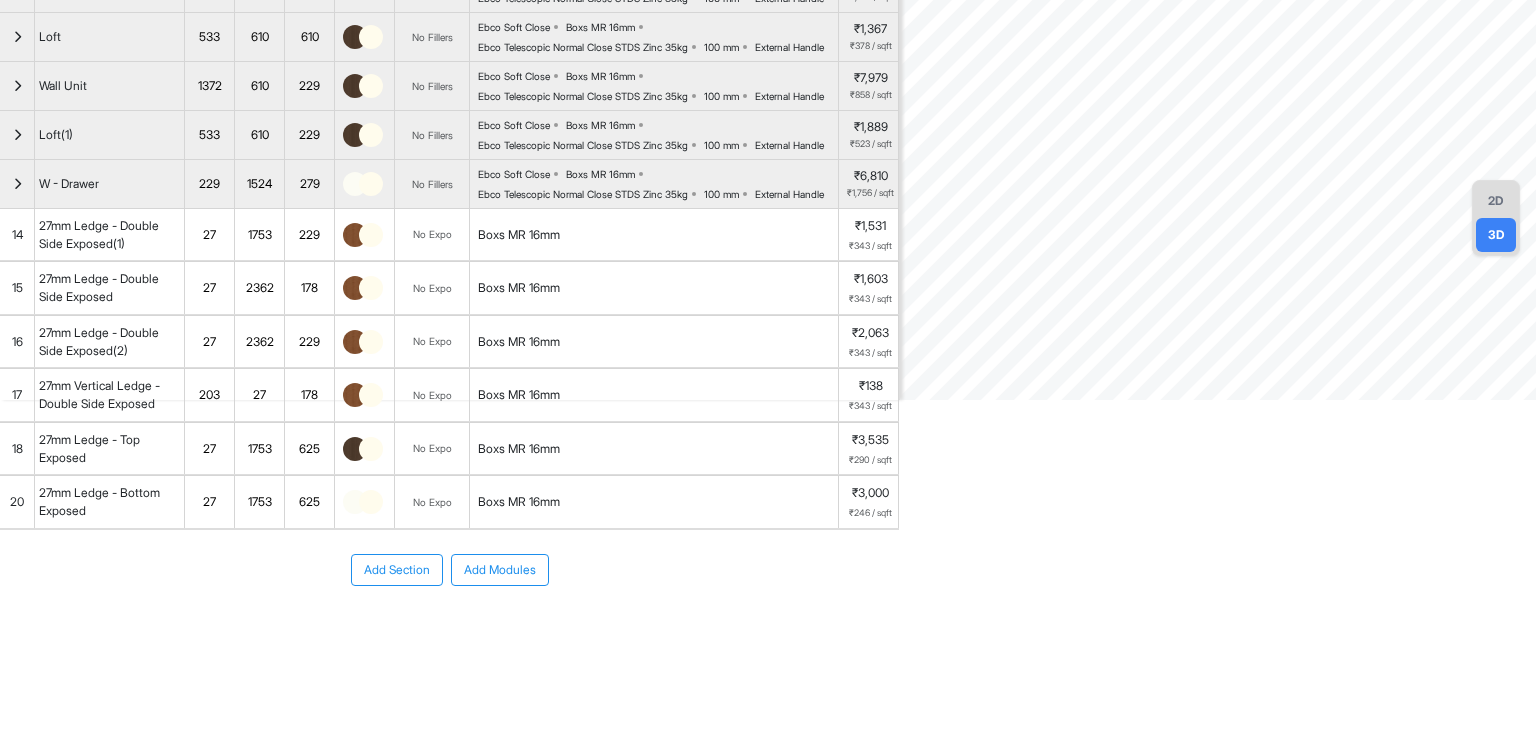 scroll, scrollTop: 548, scrollLeft: 0, axis: vertical 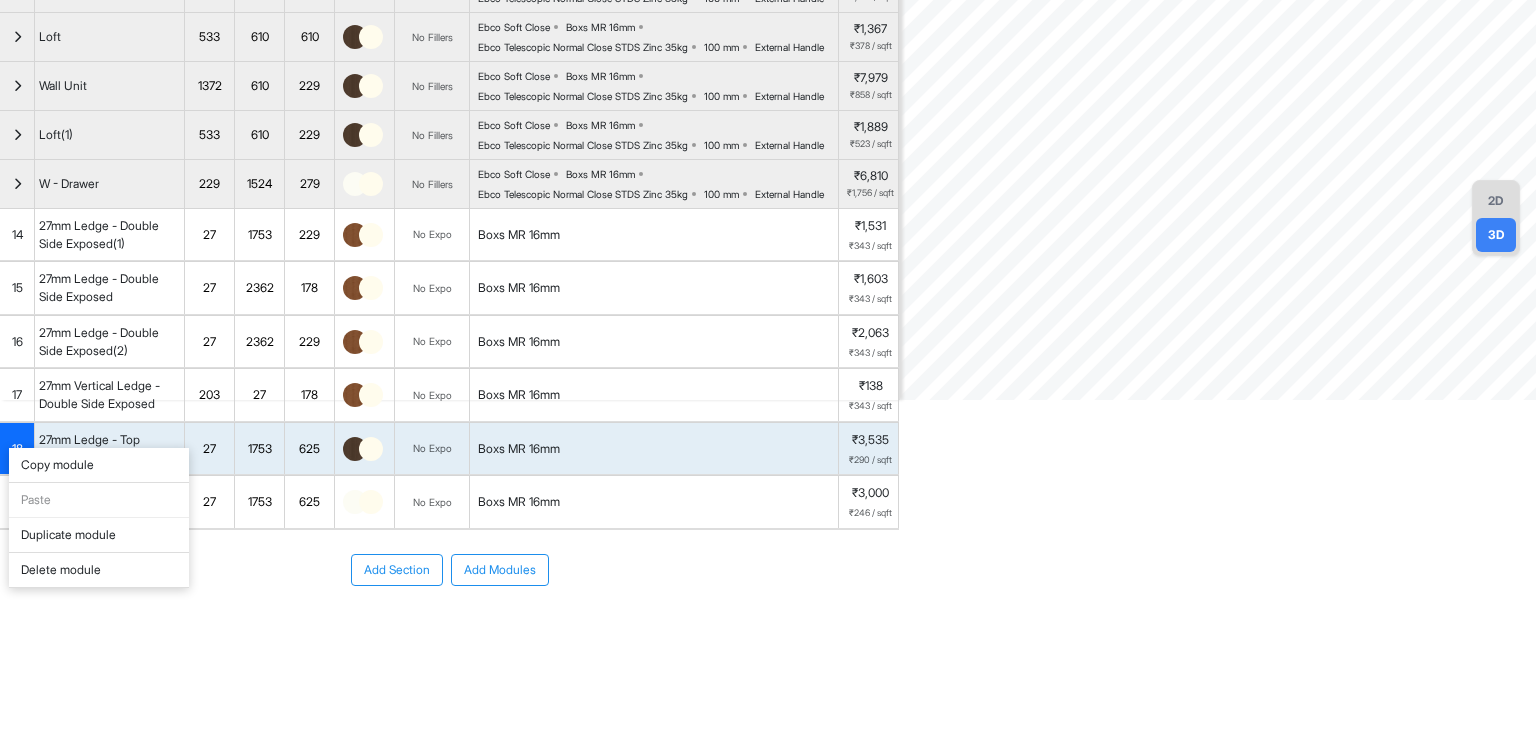click on "Copy module" at bounding box center [99, 465] 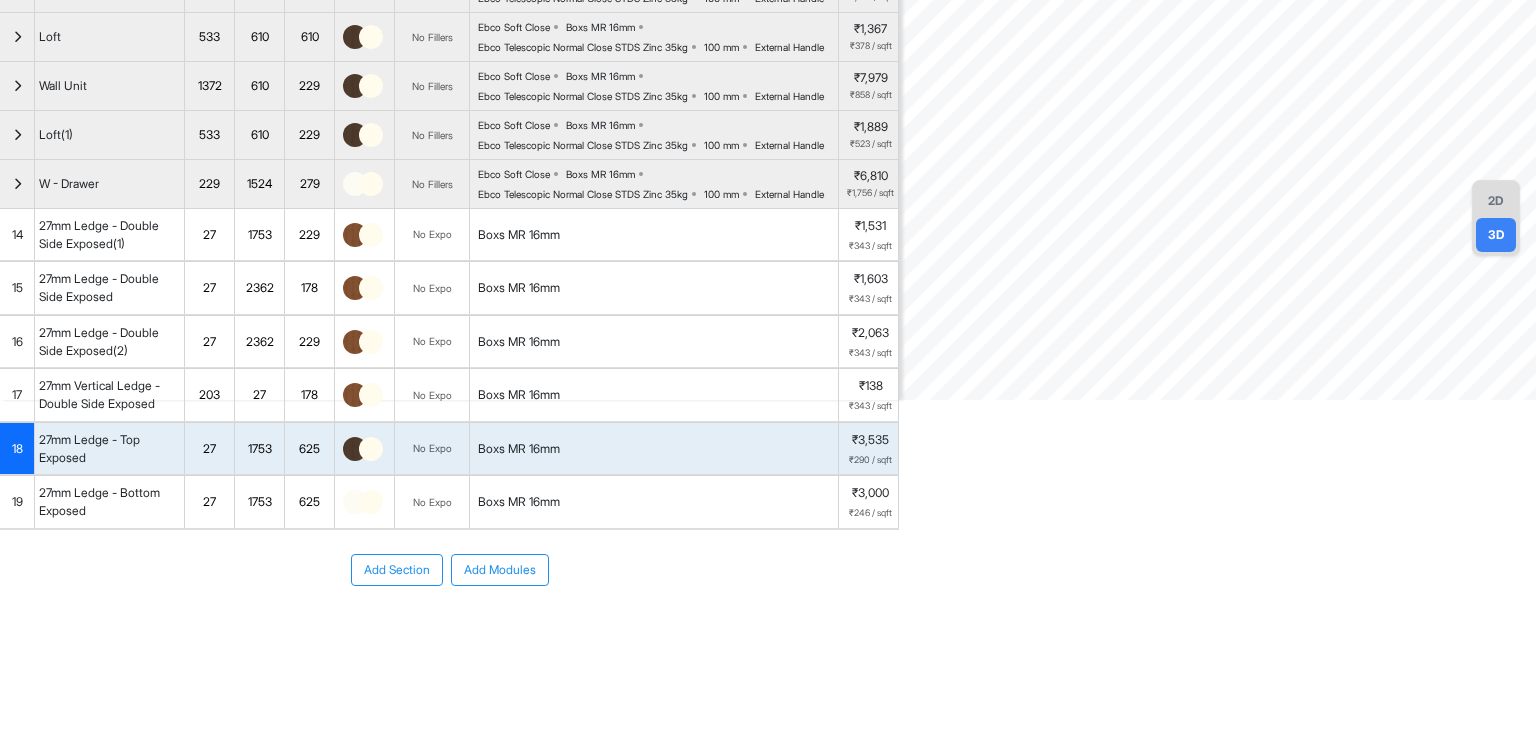click on "Add Section Add Modules" at bounding box center [449, 570] 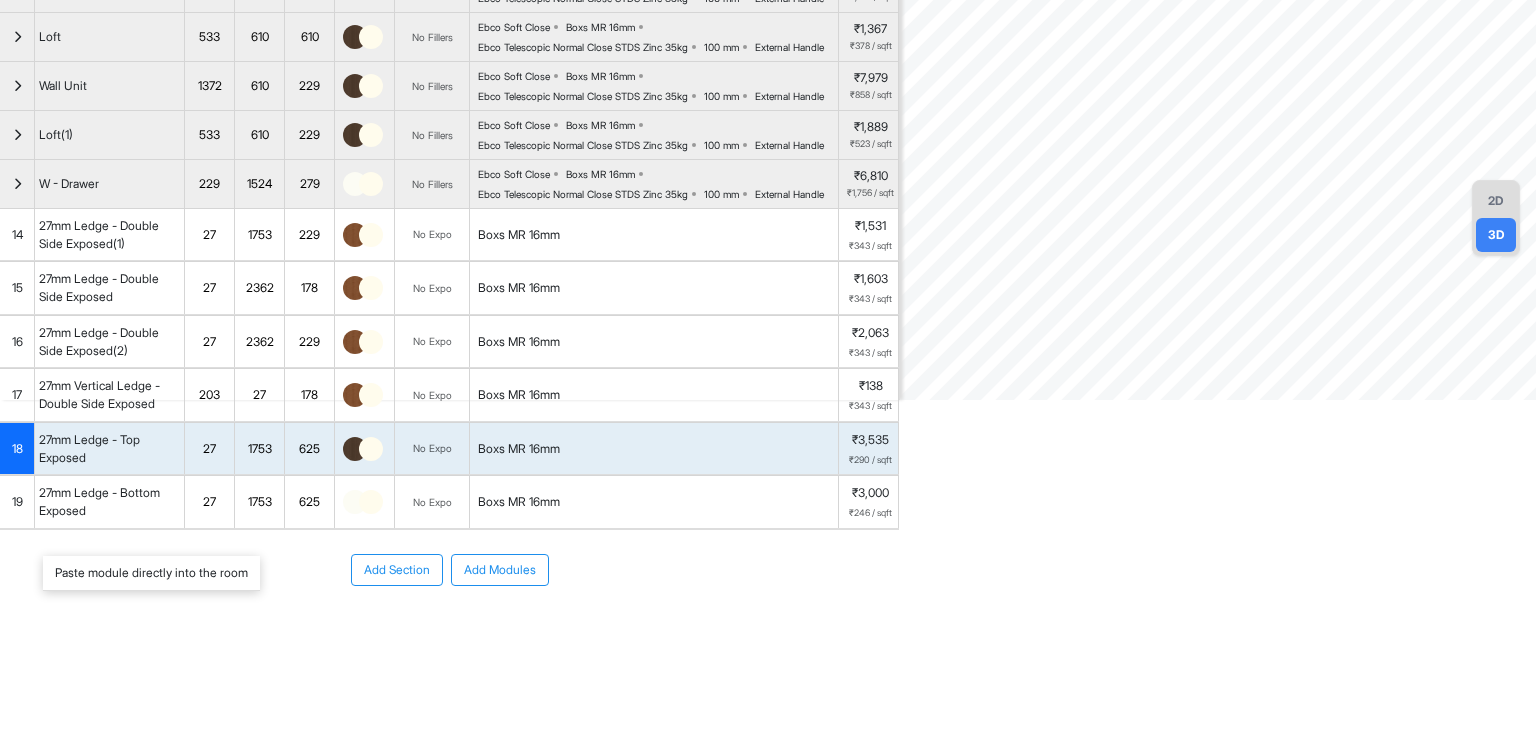 click on "Paste module directly into the room" at bounding box center (151, 573) 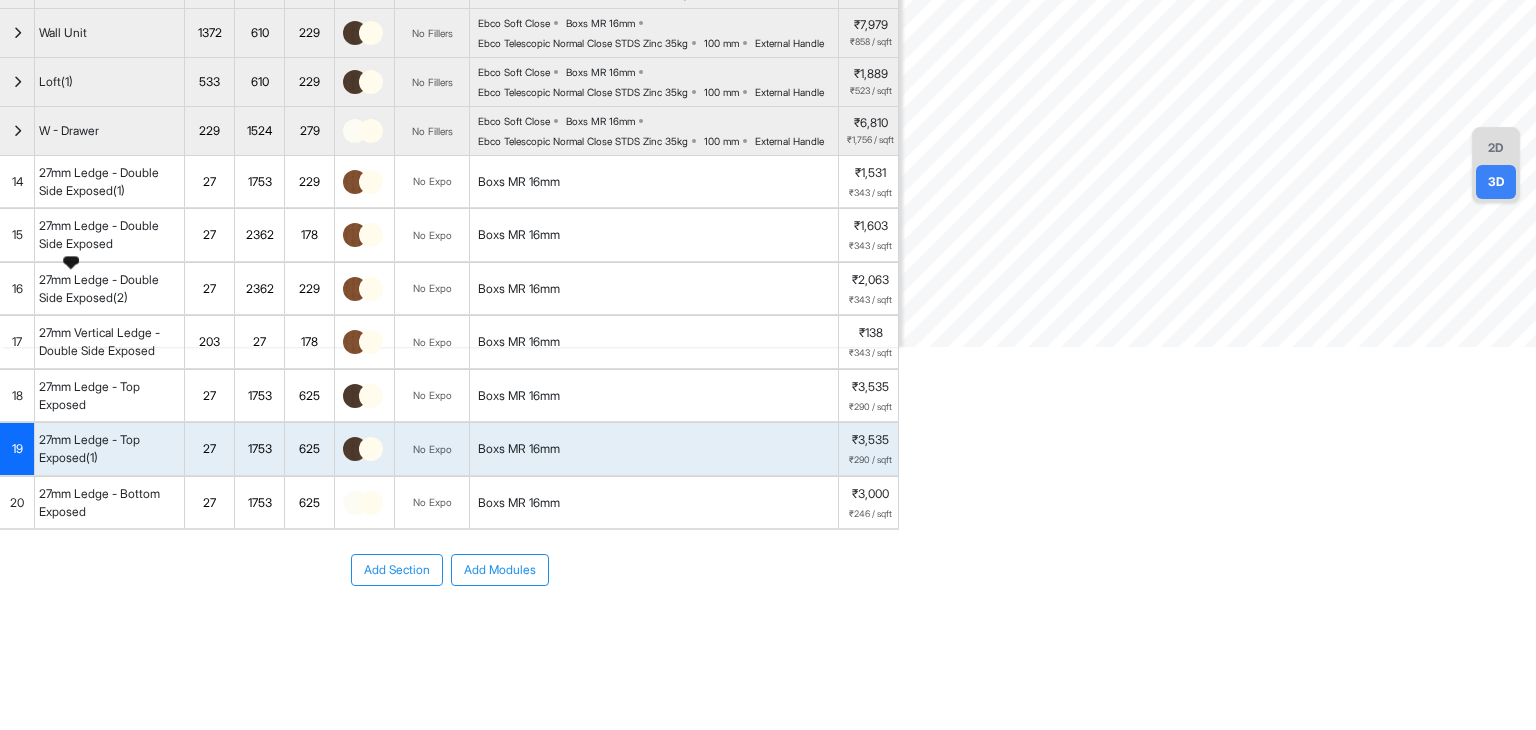 scroll, scrollTop: 600, scrollLeft: 0, axis: vertical 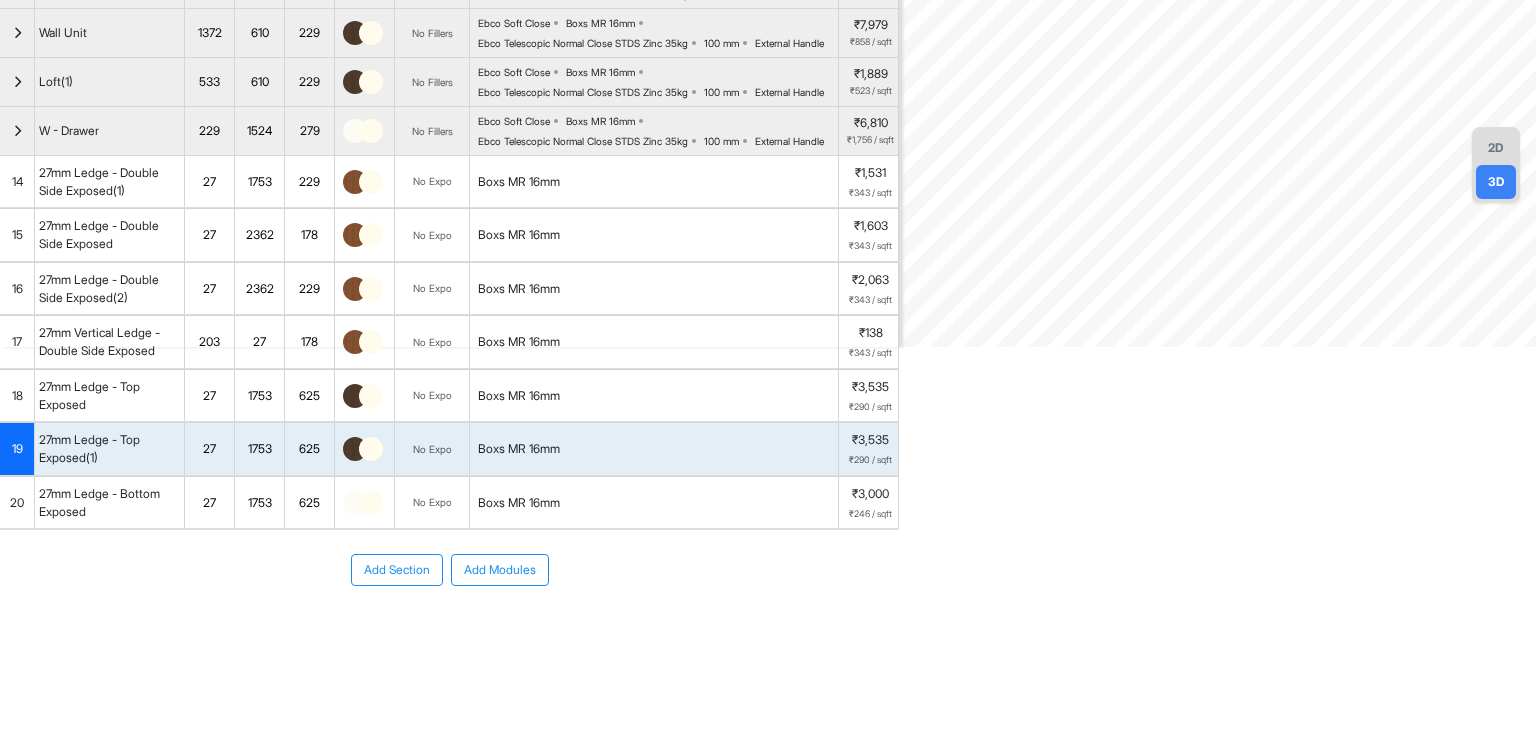 click on "Add Section Add Modules" at bounding box center [449, 570] 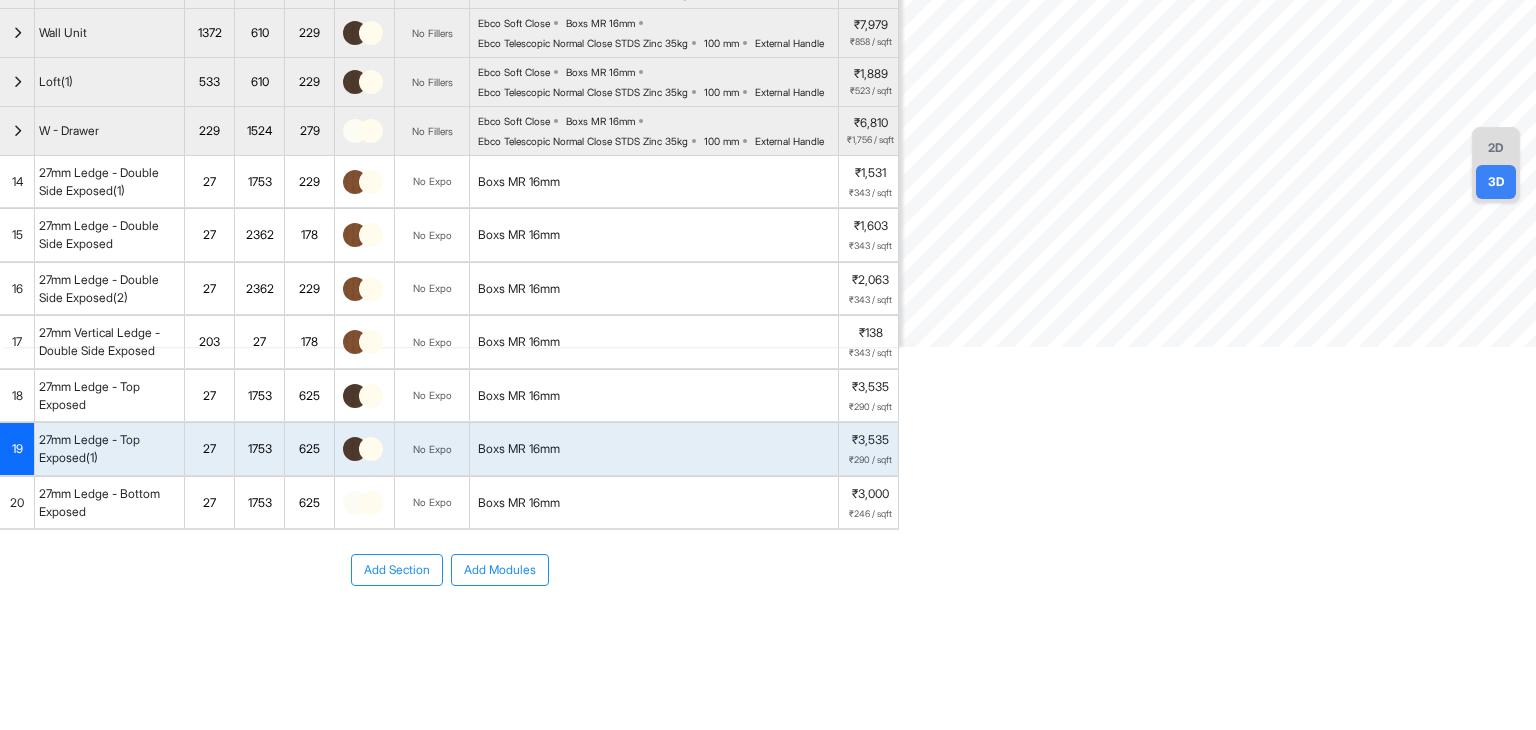 drag, startPoint x: 145, startPoint y: 439, endPoint x: 140, endPoint y: 537, distance: 98.12747 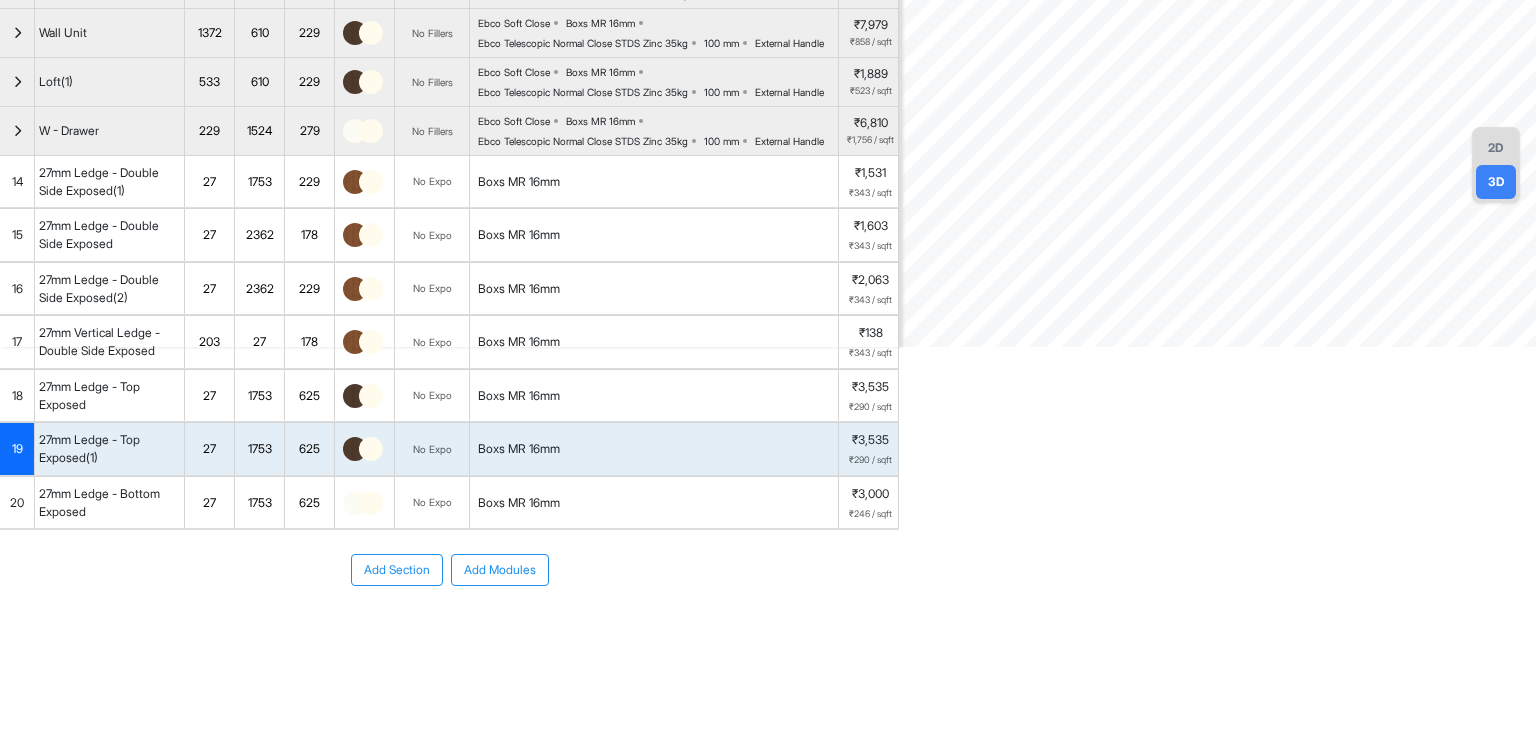 click on "Add Section Add Modules" at bounding box center [449, 570] 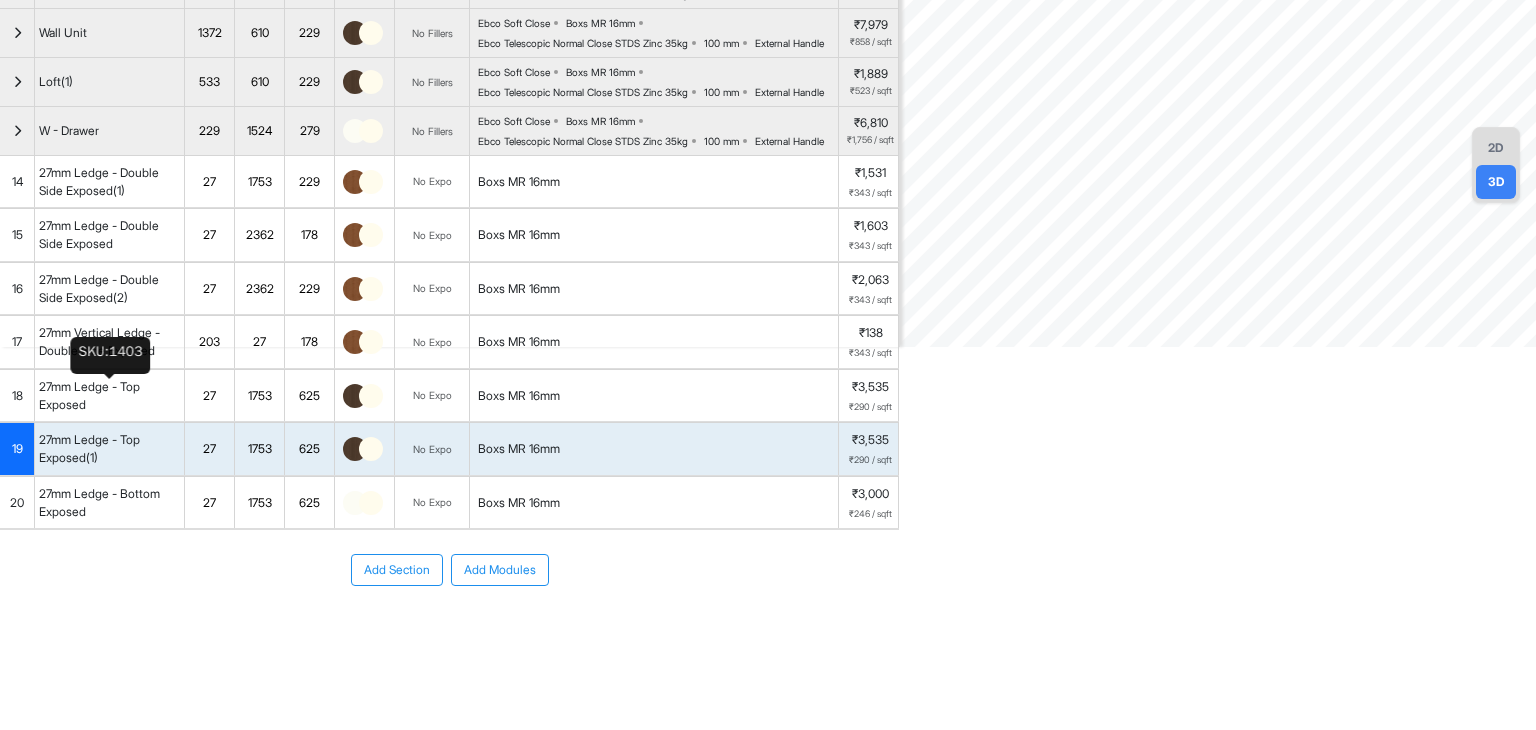 click on "27mm Ledge - Top Exposed" at bounding box center [109, 396] 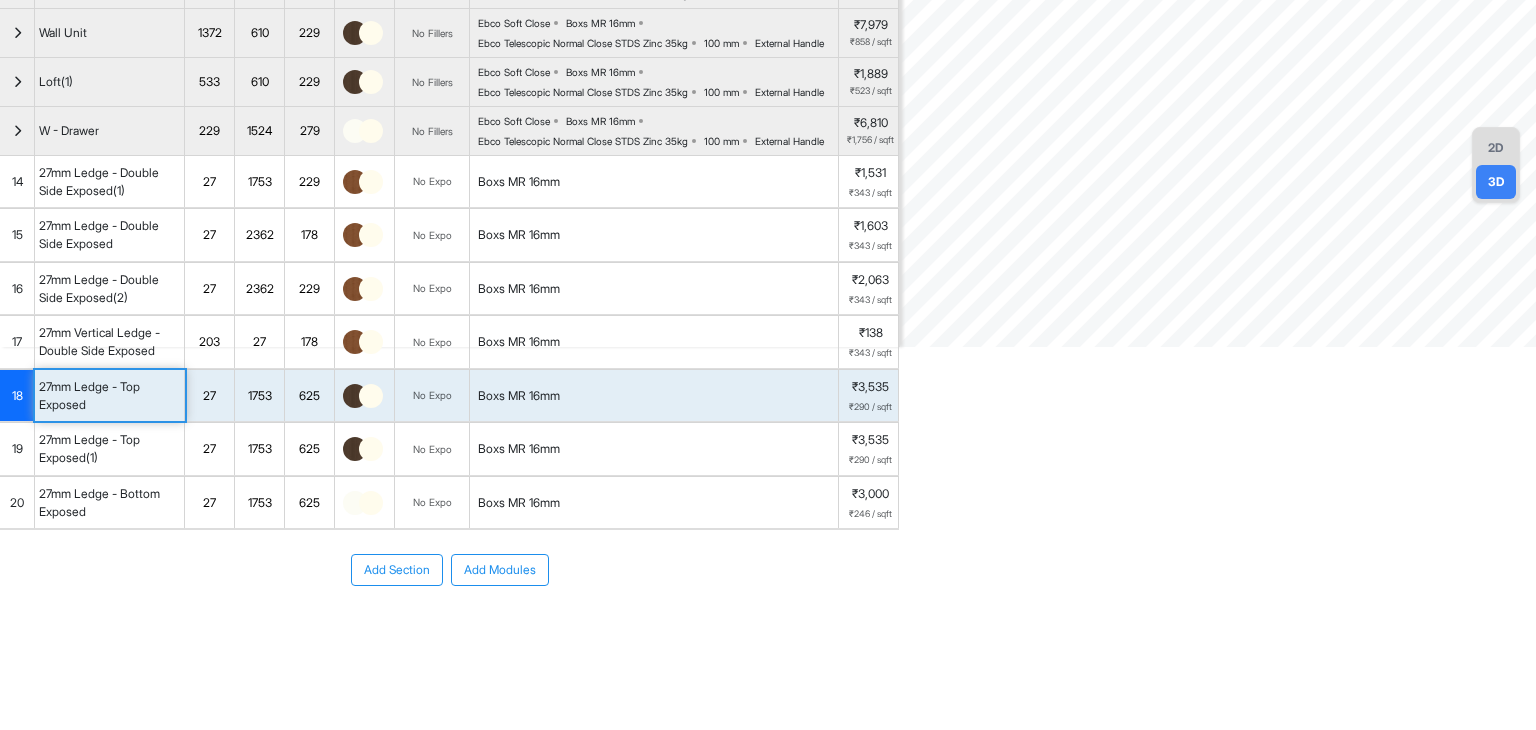 click on "18" at bounding box center (17, 396) 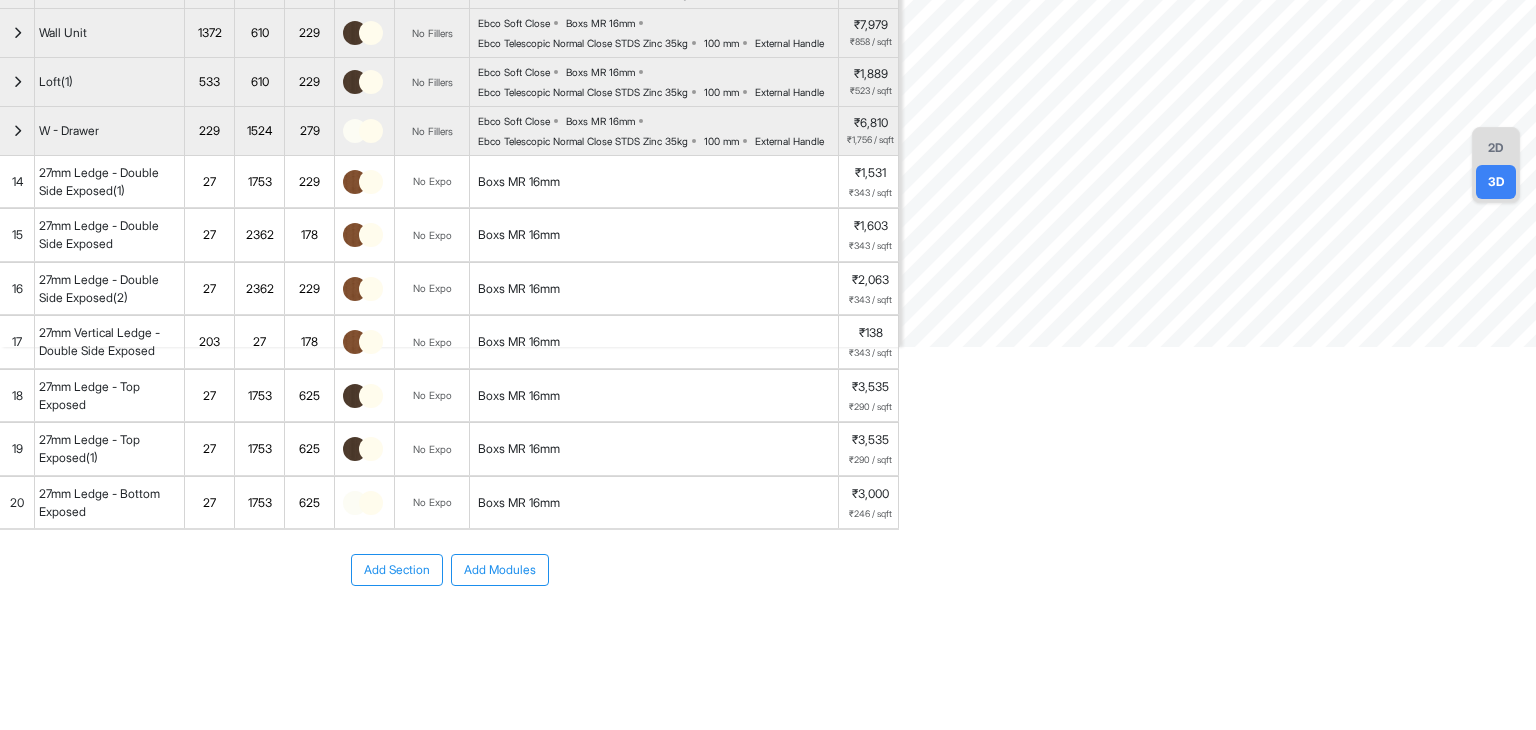 click on "18" at bounding box center (17, 396) 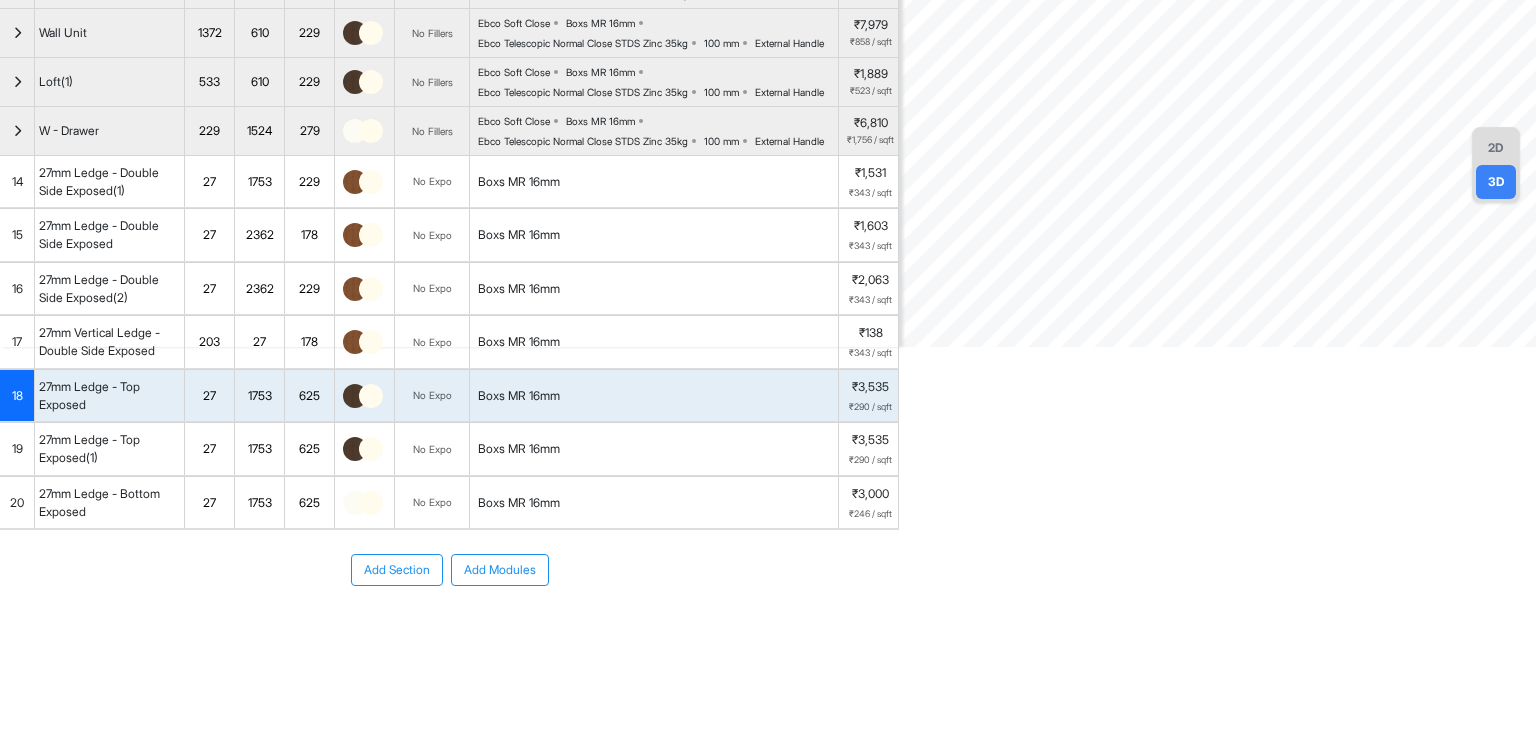 click on "19" at bounding box center [17, 449] 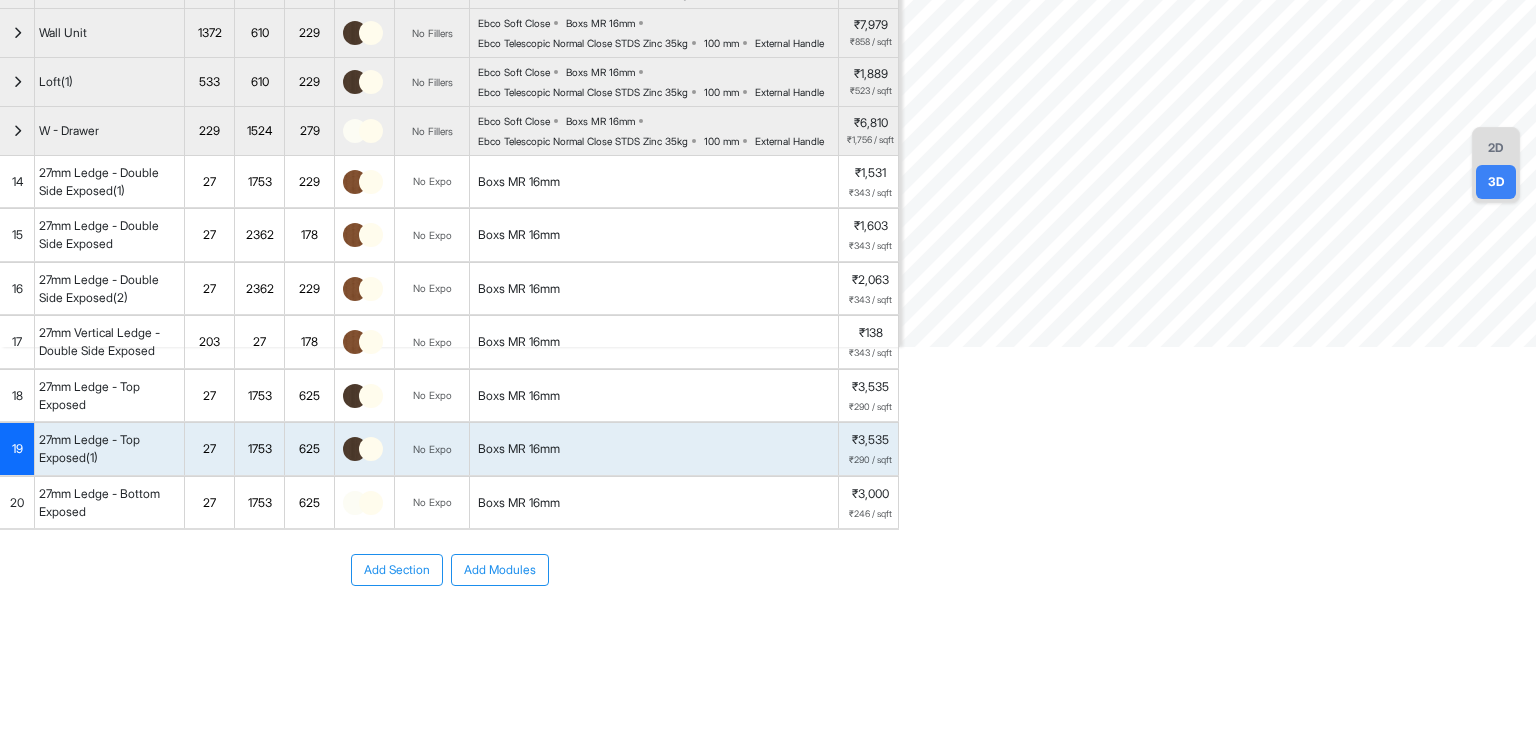 click on "19" at bounding box center [17, 449] 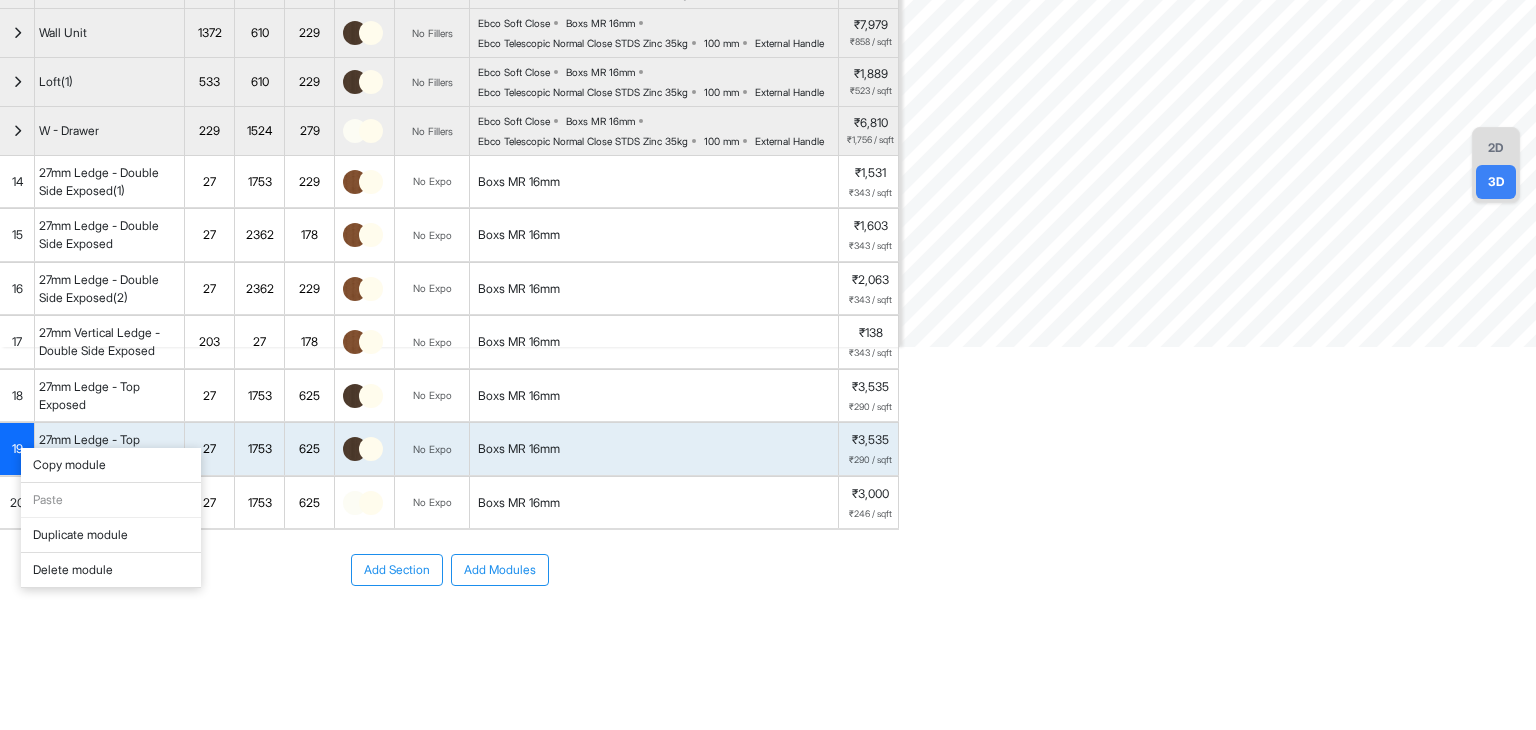 click on "Delete module" at bounding box center (111, 570) 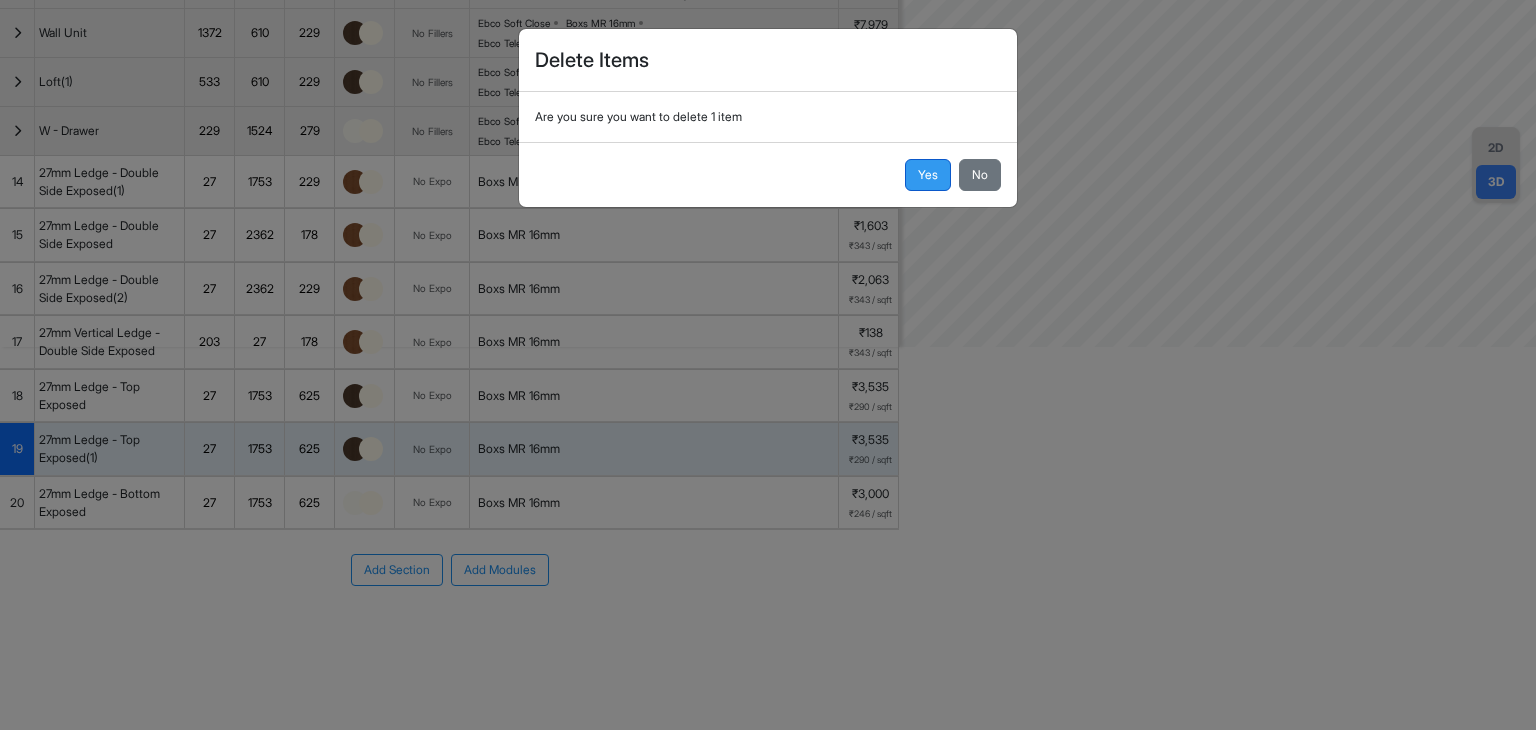 click on "Yes" at bounding box center (928, 175) 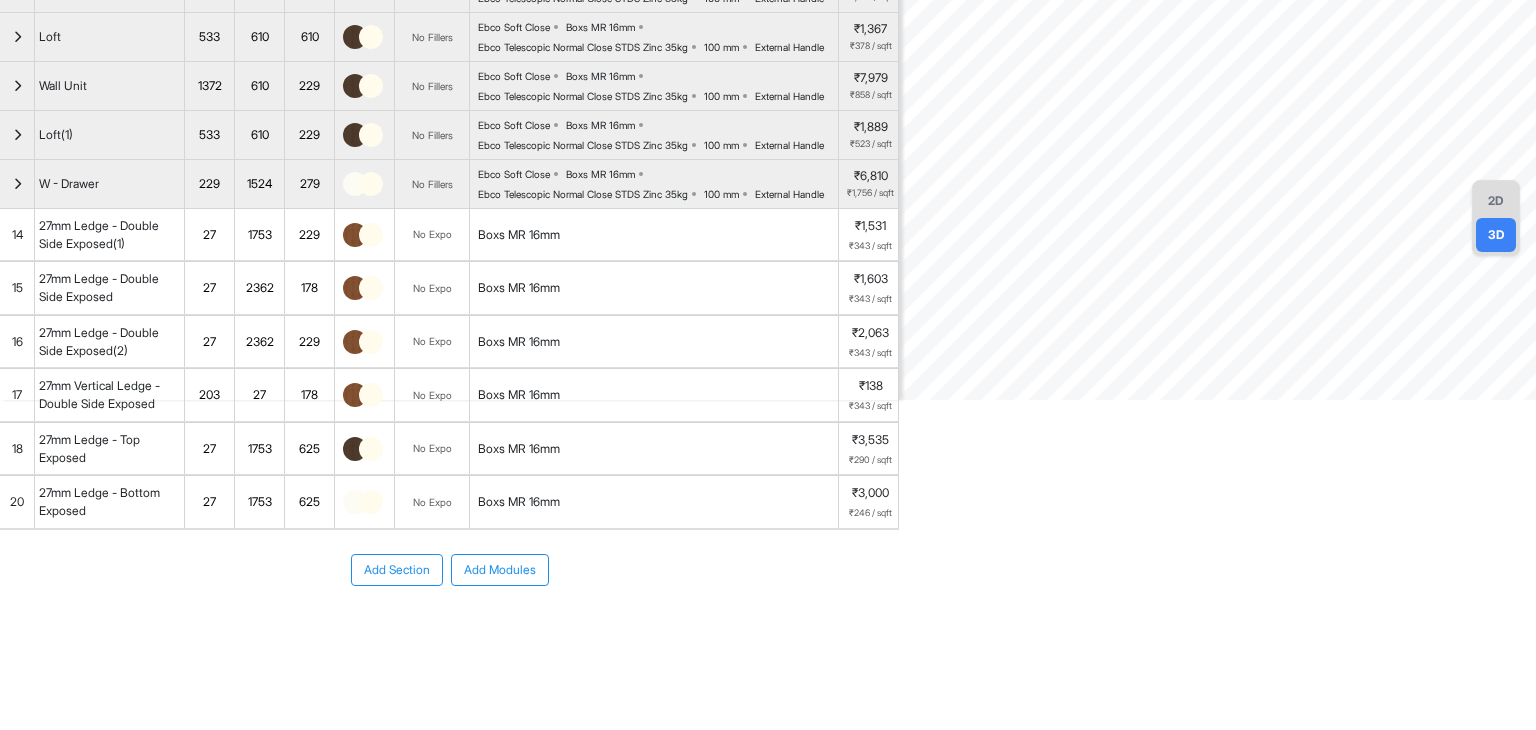 click on "18" at bounding box center [17, 449] 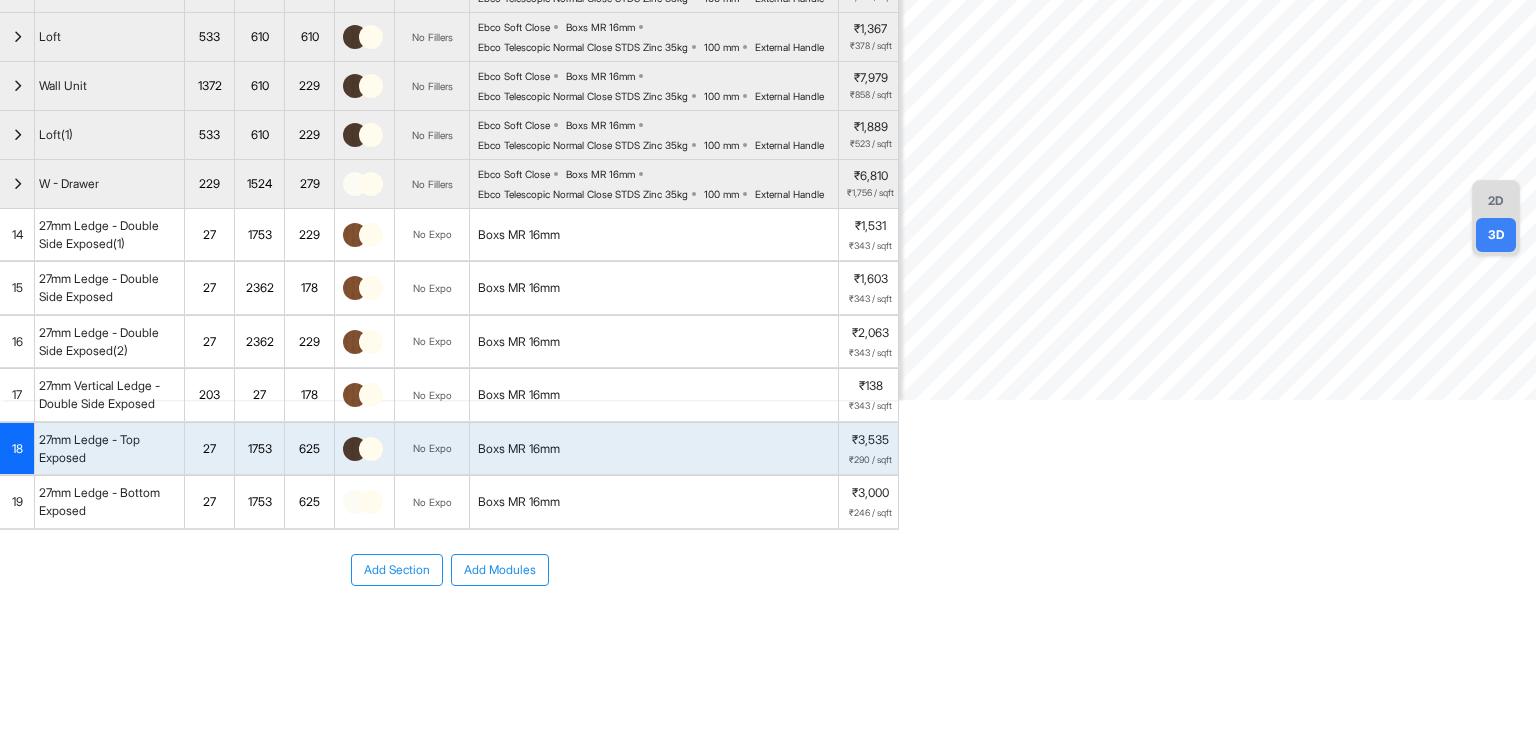 click on "Add Modules" at bounding box center [500, 570] 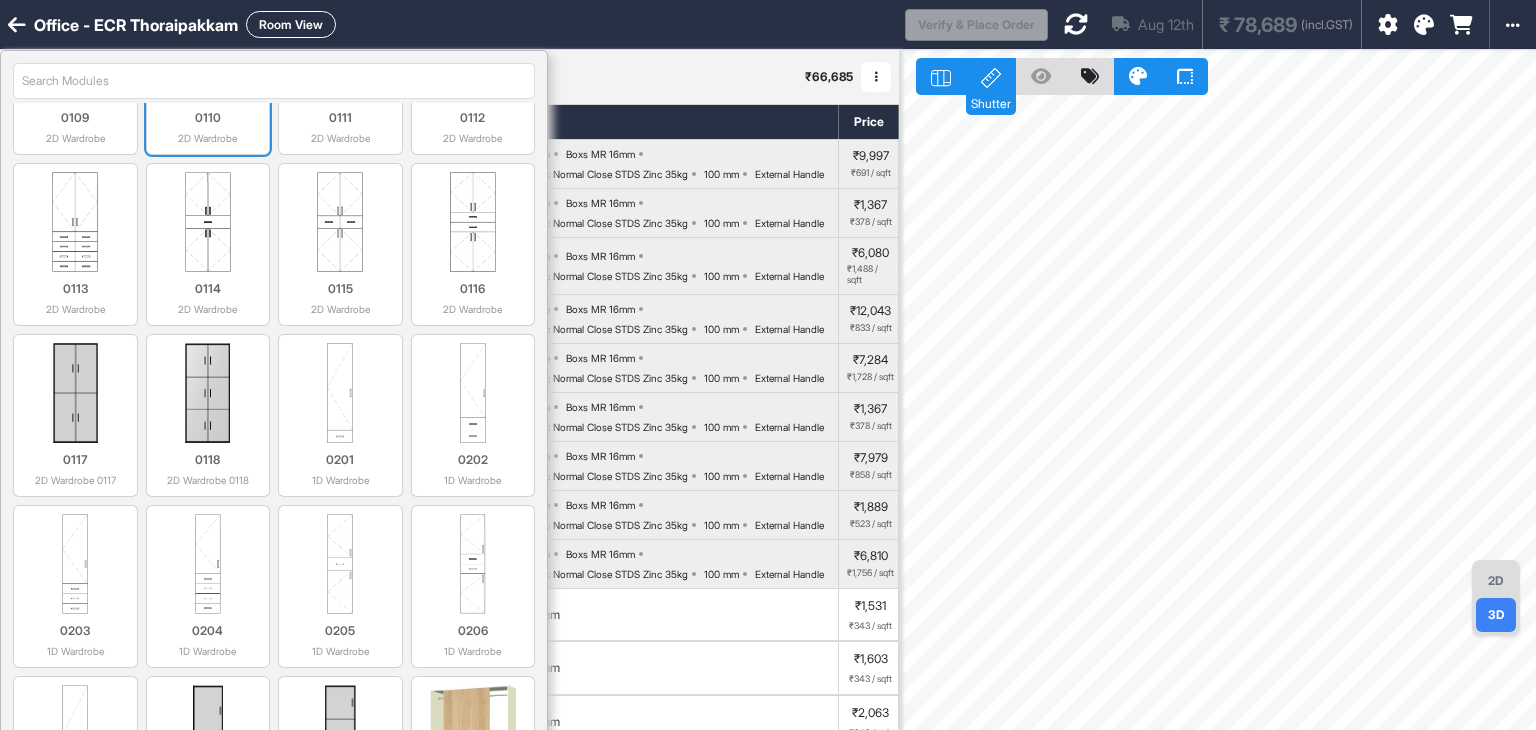 scroll, scrollTop: 400, scrollLeft: 0, axis: vertical 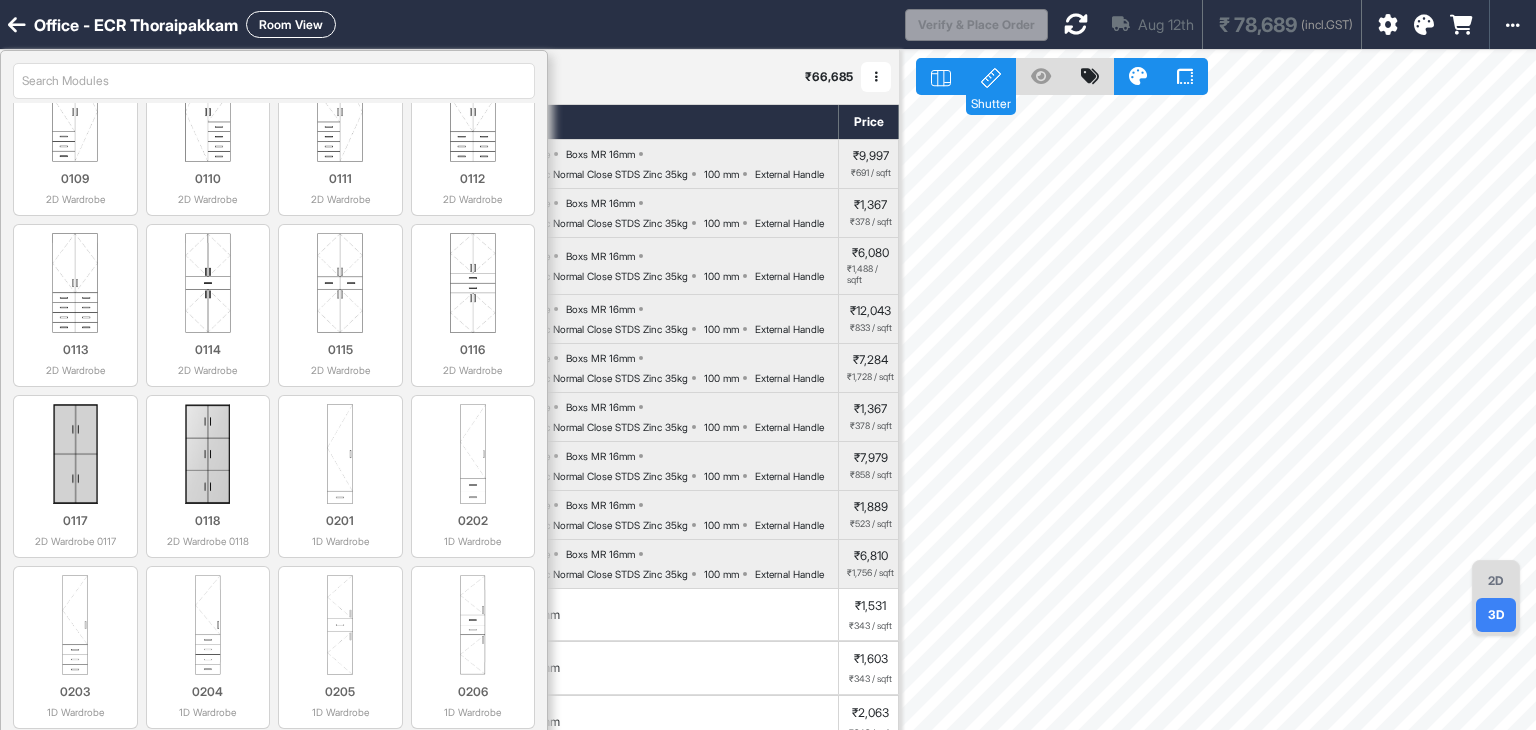 click at bounding box center (274, 81) 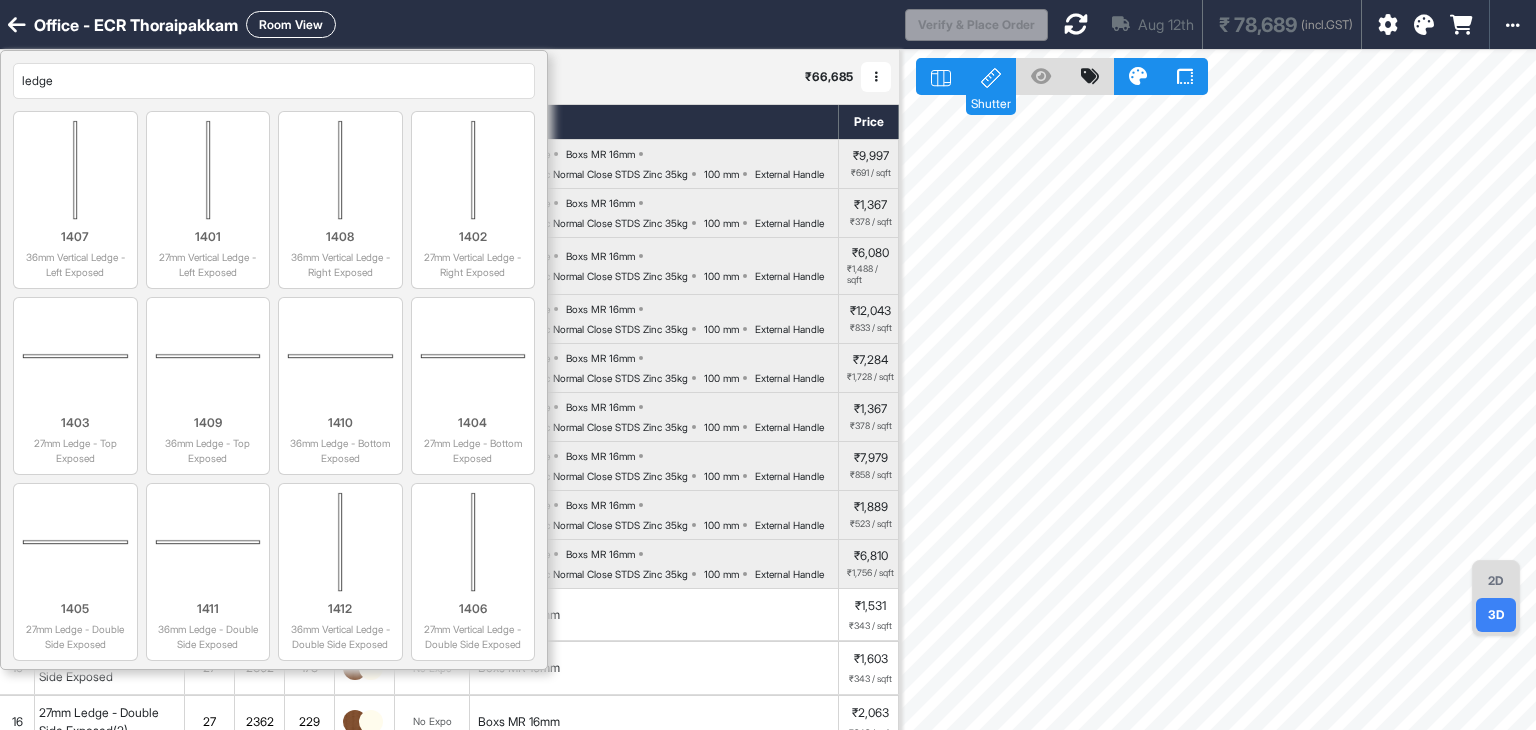 scroll, scrollTop: 0, scrollLeft: 0, axis: both 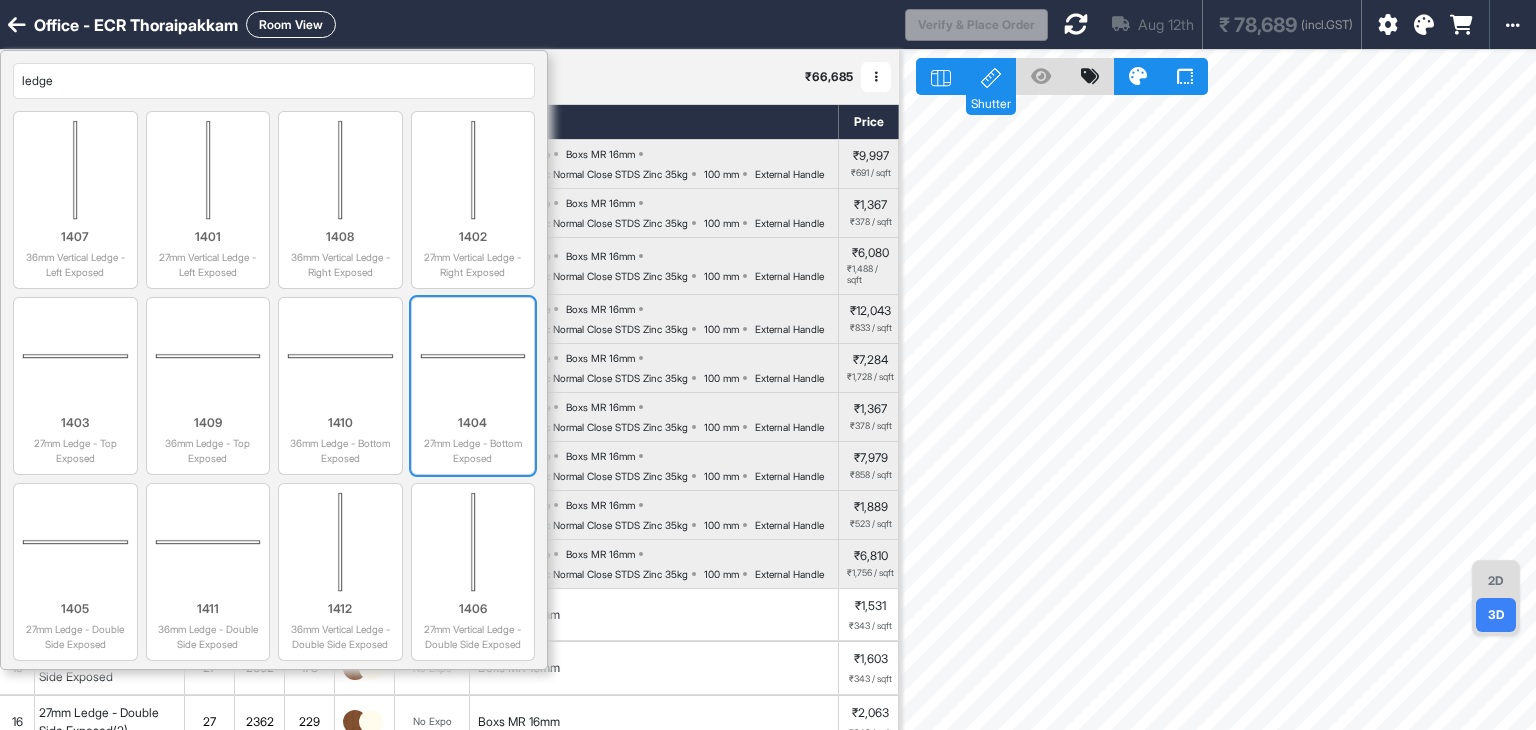 type on "ledge" 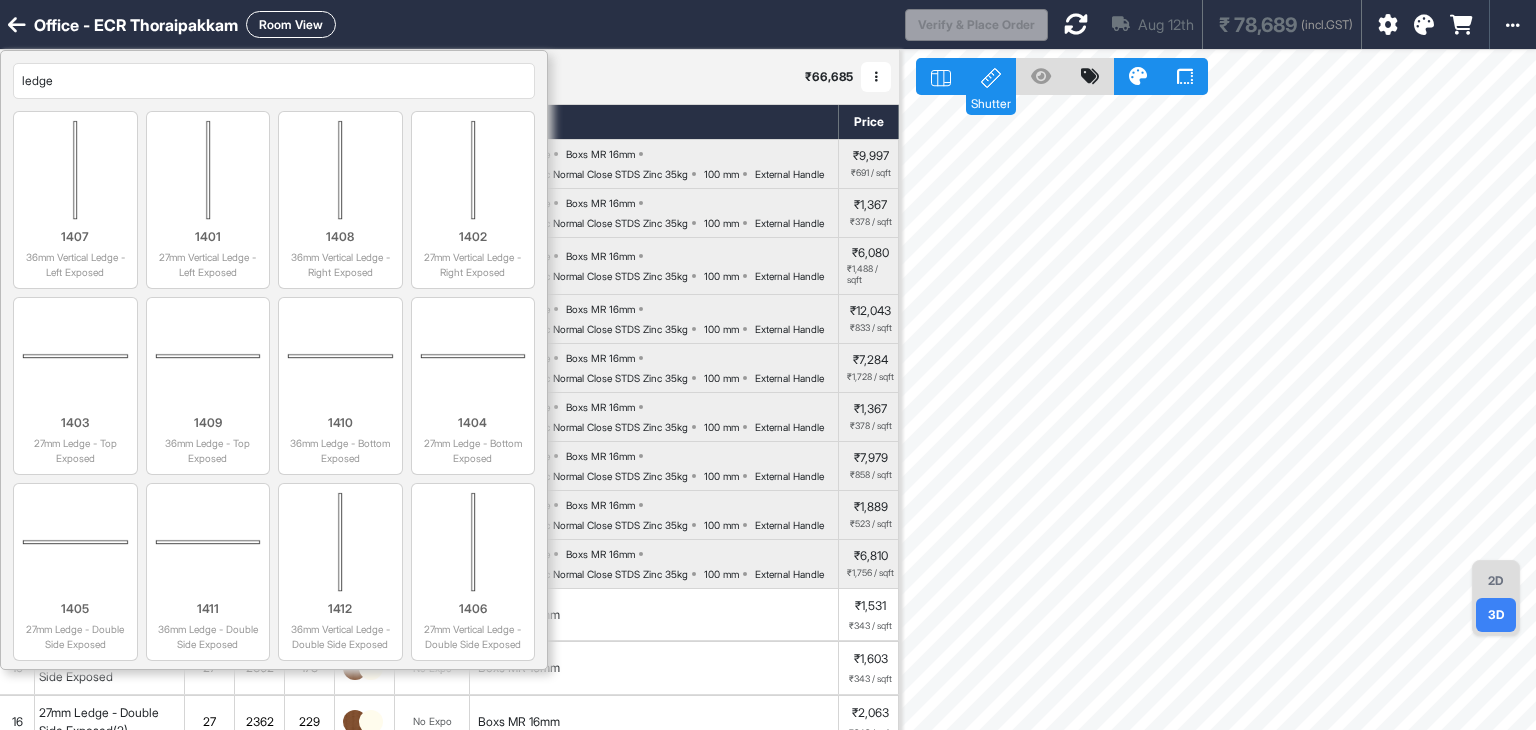 click at bounding box center (473, 356) 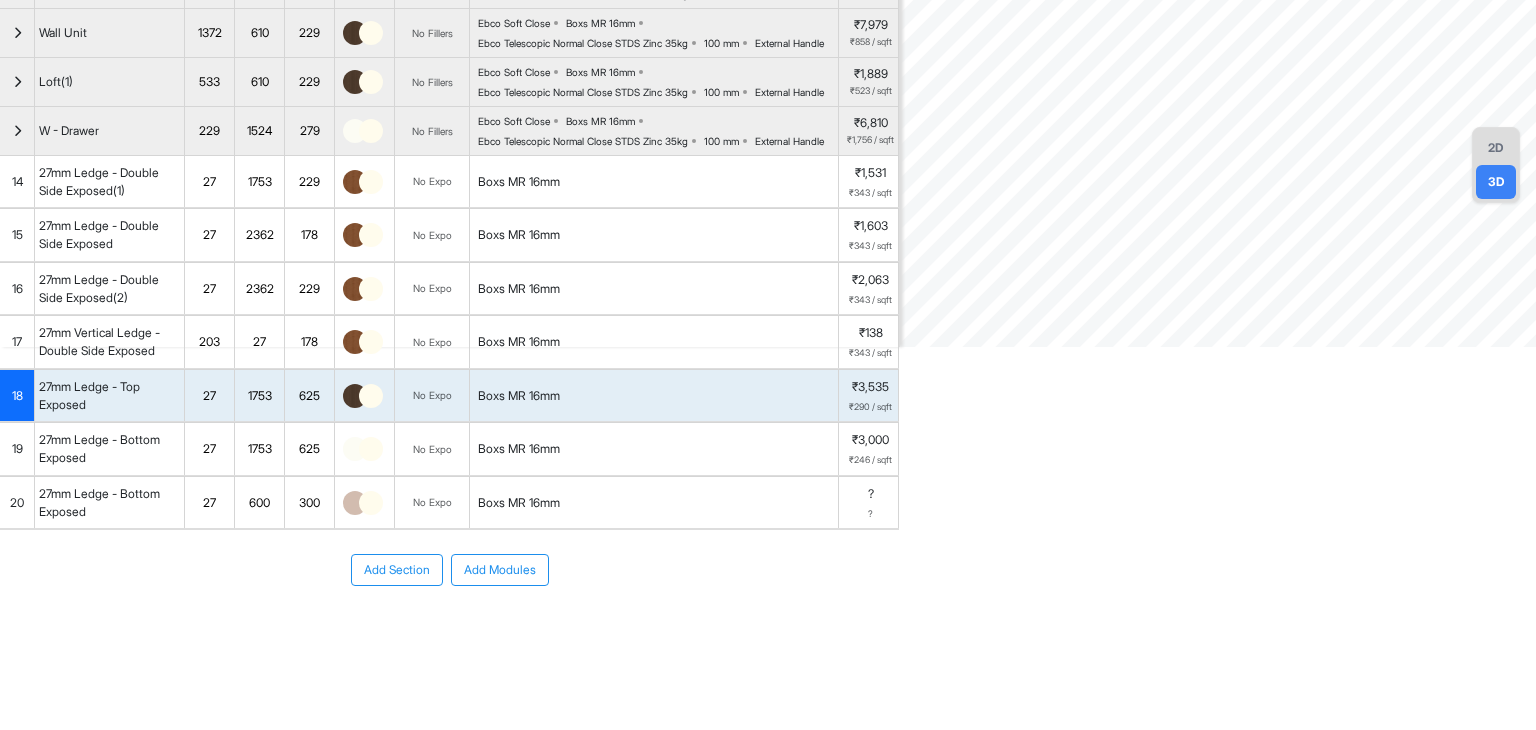 scroll, scrollTop: 600, scrollLeft: 0, axis: vertical 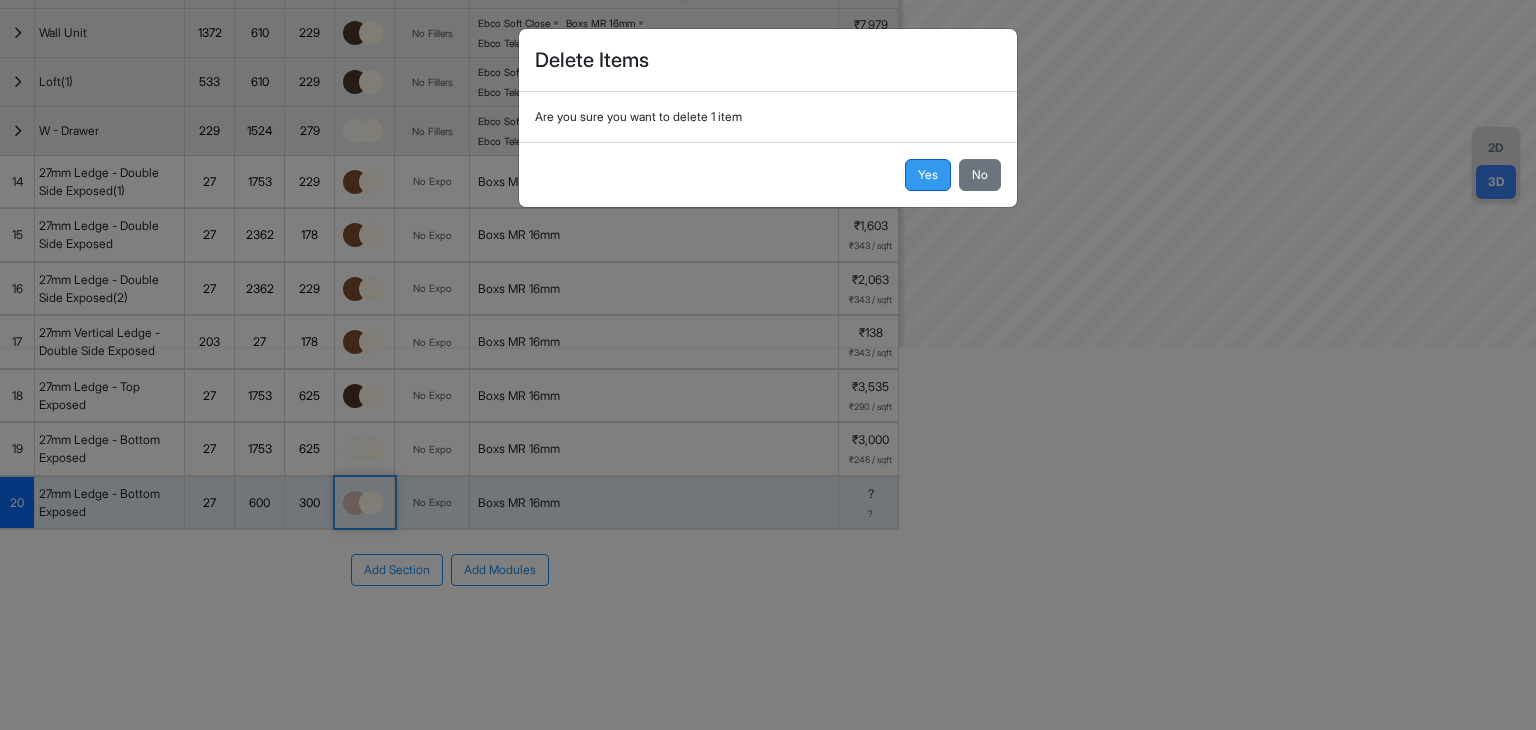 click on "Yes" at bounding box center (928, 175) 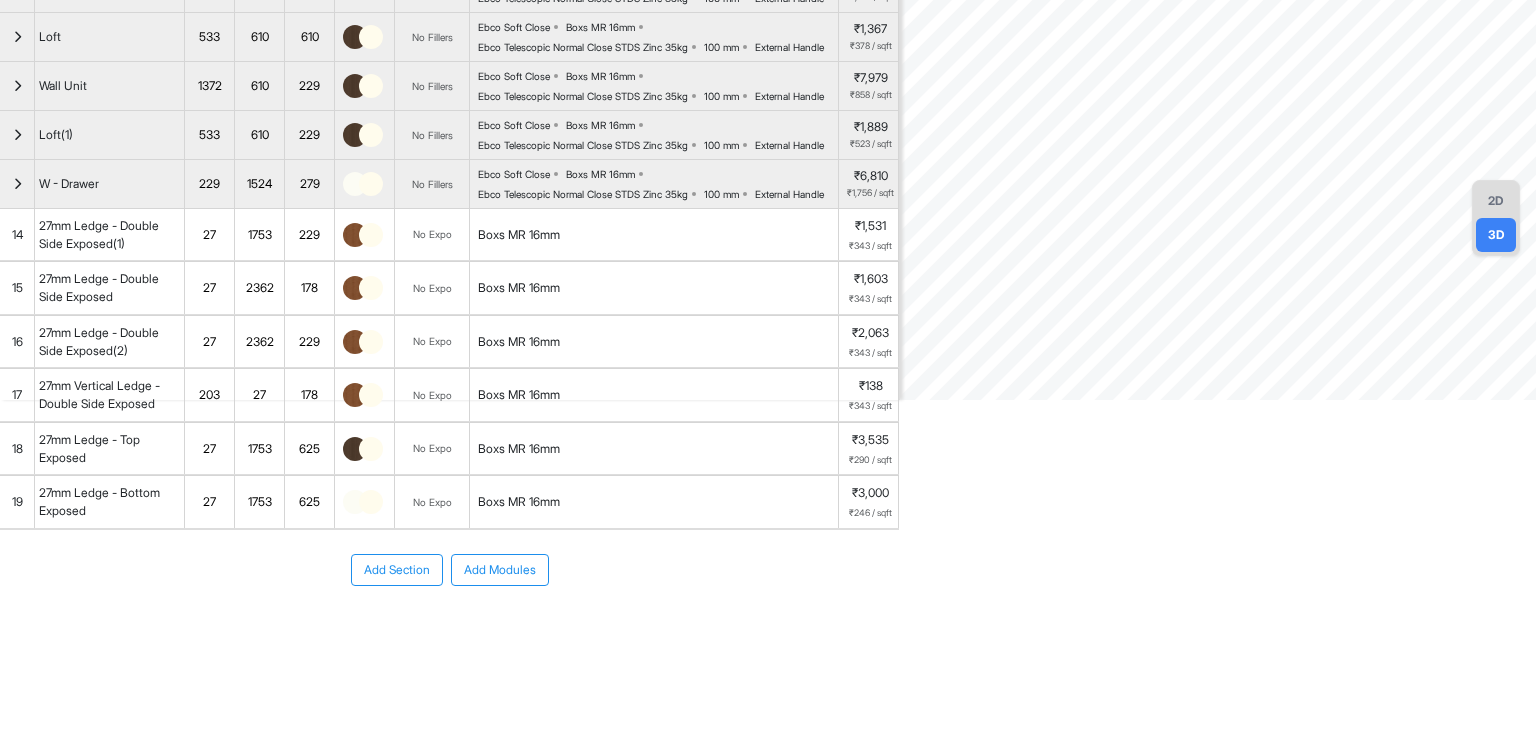 click on "Add Section" at bounding box center (397, 570) 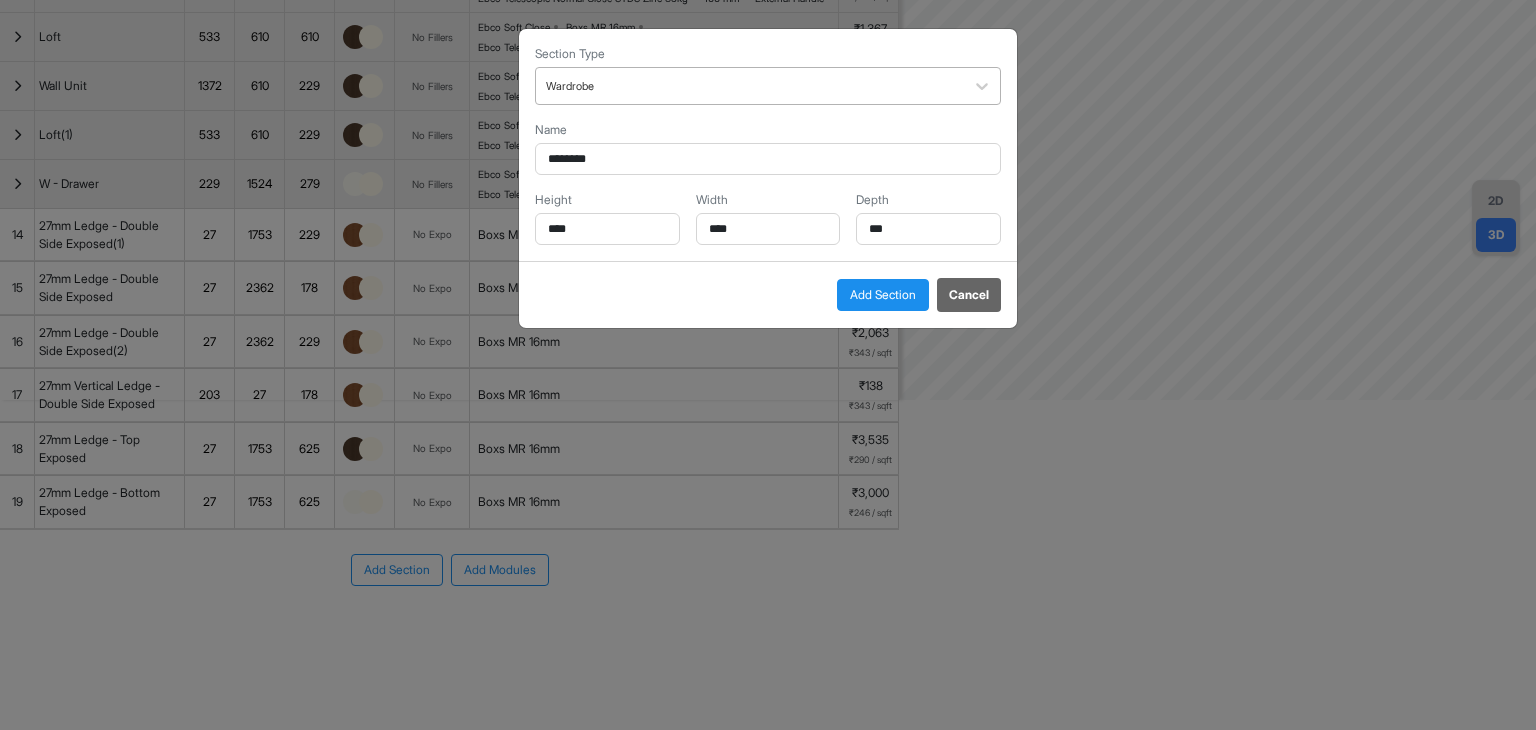 click at bounding box center (750, 86) 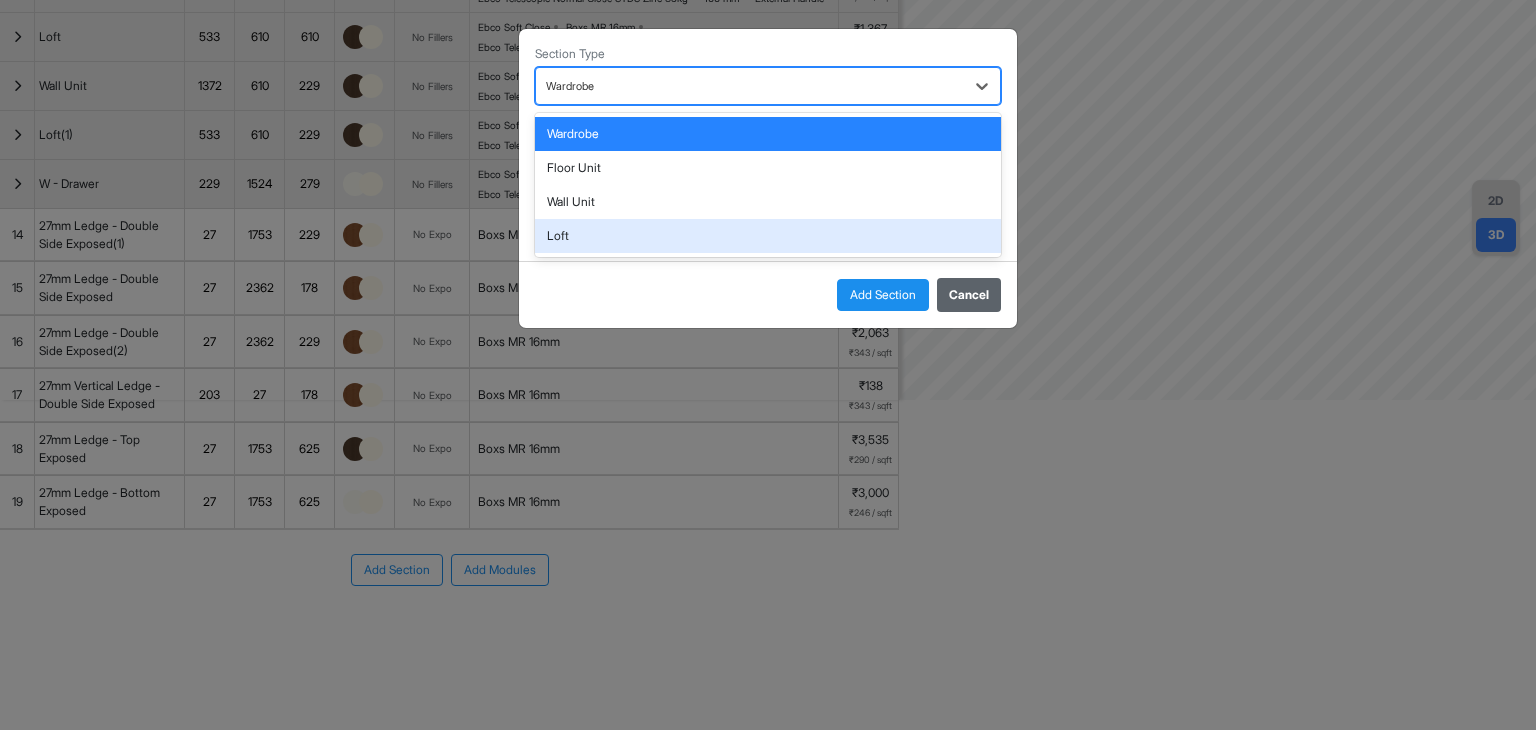 click on "Cancel" at bounding box center [969, 295] 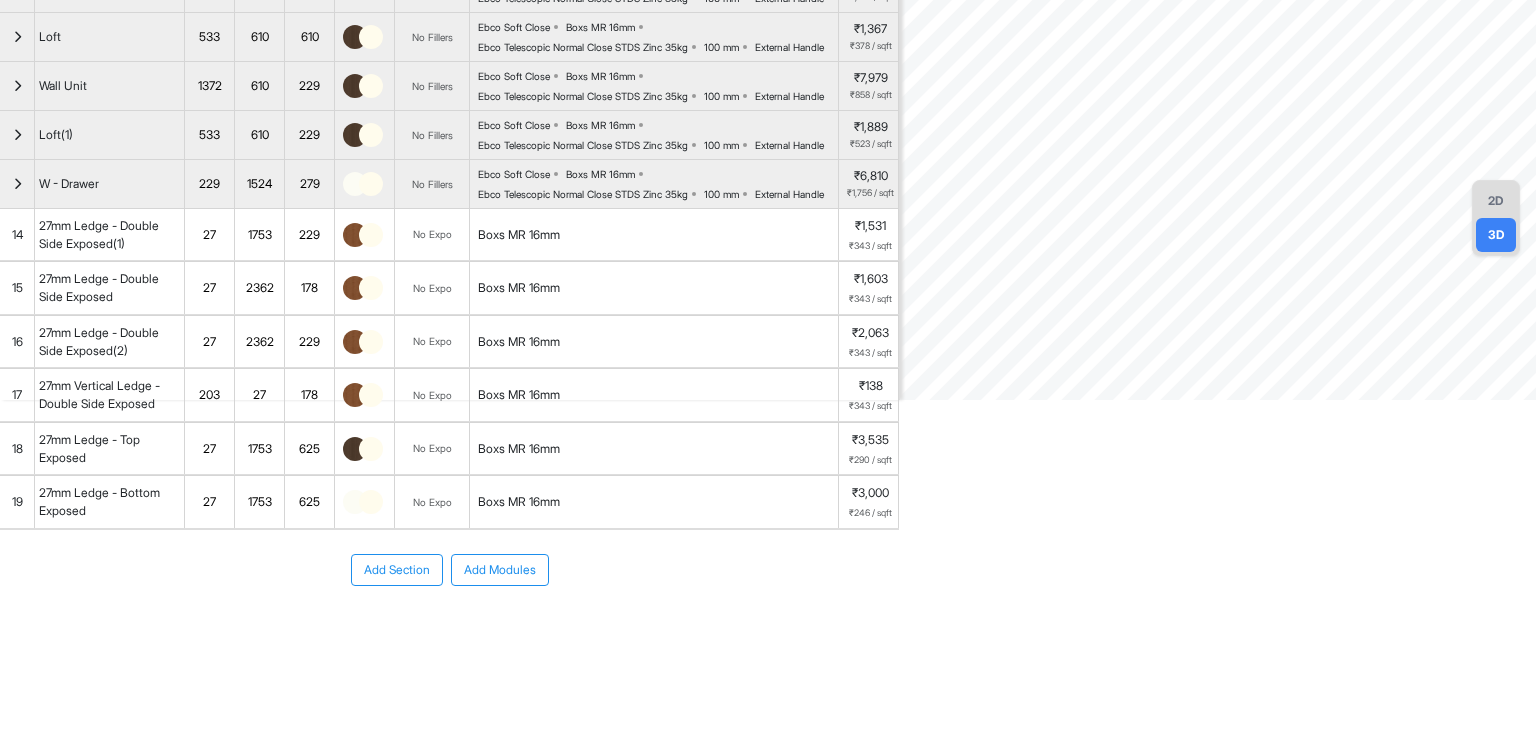 click on "Add Modules" at bounding box center [500, 570] 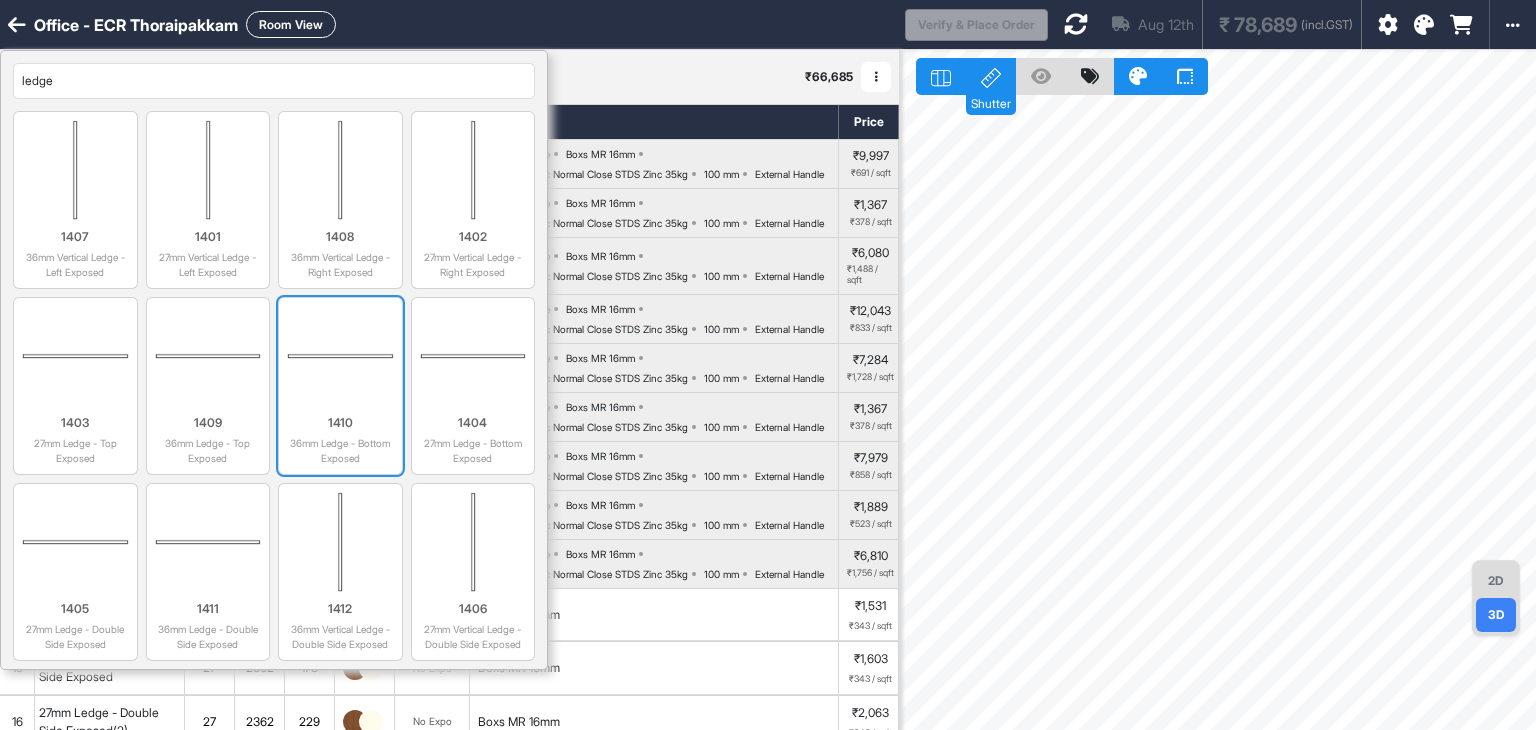 type on "ledge" 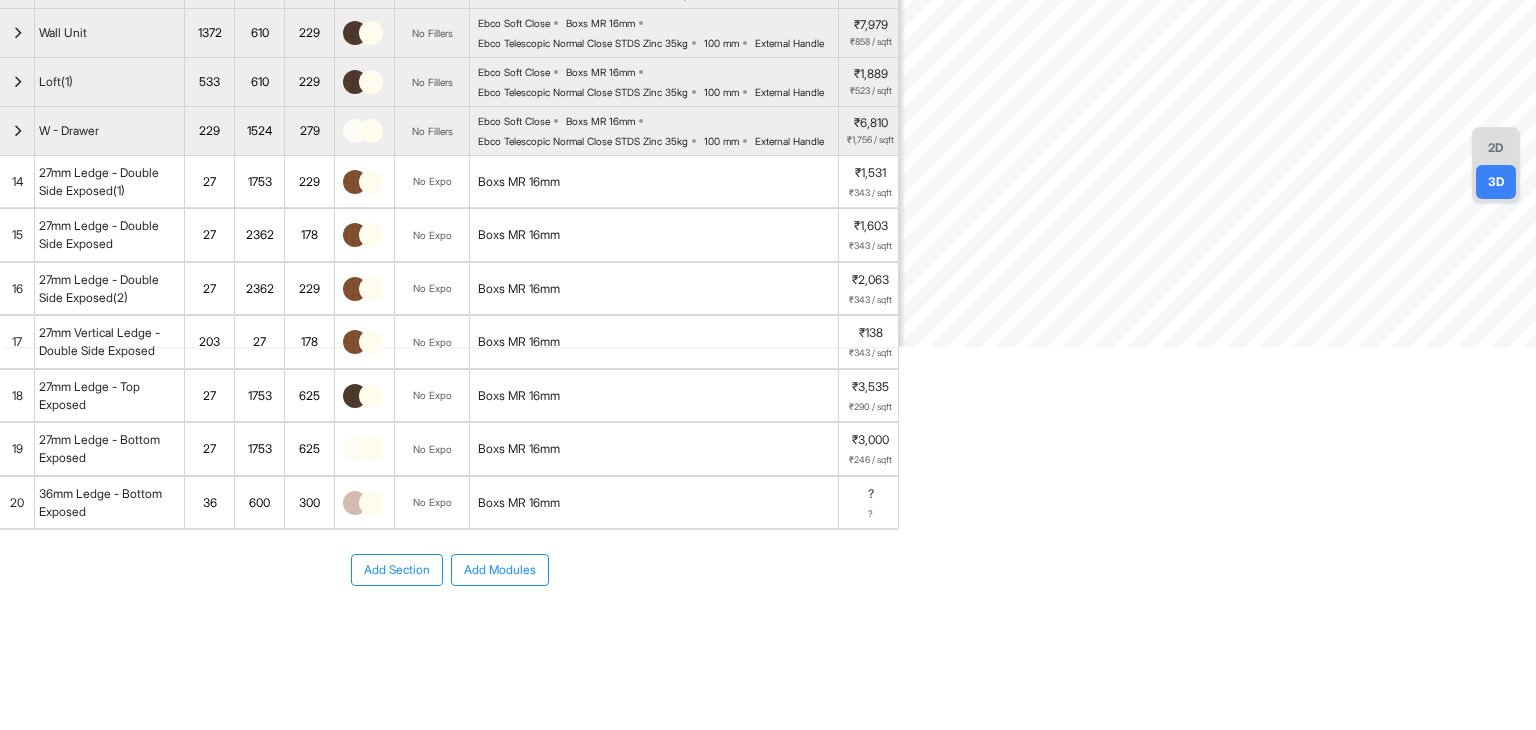 scroll, scrollTop: 600, scrollLeft: 0, axis: vertical 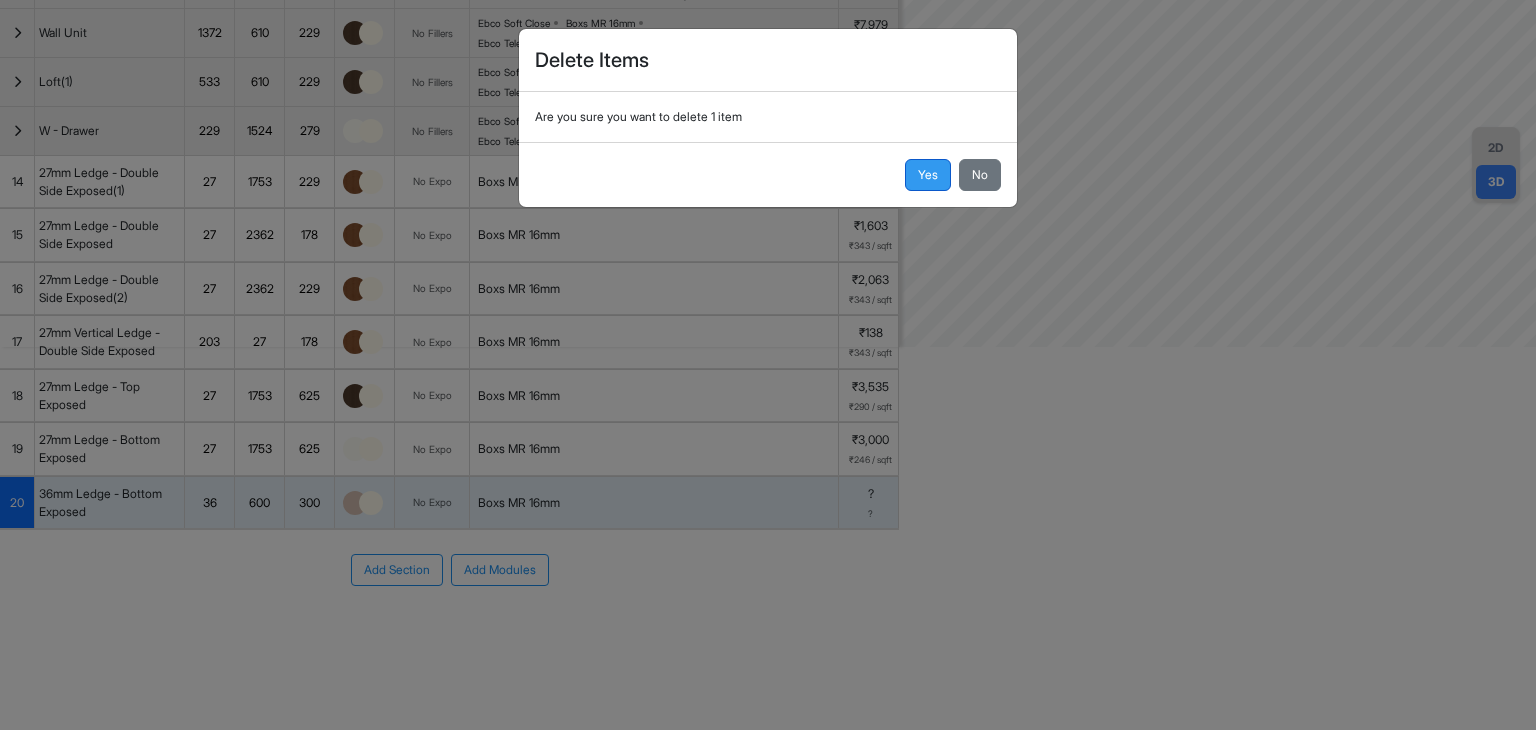 click on "Yes" at bounding box center (928, 175) 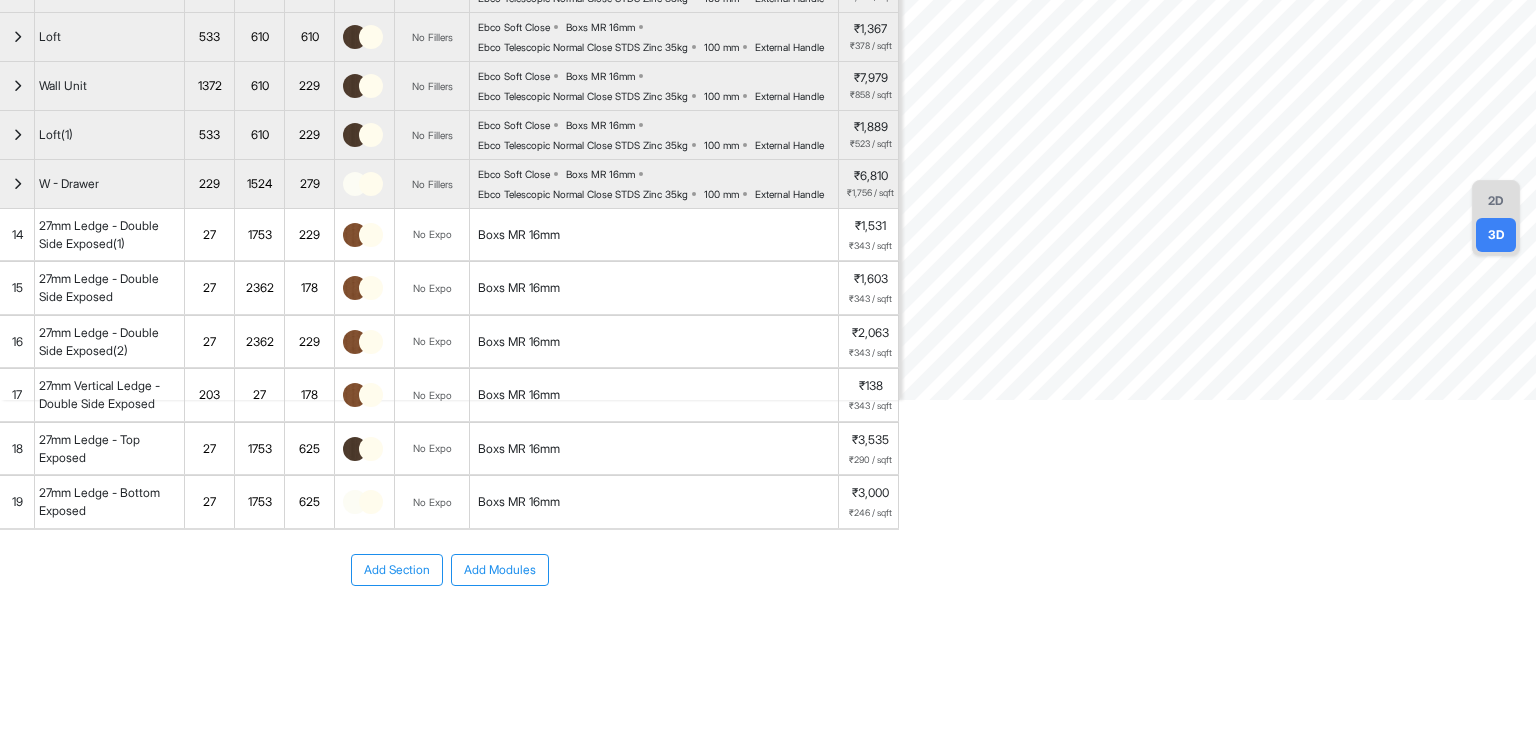 scroll, scrollTop: 548, scrollLeft: 0, axis: vertical 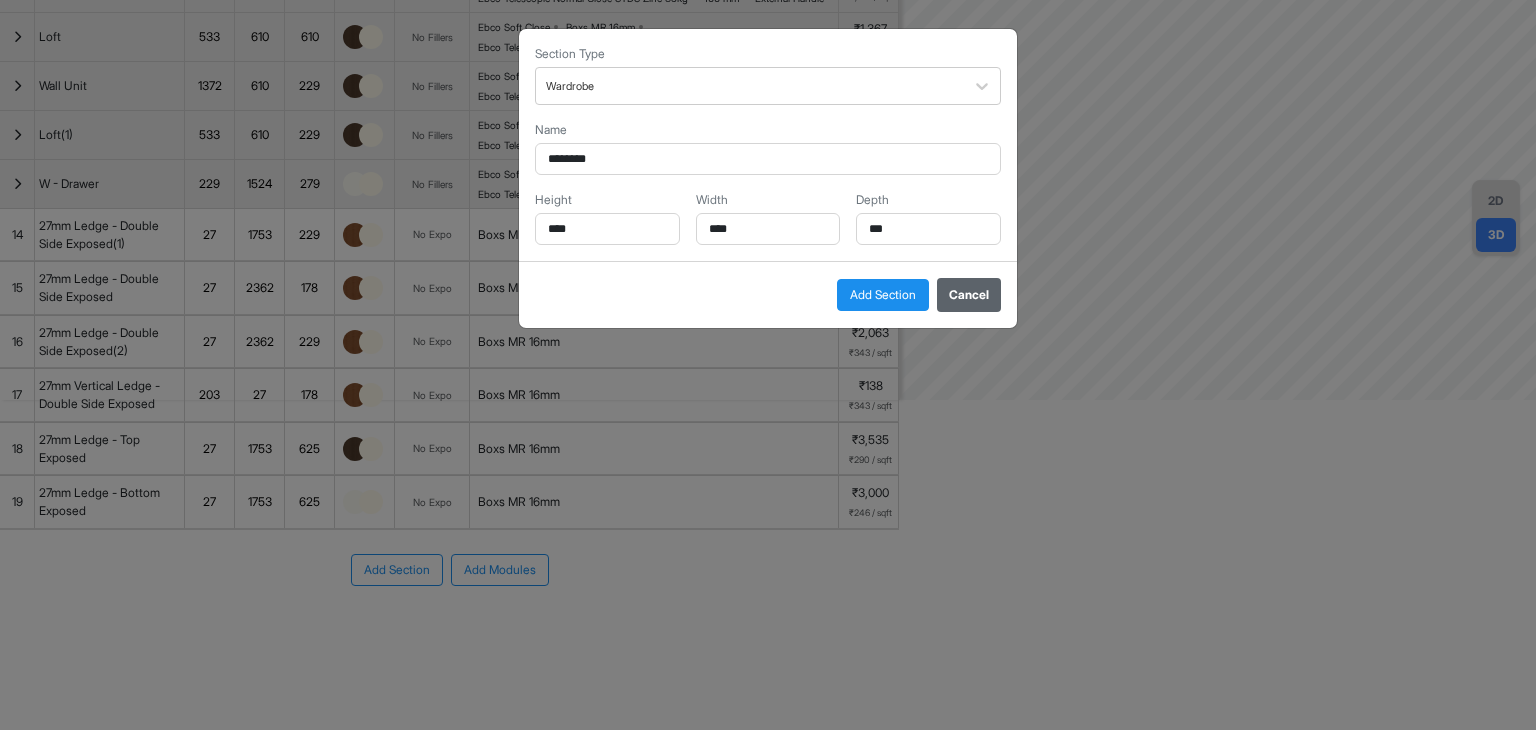 click on "Cancel" at bounding box center (969, 295) 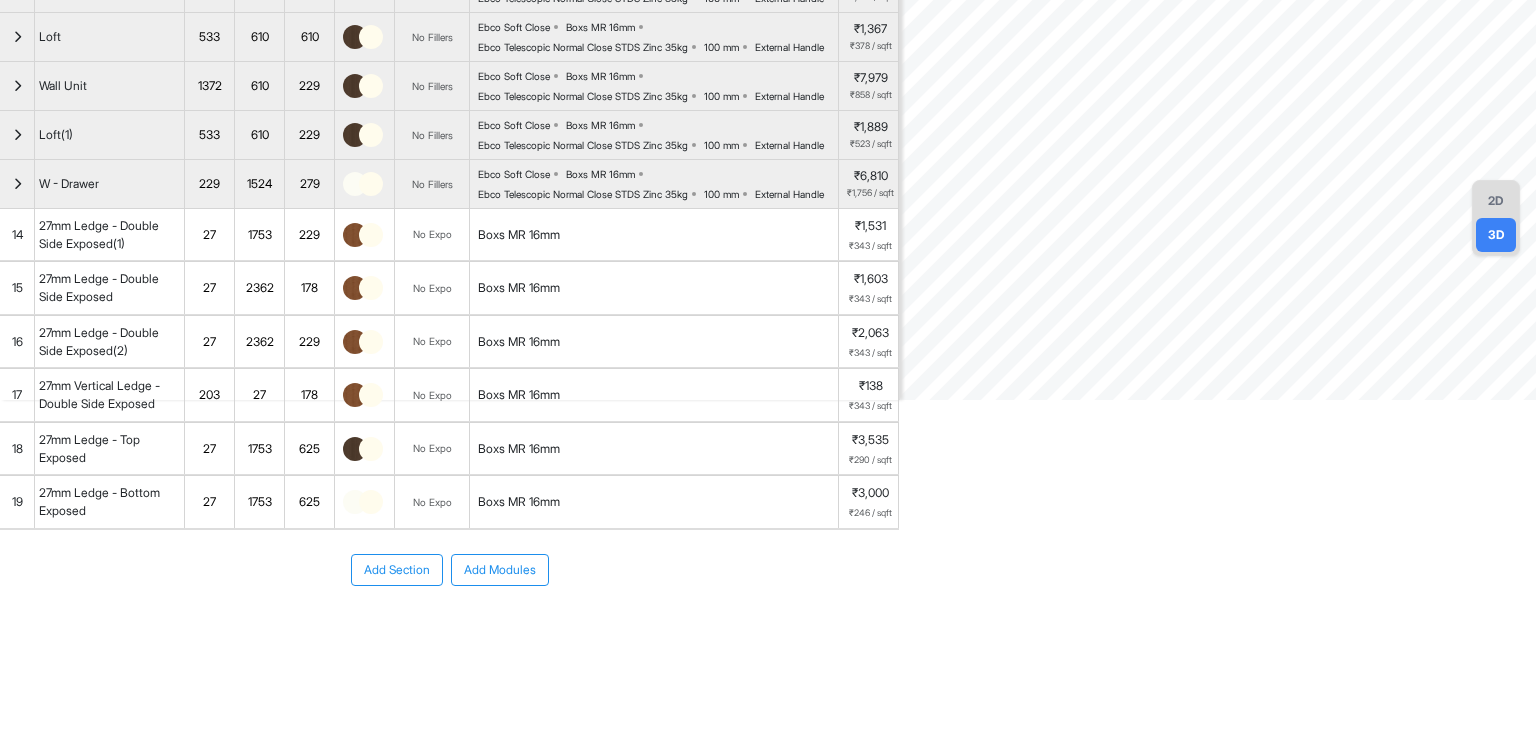 click on "Add Modules" at bounding box center [500, 570] 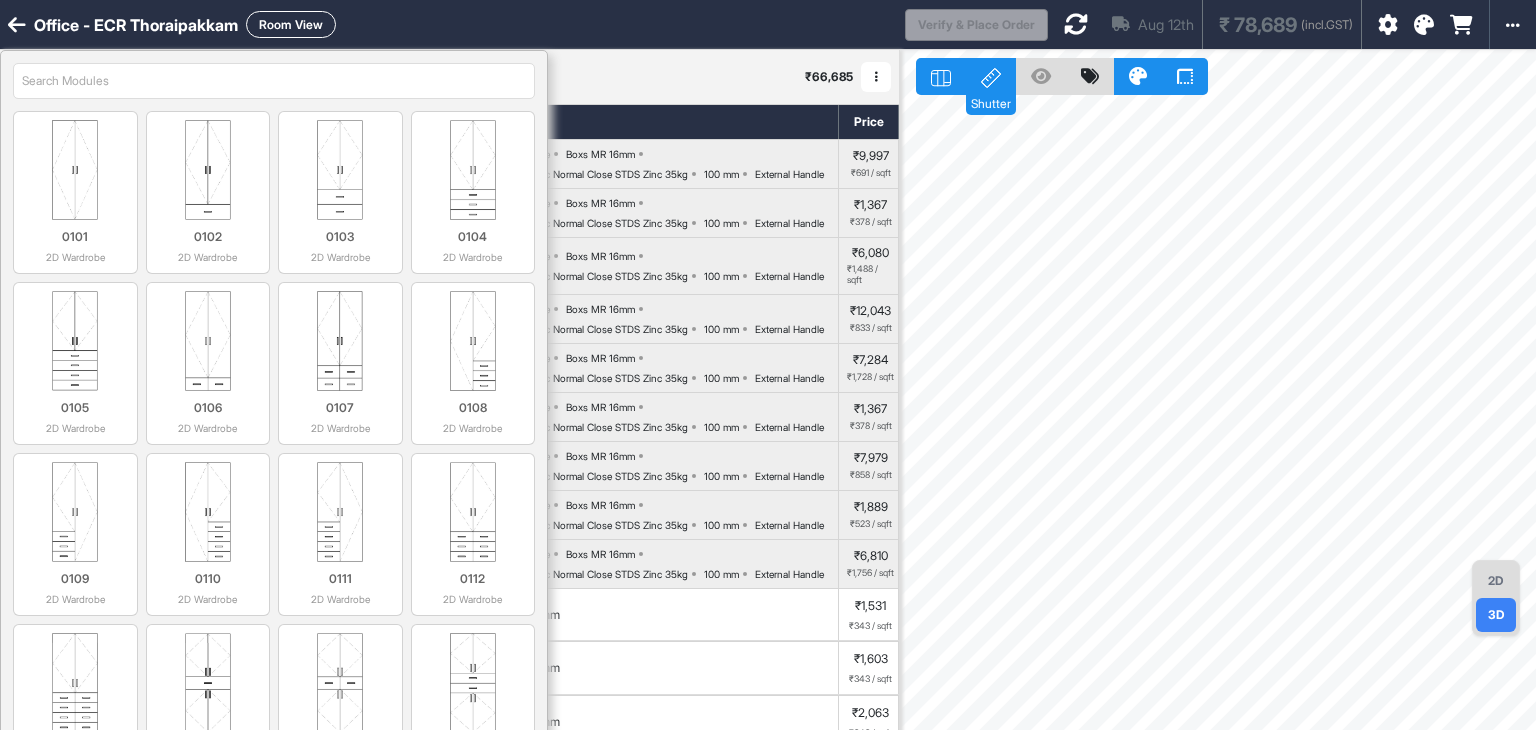 click at bounding box center (274, 81) 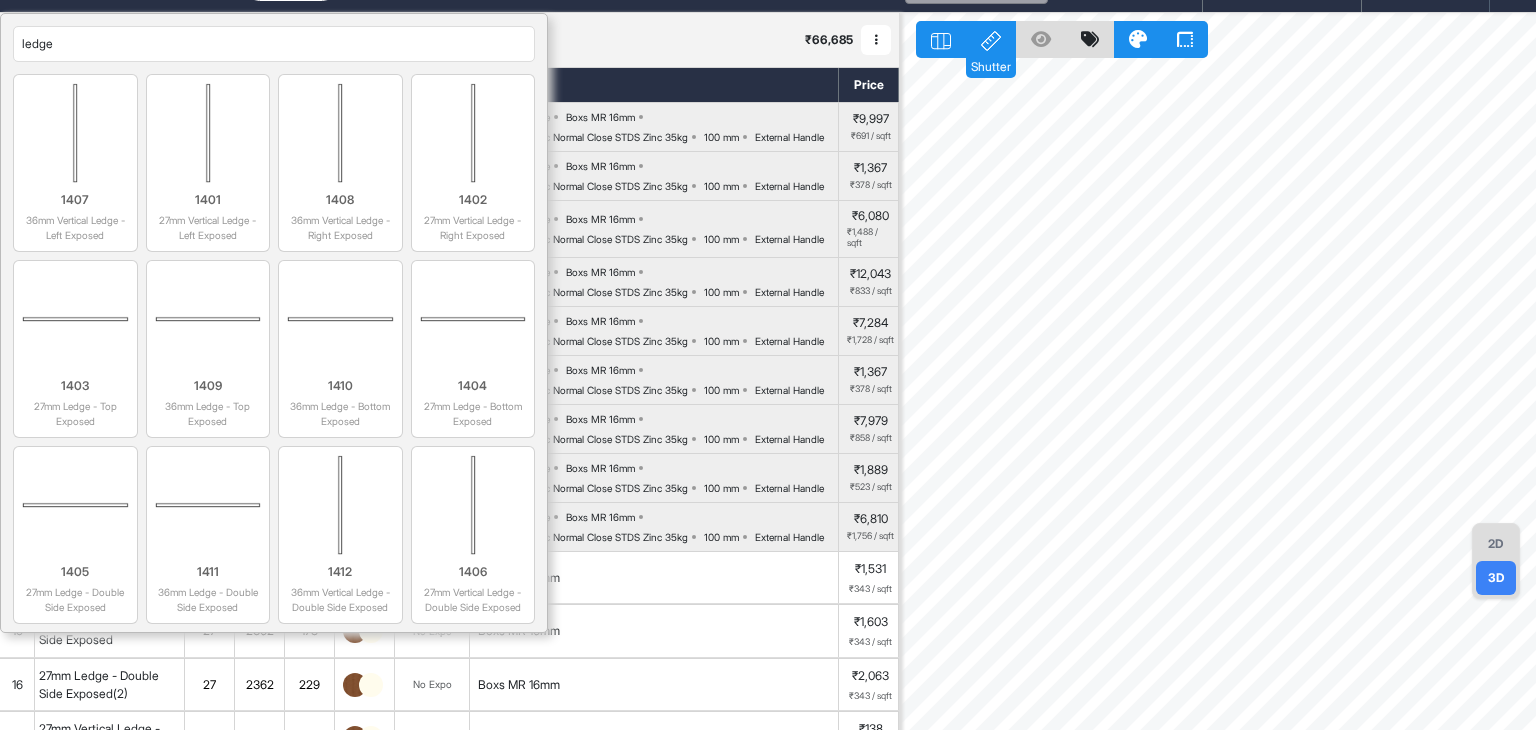 scroll, scrollTop: 100, scrollLeft: 0, axis: vertical 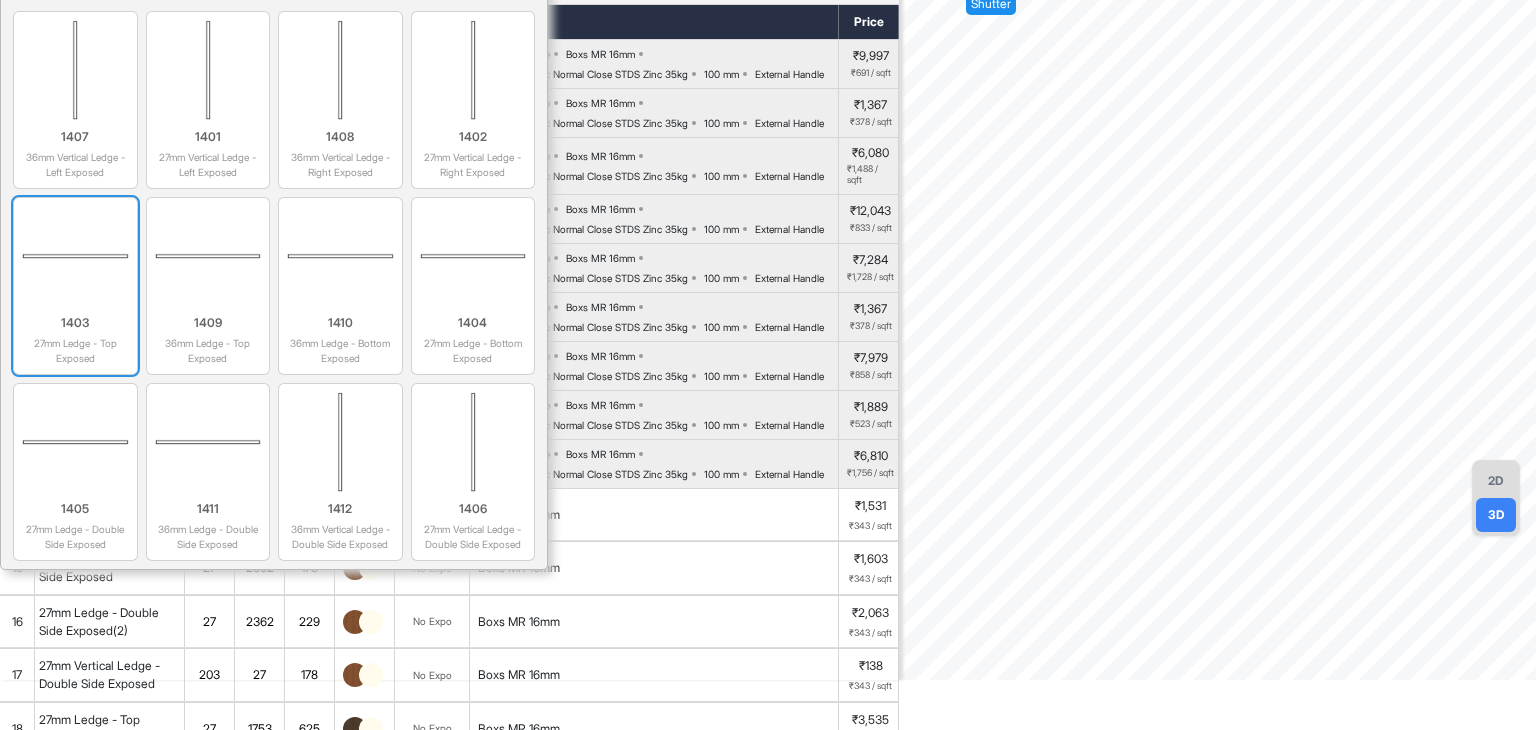 type on "ledge" 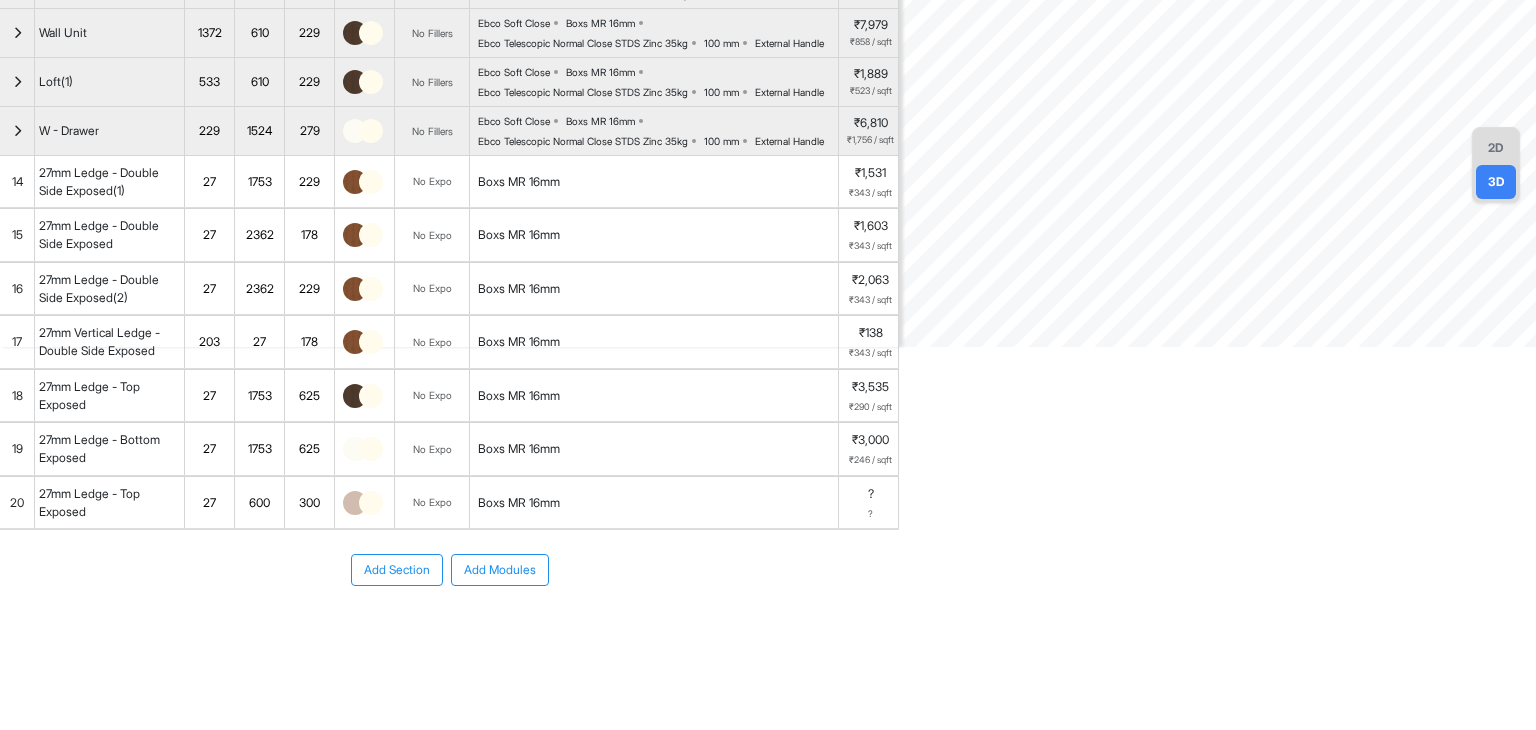 scroll, scrollTop: 600, scrollLeft: 0, axis: vertical 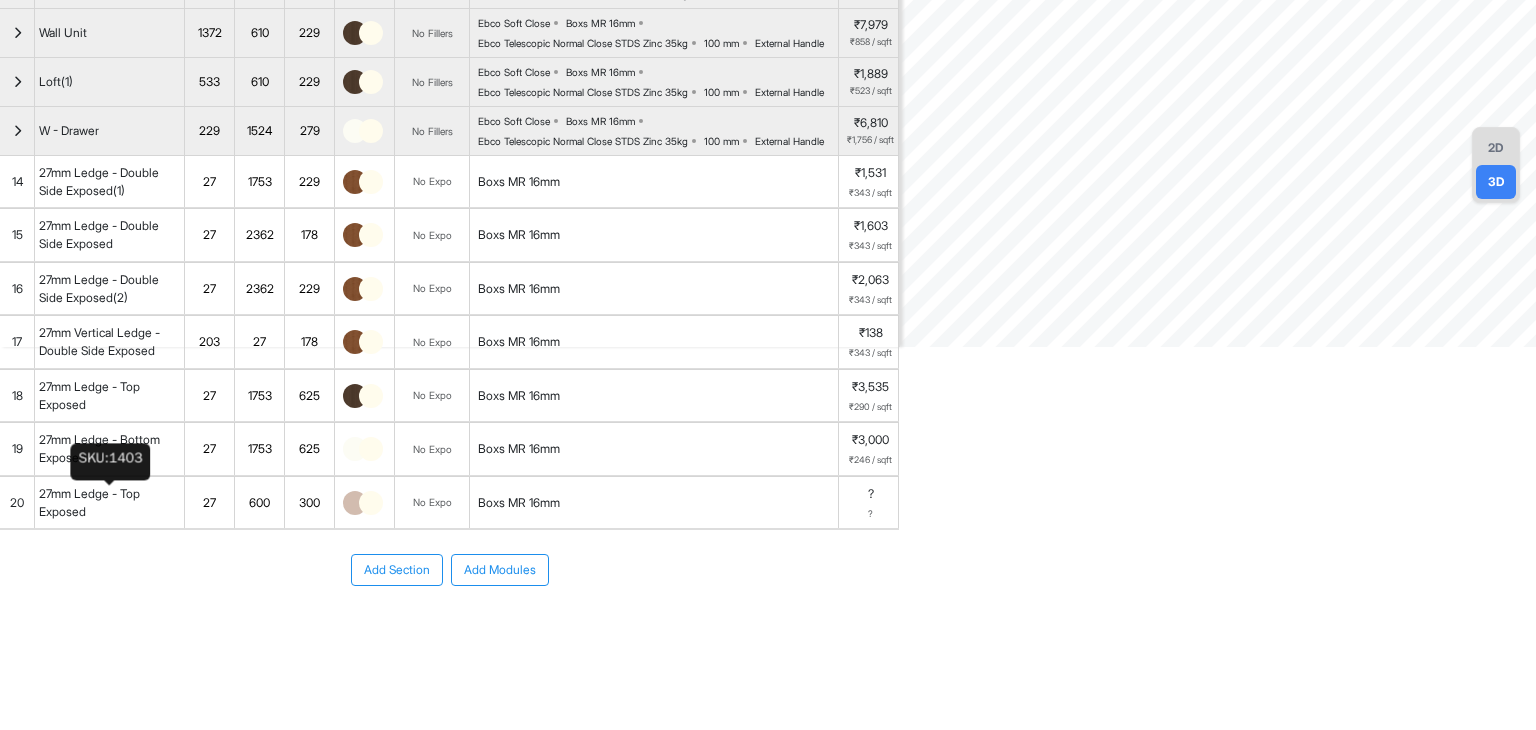 click on "27mm Ledge - Top Exposed" at bounding box center [109, 503] 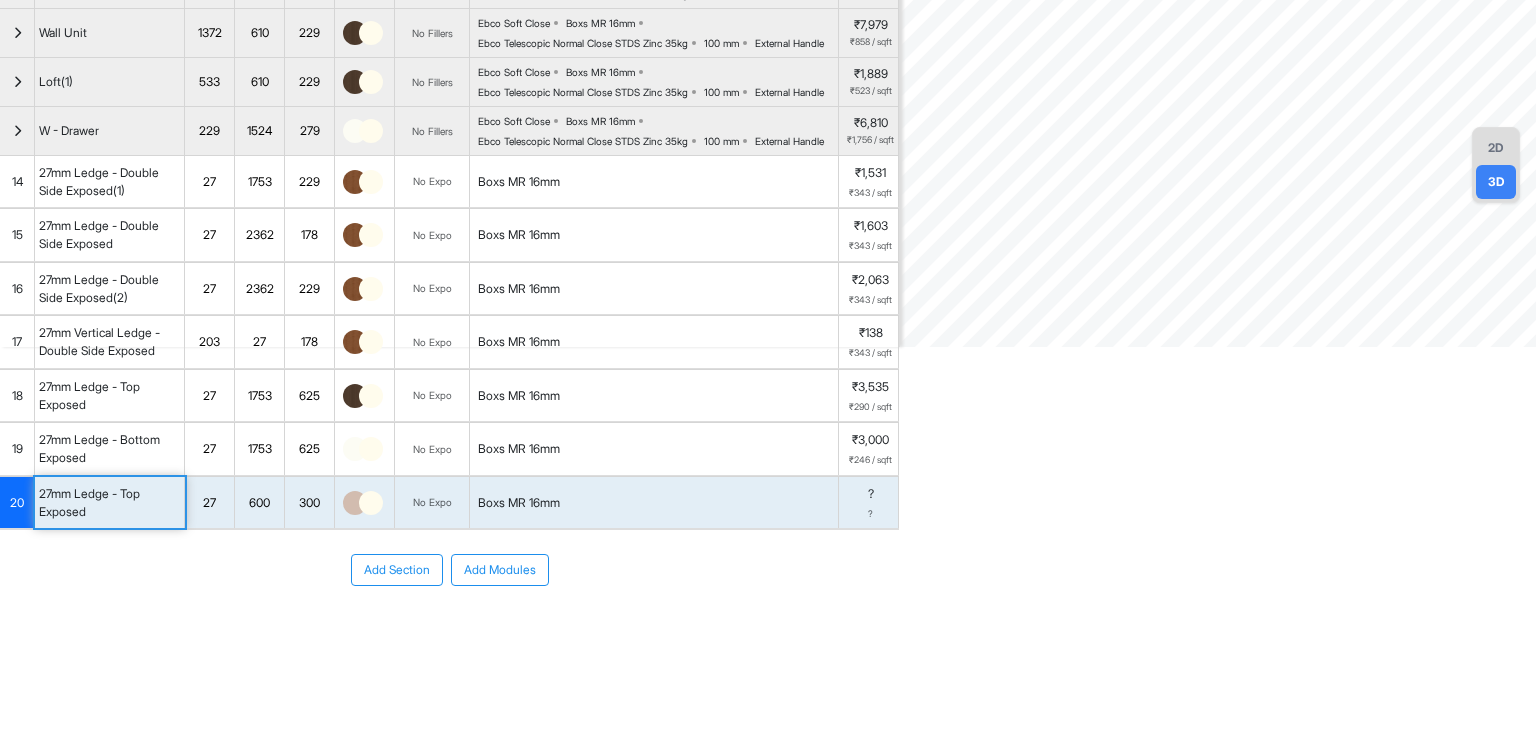 click at bounding box center (371, 503) 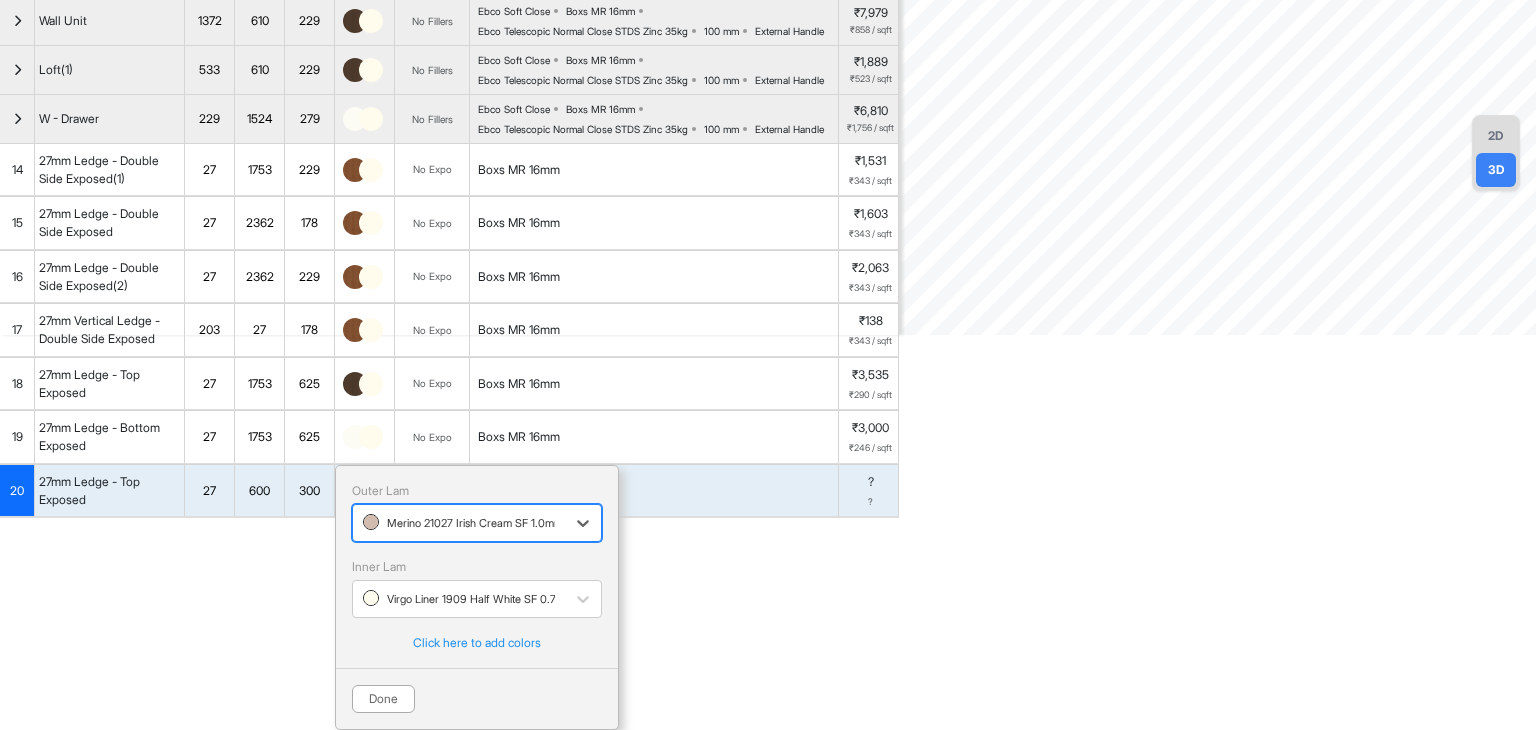 click at bounding box center [459, 523] 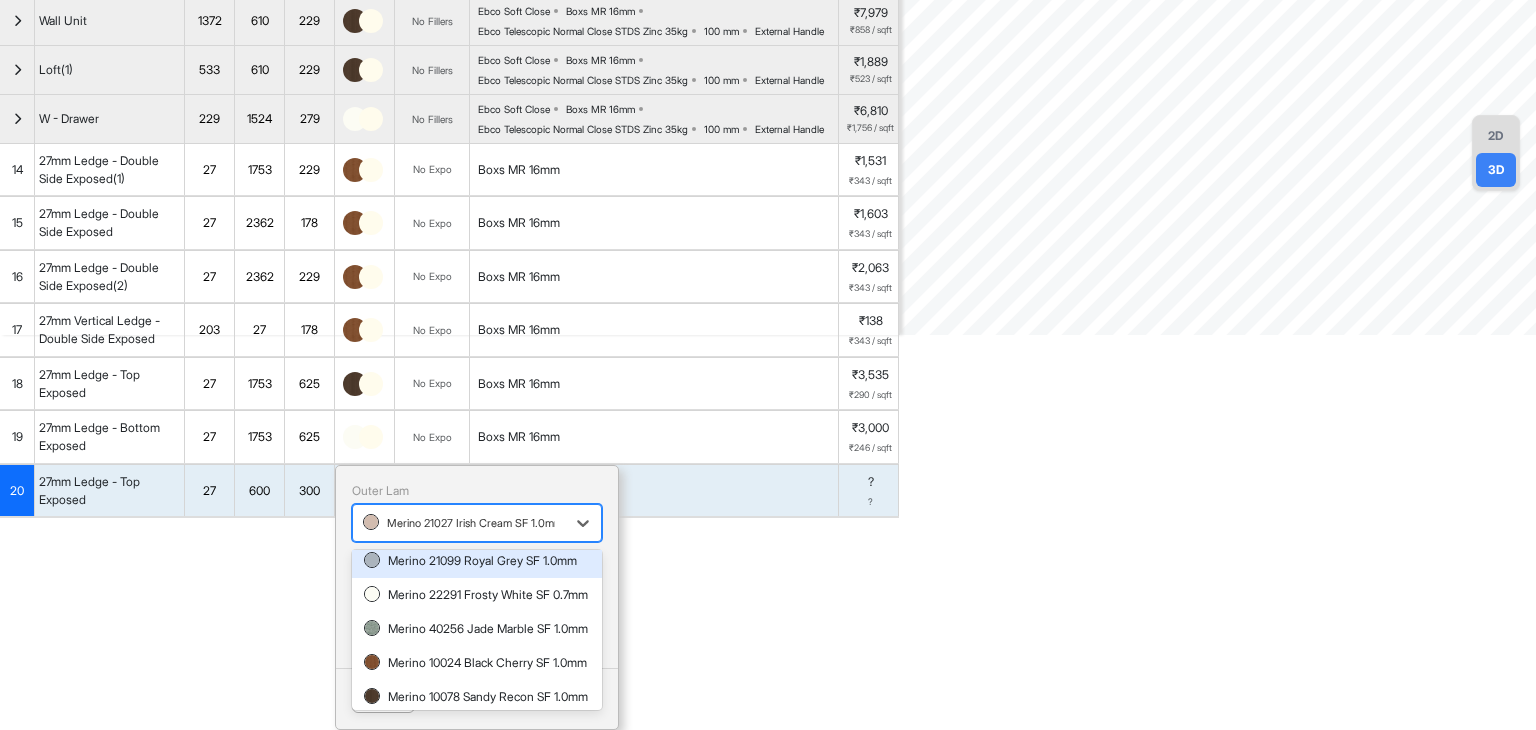 scroll, scrollTop: 141, scrollLeft: 0, axis: vertical 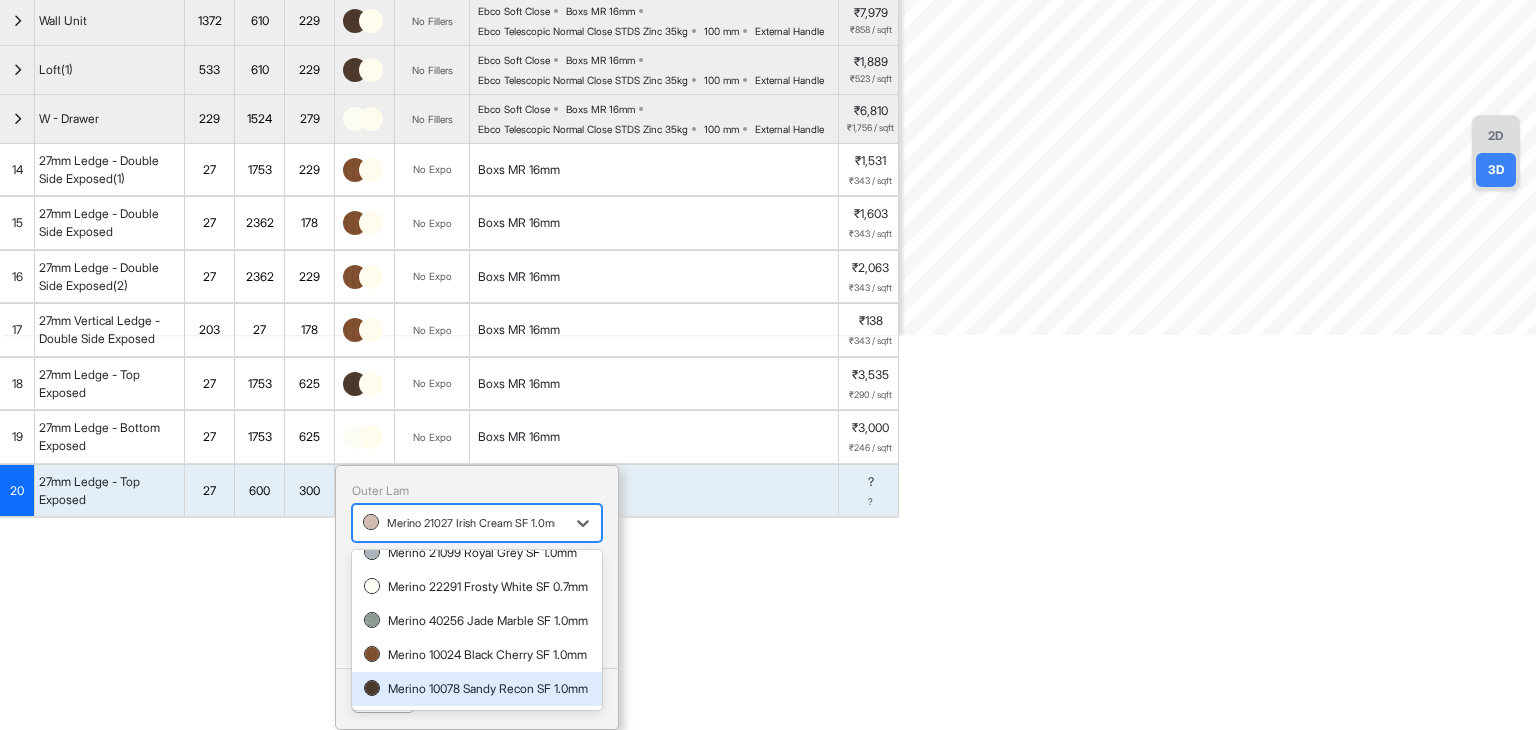click on "Merino 10078 Sandy Recon SF 1.0mm" at bounding box center (477, 689) 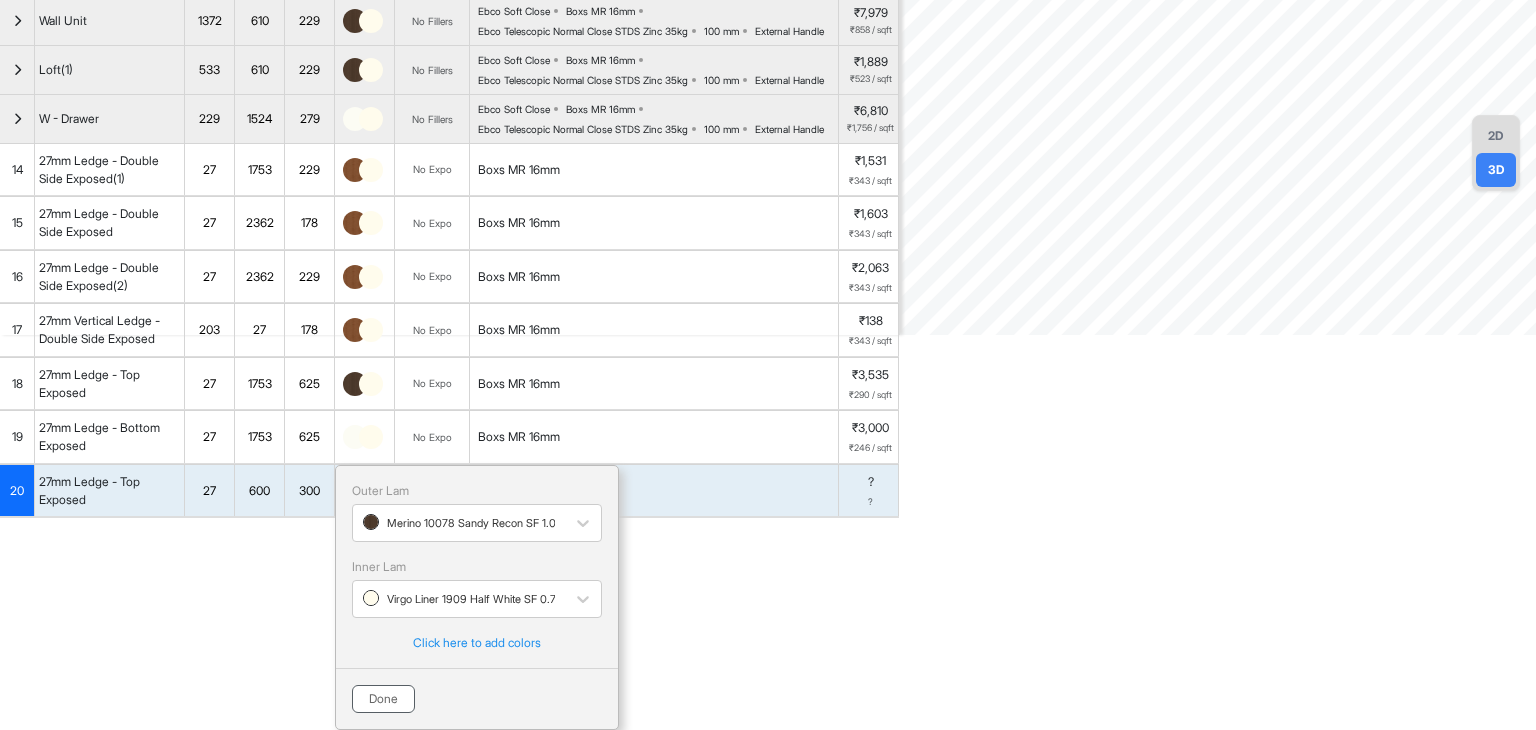 click on "Done" at bounding box center (383, 699) 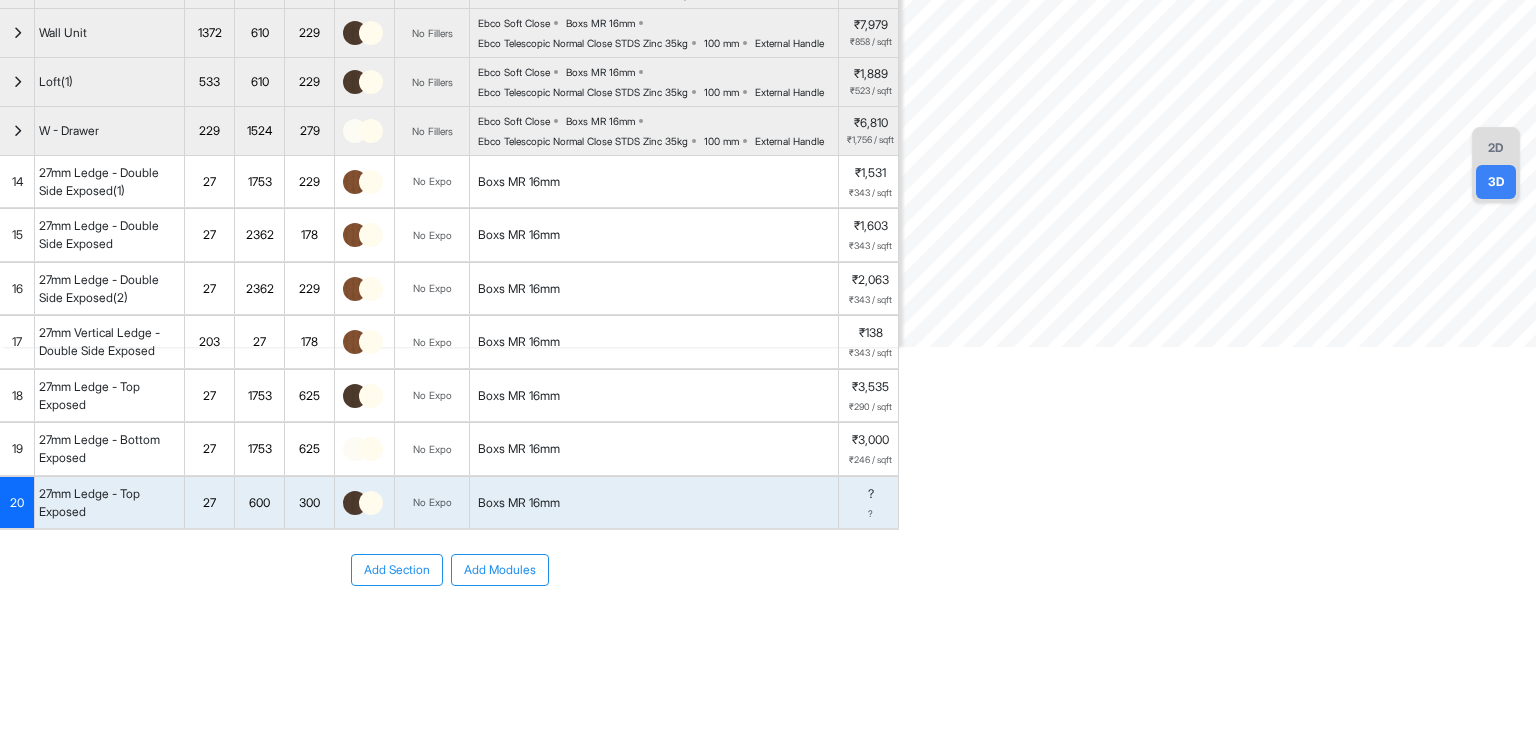 click on "Add Section Add Modules" at bounding box center [449, 630] 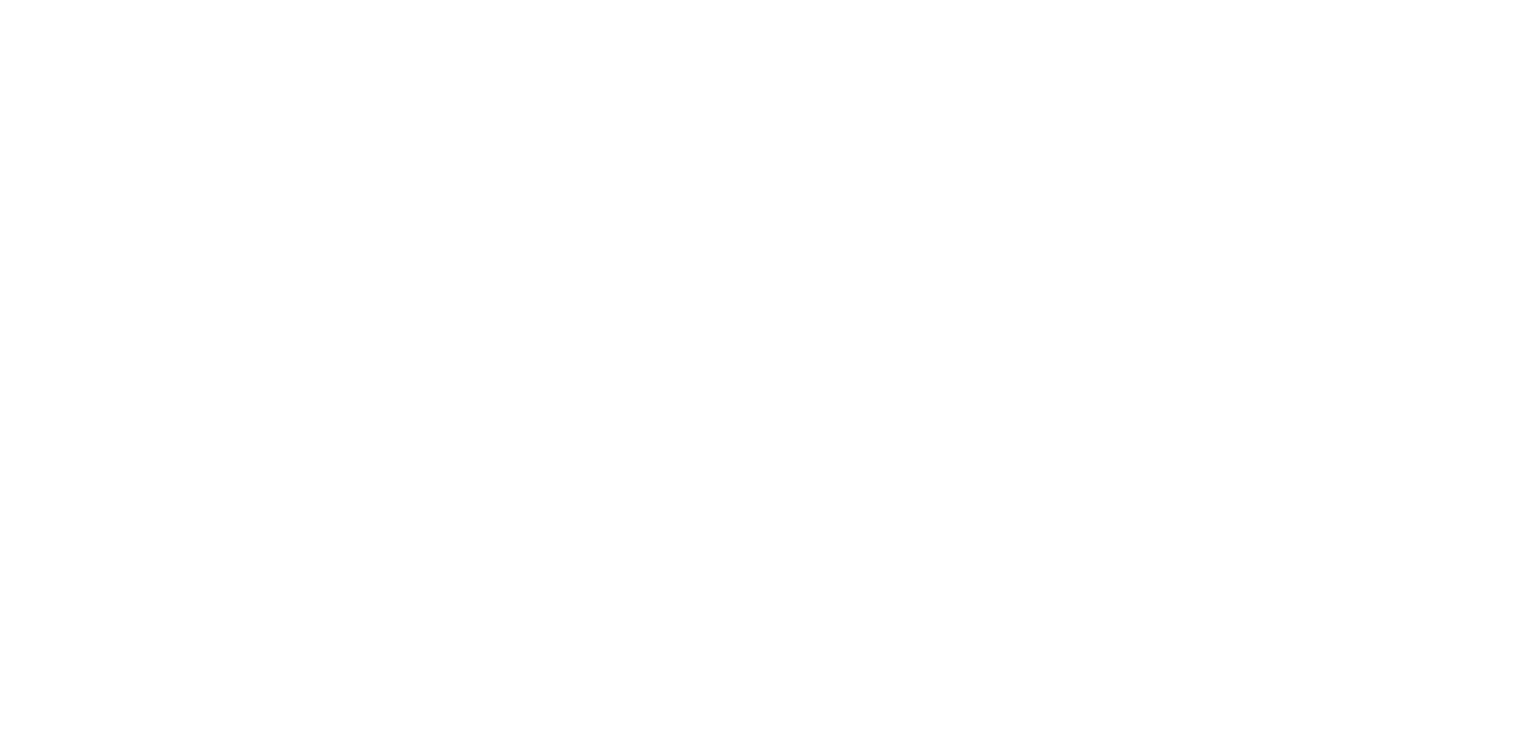 scroll, scrollTop: 0, scrollLeft: 0, axis: both 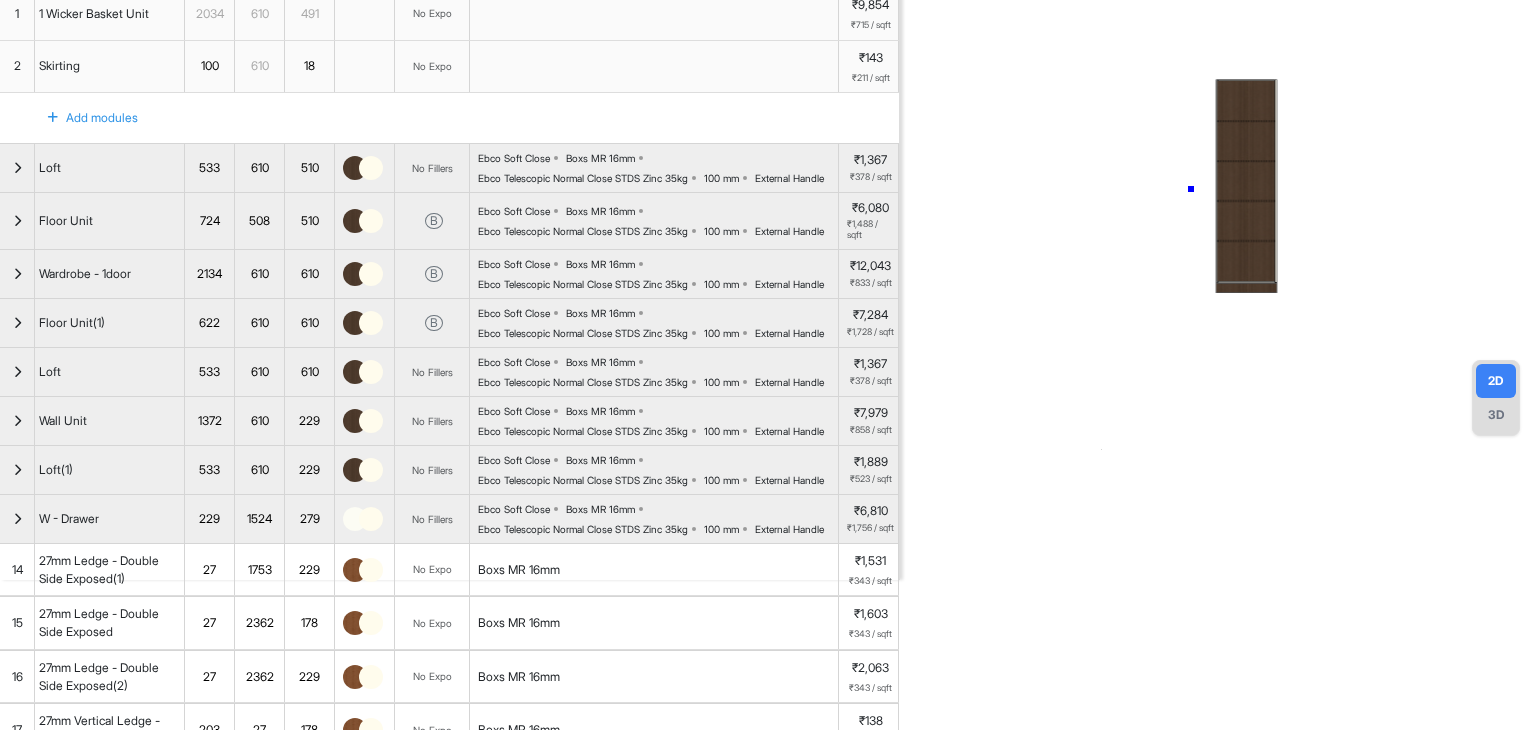 drag, startPoint x: 1191, startPoint y: 189, endPoint x: 1108, endPoint y: 206, distance: 84.723076 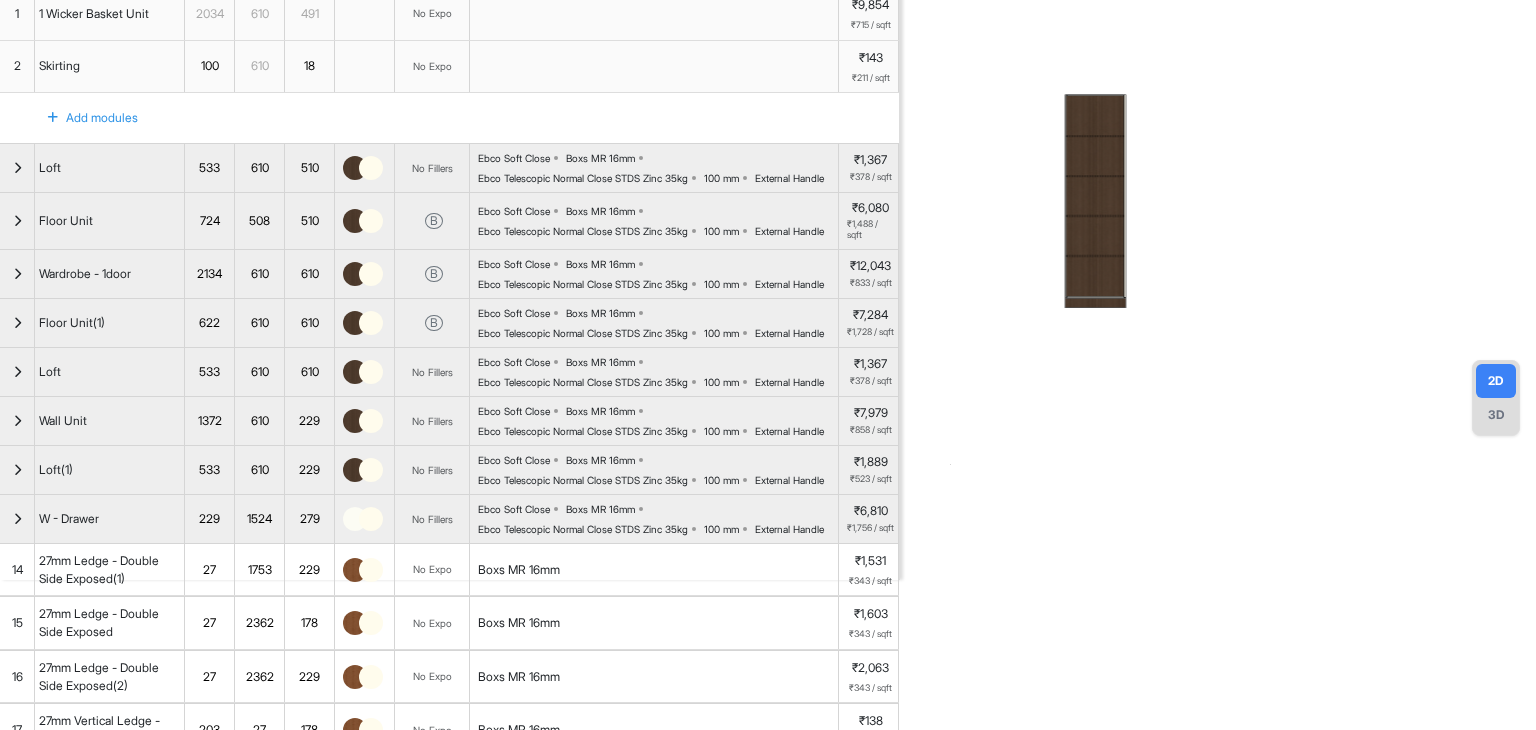 drag, startPoint x: 1200, startPoint y: 257, endPoint x: 1049, endPoint y: 272, distance: 151.74321 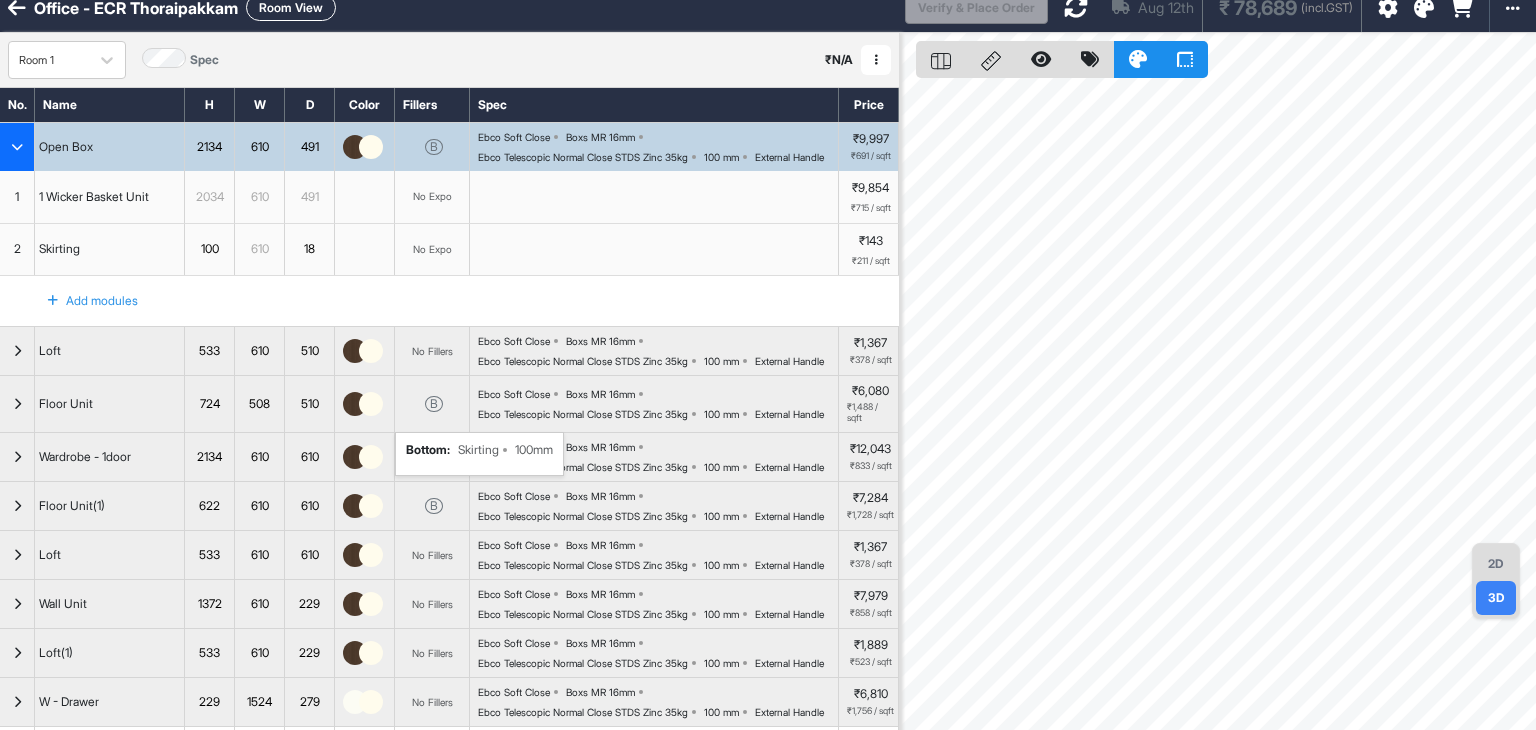 scroll, scrollTop: 0, scrollLeft: 0, axis: both 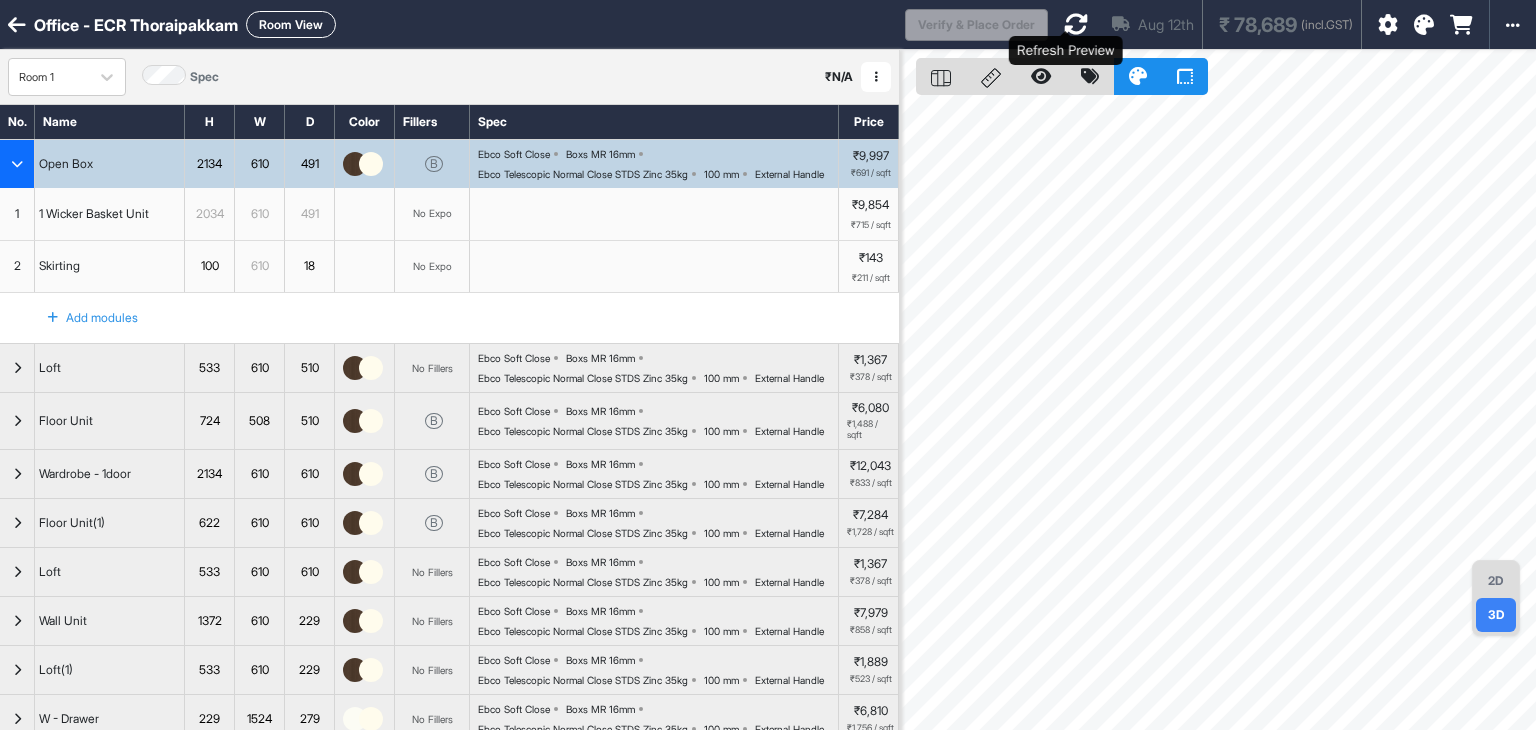 click at bounding box center (1076, 24) 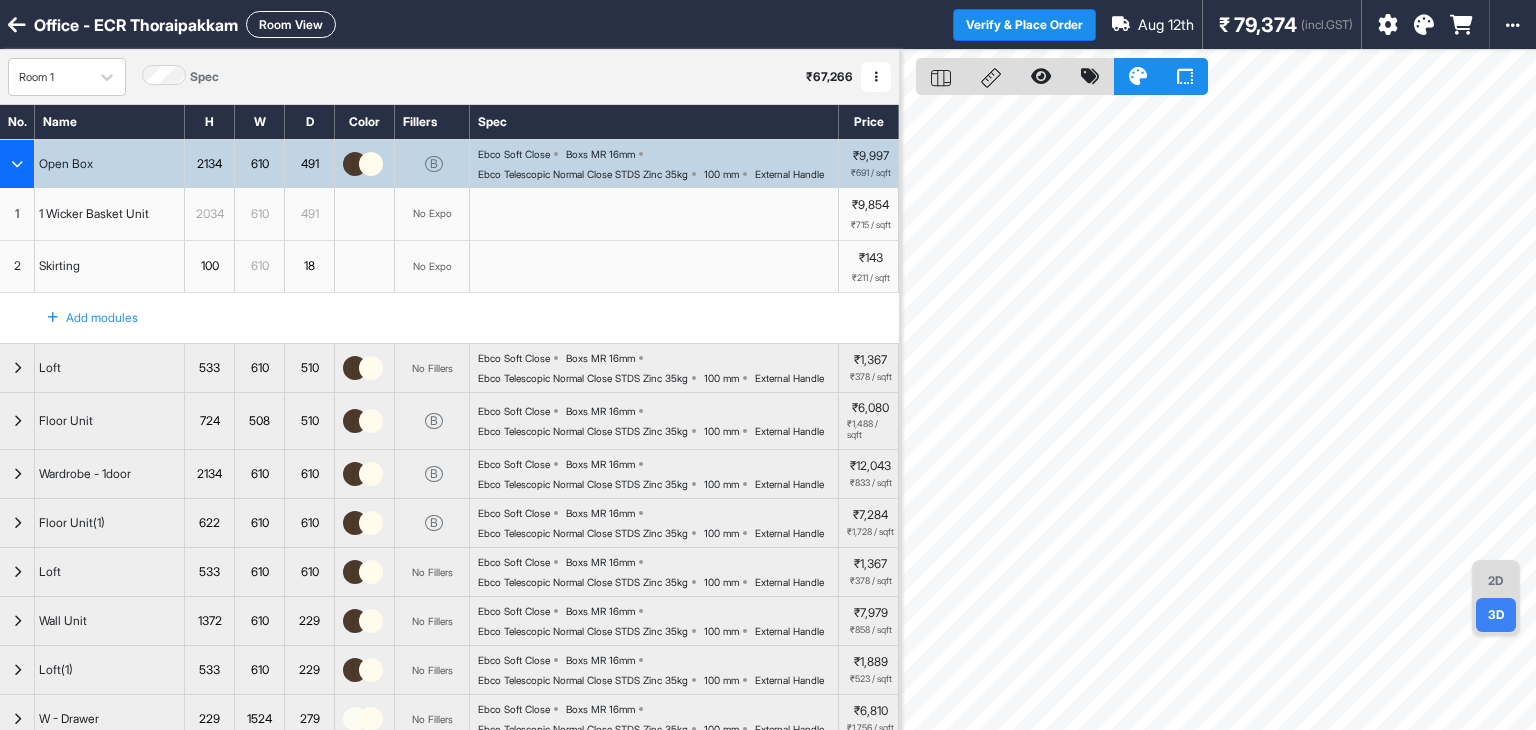 click at bounding box center (365, 164) 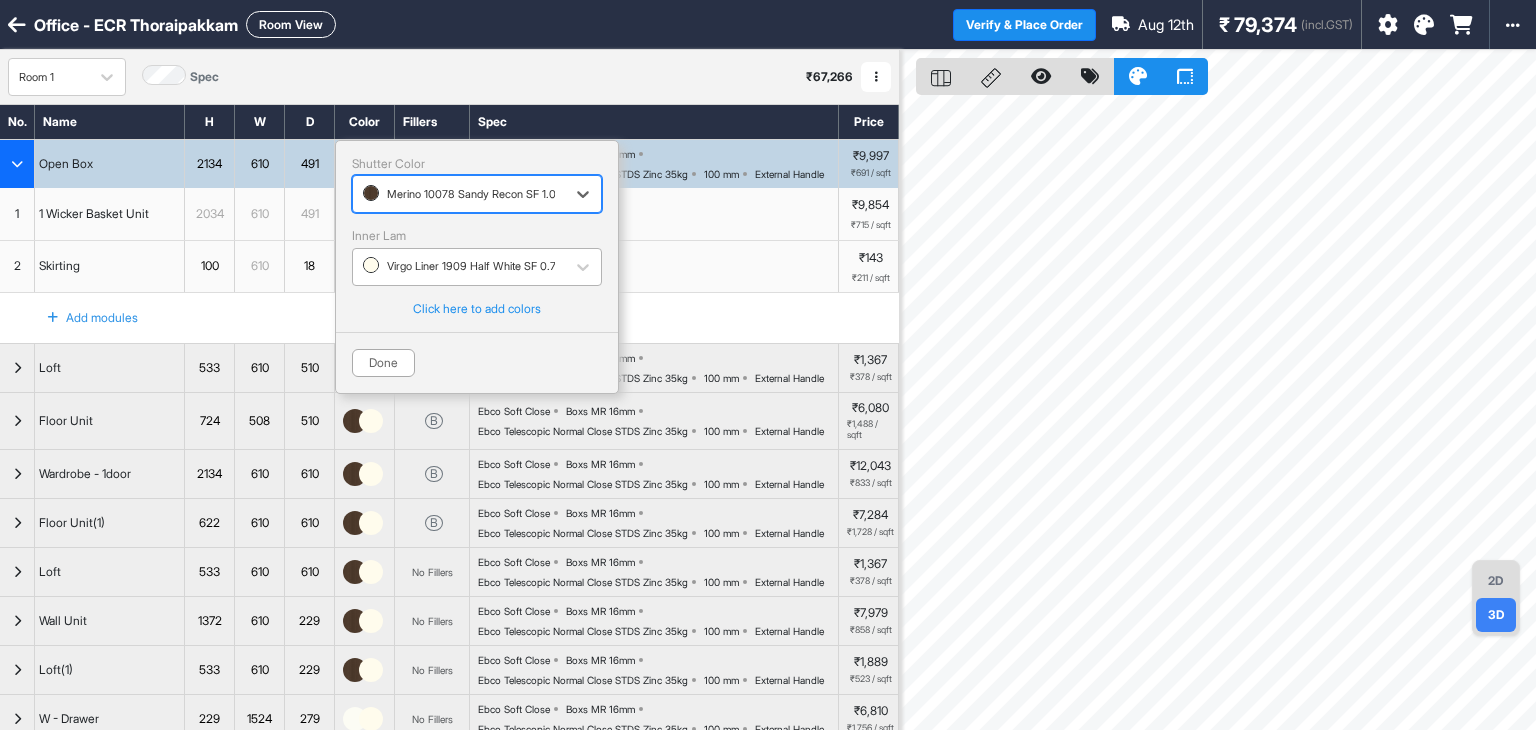 click on "Virgo Liner 1909 Half White SF 0.7mm" at bounding box center [459, 266] 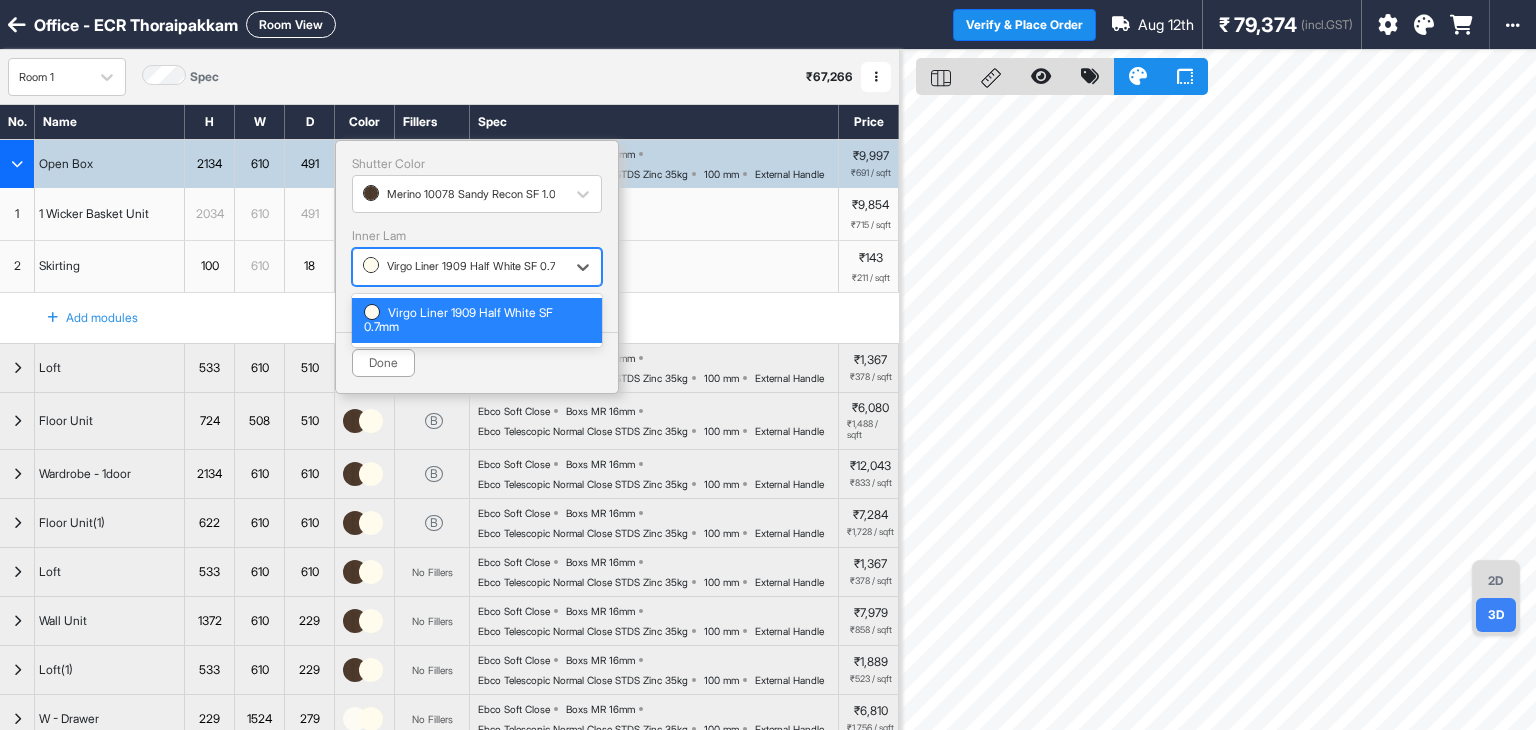 click on "Virgo Liner 1909 Half White SF 0.7mm" at bounding box center [459, 266] 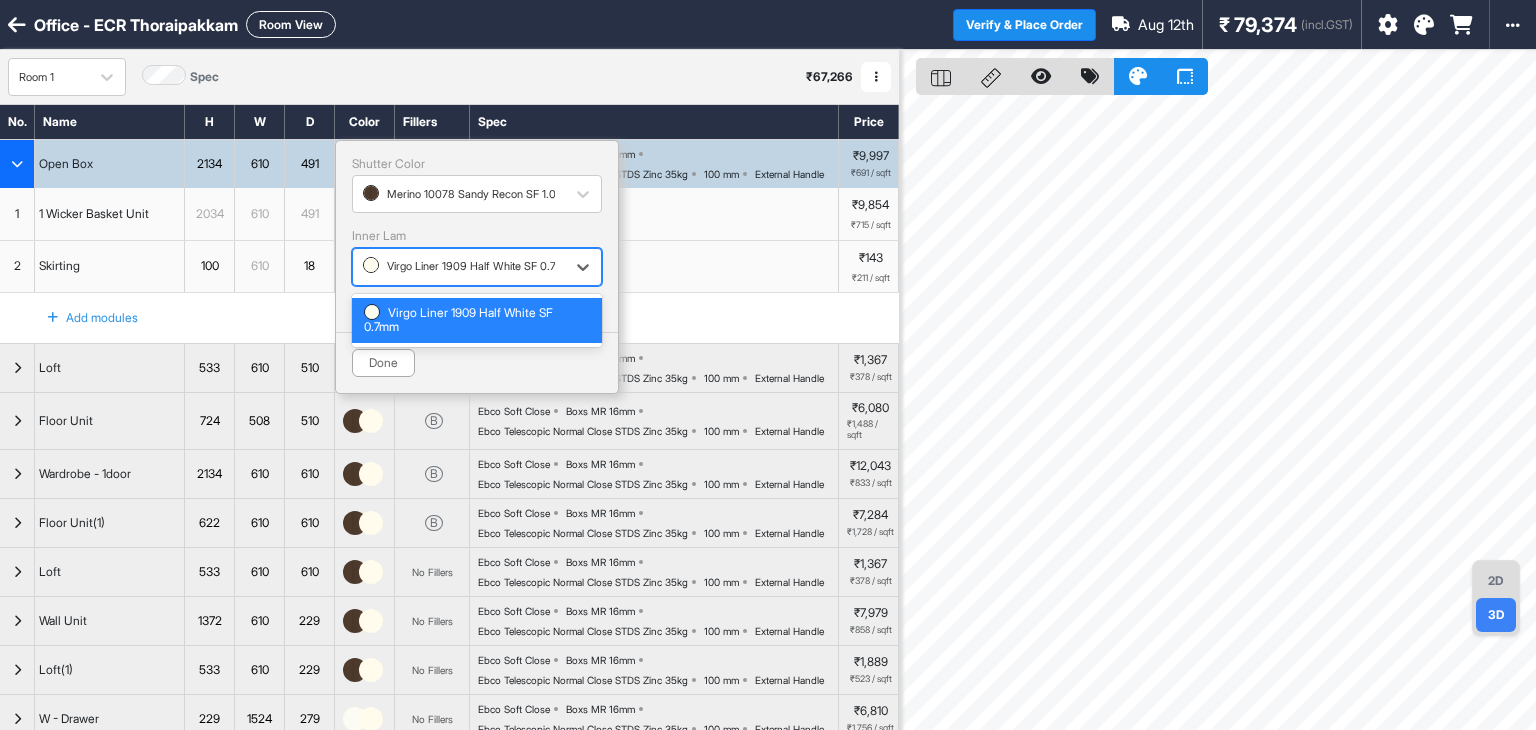 click on "Virgo Liner 1909 Half White SF 0.7mm" at bounding box center (459, 266) 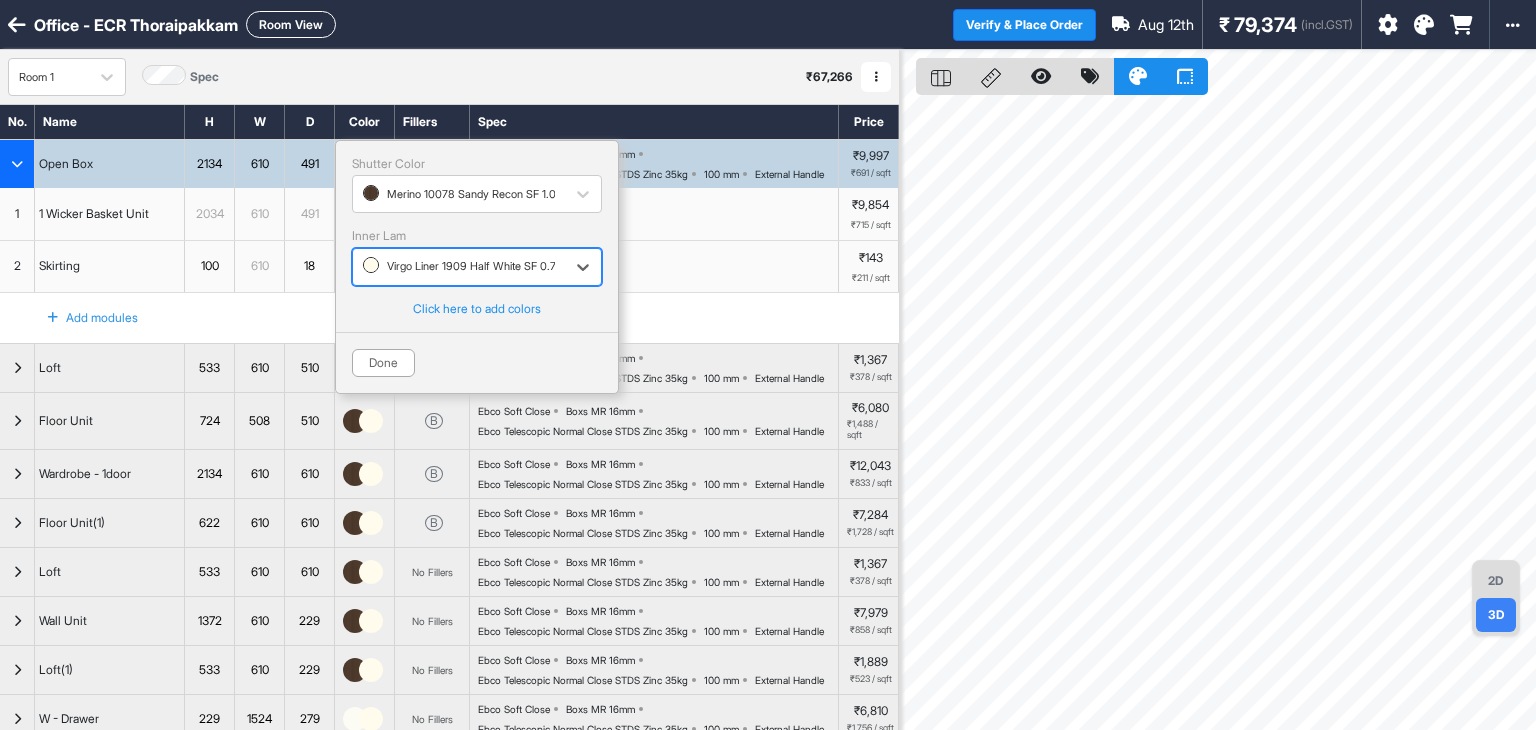 click at bounding box center [459, 267] 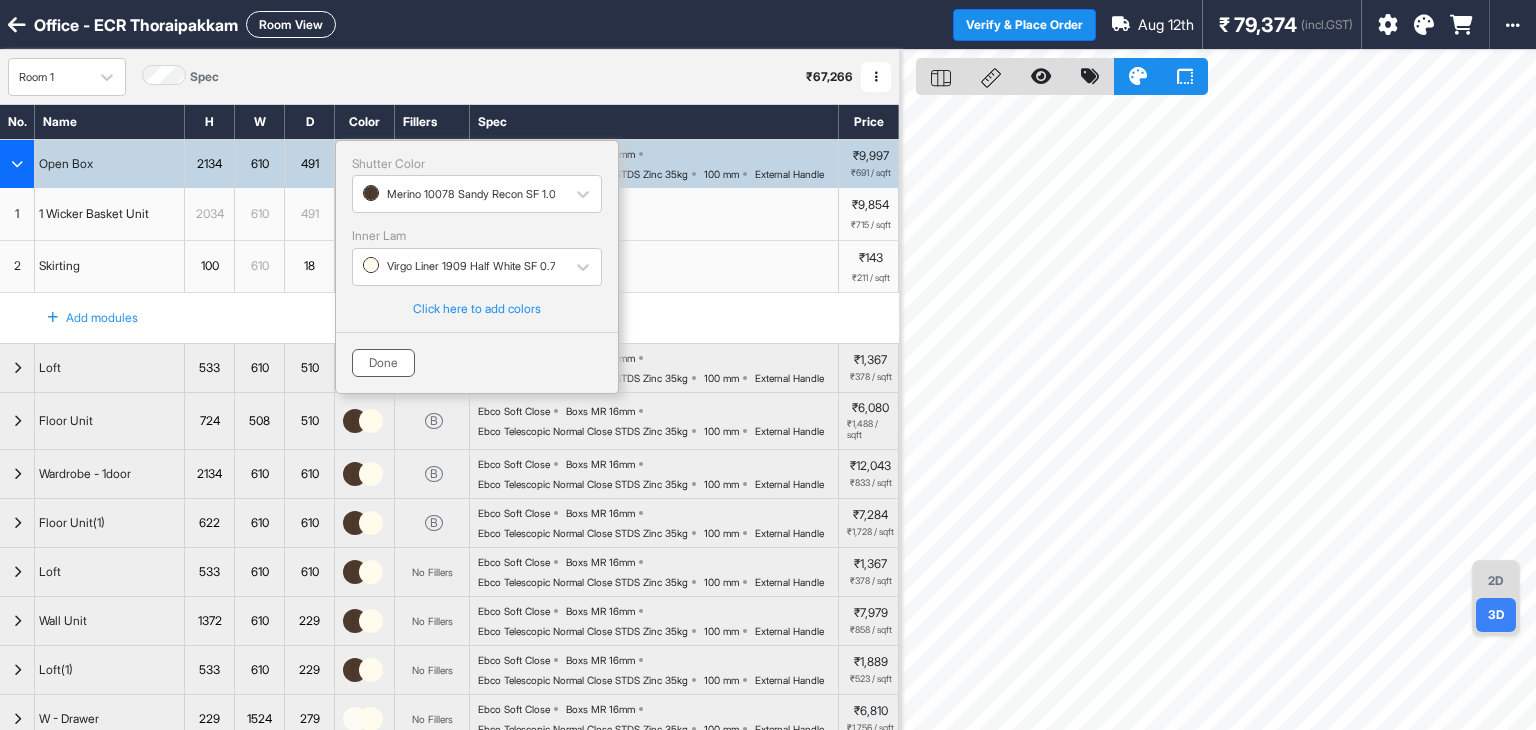 click on "Done" at bounding box center [383, 363] 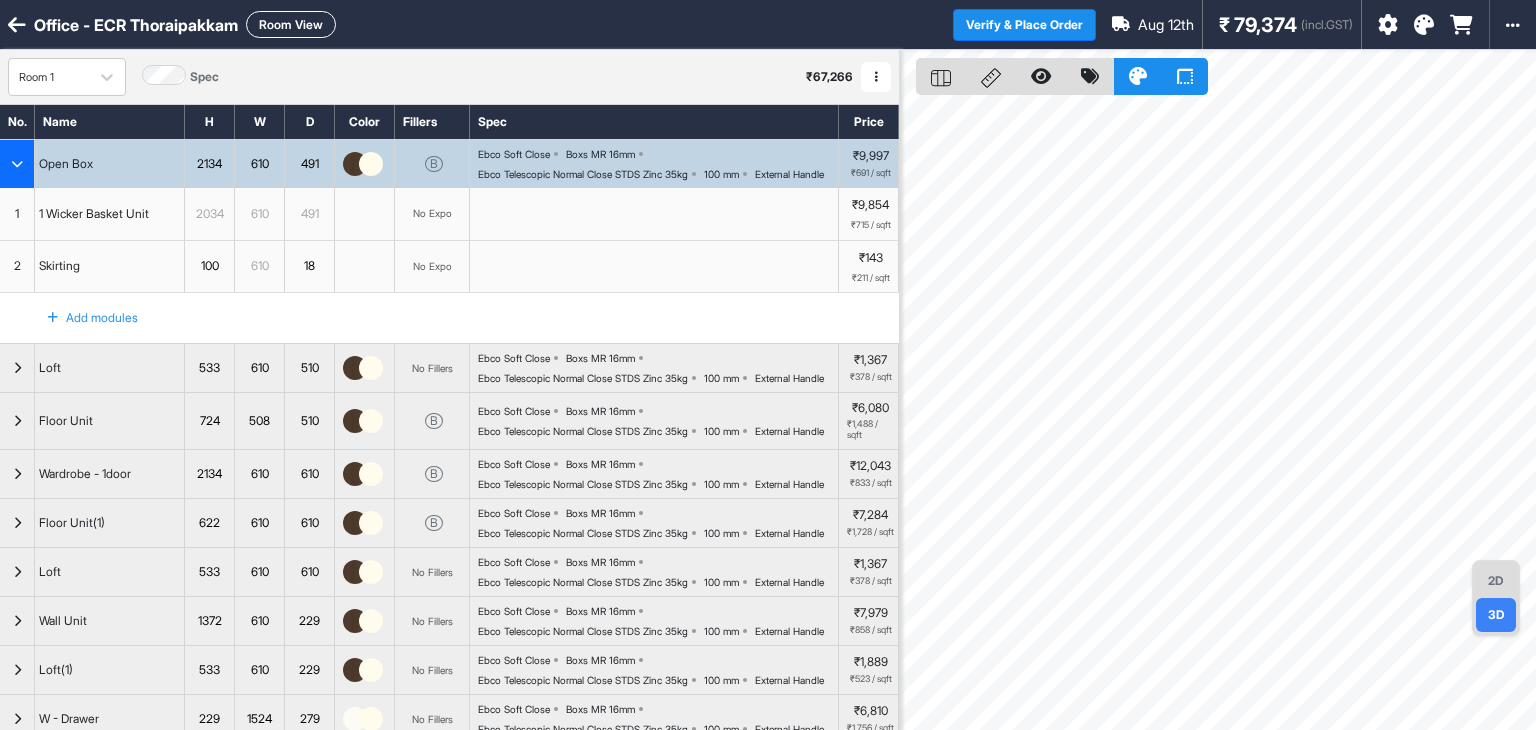 click at bounding box center (17, 164) 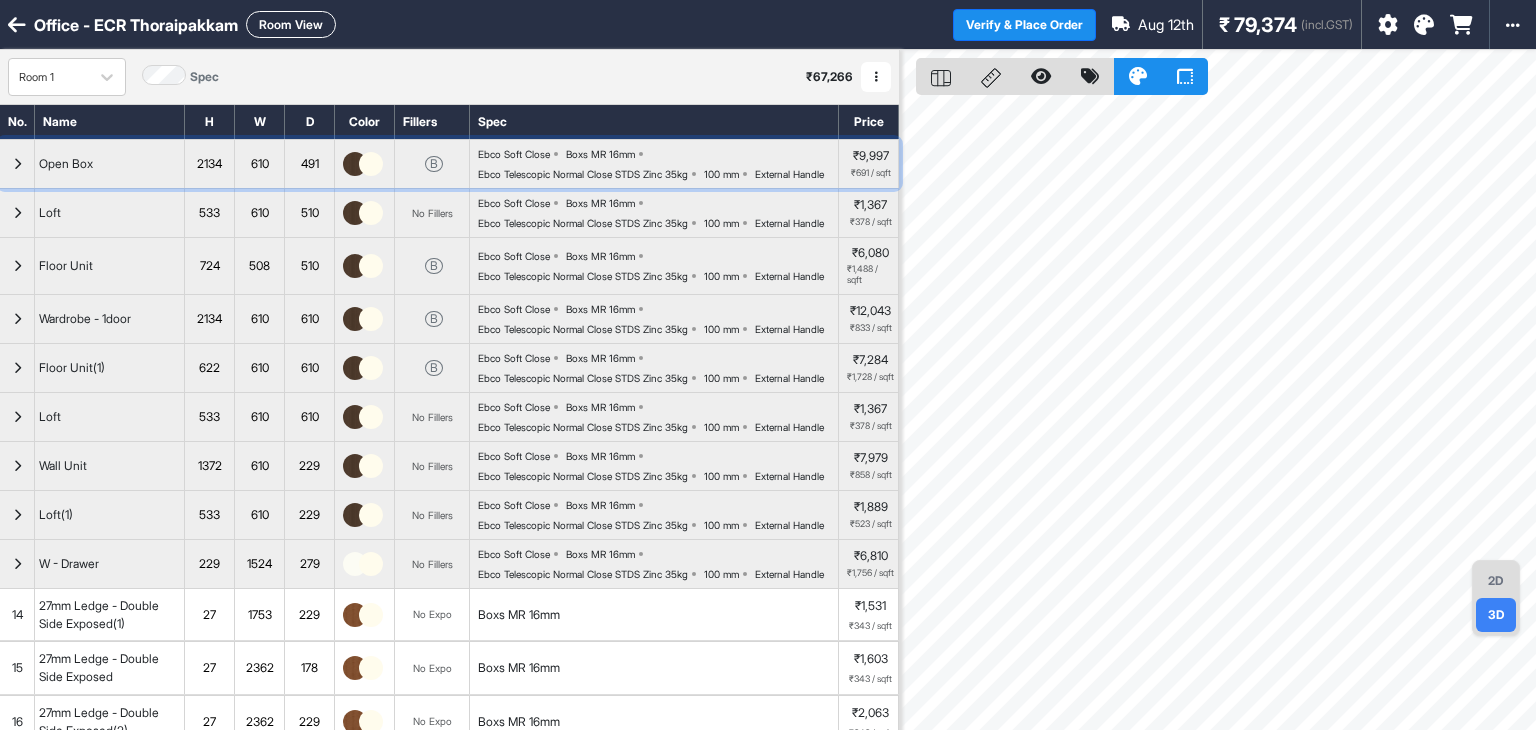 click at bounding box center (17, 164) 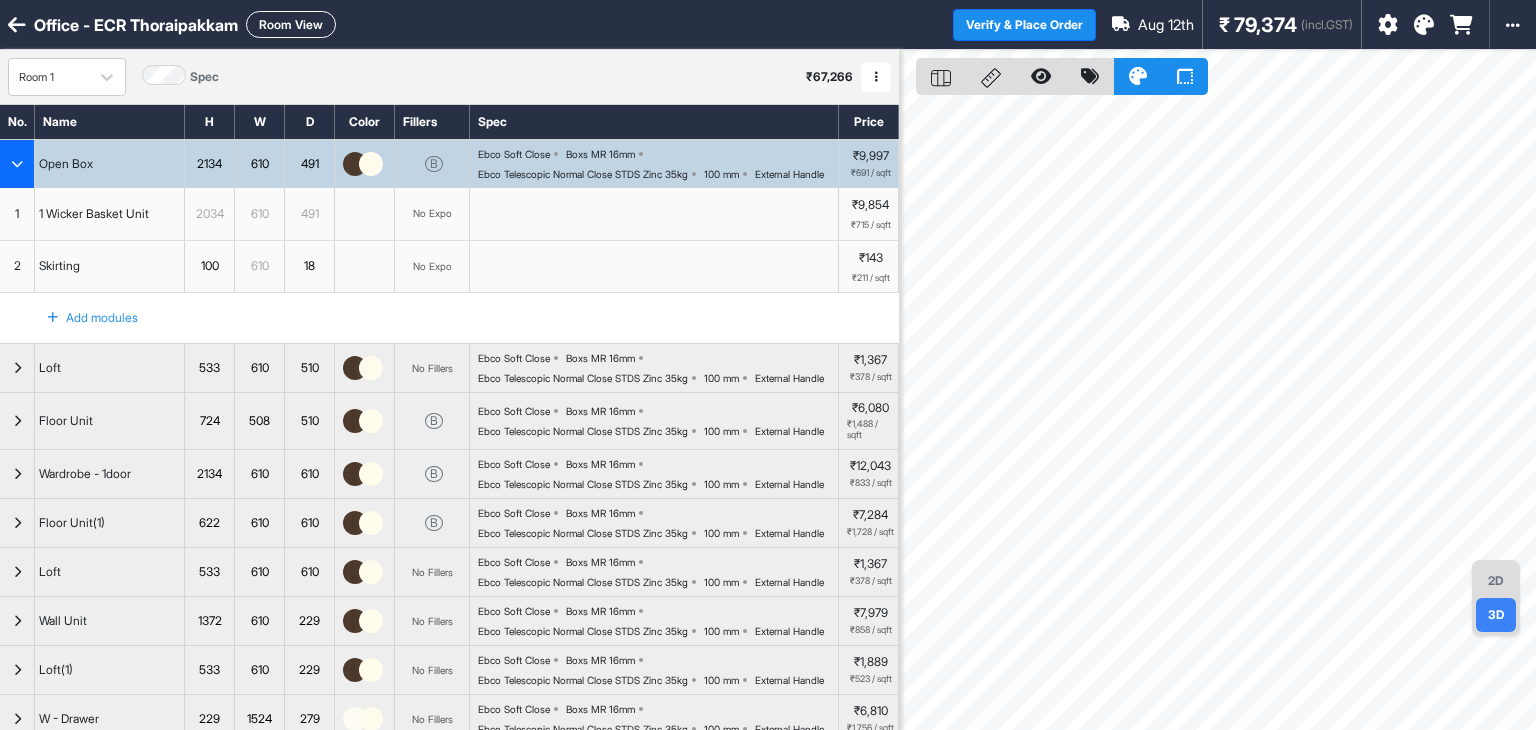 click at bounding box center (17, 164) 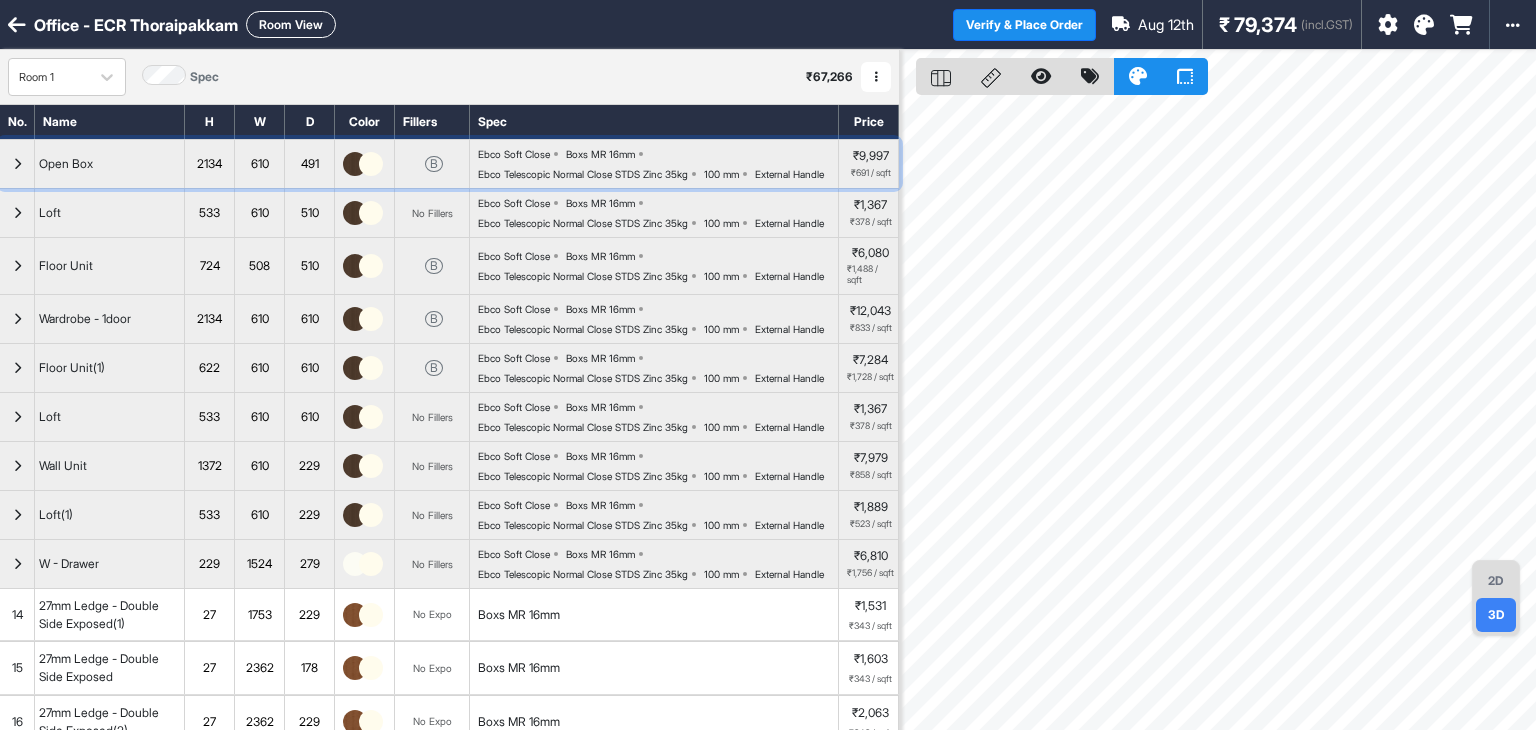 click at bounding box center (17, 164) 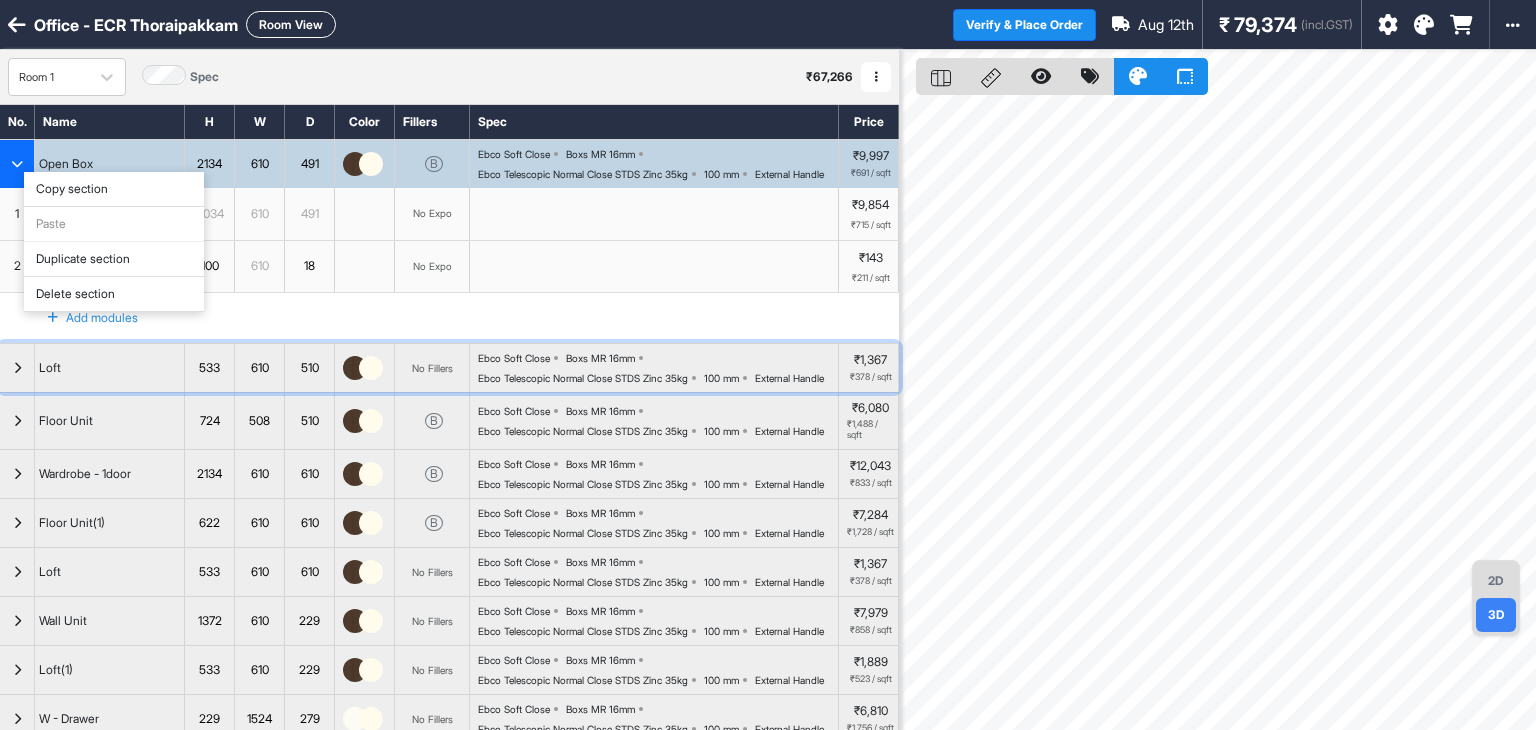 click on "Loft" at bounding box center [110, 368] 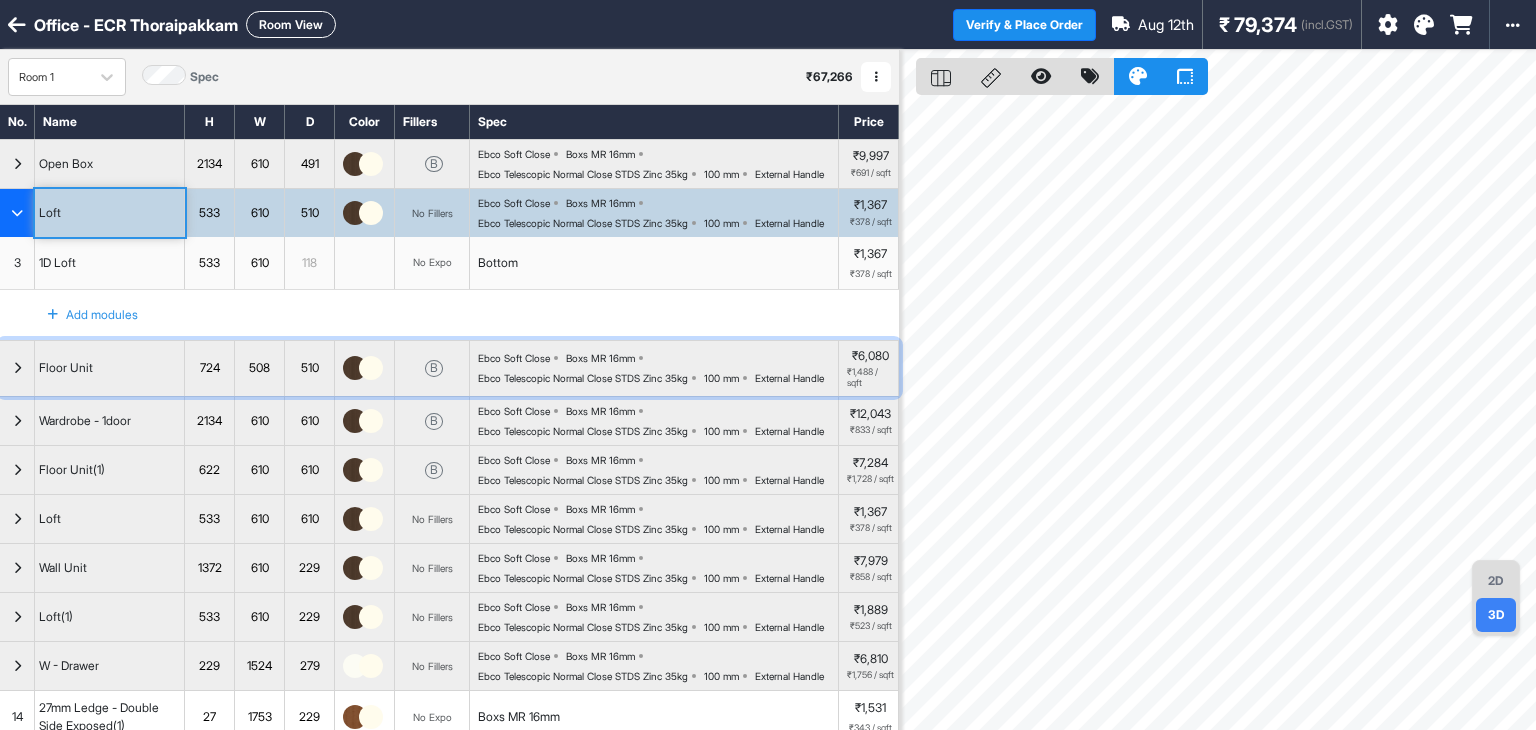 drag, startPoint x: 11, startPoint y: 417, endPoint x: 12, endPoint y: 354, distance: 63.007935 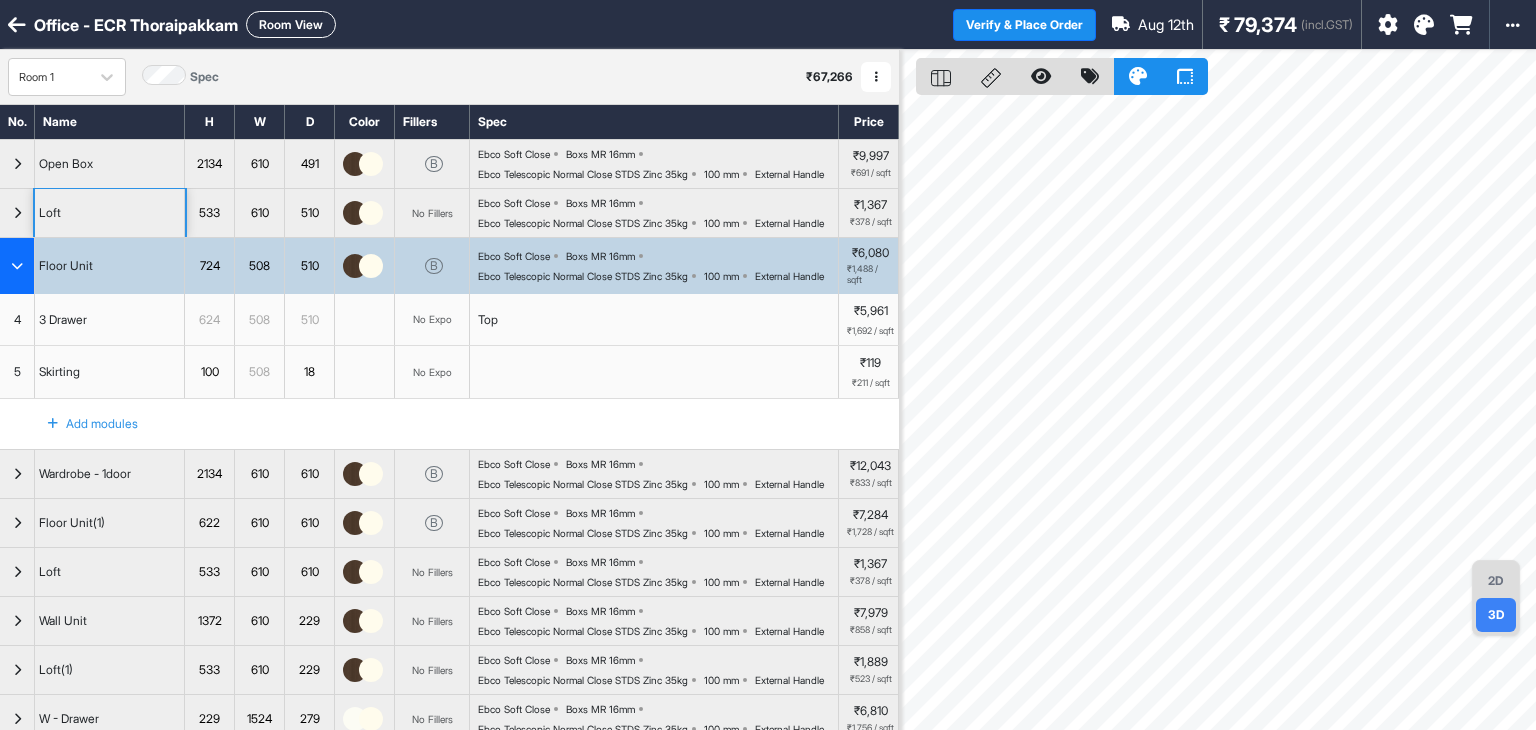 drag, startPoint x: 20, startPoint y: 318, endPoint x: 12, endPoint y: 144, distance: 174.1838 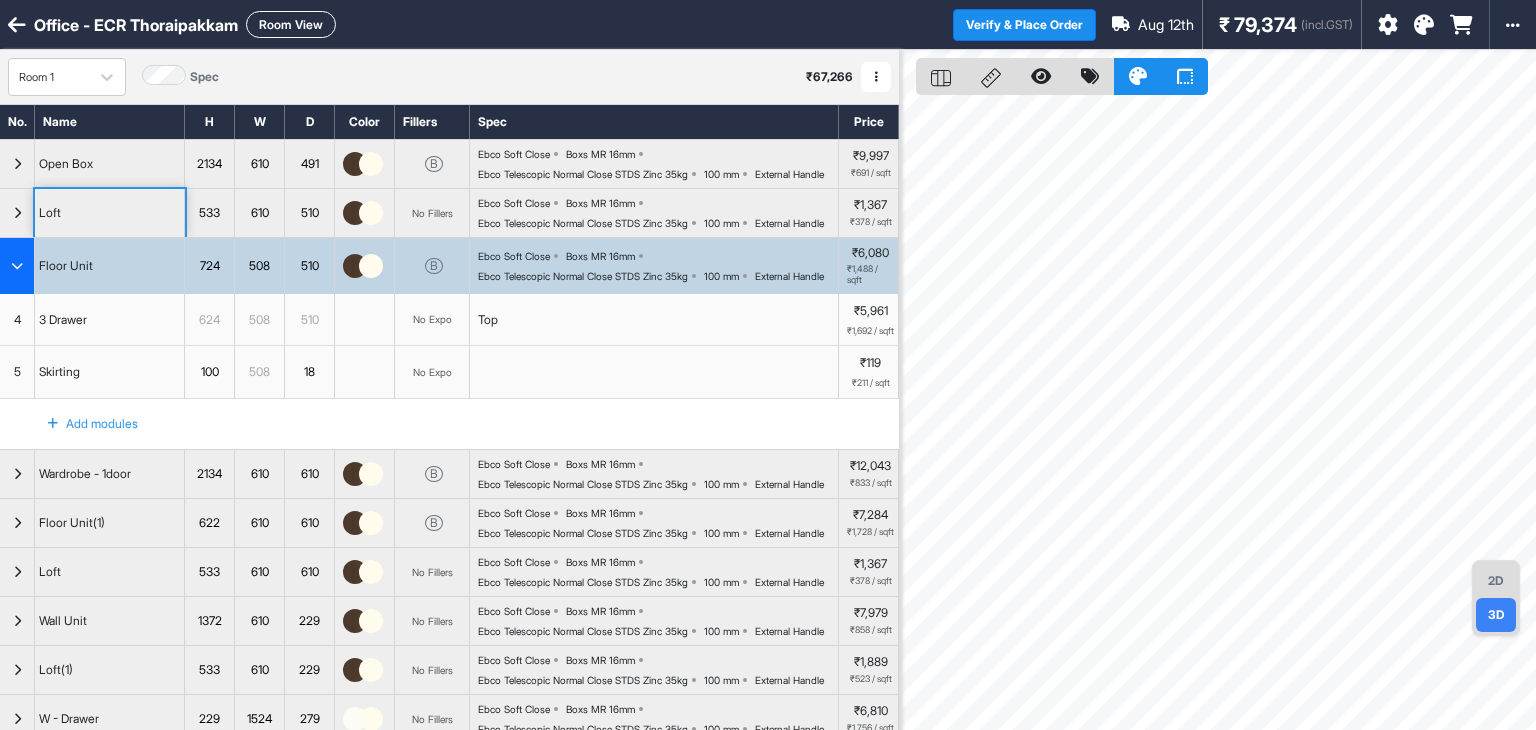 click at bounding box center [17, 266] 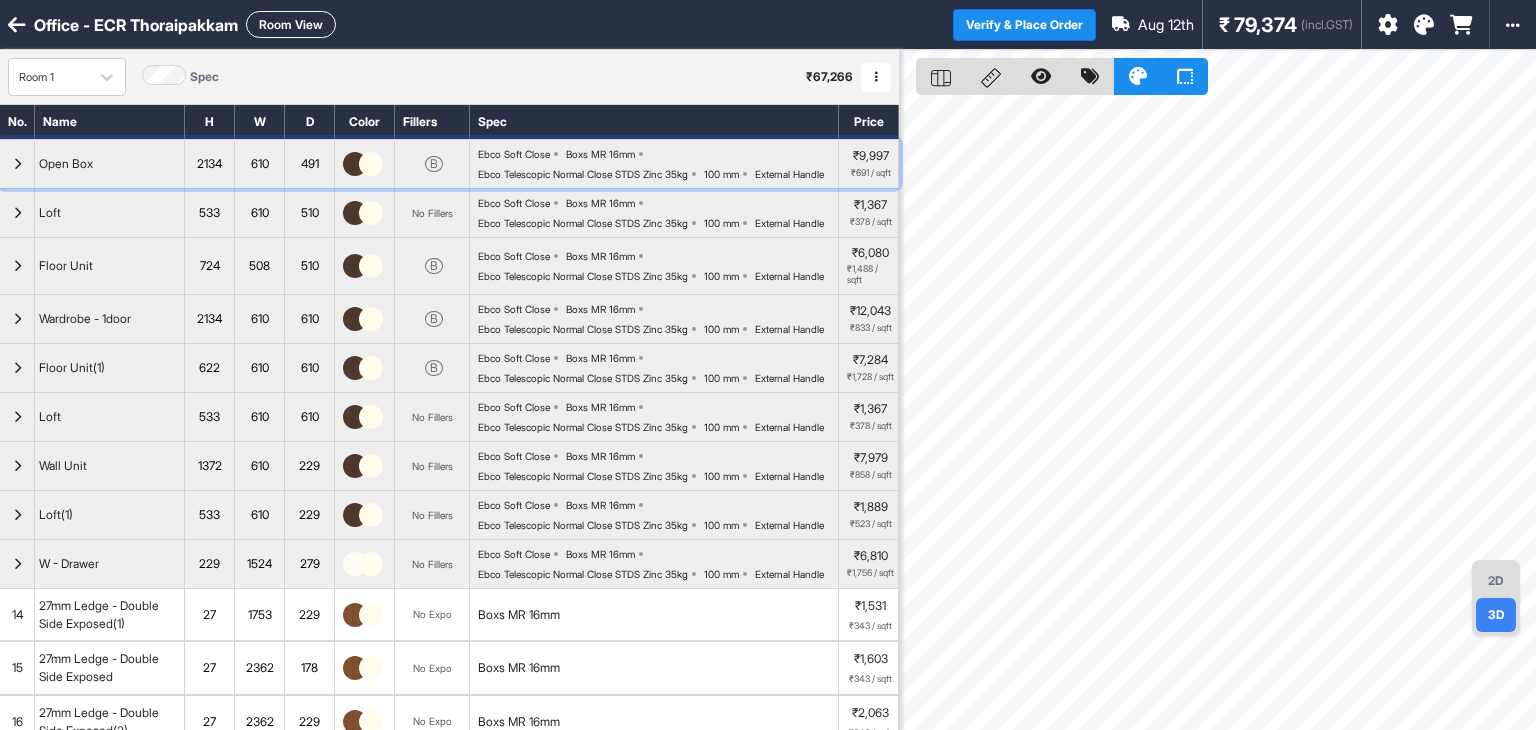 click at bounding box center (17, 164) 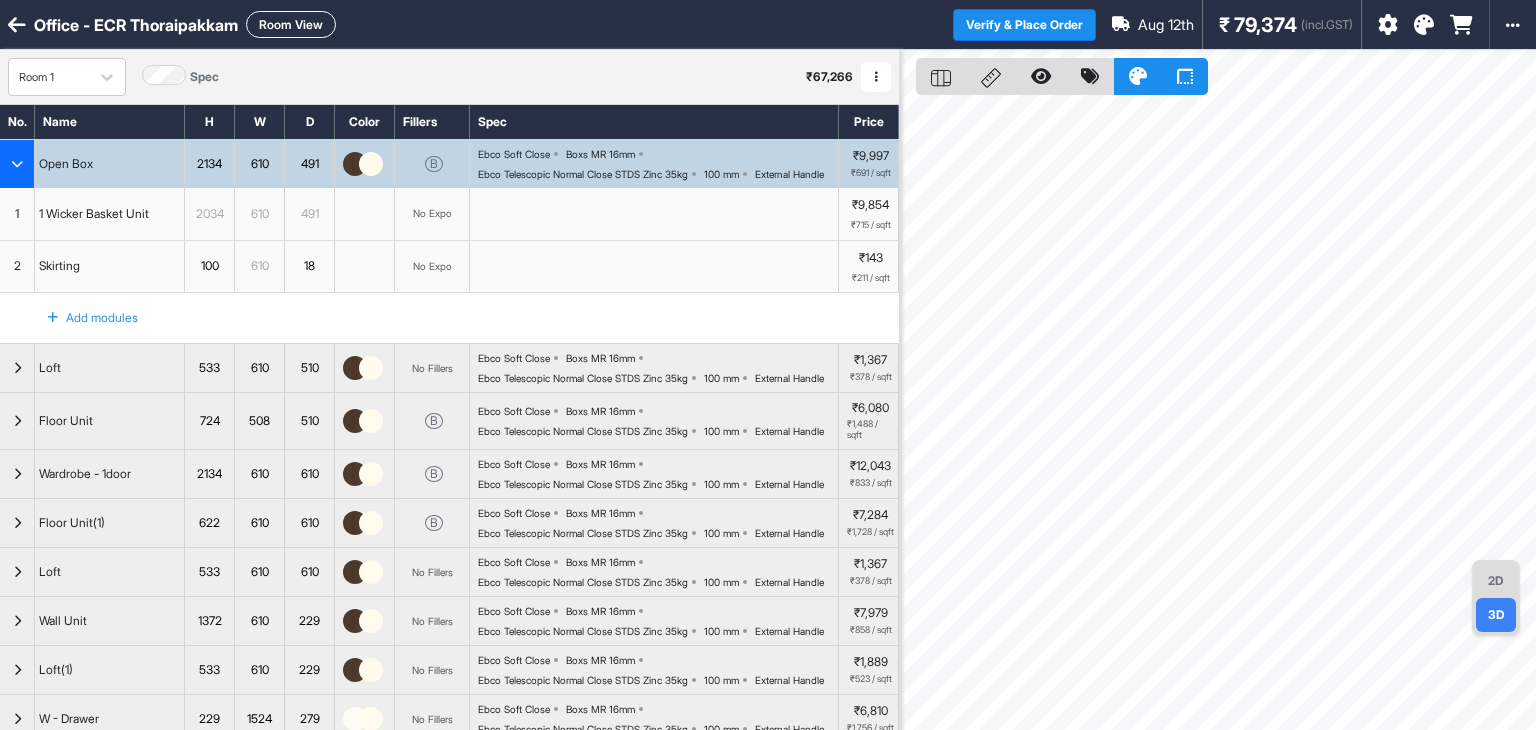 click on "Open Box" at bounding box center (110, 164) 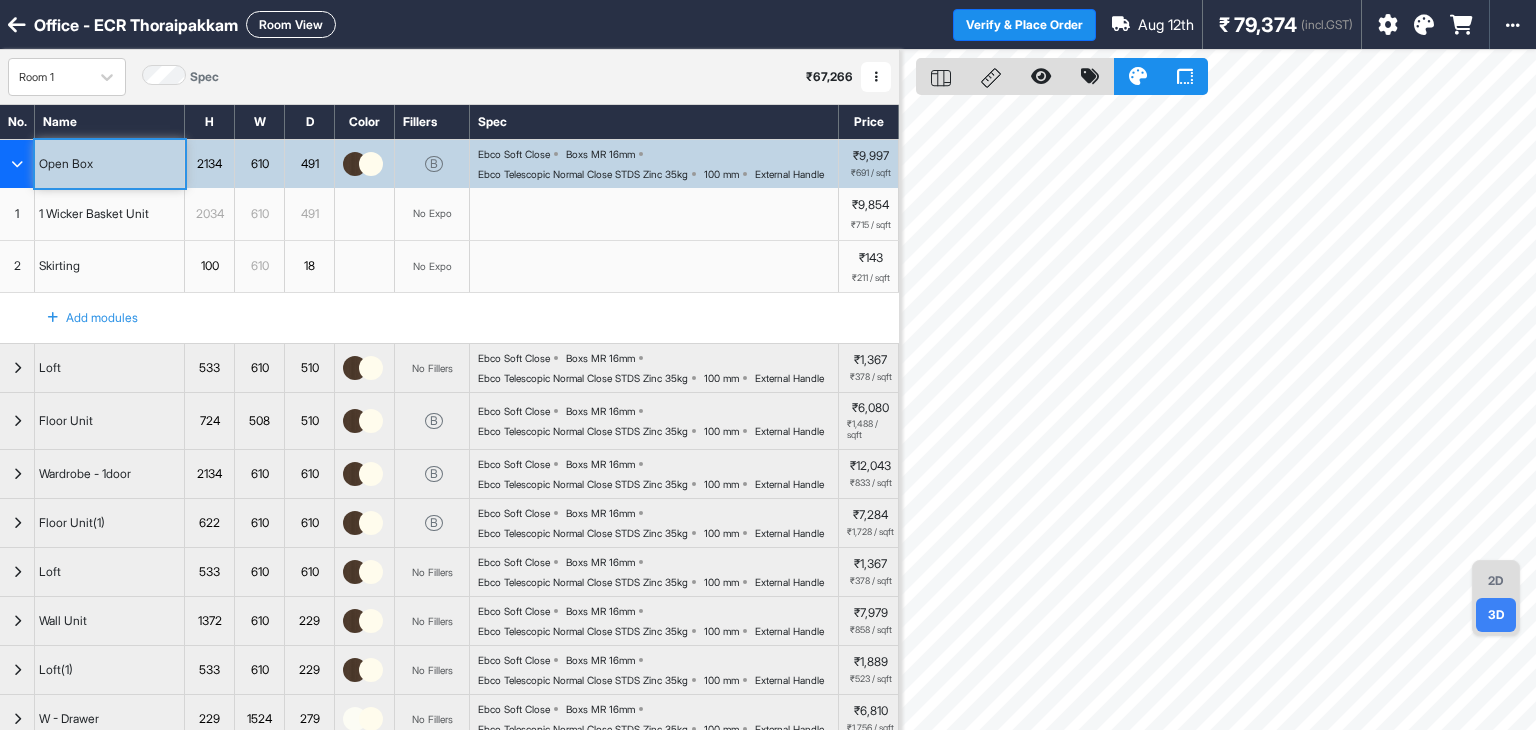 click on "Open Box" at bounding box center (110, 164) 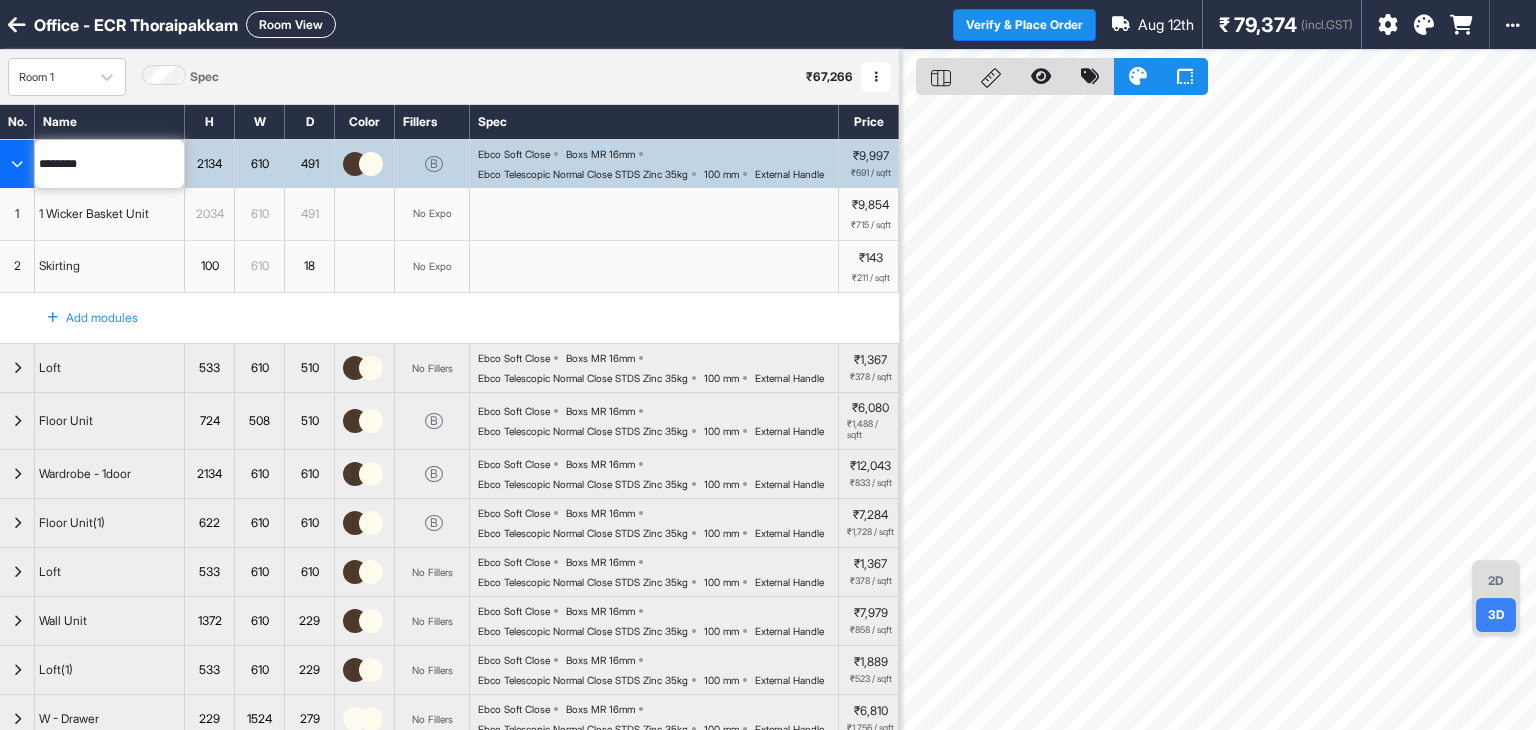 click at bounding box center [355, 164] 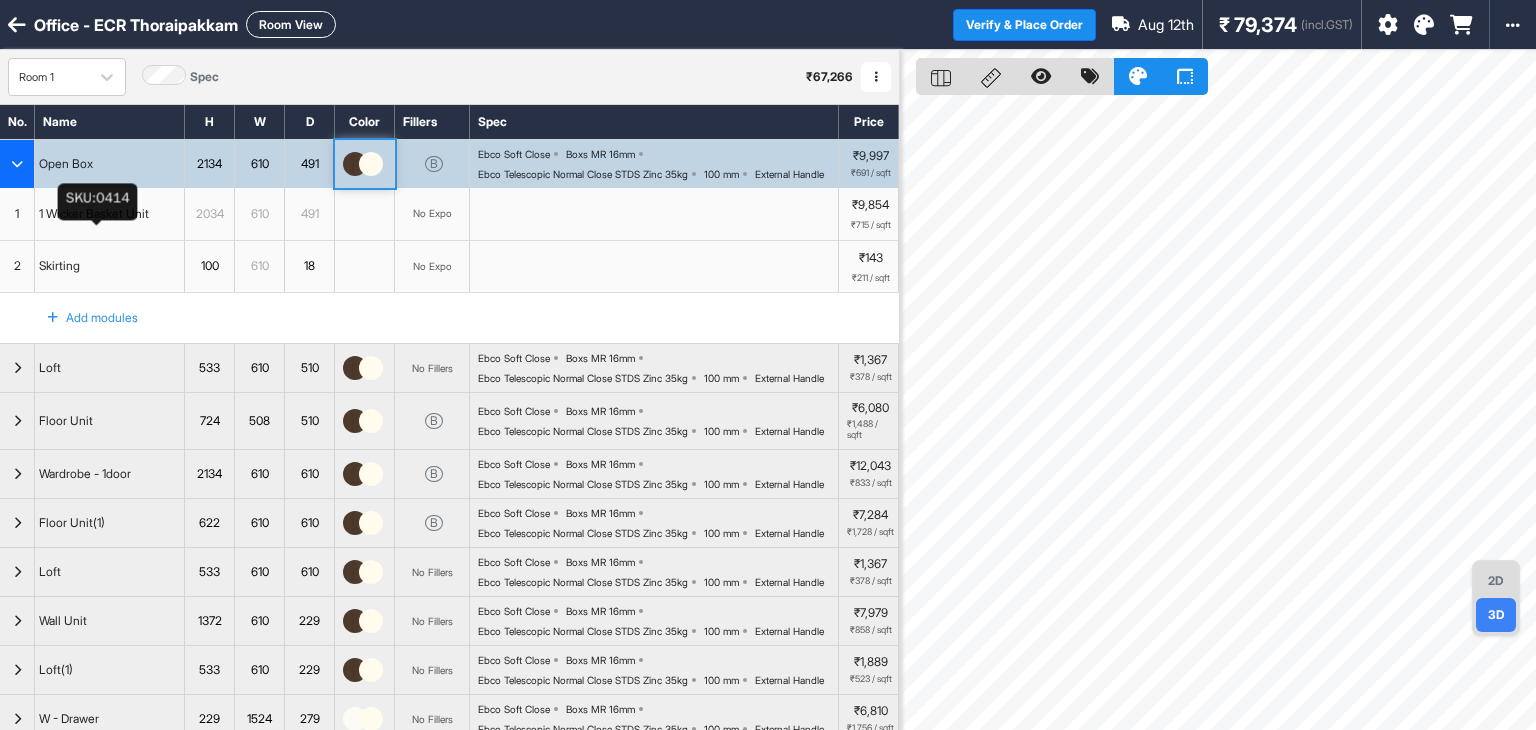 click on "1 Wicker Basket Unit" at bounding box center (94, 214) 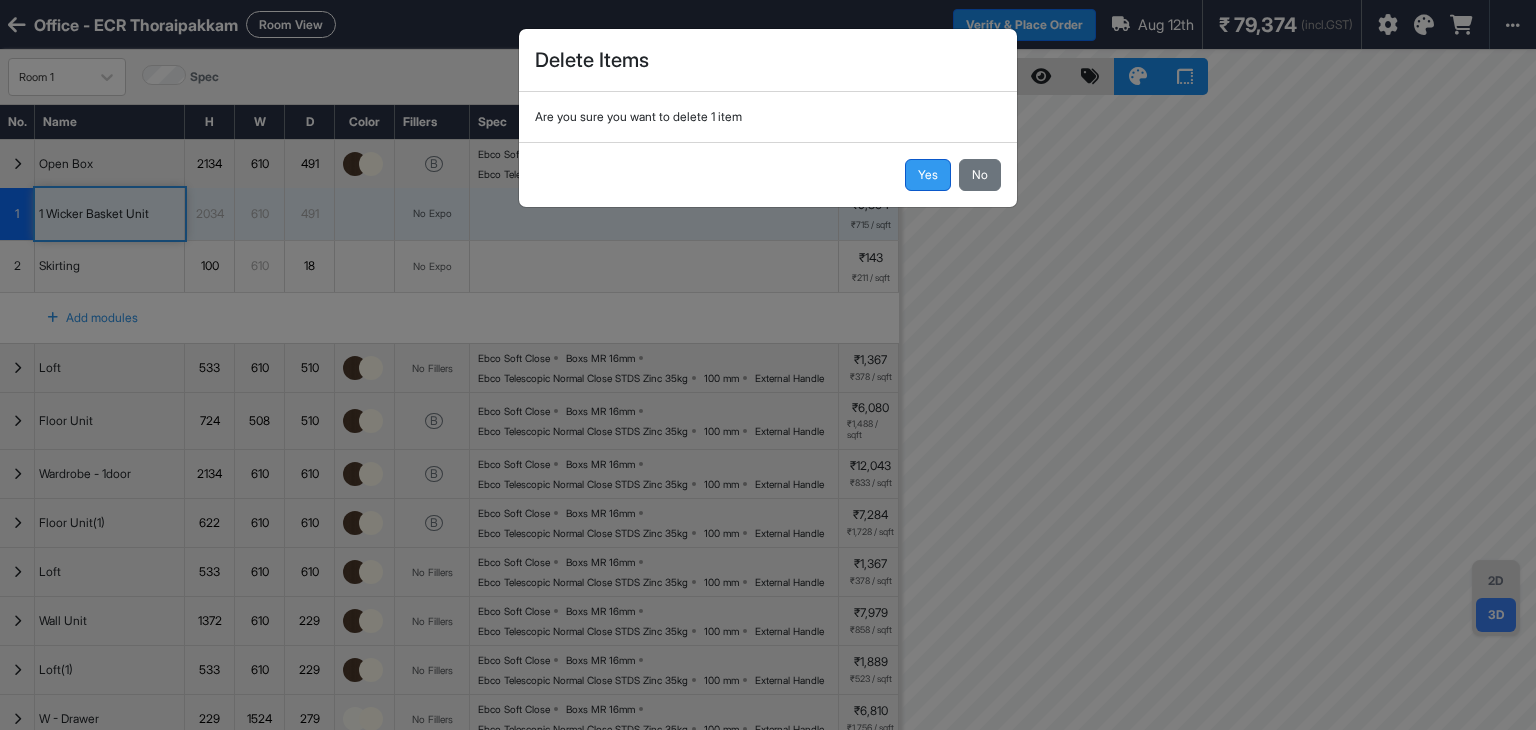click on "Yes" at bounding box center (928, 175) 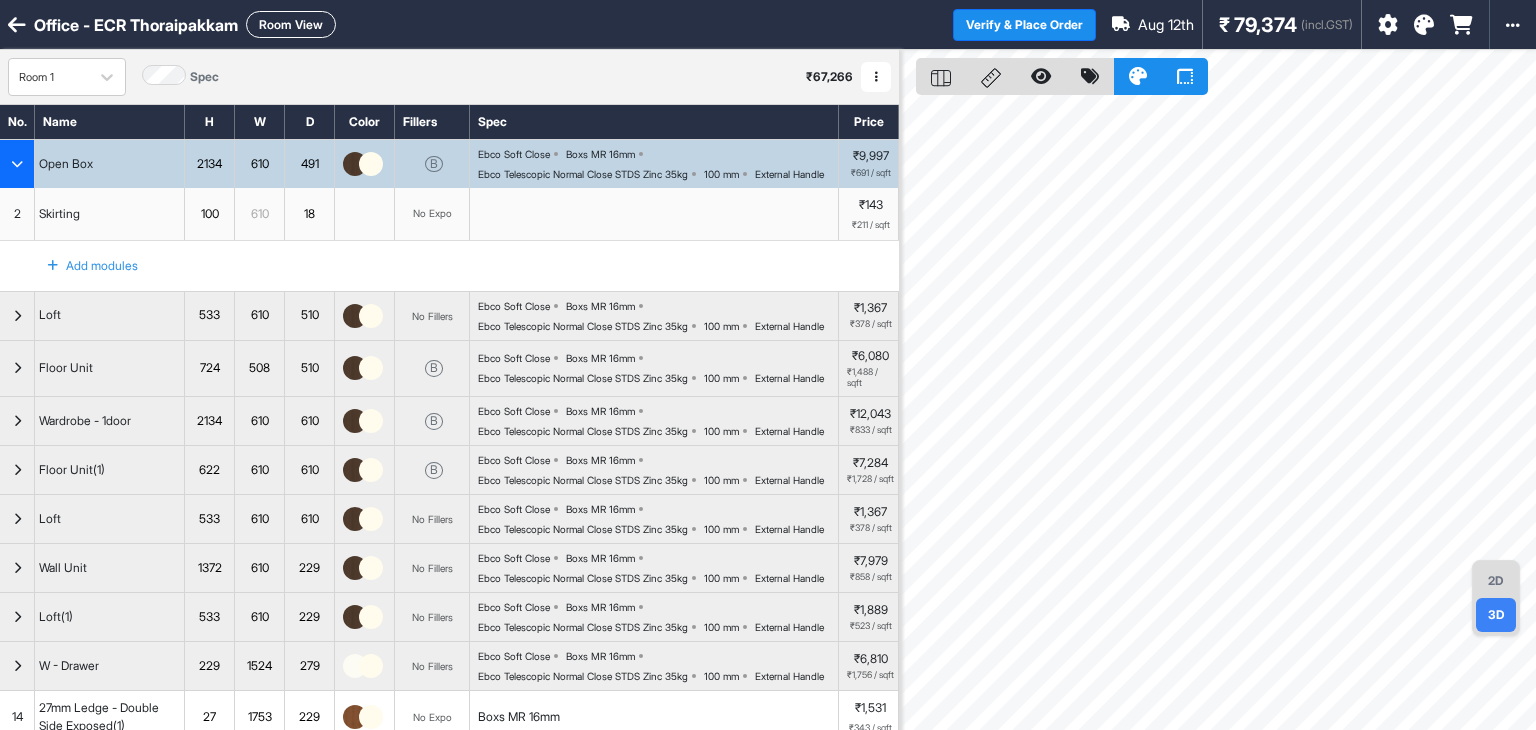 click on "Add modules" at bounding box center (81, 266) 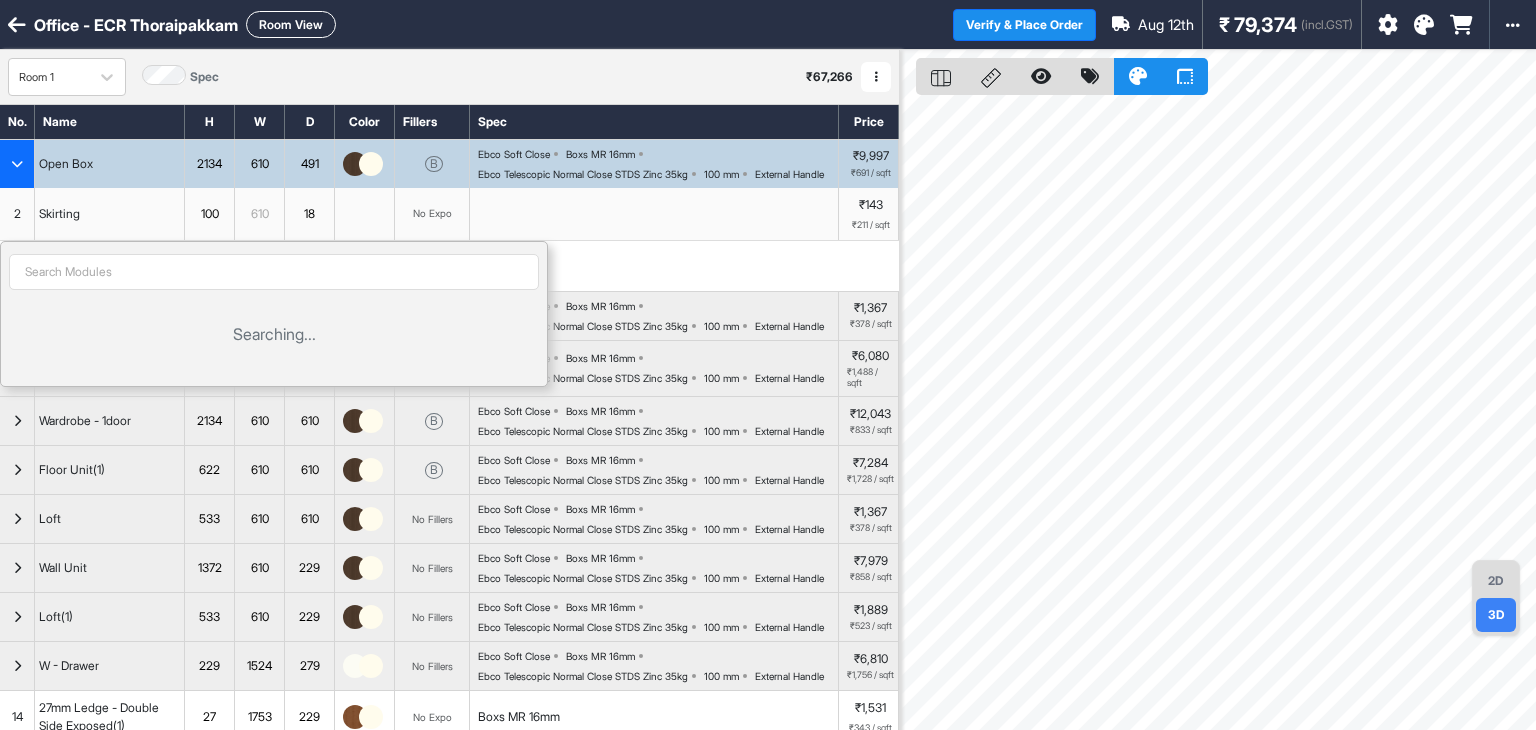click at bounding box center [274, 272] 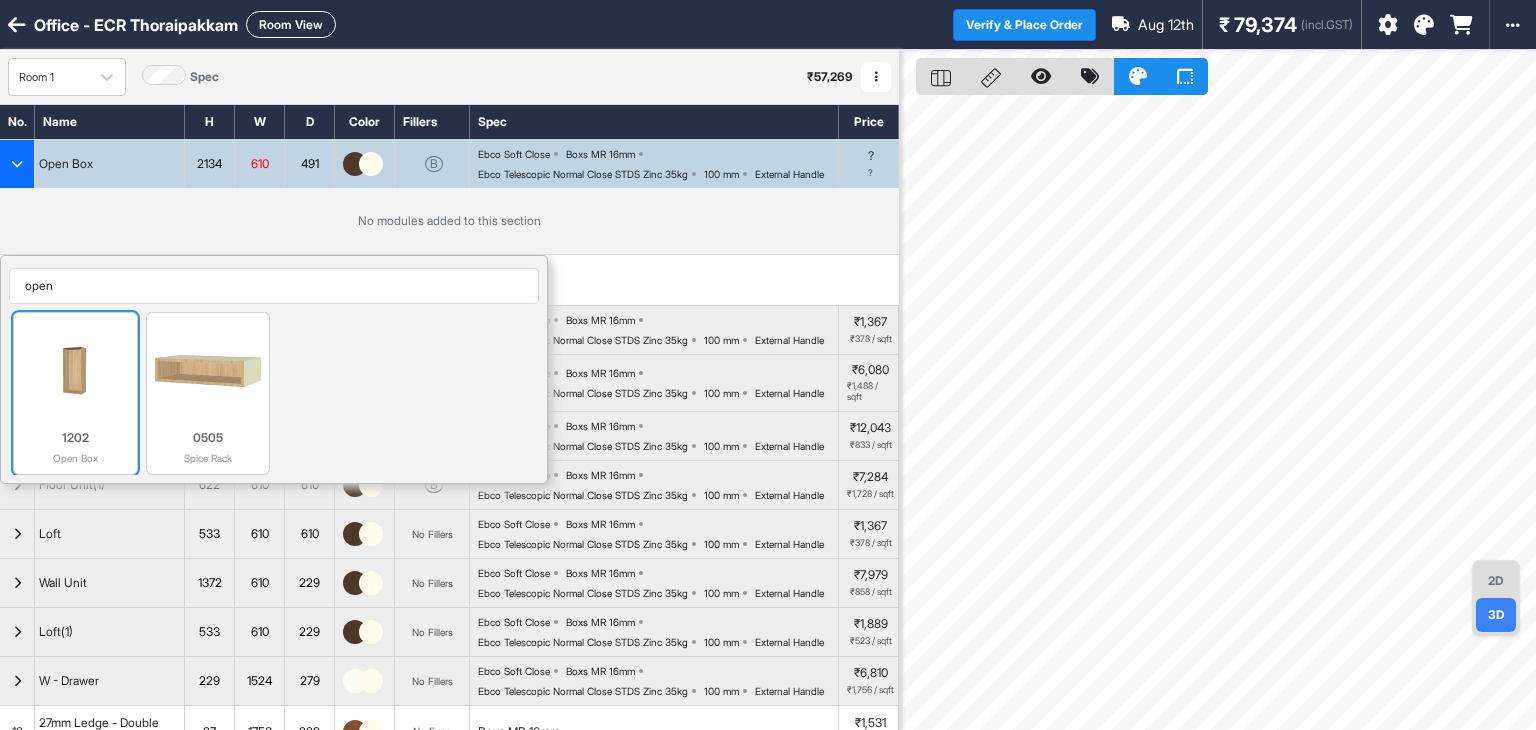 type on "open" 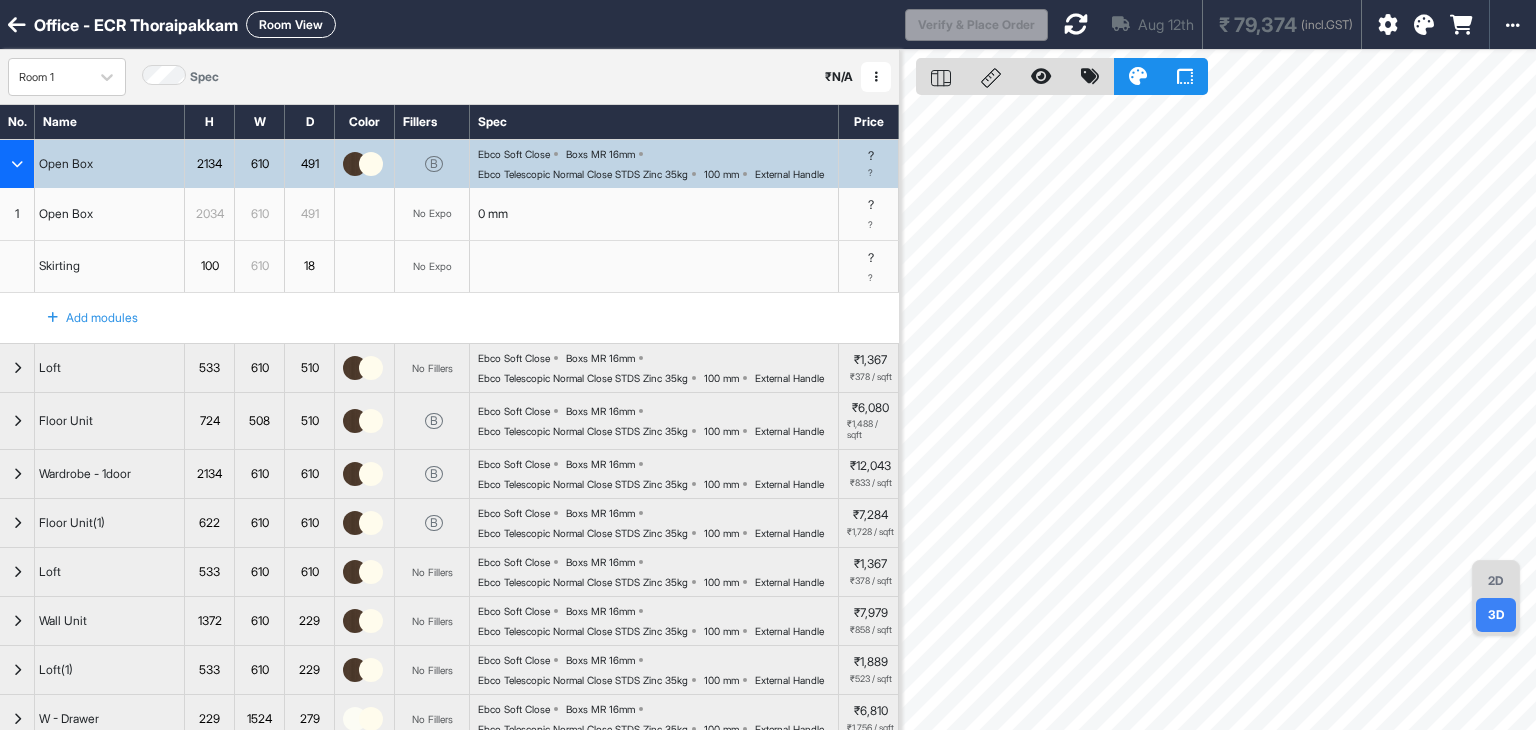 click on "610" at bounding box center (259, 214) 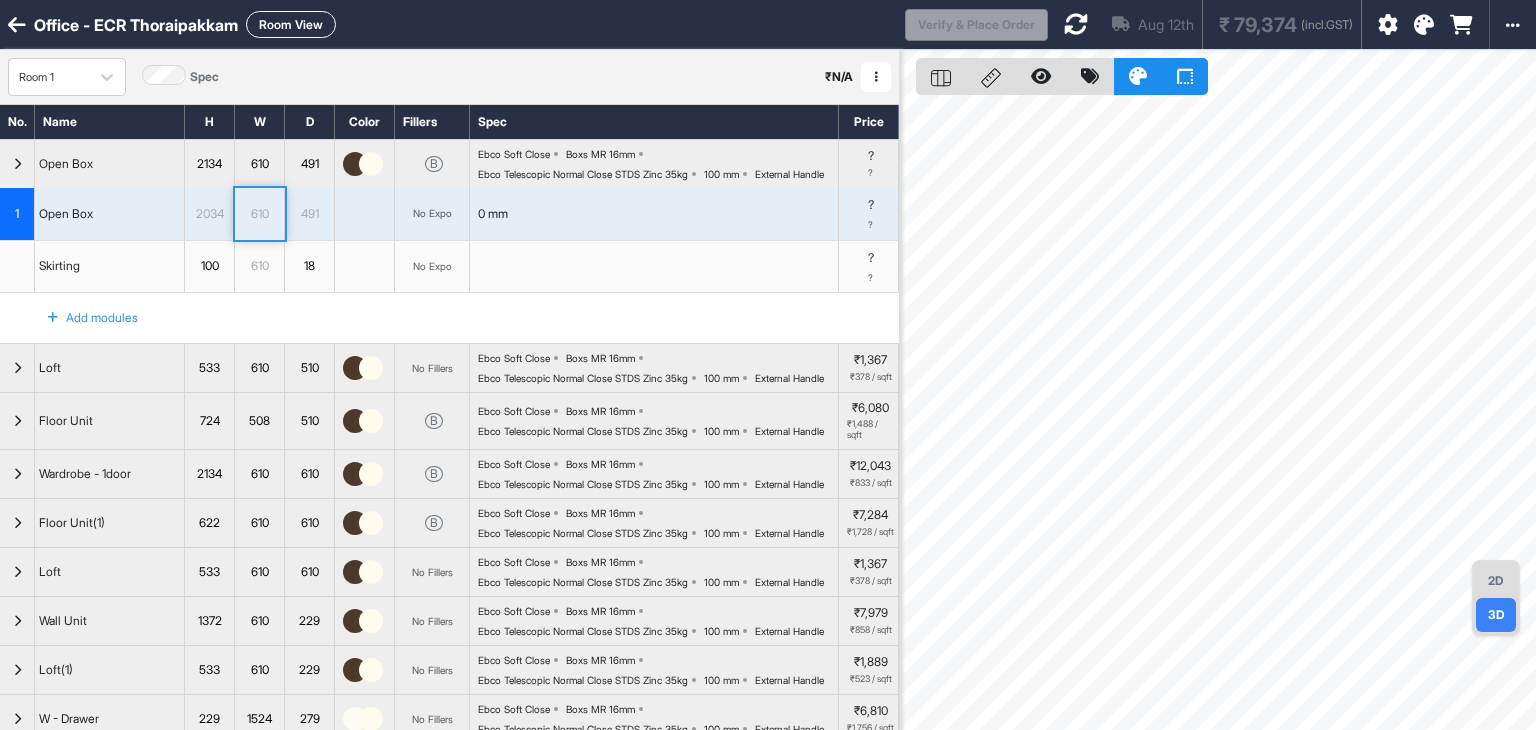 click on "610" at bounding box center [259, 214] 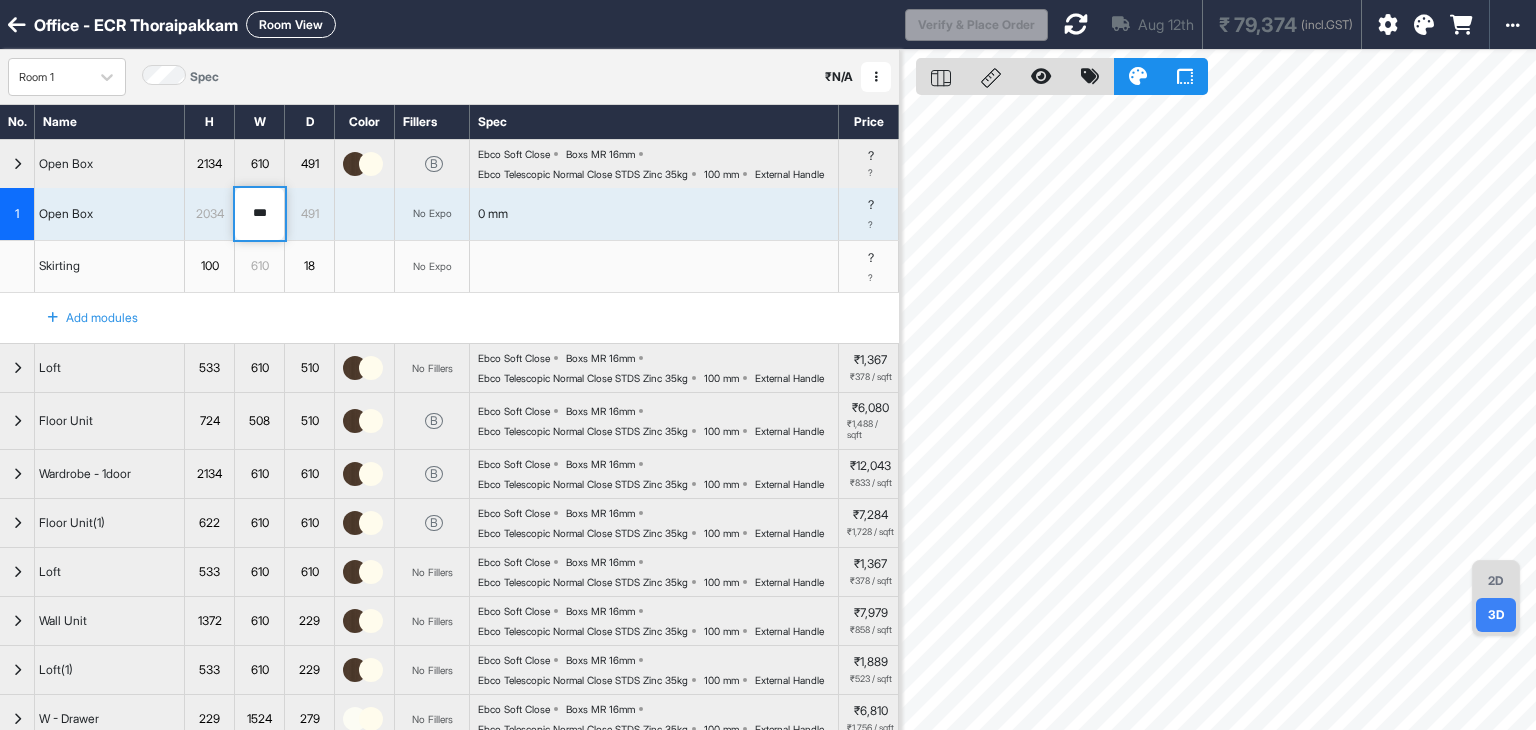 click on "Add modules" at bounding box center (449, 318) 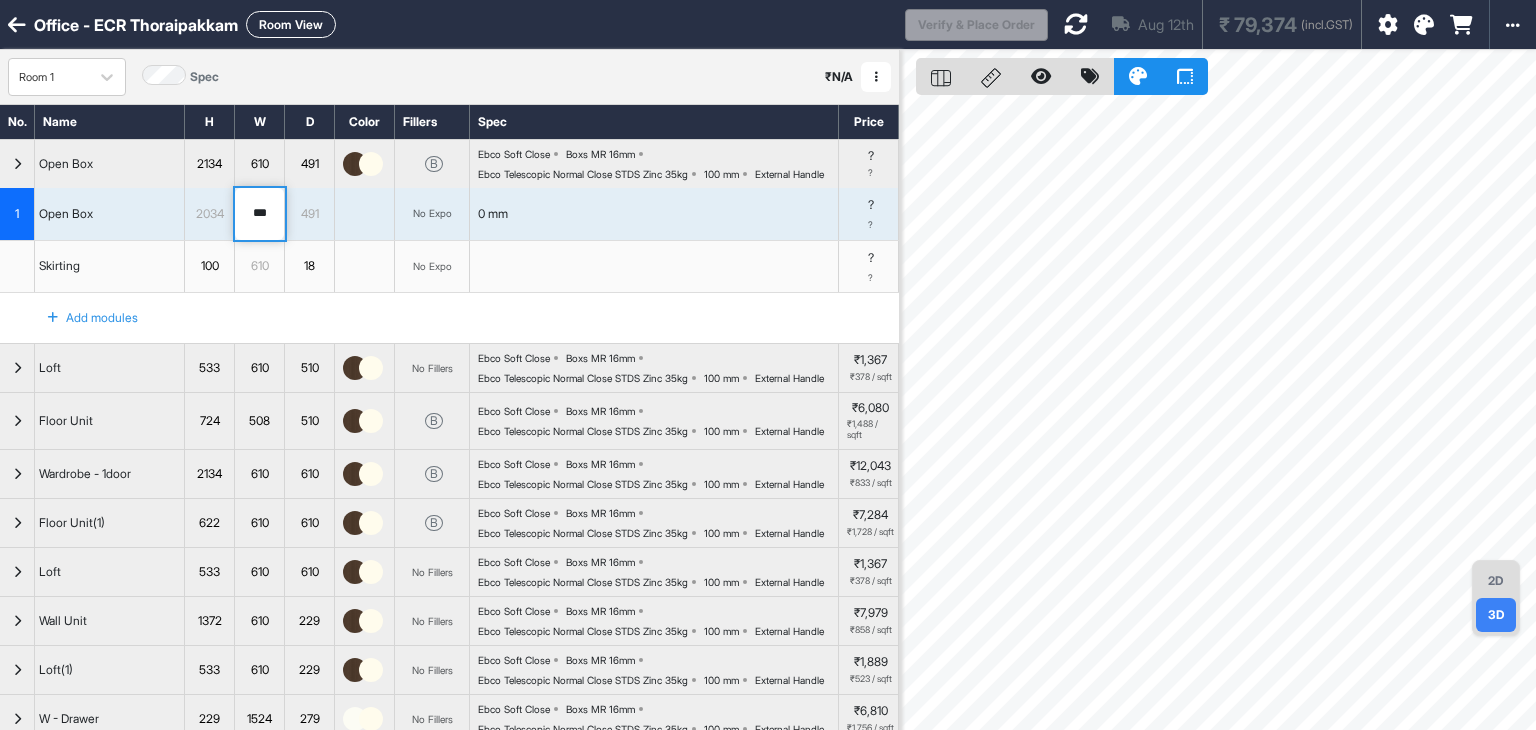 click at bounding box center (365, 214) 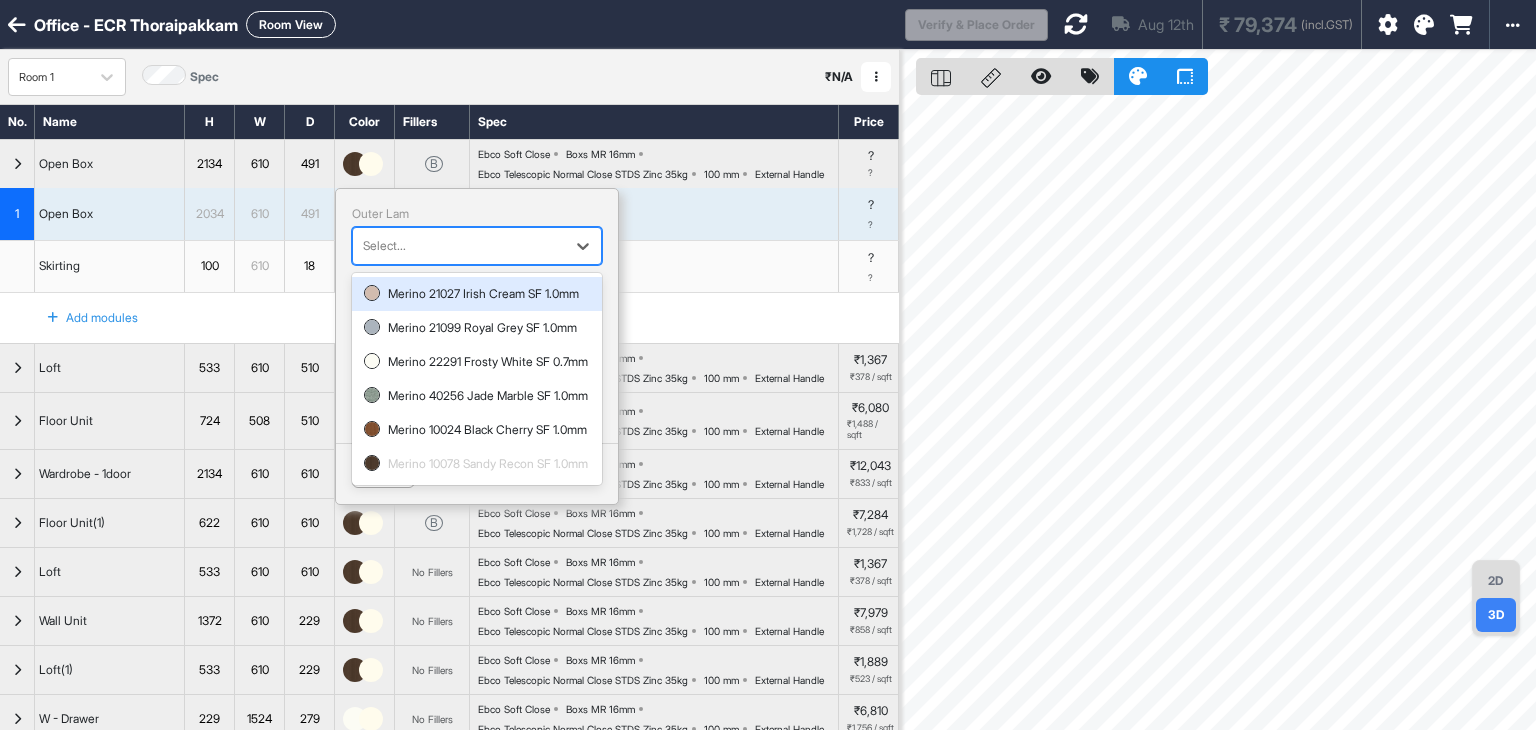 click on "Select..." at bounding box center [459, 246] 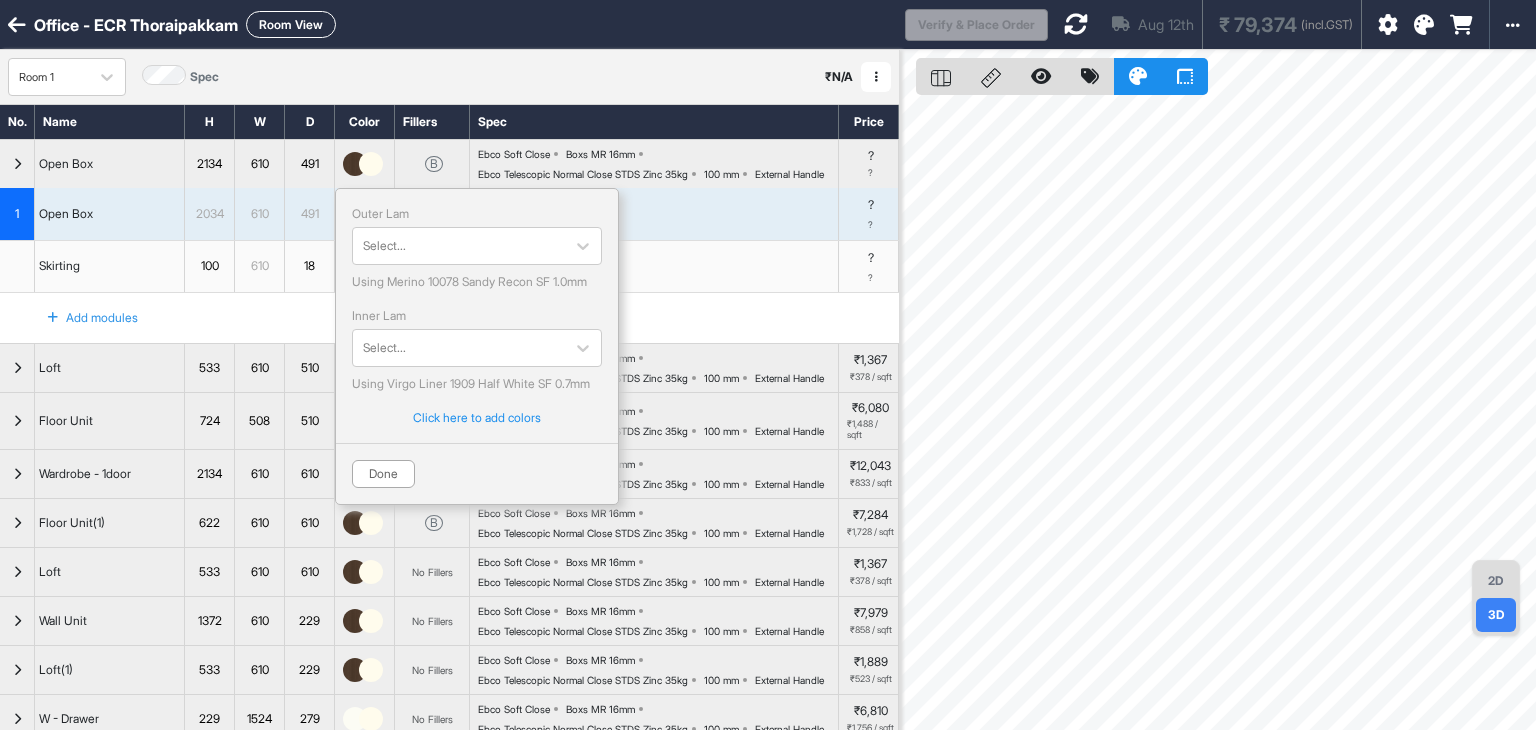 click on "Add modules" at bounding box center (449, 318) 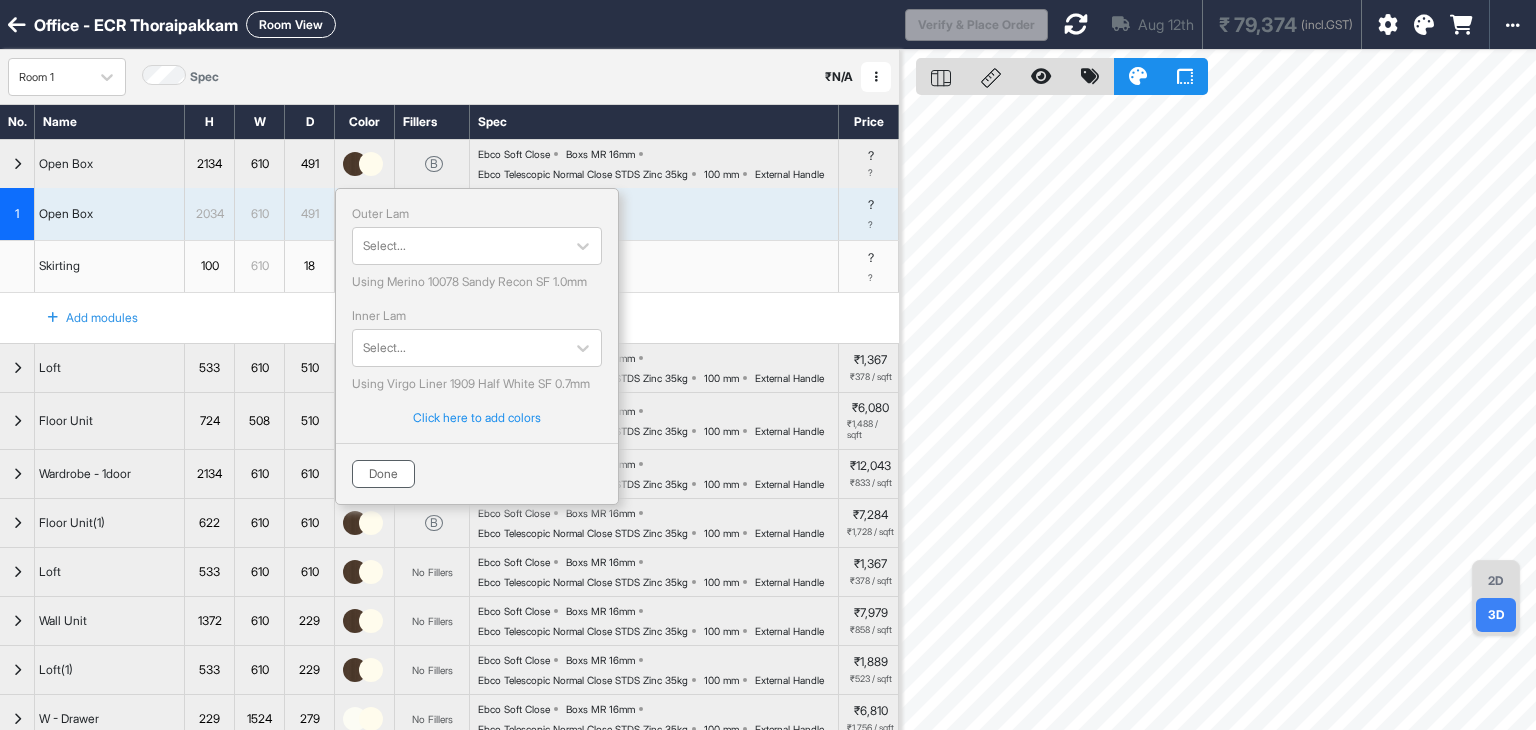 click on "Done" at bounding box center [383, 474] 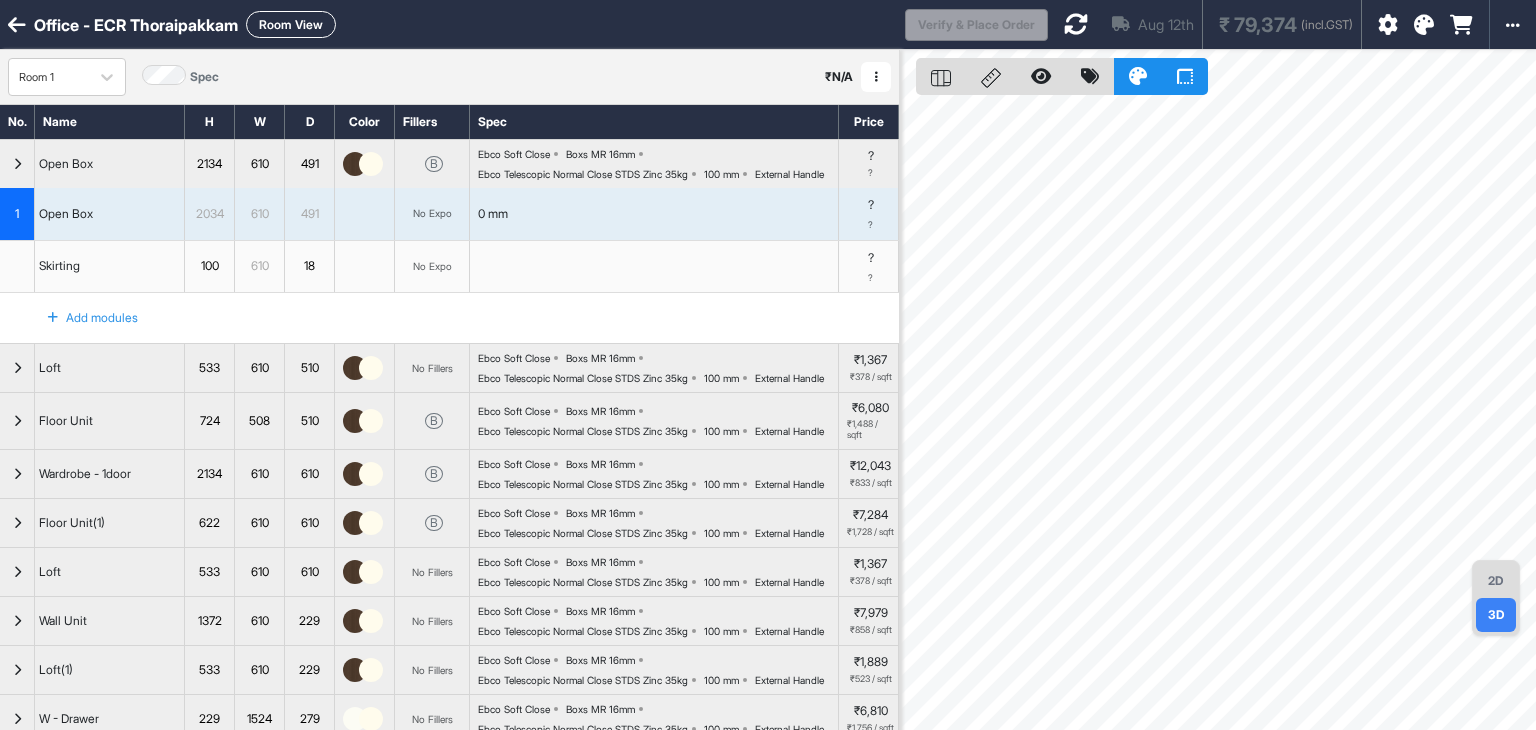 click at bounding box center [1076, 24] 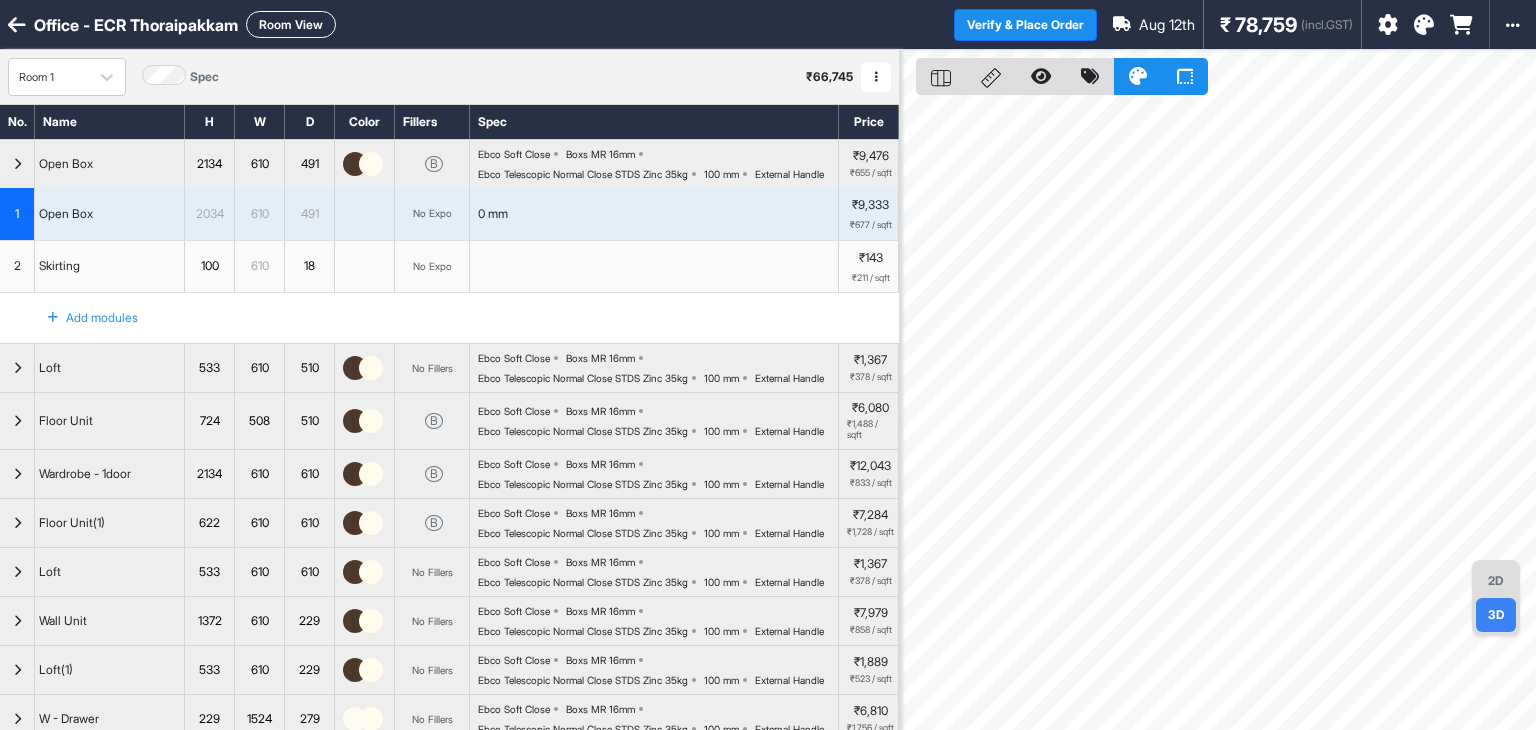 click at bounding box center [371, 164] 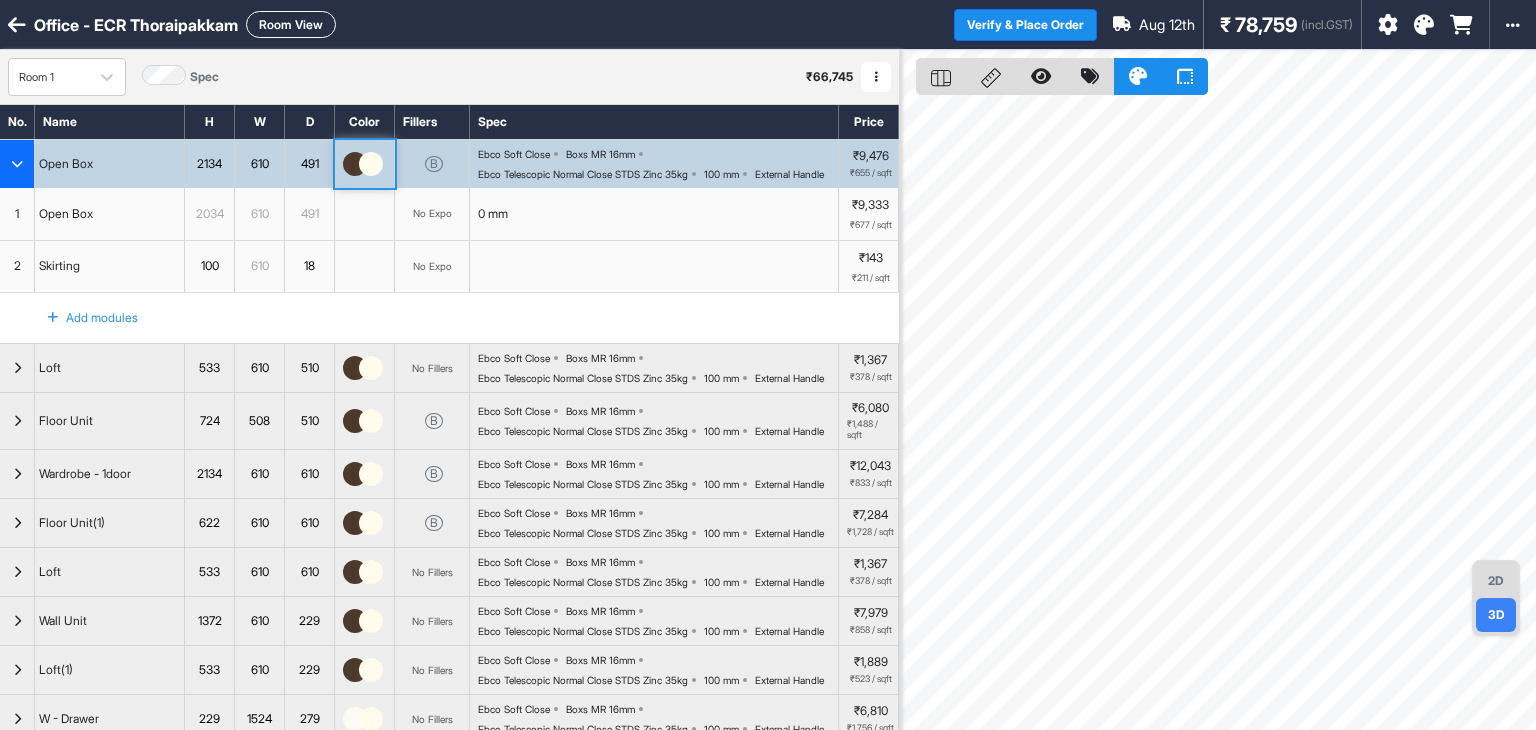 click at bounding box center [371, 164] 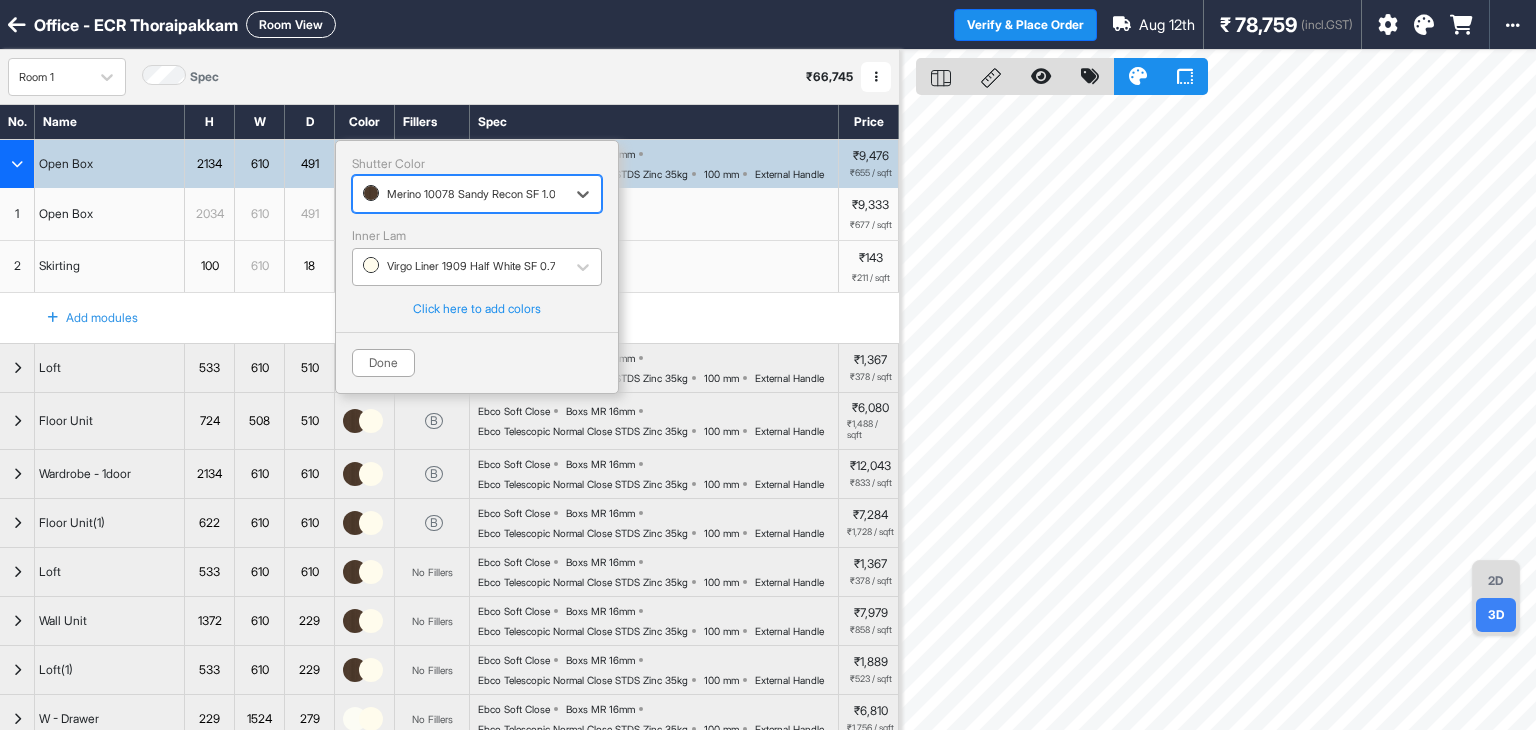 click on "Virgo Liner 1909 Half White SF 0.7mm" at bounding box center [459, 266] 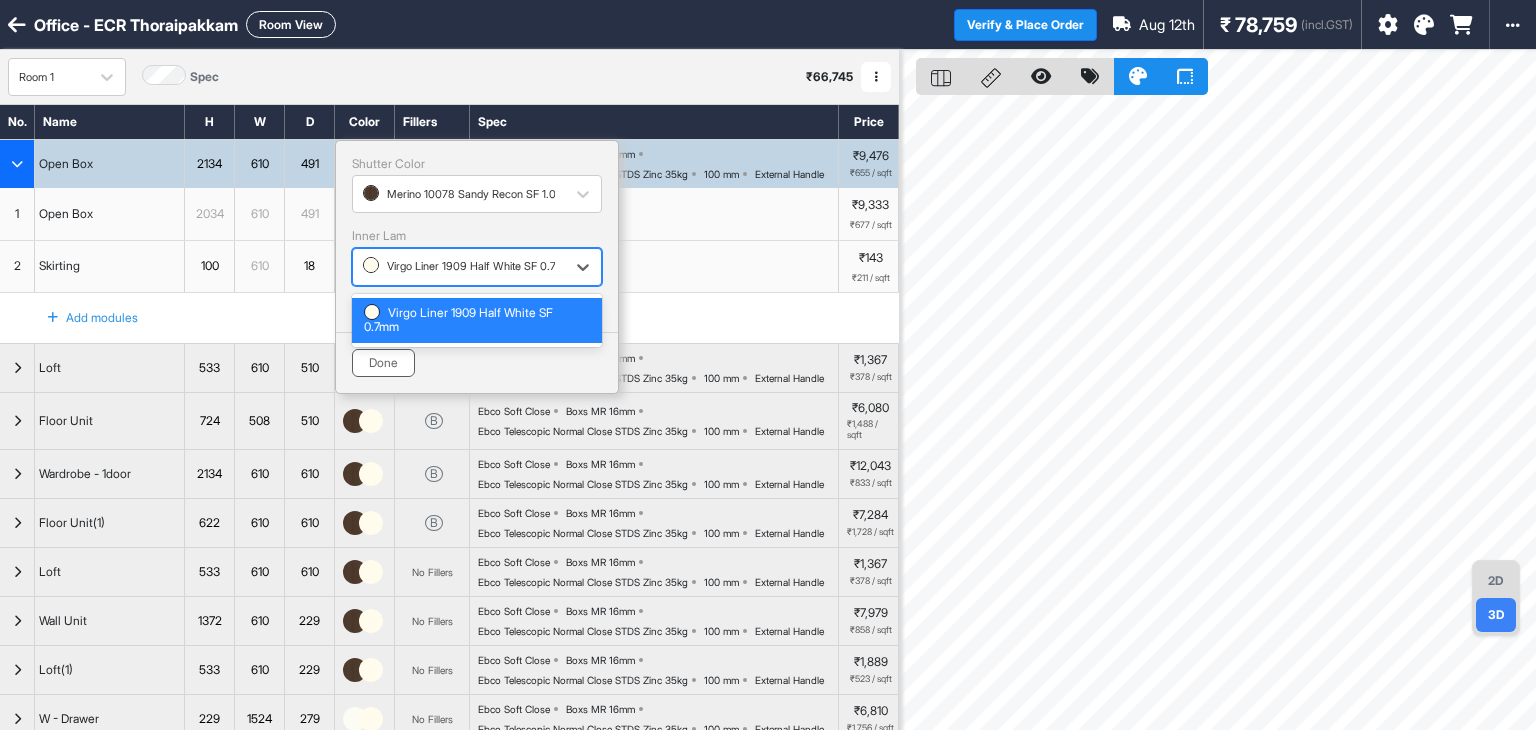 click on "Done" at bounding box center (383, 363) 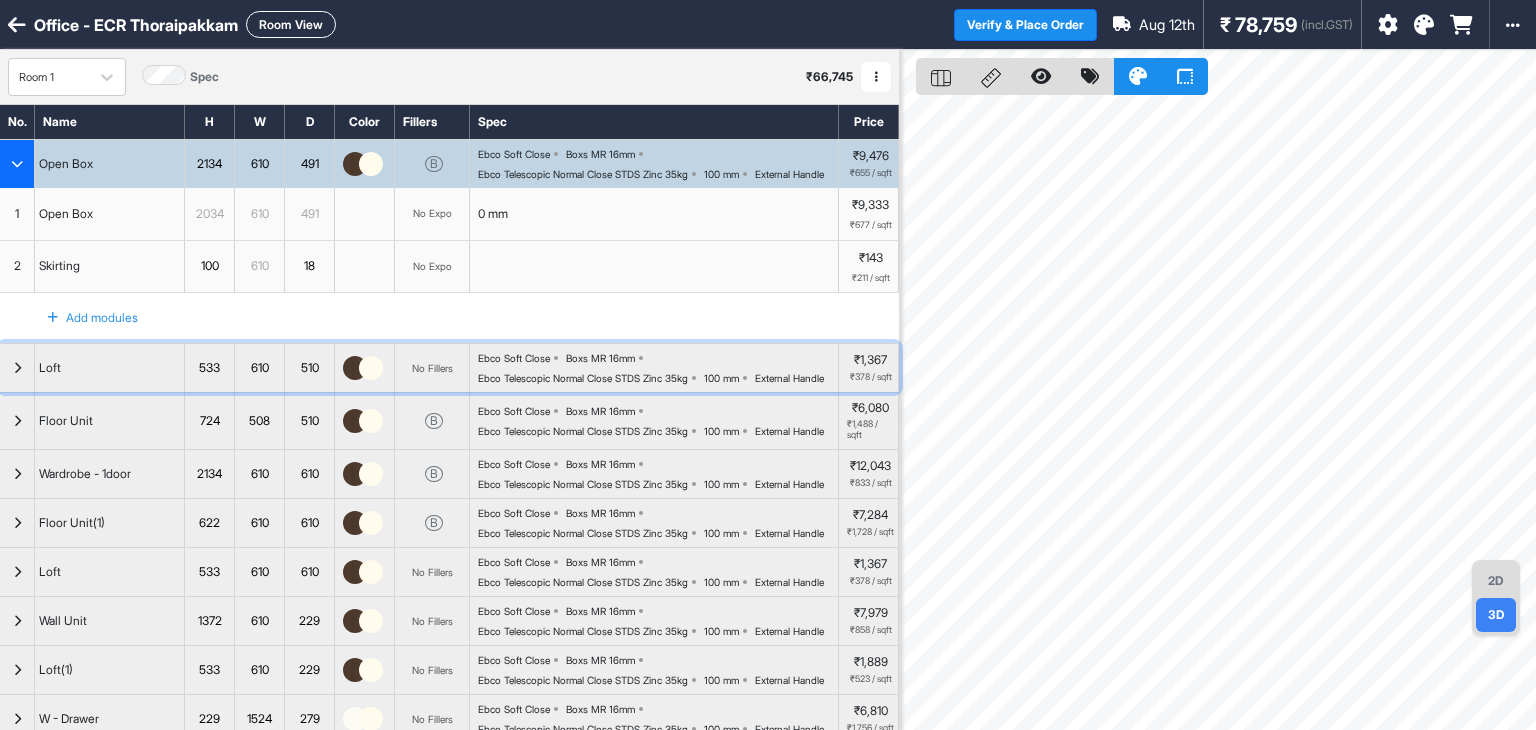 click on "Loft" at bounding box center [110, 368] 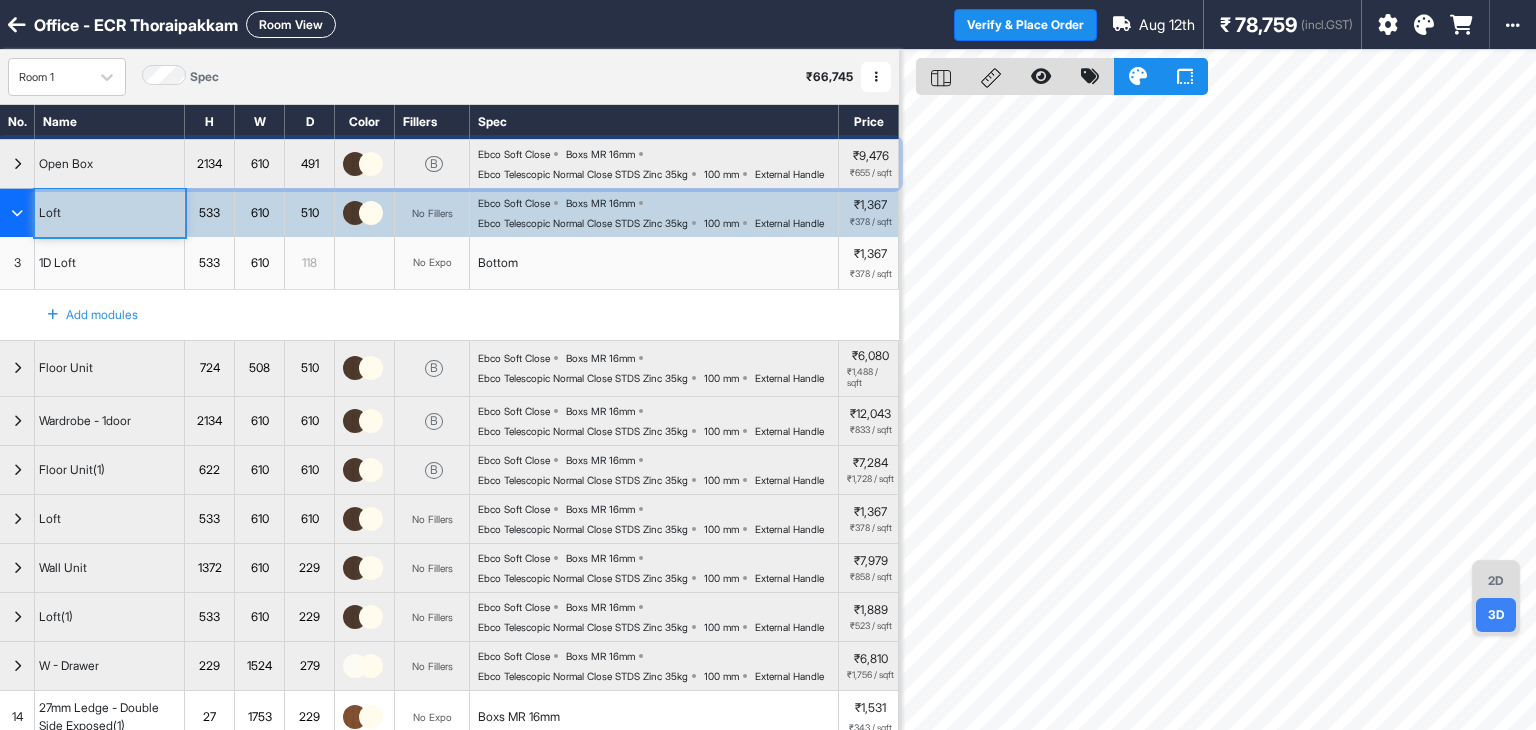 click on "Open Box" at bounding box center [110, 164] 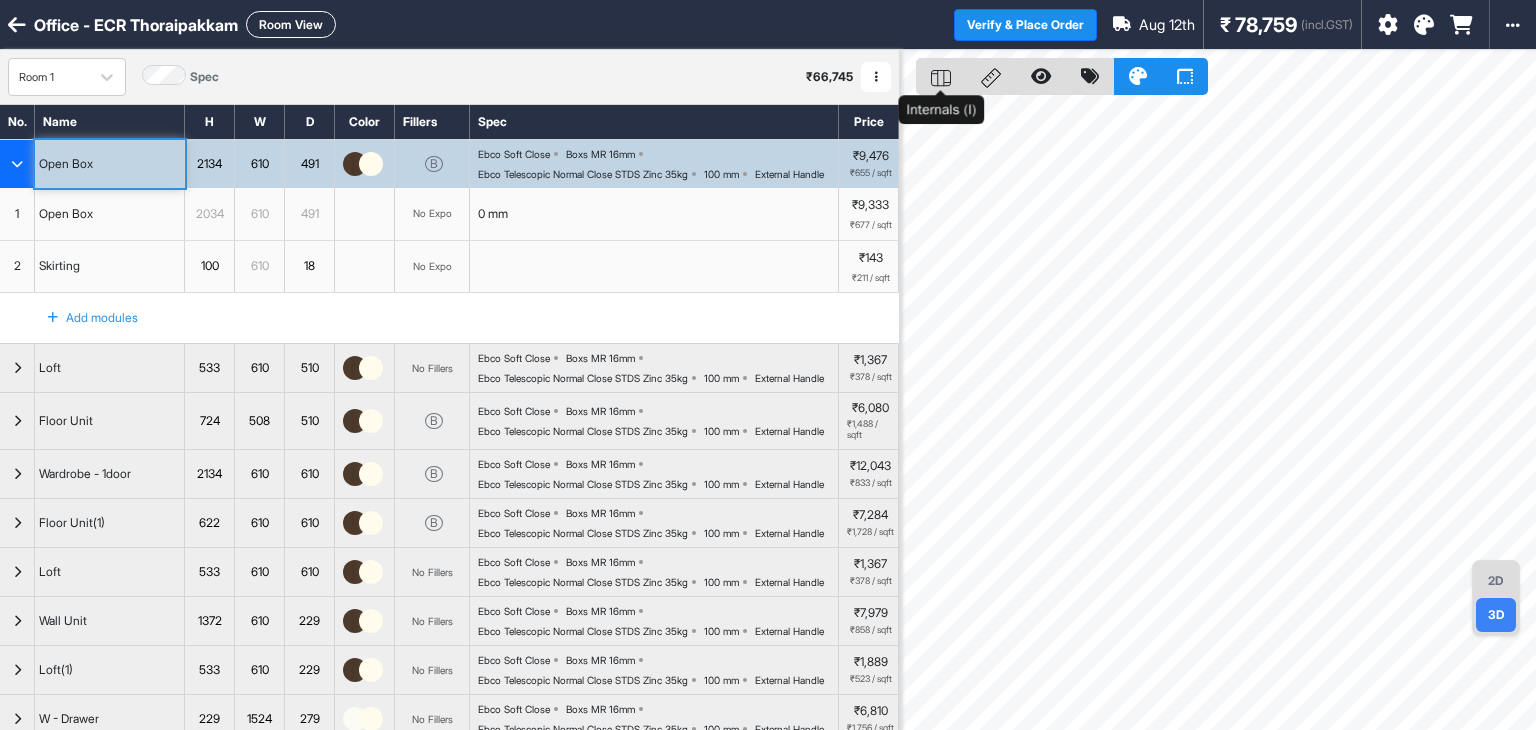 click at bounding box center (941, 76) 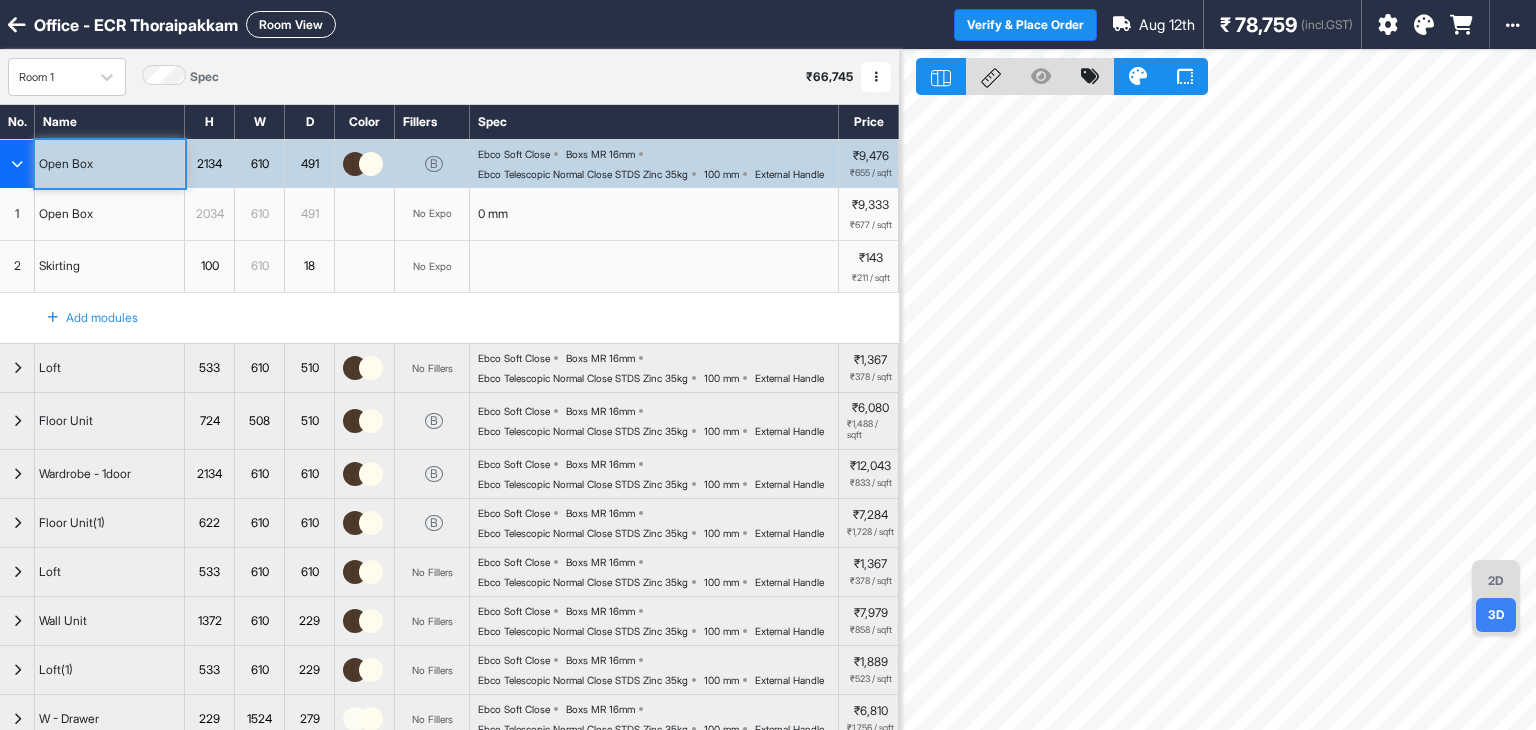 click on "Room View" at bounding box center [291, 24] 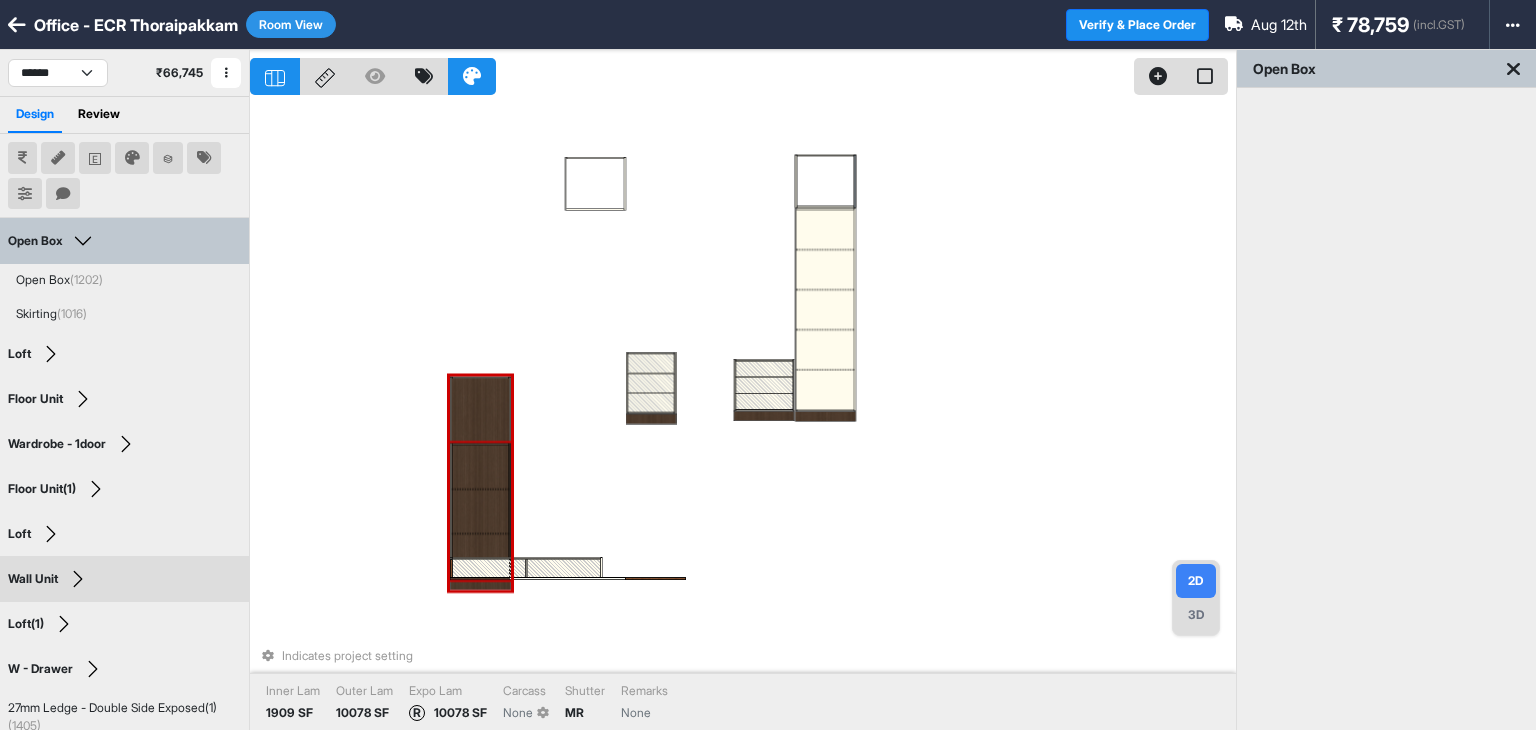 click at bounding box center [480, 511] 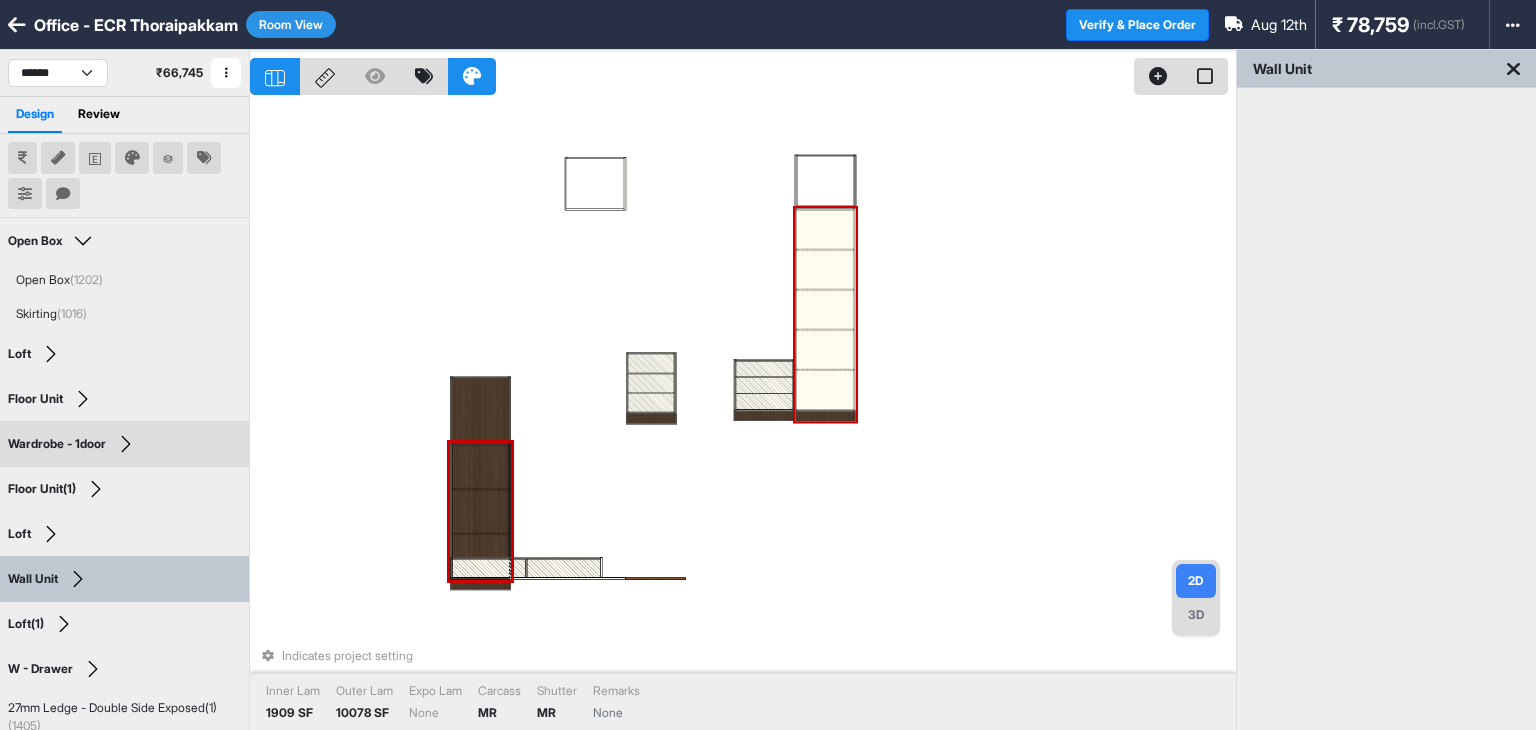 click at bounding box center (825, 310) 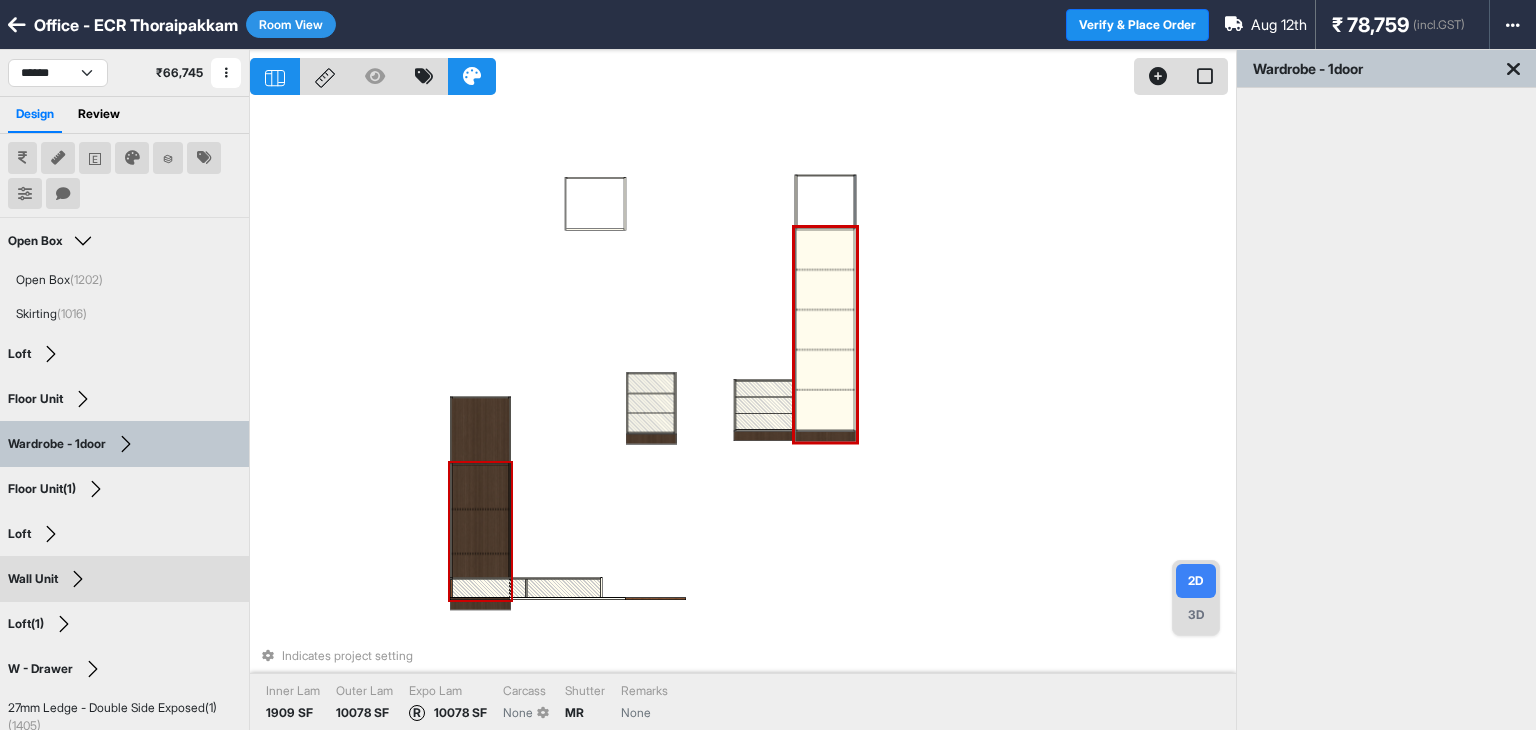 click at bounding box center (480, 487) 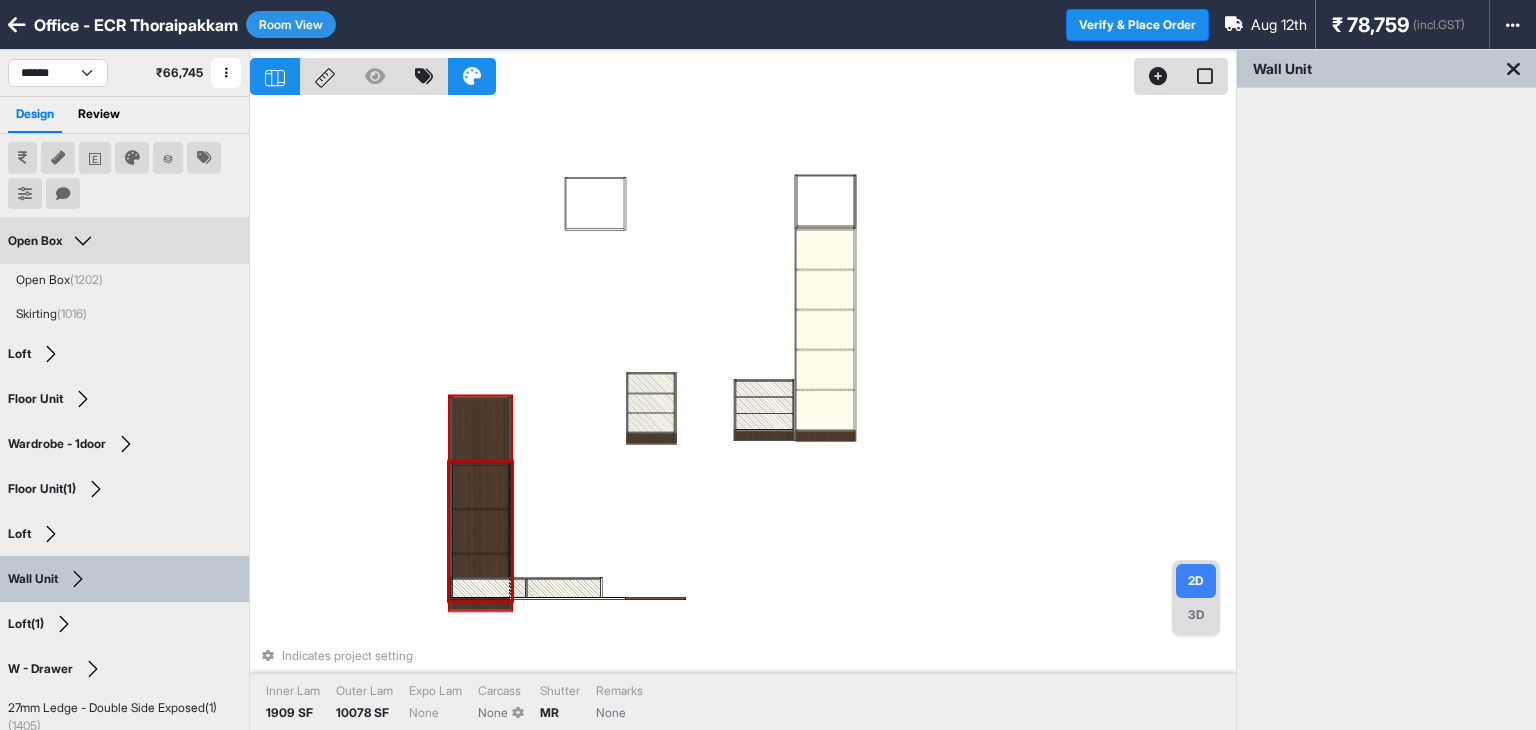 click on "Open Box" at bounding box center (53, 241) 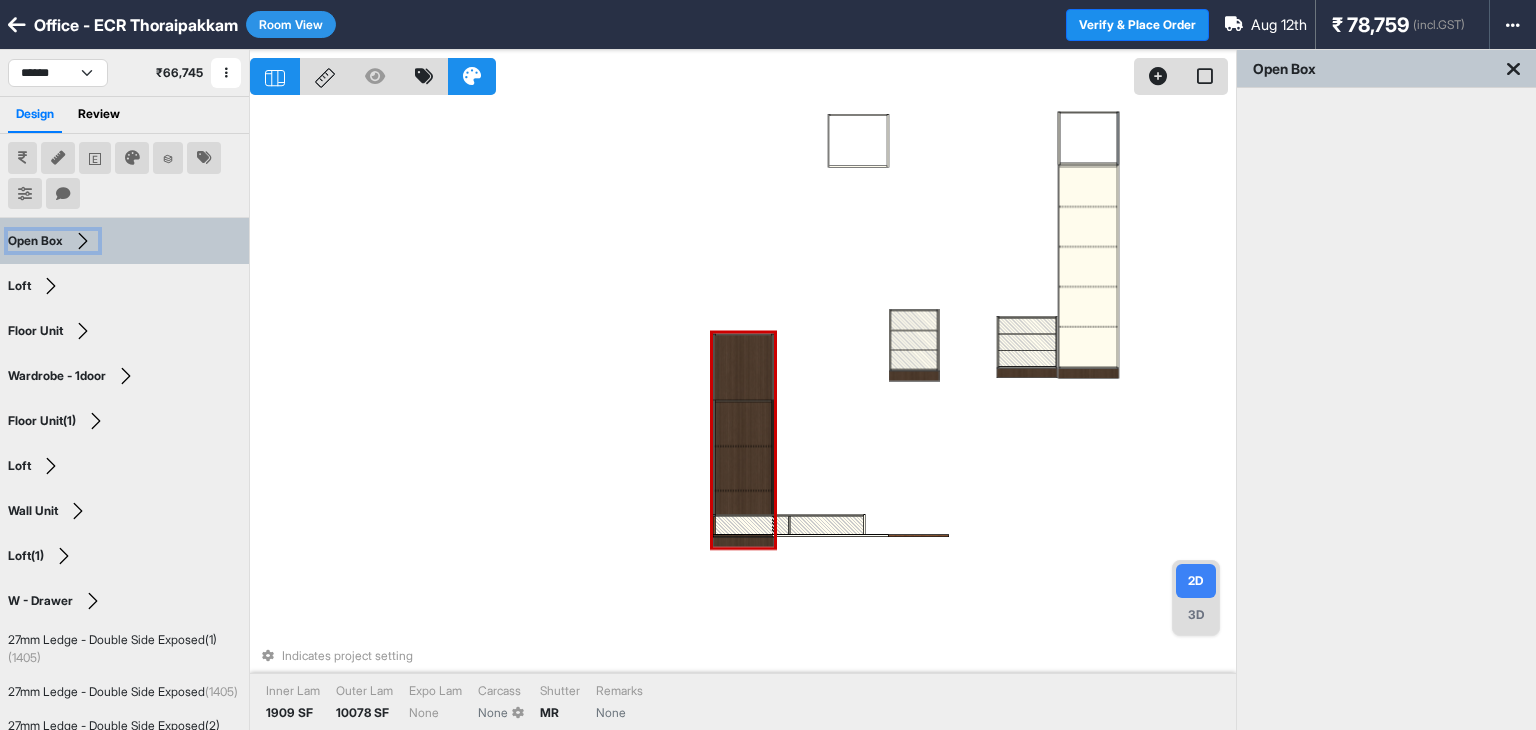 click on "Open Box" at bounding box center [53, 241] 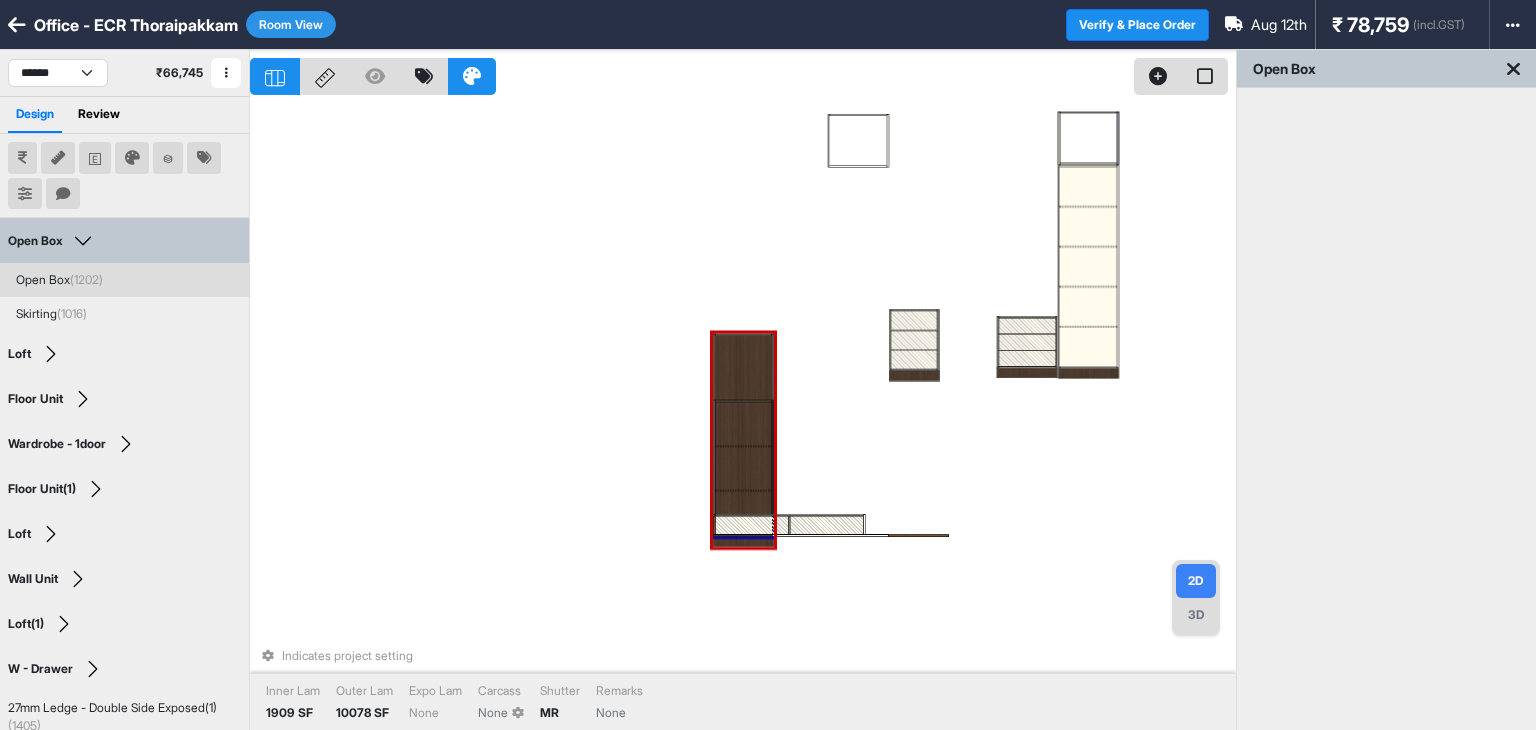click on "(1202)" at bounding box center (86, 279) 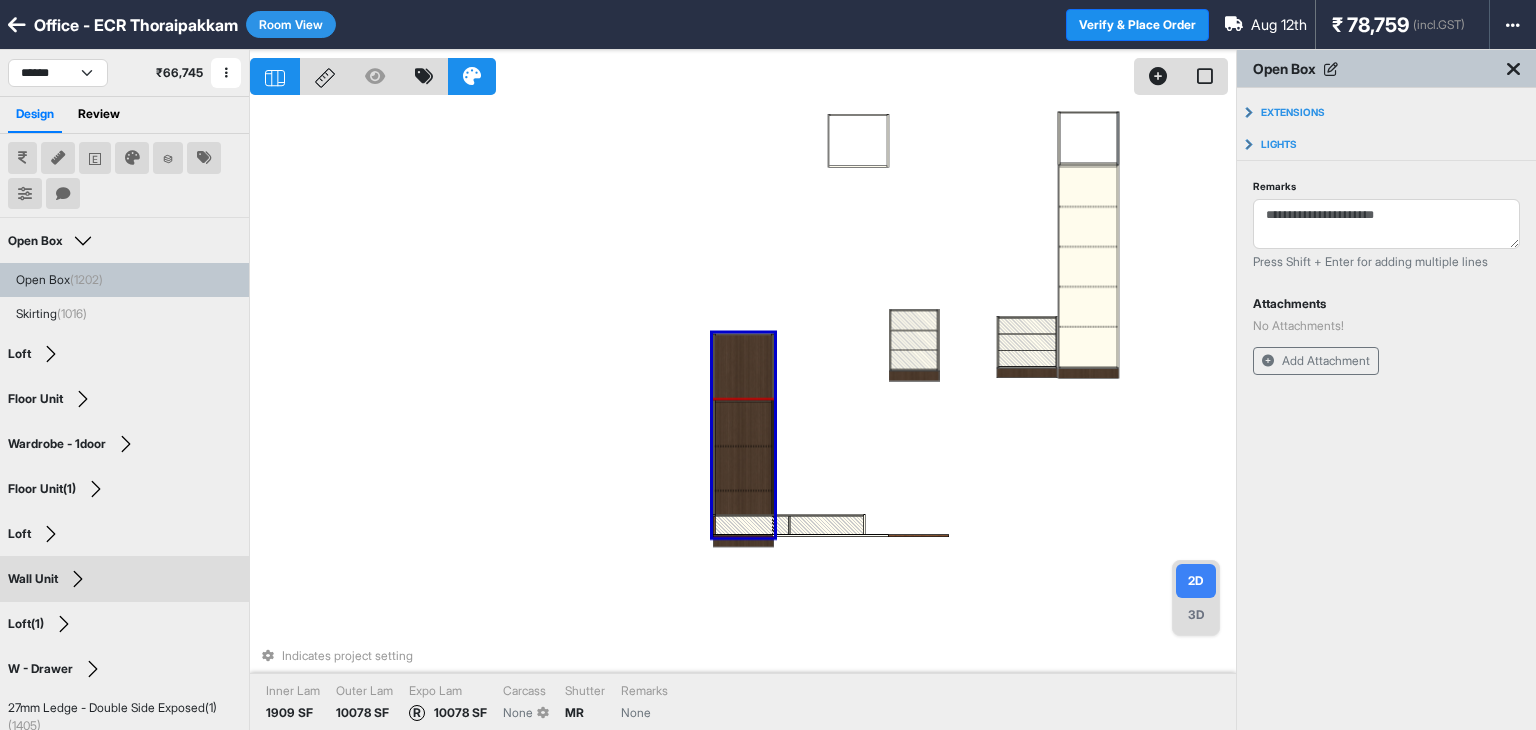 click at bounding box center (742, 468) 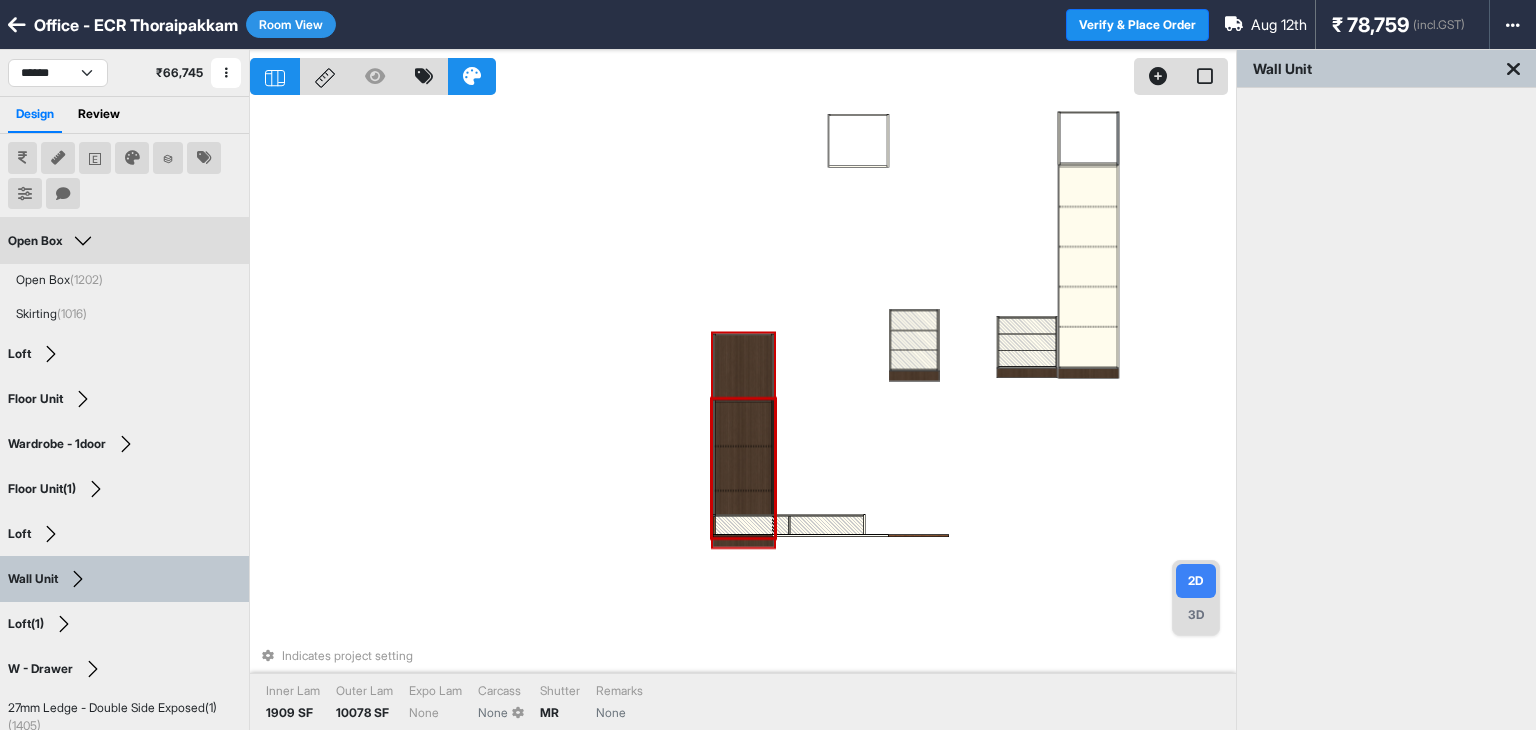 click at bounding box center [742, 435] 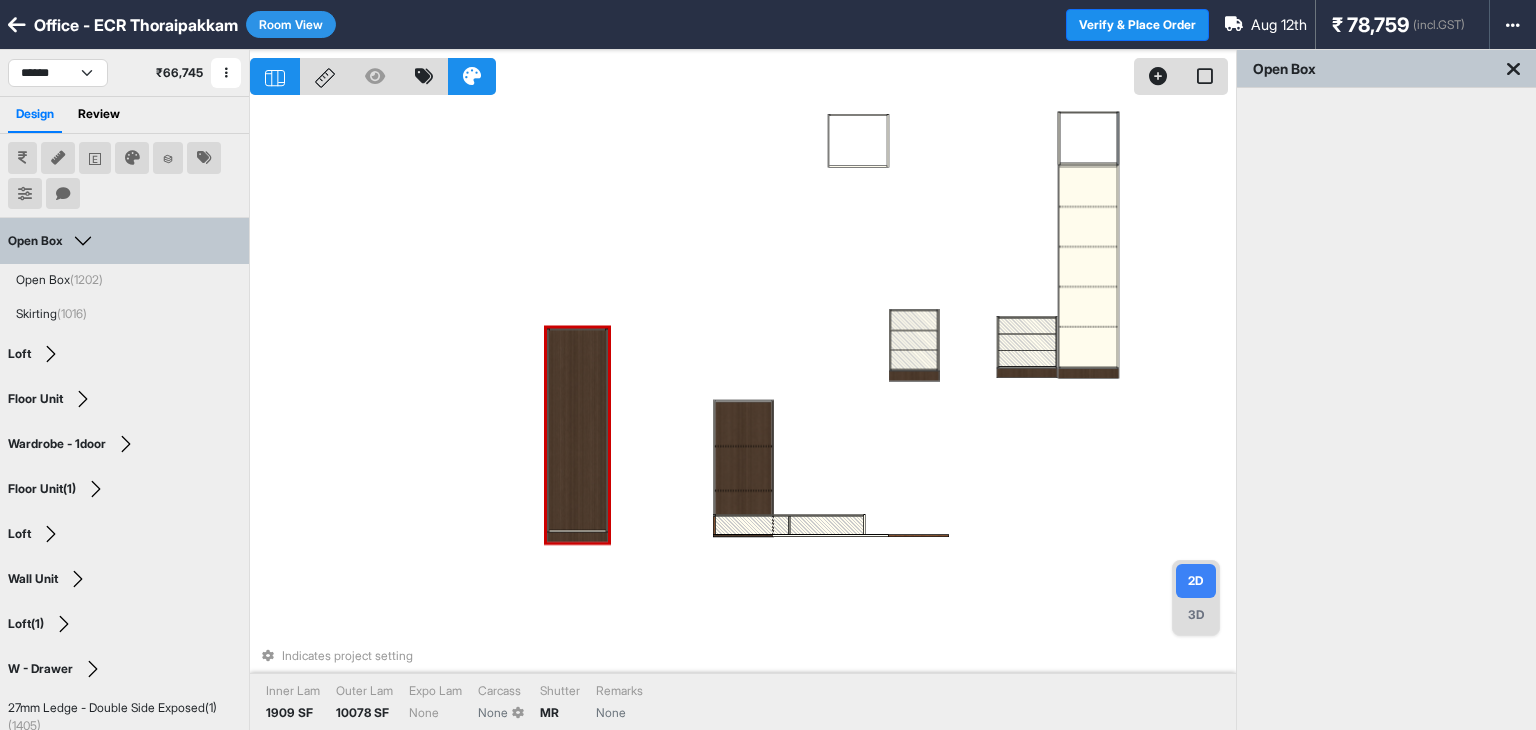drag, startPoint x: 749, startPoint y: 366, endPoint x: 720, endPoint y: 366, distance: 29 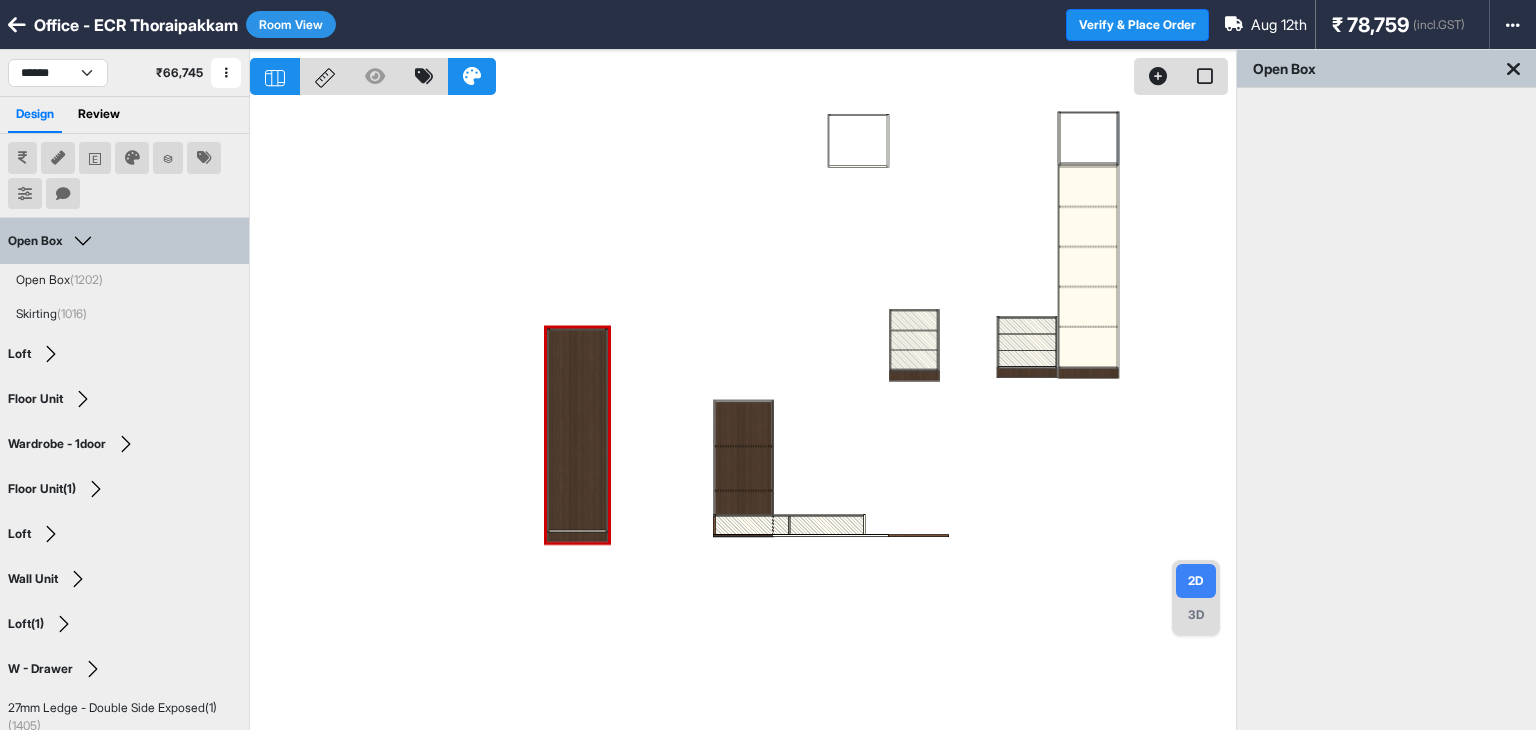 click at bounding box center (743, 415) 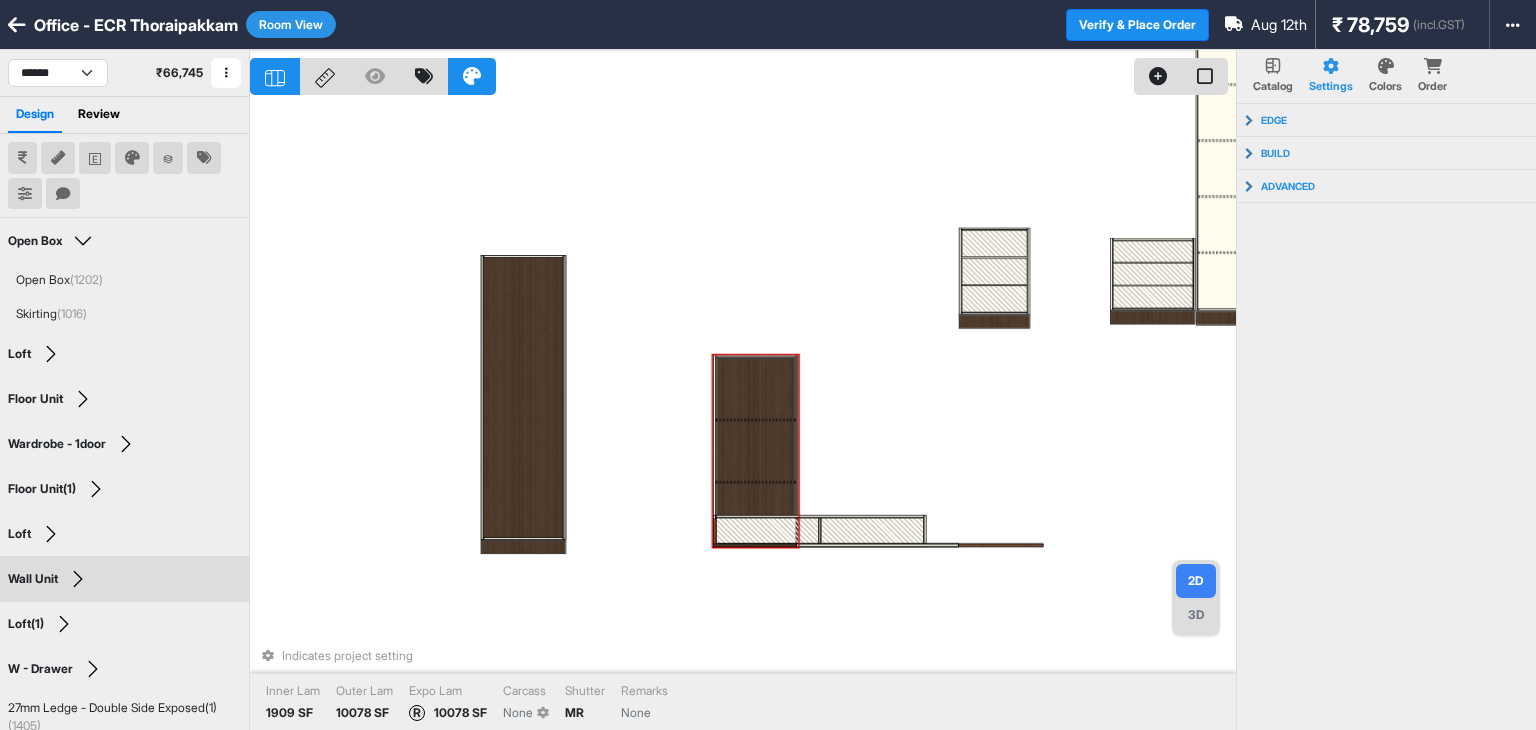 click at bounding box center (755, 451) 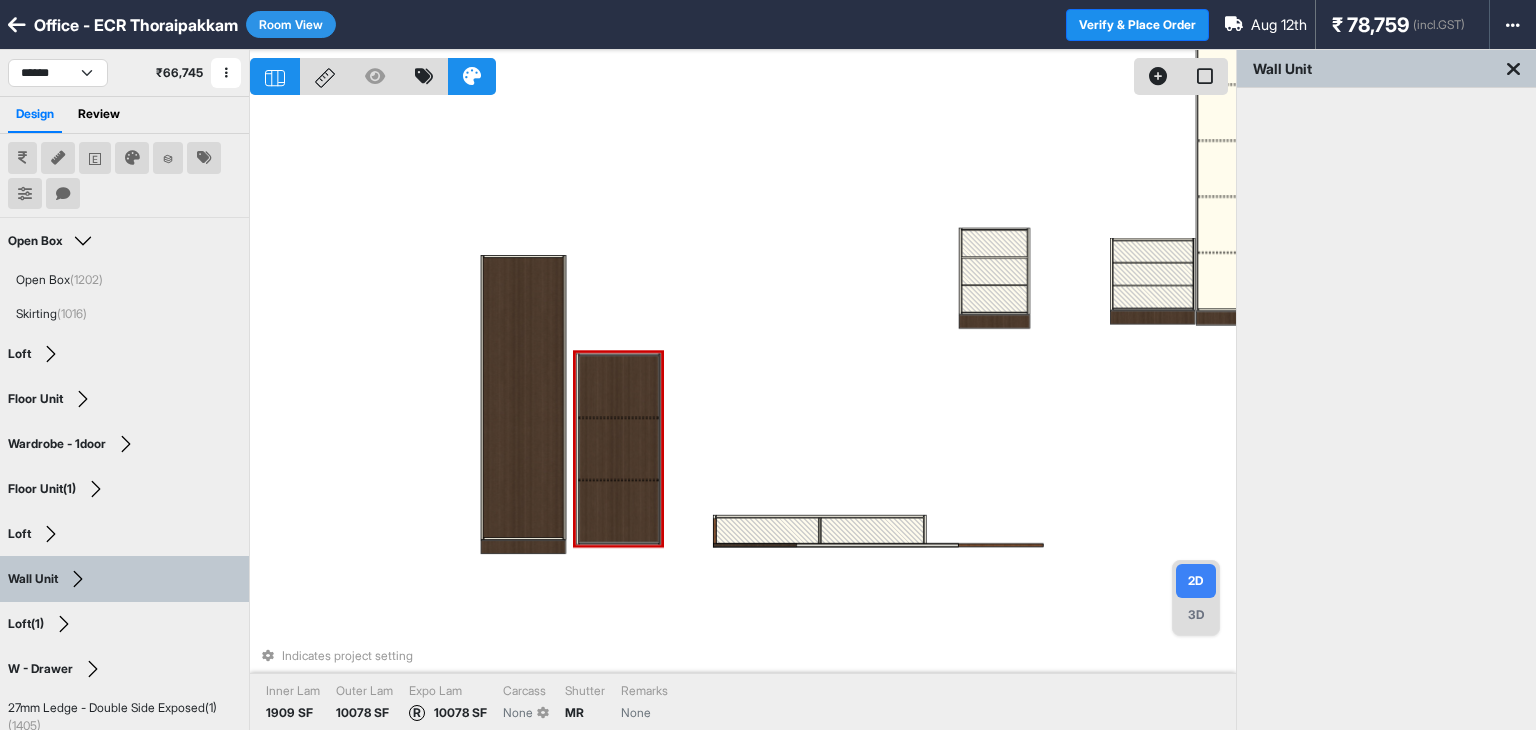 drag, startPoint x: 764, startPoint y: 443, endPoint x: 635, endPoint y: 437, distance: 129.13947 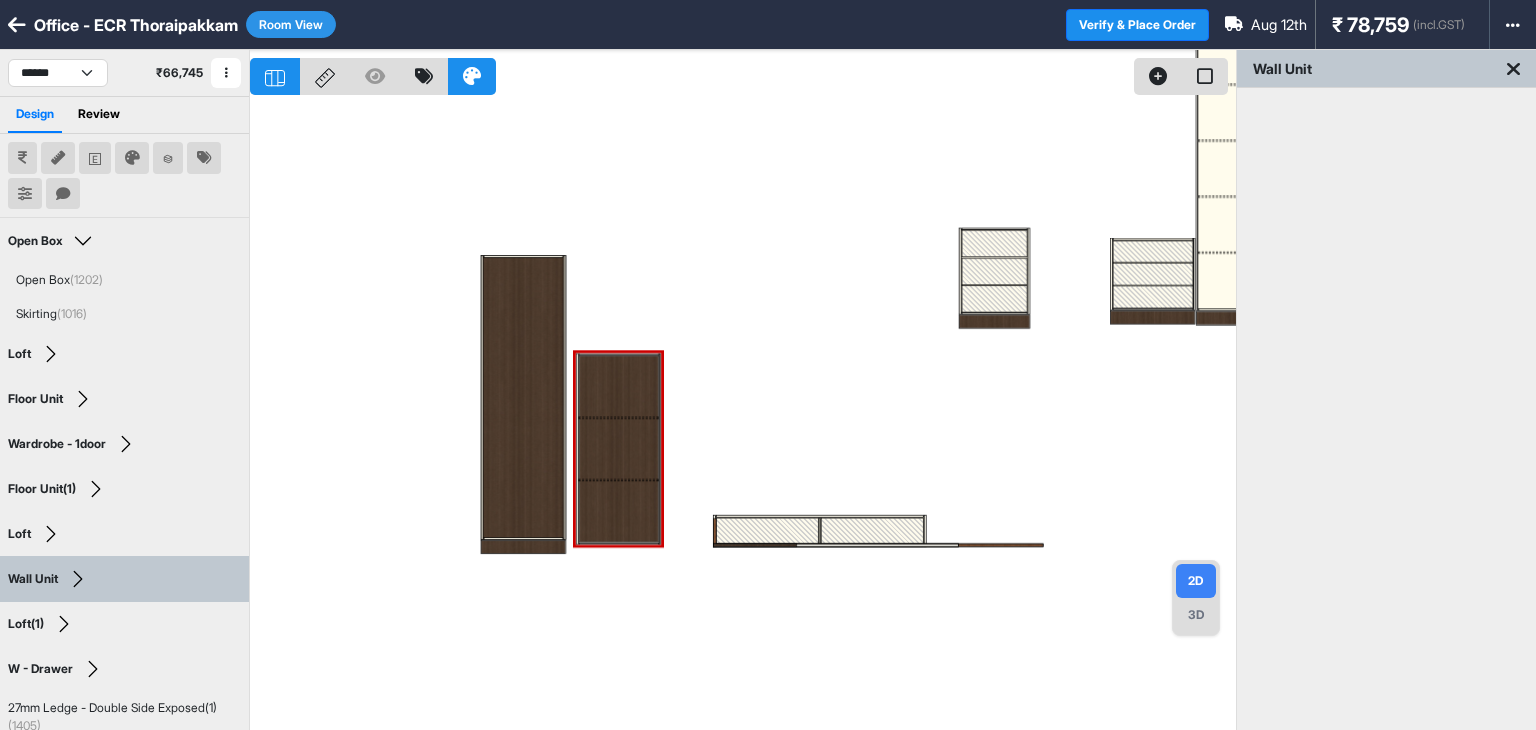 click at bounding box center [743, 415] 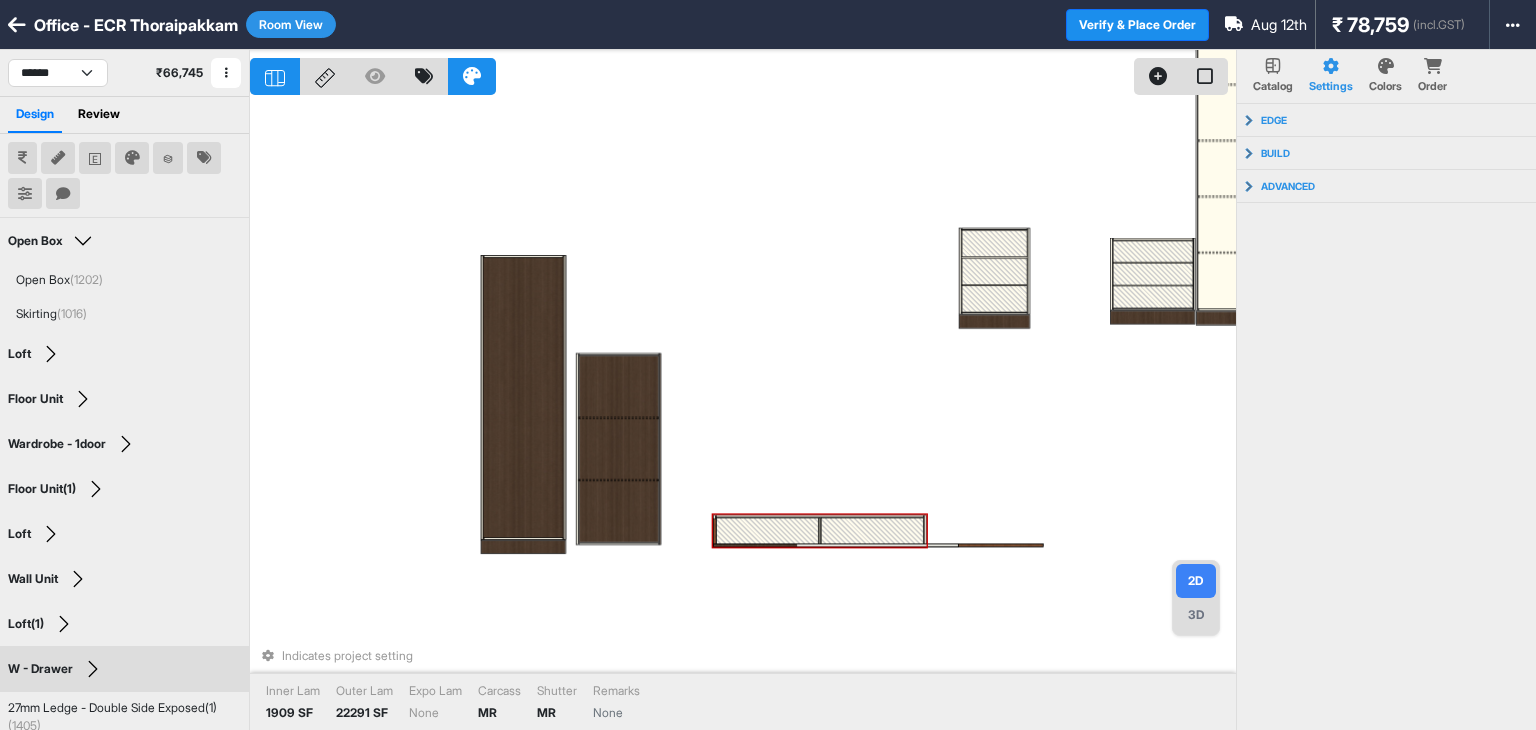 click at bounding box center (871, 530) 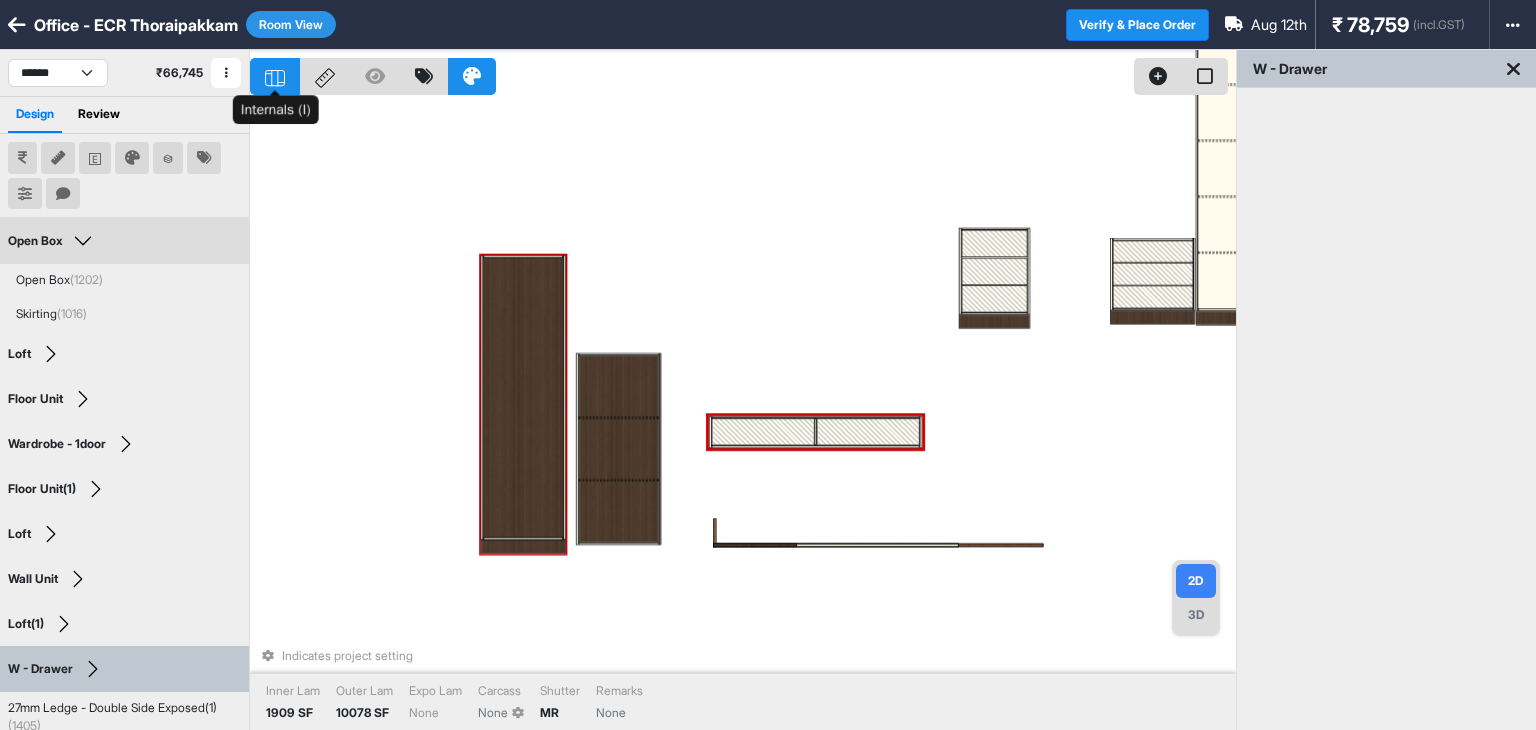 click 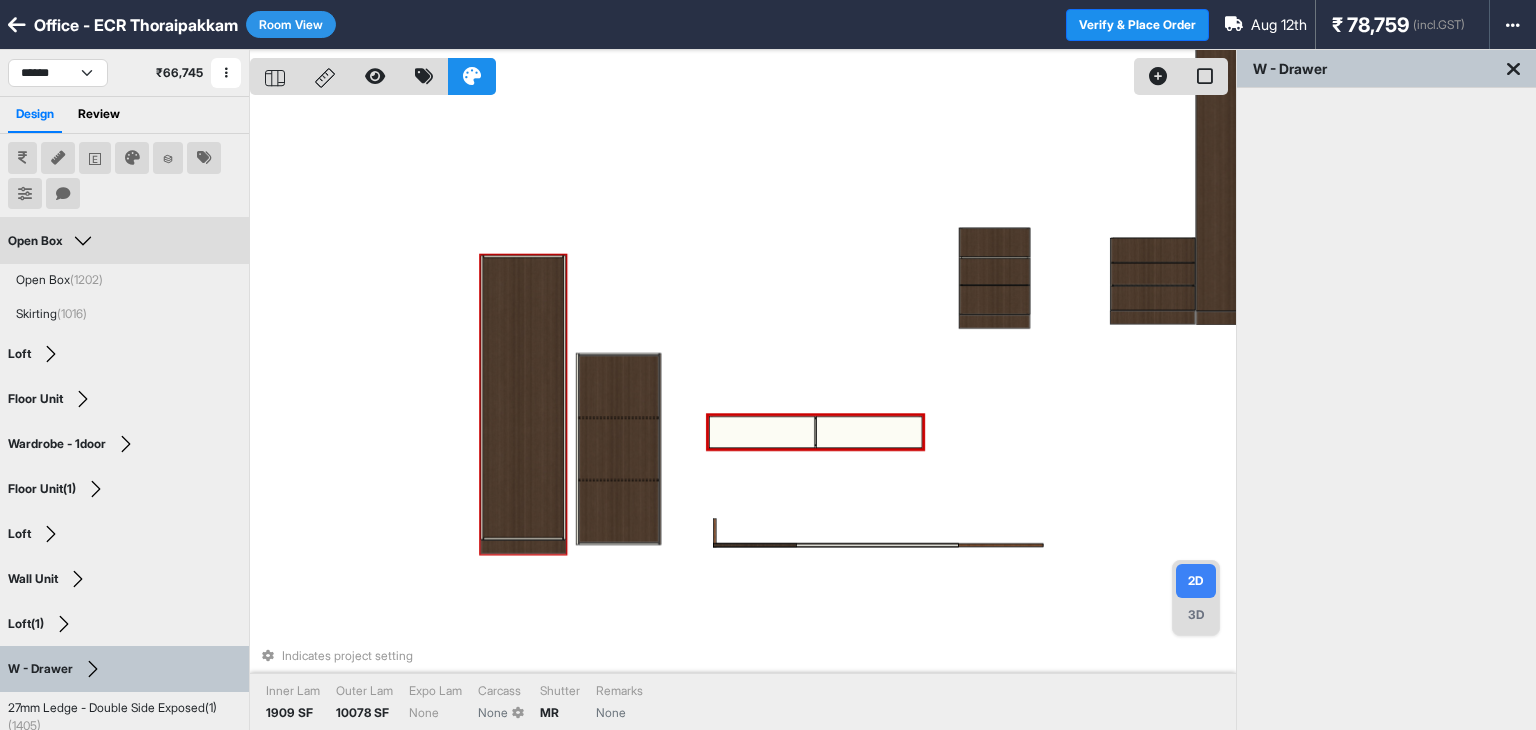 click on "Indicates project setting Inner Lam 1909 SF Outer Lam 10078 SF Expo Lam None Carcass None Shutter MR Remarks None" at bounding box center [743, 415] 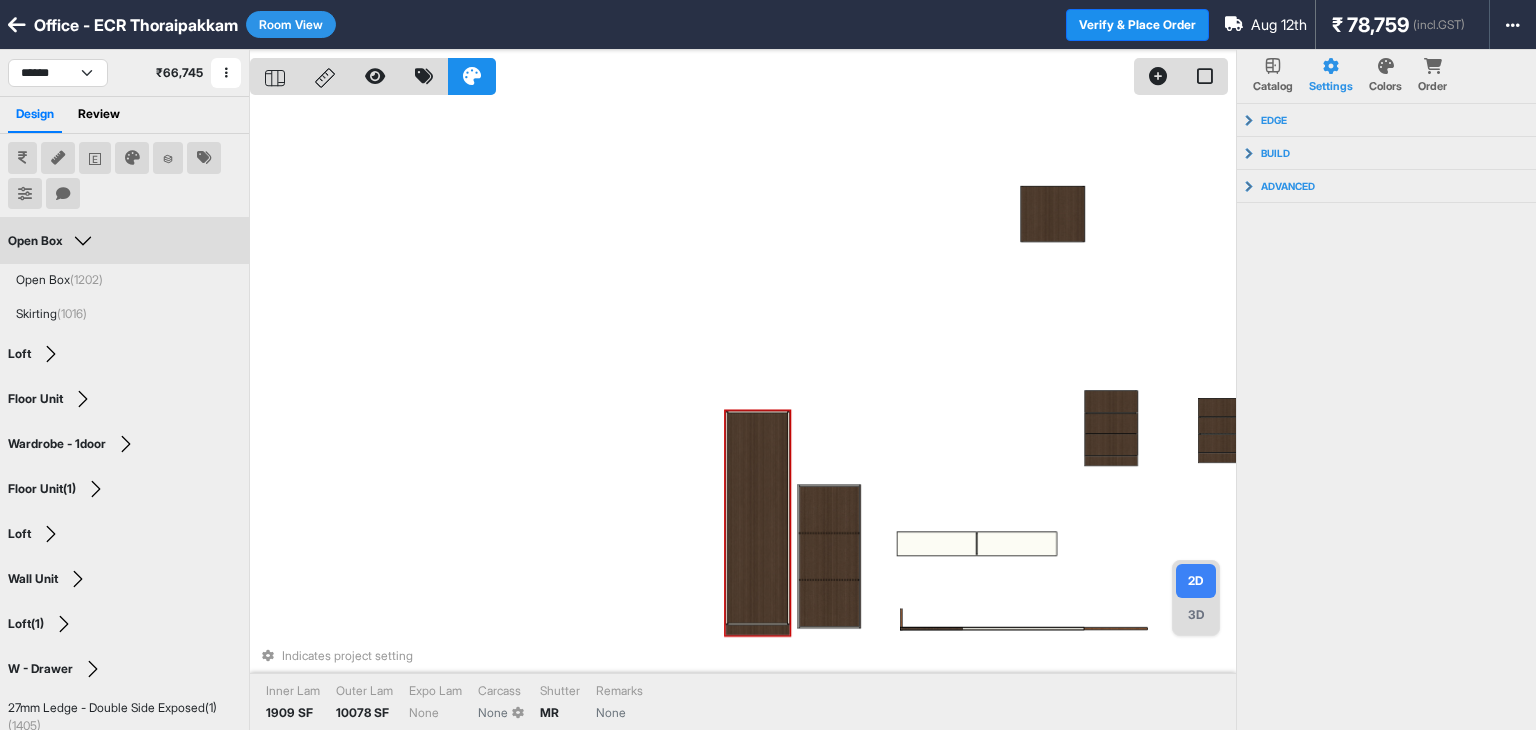 click at bounding box center [757, 518] 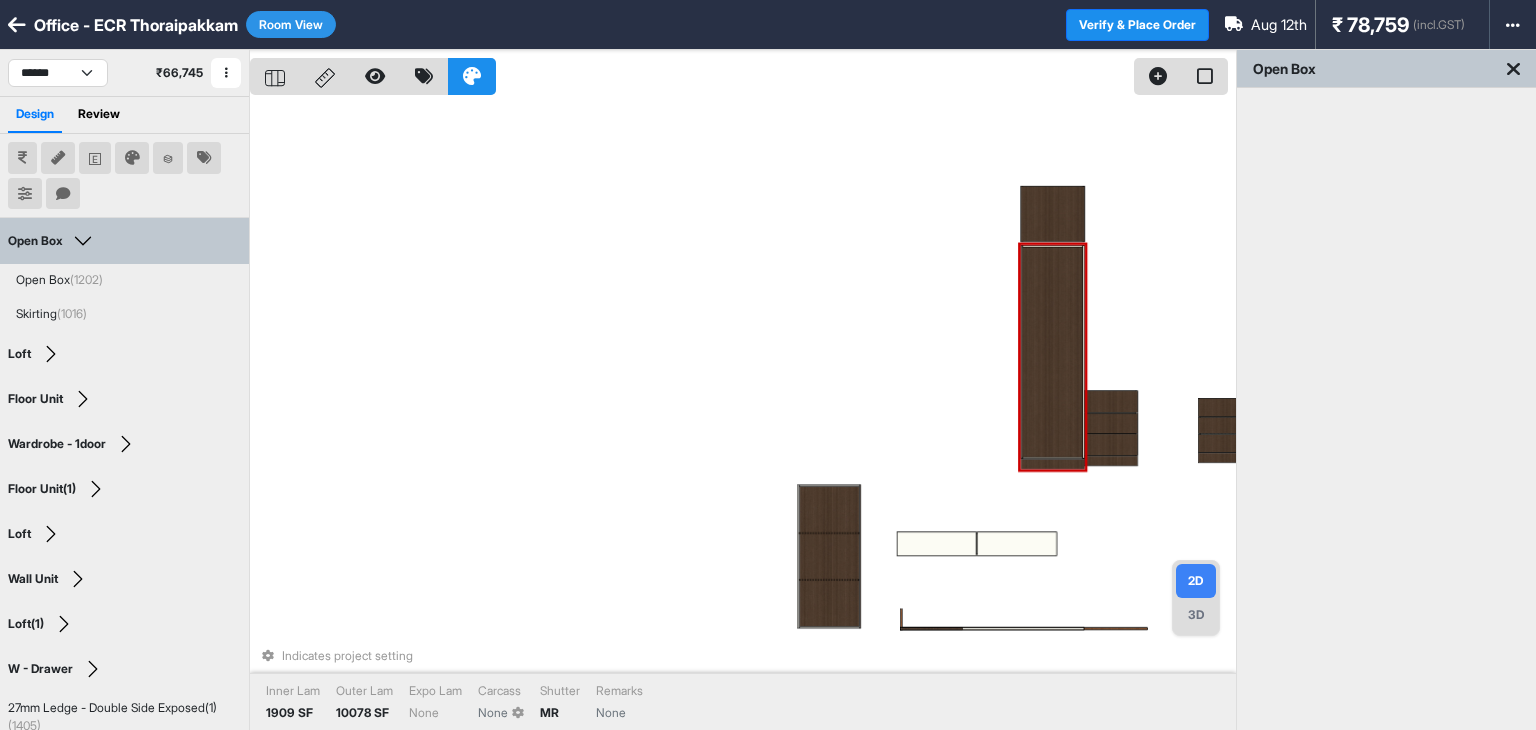 drag, startPoint x: 769, startPoint y: 539, endPoint x: 1063, endPoint y: 373, distance: 337.627 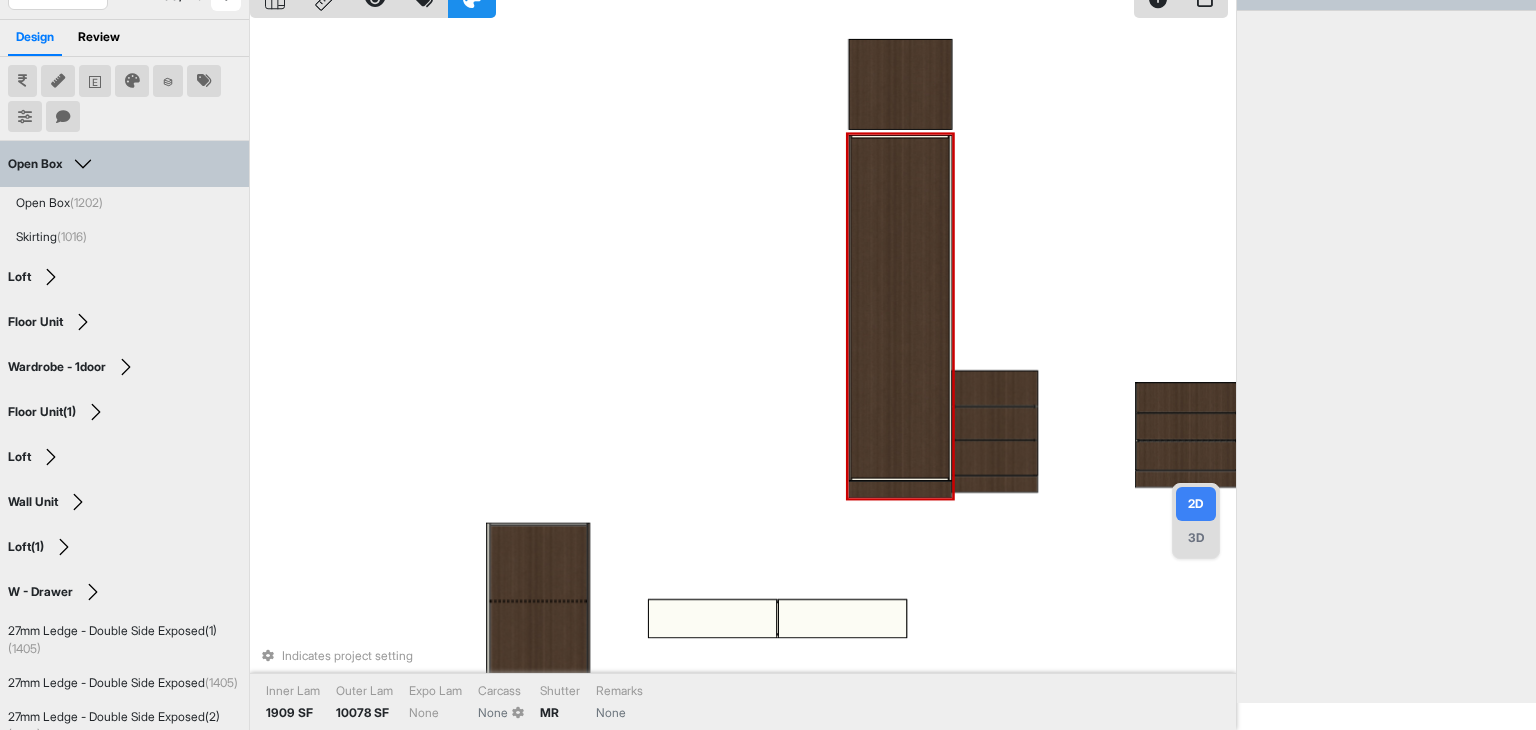 scroll, scrollTop: 217, scrollLeft: 0, axis: vertical 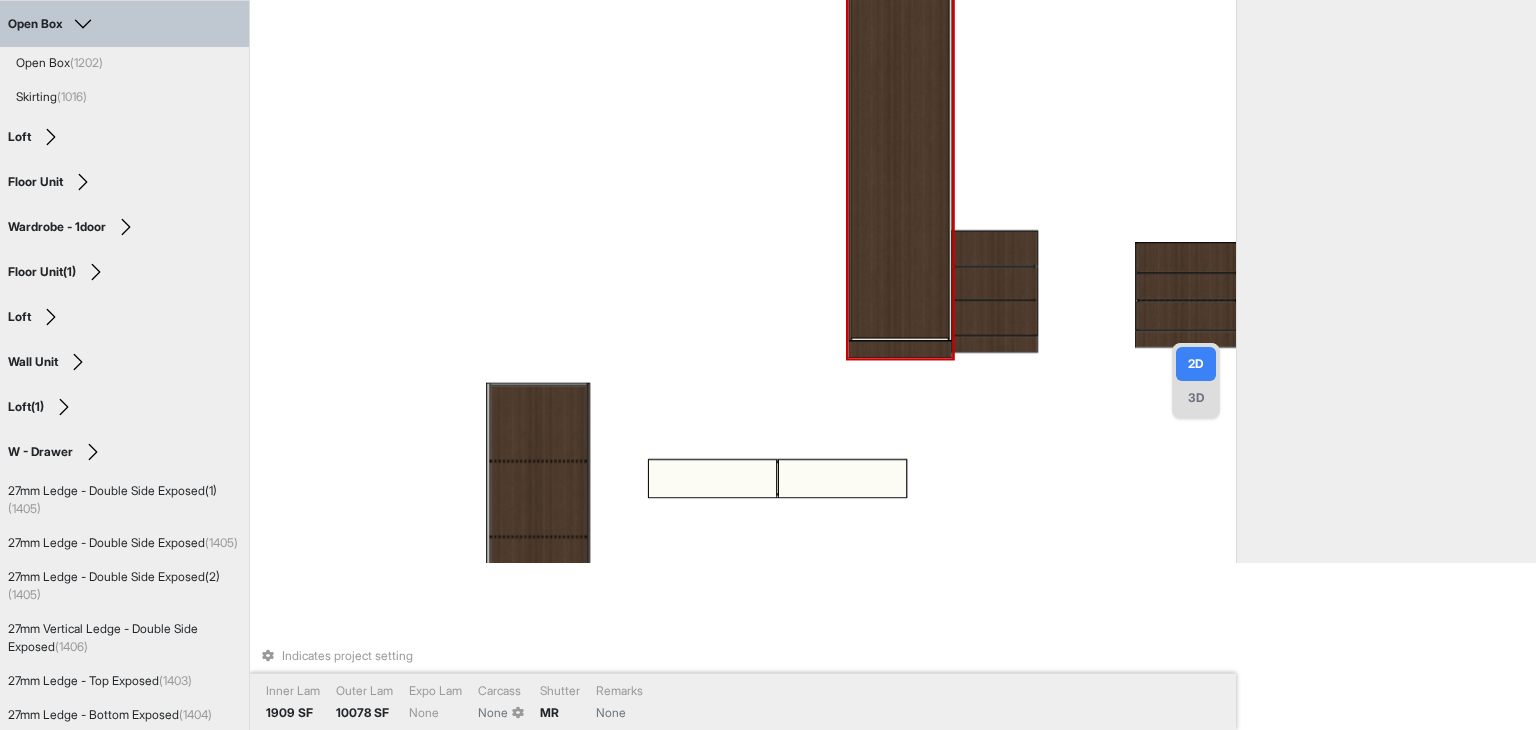 drag, startPoint x: 1063, startPoint y: 383, endPoint x: 672, endPoint y: 539, distance: 420.9715 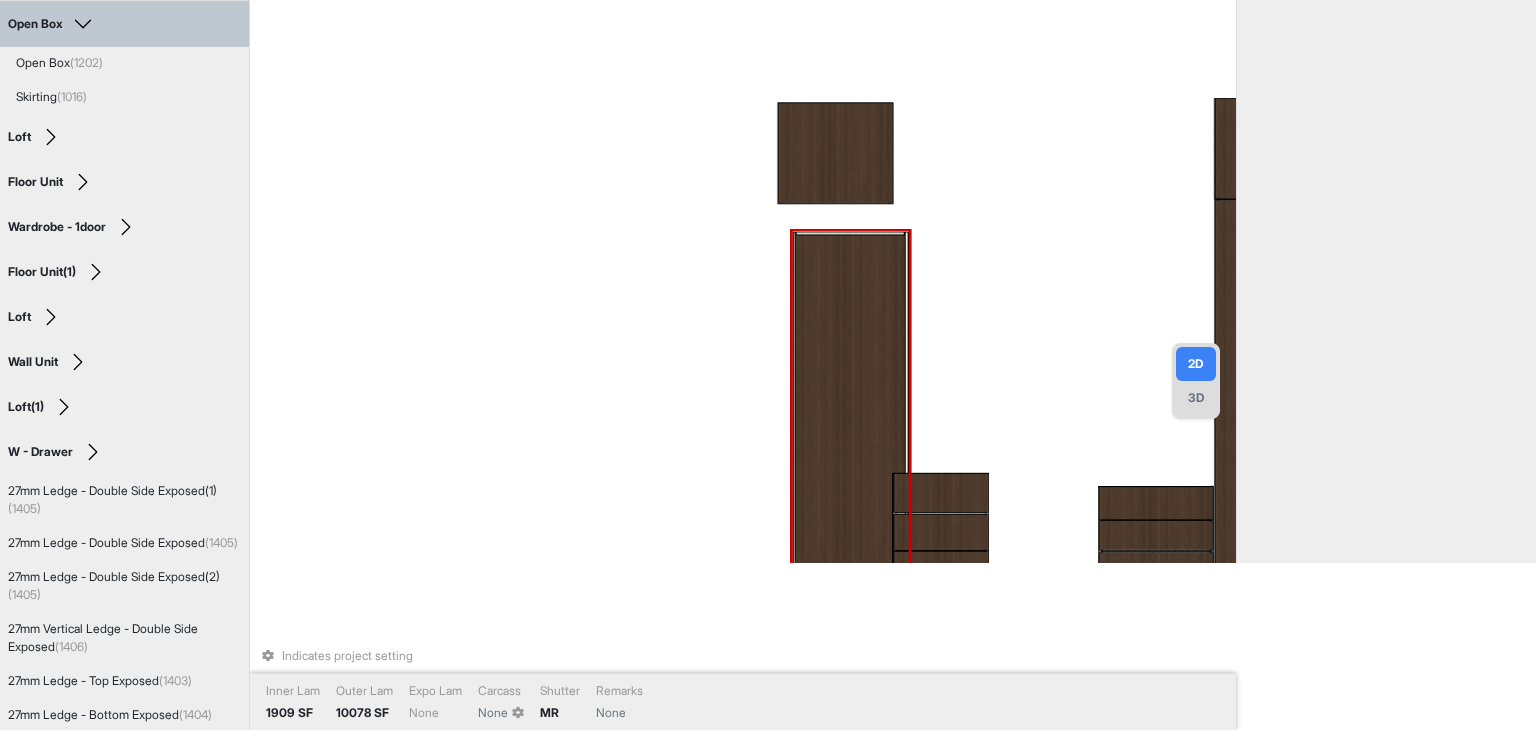 drag, startPoint x: 892, startPoint y: 228, endPoint x: 865, endPoint y: 272, distance: 51.62364 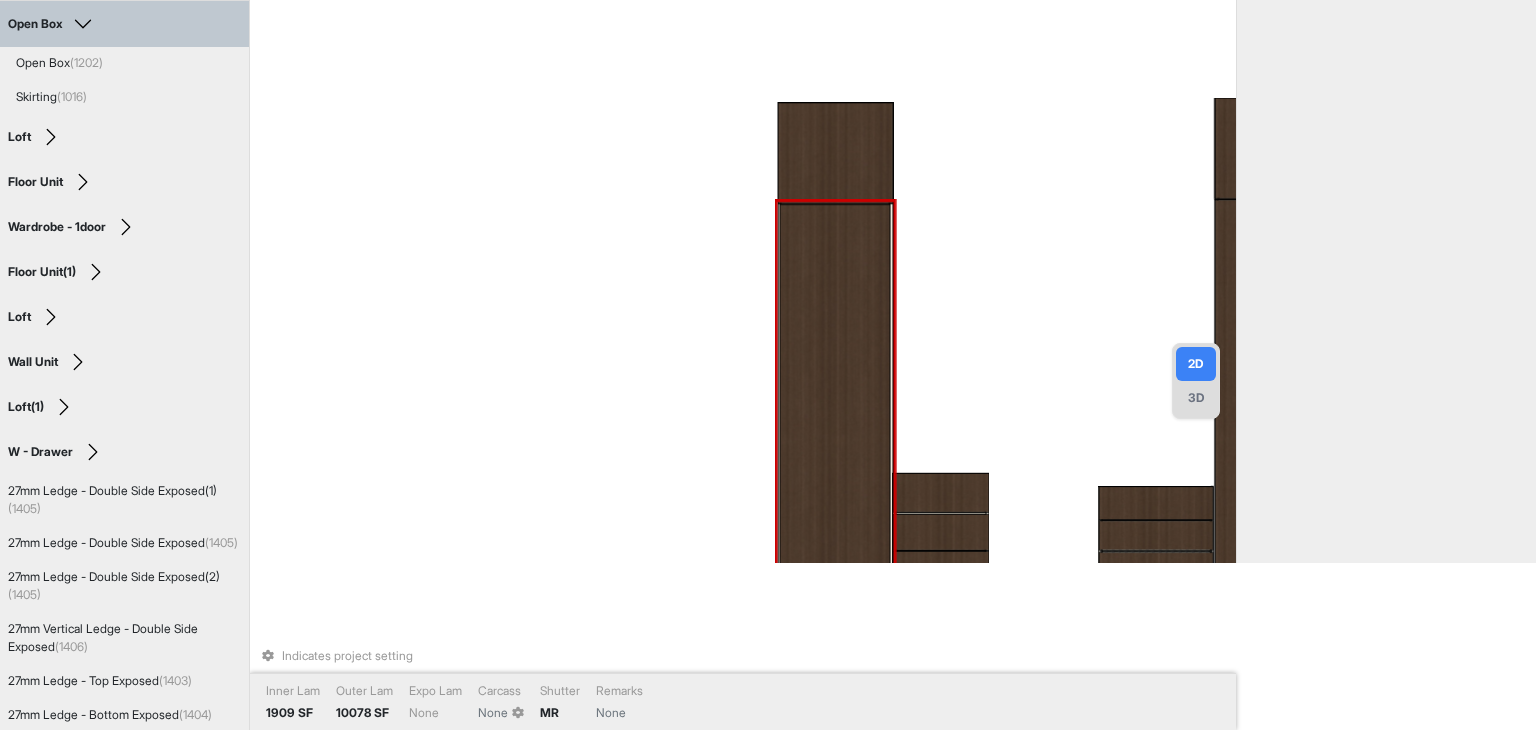 click at bounding box center (834, 395) 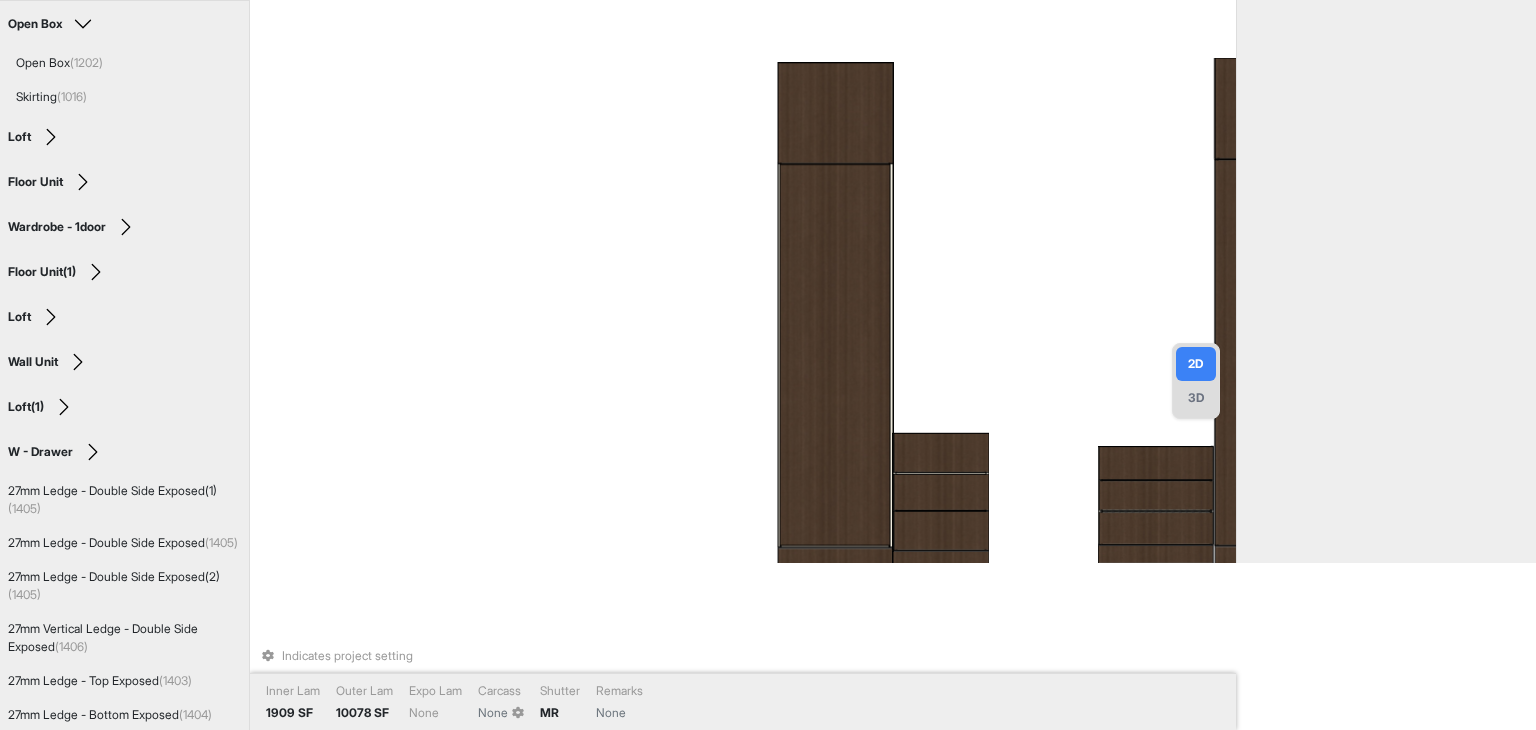 click on "3D" at bounding box center (1196, 398) 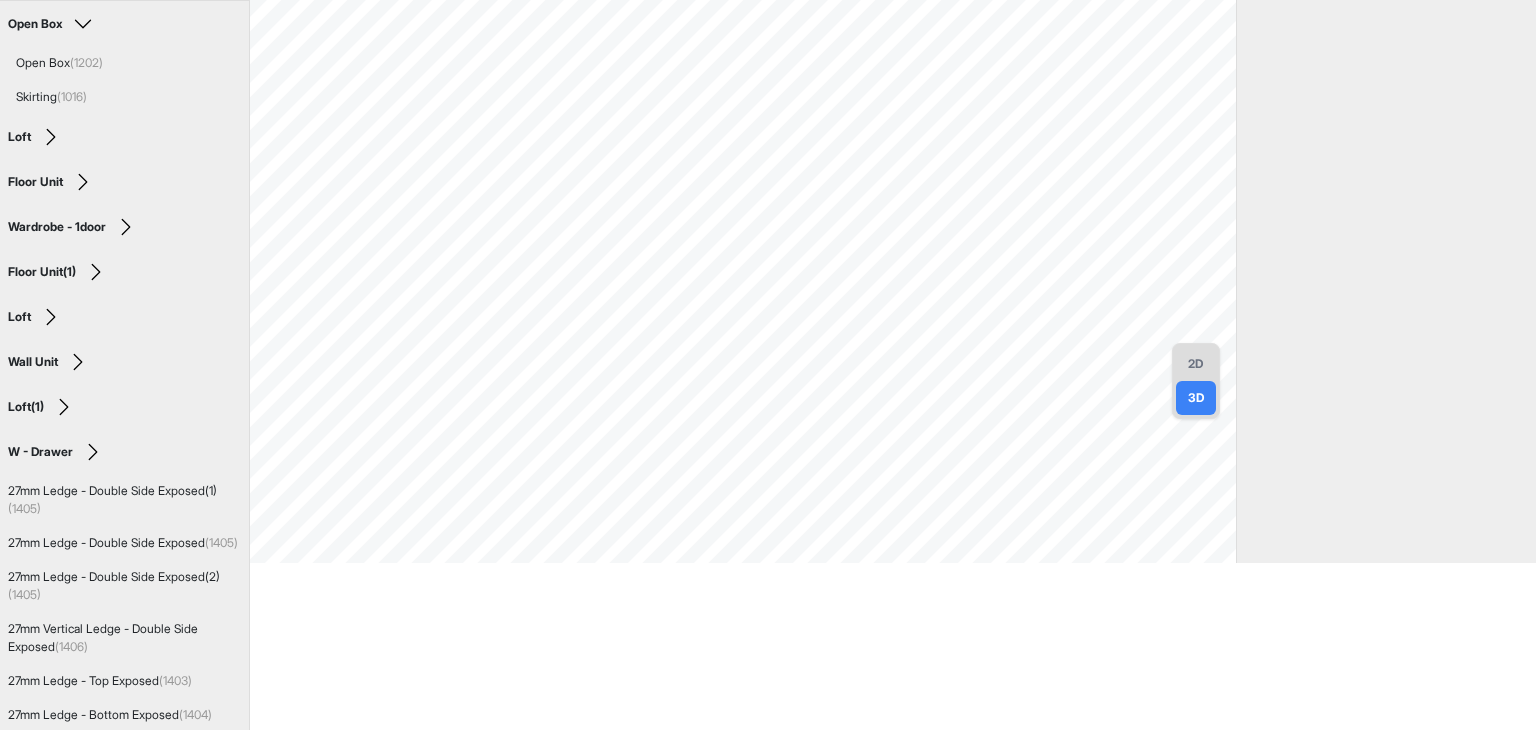 scroll, scrollTop: 0, scrollLeft: 0, axis: both 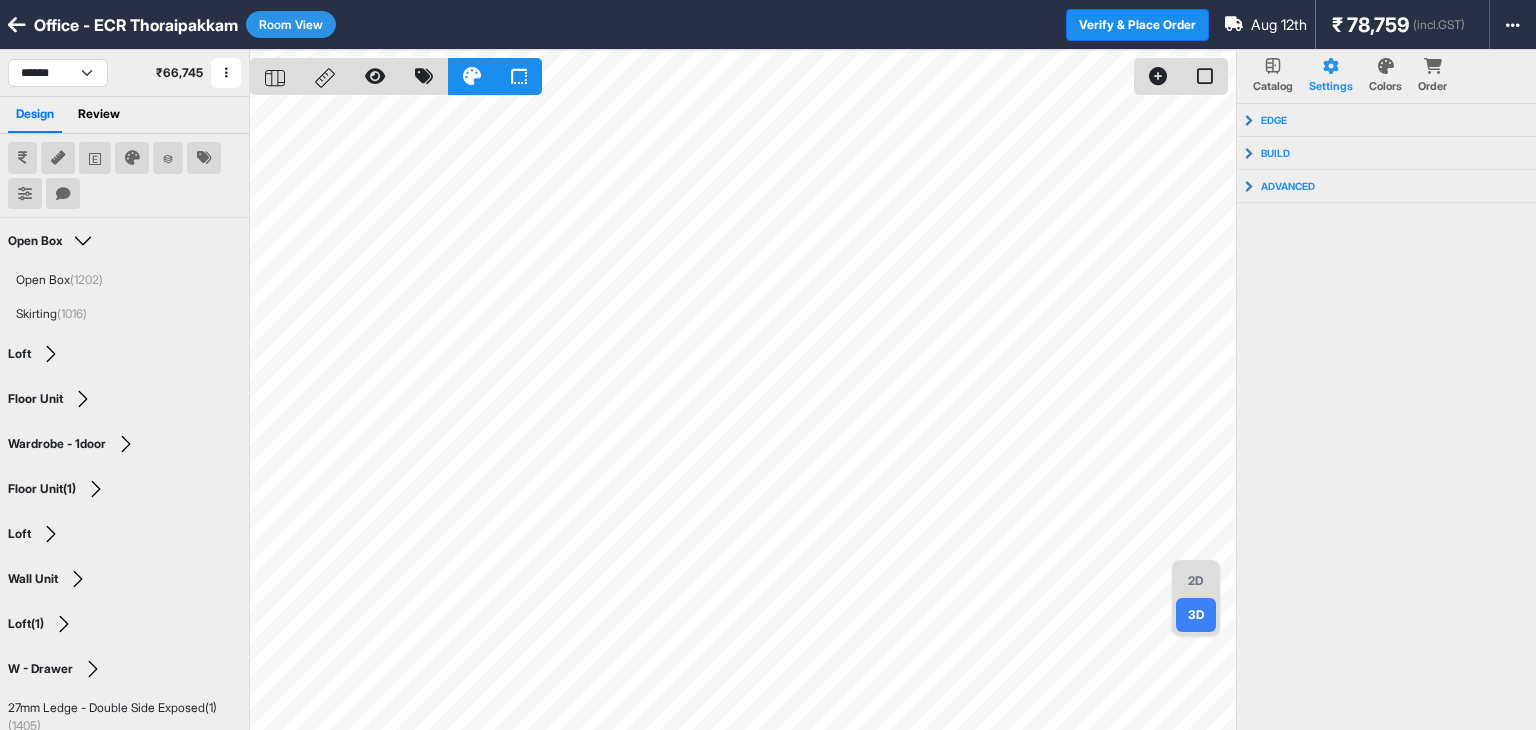 click on "2D" at bounding box center (1196, 581) 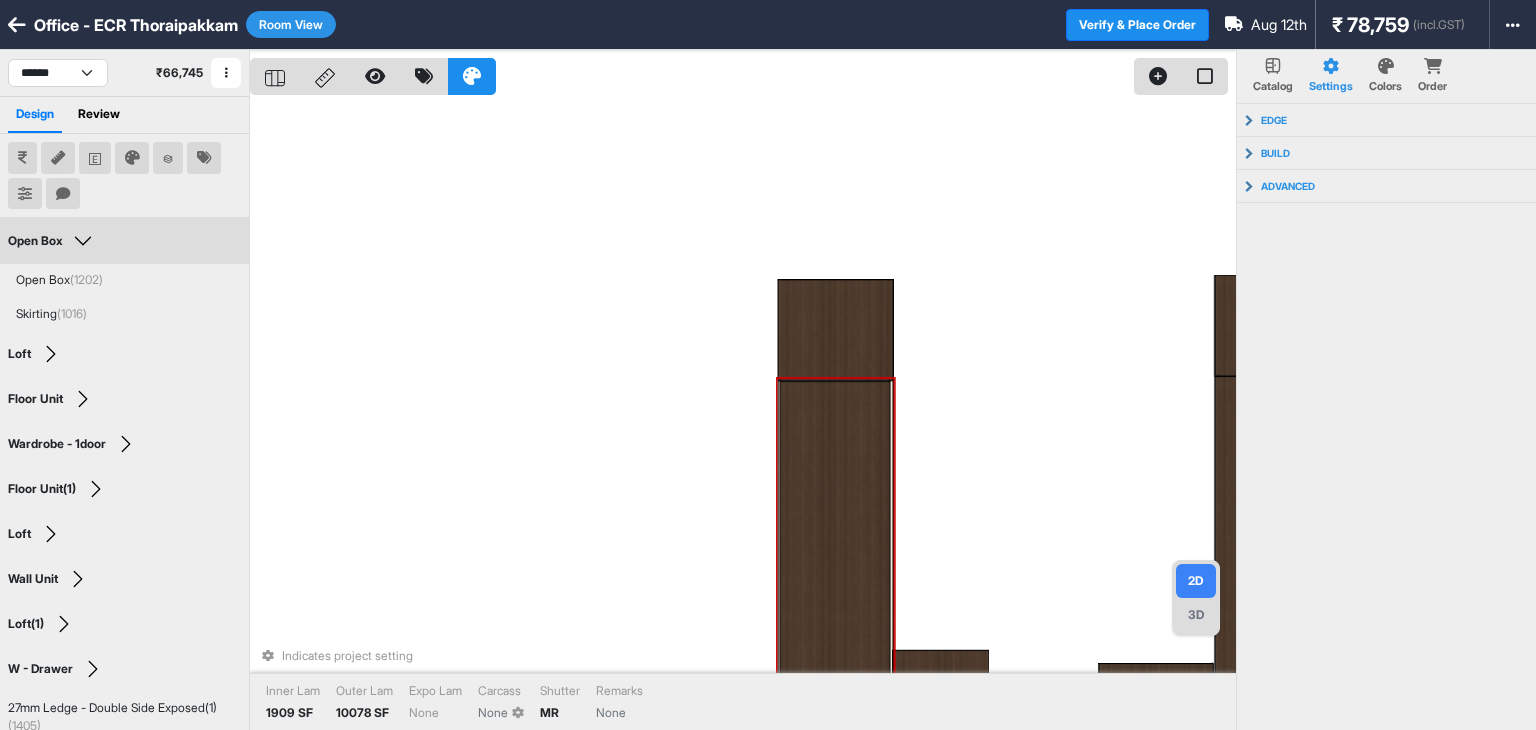 click at bounding box center [834, 572] 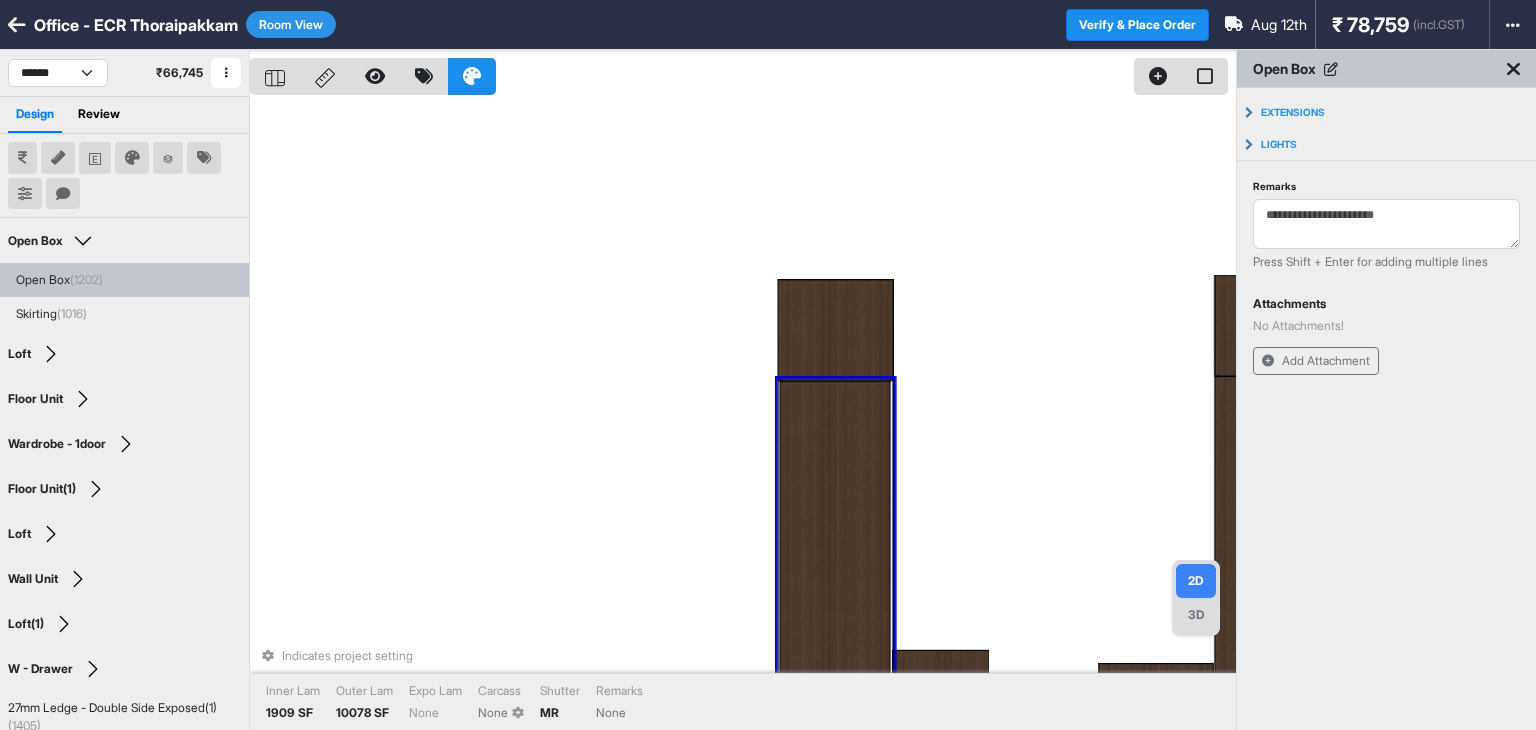 click at bounding box center [834, 572] 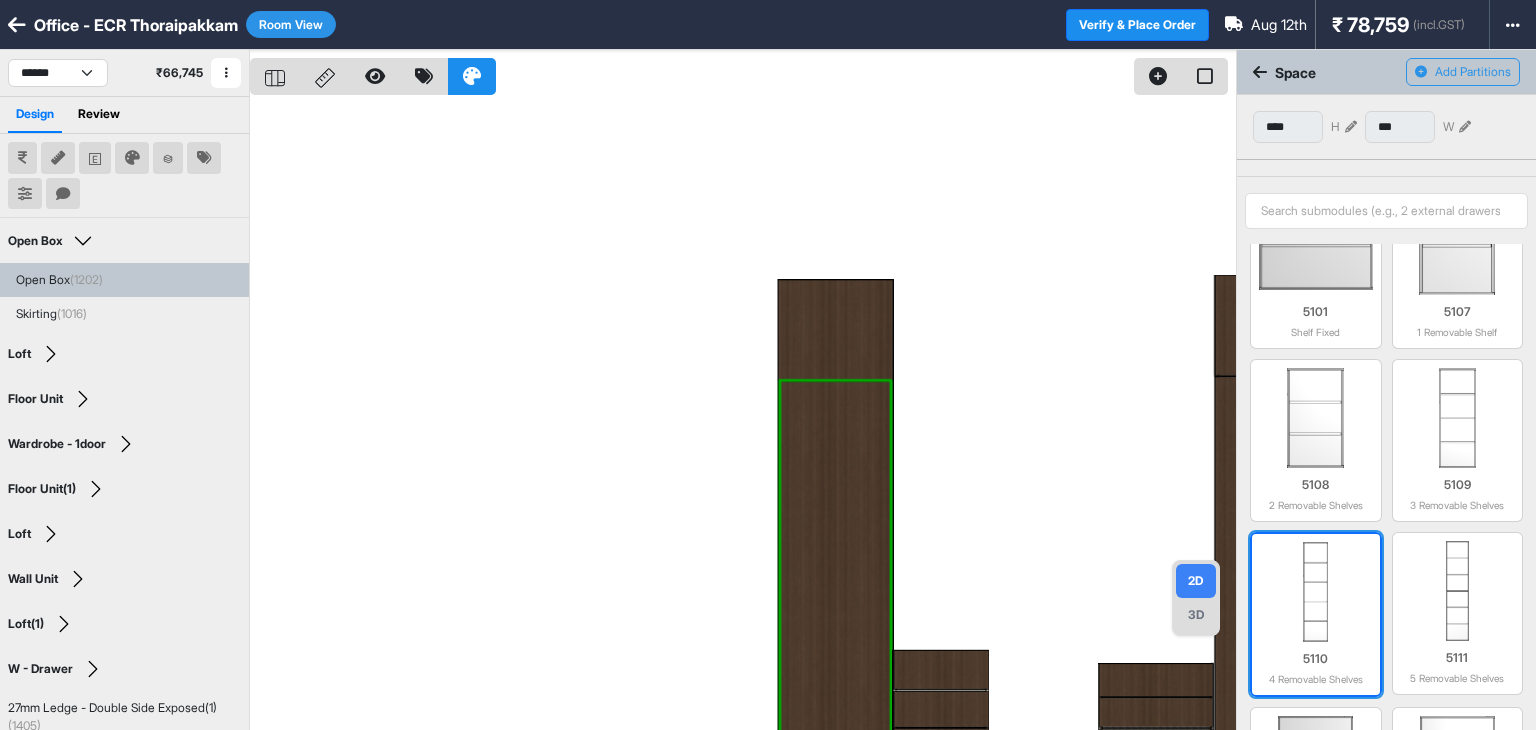 scroll, scrollTop: 100, scrollLeft: 0, axis: vertical 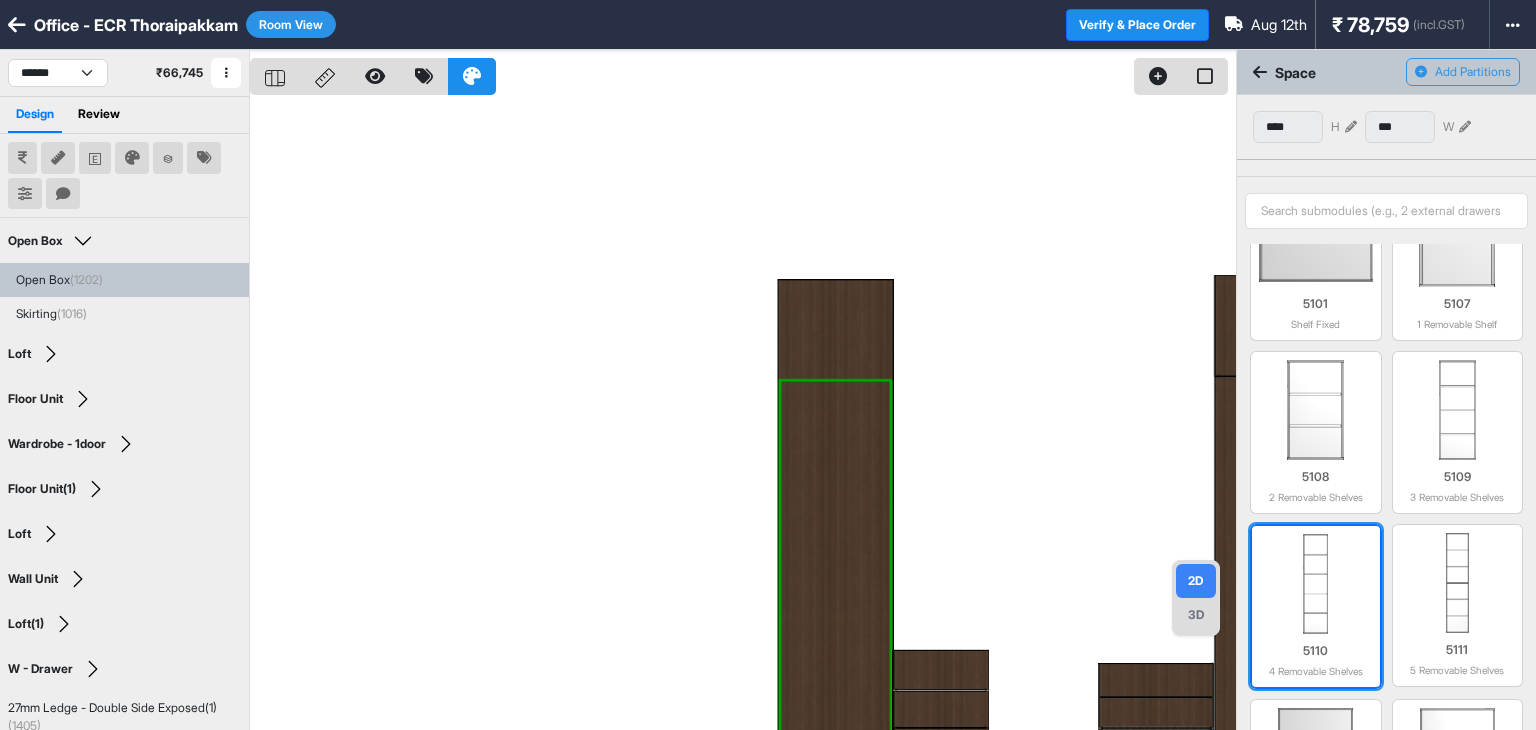 click on "5110 4 Removable Shelves" at bounding box center [1316, 656] 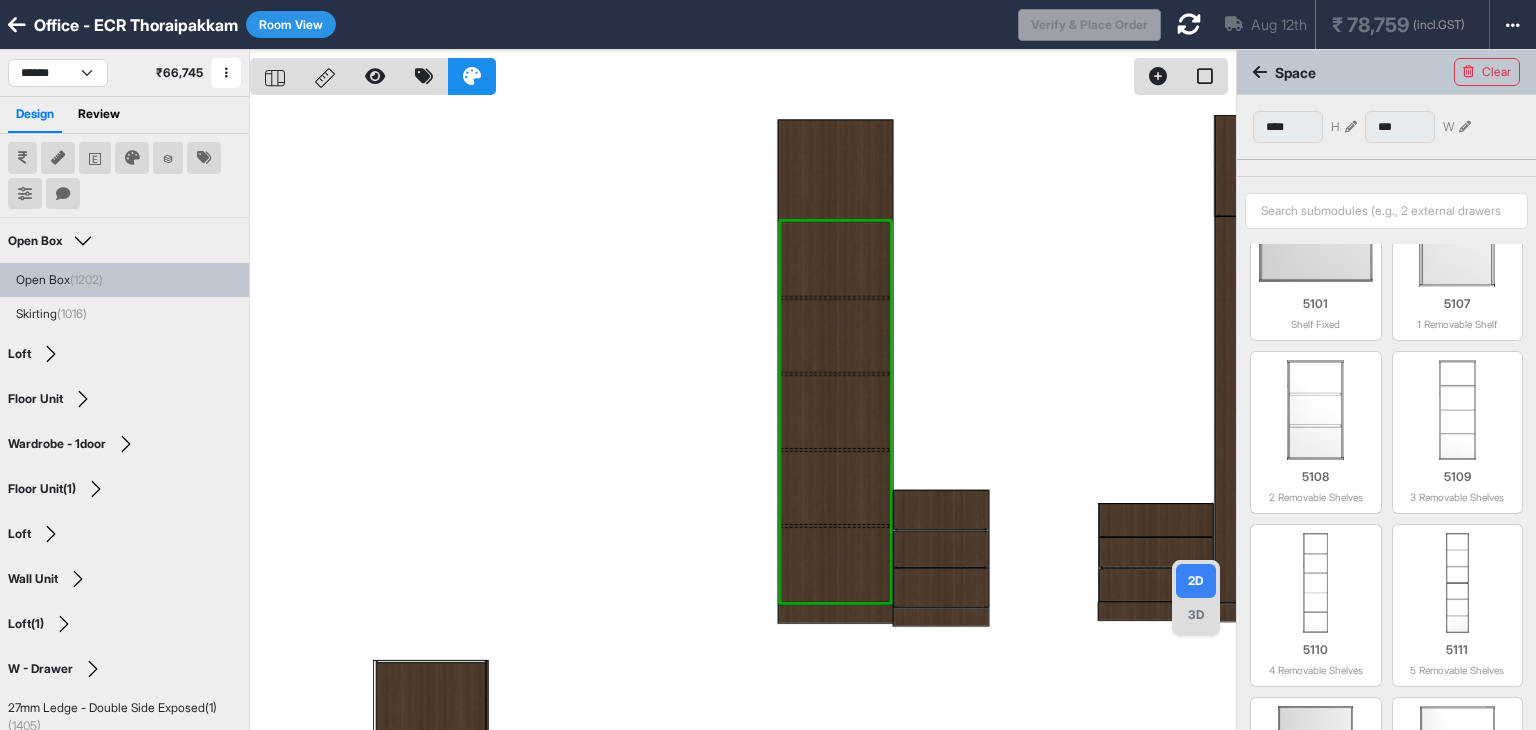 click at bounding box center [743, 415] 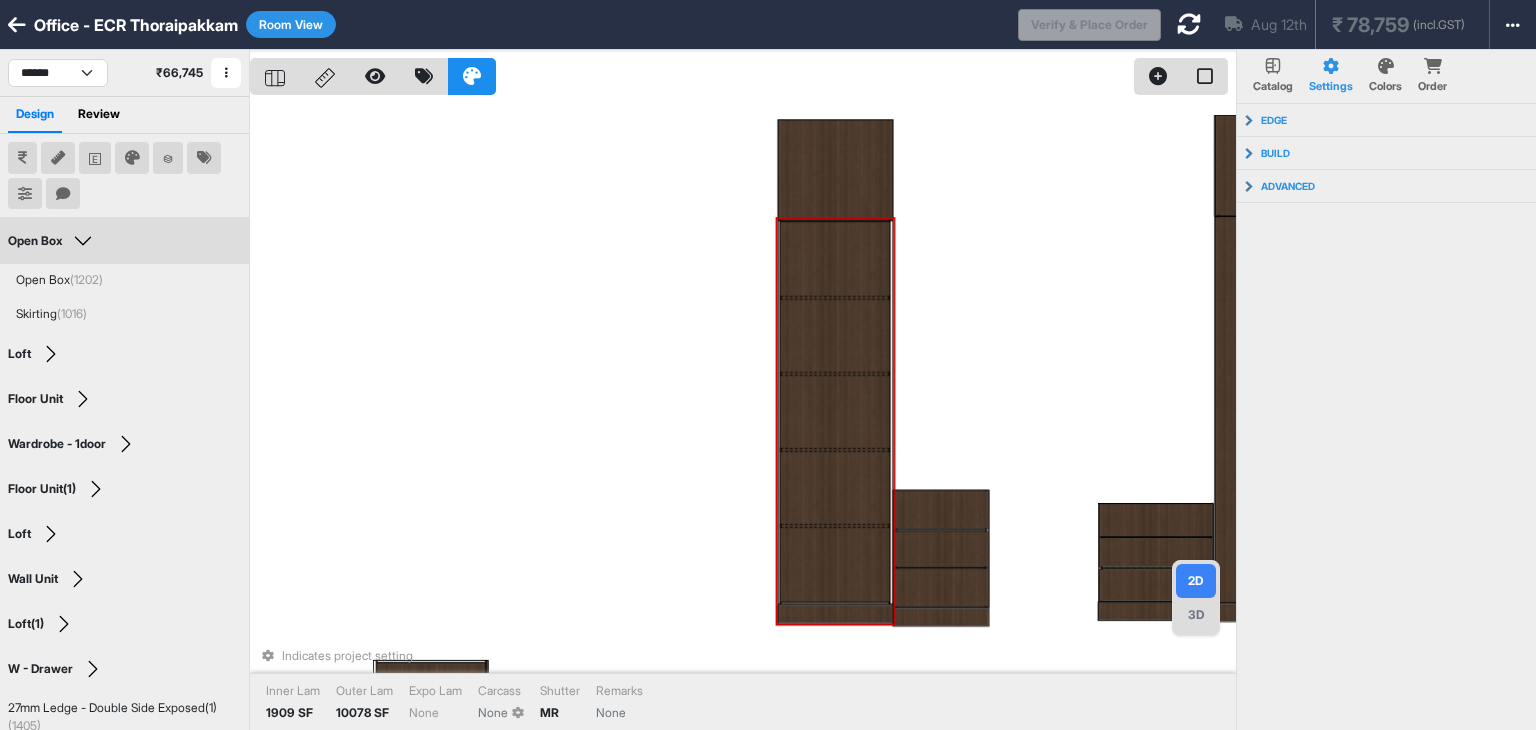 click on "Indicates project setting Inner Lam 1909 SF Outer Lam 10078 SF Expo Lam None Carcass None Shutter MR Remarks None" at bounding box center (743, 415) 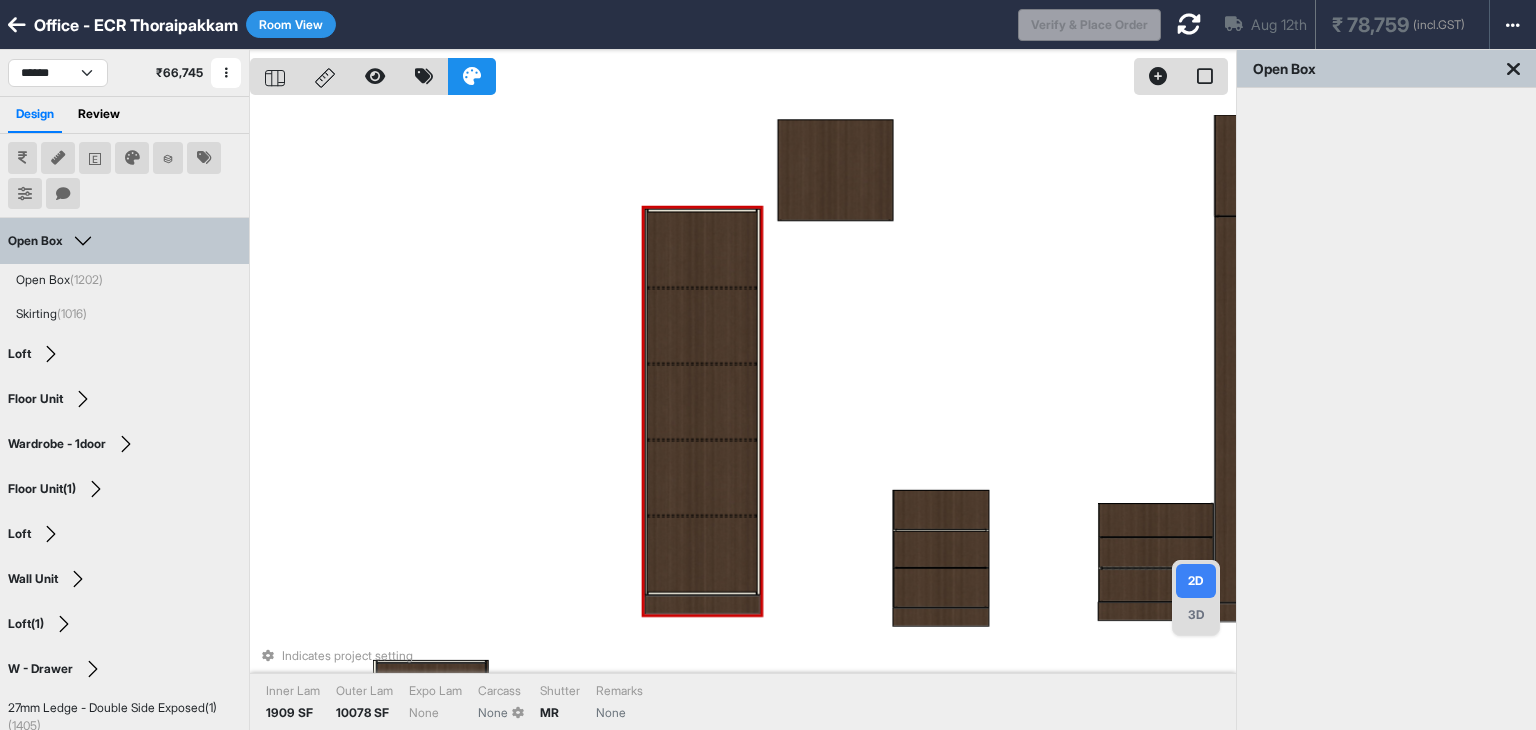 drag, startPoint x: 784, startPoint y: 480, endPoint x: 690, endPoint y: 460, distance: 96.10411 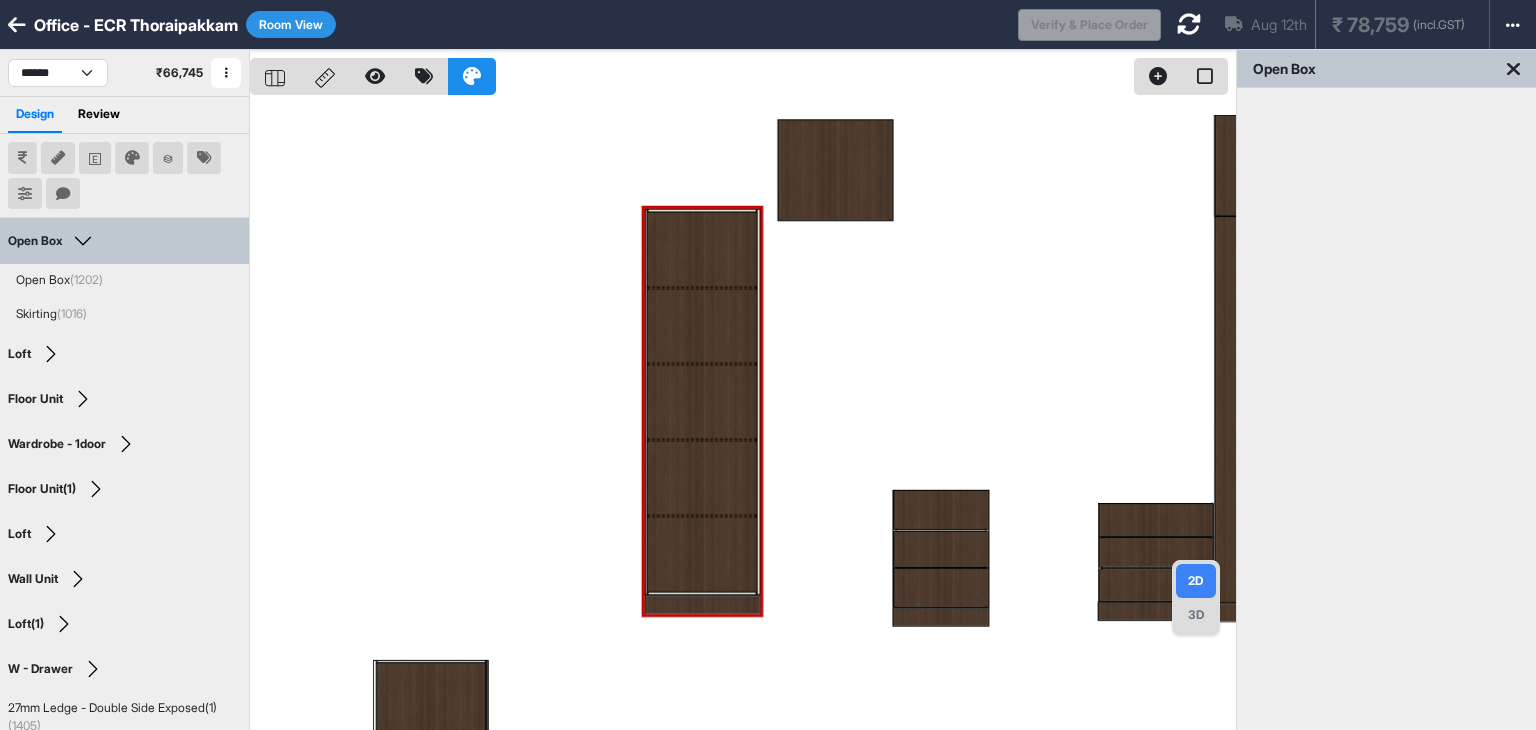 click at bounding box center [743, 415] 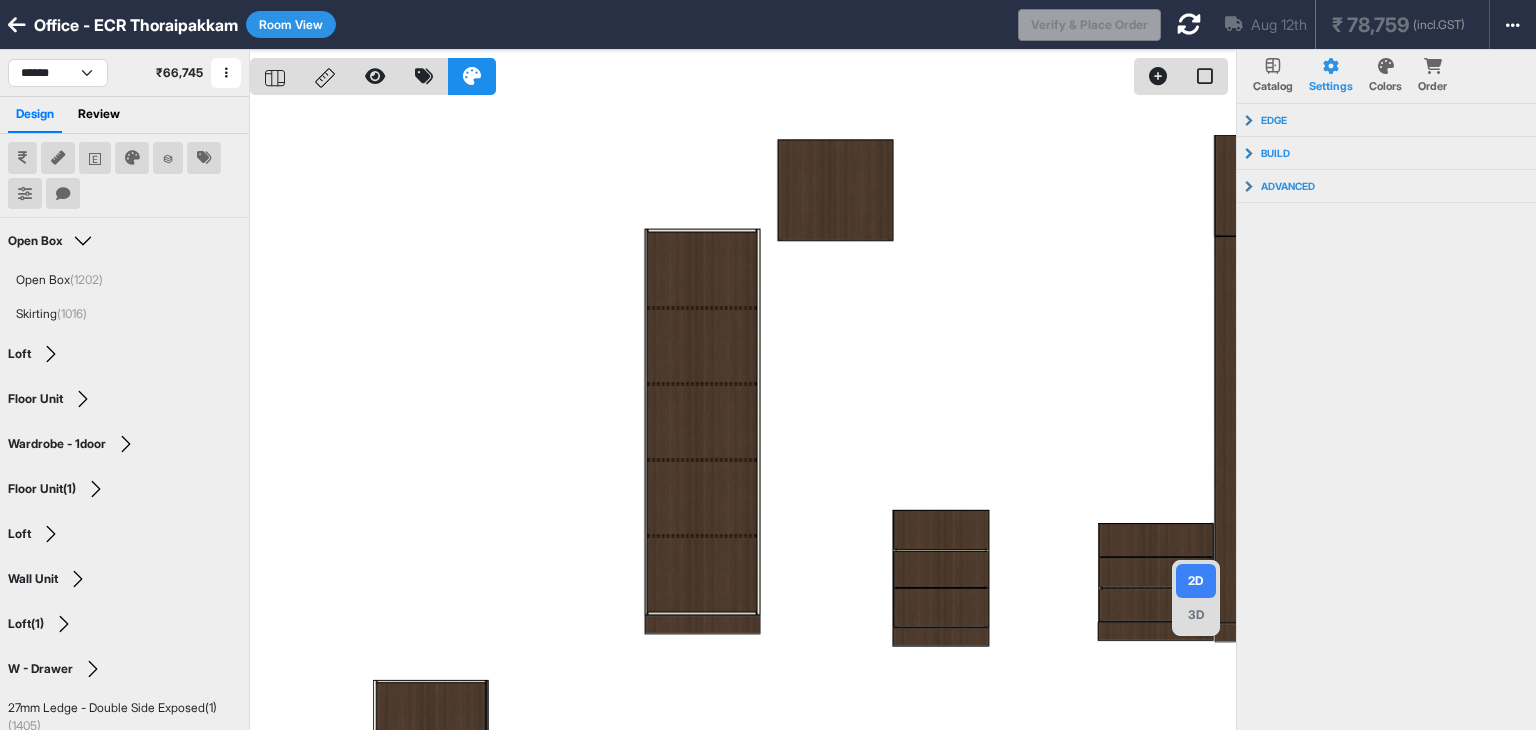 click on "3D" at bounding box center (1196, 615) 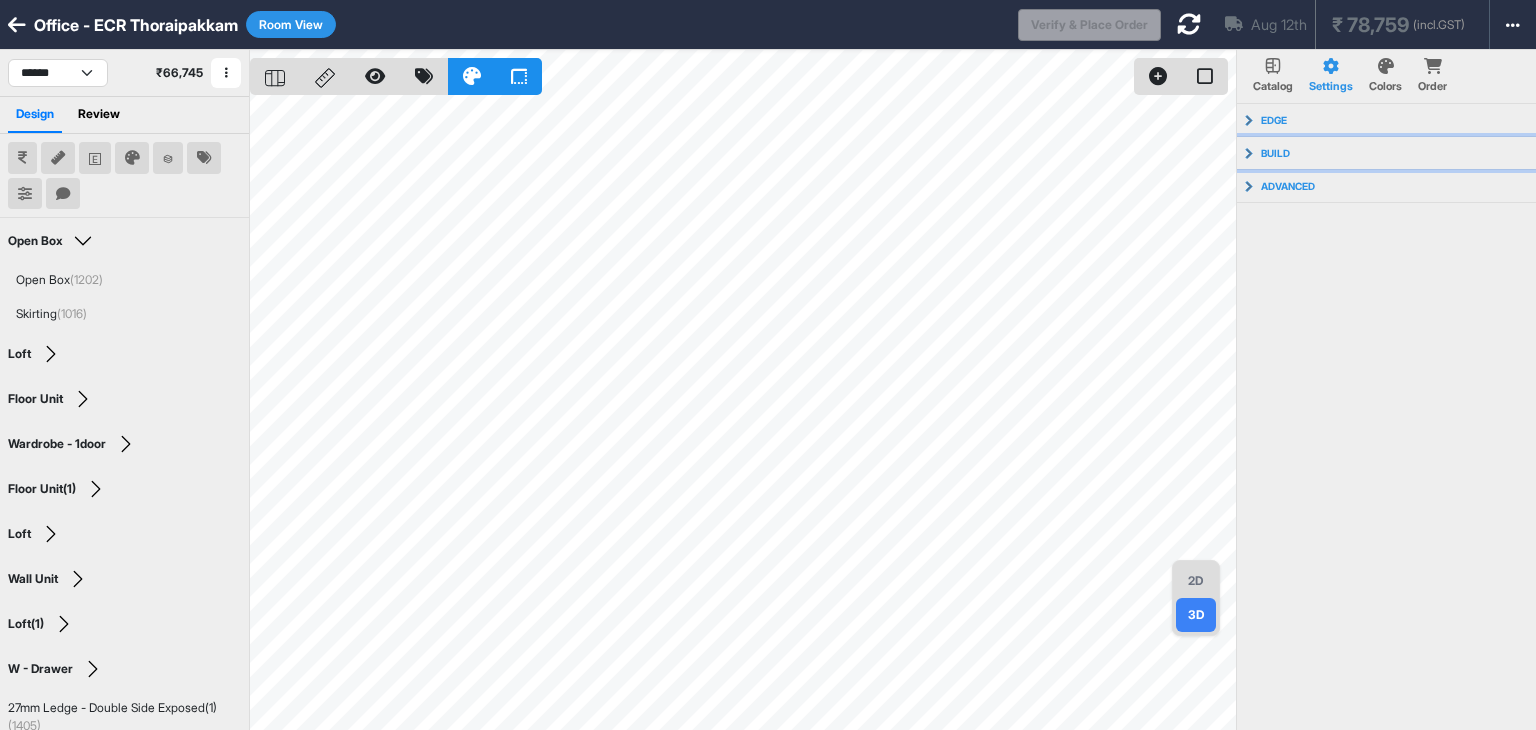 click on "build" at bounding box center (1387, 153) 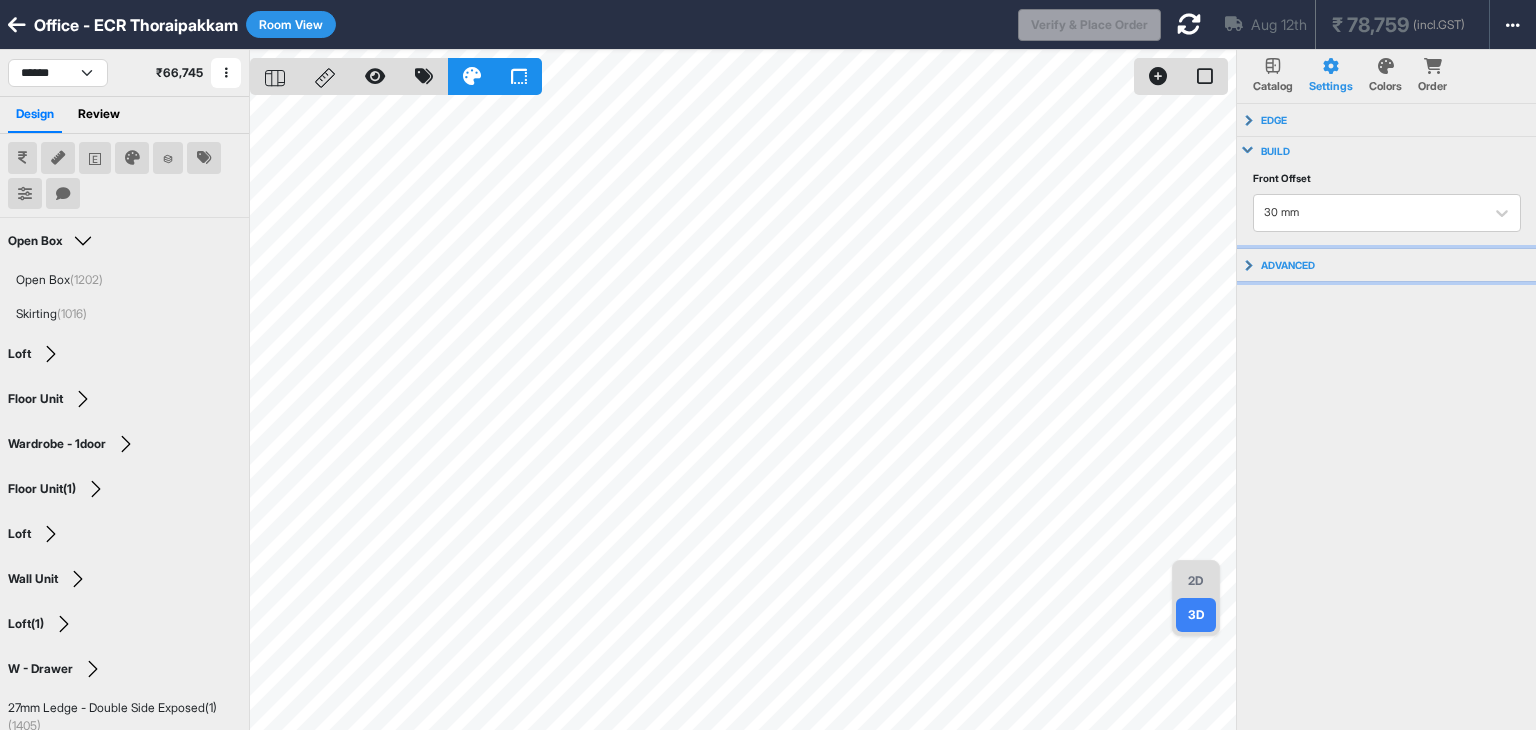 click on "advanced" at bounding box center [1387, 265] 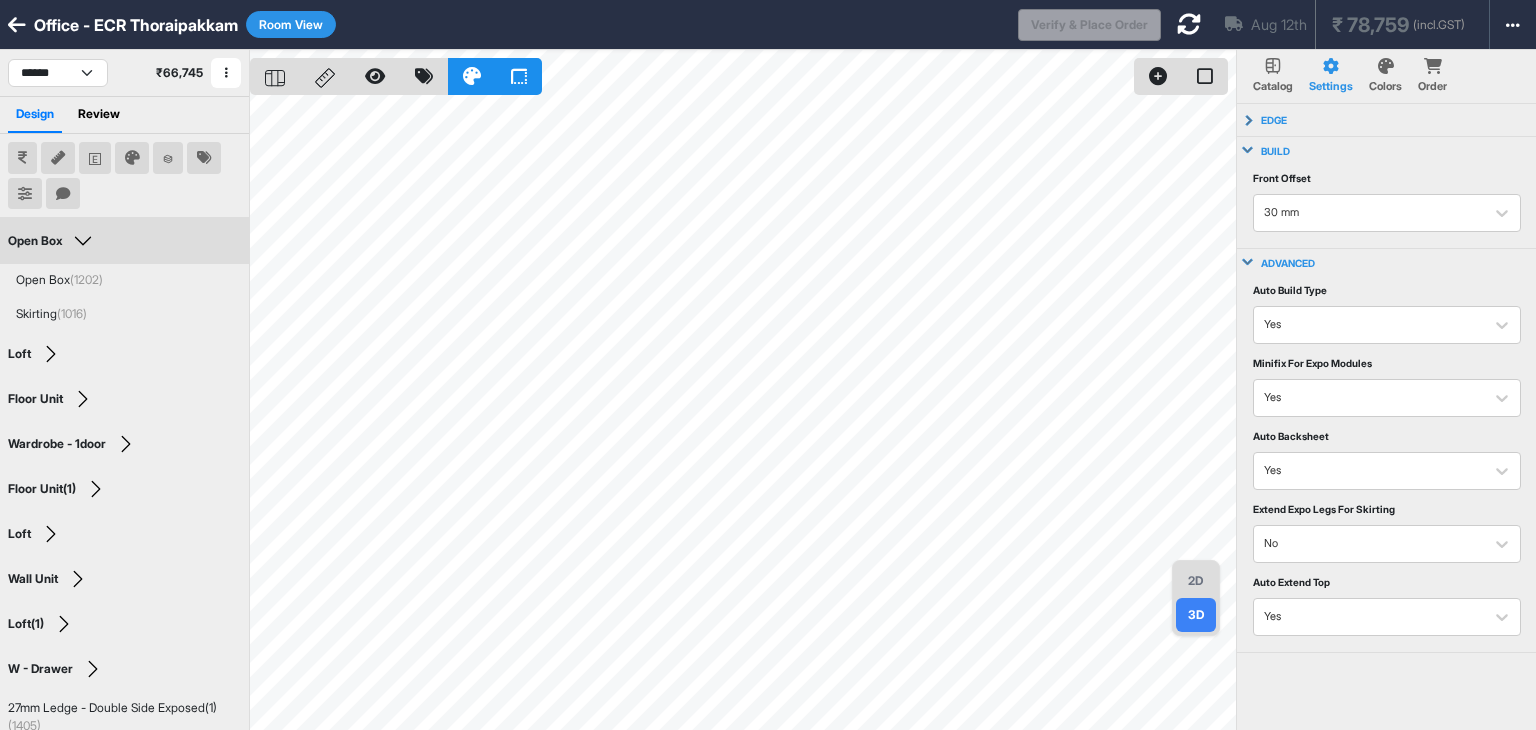click on "Open Box   Edit  Group  Name" at bounding box center [124, 241] 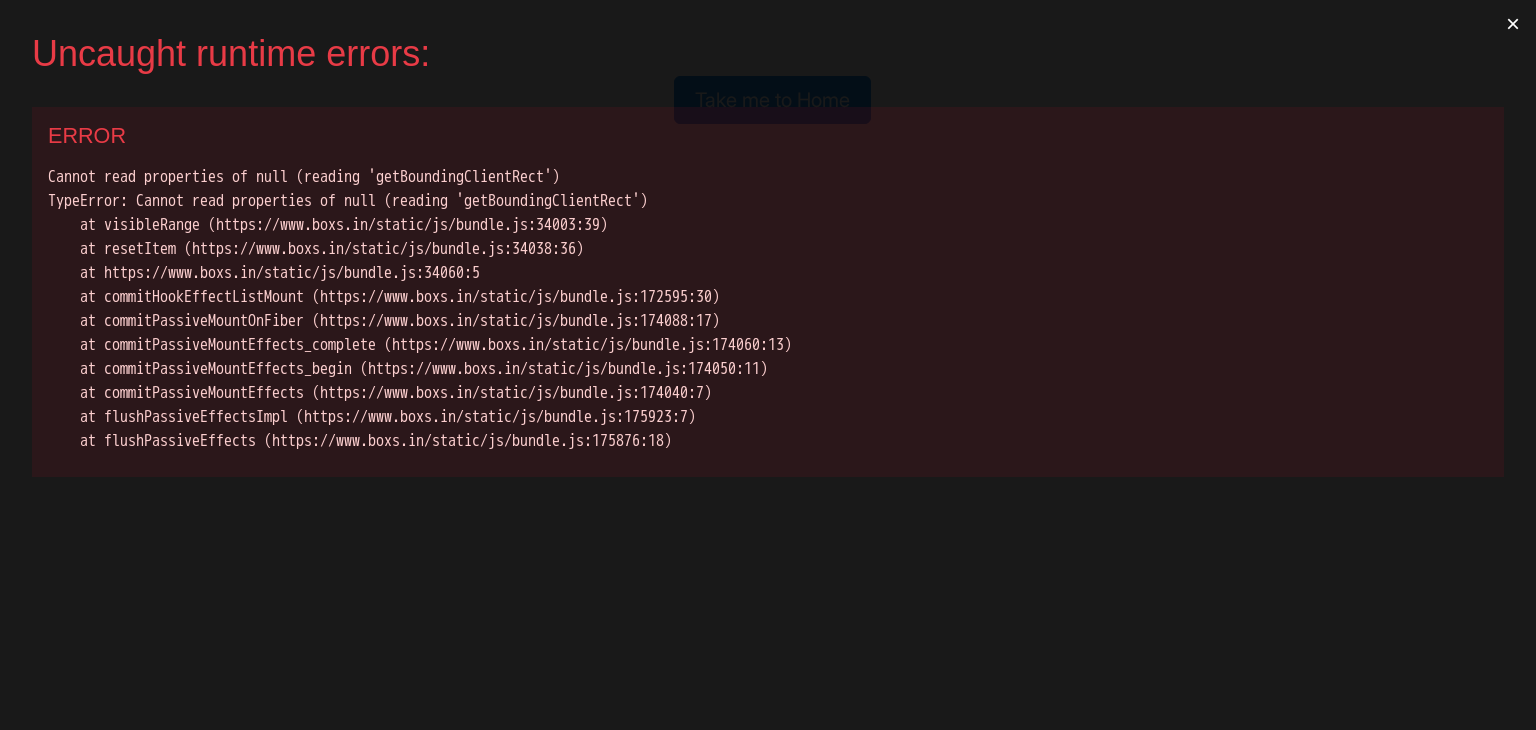 scroll, scrollTop: 0, scrollLeft: 0, axis: both 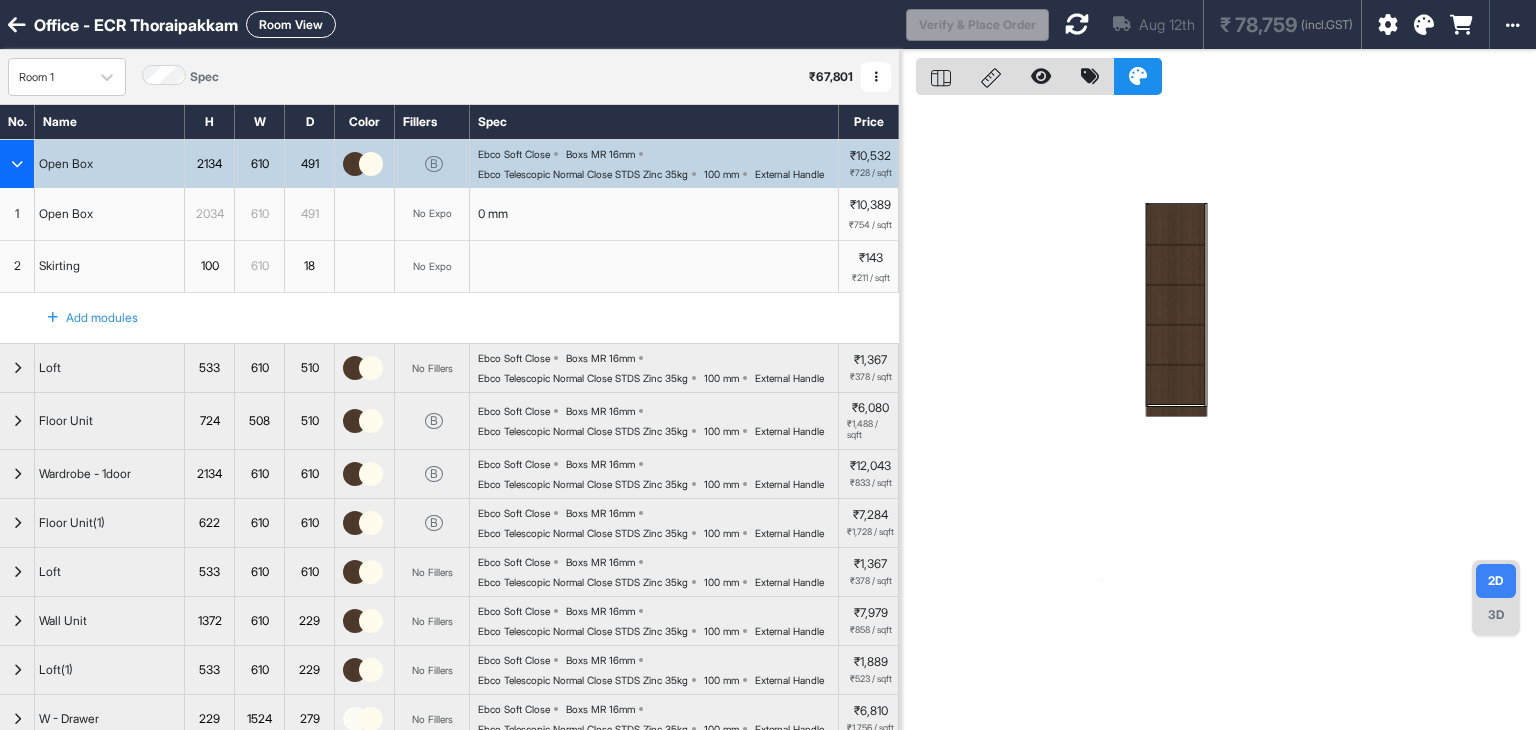 click at bounding box center (17, 164) 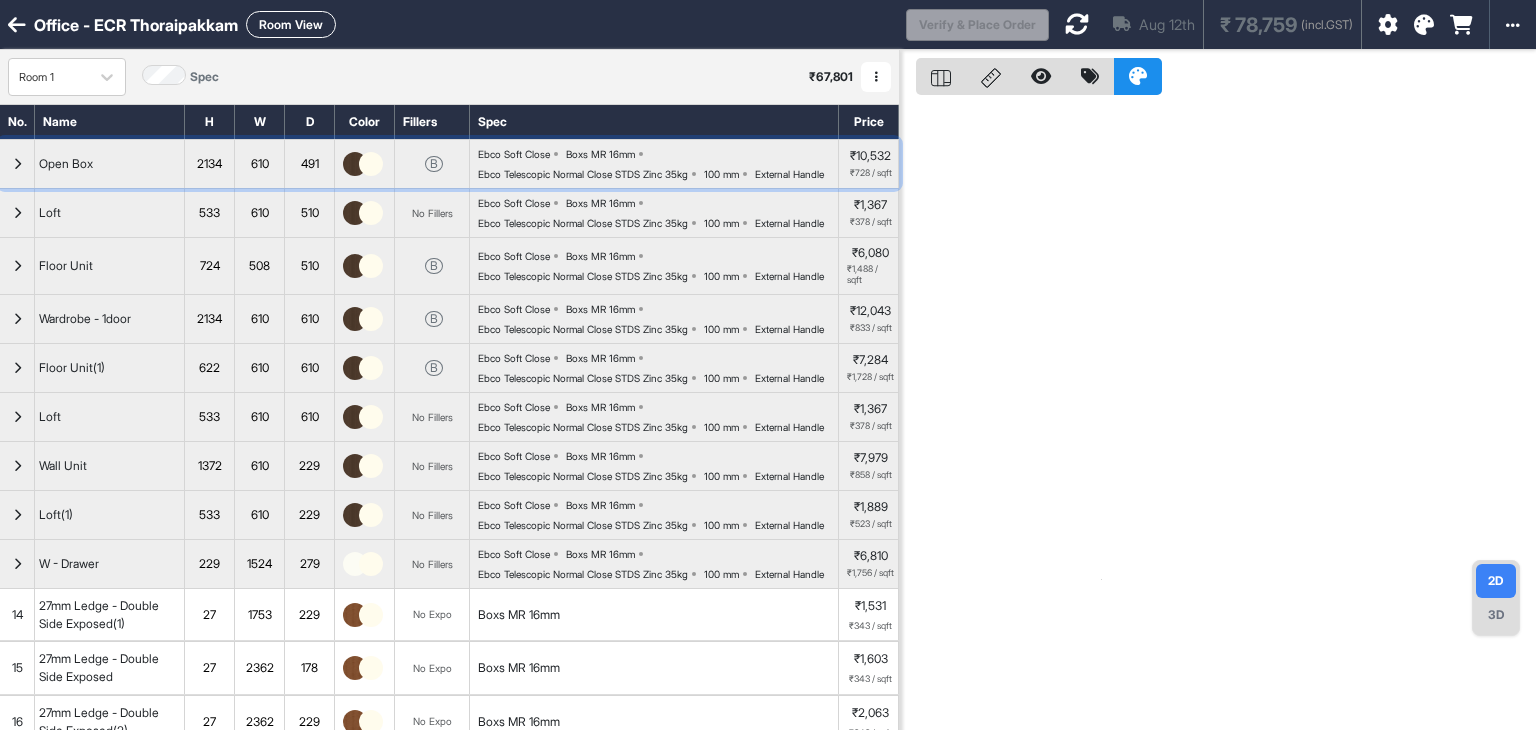 click at bounding box center (17, 164) 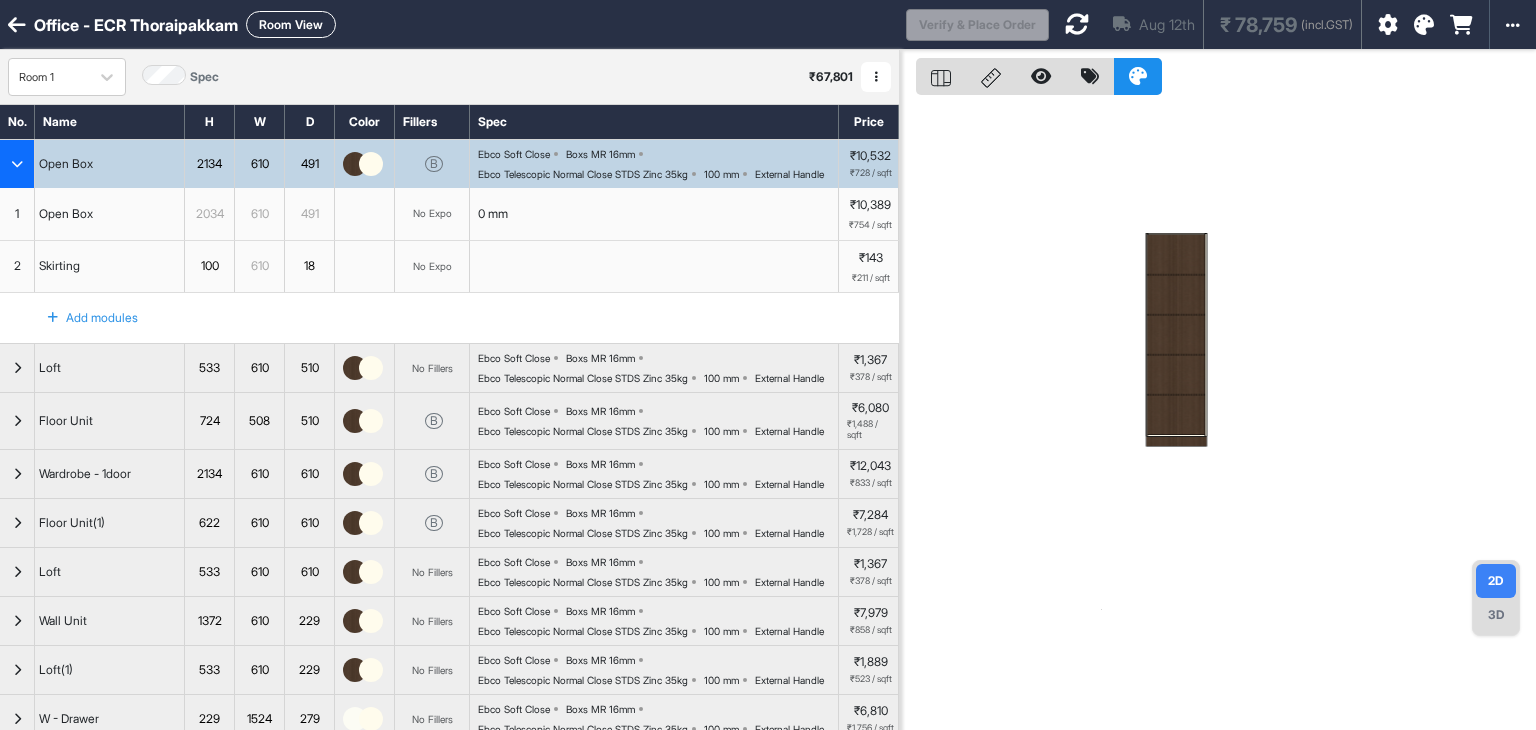 click on "3D" at bounding box center [1496, 615] 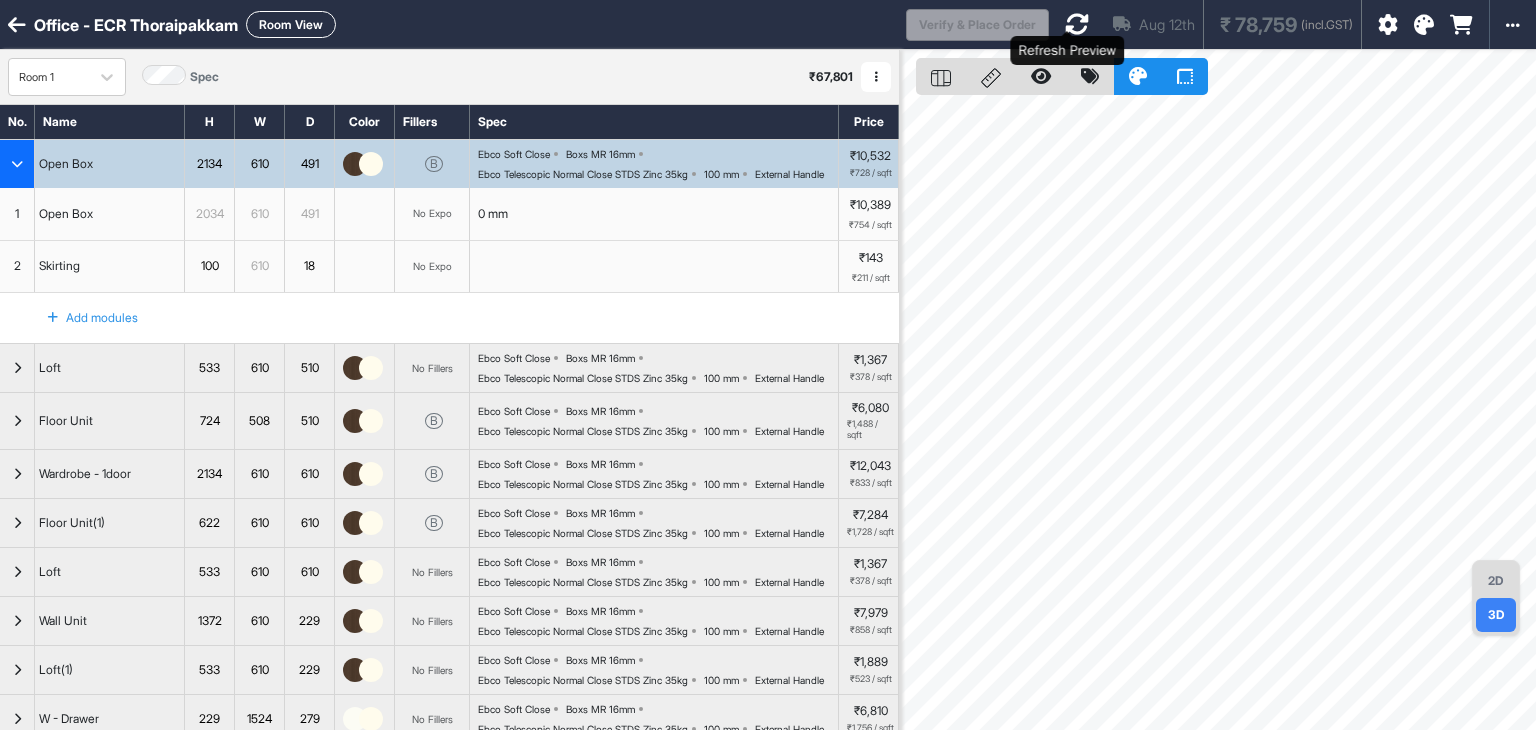 click at bounding box center (1077, 24) 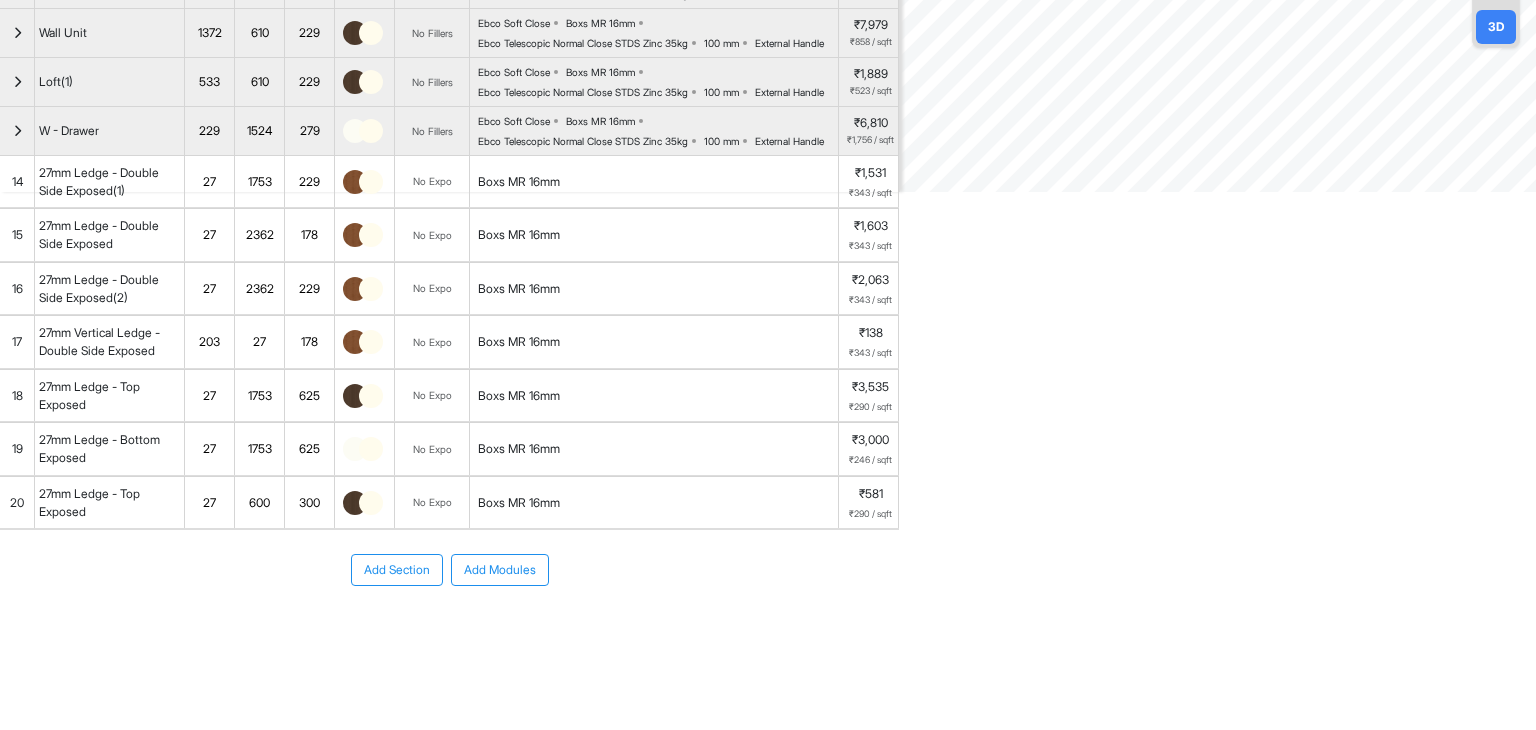 scroll, scrollTop: 755, scrollLeft: 0, axis: vertical 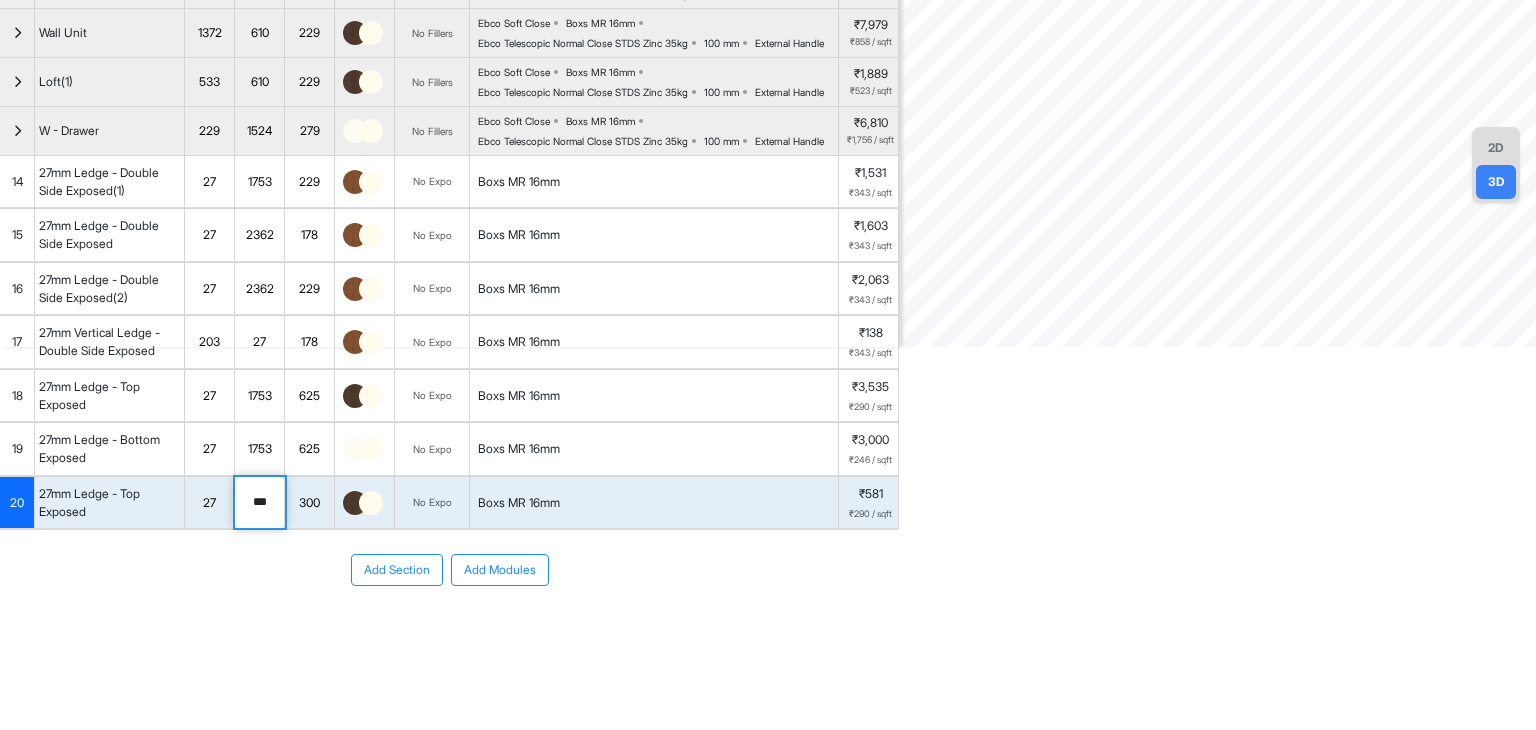 drag, startPoint x: 274, startPoint y: 505, endPoint x: 239, endPoint y: 507, distance: 35.057095 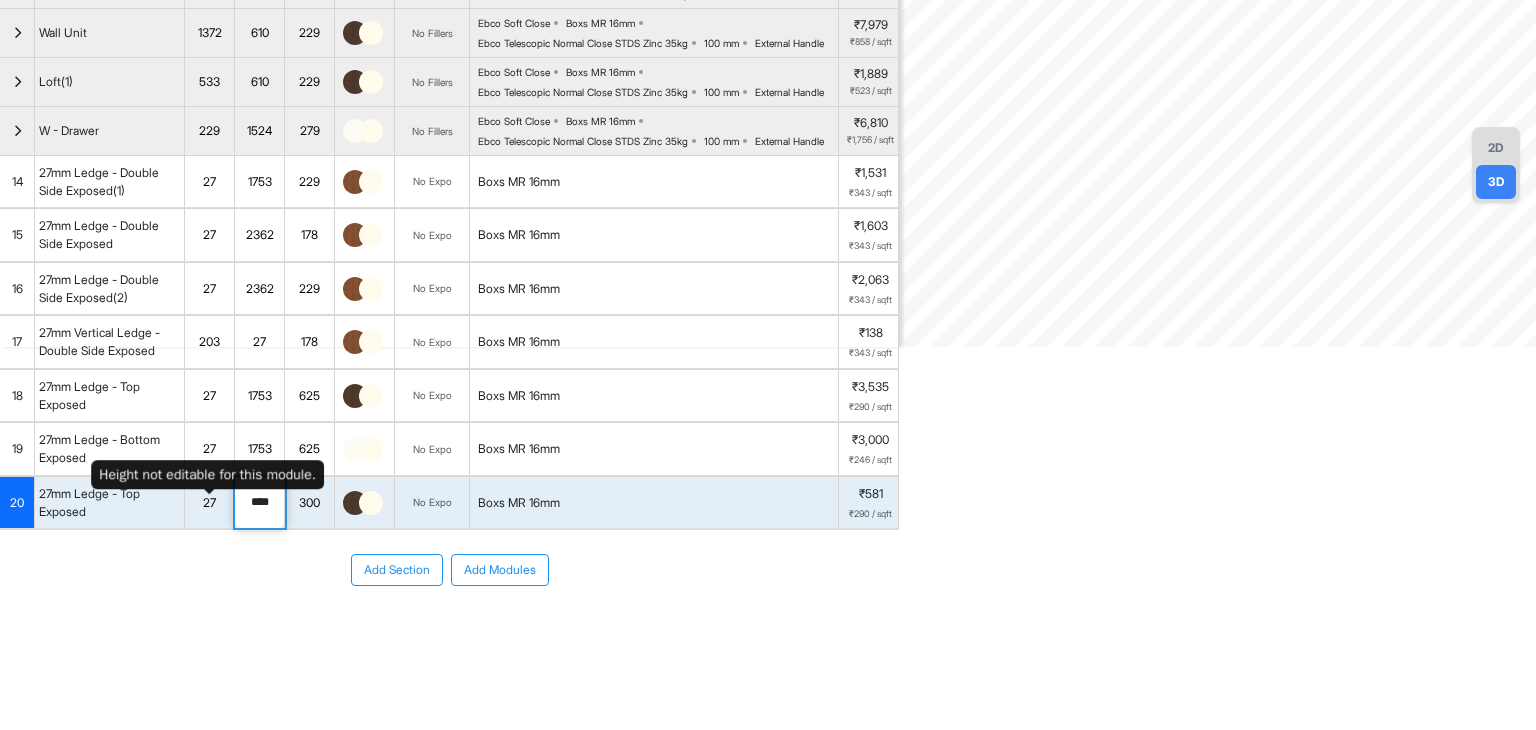 type on "****" 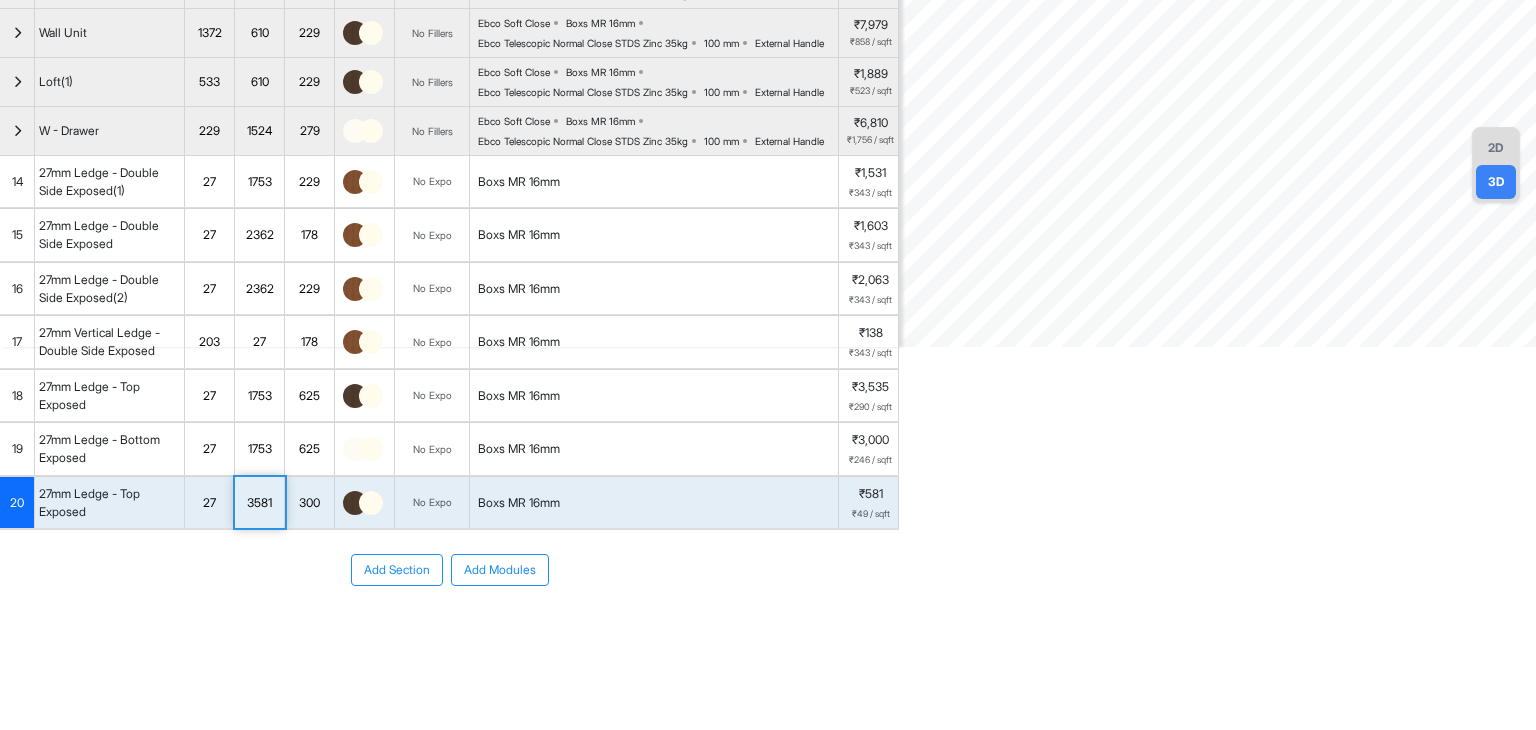 click on "300" at bounding box center [309, 503] 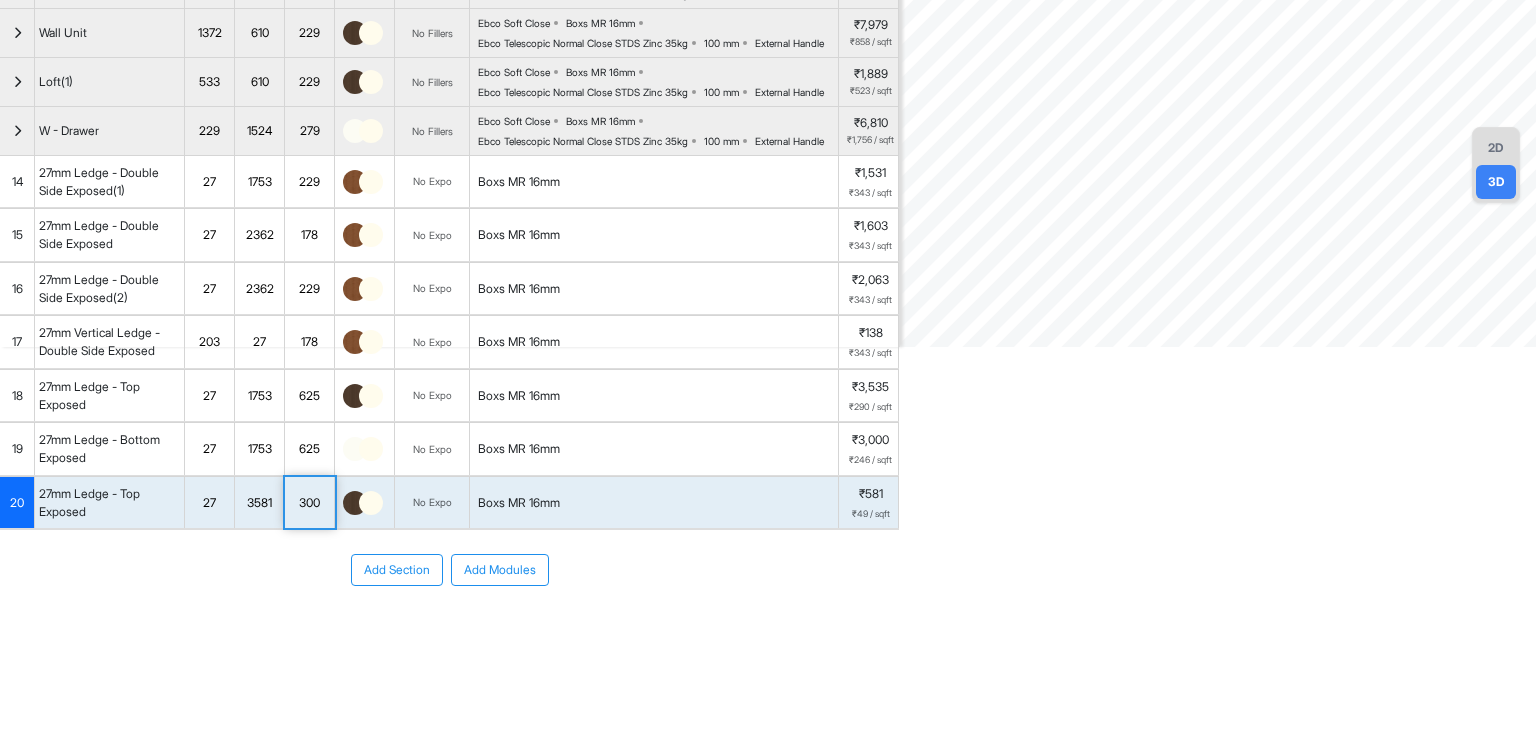 click on "300" at bounding box center (309, 503) 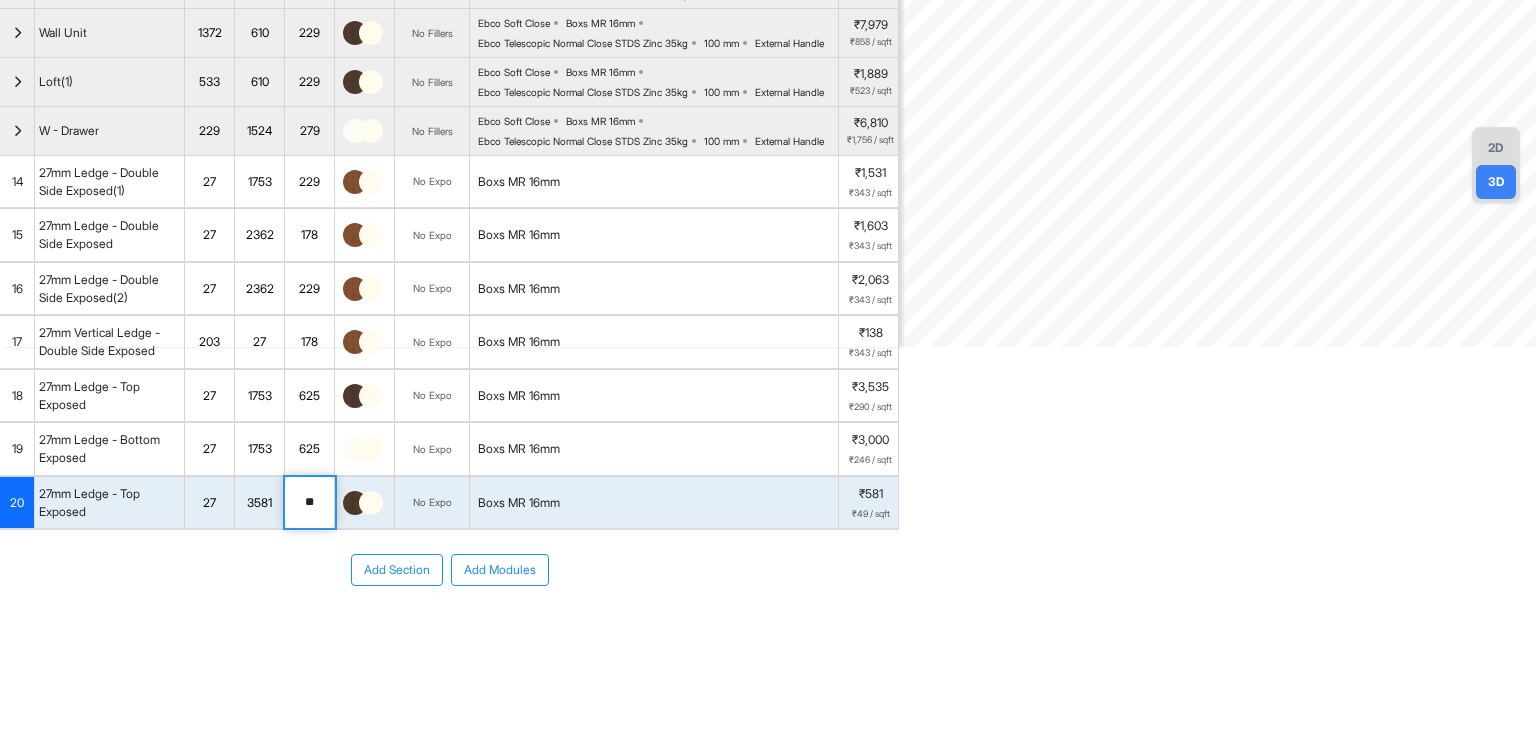 type on "*" 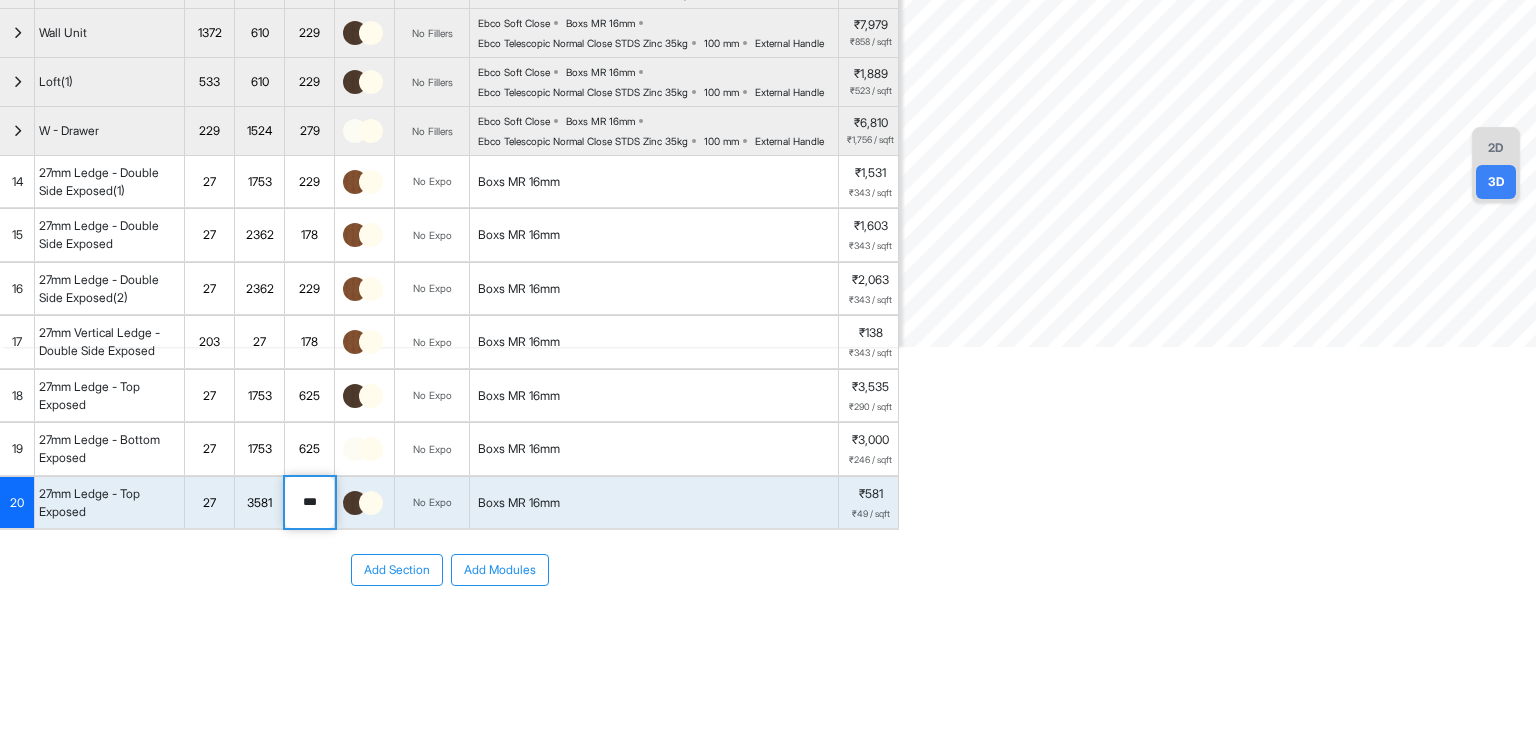 type on "***" 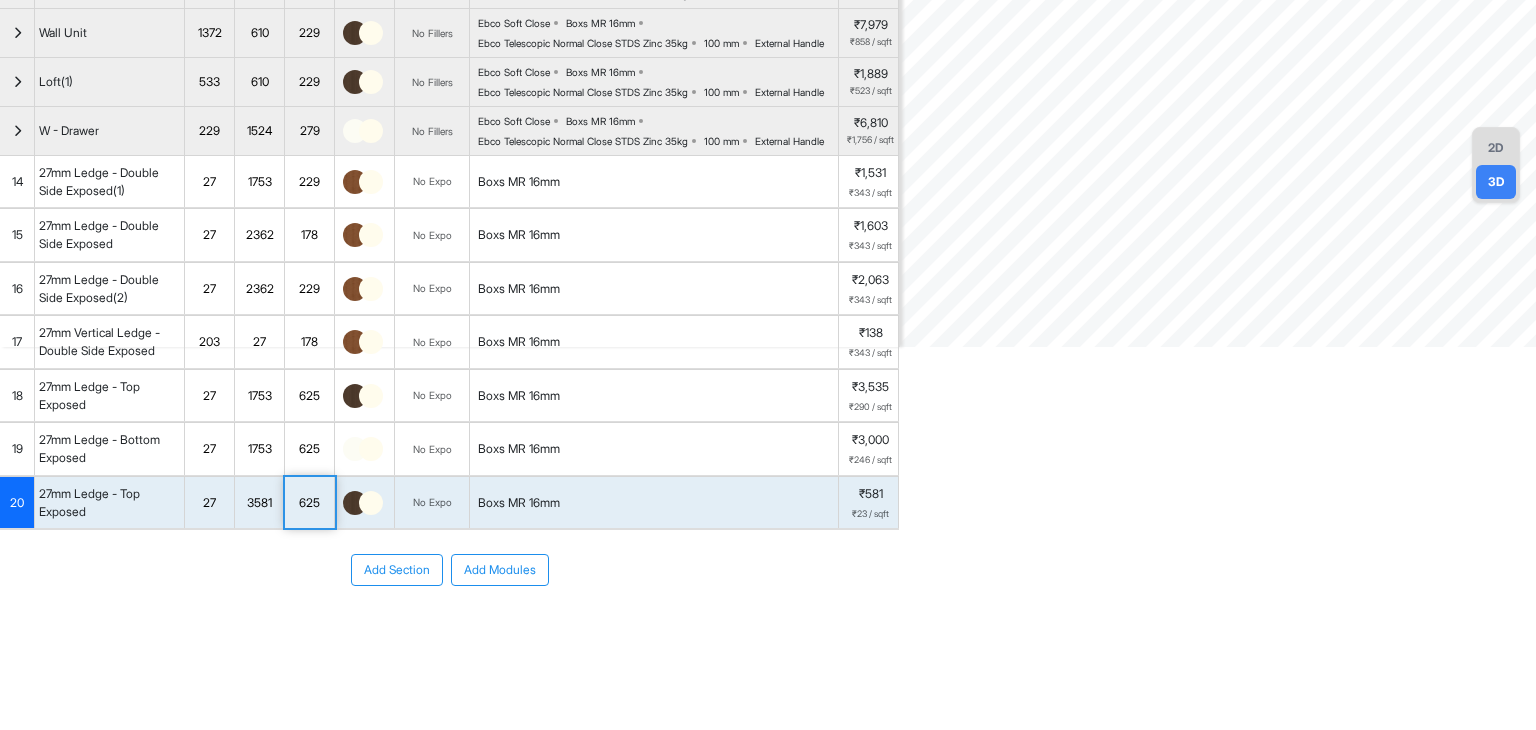 click on "Add Section Add Modules" at bounding box center (449, 570) 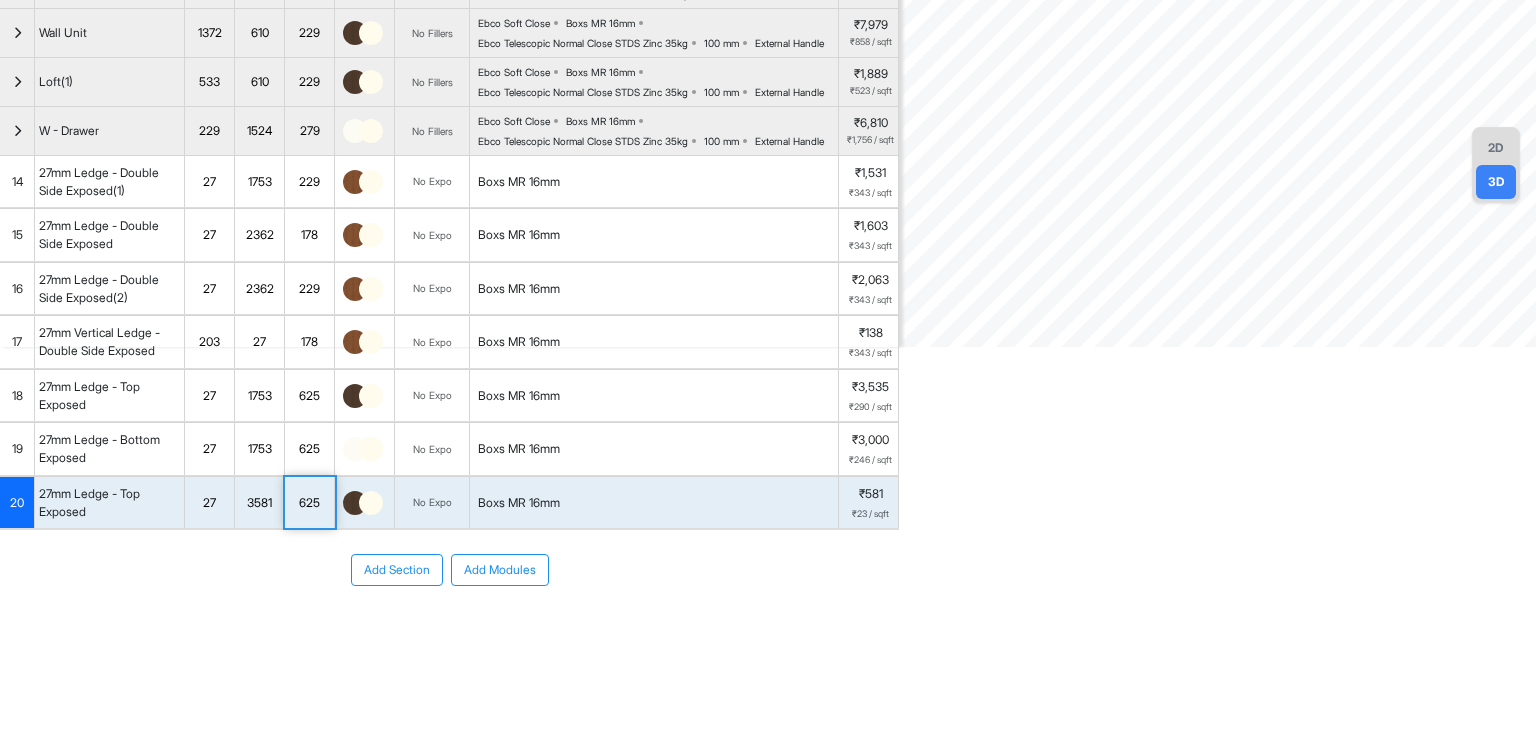 click on "Add Section Add Modules" at bounding box center [449, 630] 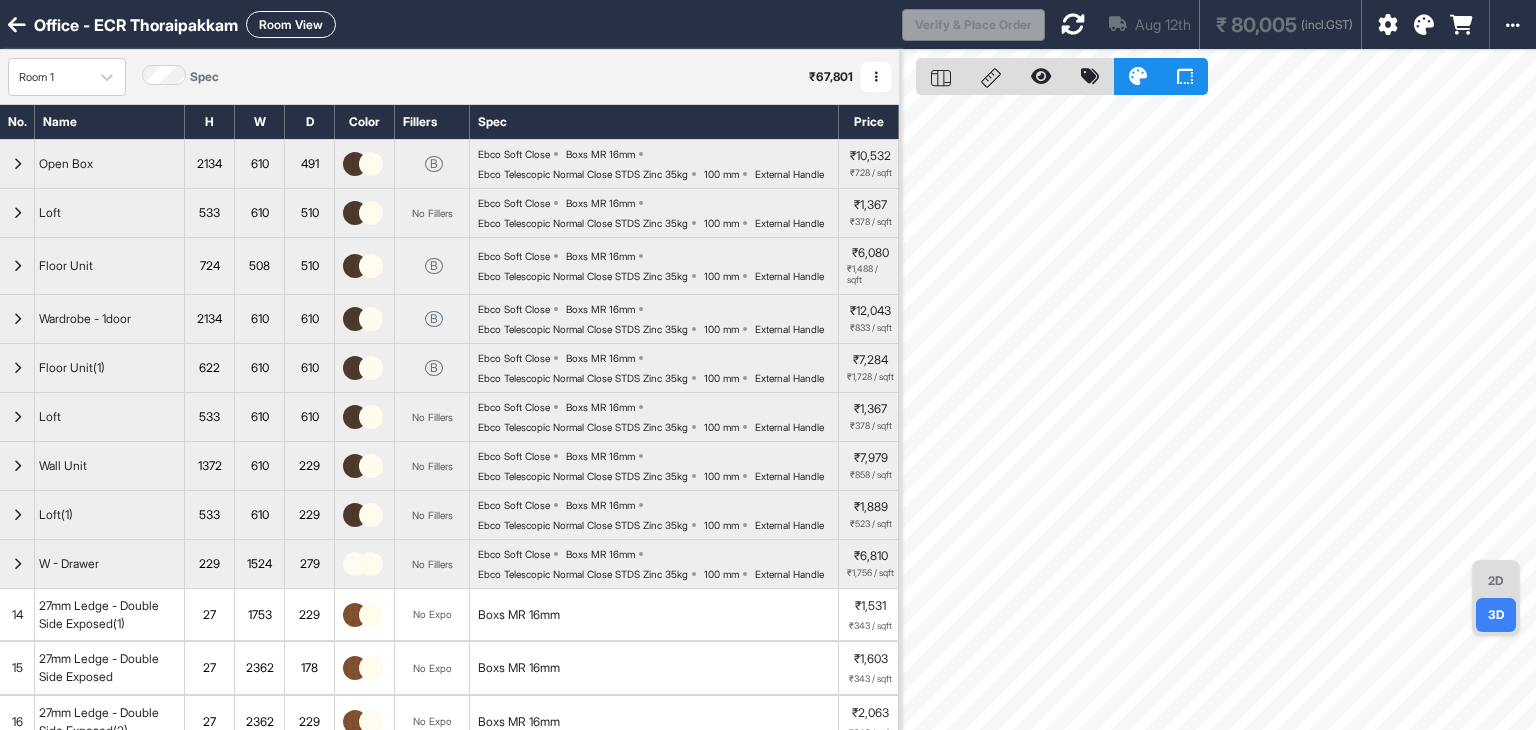 scroll, scrollTop: 0, scrollLeft: 0, axis: both 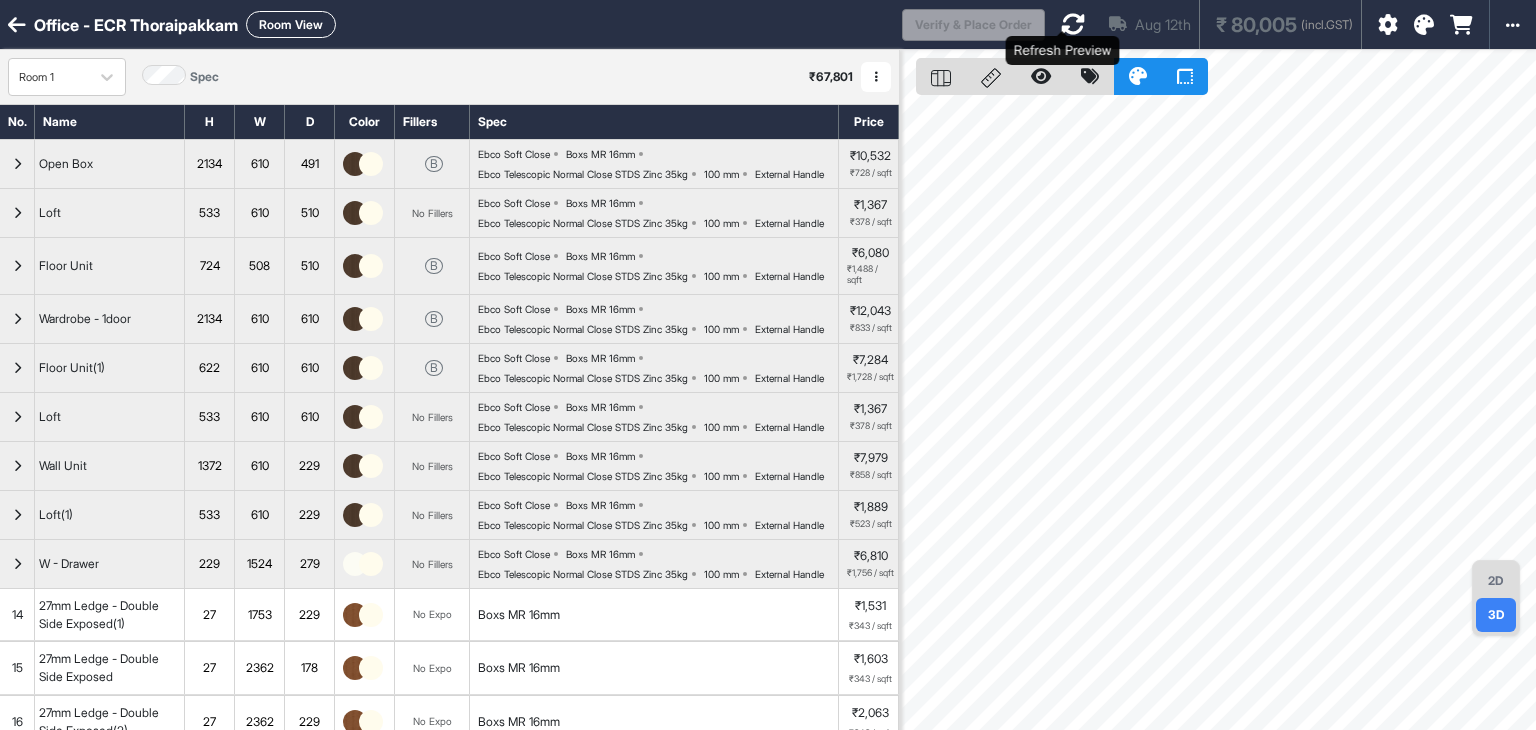 click at bounding box center (1073, 24) 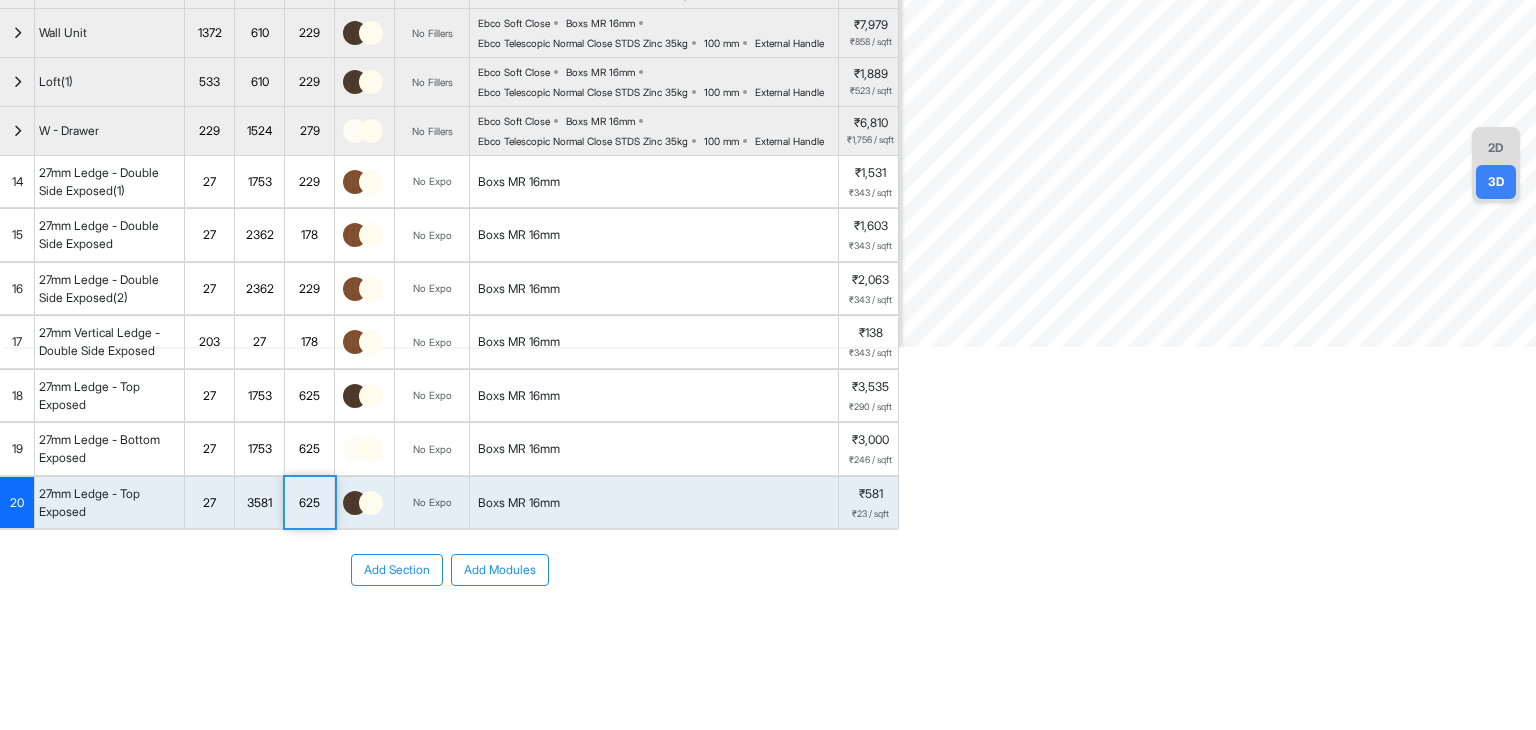 scroll, scrollTop: 600, scrollLeft: 0, axis: vertical 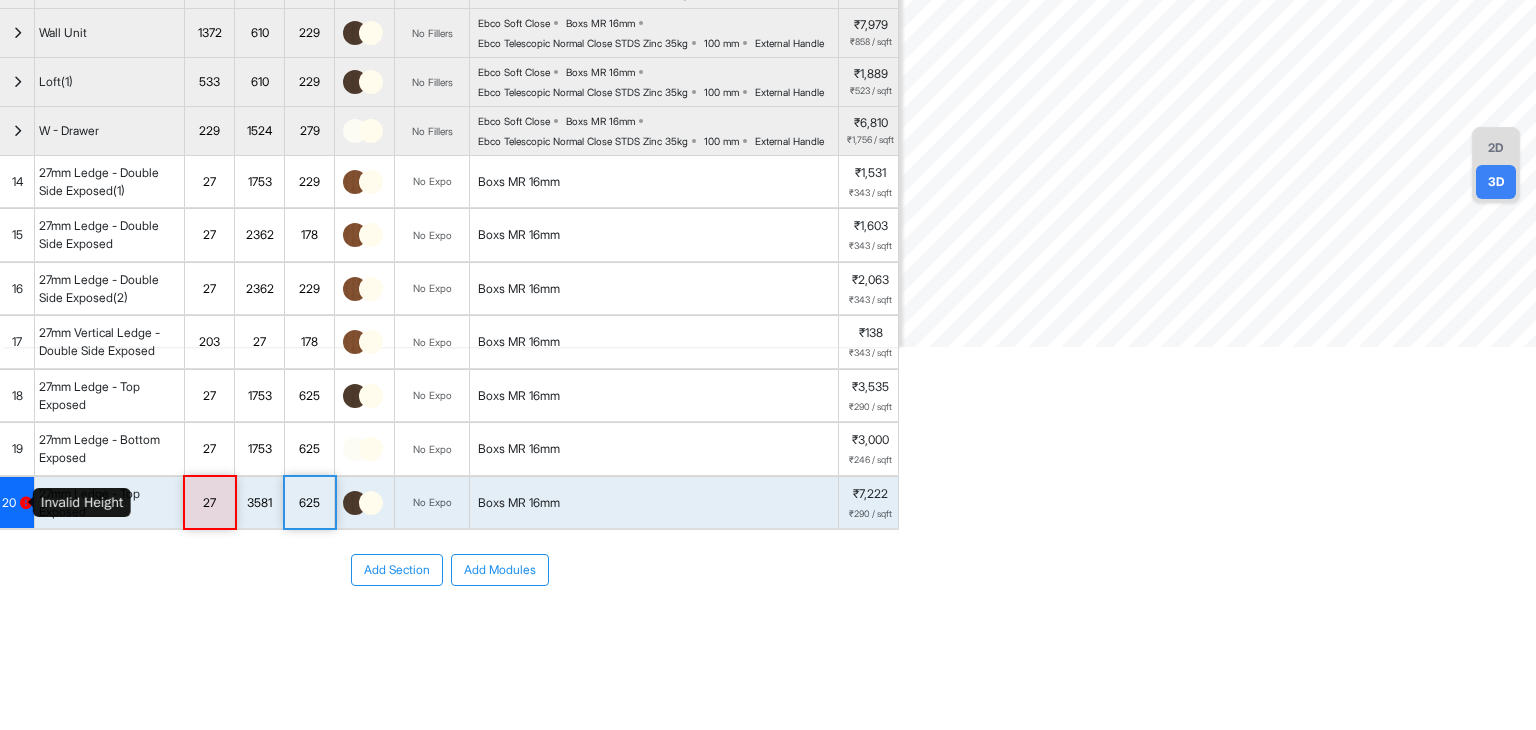 click at bounding box center (26, 503) 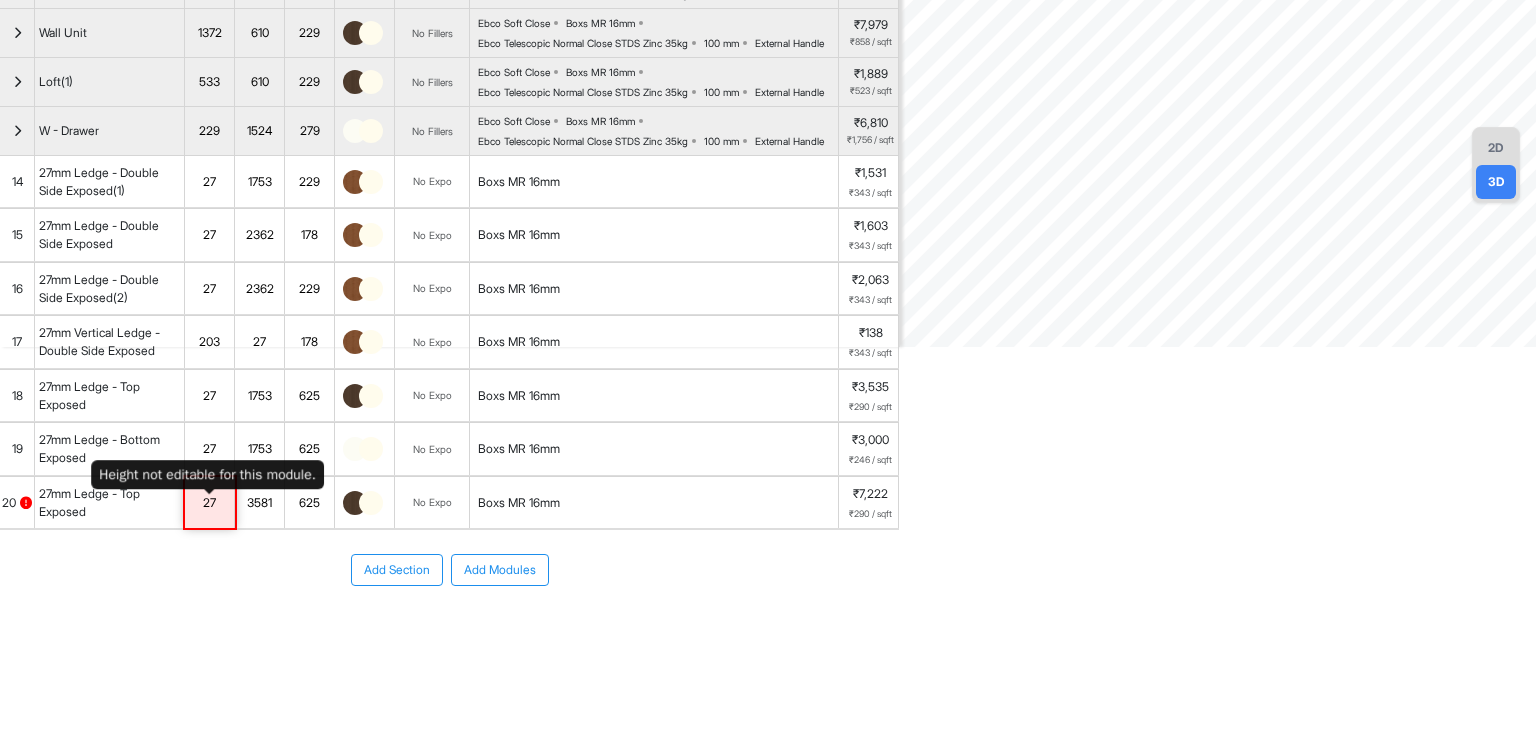 click on "27" at bounding box center [209, 503] 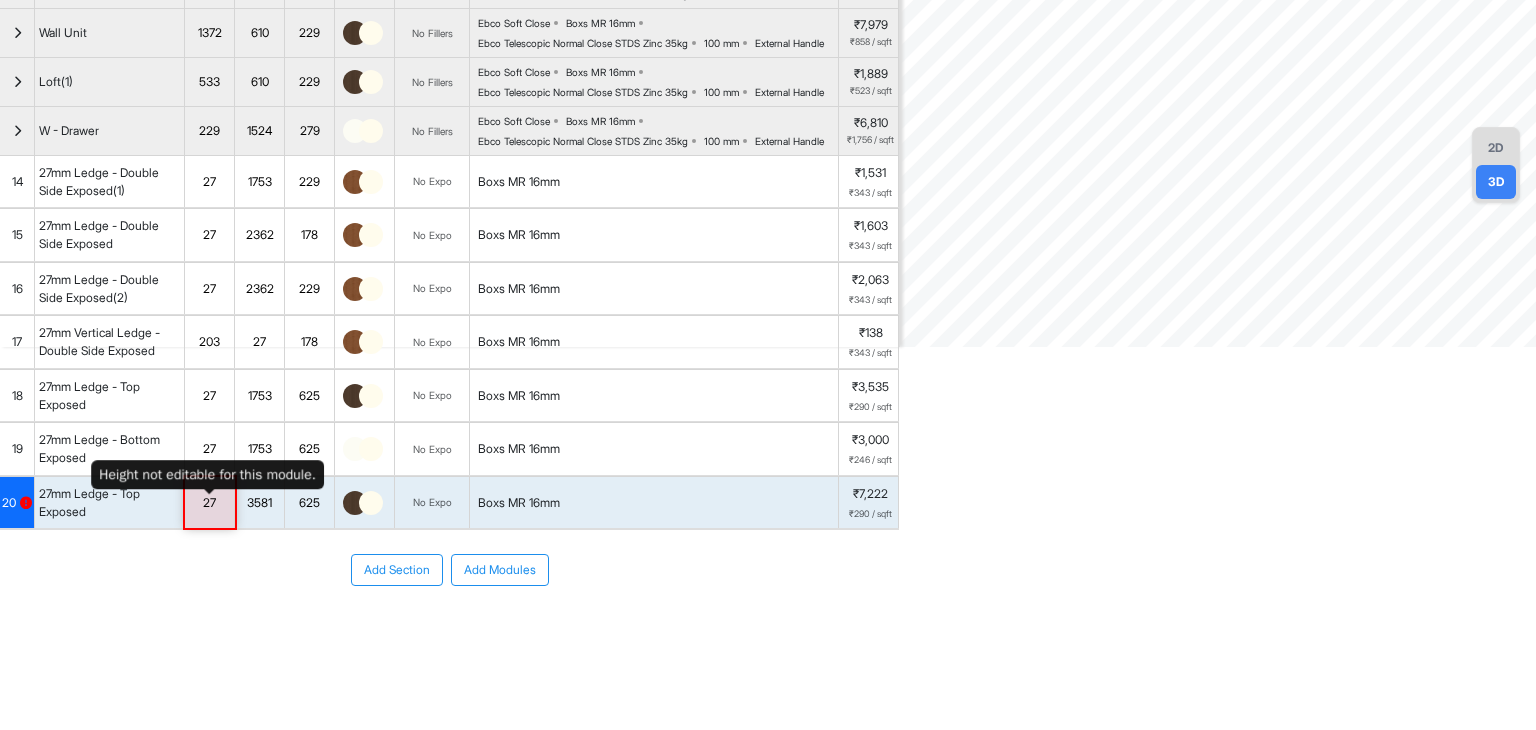 click on "27" at bounding box center (209, 503) 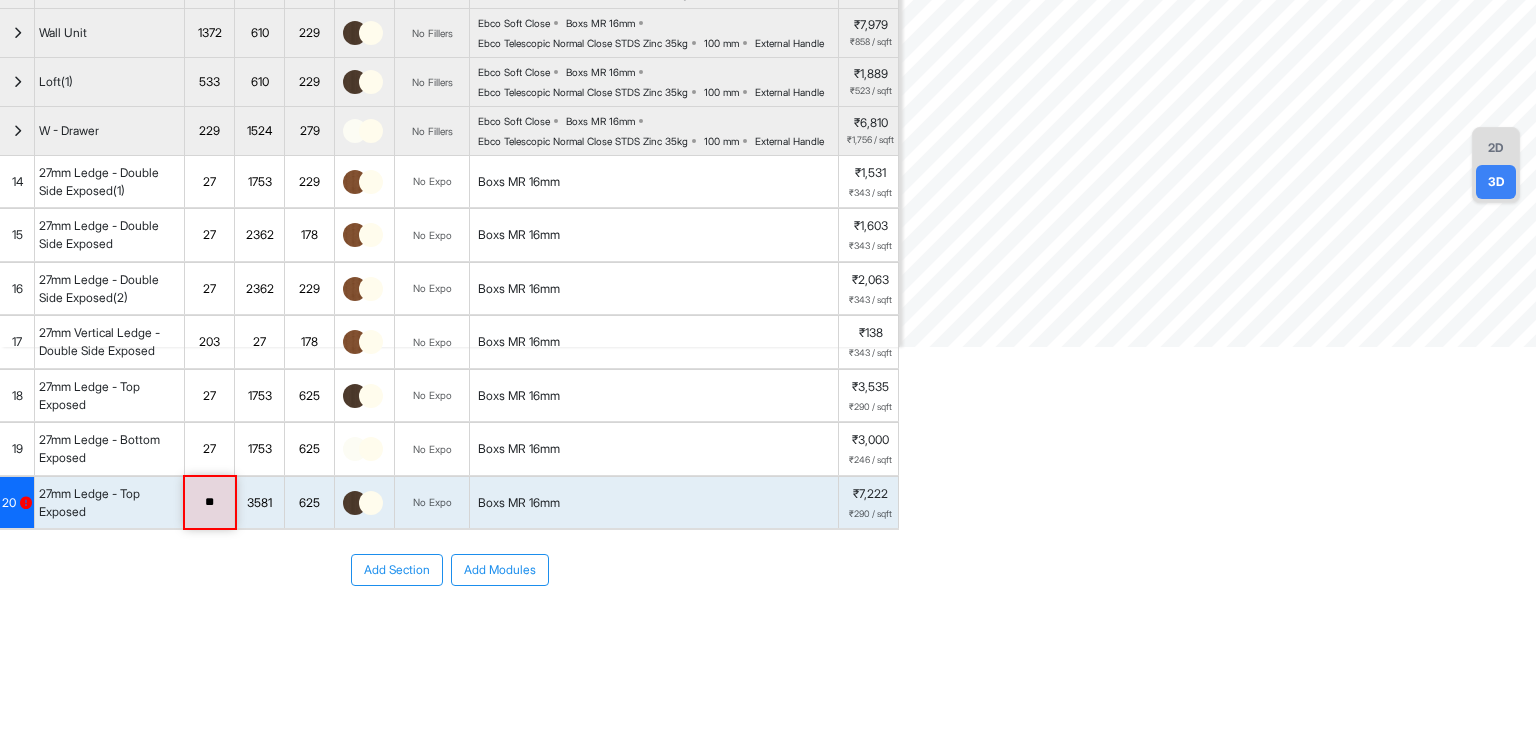 click at bounding box center [26, 503] 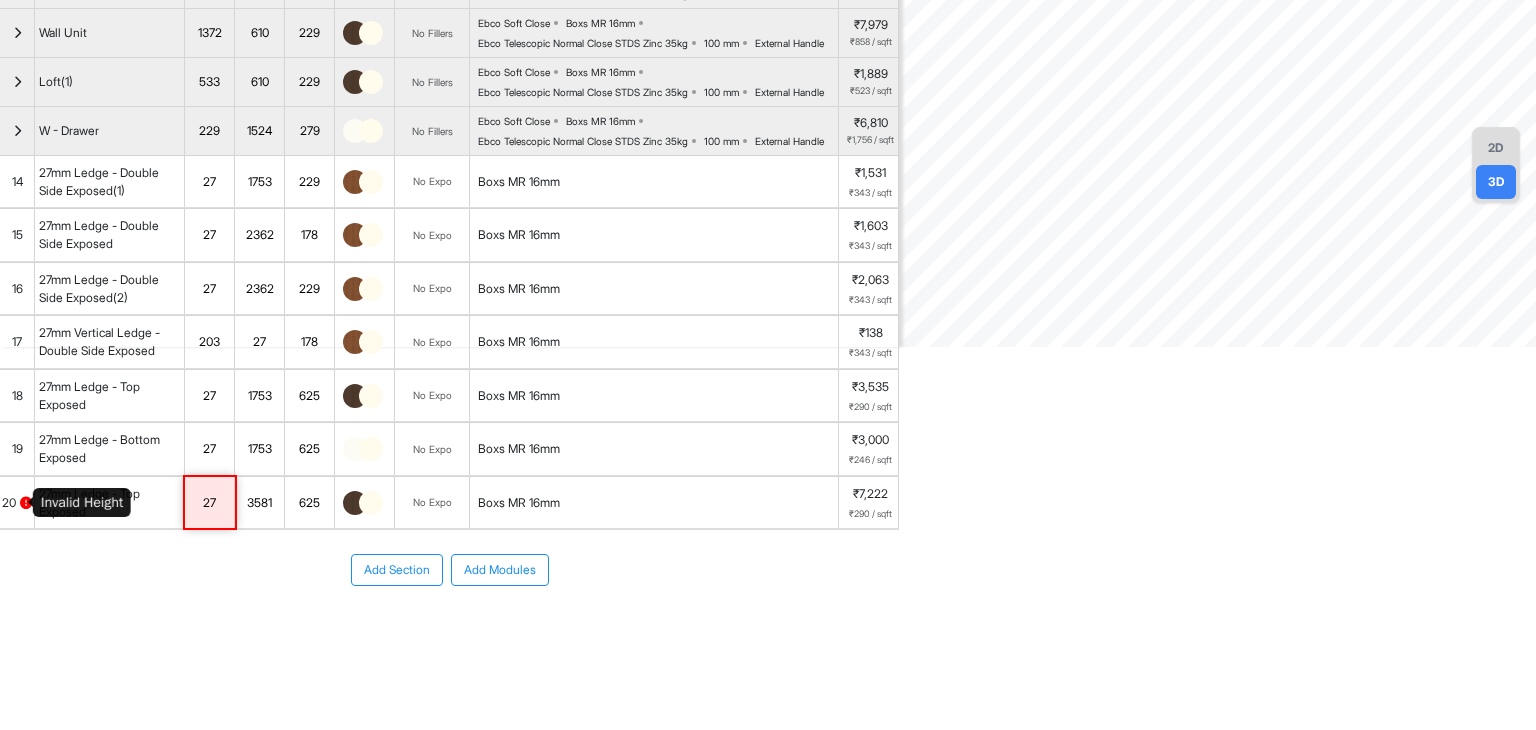 click at bounding box center (26, 503) 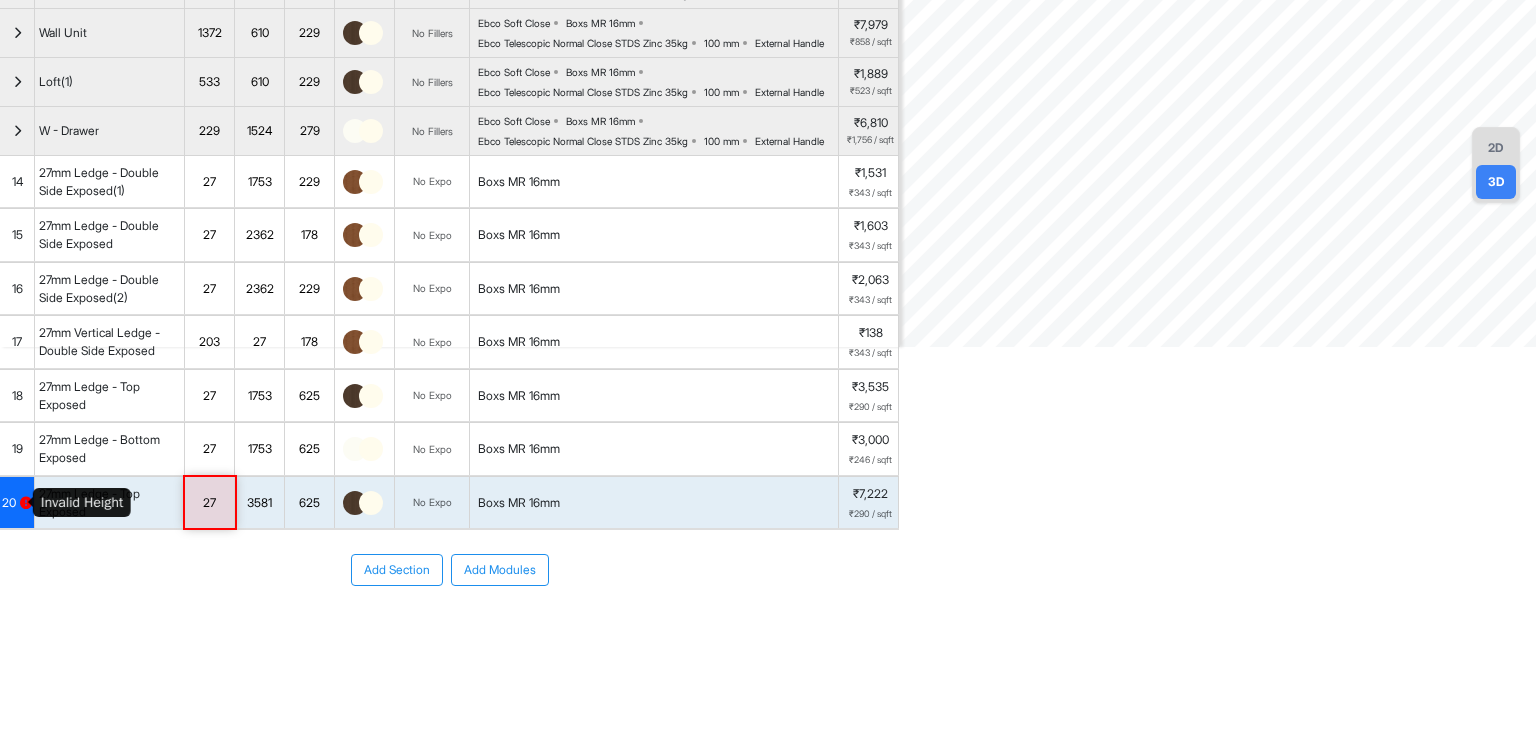 click at bounding box center [26, 503] 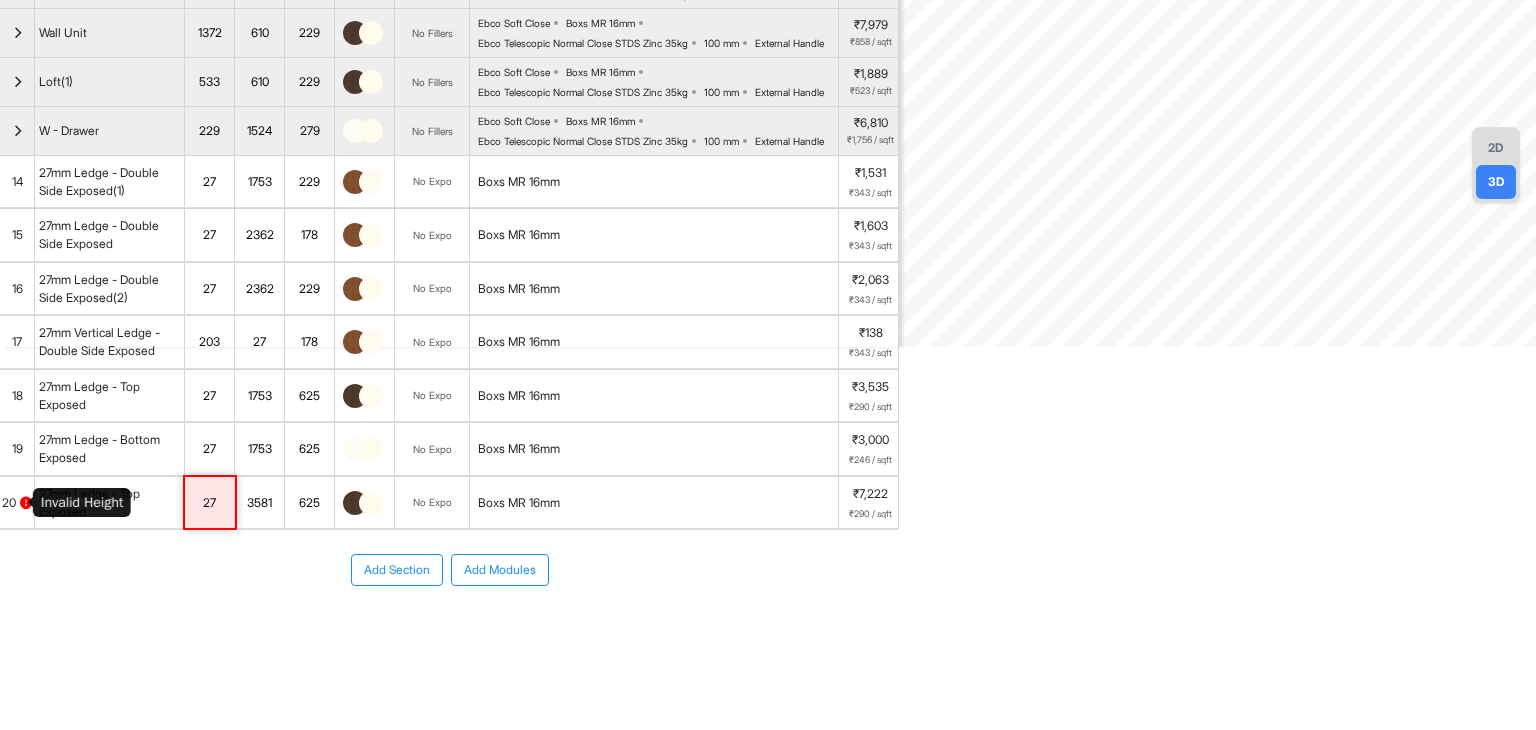 click at bounding box center (26, 503) 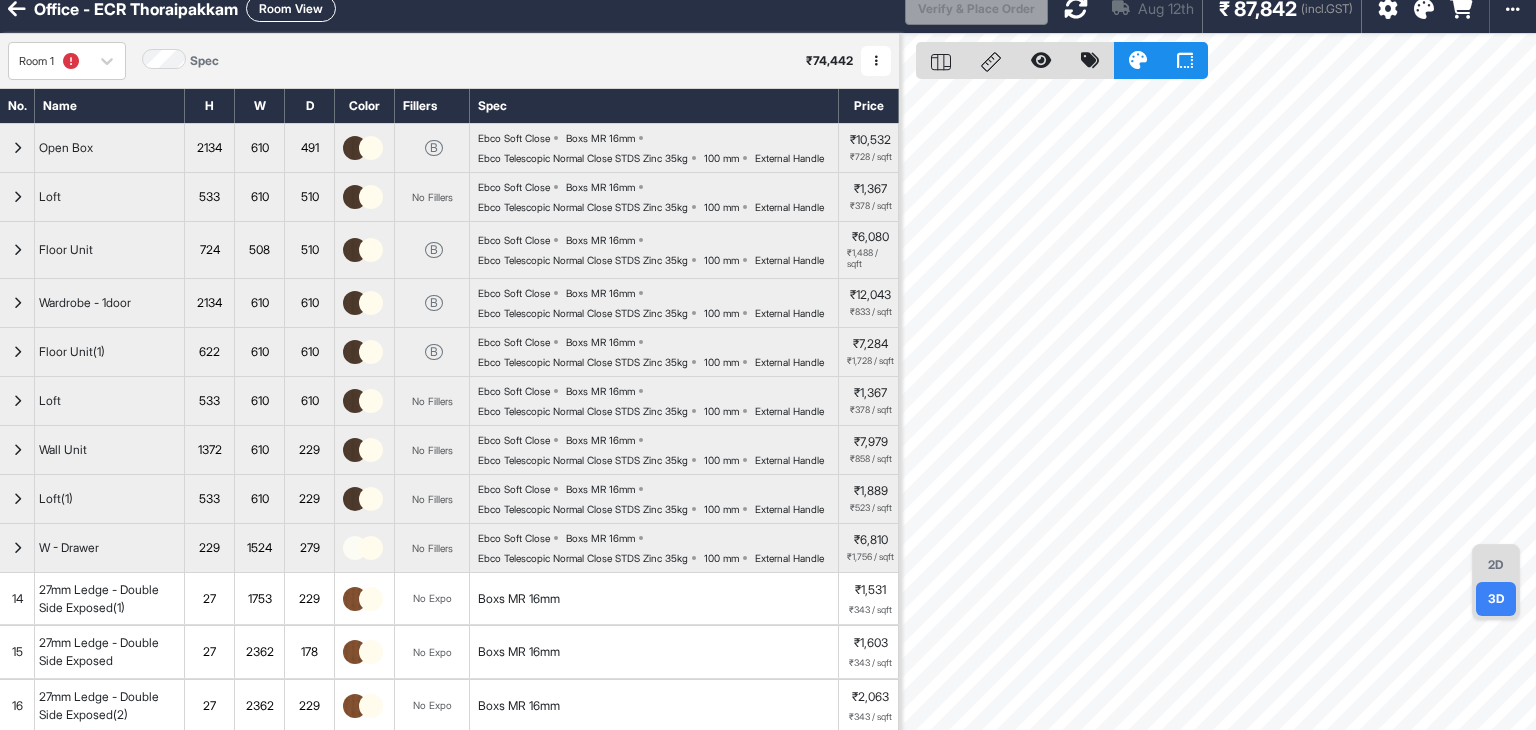 scroll, scrollTop: 0, scrollLeft: 0, axis: both 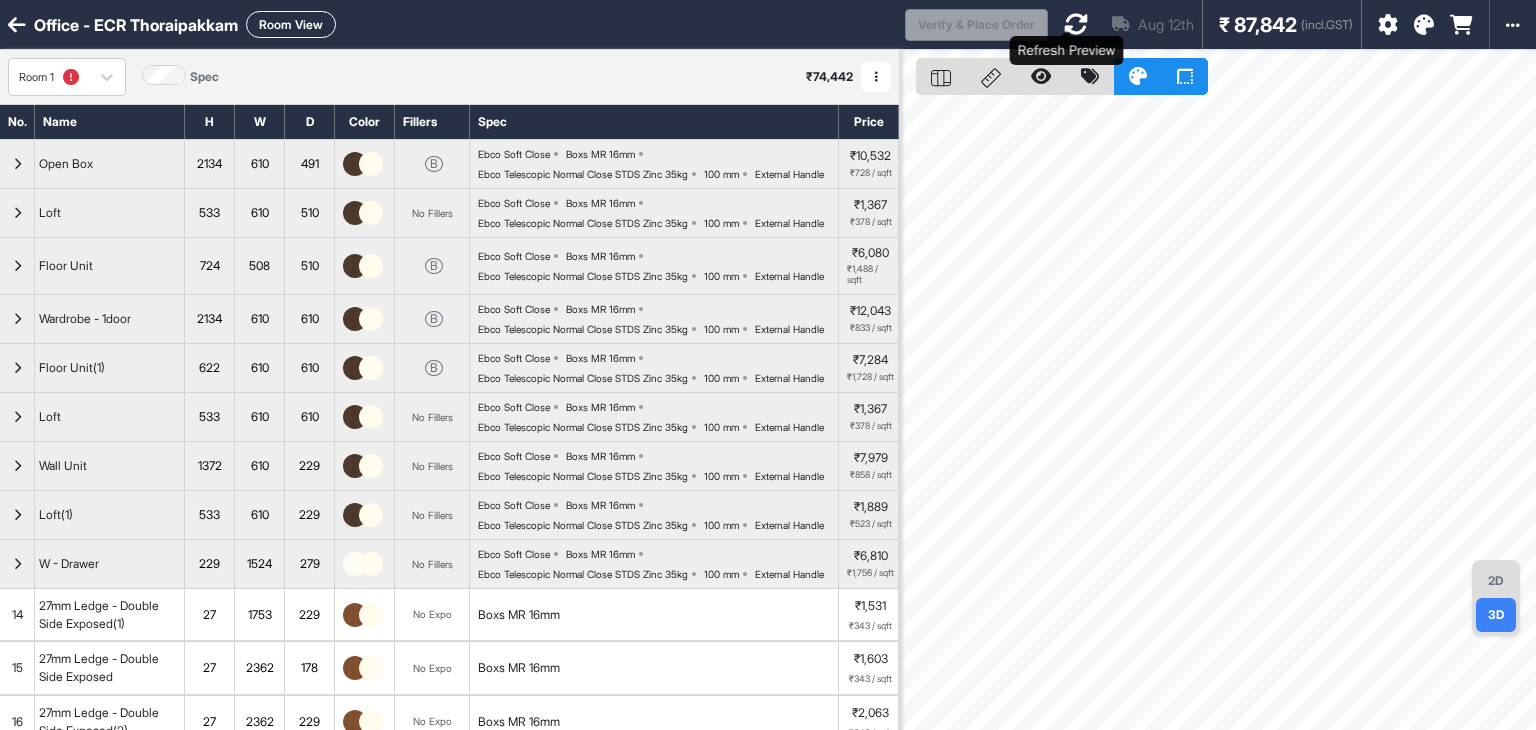 click at bounding box center (1076, 24) 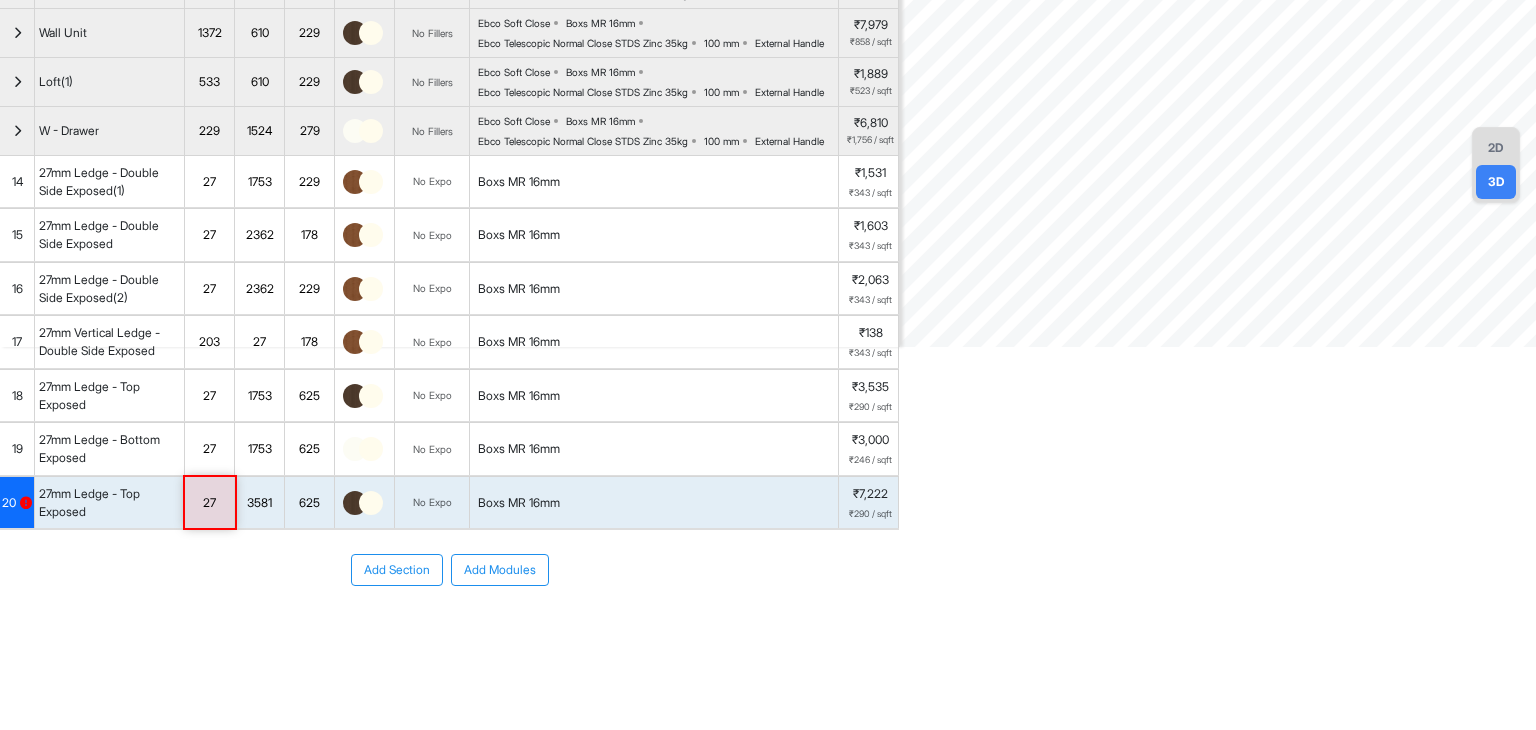 scroll, scrollTop: 600, scrollLeft: 0, axis: vertical 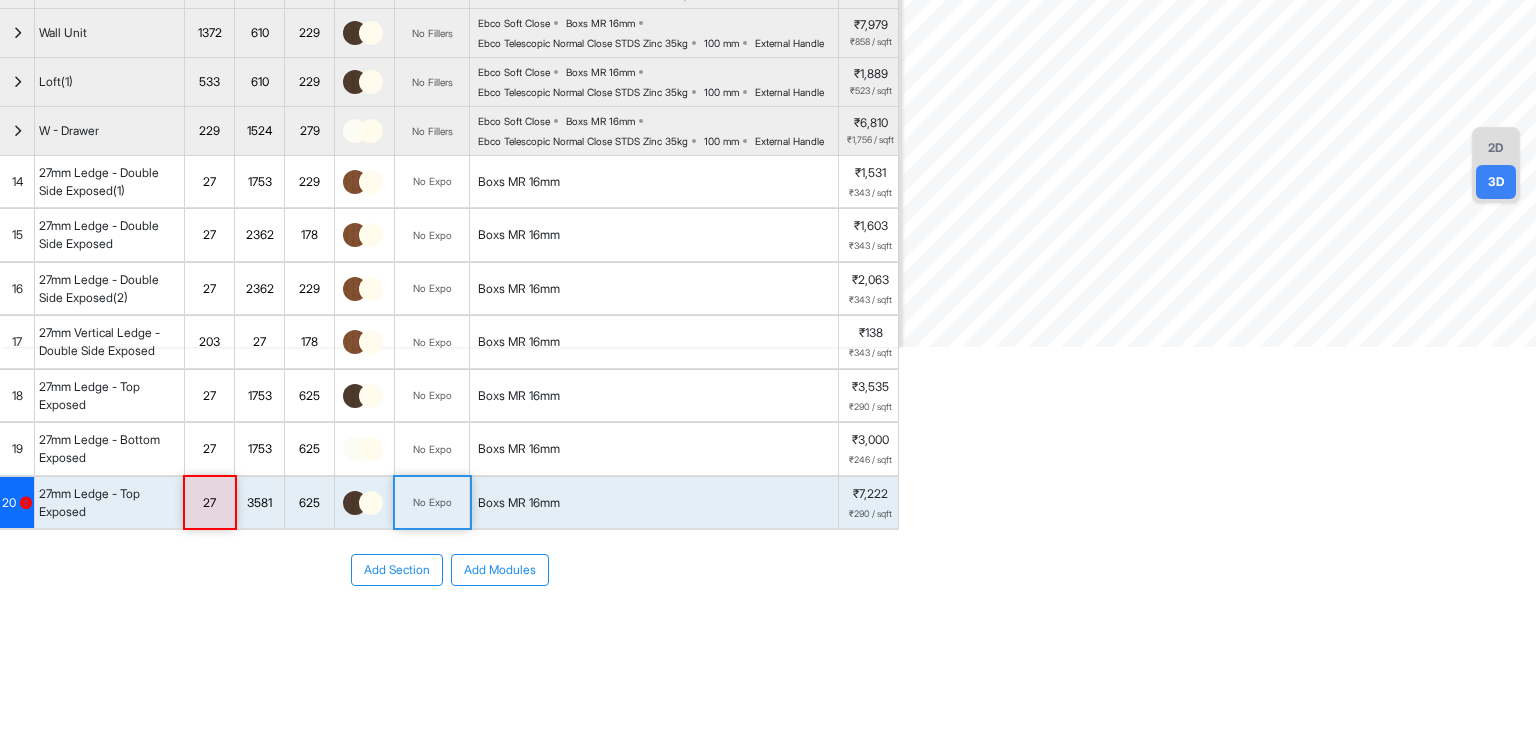 click on "Boxs MR 16mm" at bounding box center (519, 503) 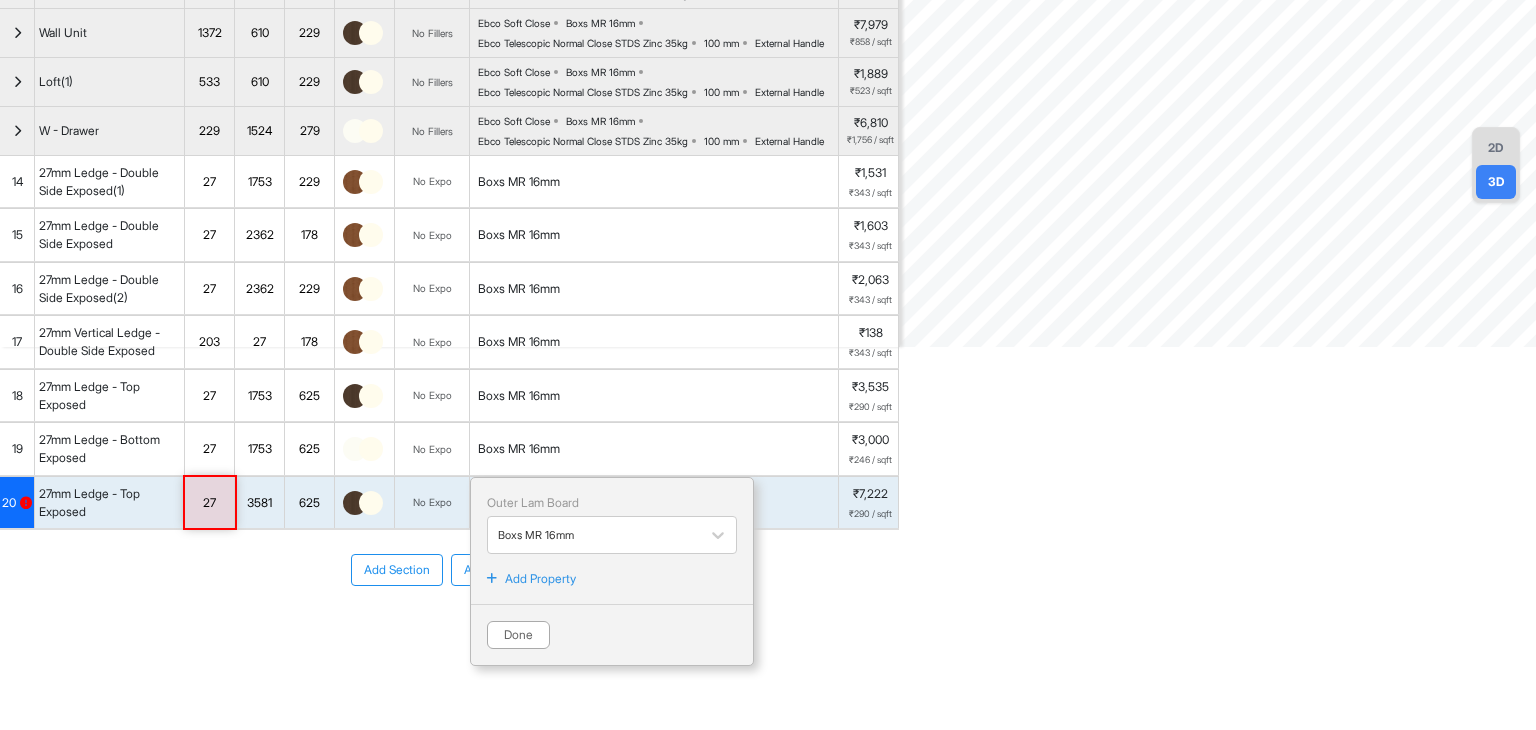 click on "20" at bounding box center [17, 503] 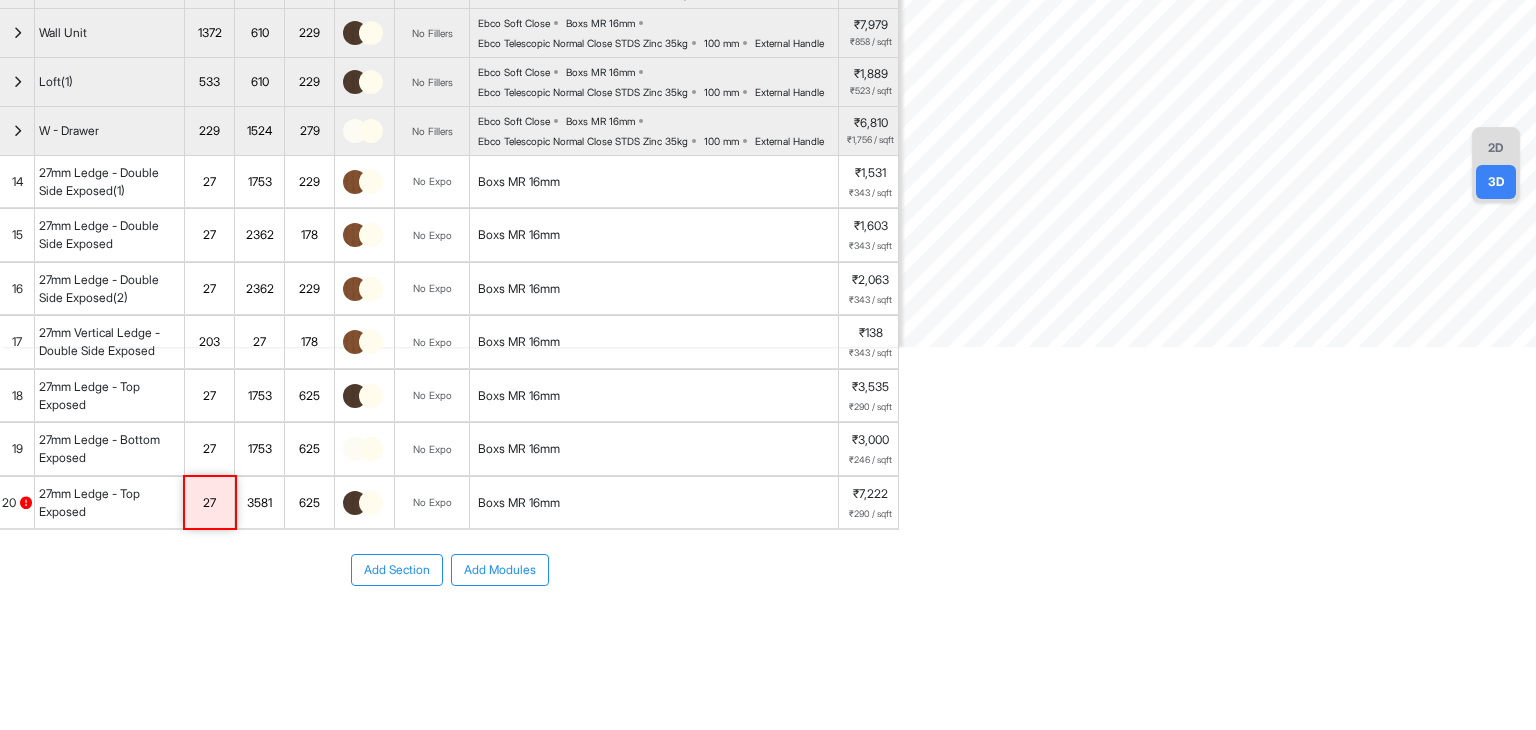 click on "20" at bounding box center [9, 503] 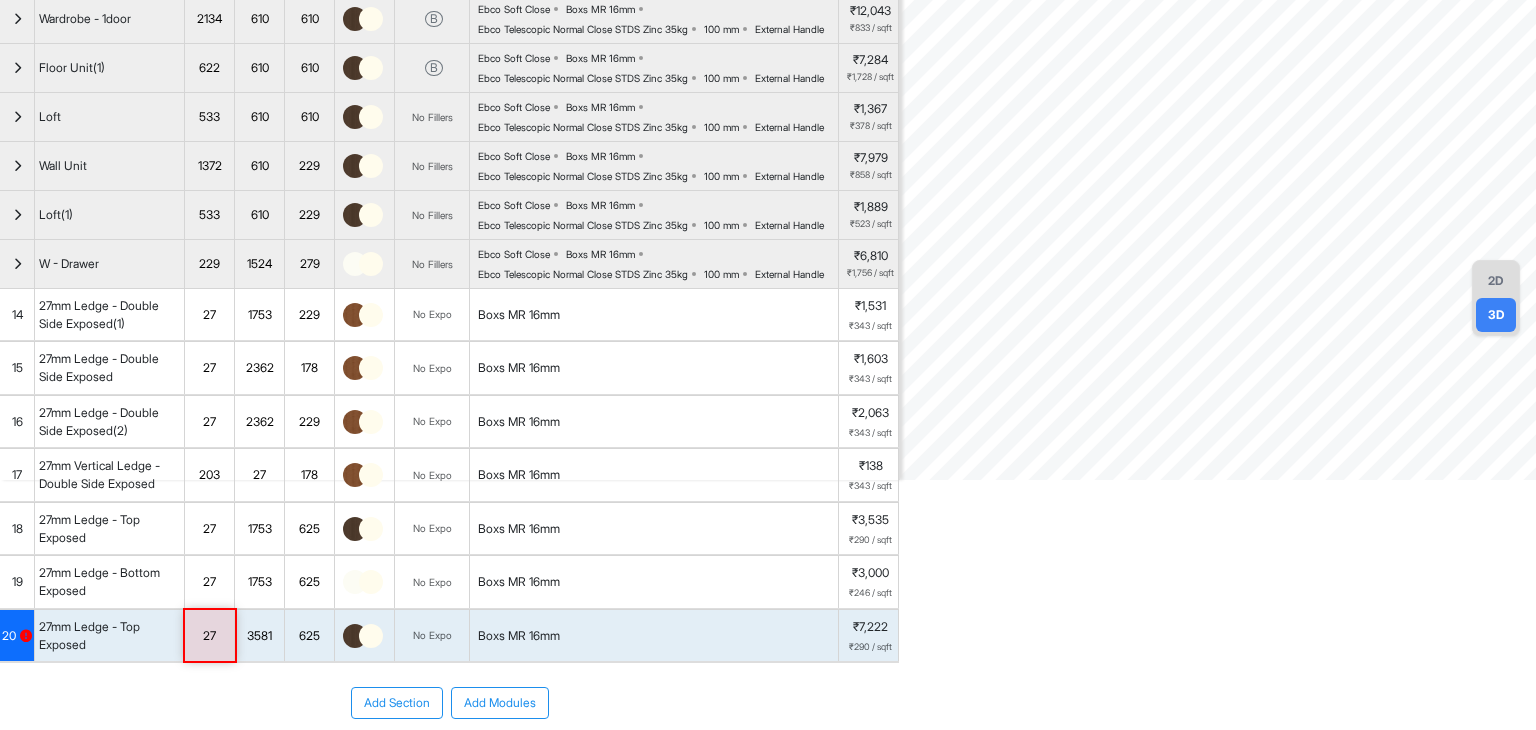 scroll, scrollTop: 600, scrollLeft: 0, axis: vertical 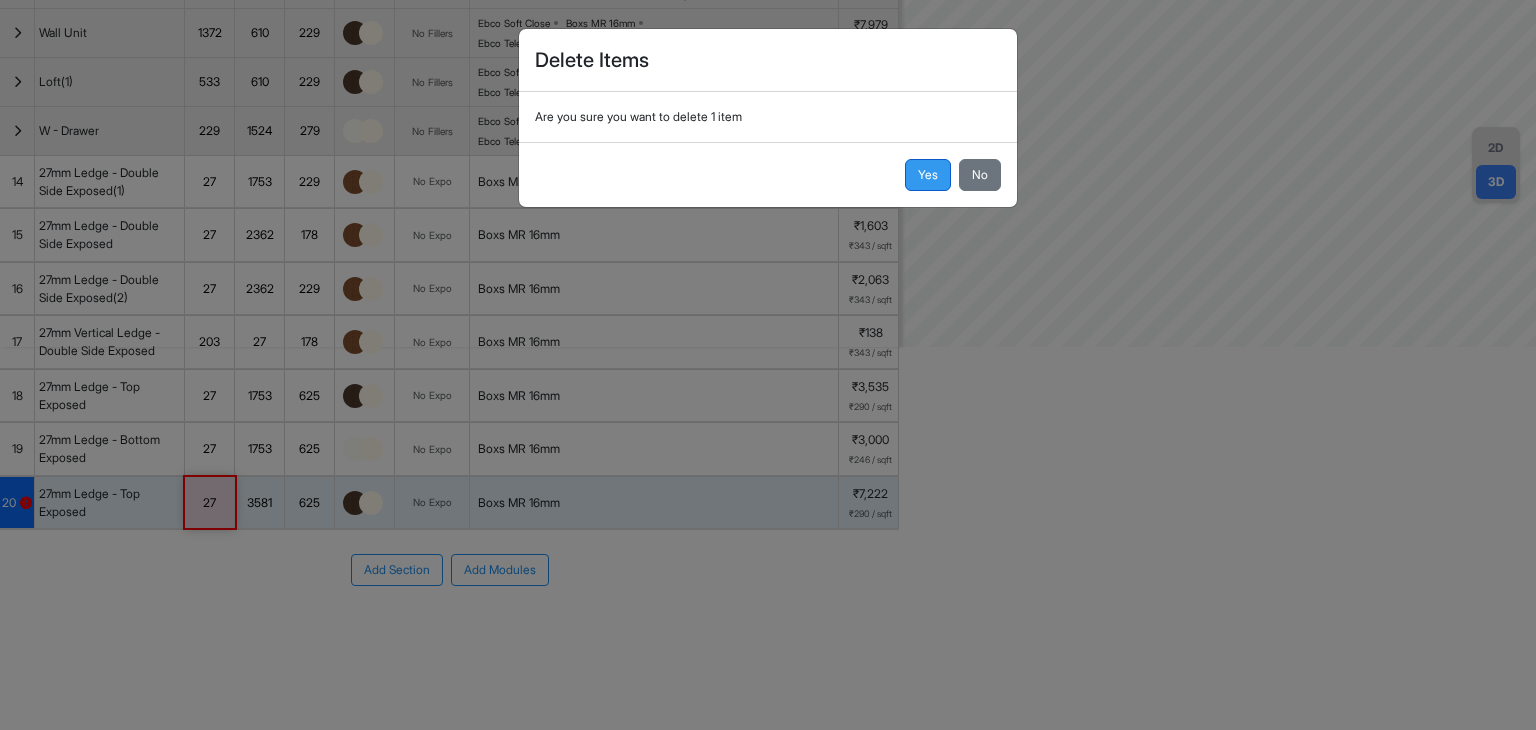 click on "Yes" at bounding box center (928, 175) 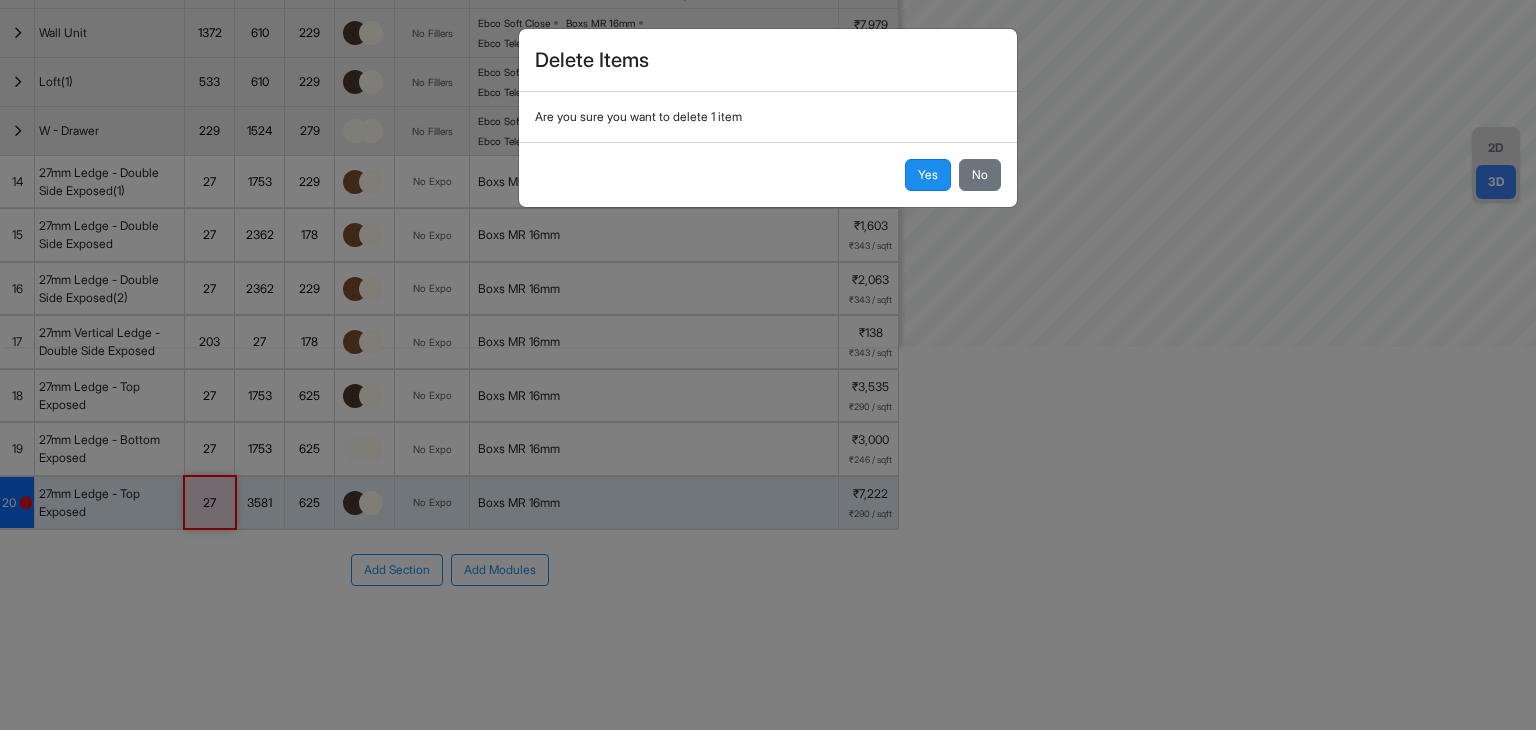 scroll, scrollTop: 548, scrollLeft: 0, axis: vertical 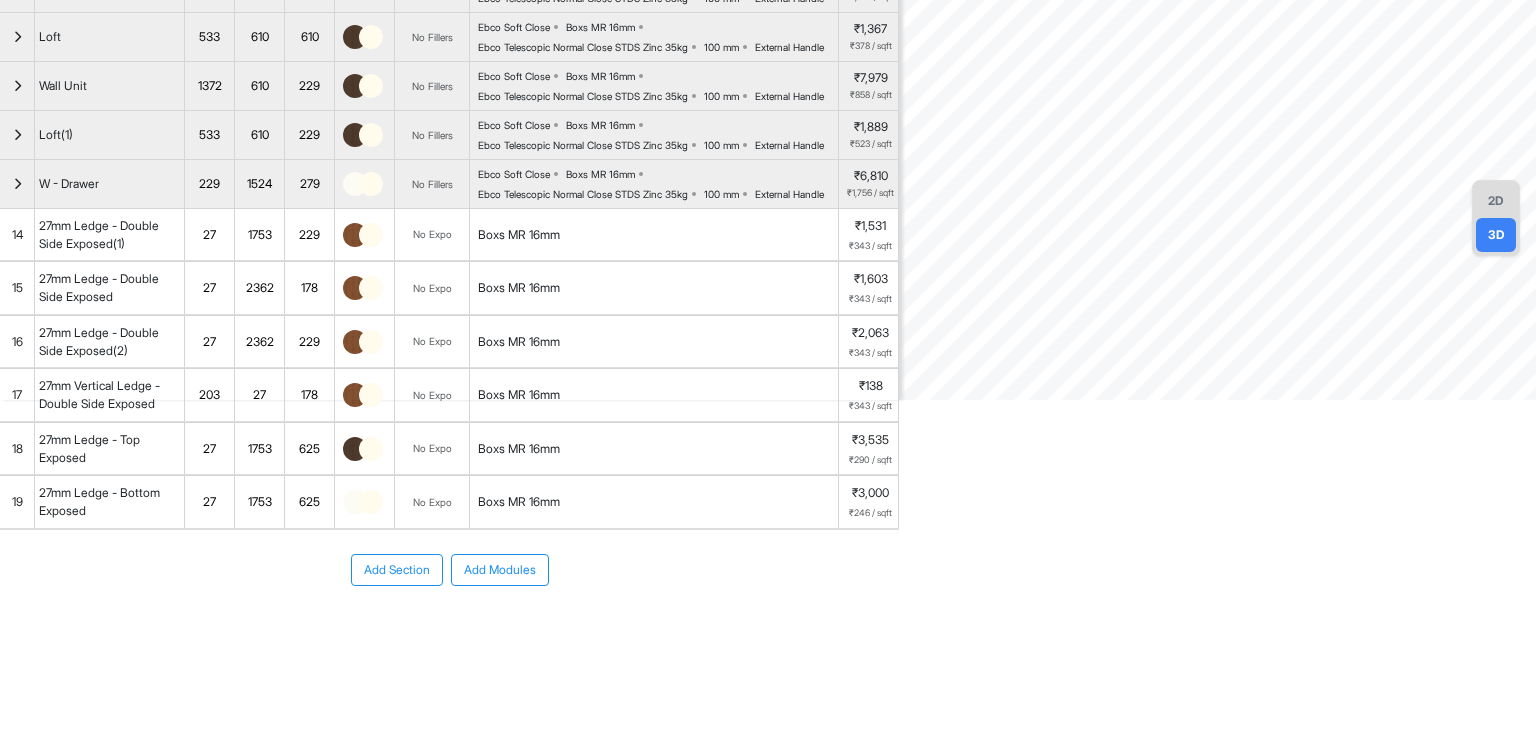 click on "Add Modules" at bounding box center (500, 570) 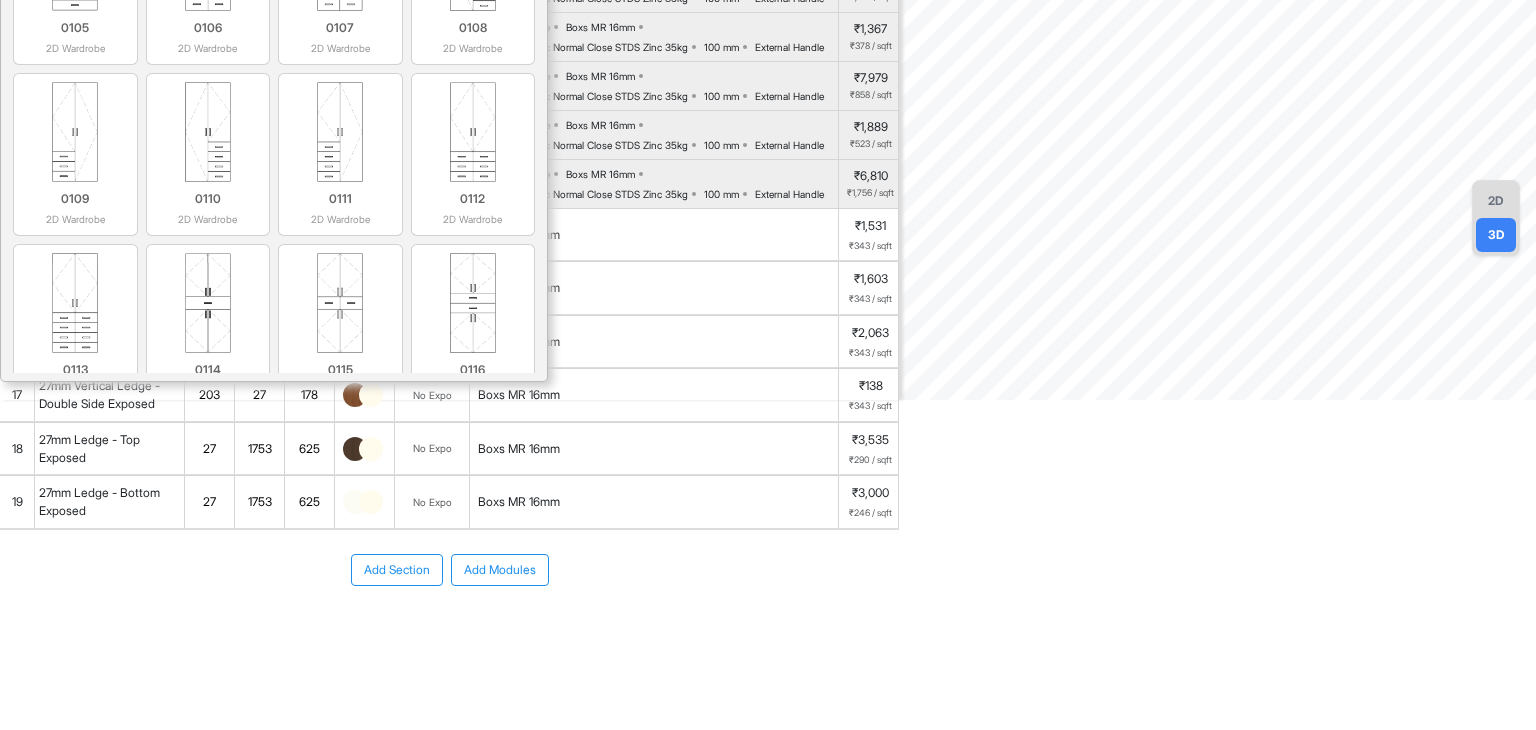 scroll, scrollTop: 0, scrollLeft: 0, axis: both 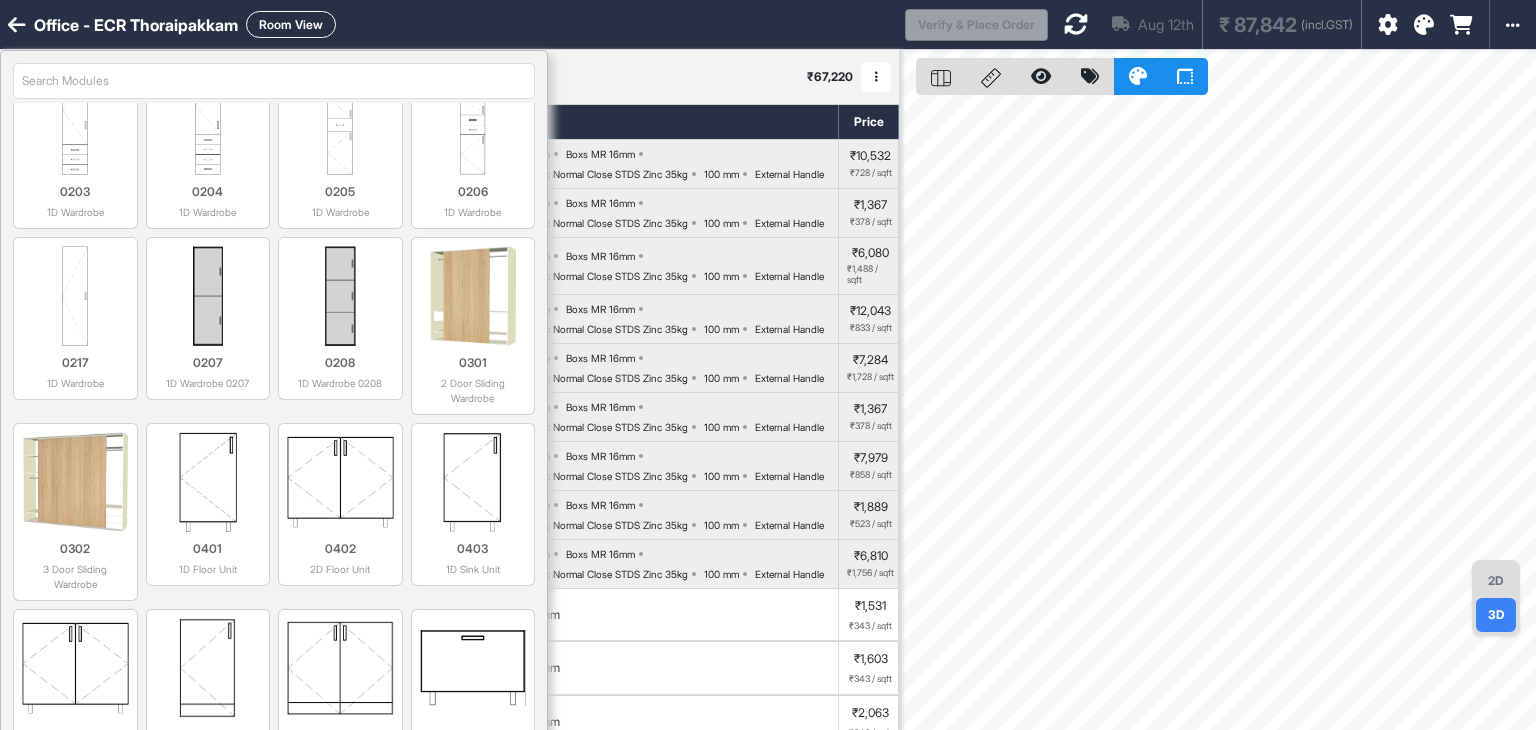 click at bounding box center [274, 81] 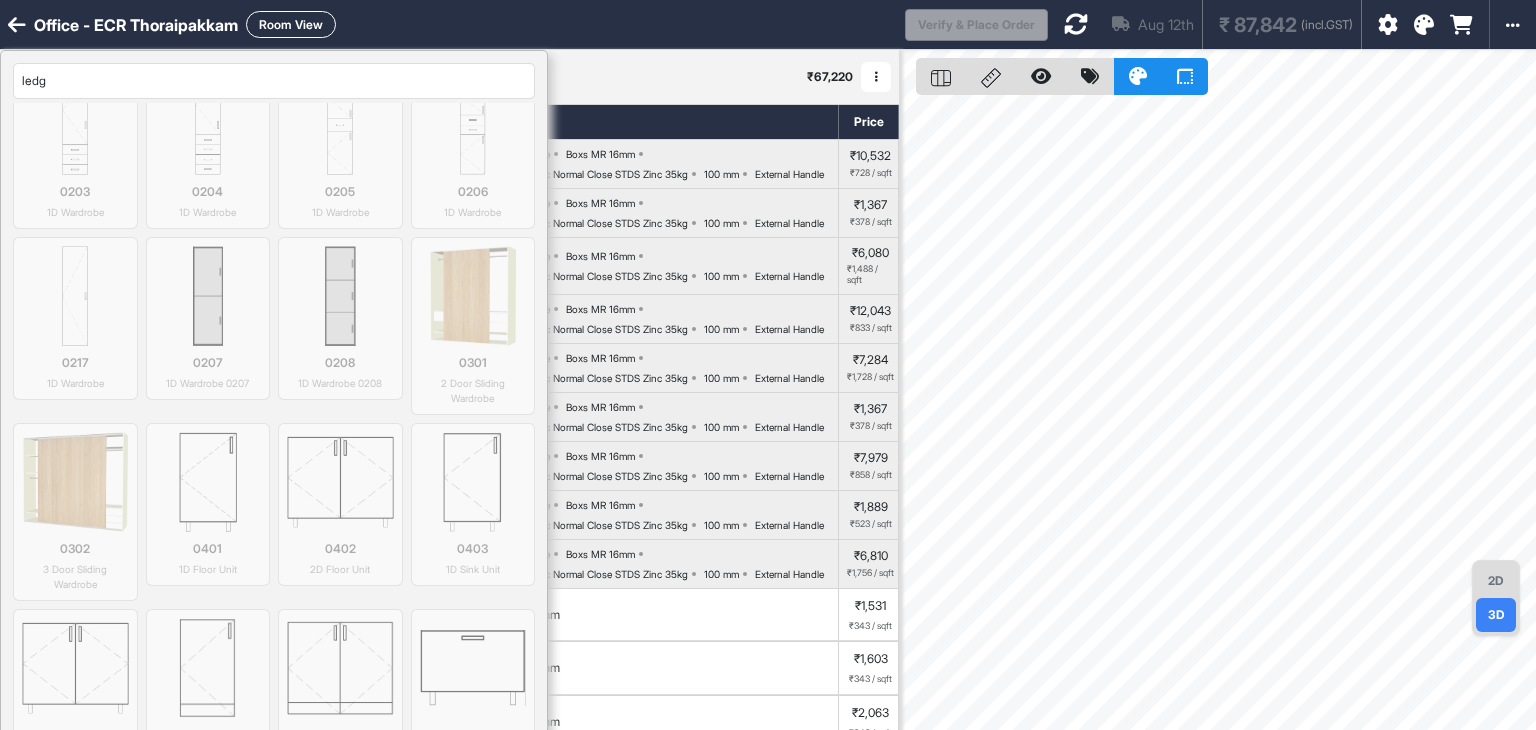 scroll, scrollTop: 0, scrollLeft: 0, axis: both 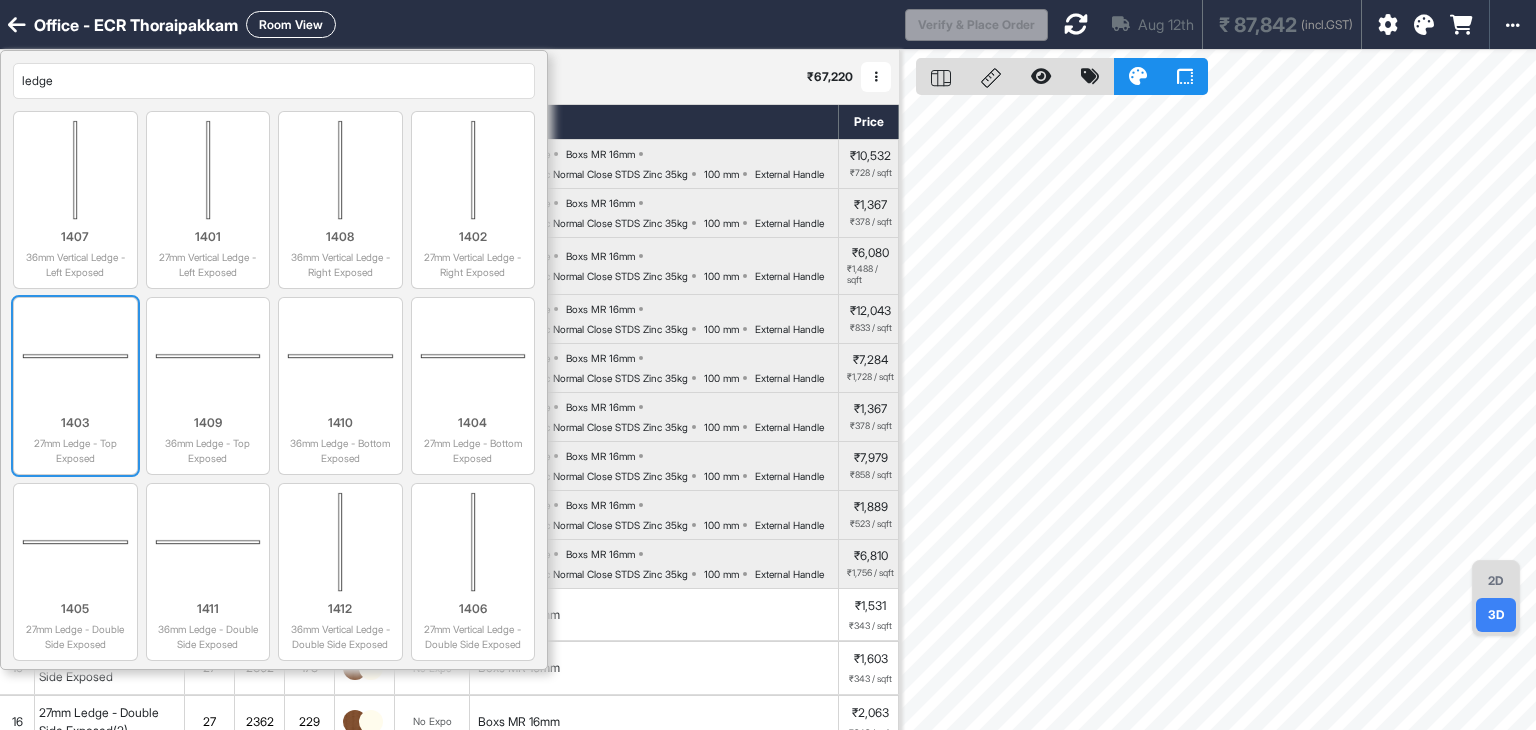 type on "ledge" 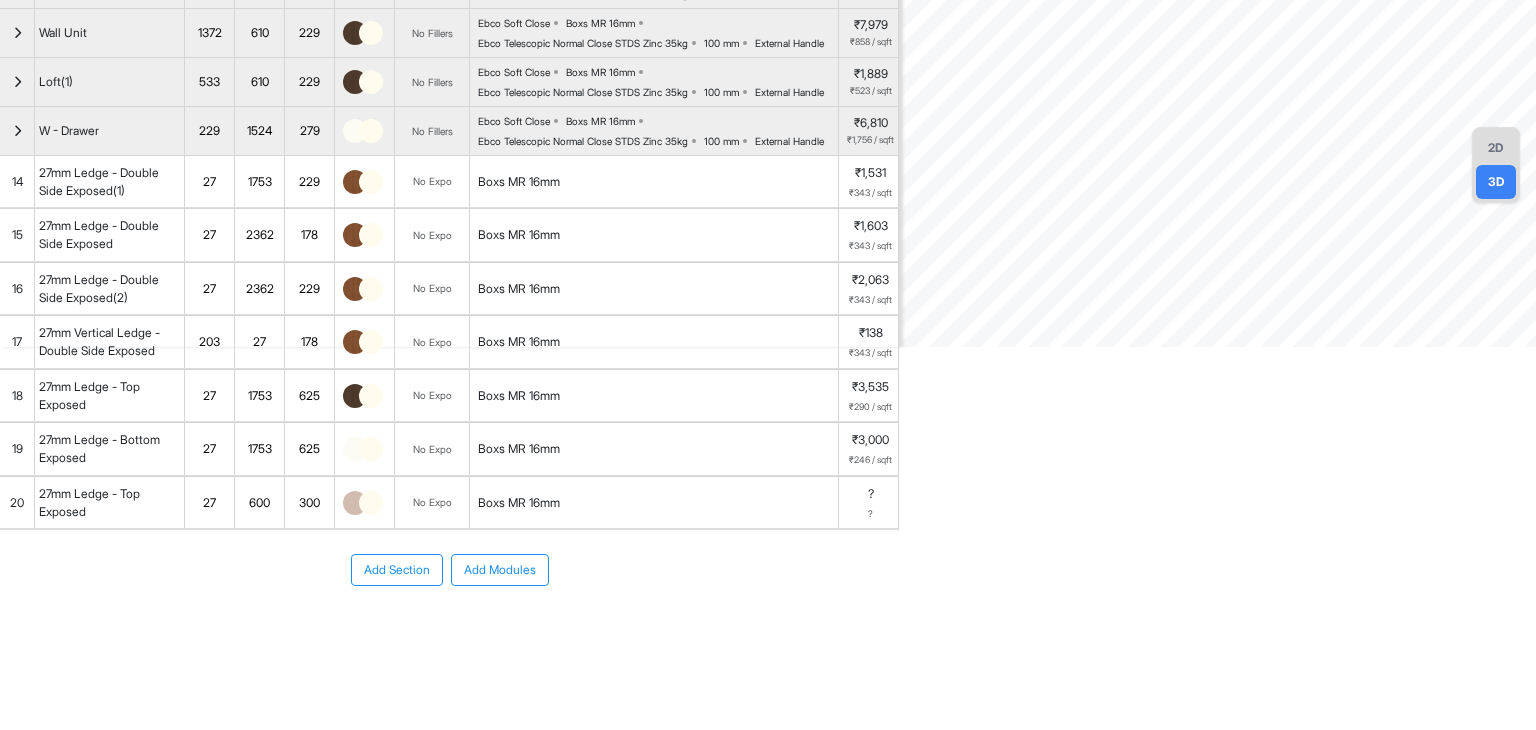scroll, scrollTop: 600, scrollLeft: 0, axis: vertical 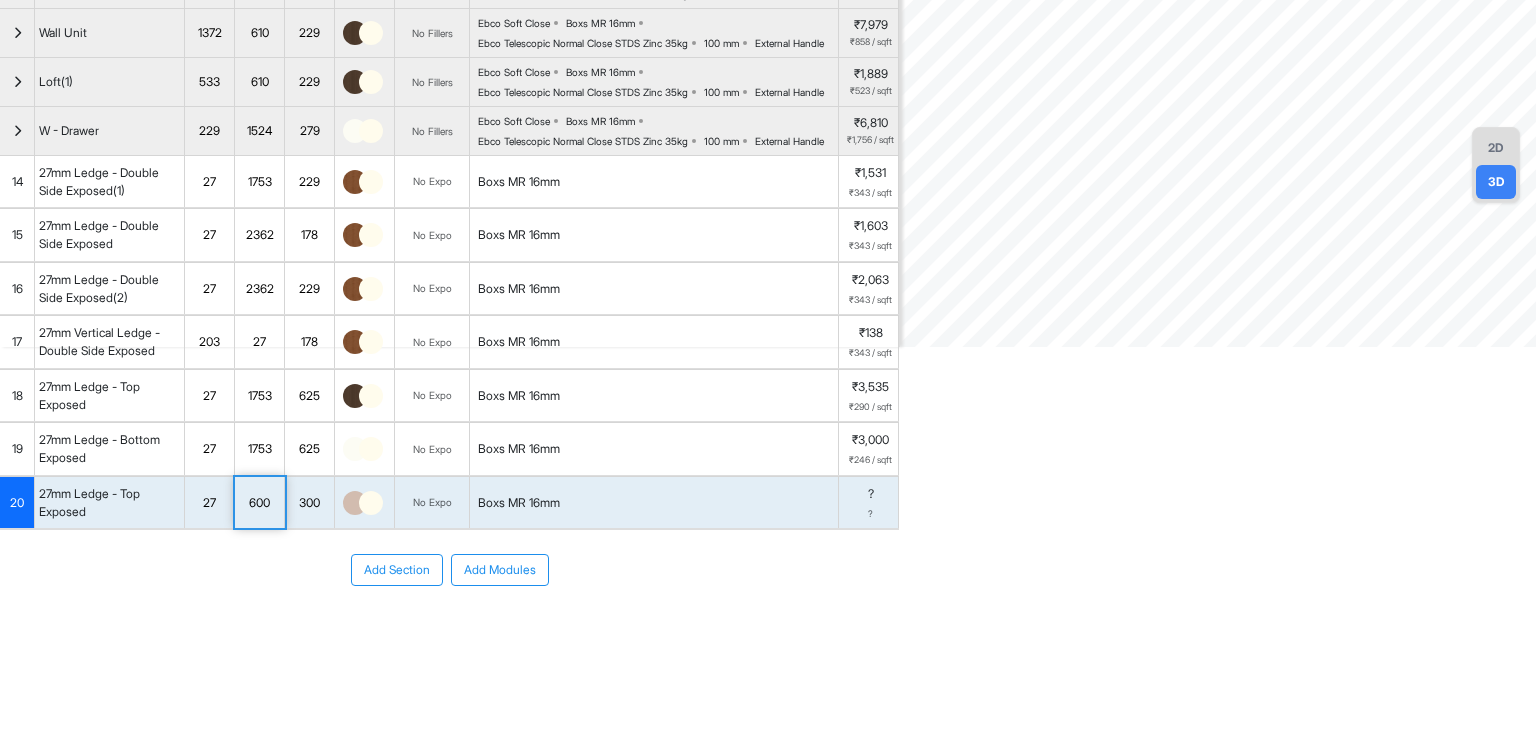 click on "600" at bounding box center [259, 503] 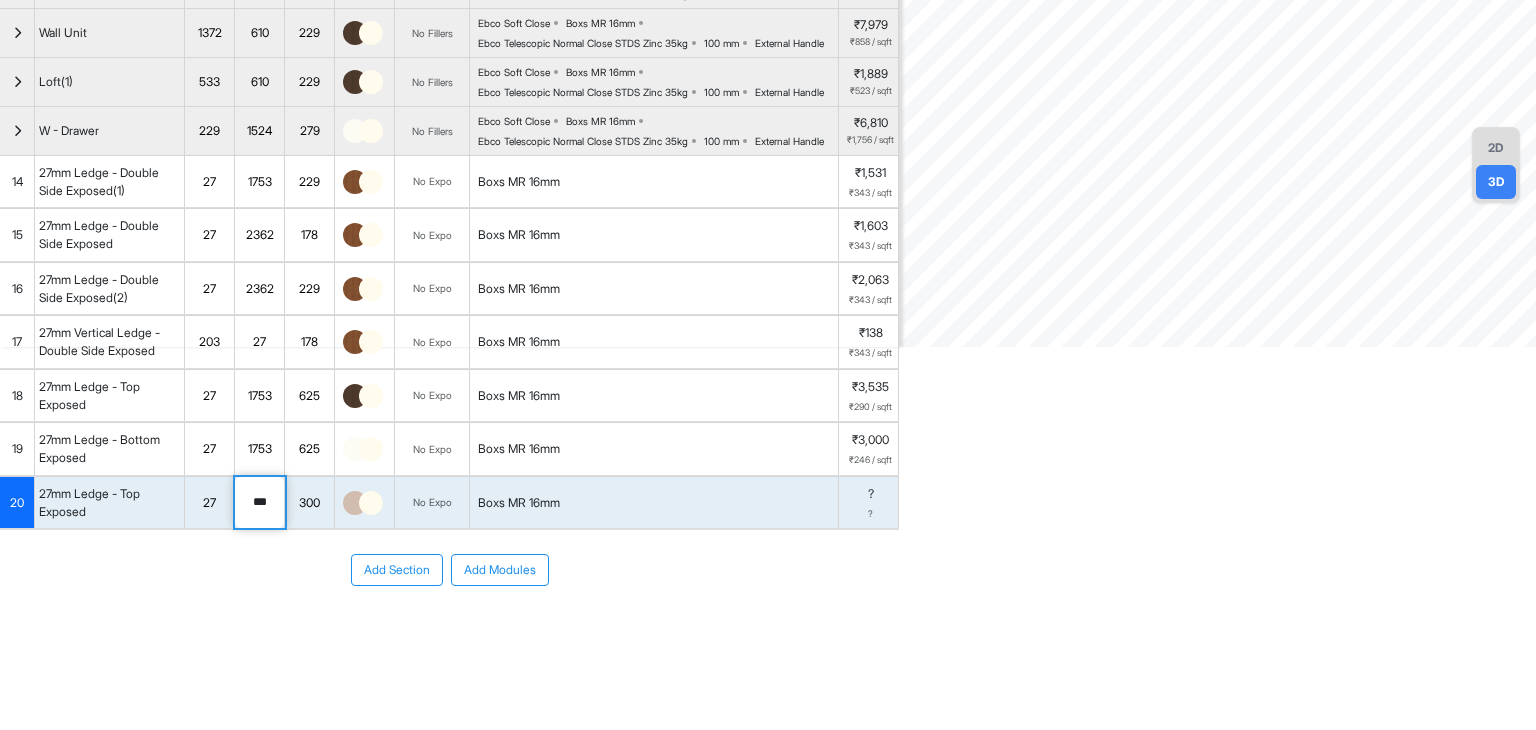 scroll, scrollTop: 600, scrollLeft: 0, axis: vertical 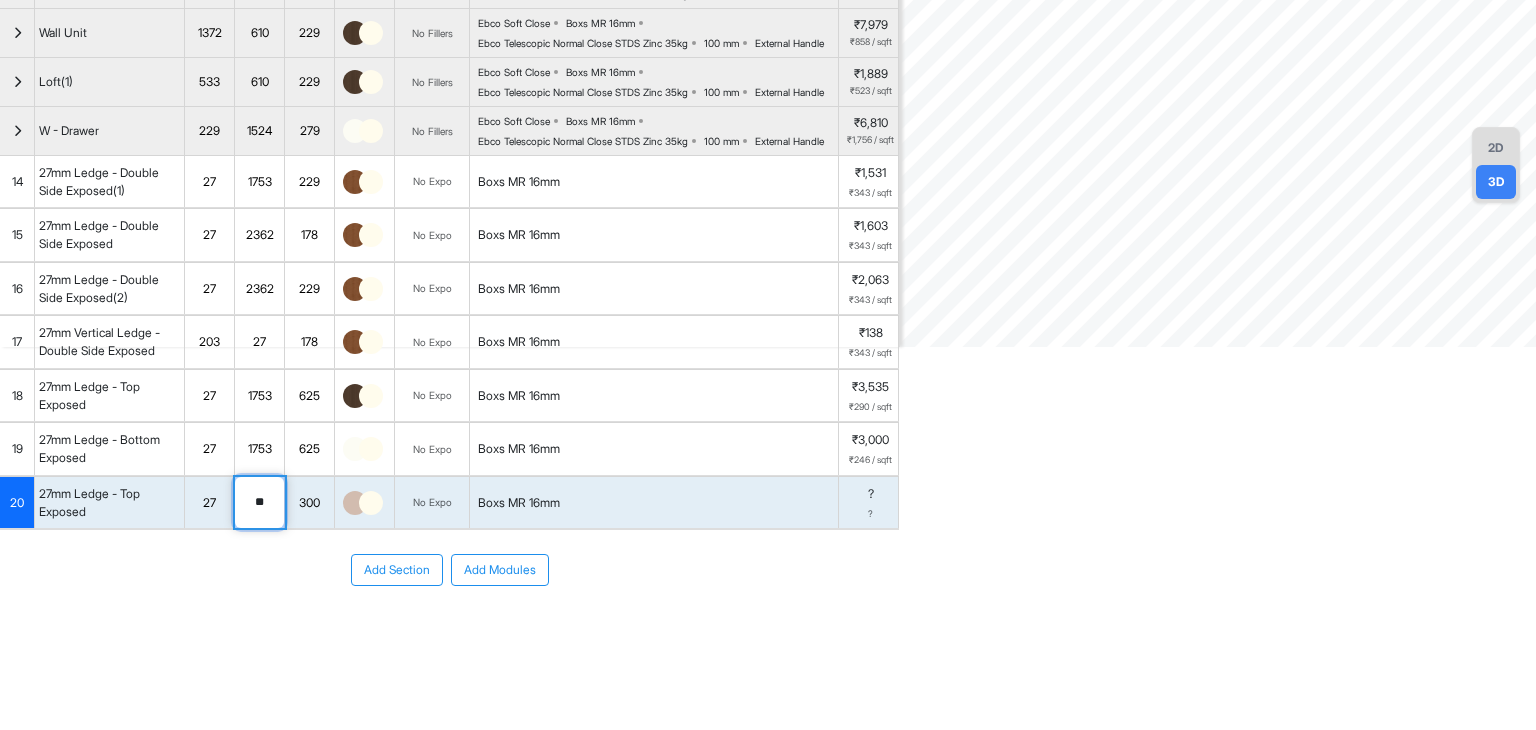 type on "*" 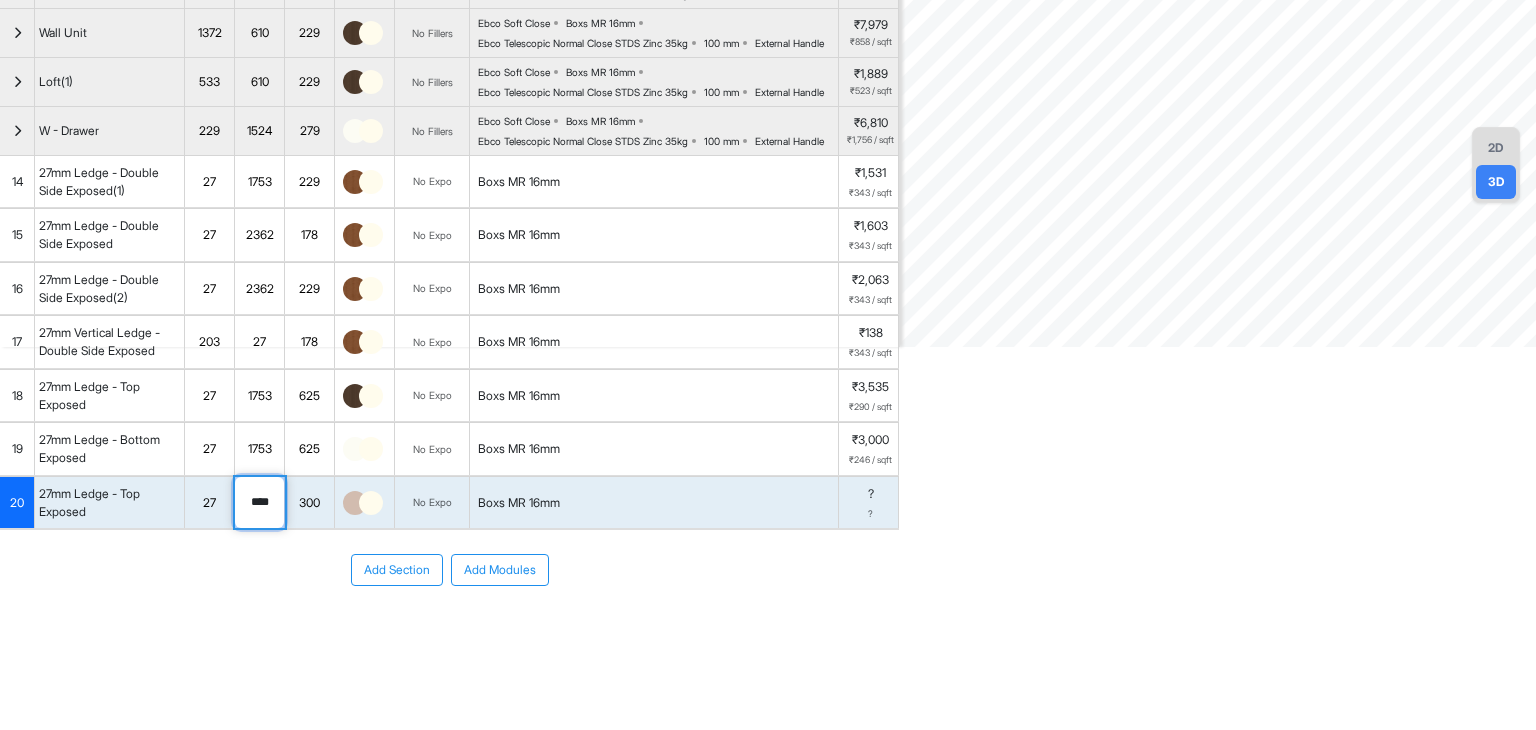 type on "****" 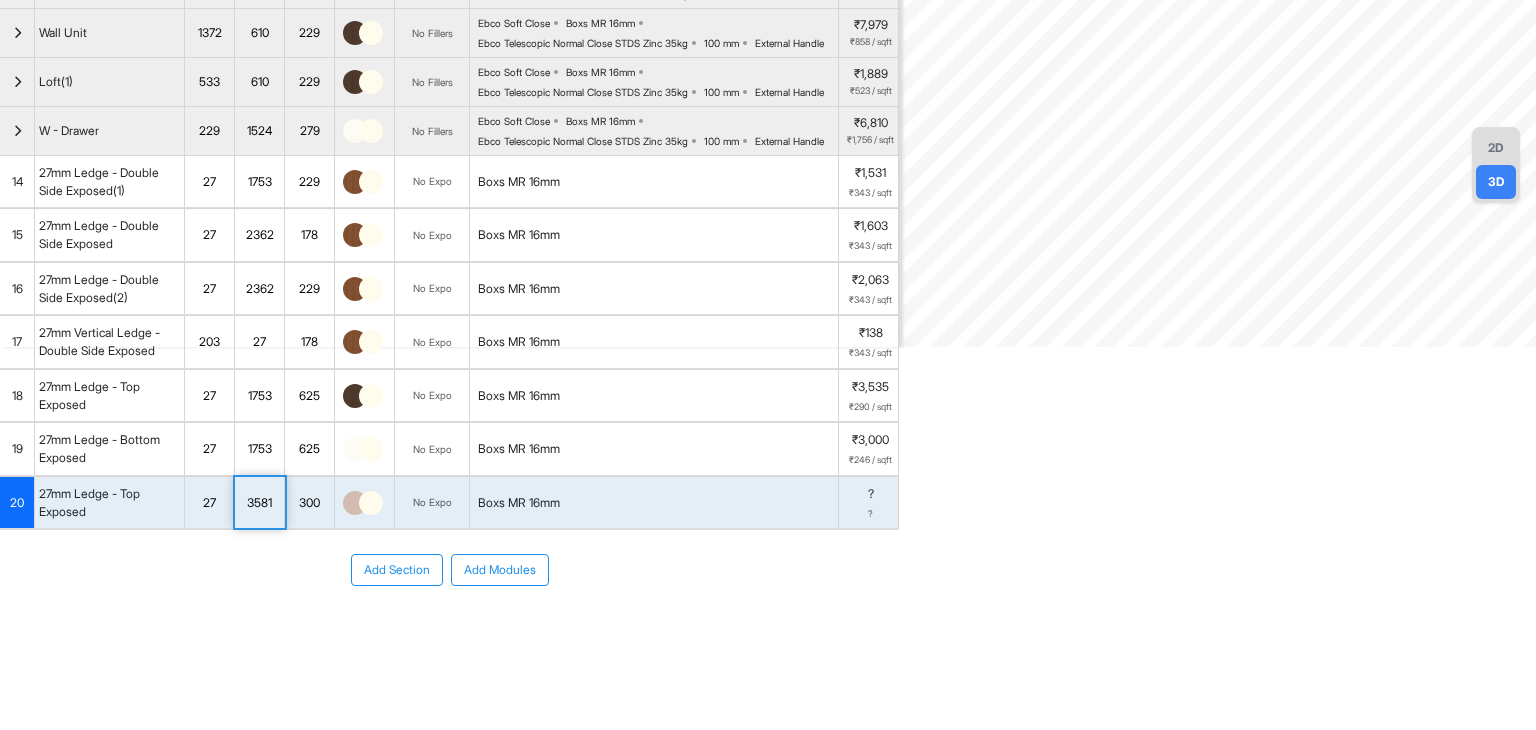 click on "Add Section Add Modules" at bounding box center [449, 630] 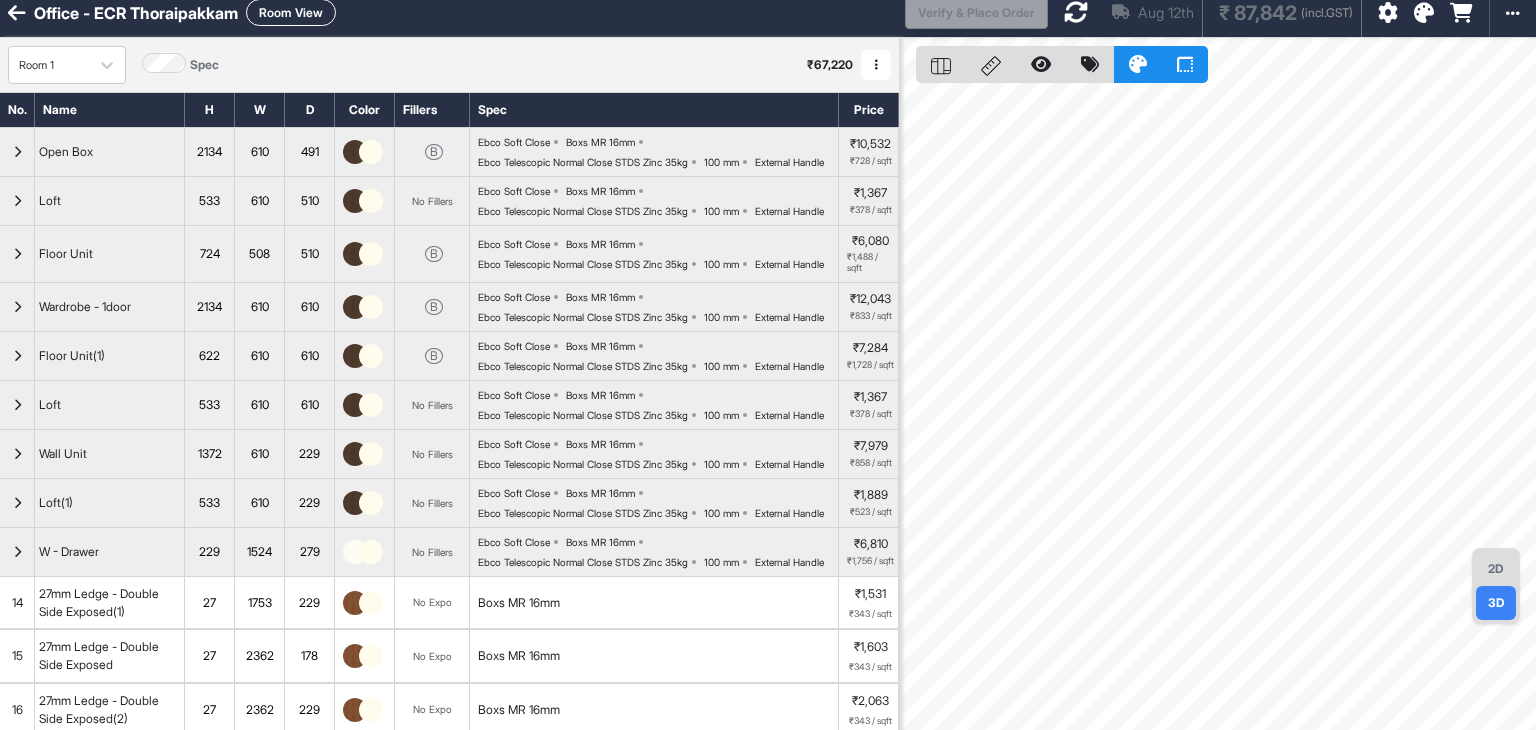scroll, scrollTop: 0, scrollLeft: 0, axis: both 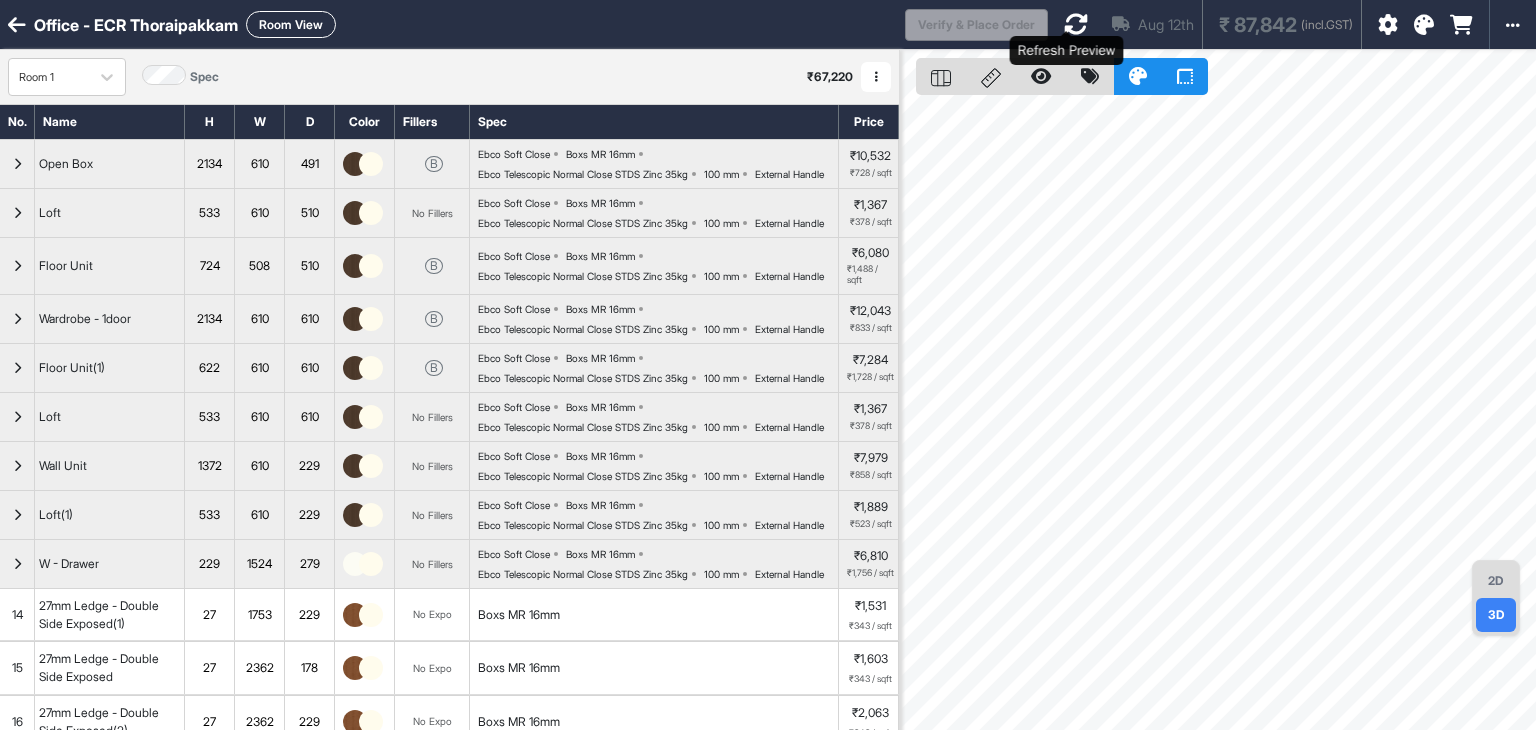 click at bounding box center (1076, 24) 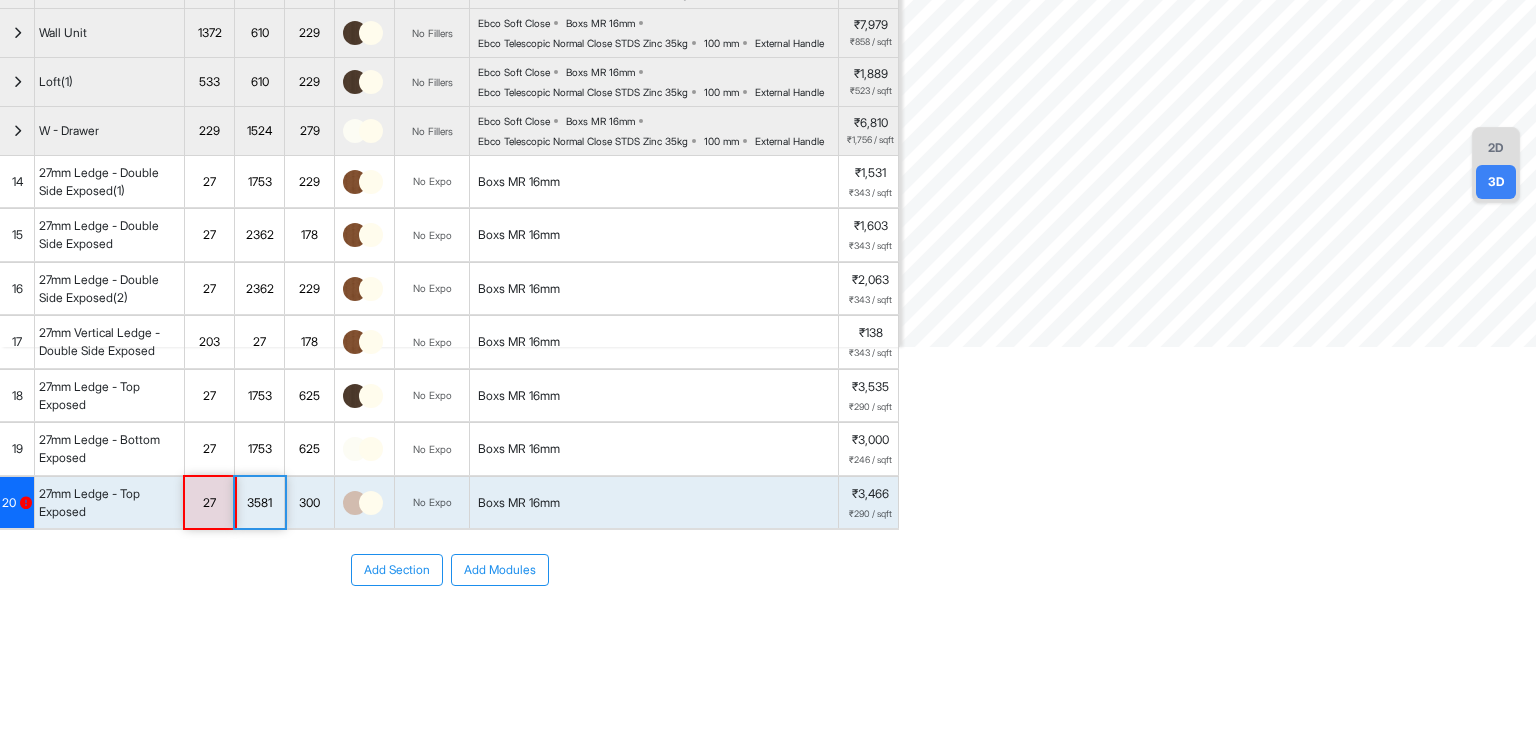 scroll, scrollTop: 600, scrollLeft: 0, axis: vertical 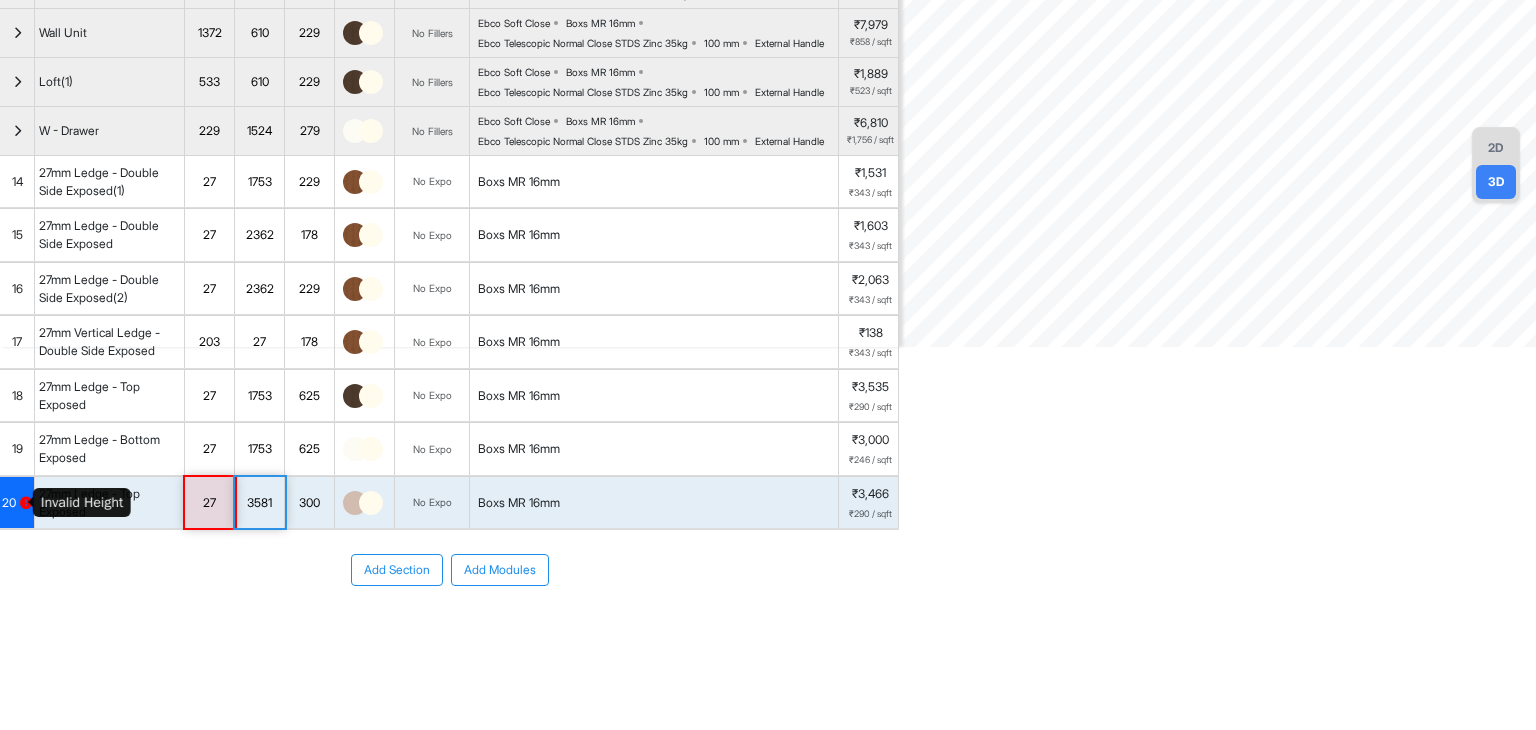click at bounding box center (26, 503) 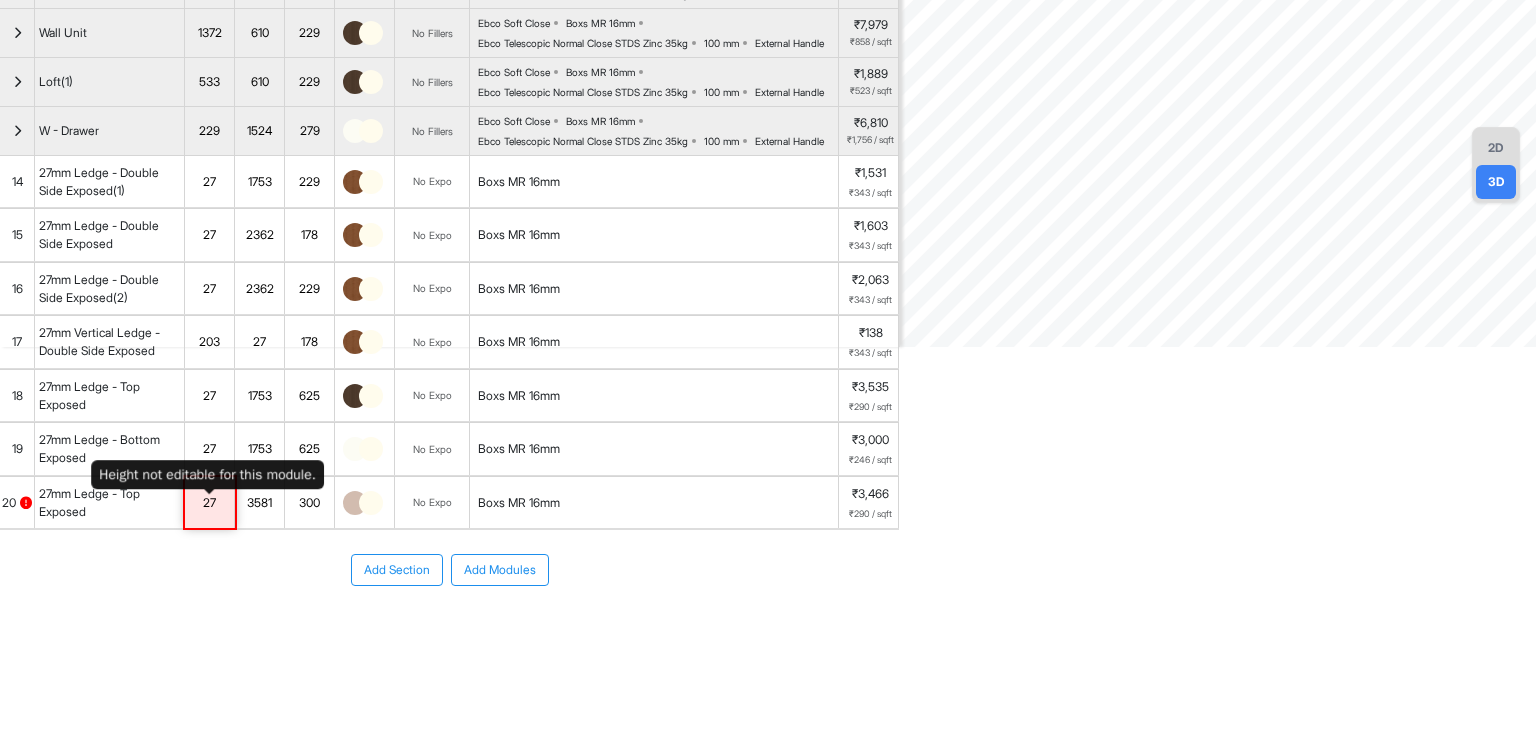 click on "27" at bounding box center [209, 503] 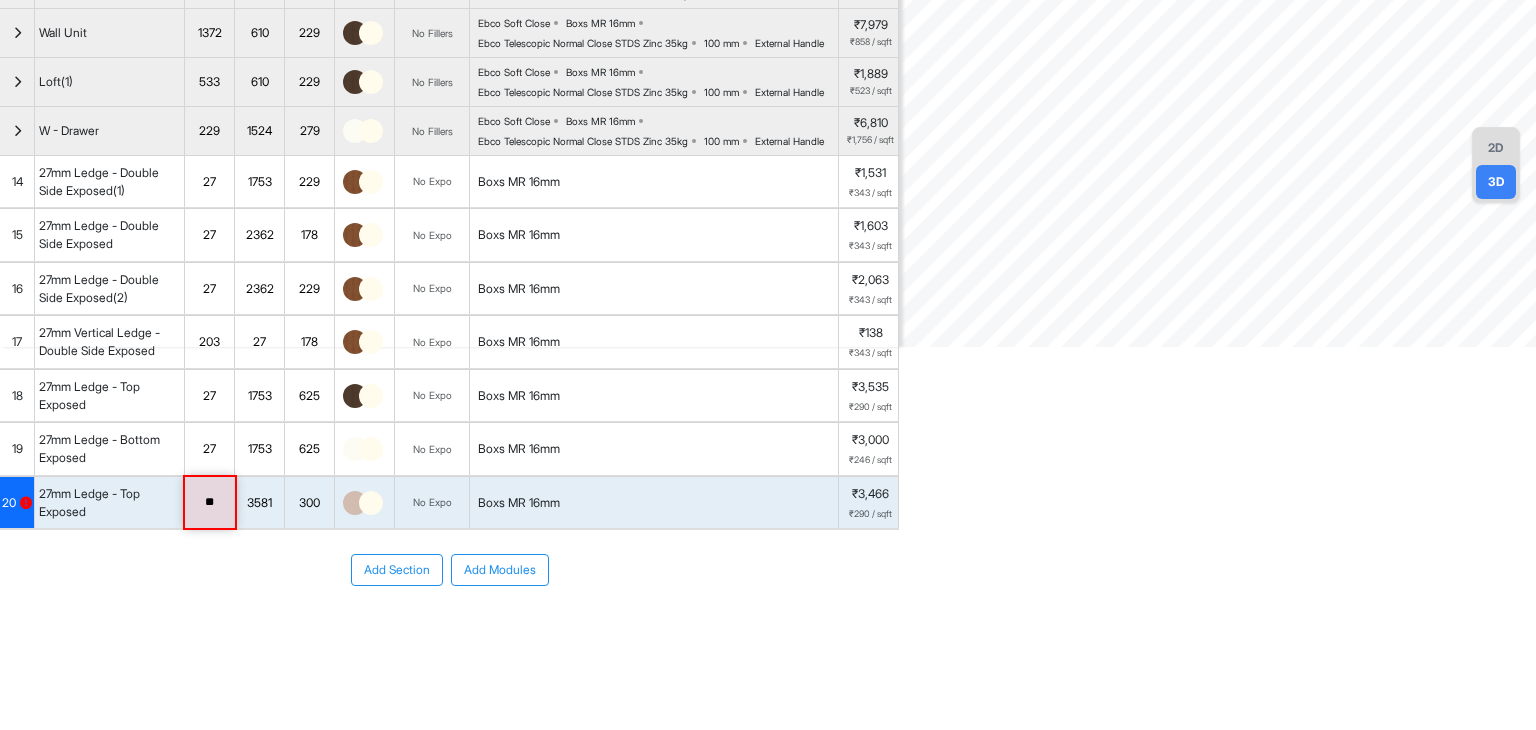 click on "Add Section Add Modules" at bounding box center [449, 630] 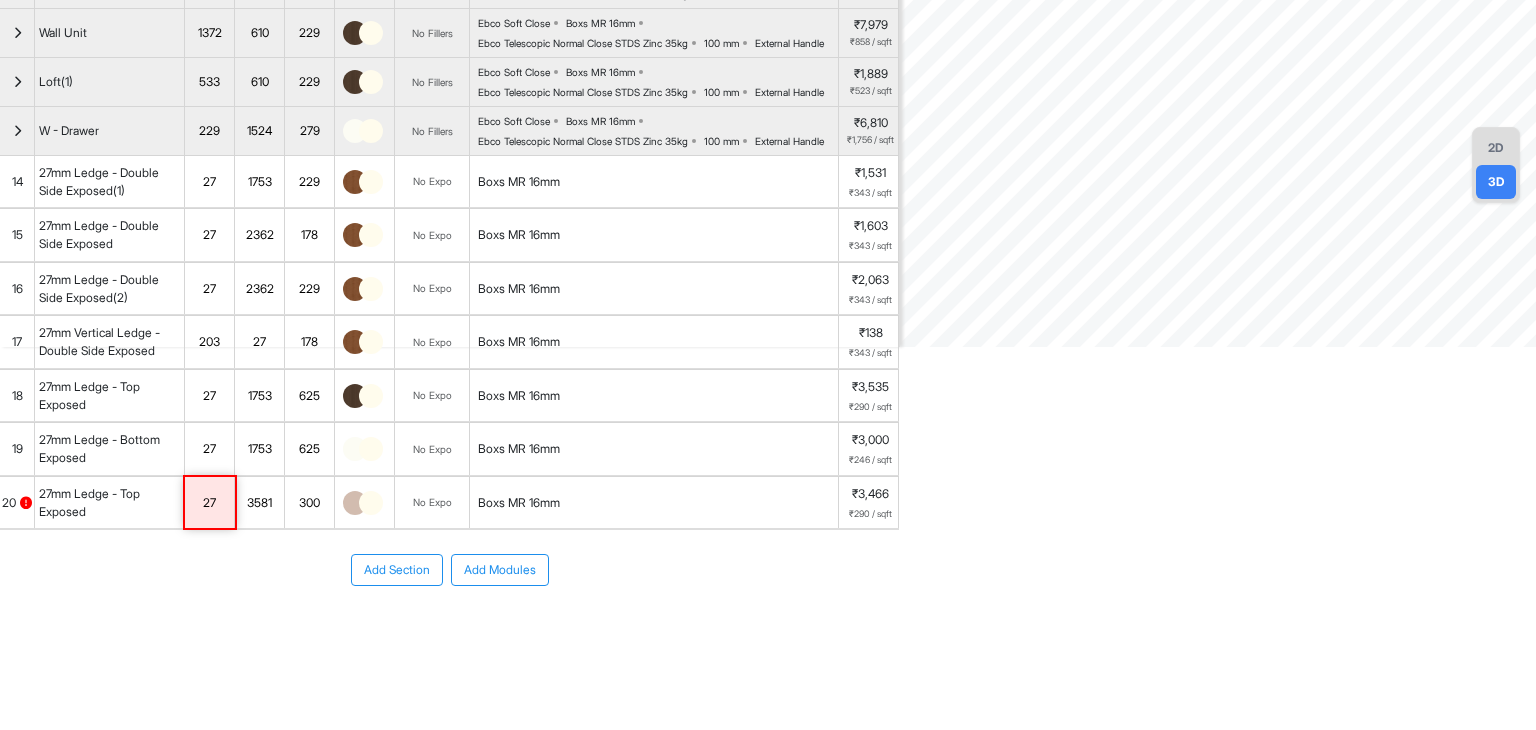 click on "19" at bounding box center (17, 449) 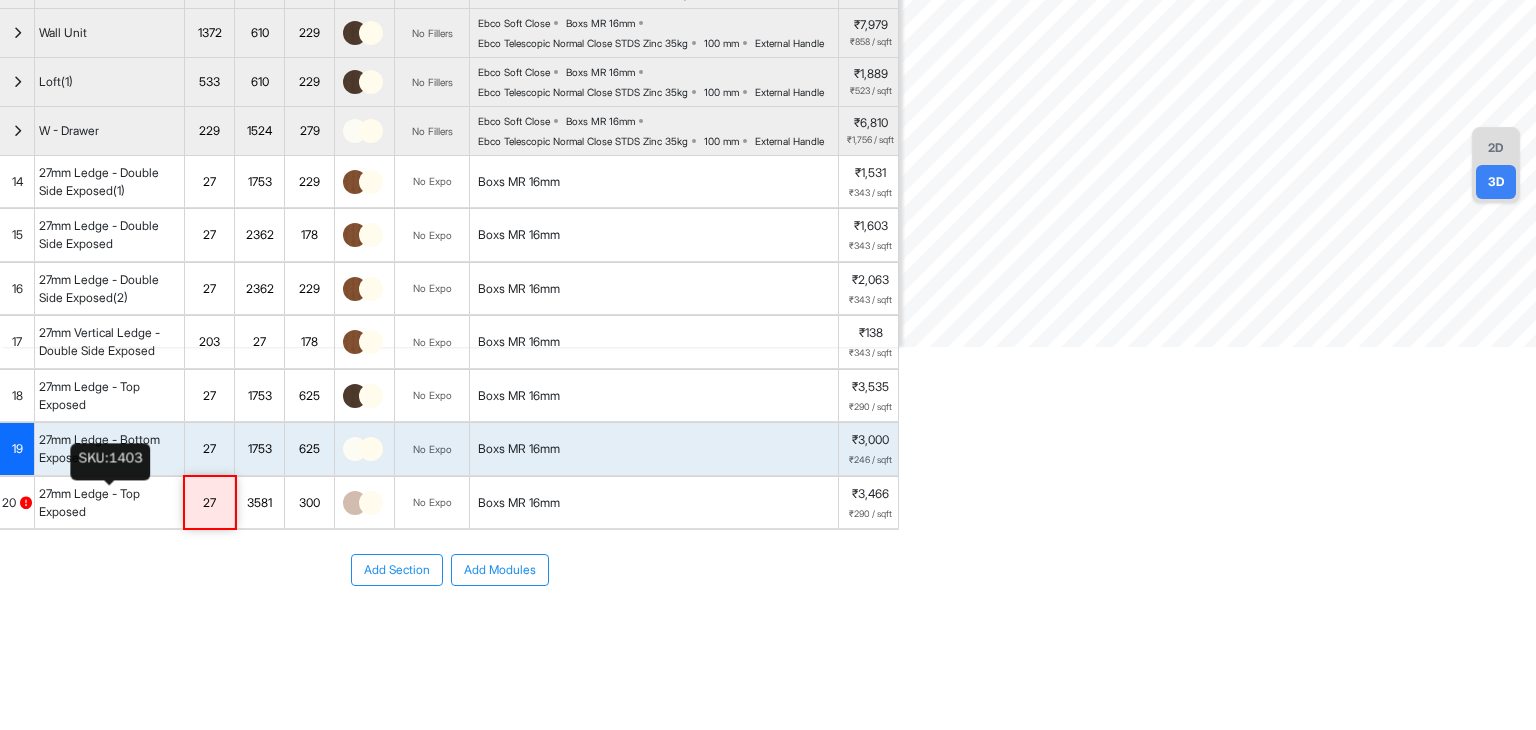 click on "27mm Ledge - Top Exposed" at bounding box center (109, 503) 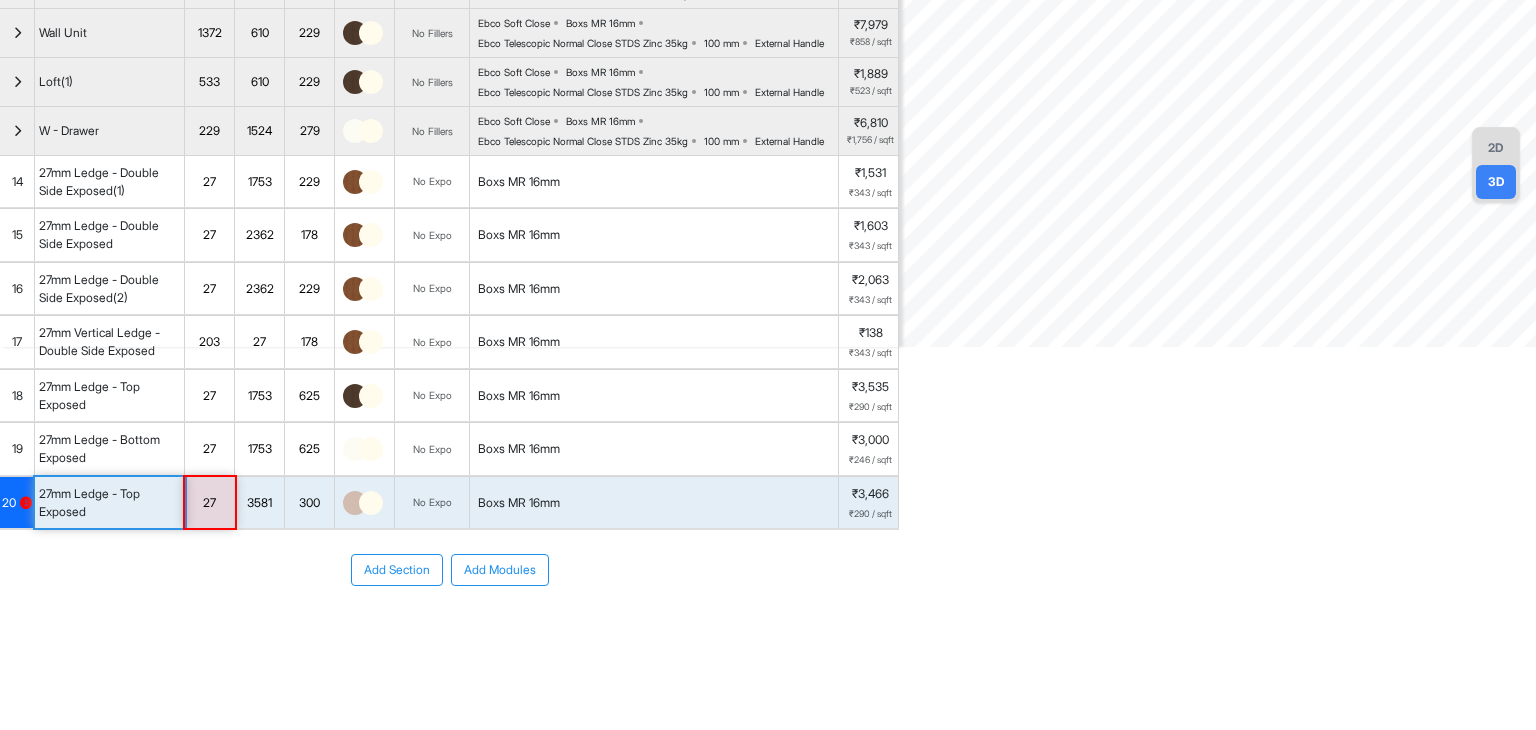 click at bounding box center (355, 503) 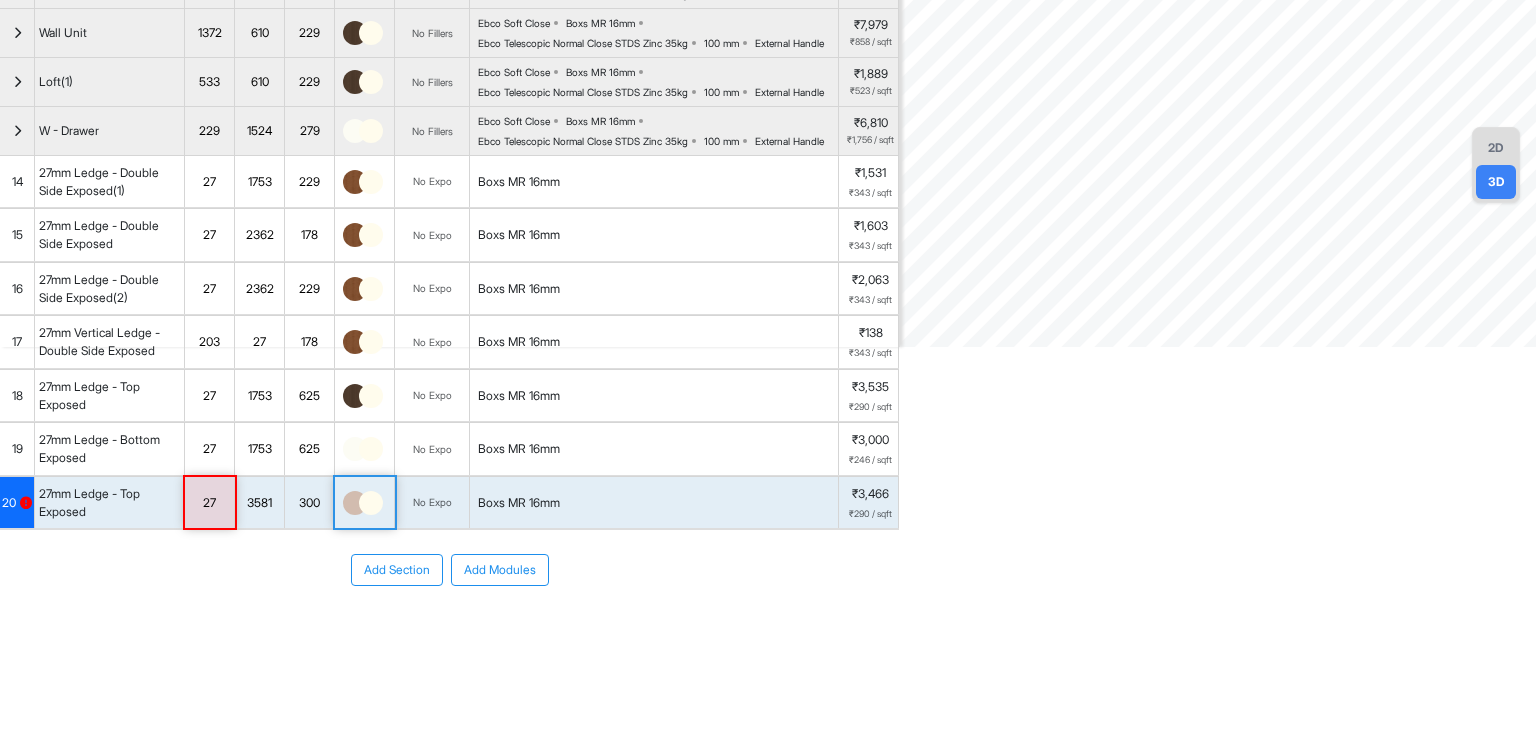 click at bounding box center [355, 503] 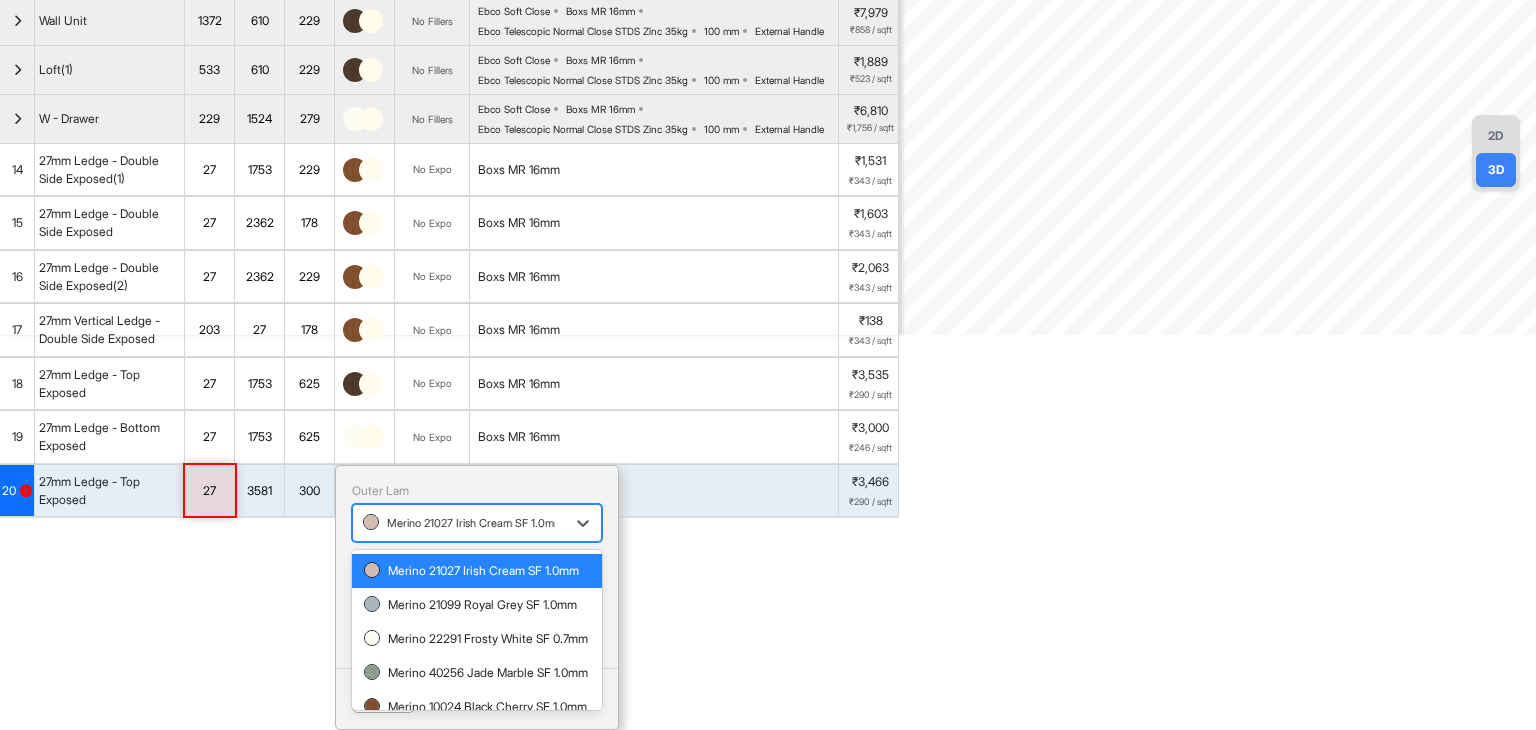click at bounding box center (459, 523) 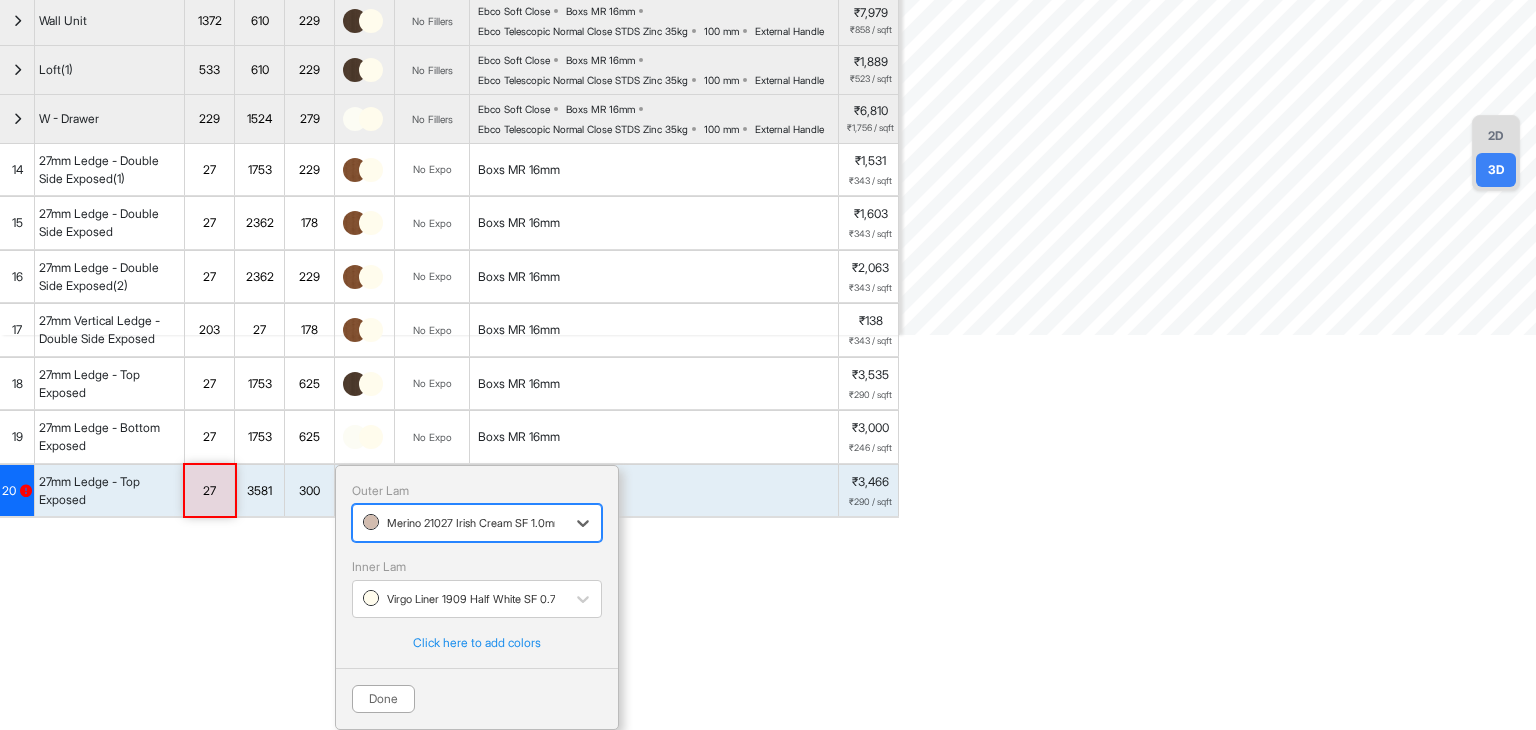 click at bounding box center [459, 523] 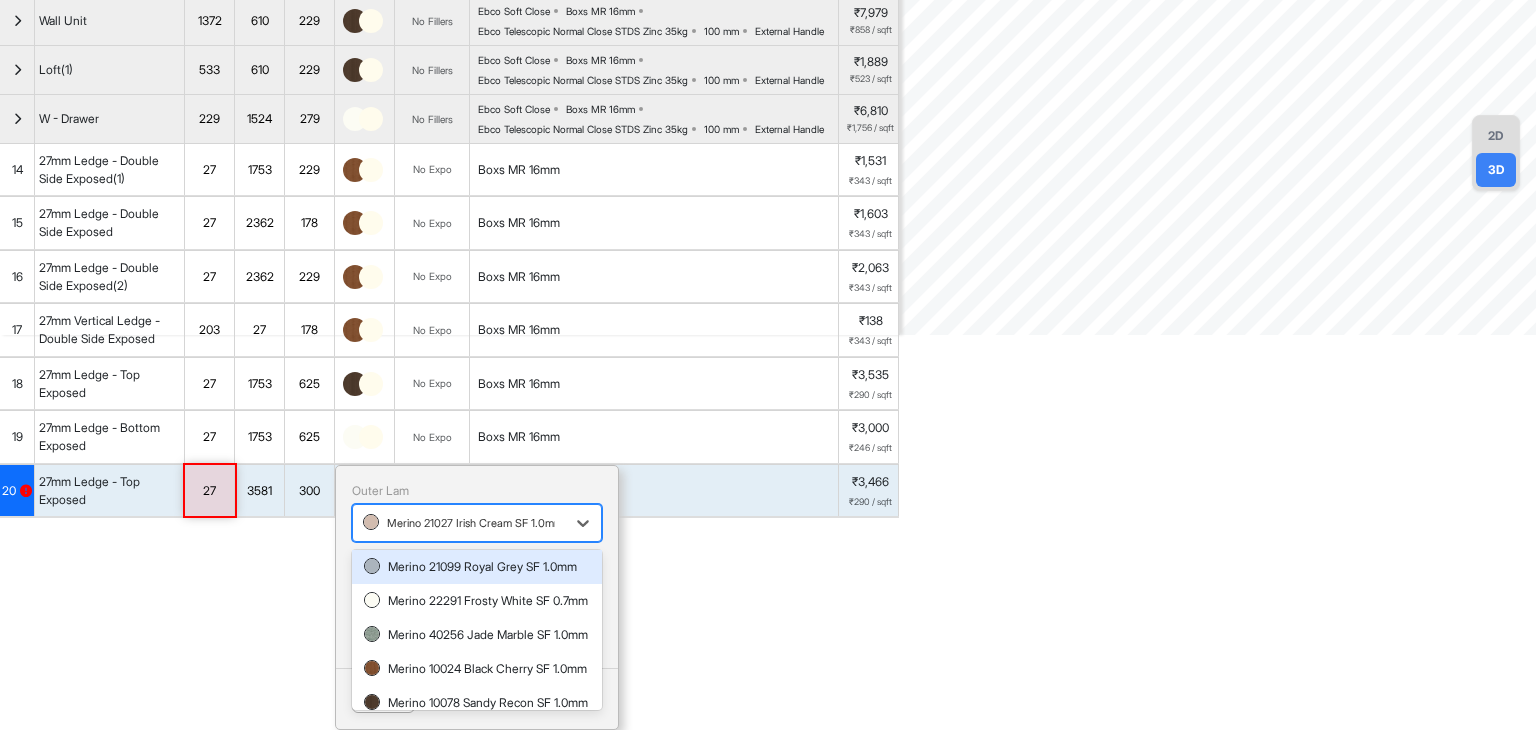 scroll, scrollTop: 141, scrollLeft: 0, axis: vertical 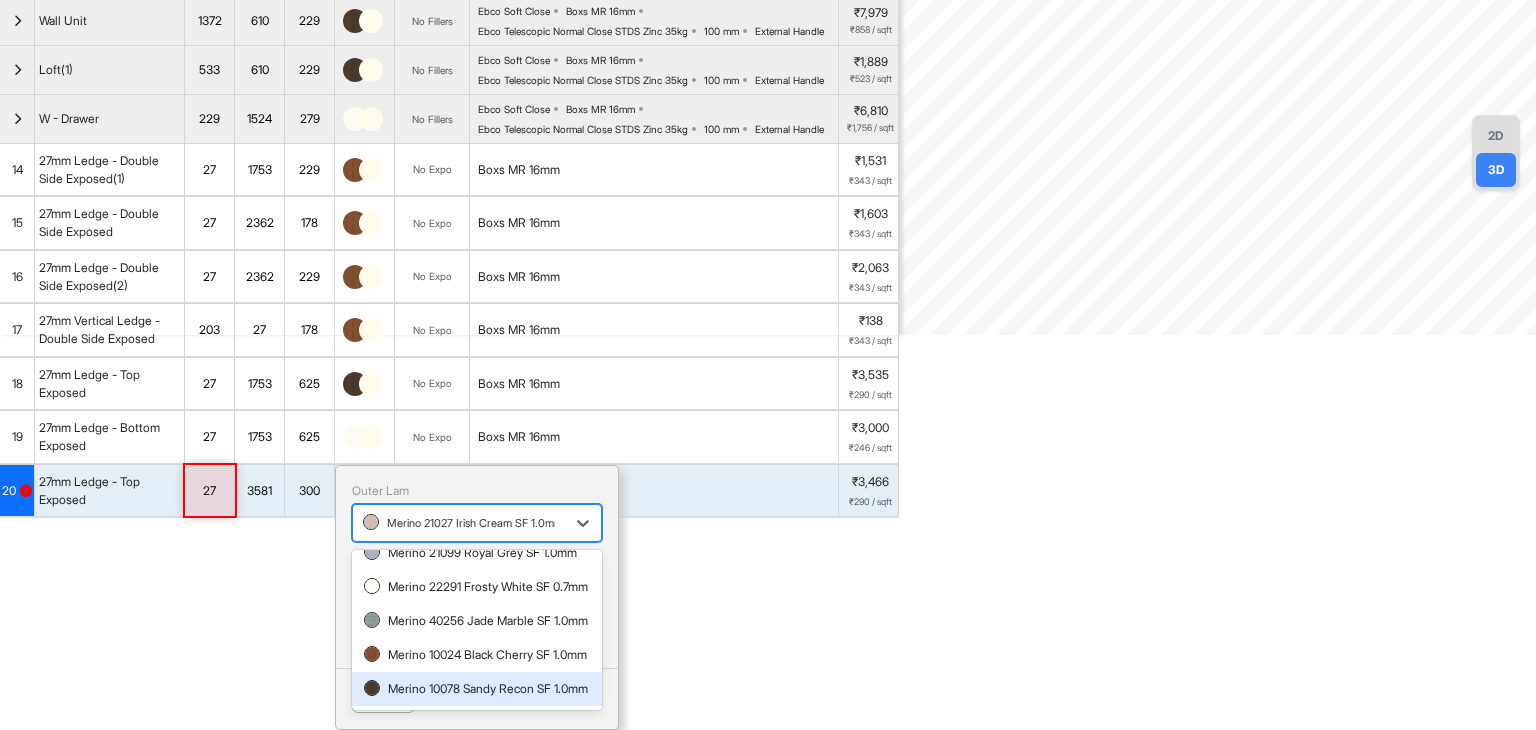 click on "Merino 10078 Sandy Recon SF 1.0mm" at bounding box center [477, 689] 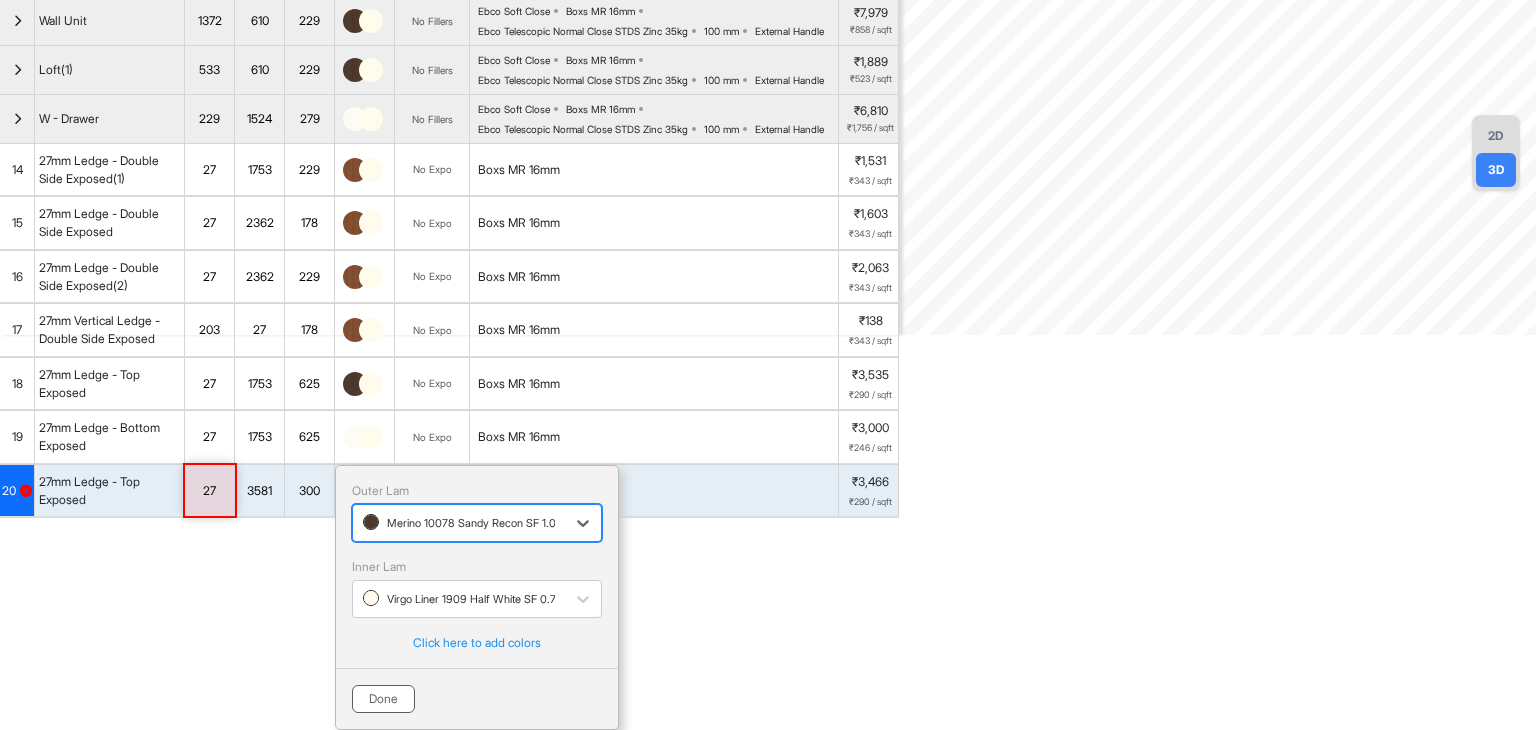 click on "Done" at bounding box center (383, 699) 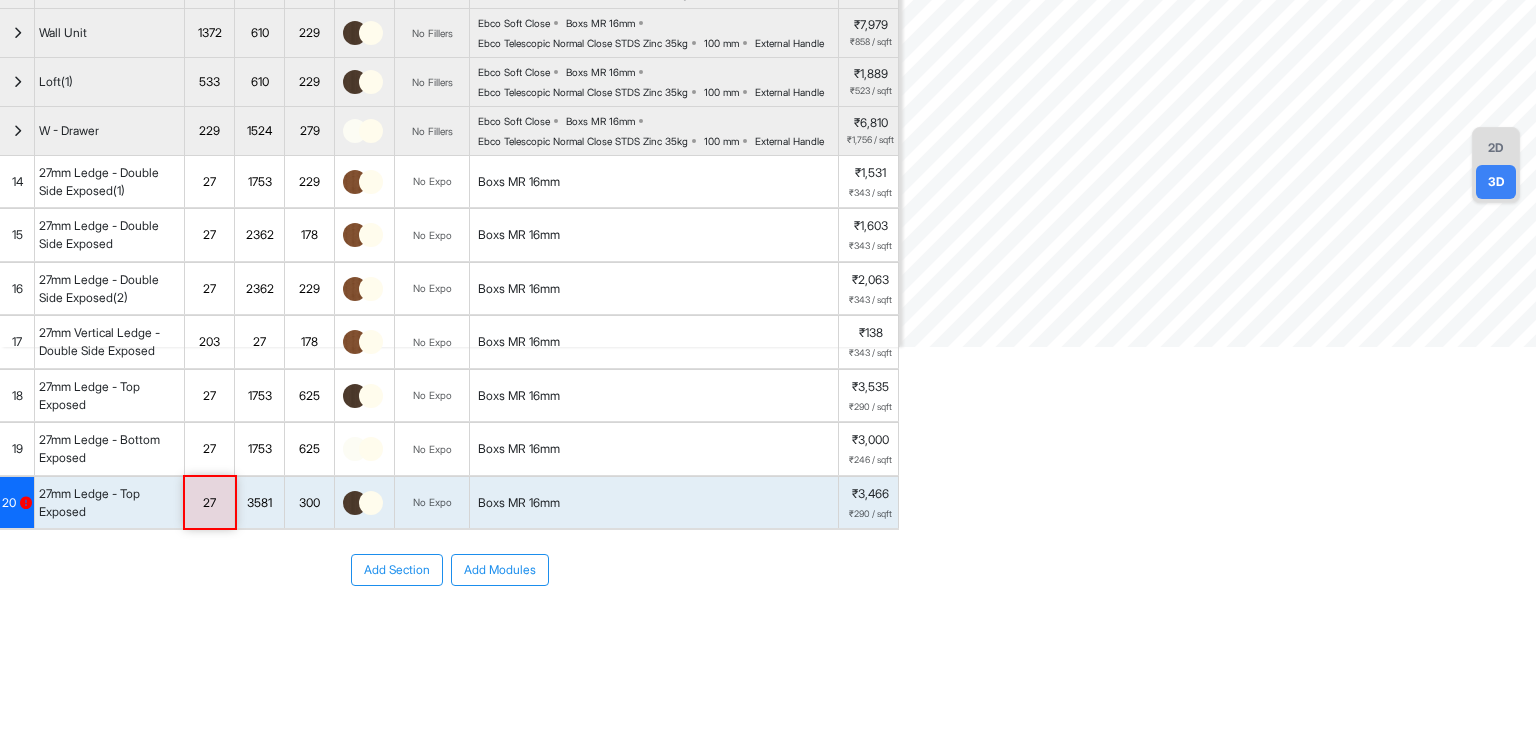 click on "Add Section Add Modules" at bounding box center (449, 630) 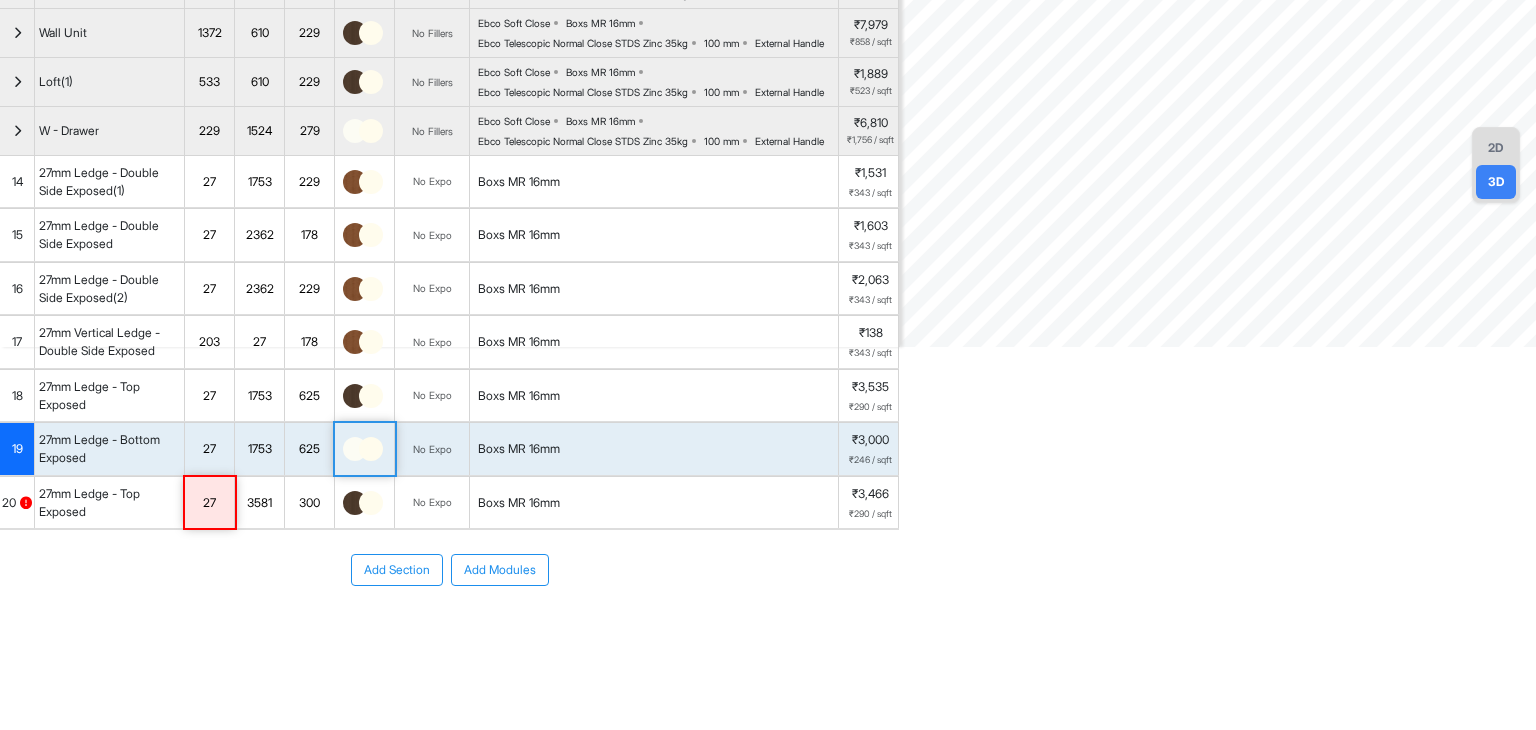 click at bounding box center (371, 449) 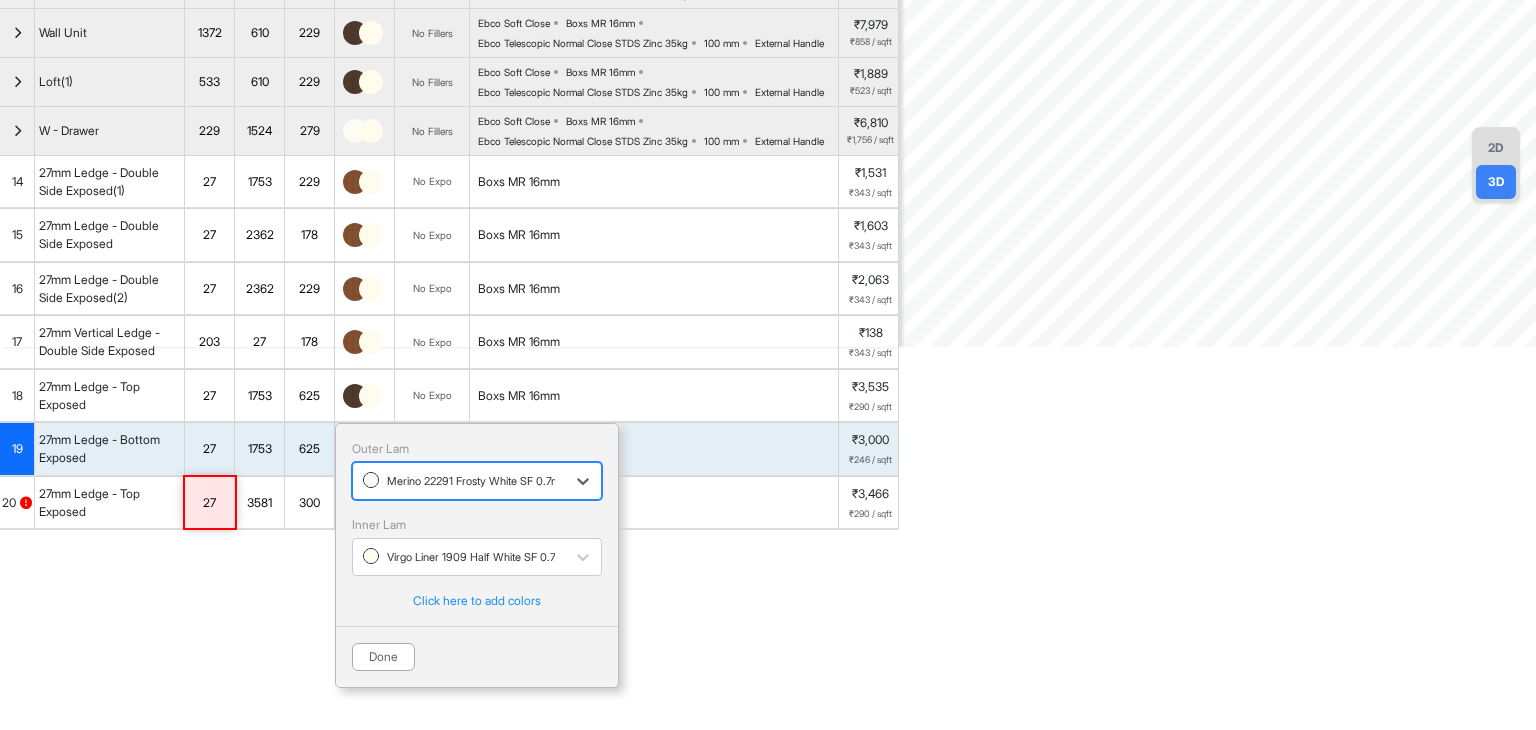 click on "Add Section Add Modules" at bounding box center [449, 630] 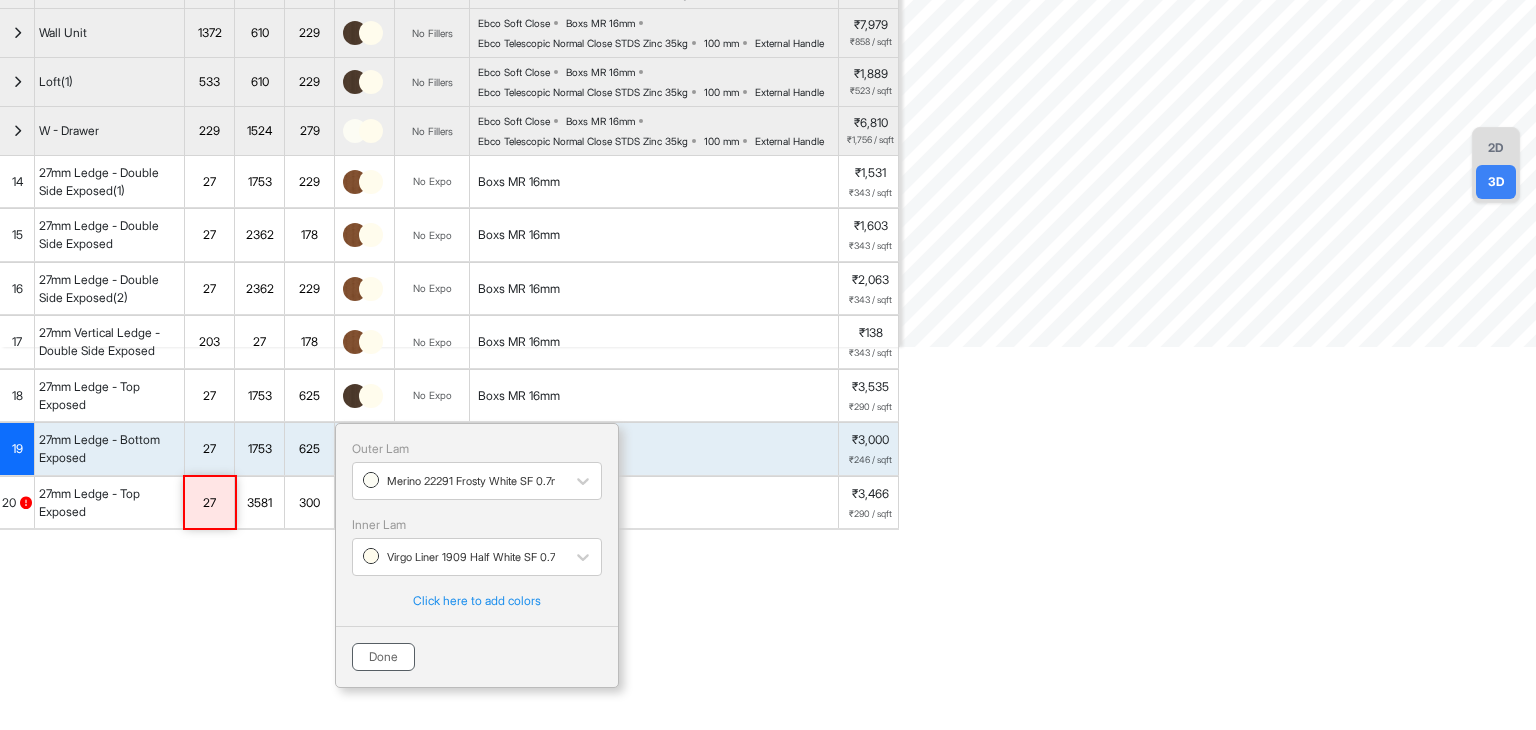 click on "Done" at bounding box center [383, 657] 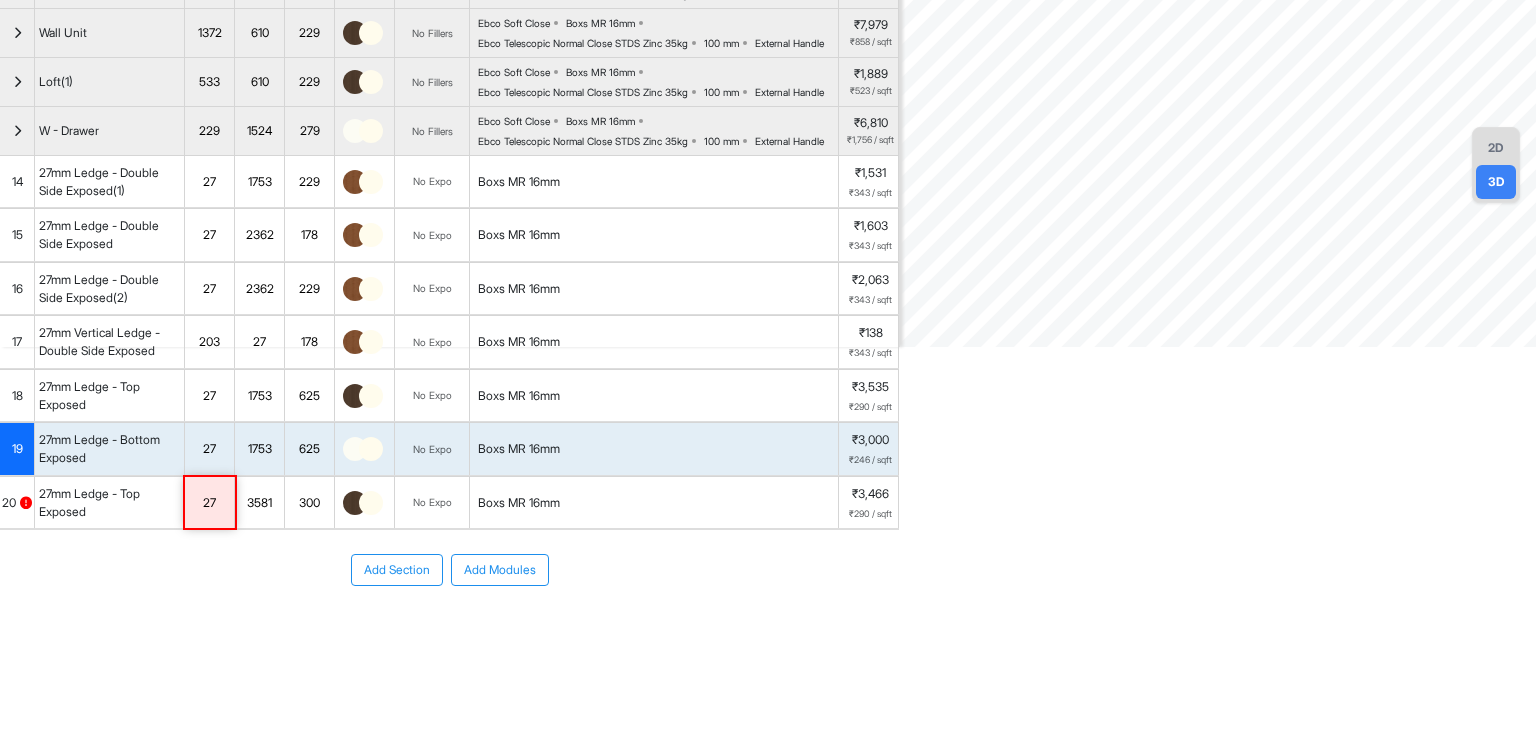 click on "19" at bounding box center (17, 449) 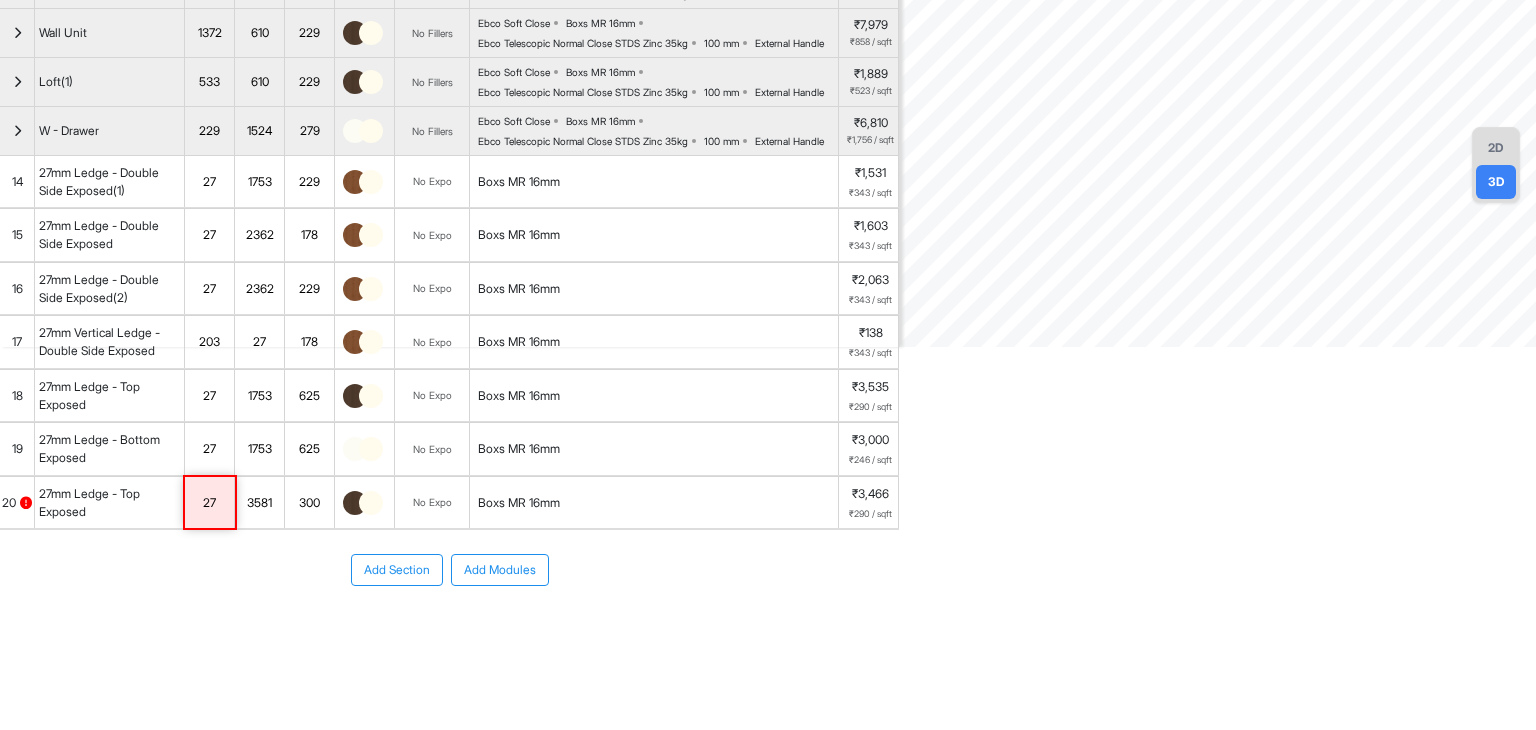 click on "19" at bounding box center (17, 449) 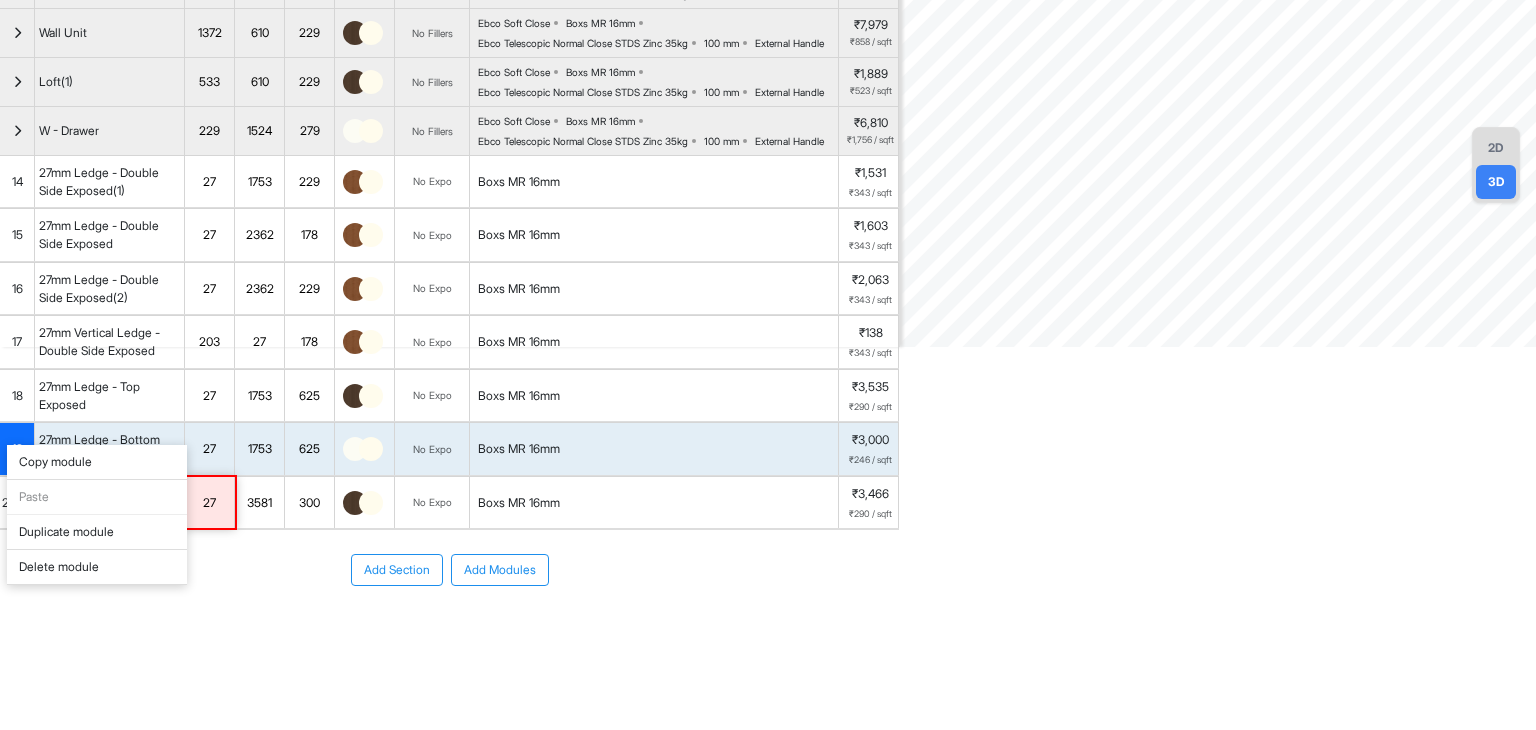 click on "Copy module" at bounding box center [97, 462] 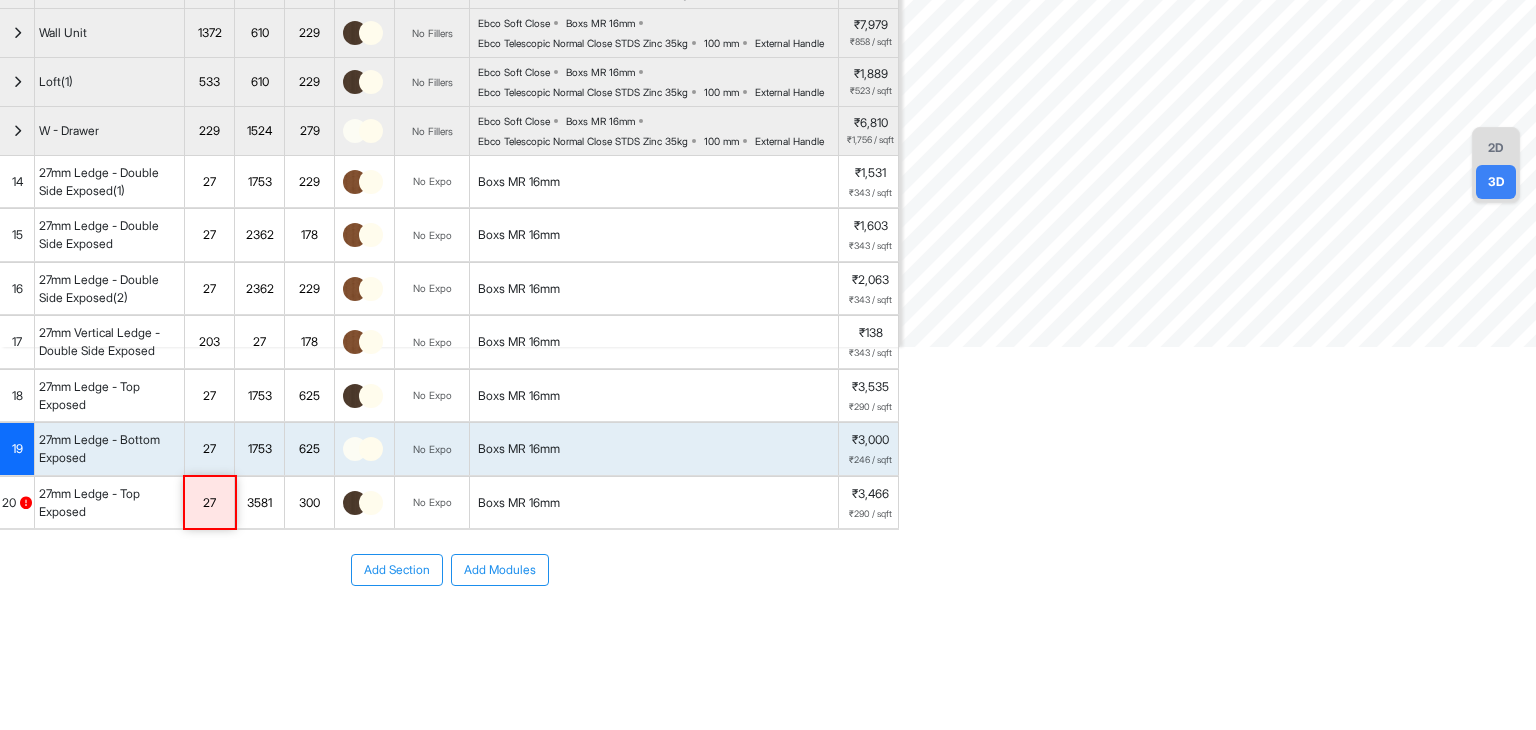click on "Add Section Add Modules" at bounding box center (449, 630) 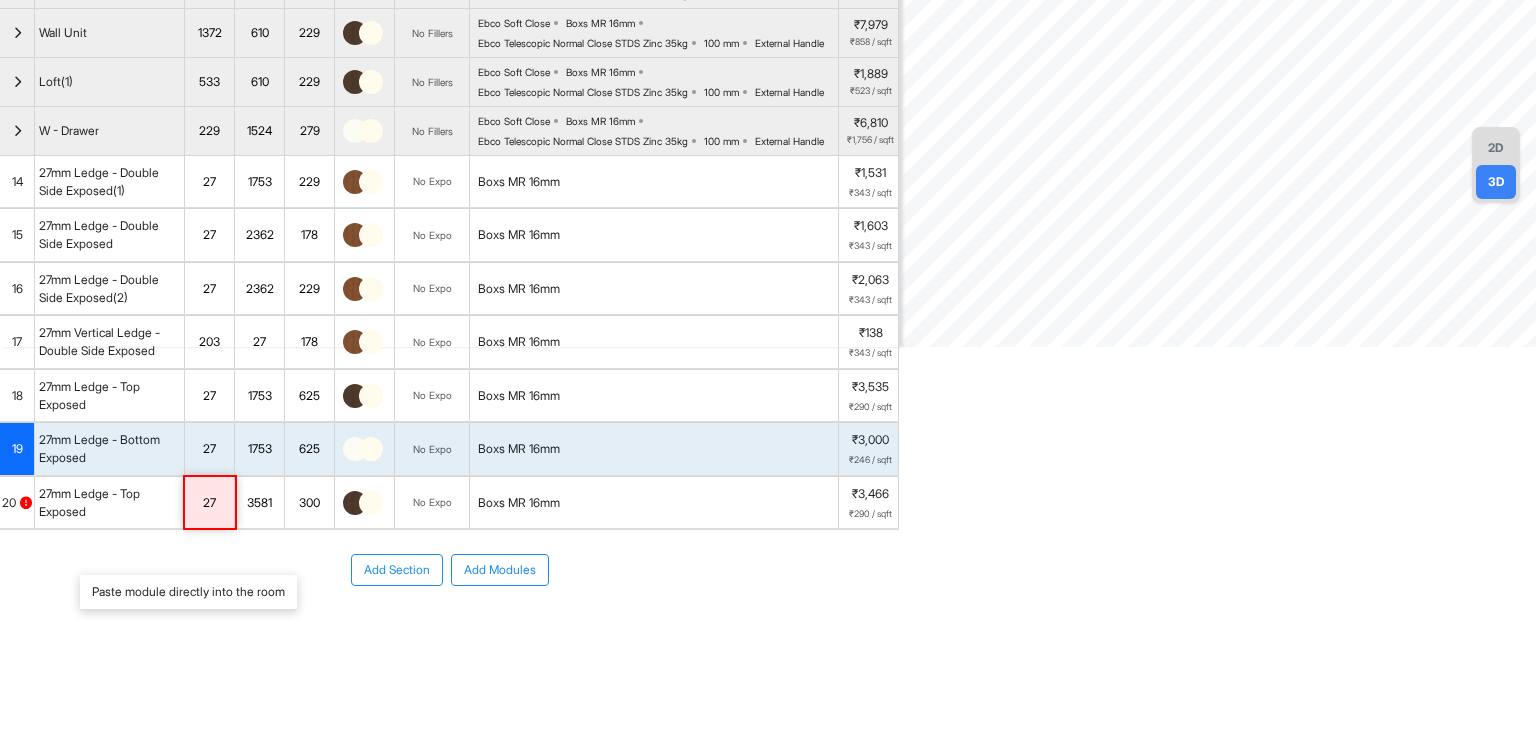 click on "Paste module directly into the room" at bounding box center [188, 592] 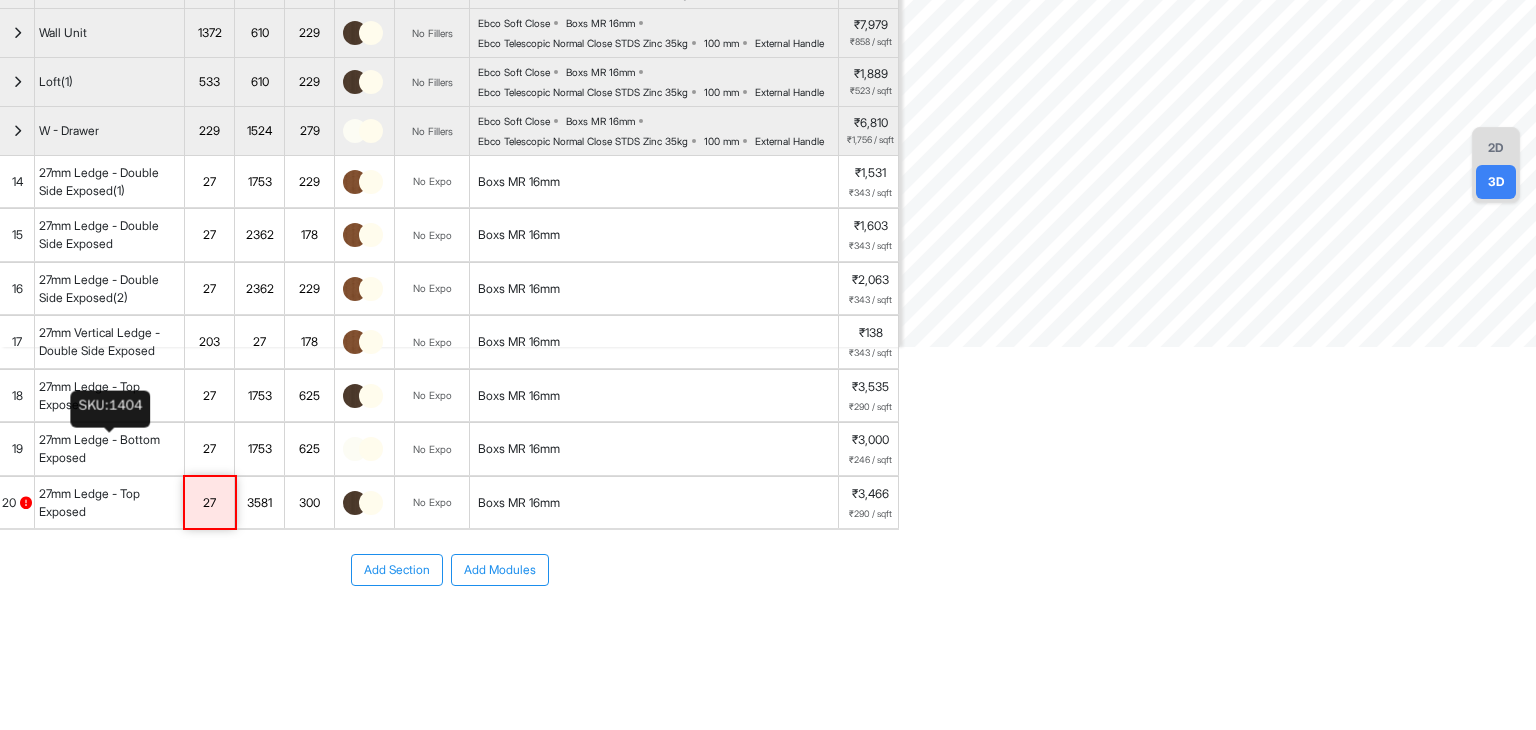 click on "27mm Ledge - Bottom Exposed" at bounding box center [109, 449] 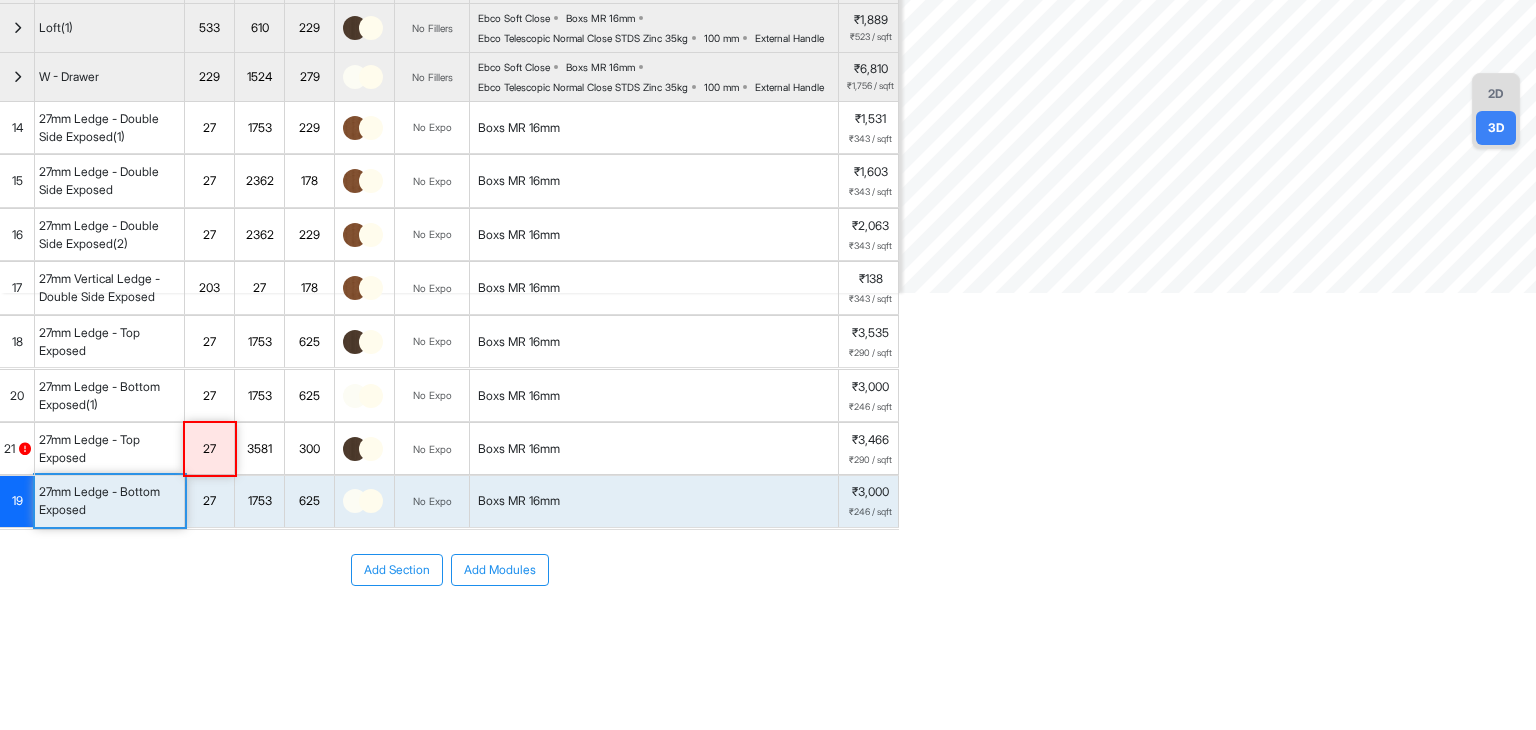 drag, startPoint x: 7, startPoint y: 442, endPoint x: 11, endPoint y: 565, distance: 123.065025 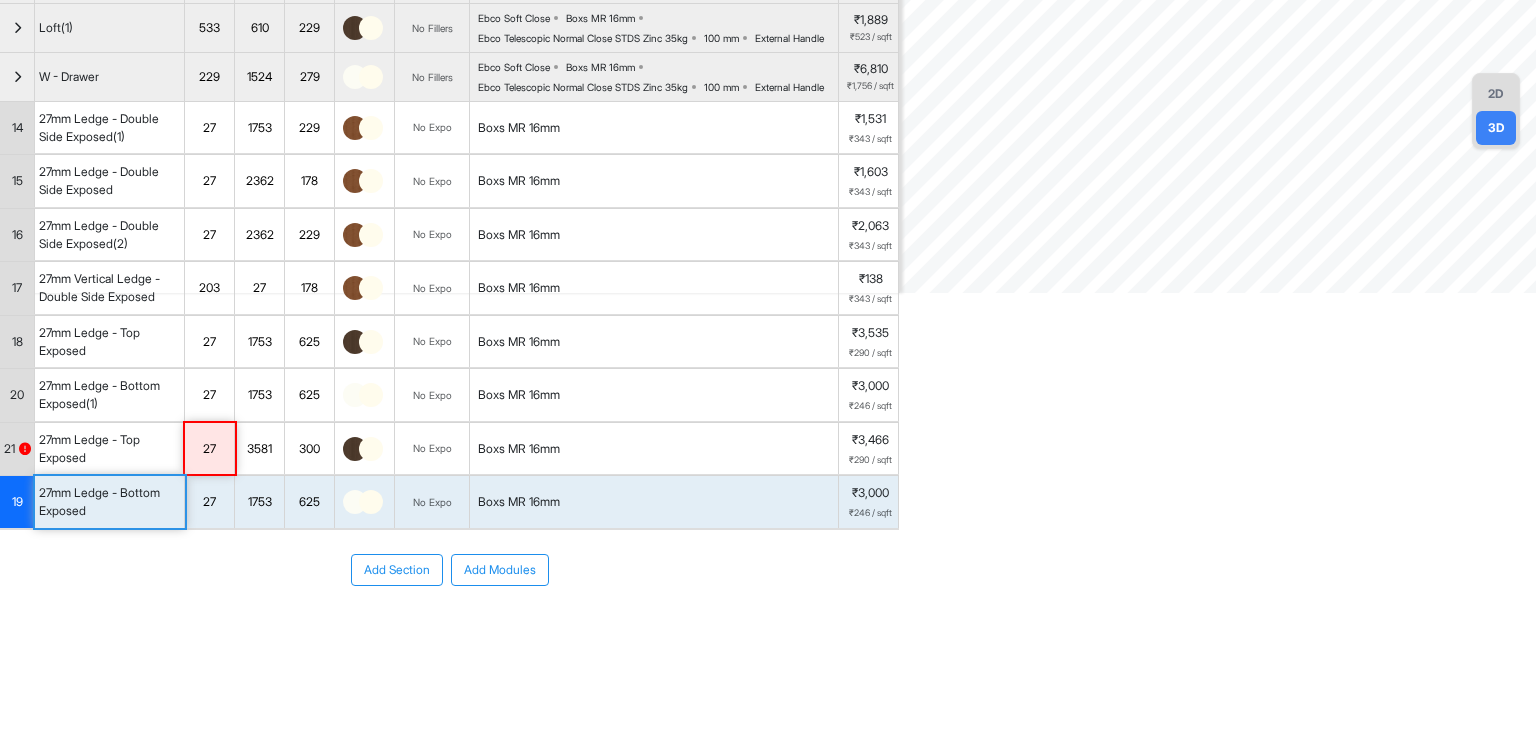 click on "Add Section Add Modules" at bounding box center [449, 630] 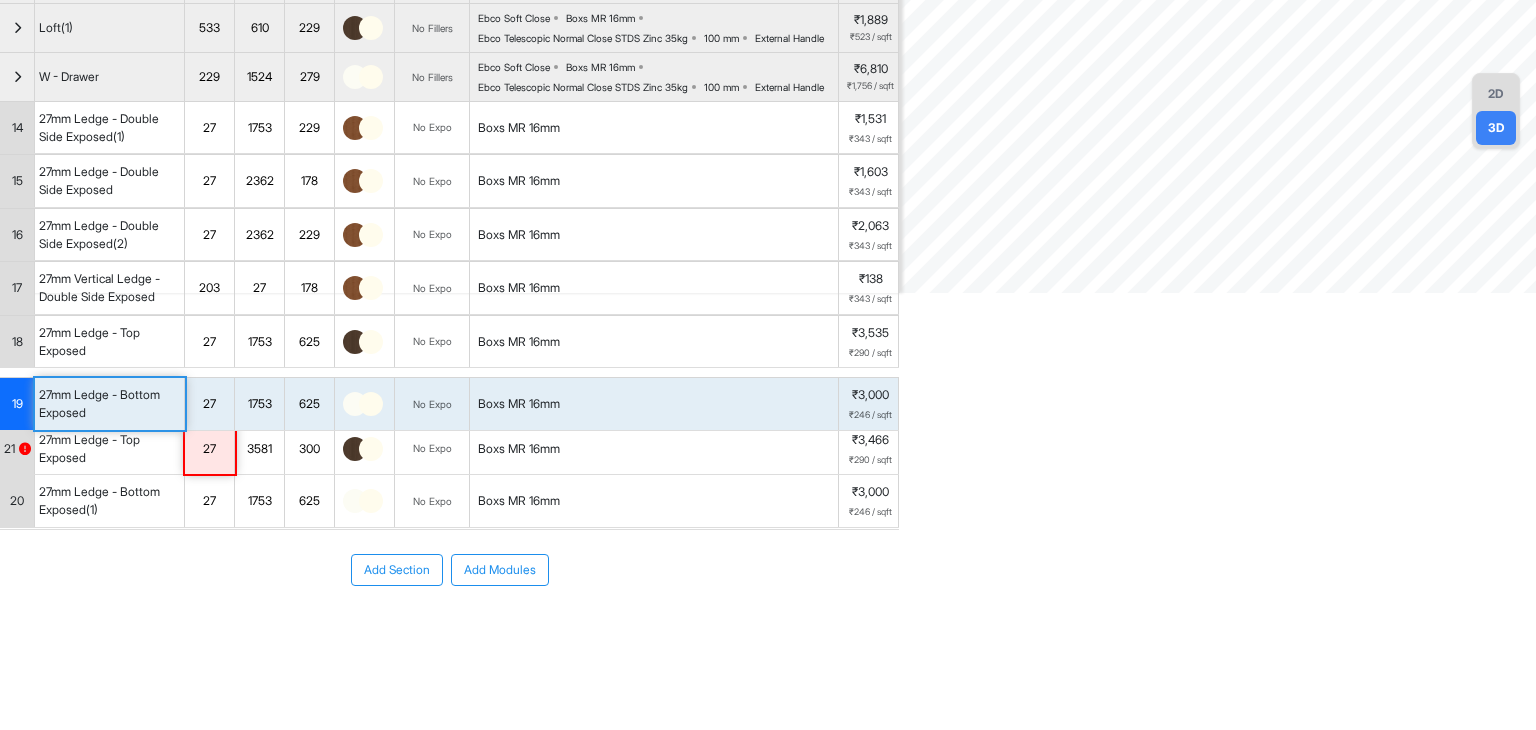 drag, startPoint x: 16, startPoint y: 553, endPoint x: 15, endPoint y: 454, distance: 99.00505 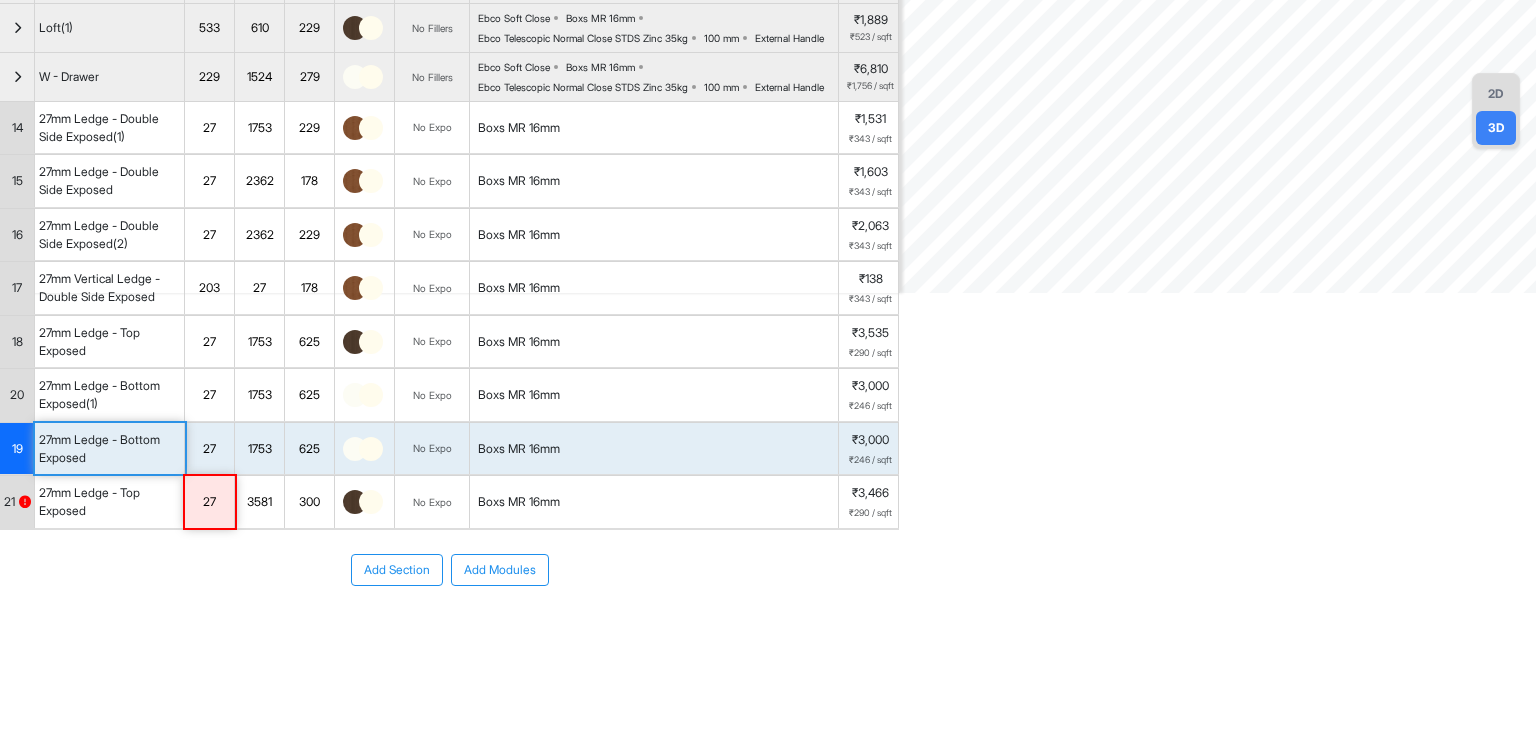 click on "20" at bounding box center [17, 395] 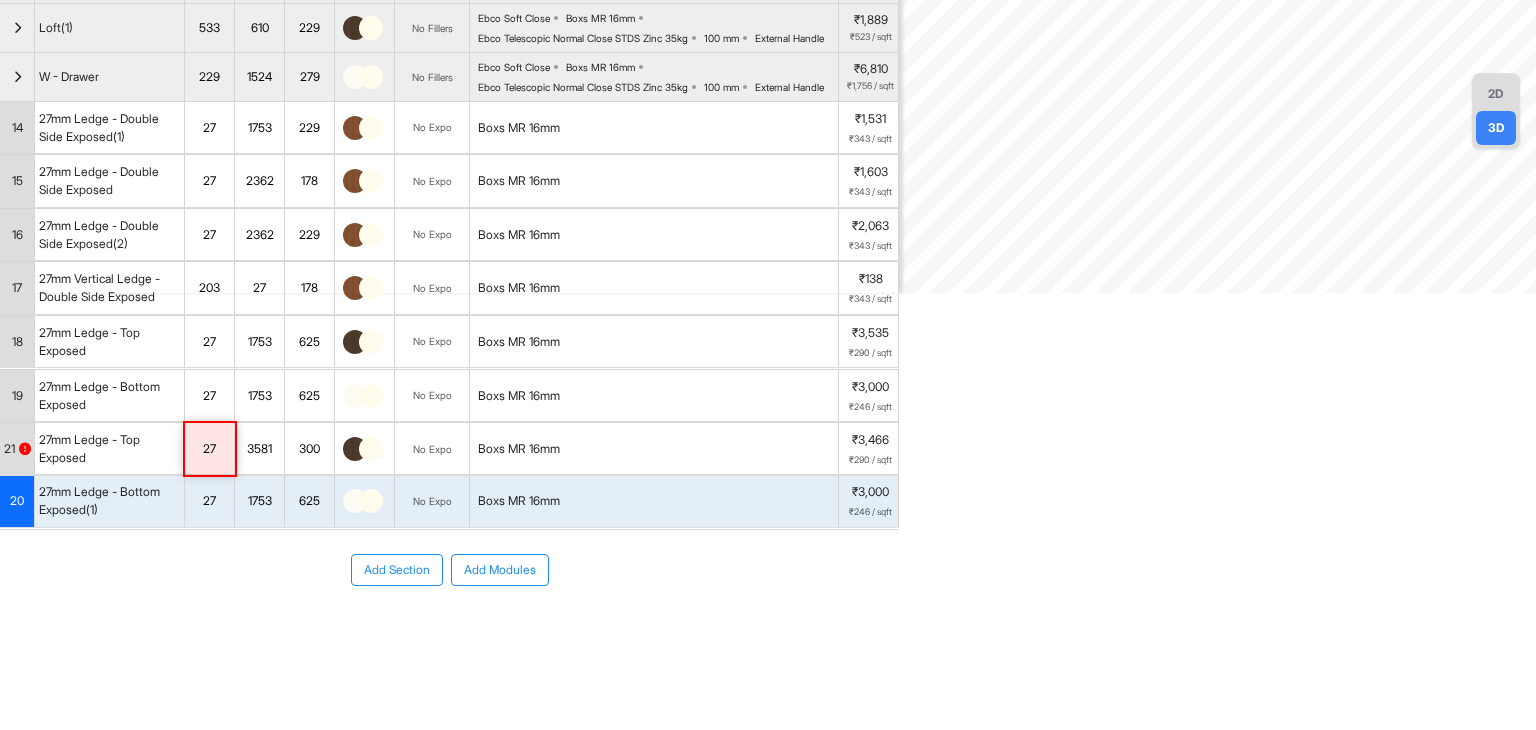 drag, startPoint x: 7, startPoint y: 445, endPoint x: 37, endPoint y: 581, distance: 139.26952 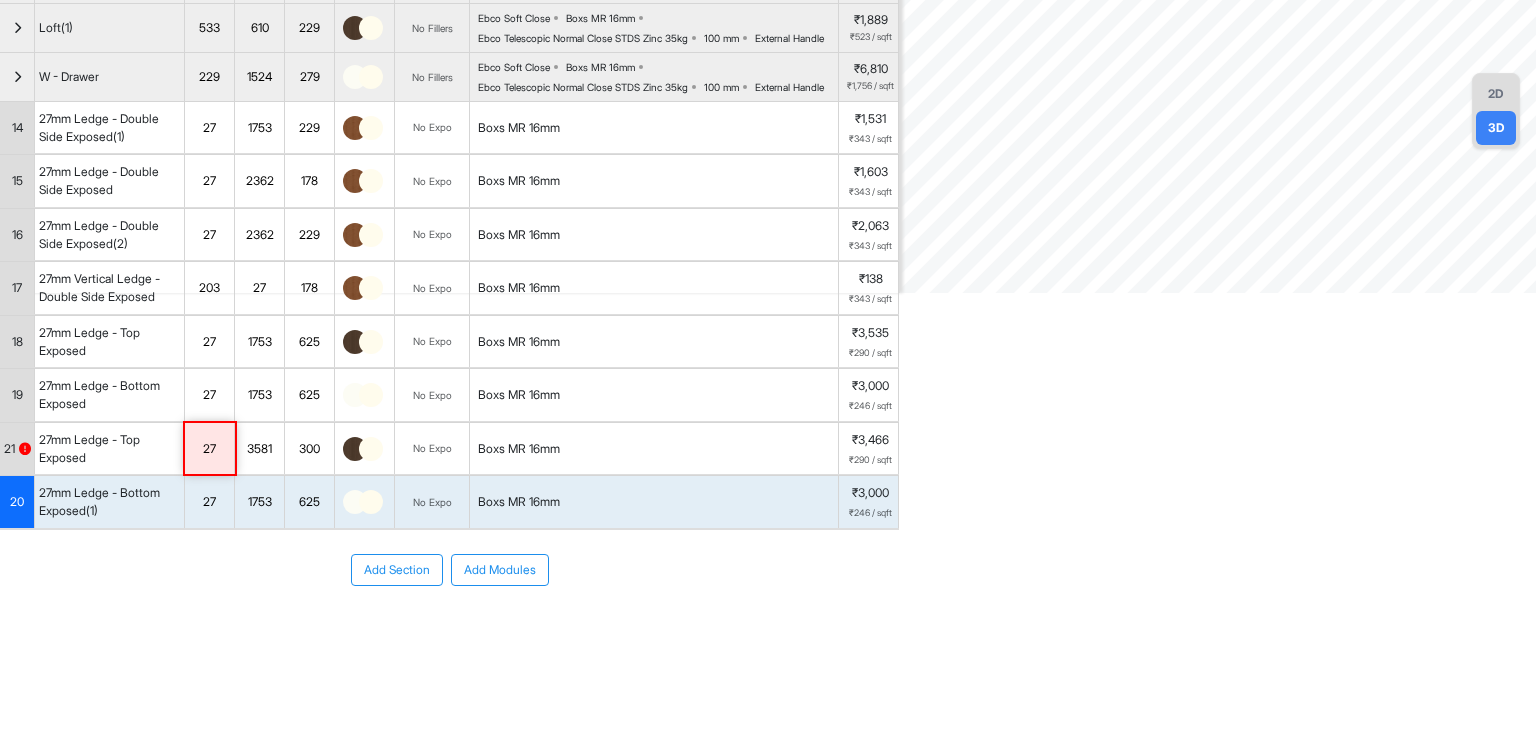 click on "Add Section Add Modules" at bounding box center (449, 570) 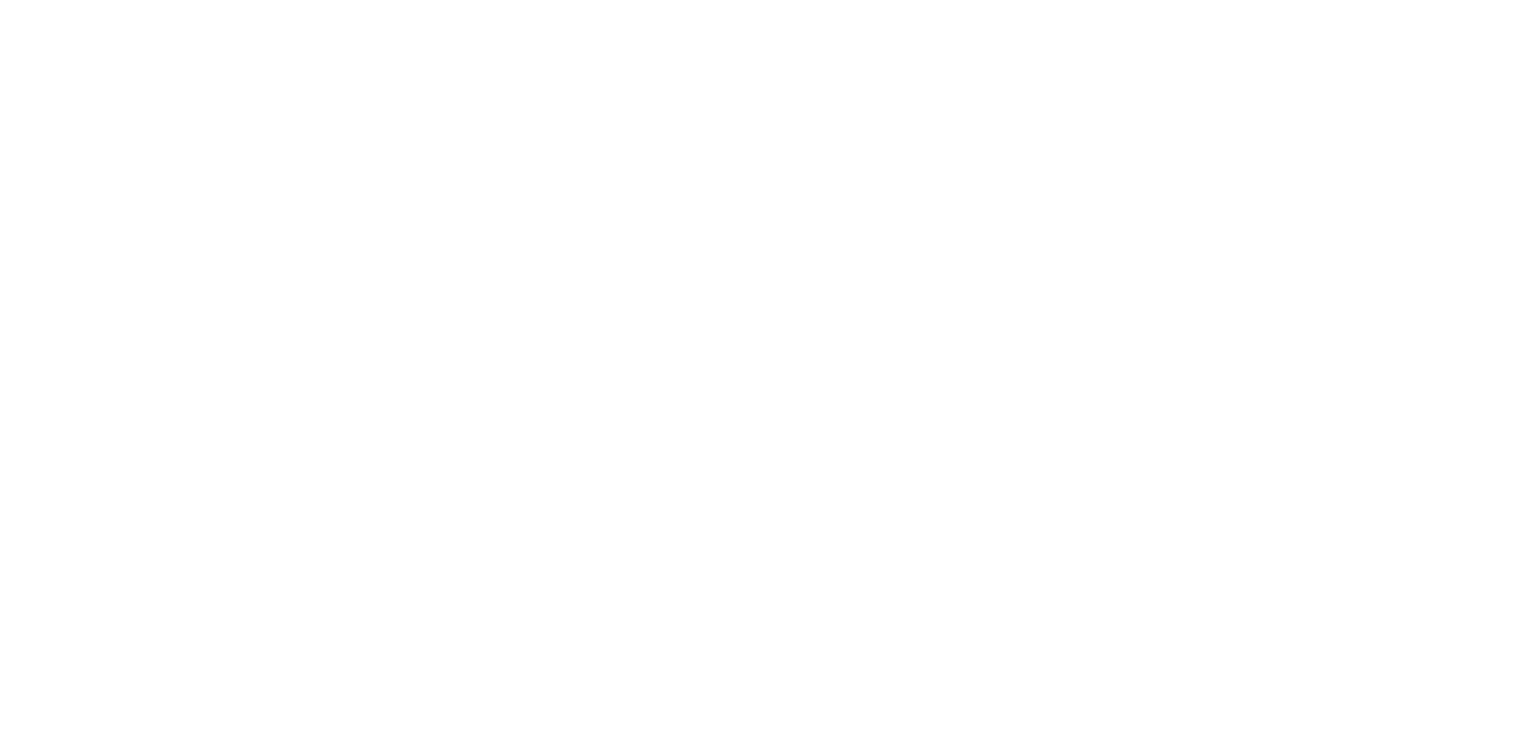 scroll, scrollTop: 0, scrollLeft: 0, axis: both 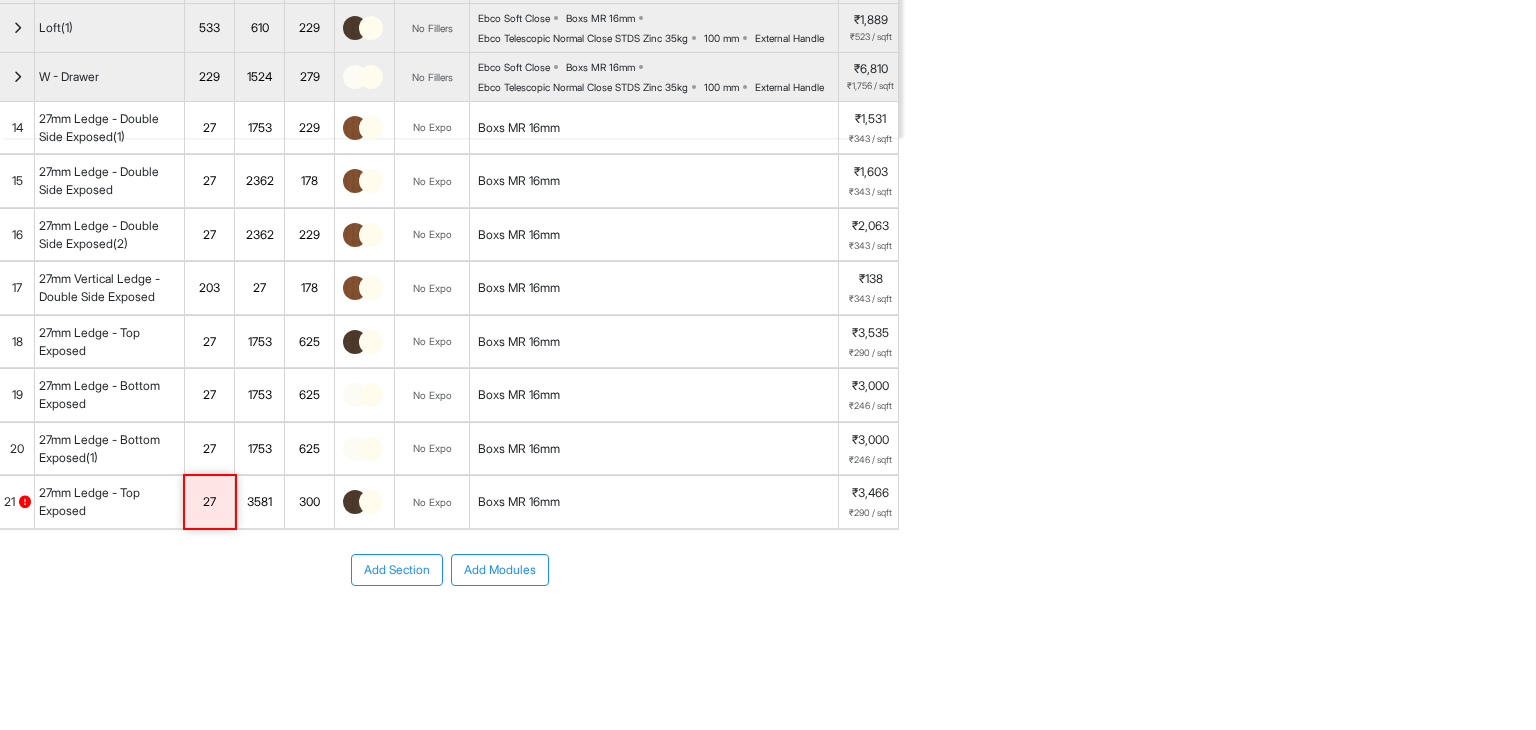 click on "Add Section Add Modules" at bounding box center (449, 630) 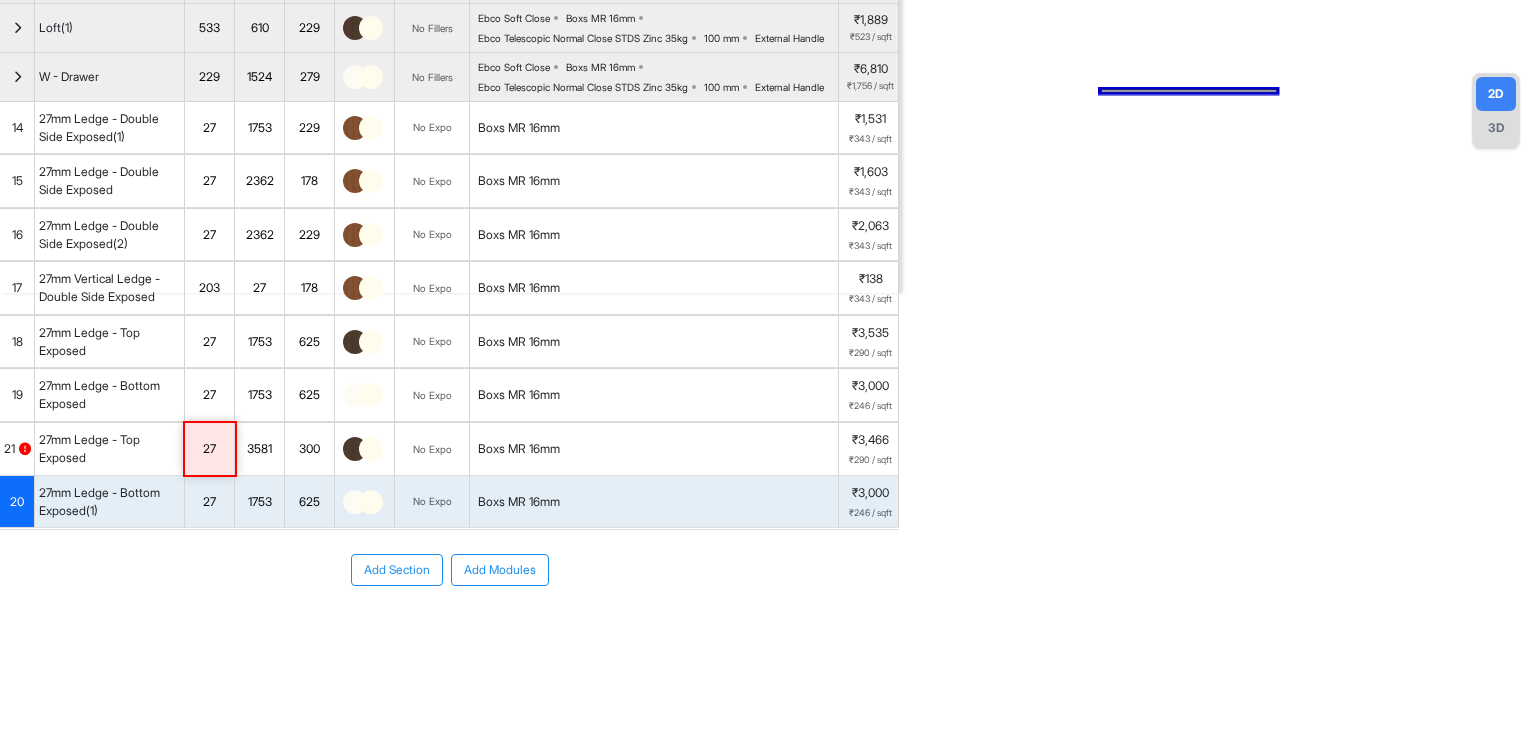 drag, startPoint x: 14, startPoint y: 440, endPoint x: 0, endPoint y: 557, distance: 117.83463 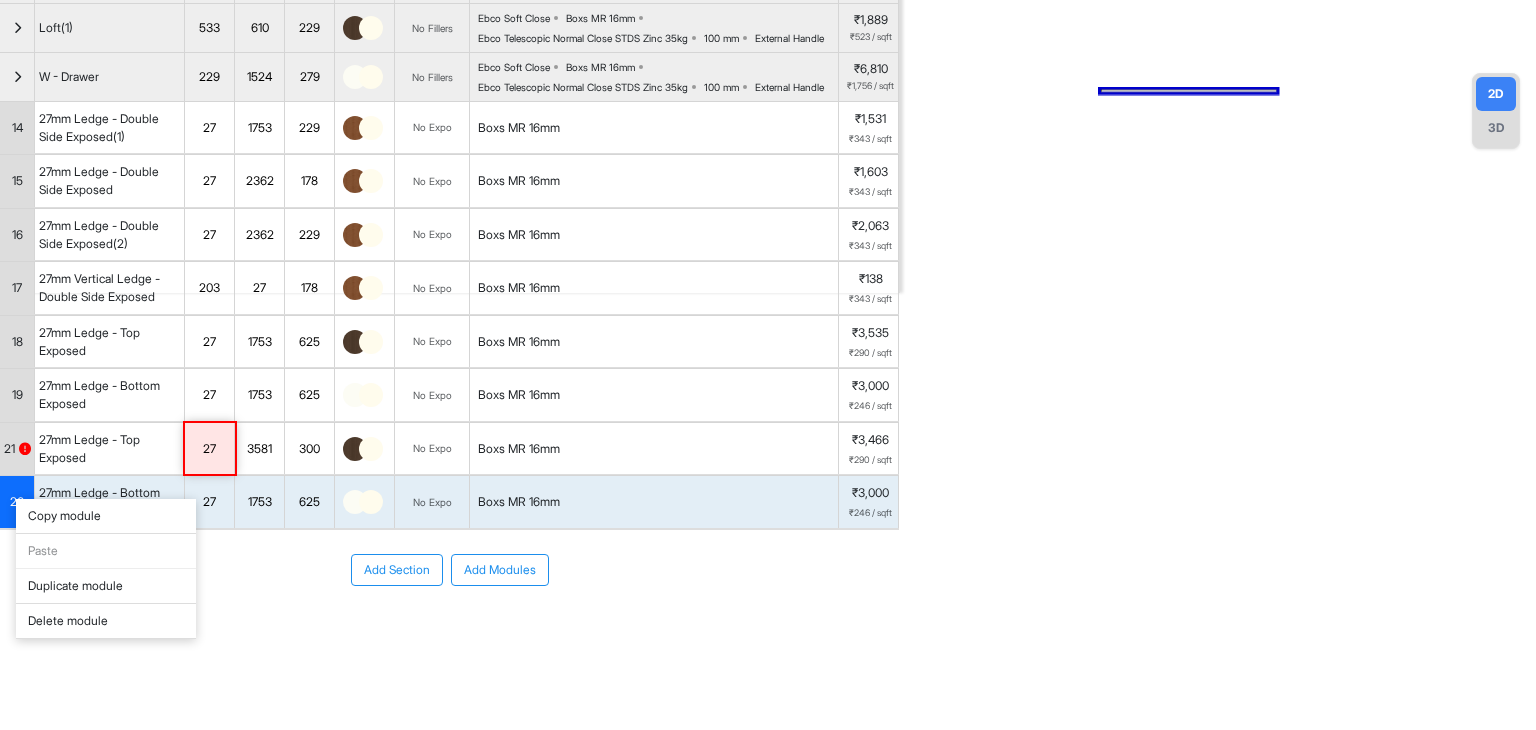 click on "20" at bounding box center (17, 502) 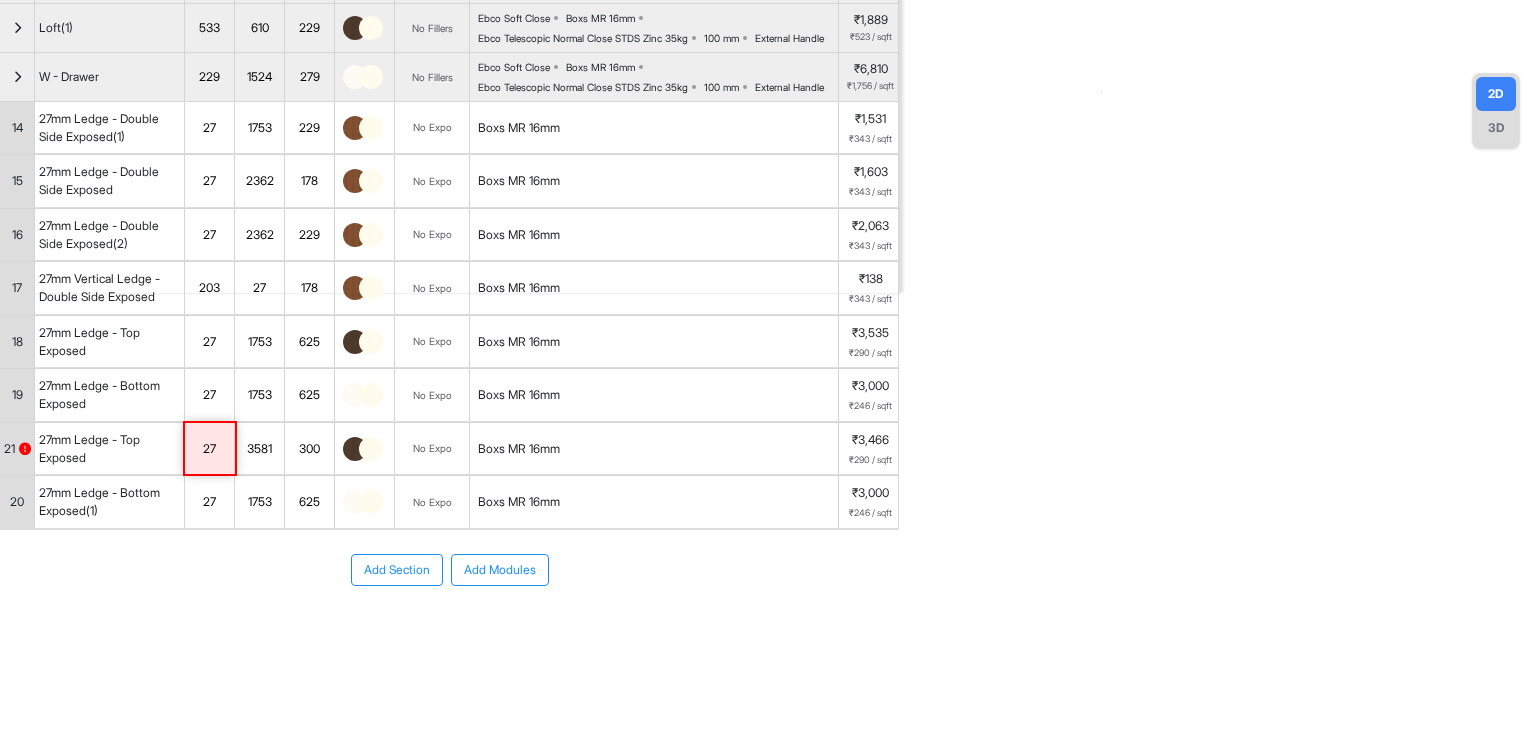 click on "20" at bounding box center [17, 502] 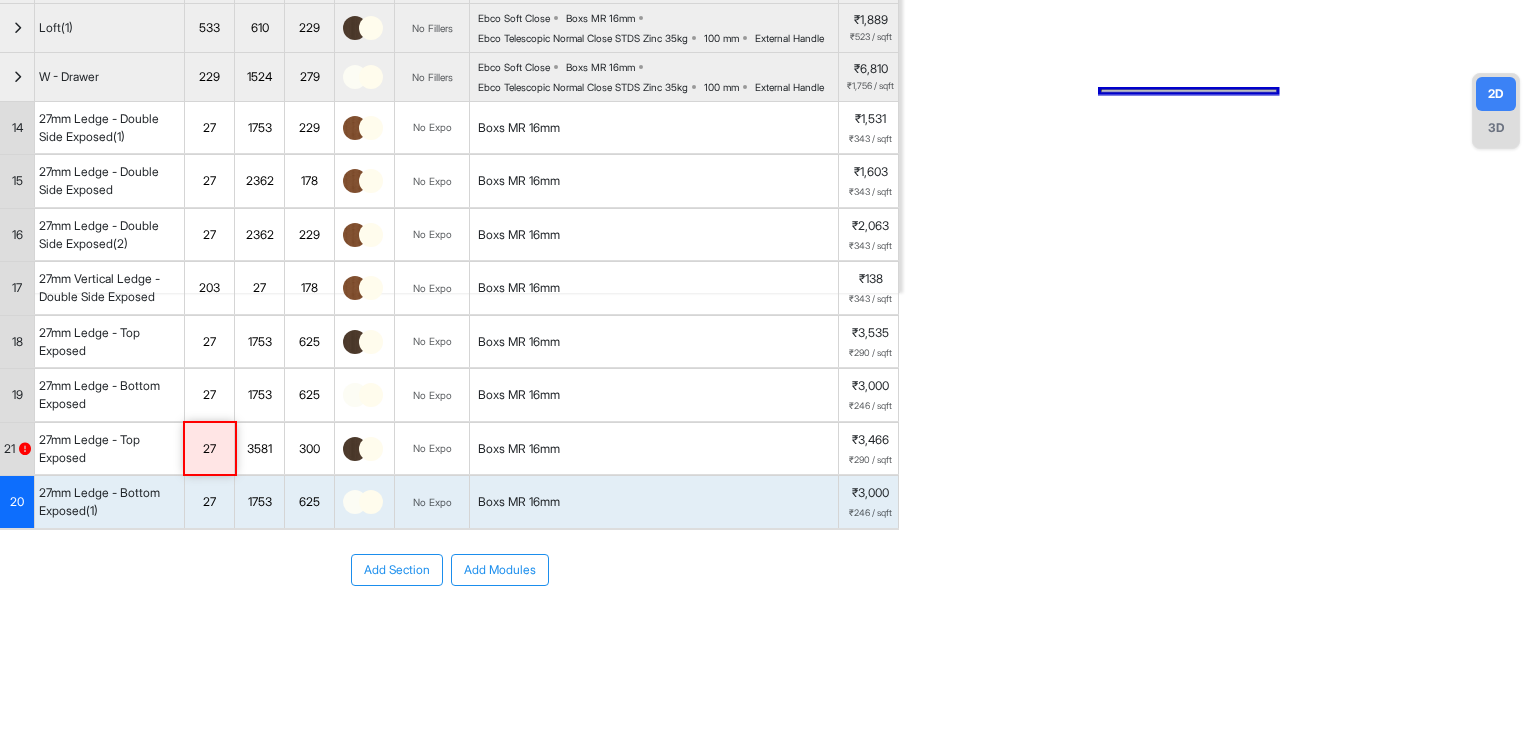 click on "20" at bounding box center (17, 502) 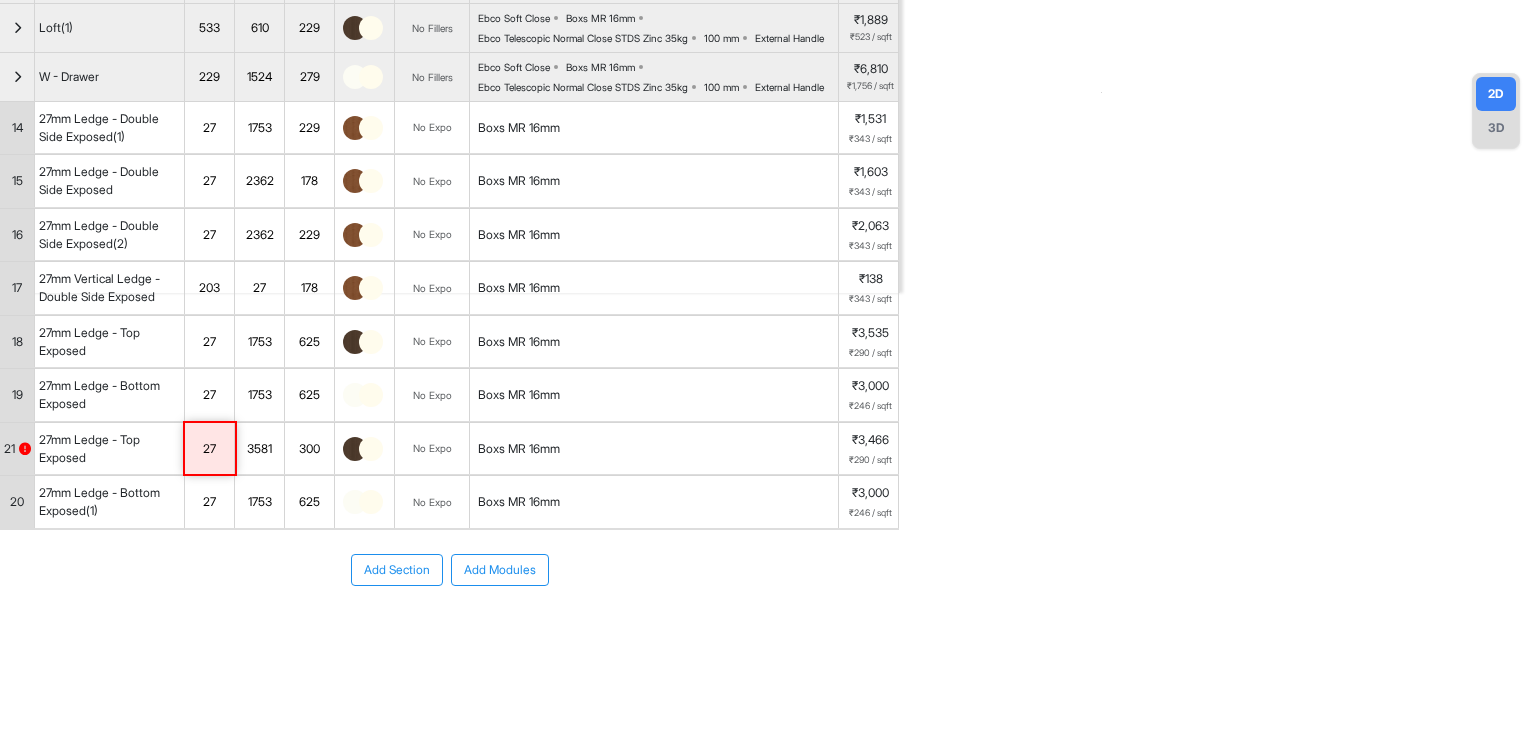click on "20" at bounding box center (17, 502) 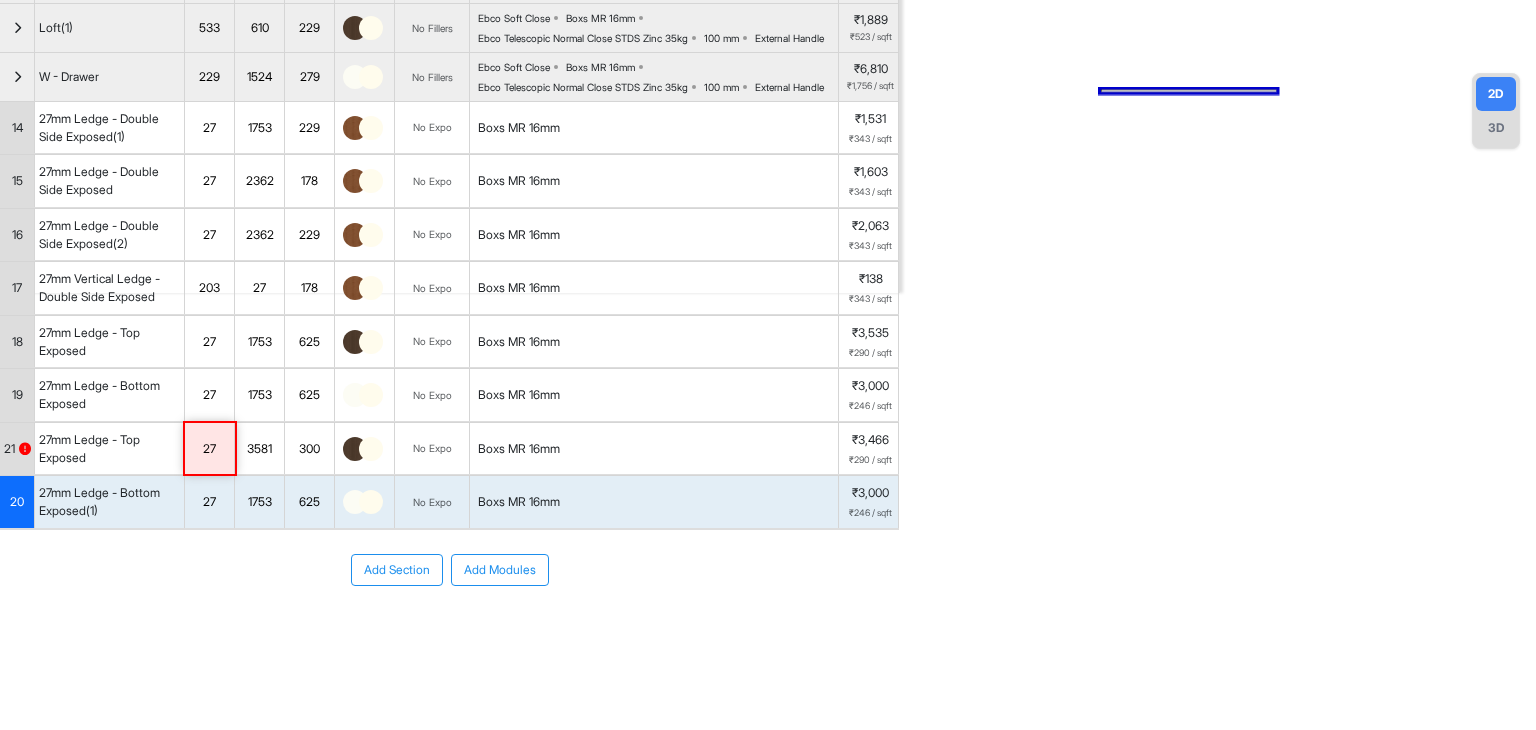 click on "21" at bounding box center [9, 449] 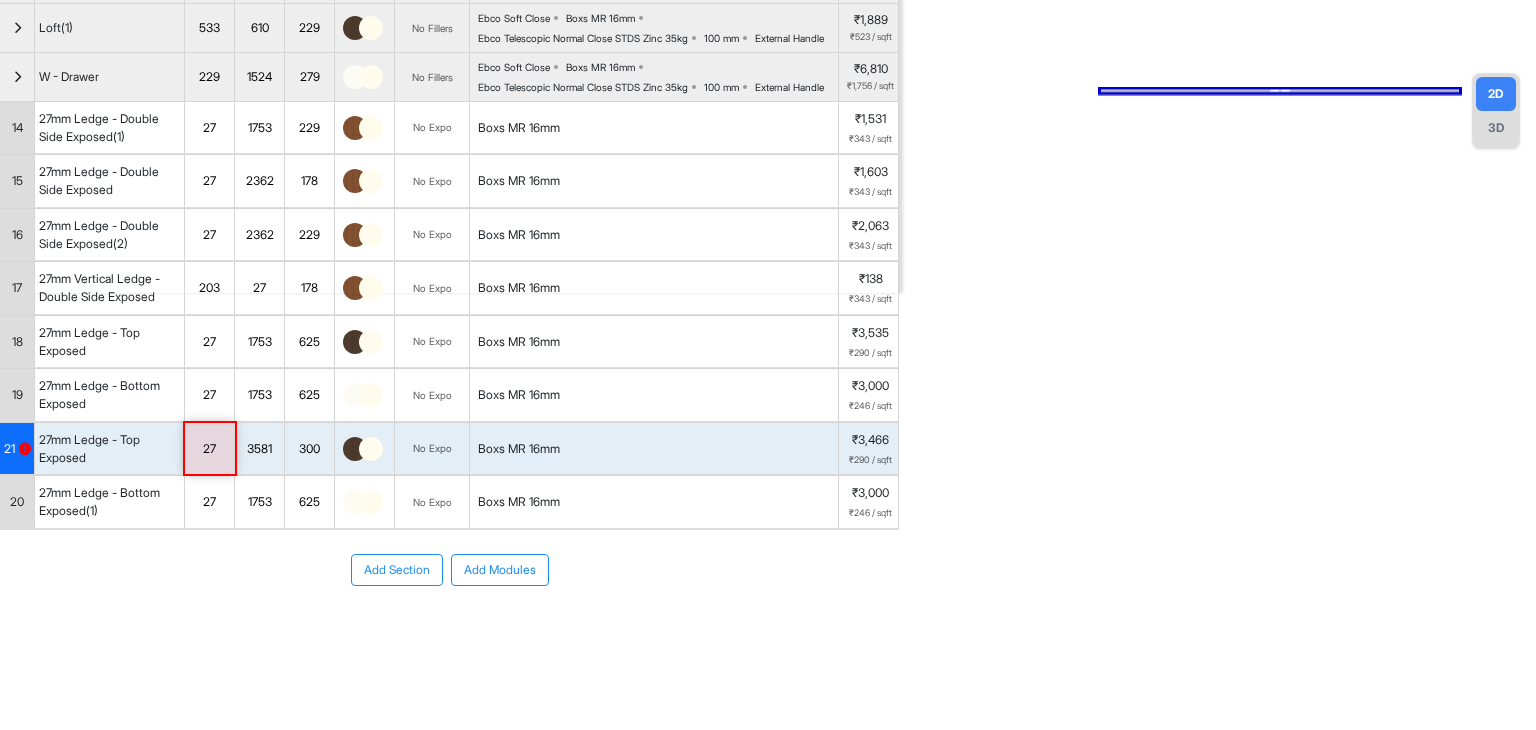 click on "21" at bounding box center (9, 449) 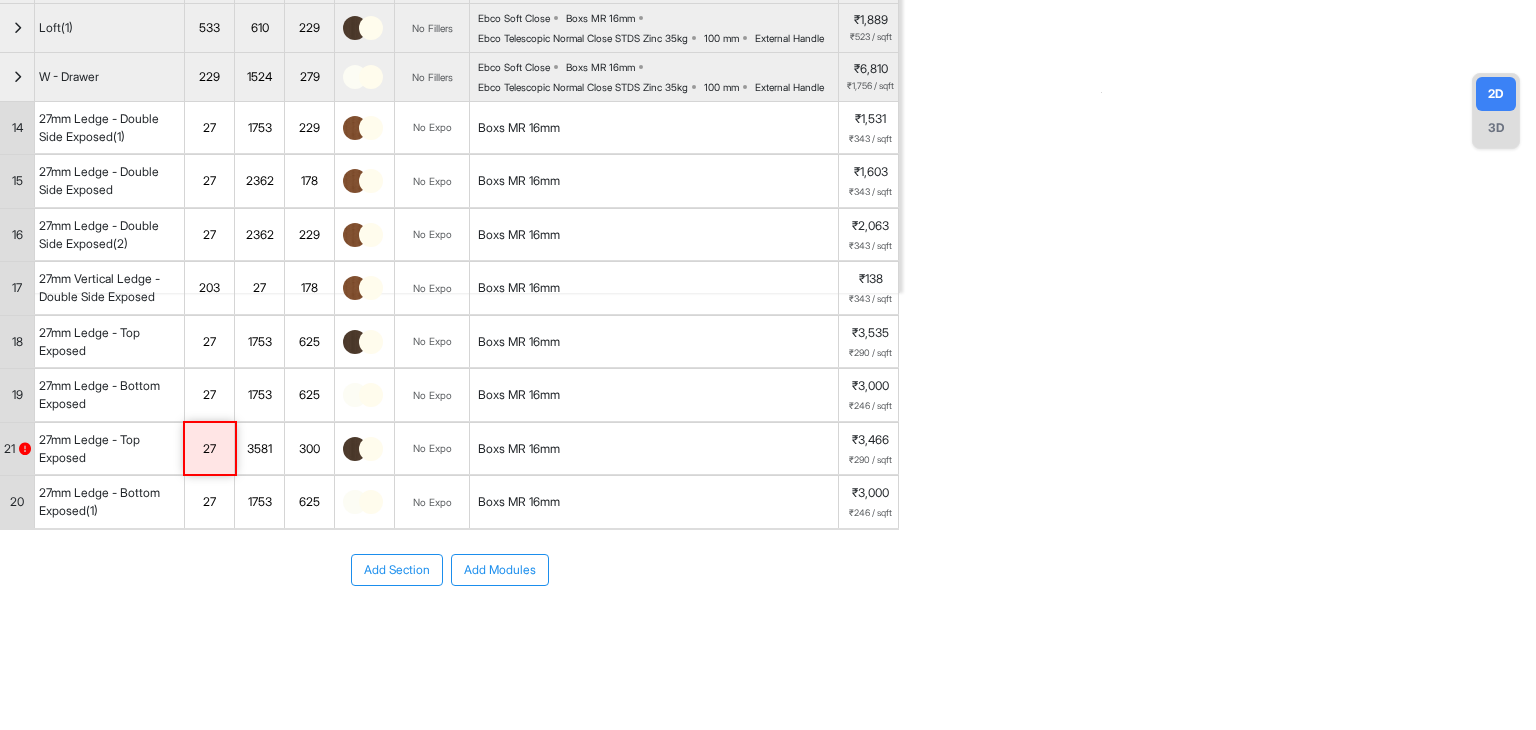 click on "Add Section Add Modules" at bounding box center [449, 630] 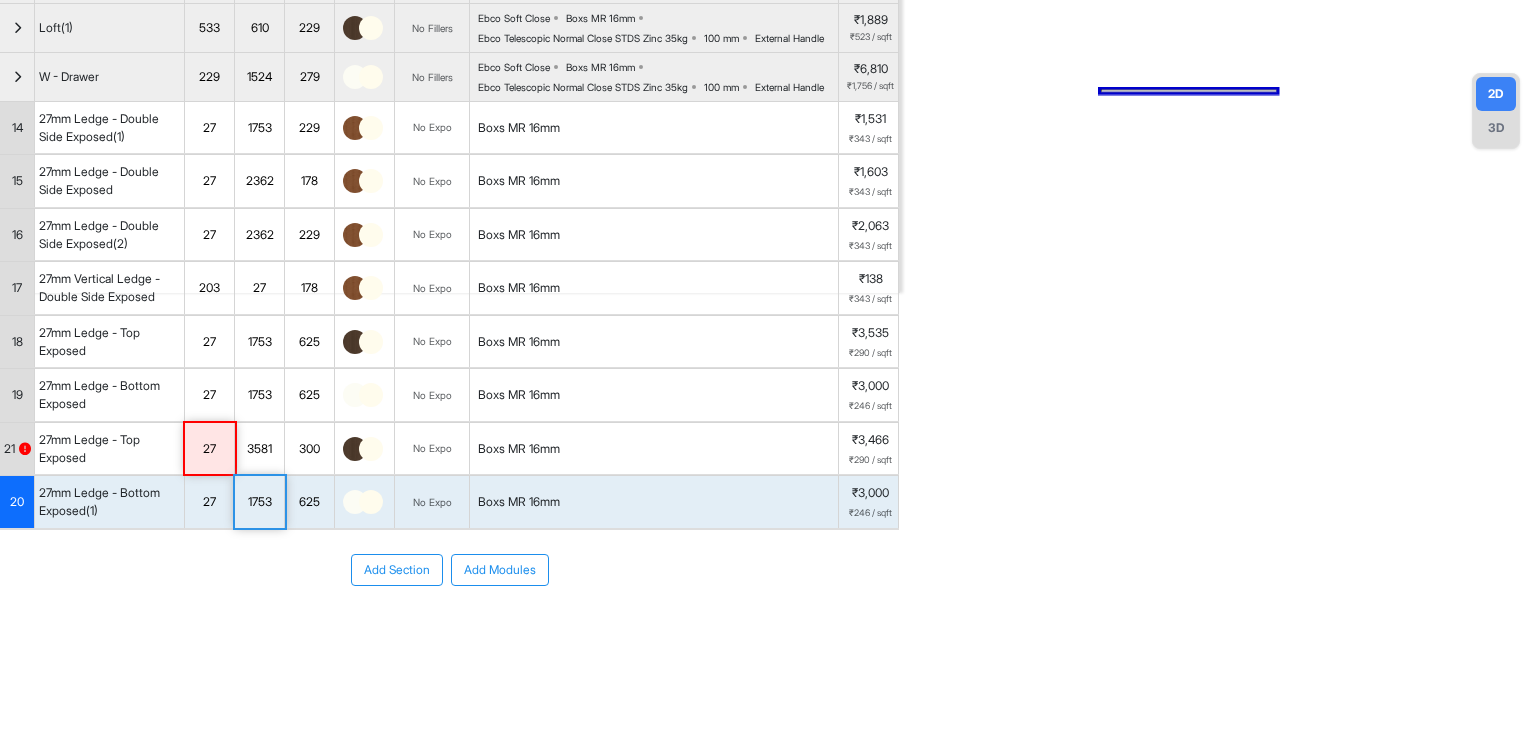 click on "1753" at bounding box center (259, 502) 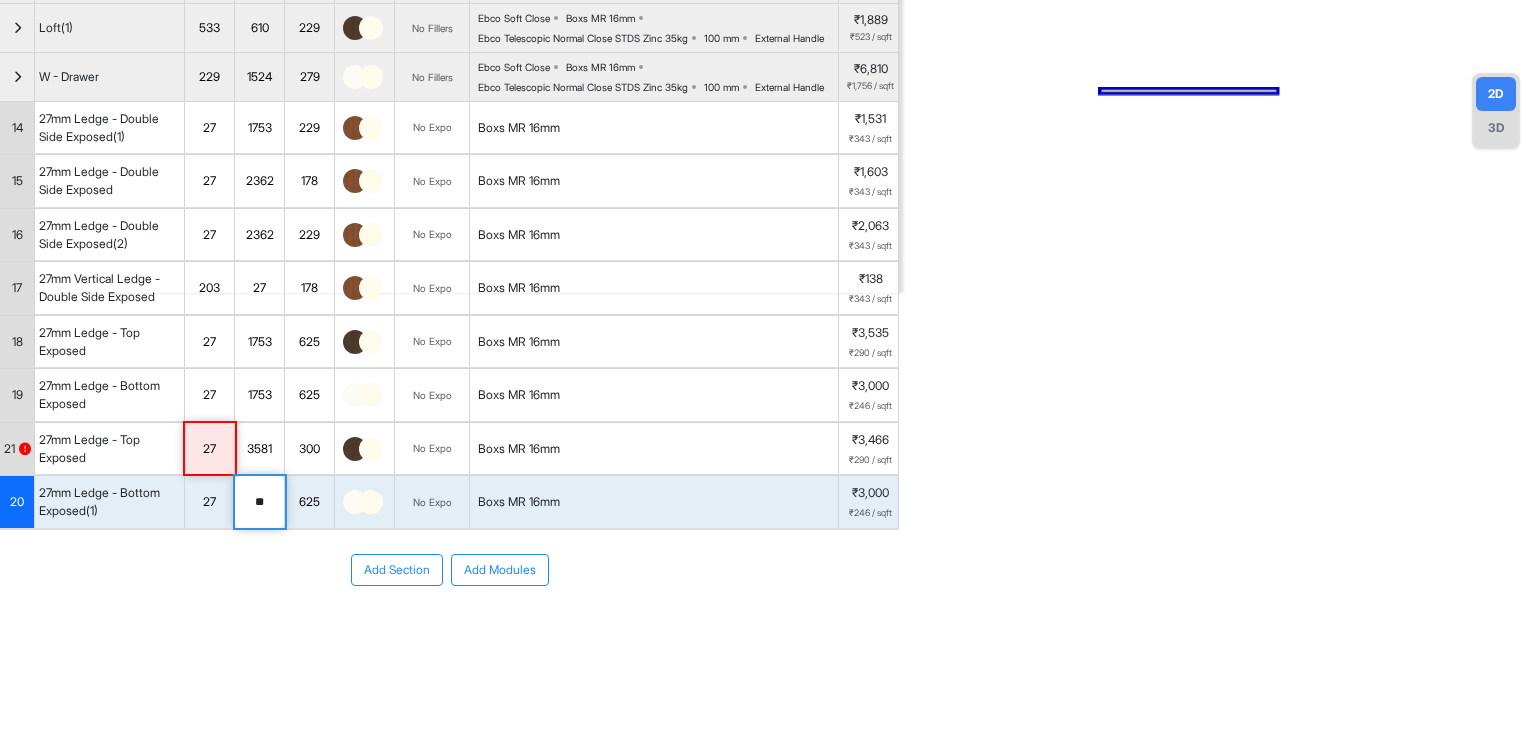 type on "*" 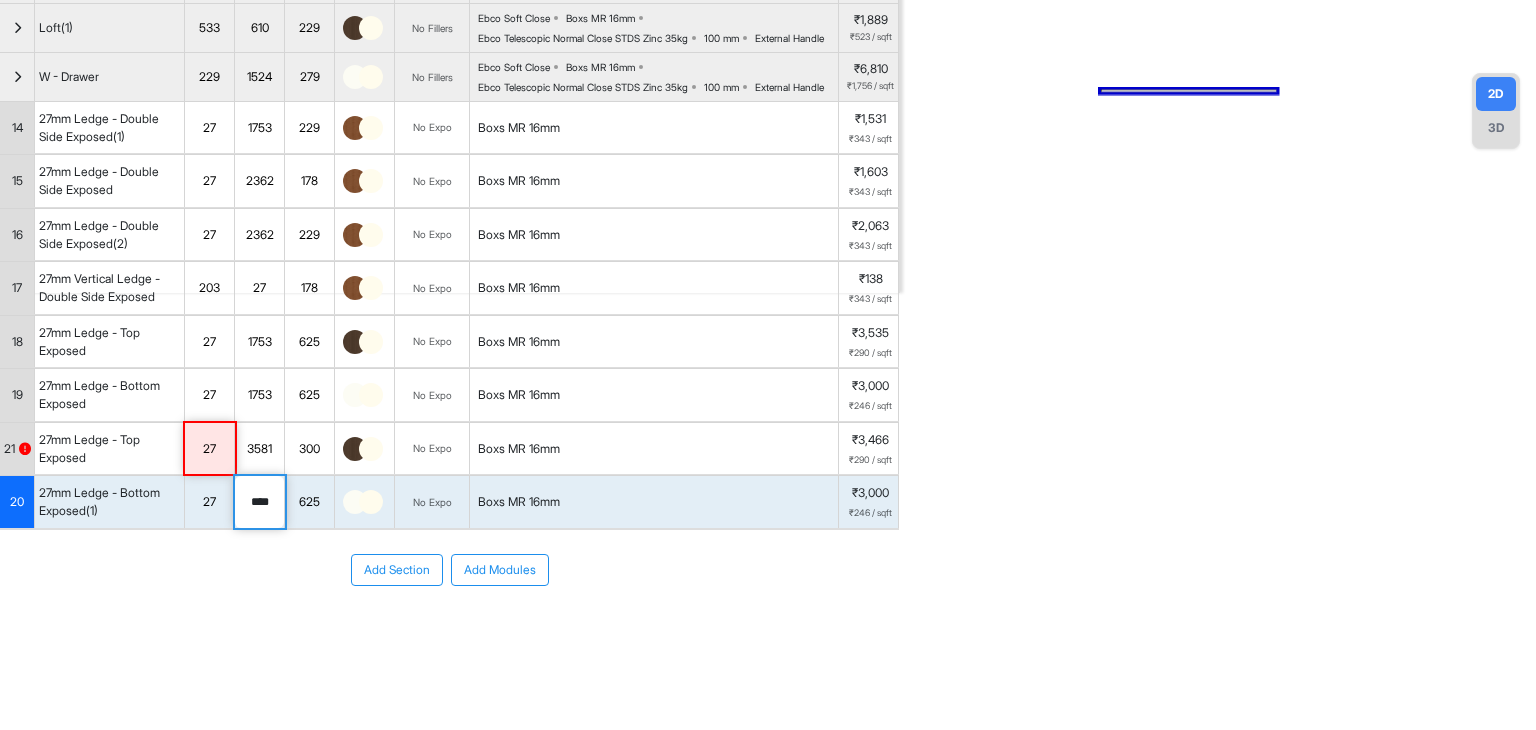 type on "****" 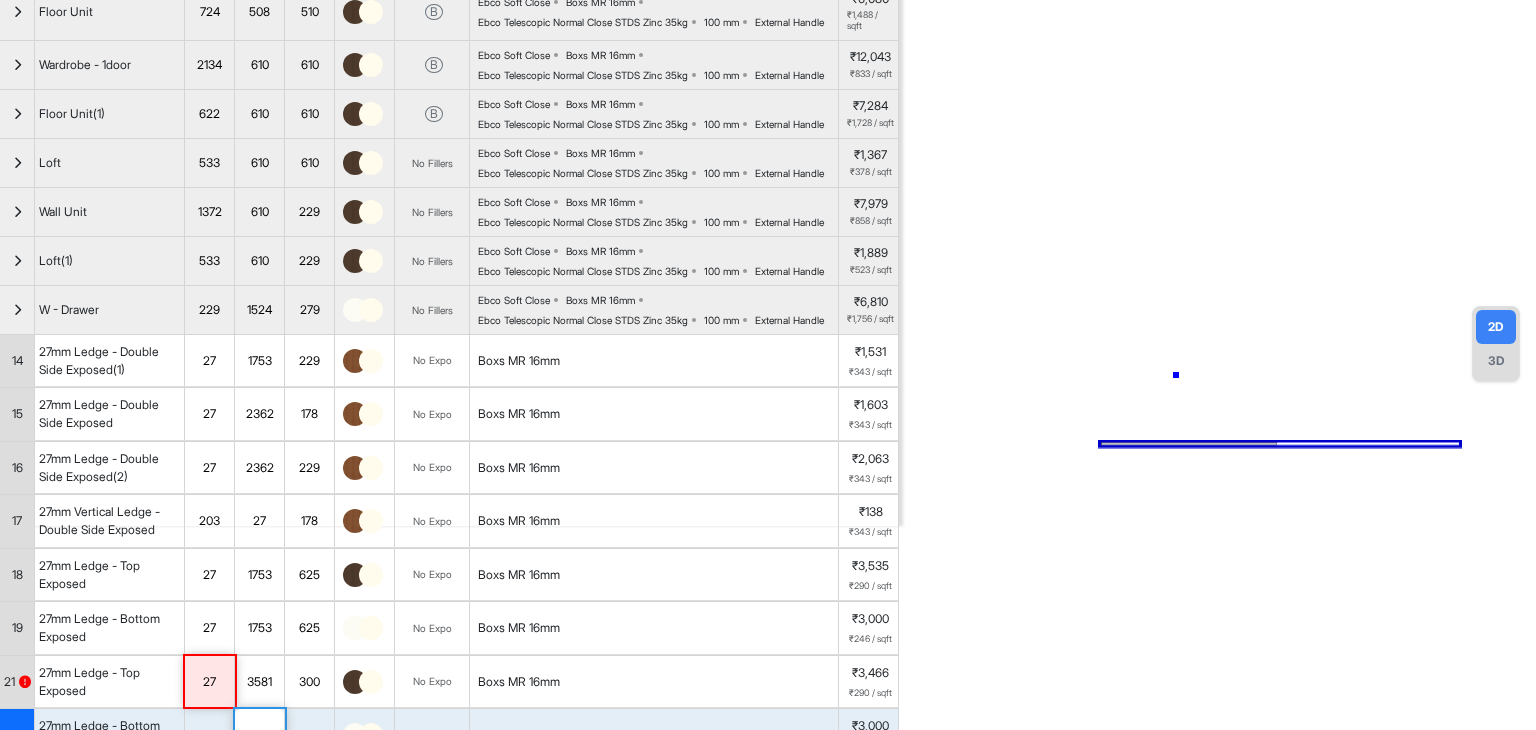 drag, startPoint x: 1176, startPoint y: 375, endPoint x: 1192, endPoint y: 362, distance: 20.615528 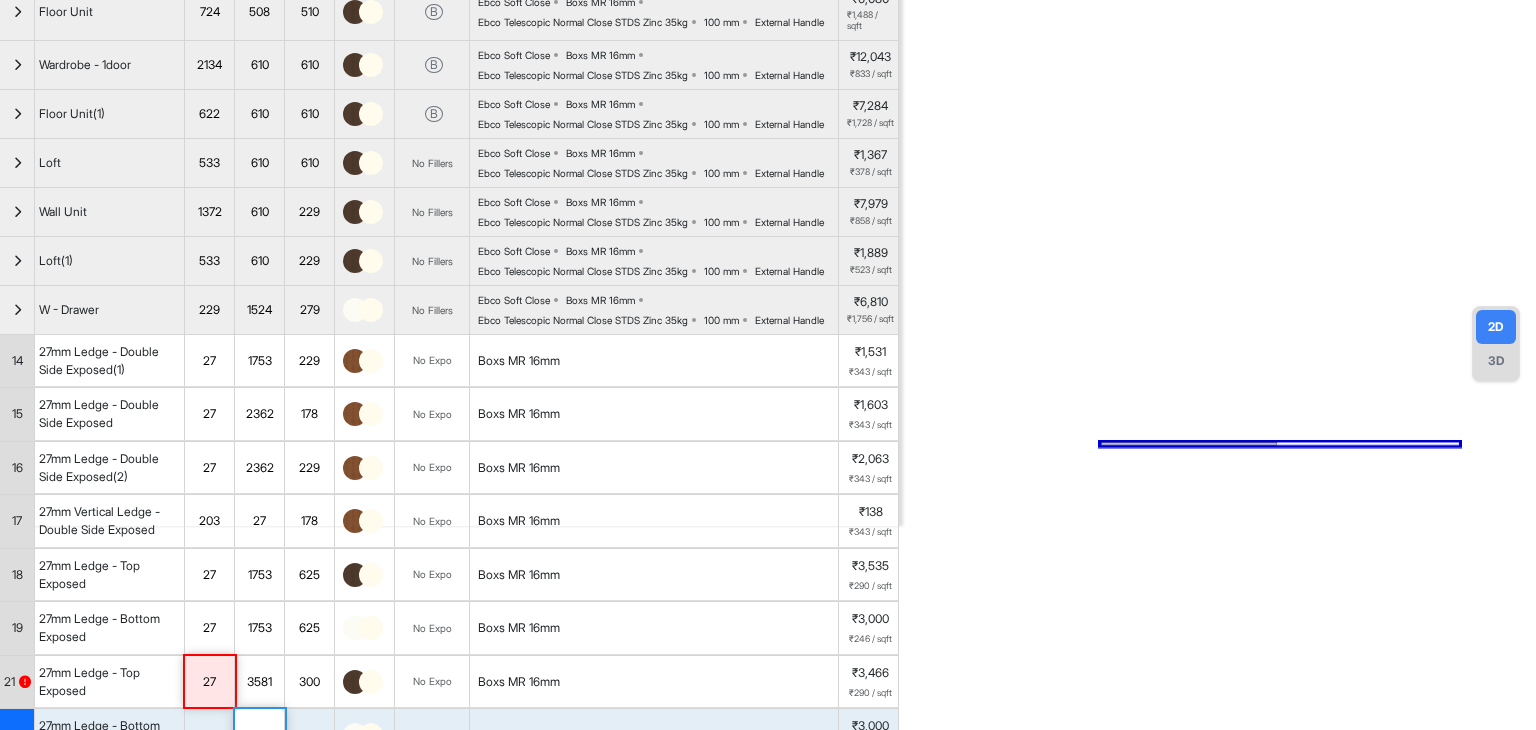 click on "3D" at bounding box center (1496, 361) 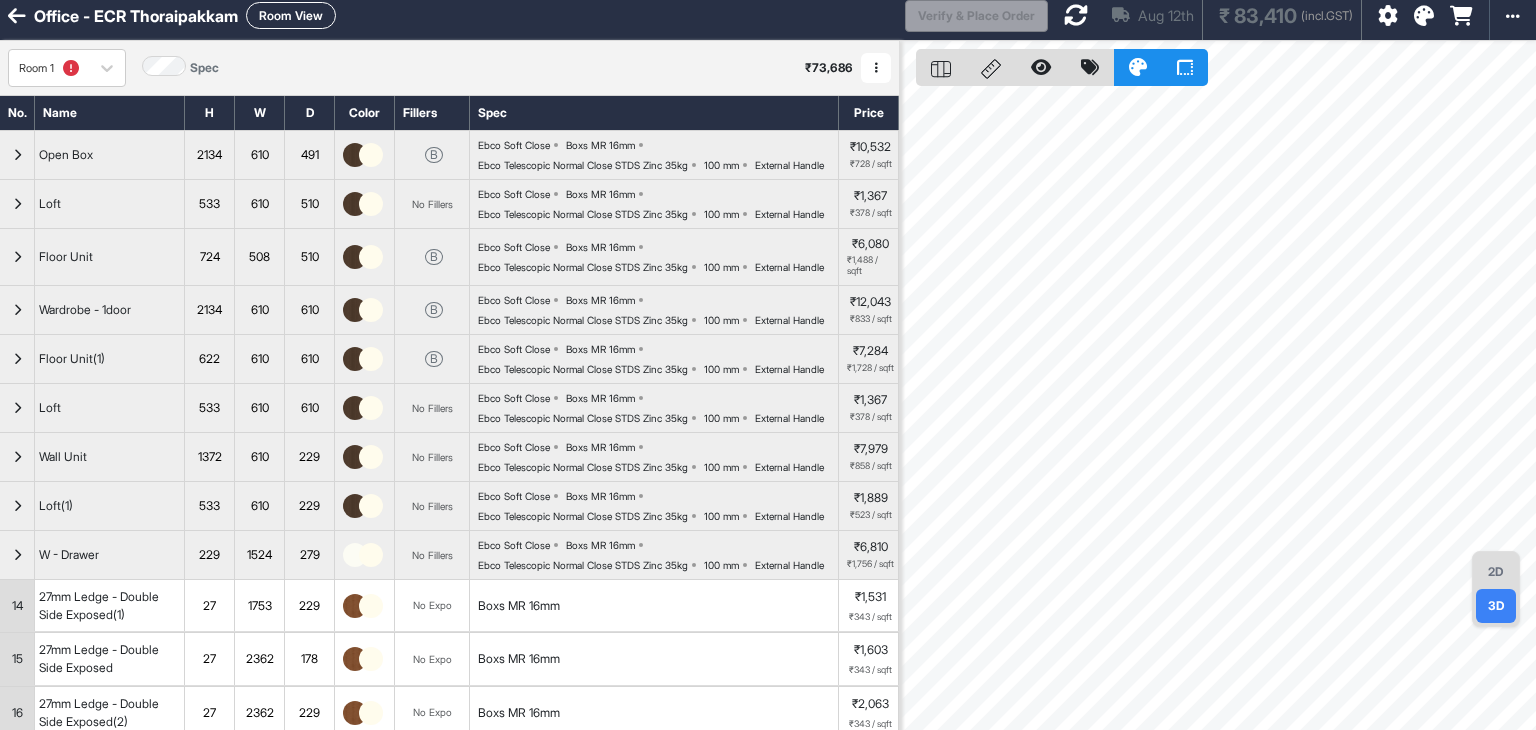scroll, scrollTop: 0, scrollLeft: 0, axis: both 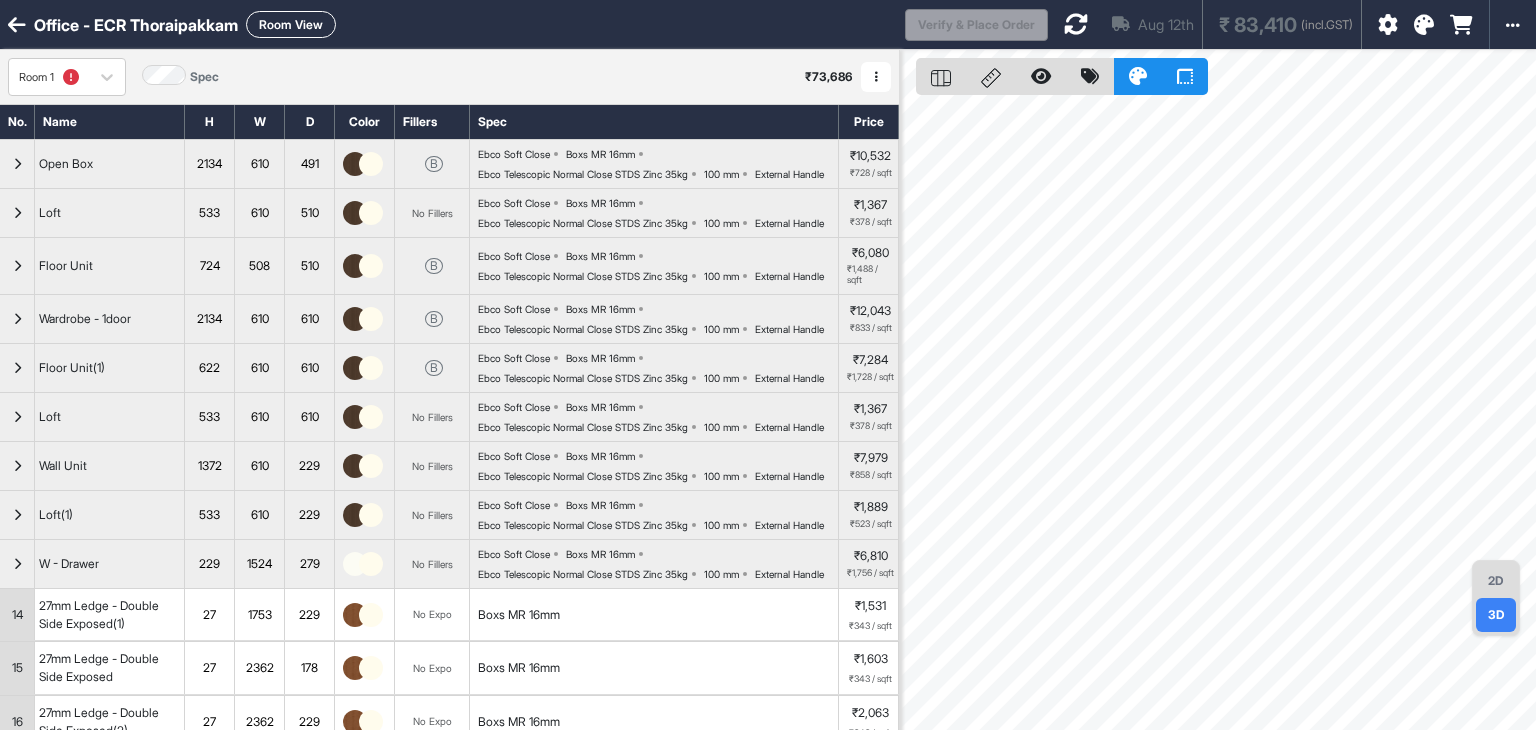 click at bounding box center (1076, 24) 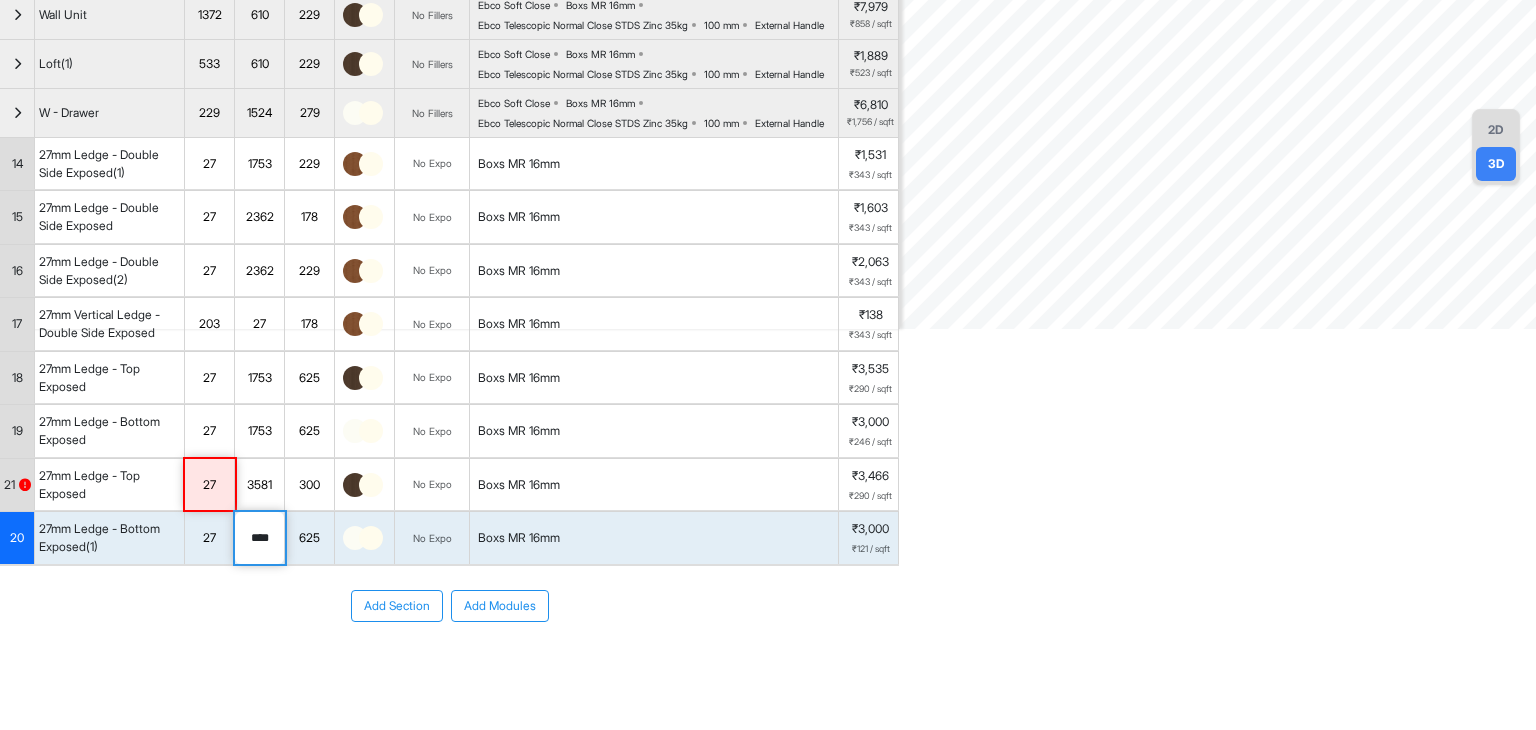 scroll, scrollTop: 654, scrollLeft: 0, axis: vertical 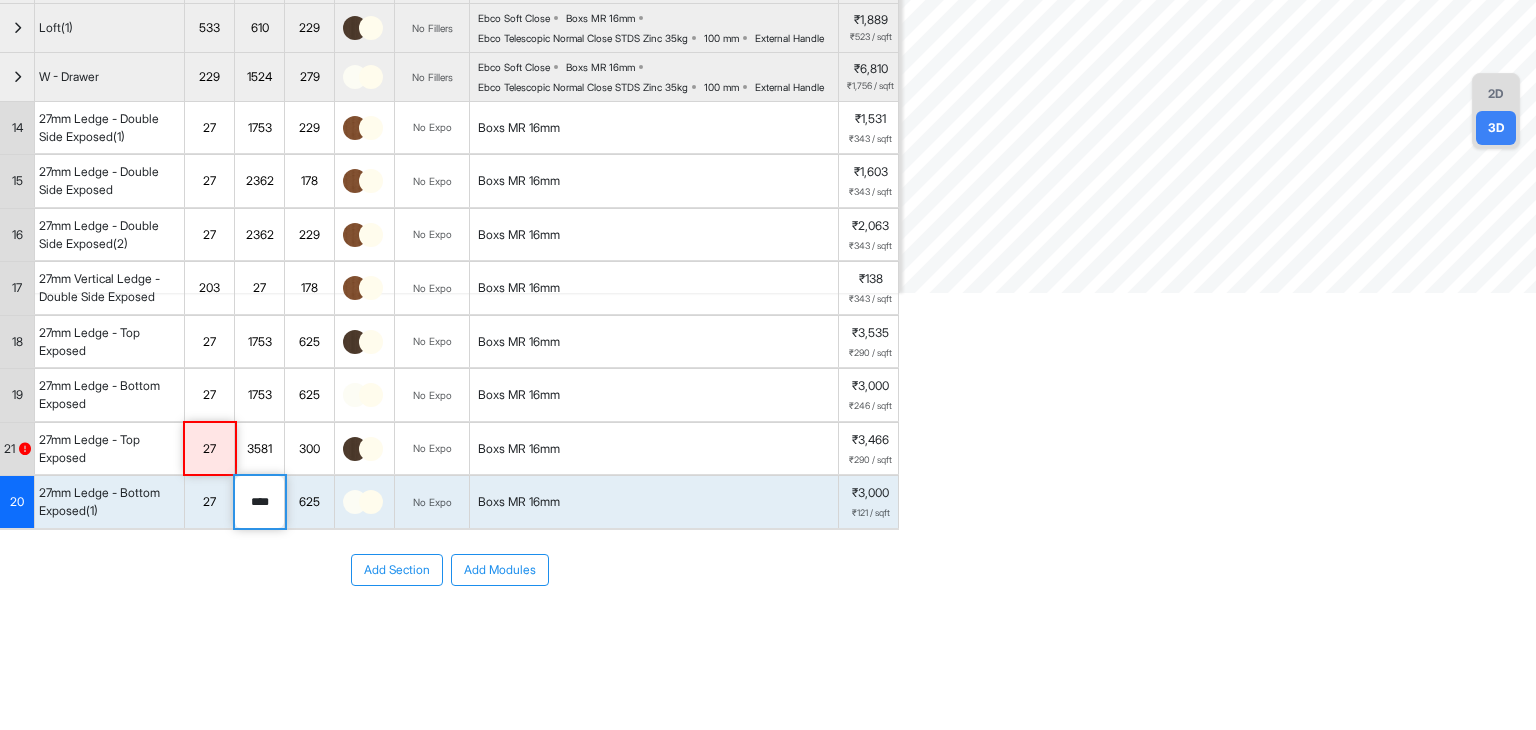 click on "Add Section Add Modules" at bounding box center (449, 630) 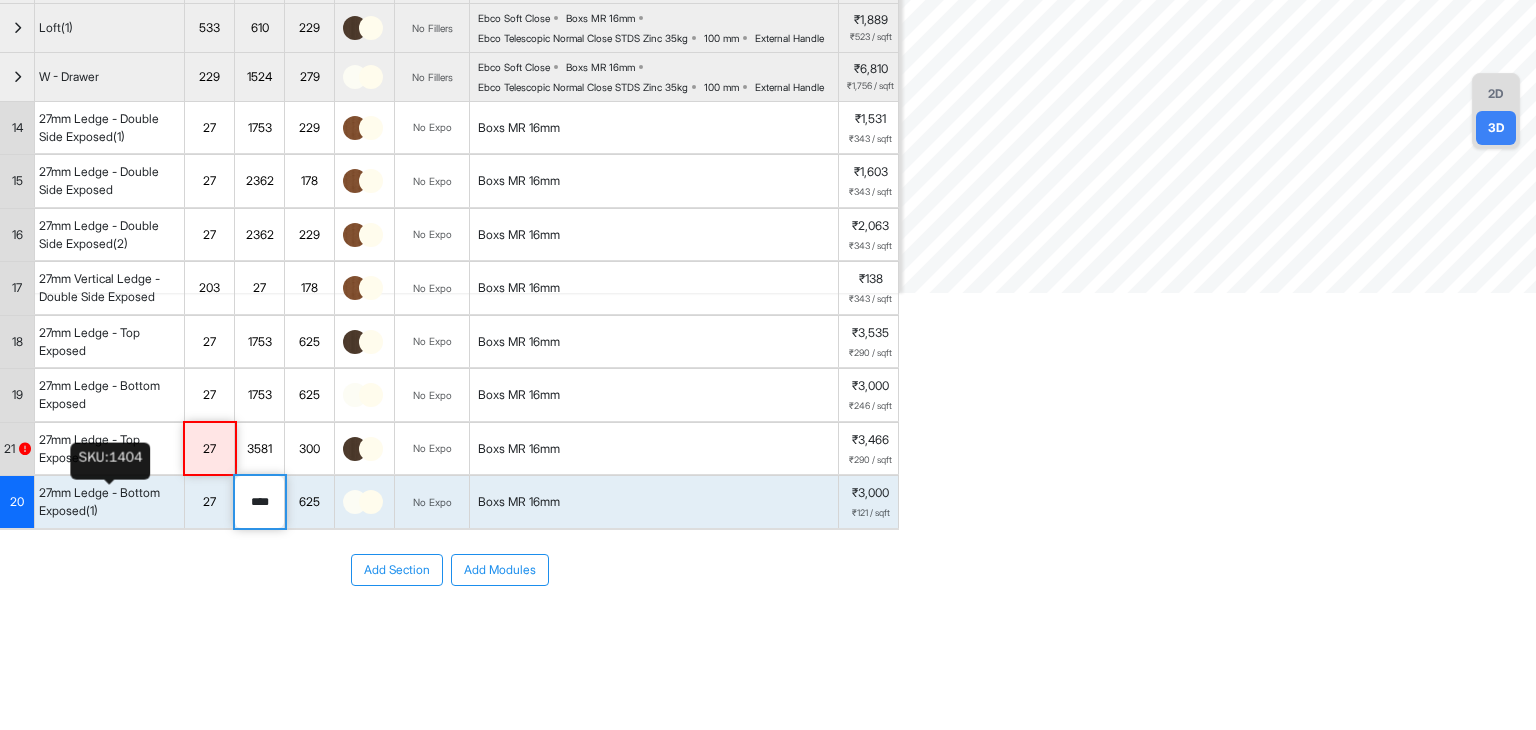 click on "27mm Ledge - Bottom Exposed(1)" at bounding box center (109, 502) 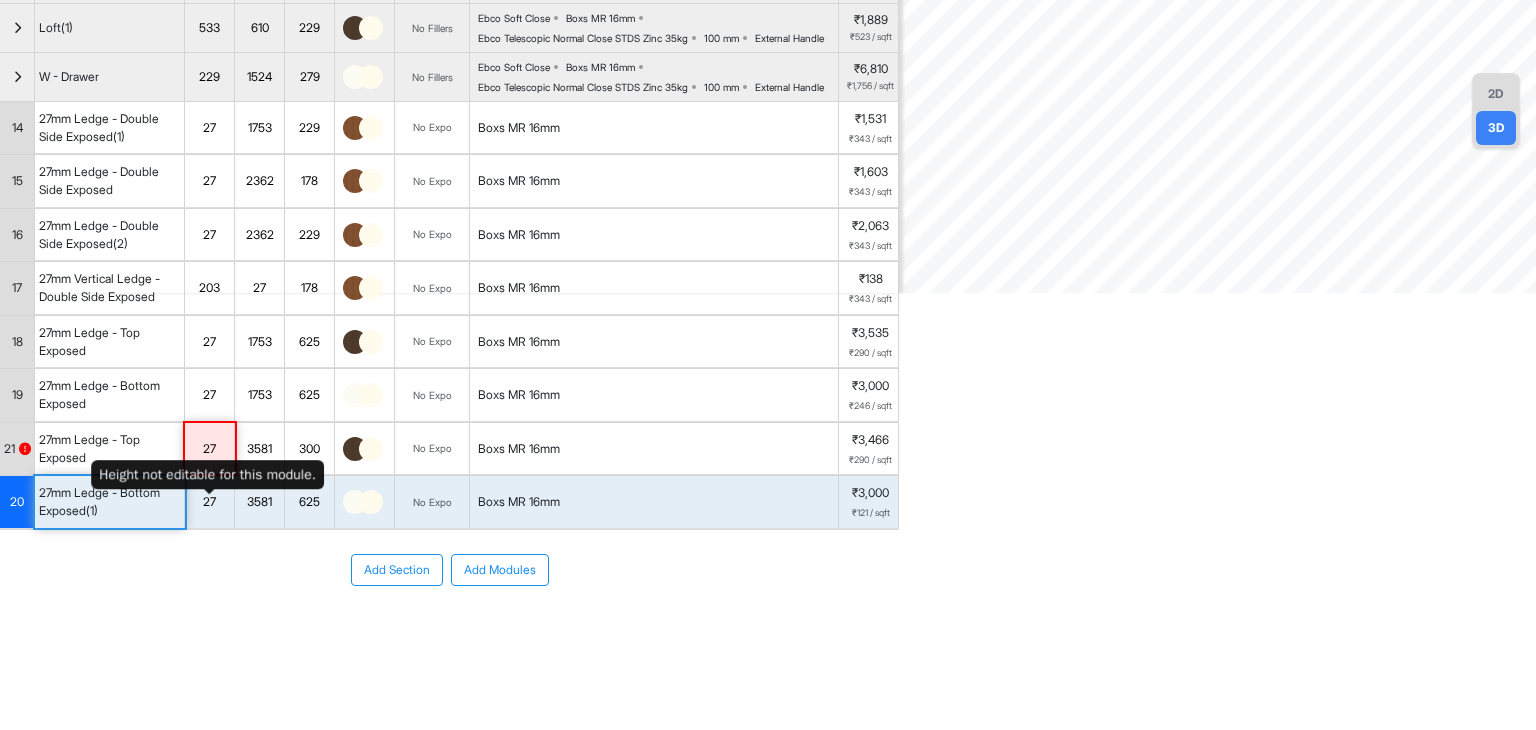 click on "27" at bounding box center [209, 502] 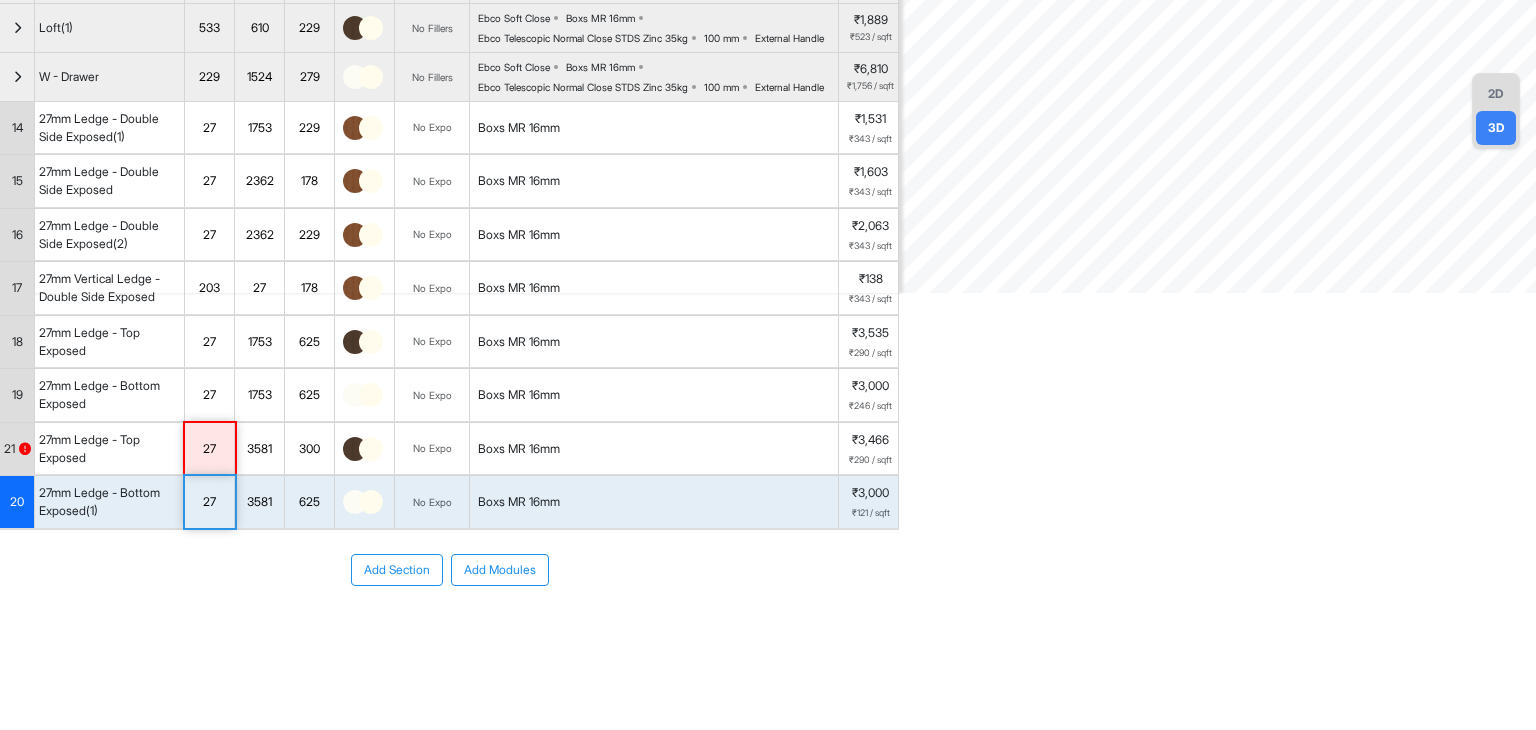 click on "3581" at bounding box center (259, 502) 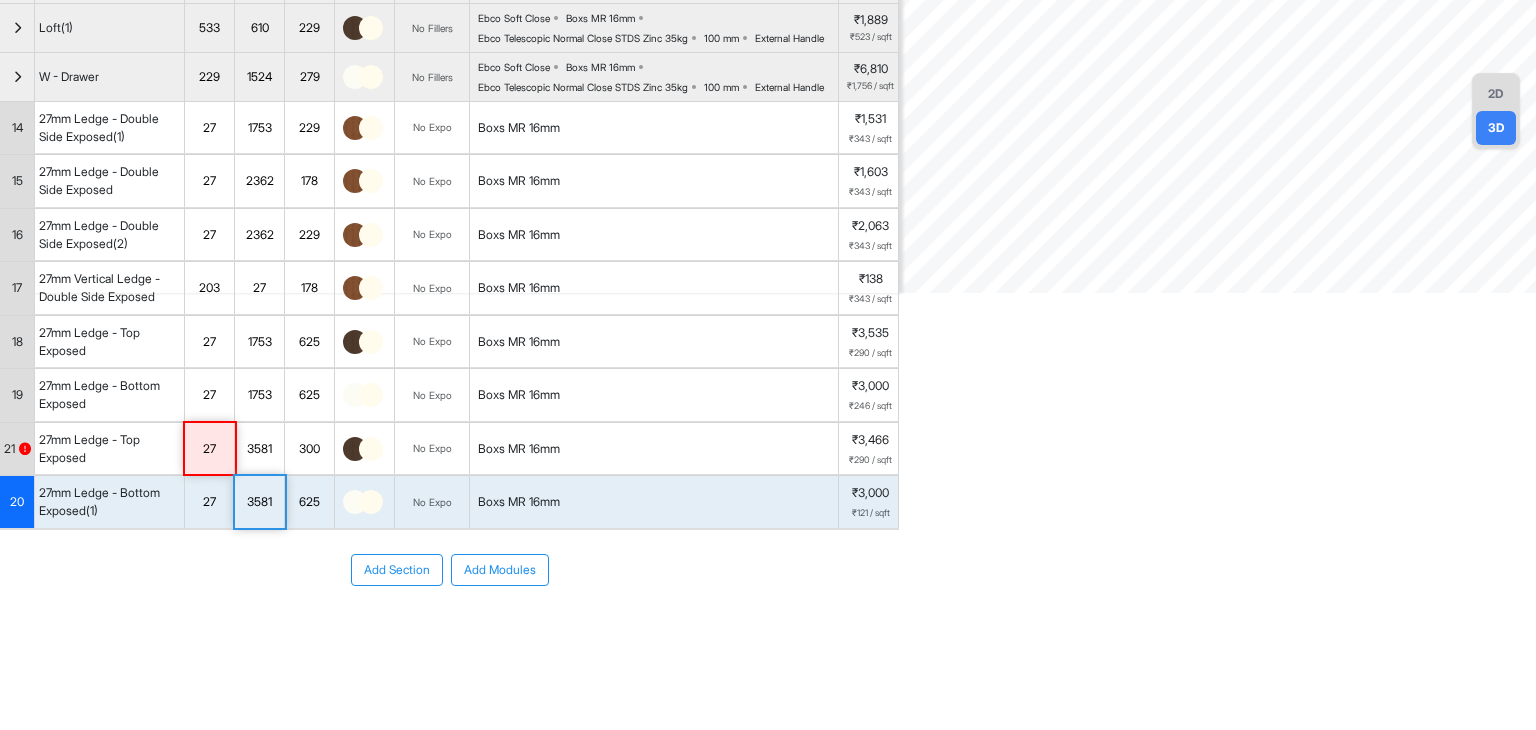 click on "625" at bounding box center (309, 502) 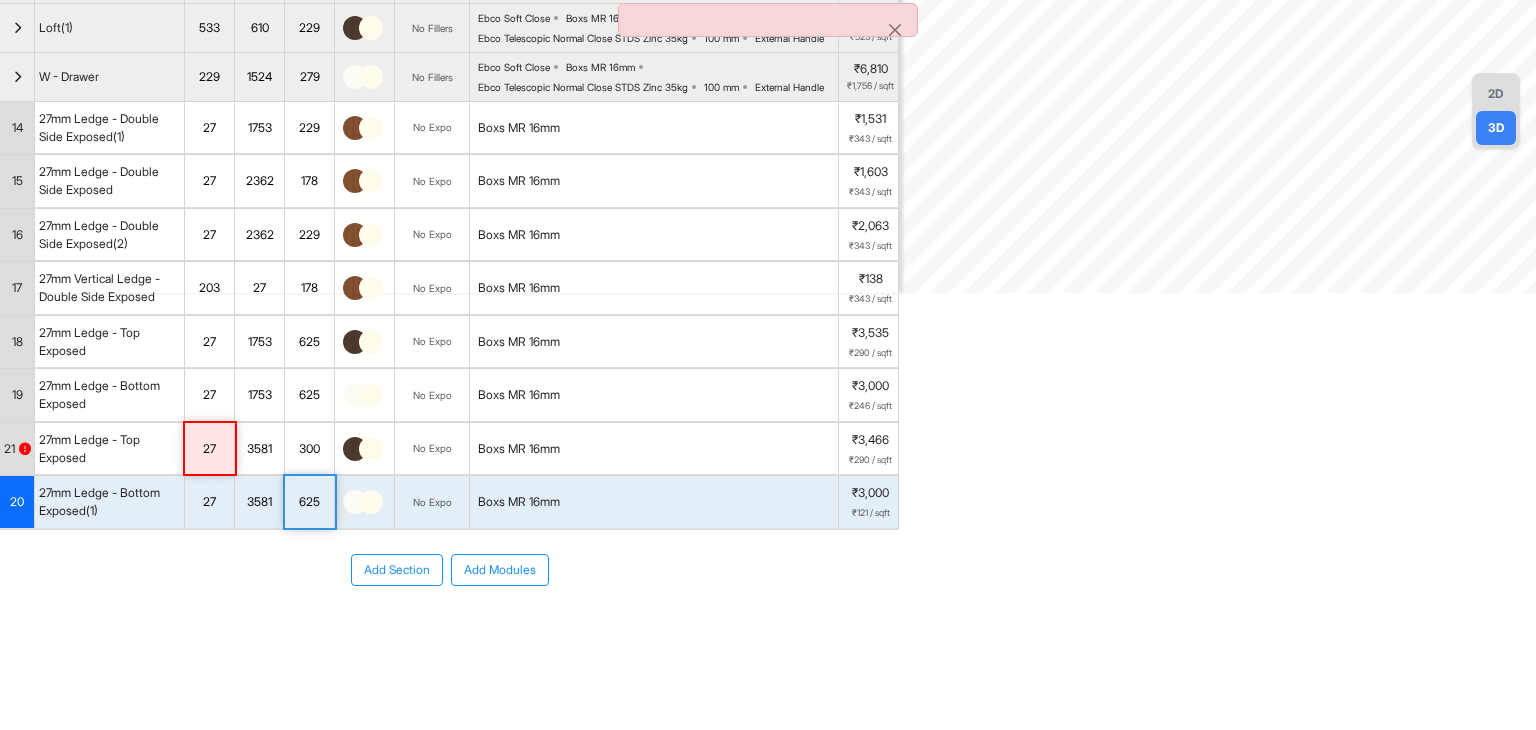 scroll, scrollTop: 354, scrollLeft: 0, axis: vertical 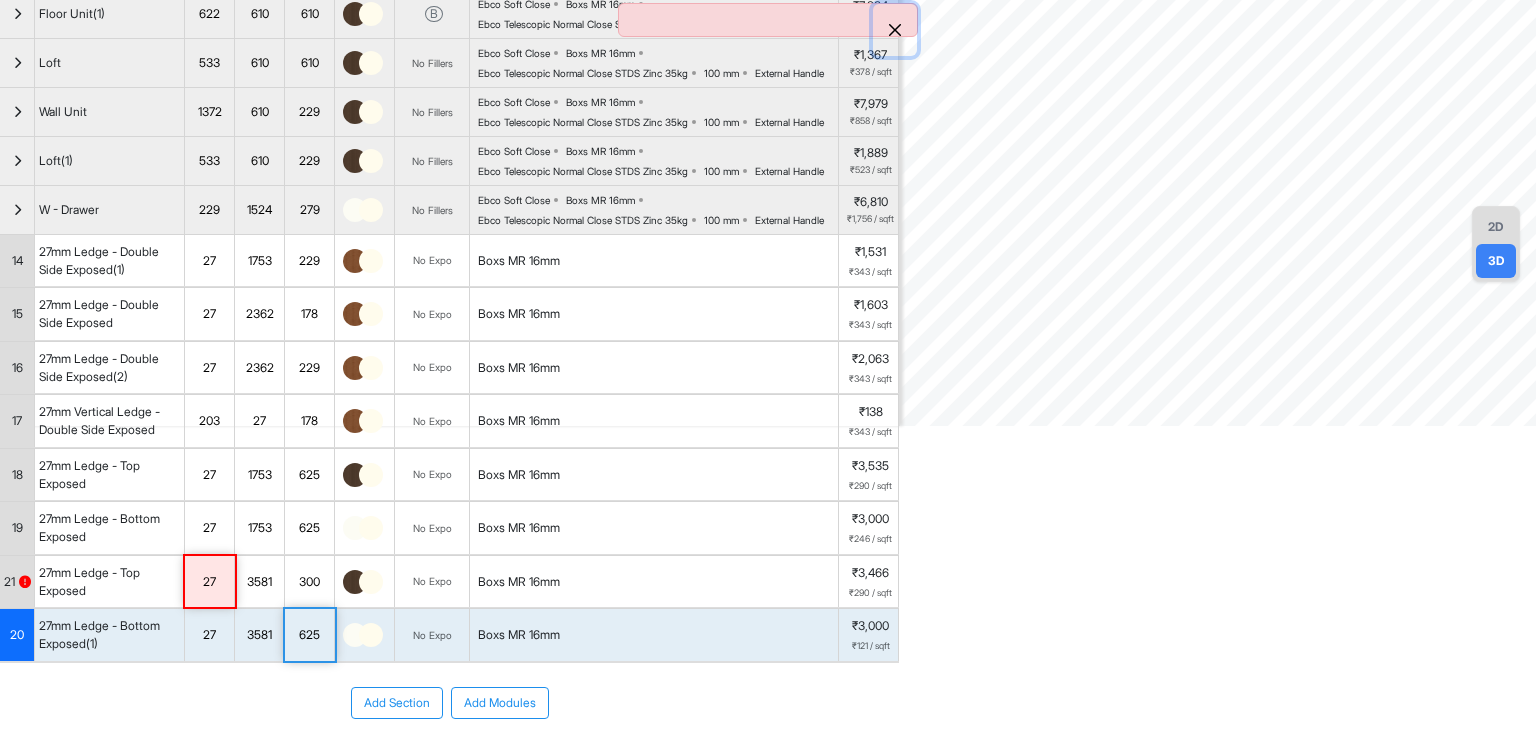 click at bounding box center (895, 30) 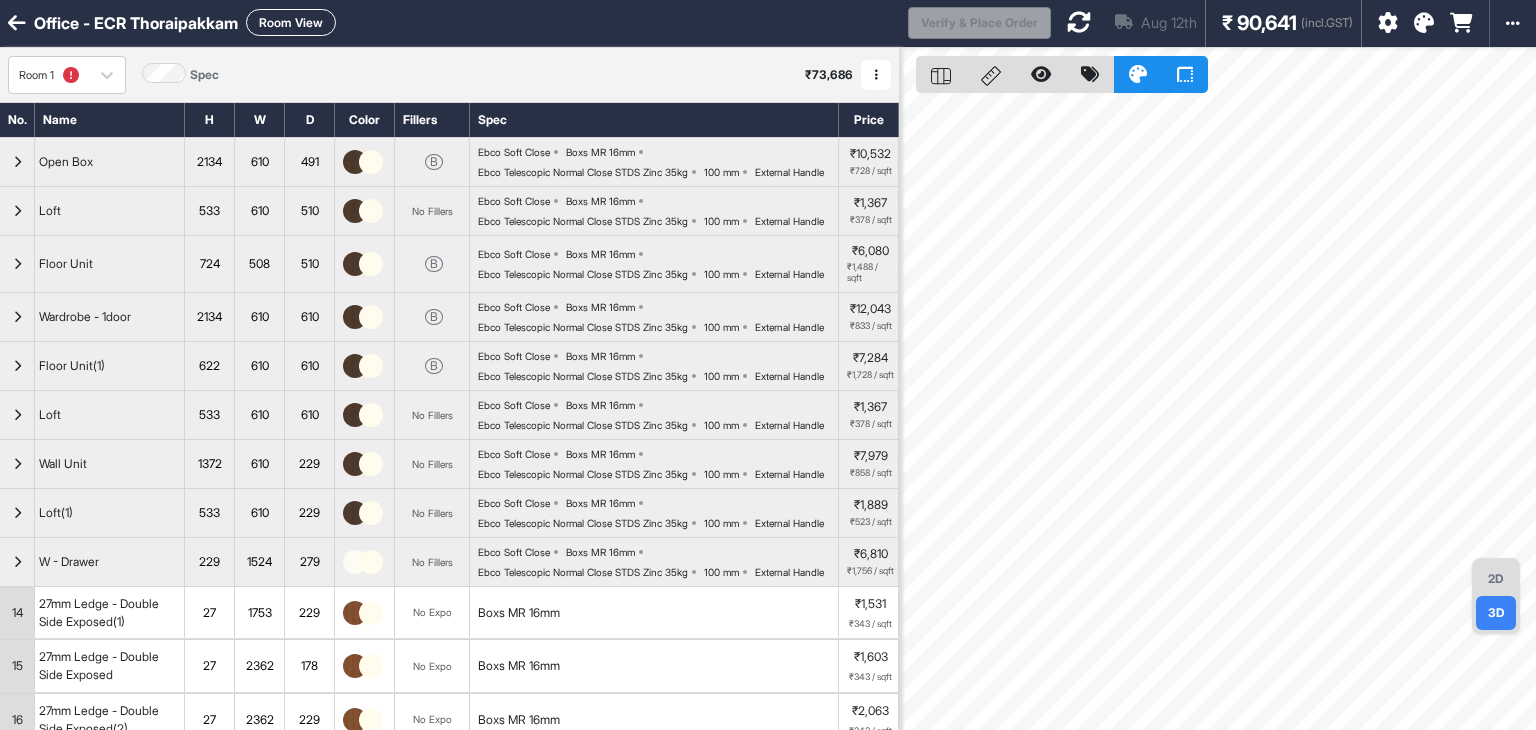 scroll, scrollTop: 0, scrollLeft: 0, axis: both 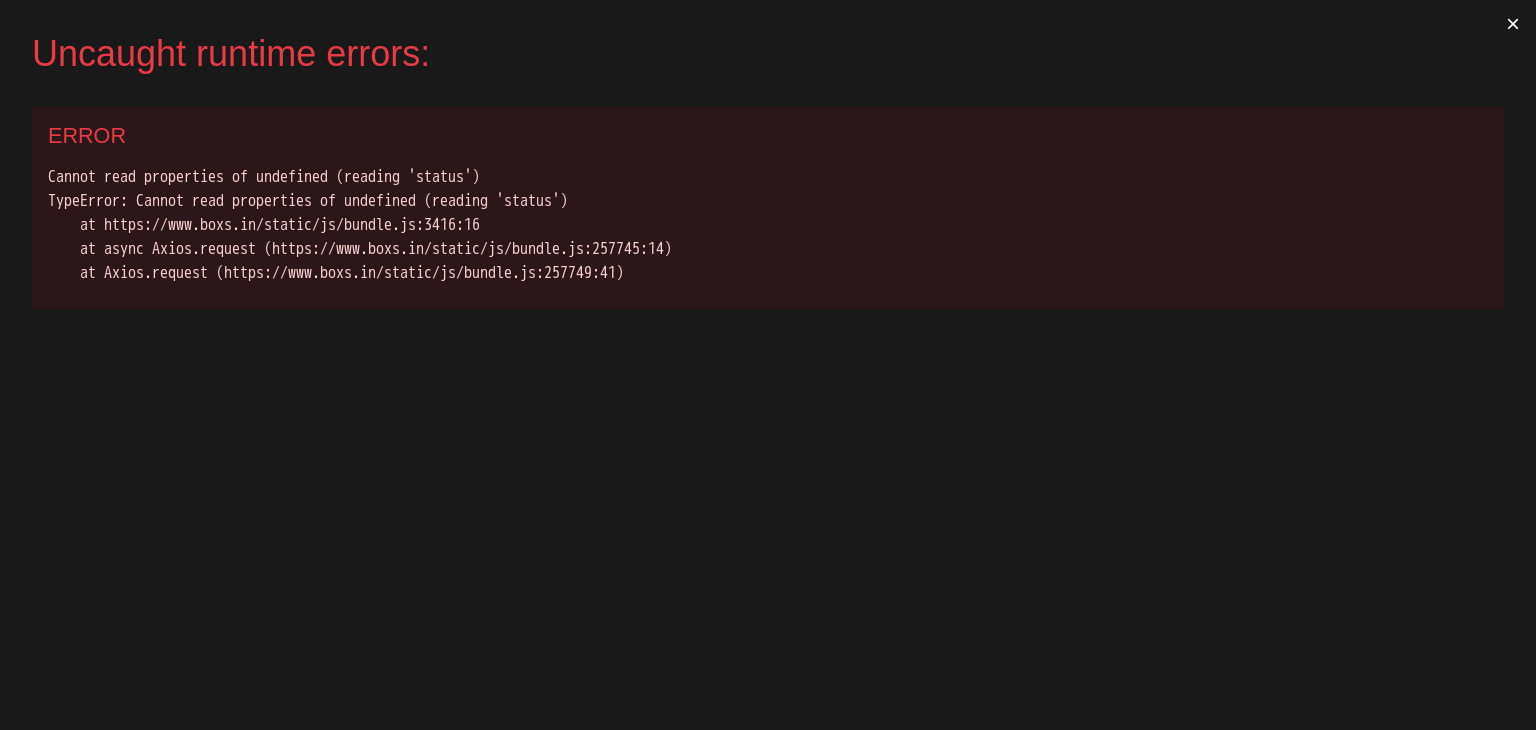 drag, startPoint x: 1032, startPoint y: 536, endPoint x: 956, endPoint y: 486, distance: 90.97253 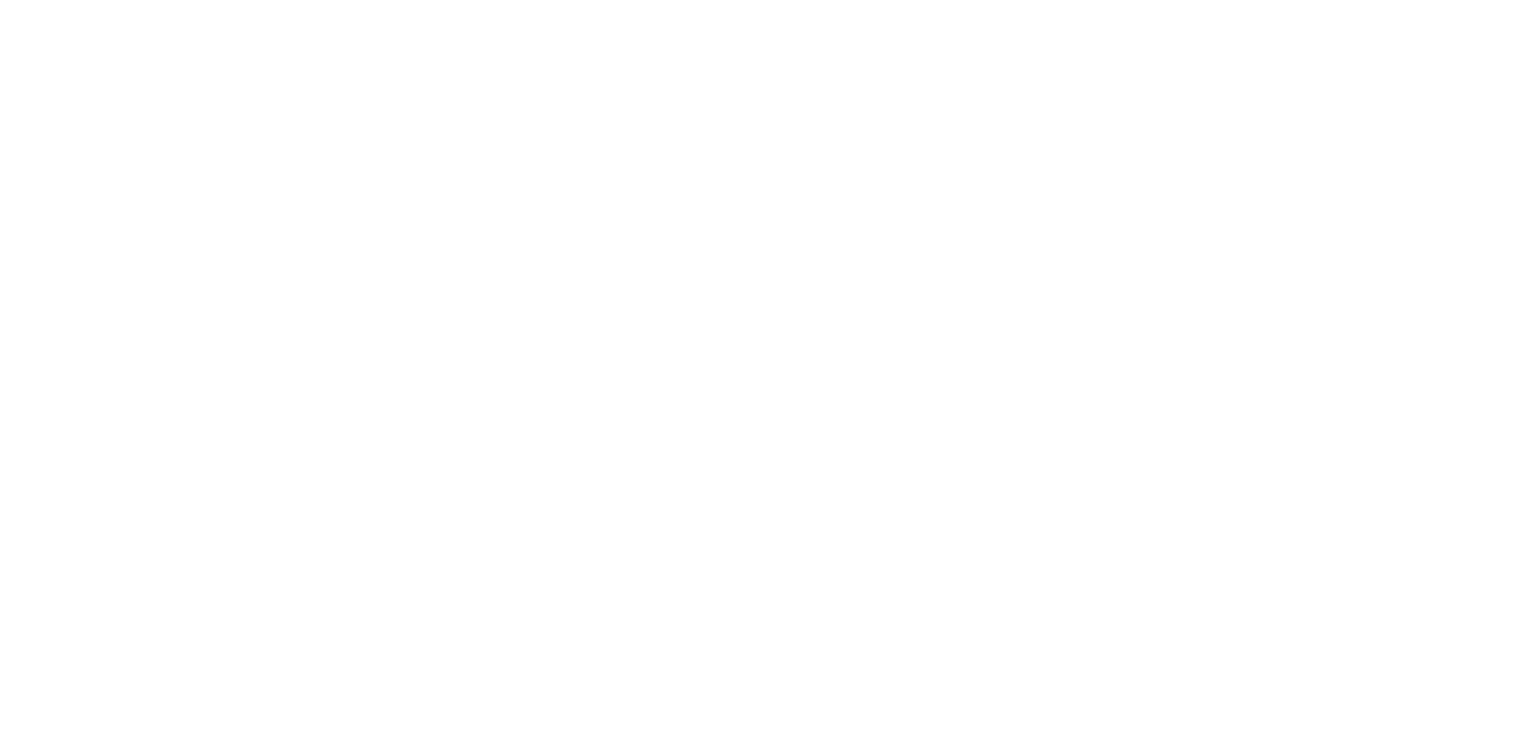 scroll, scrollTop: 0, scrollLeft: 0, axis: both 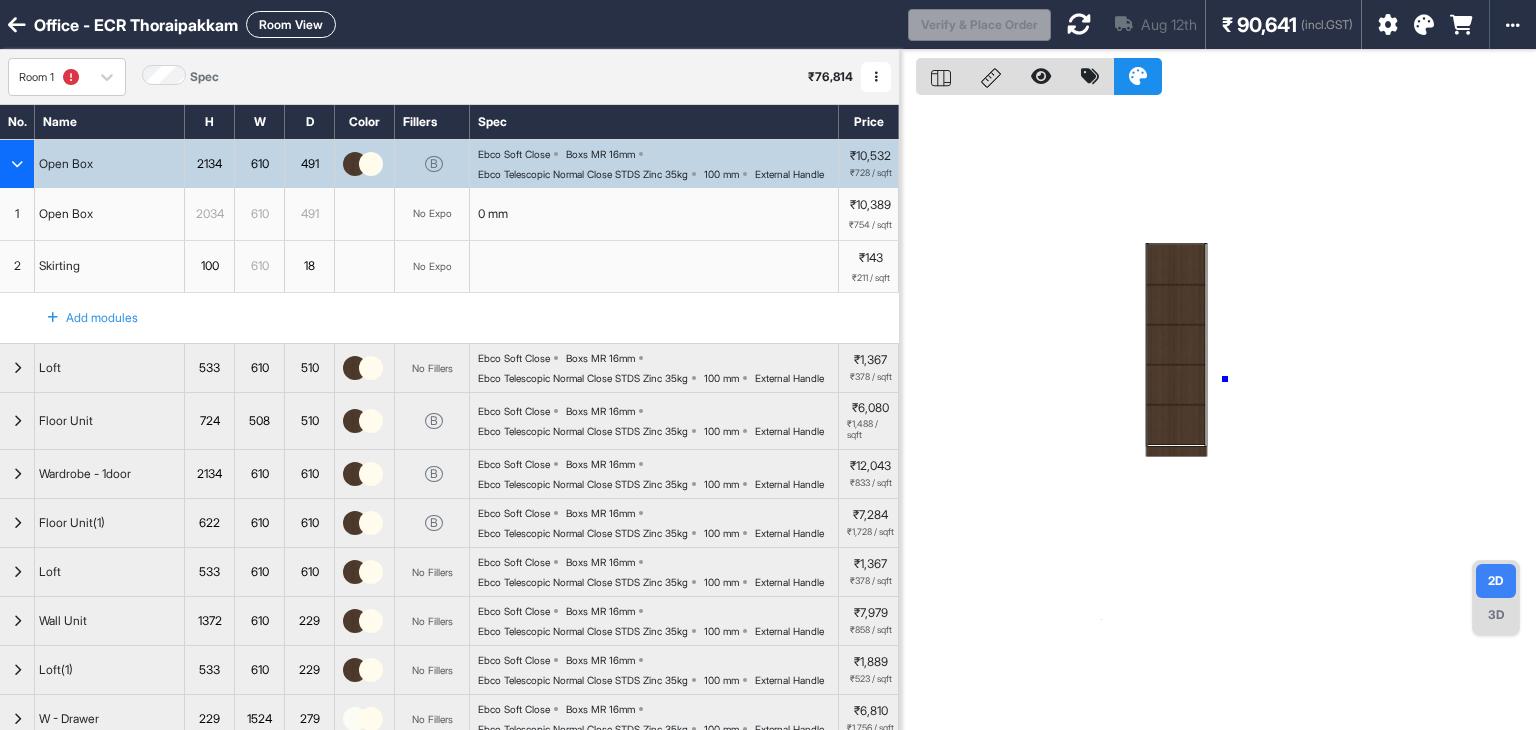 drag, startPoint x: 1225, startPoint y: 379, endPoint x: 1207, endPoint y: 381, distance: 18.110771 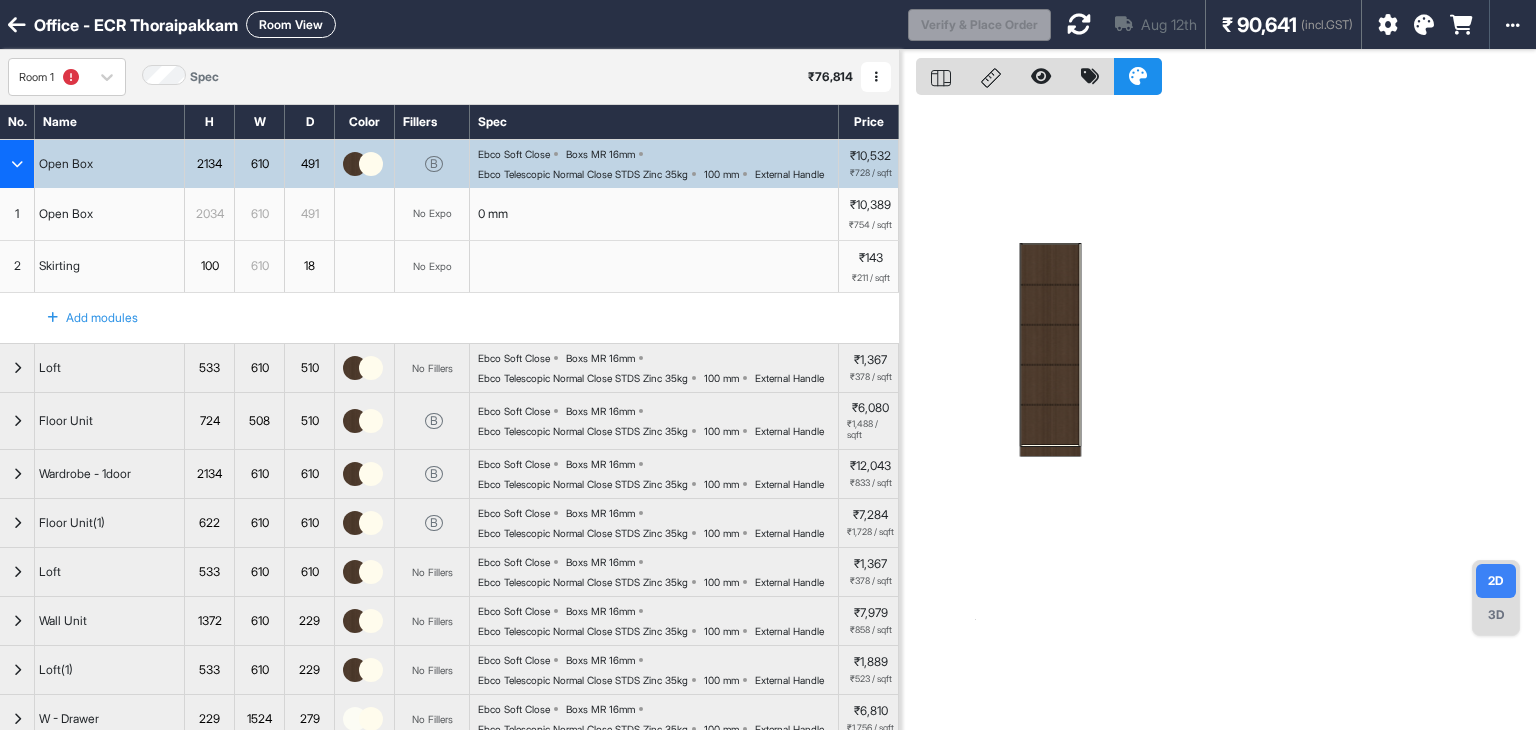 drag, startPoint x: 1038, startPoint y: 469, endPoint x: 912, endPoint y: 469, distance: 126 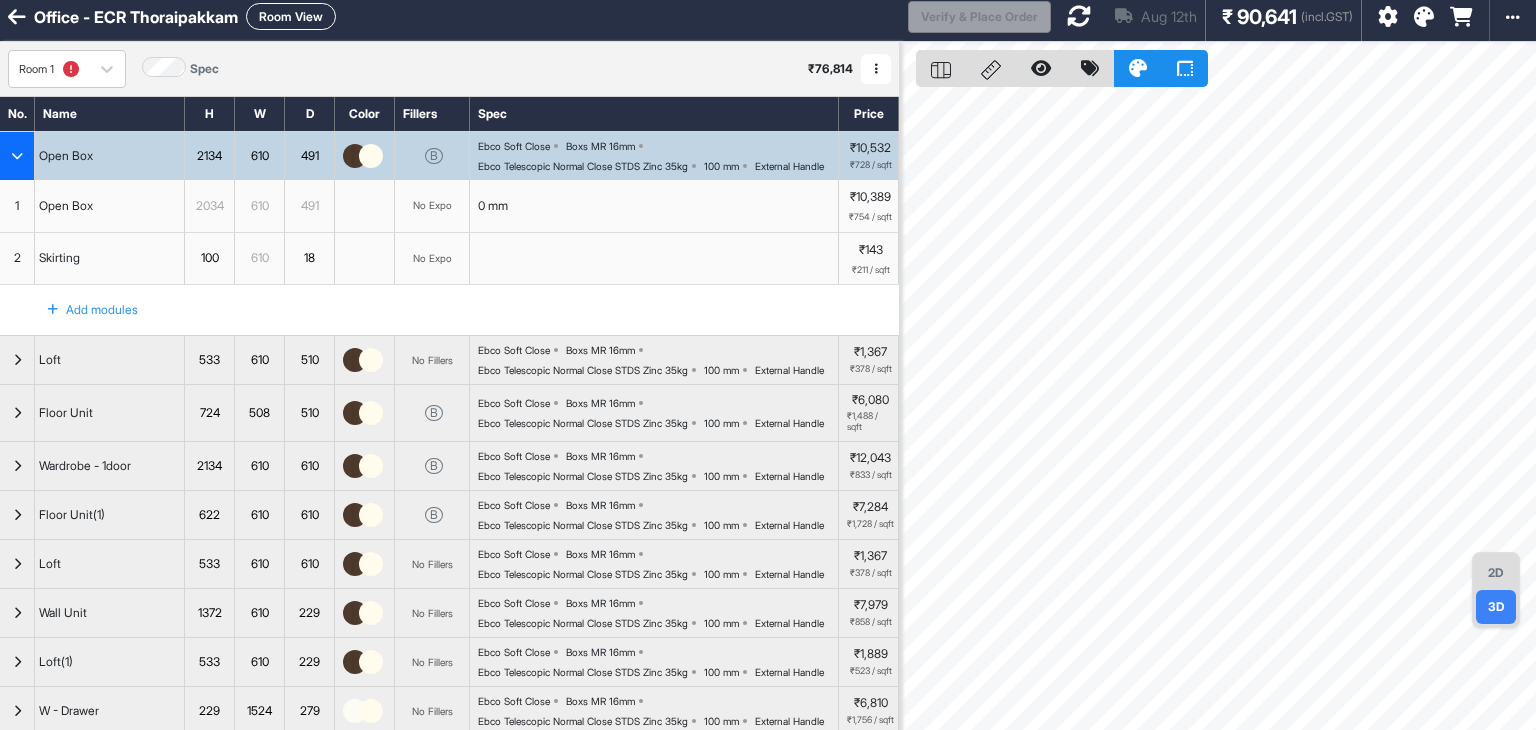 scroll, scrollTop: 0, scrollLeft: 0, axis: both 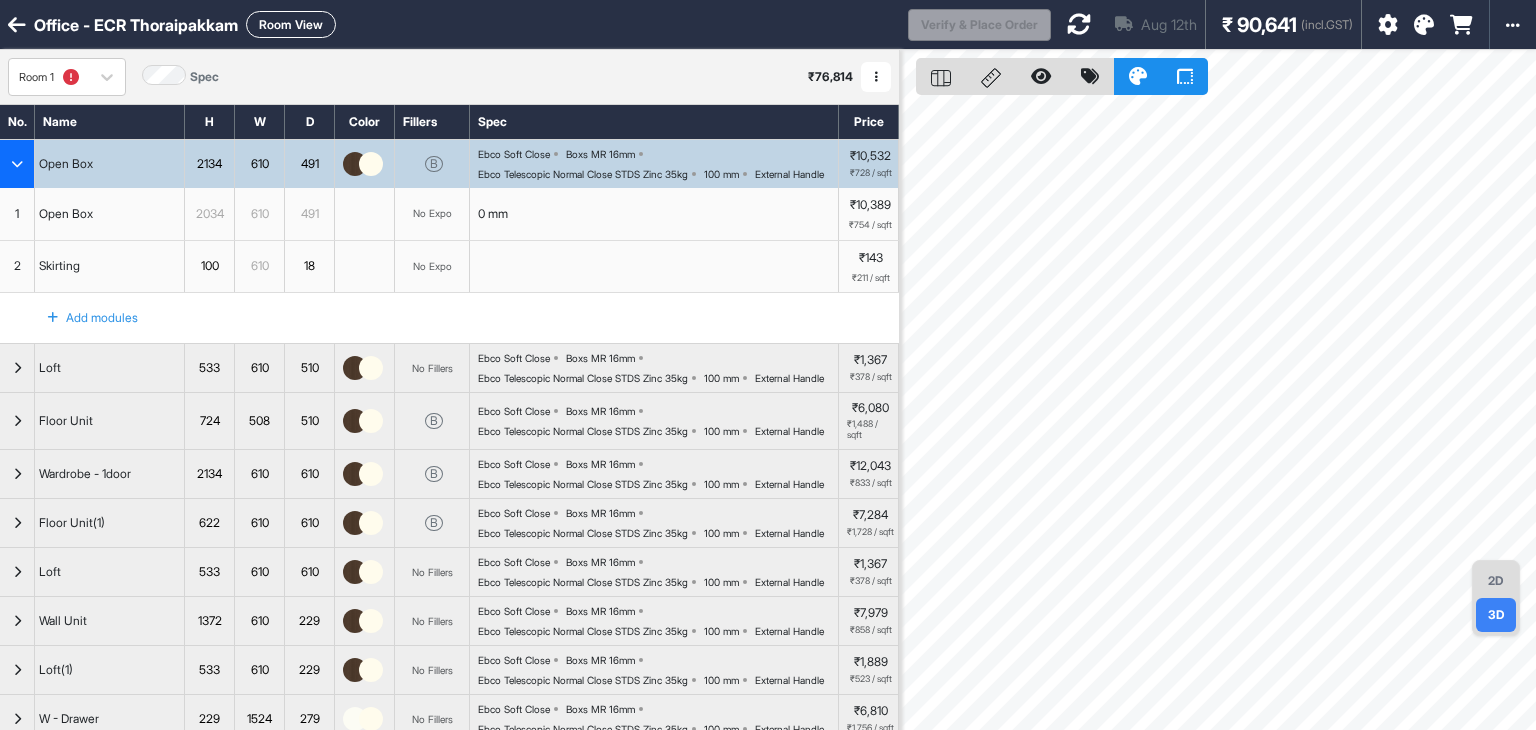 click on "Room View" at bounding box center [291, 24] 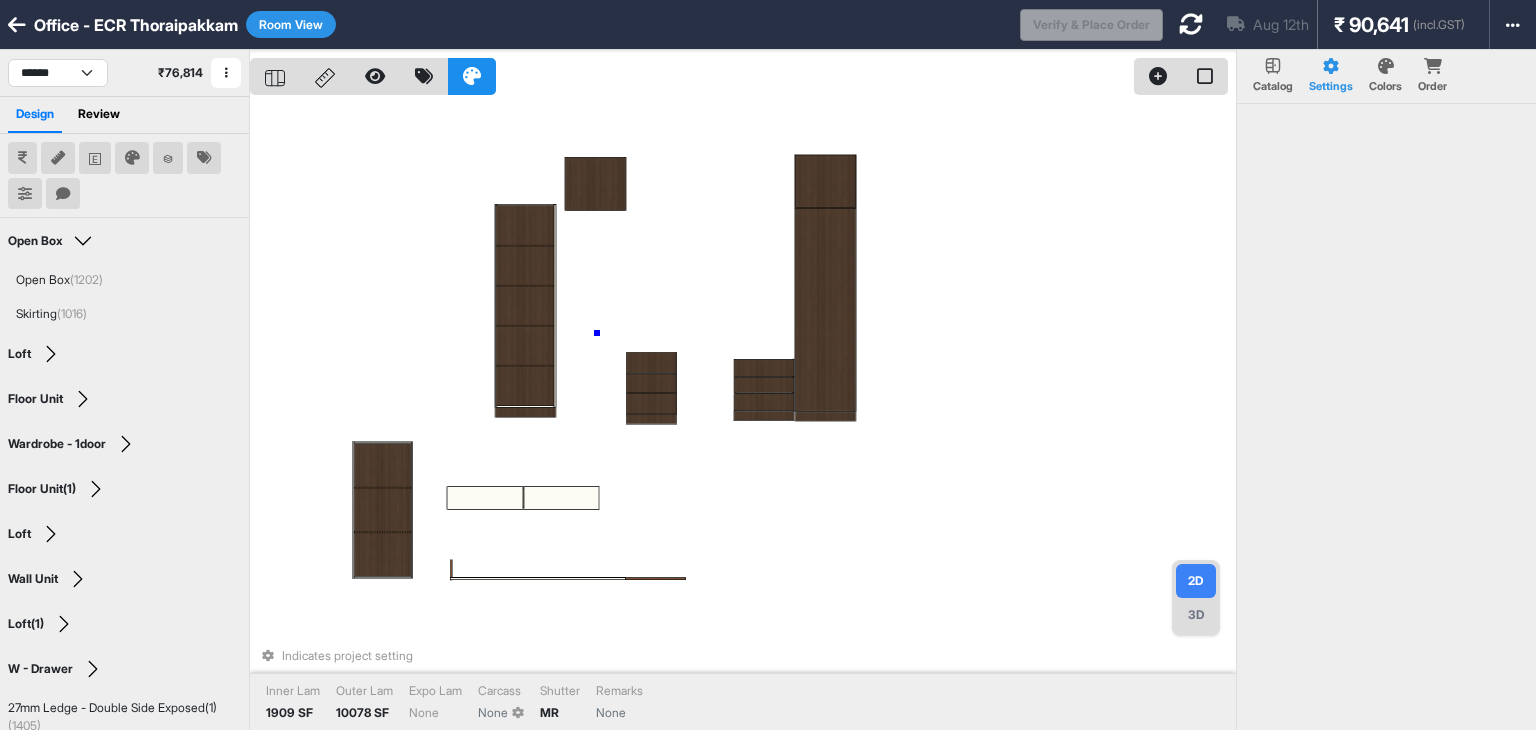 click on "Indicates project setting Inner Lam 1909 SF Outer Lam 10078 SF Expo Lam None Carcass None Shutter MR Remarks None" at bounding box center [743, 415] 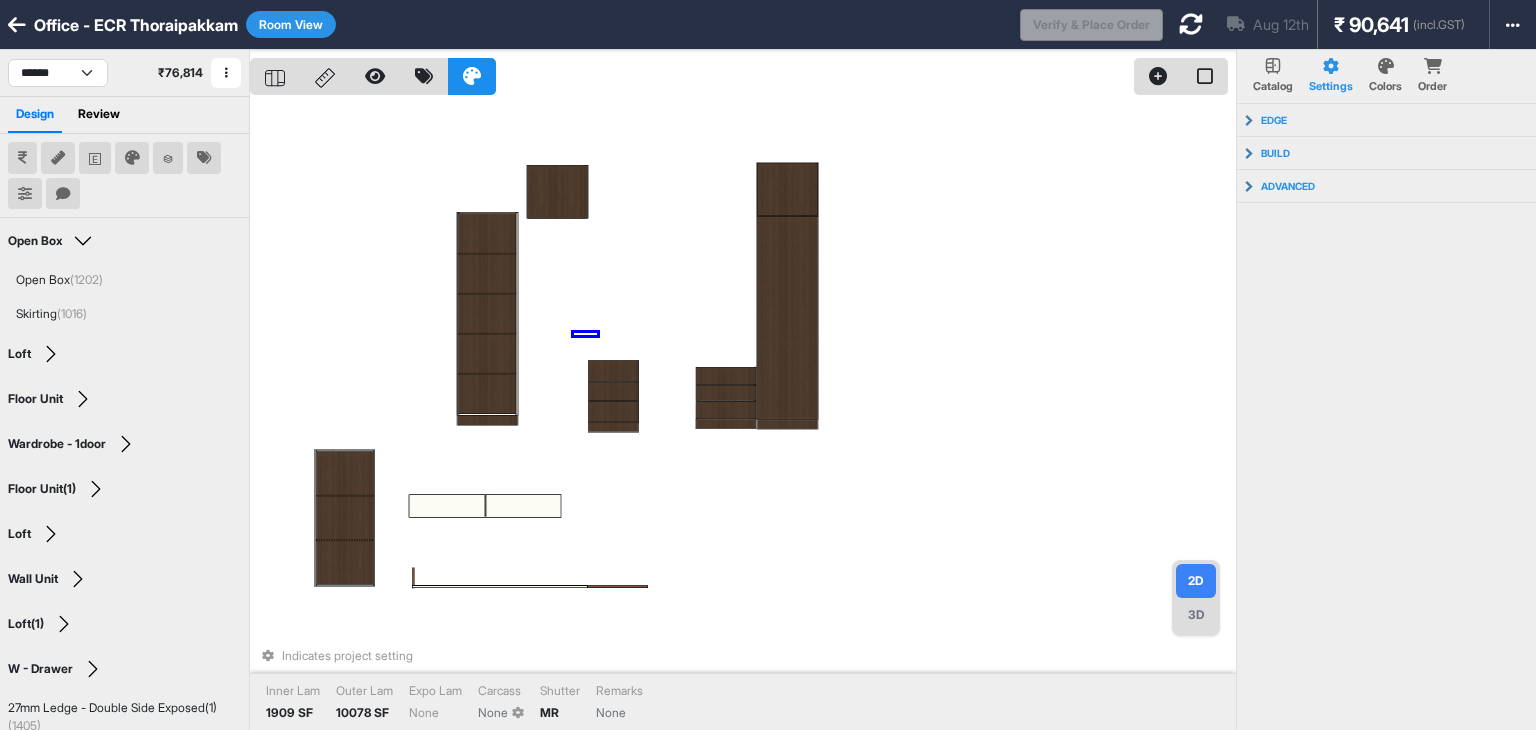 drag, startPoint x: 612, startPoint y: 327, endPoint x: 574, endPoint y: 335, distance: 38.832977 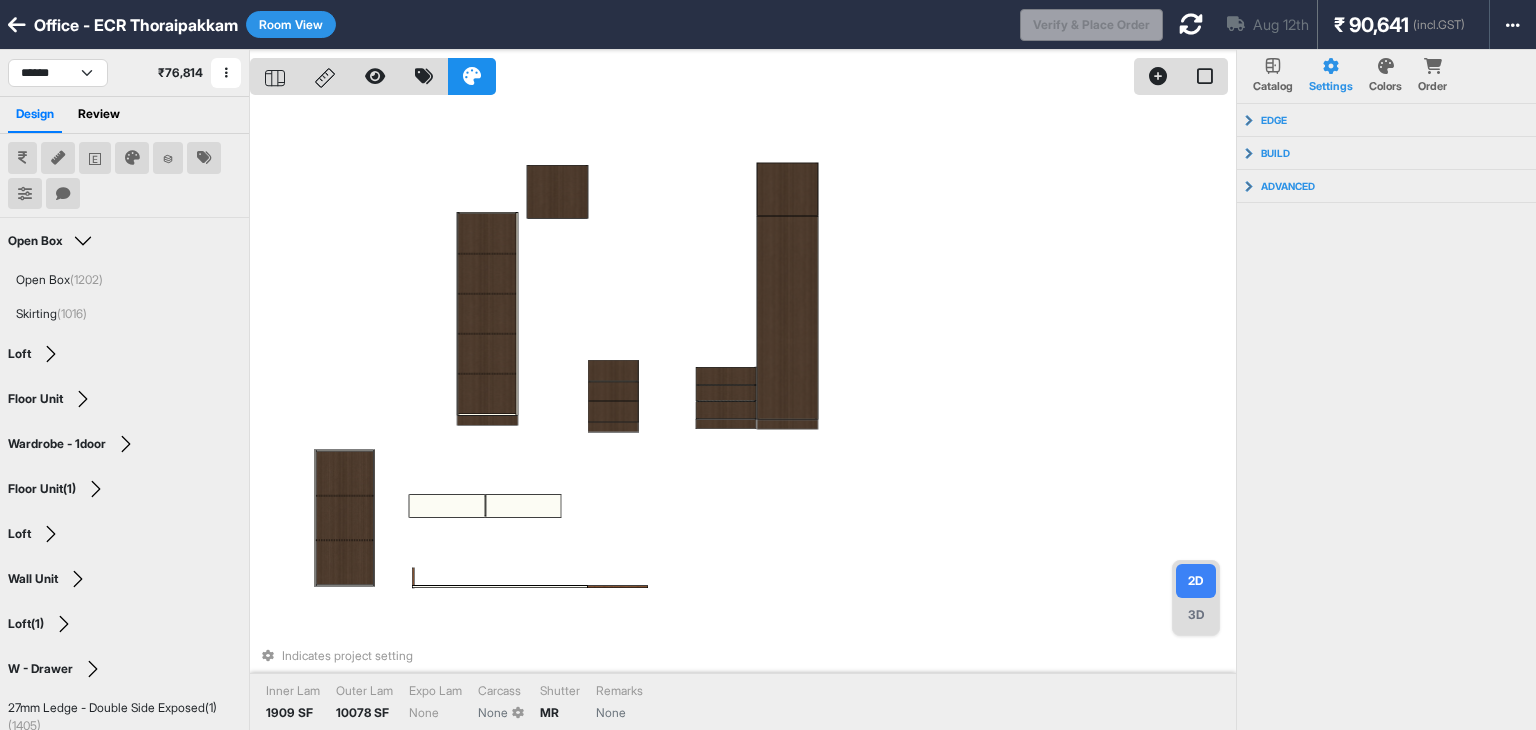click on "3D" at bounding box center [1196, 615] 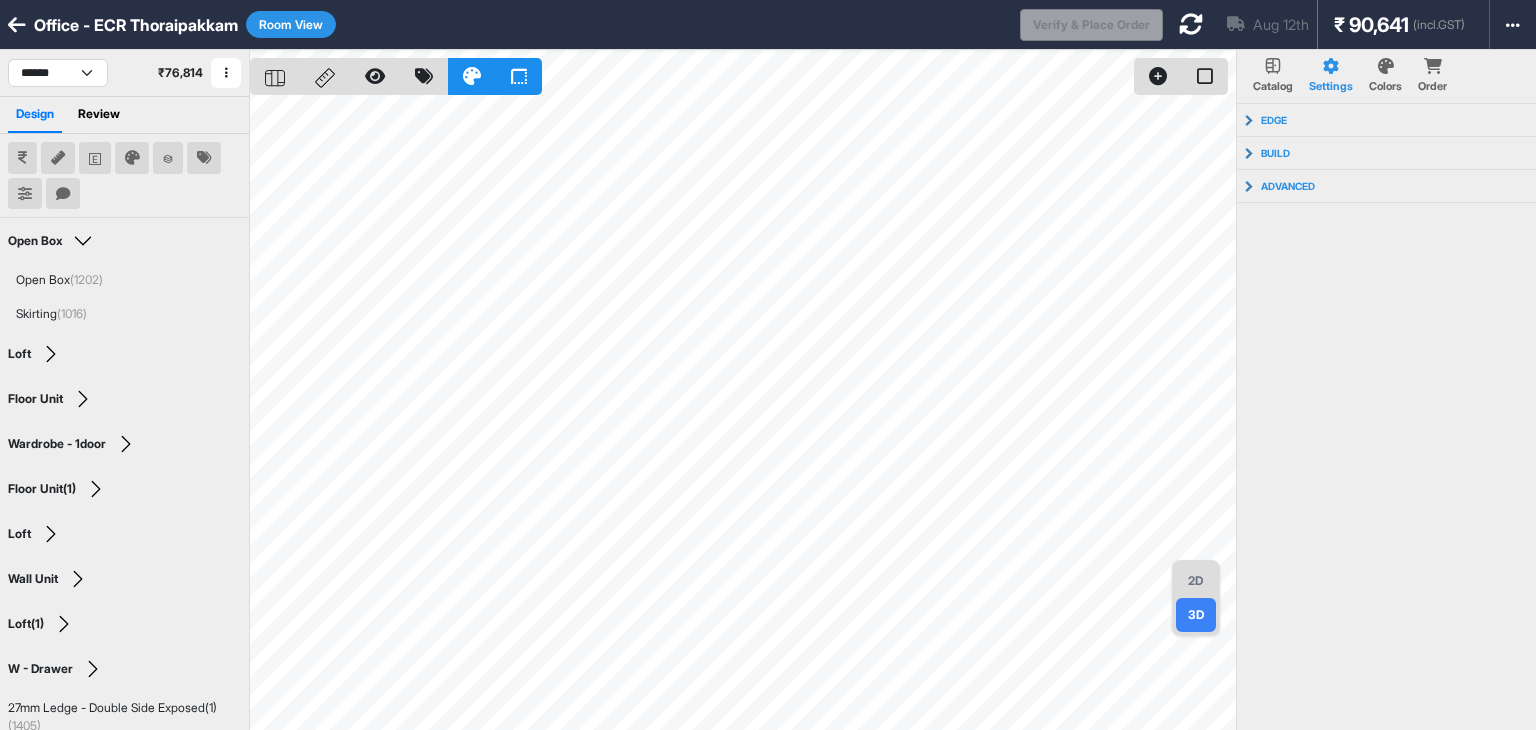 click on "2D" at bounding box center [1196, 581] 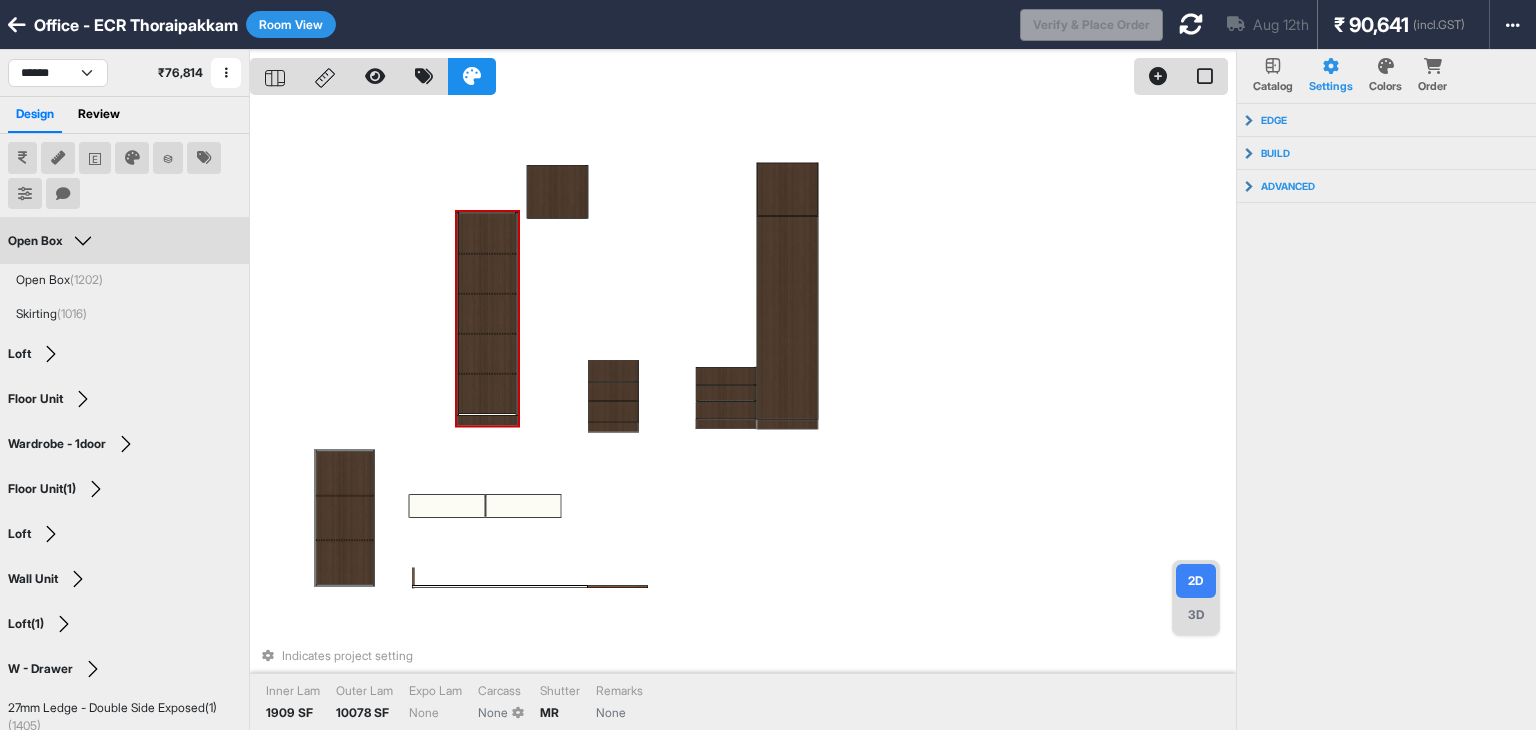 click at bounding box center [487, 314] 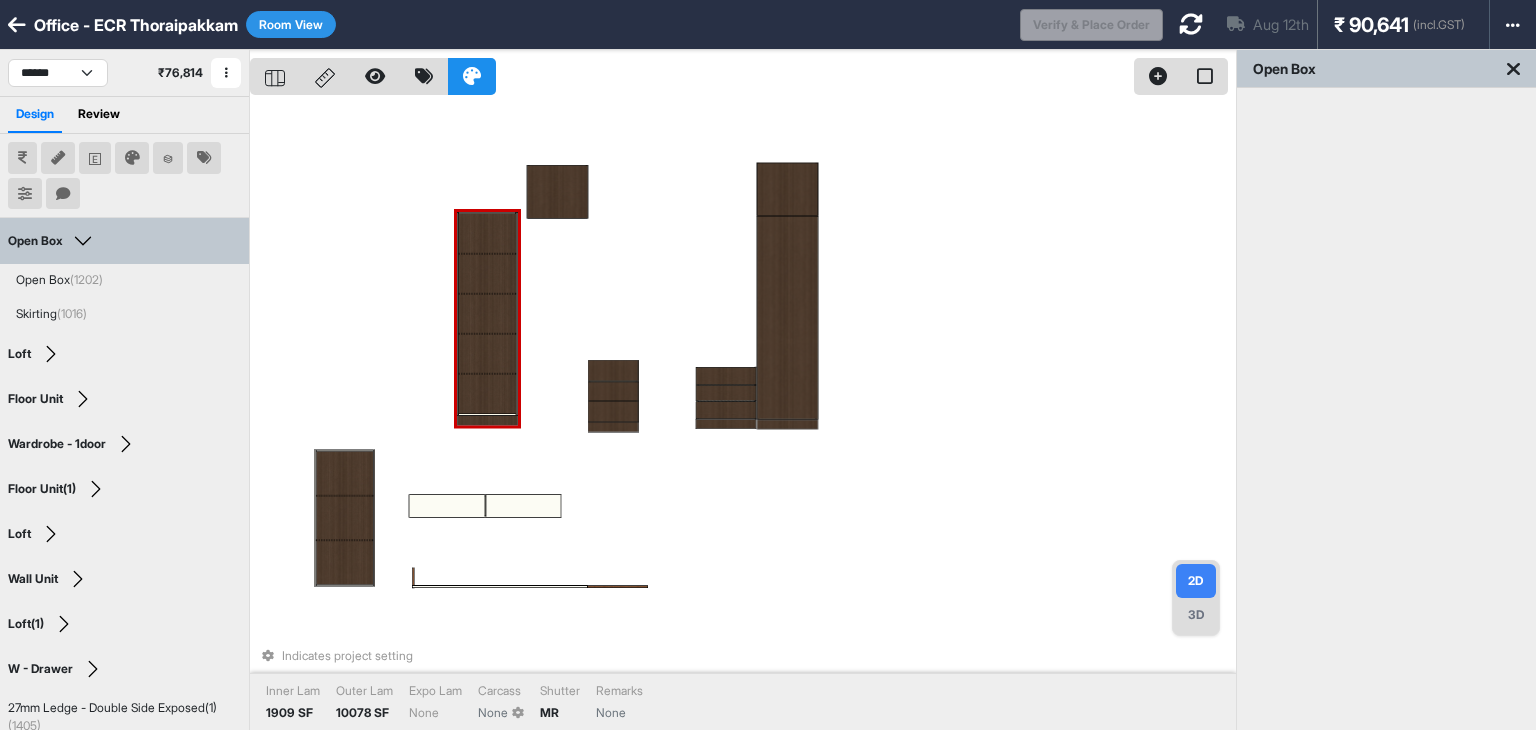 click at bounding box center (487, 274) 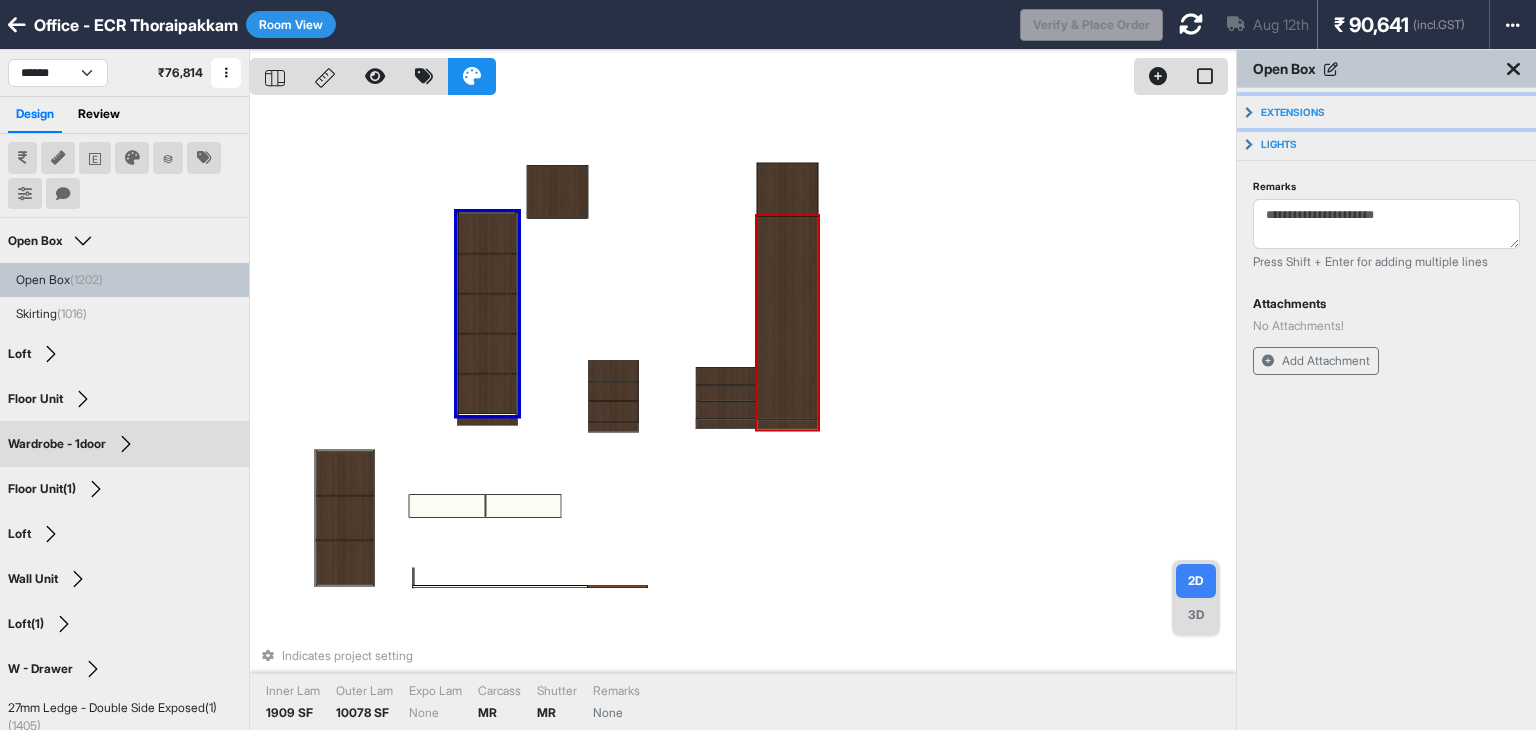 click on "Extensions" at bounding box center [1386, 112] 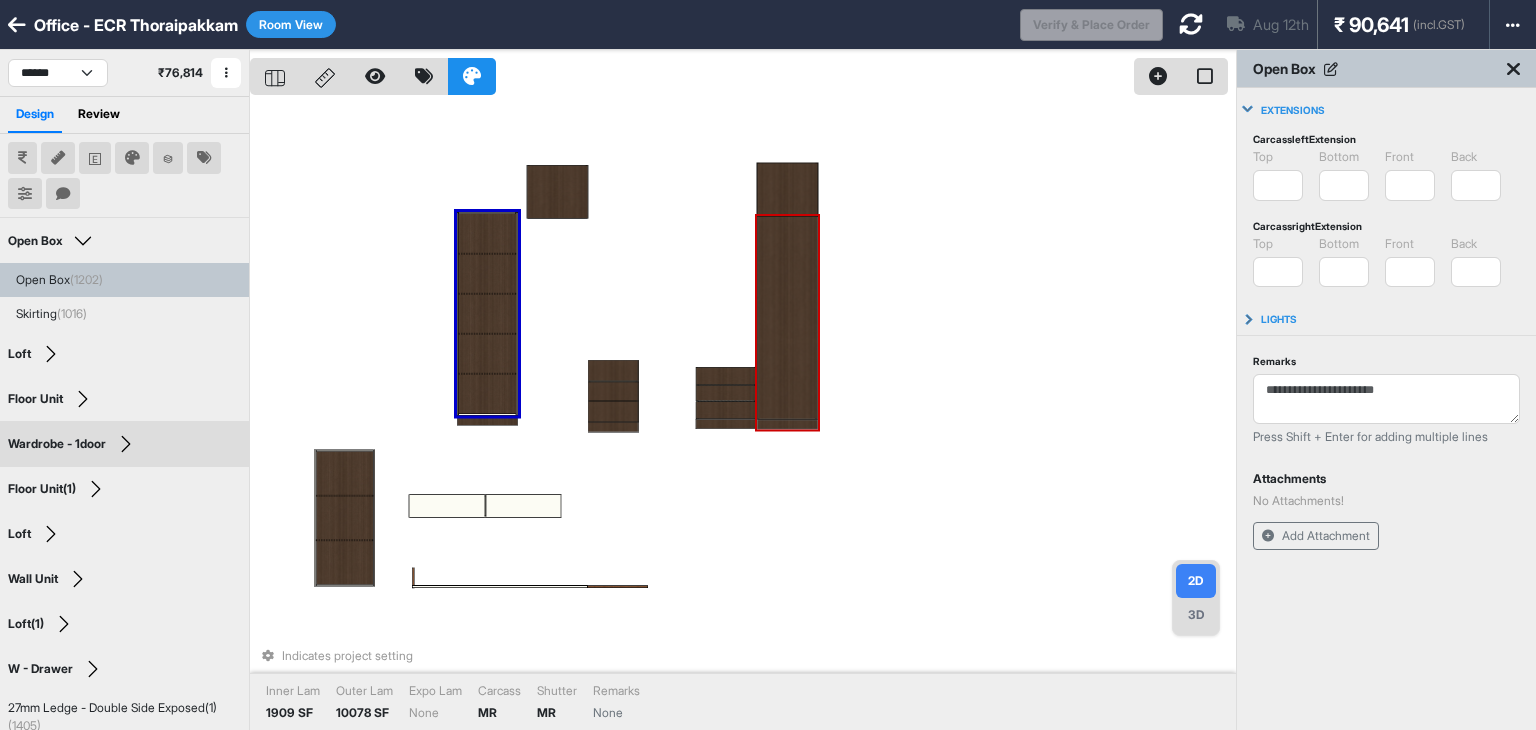 click on "Extensions" at bounding box center (1386, 110) 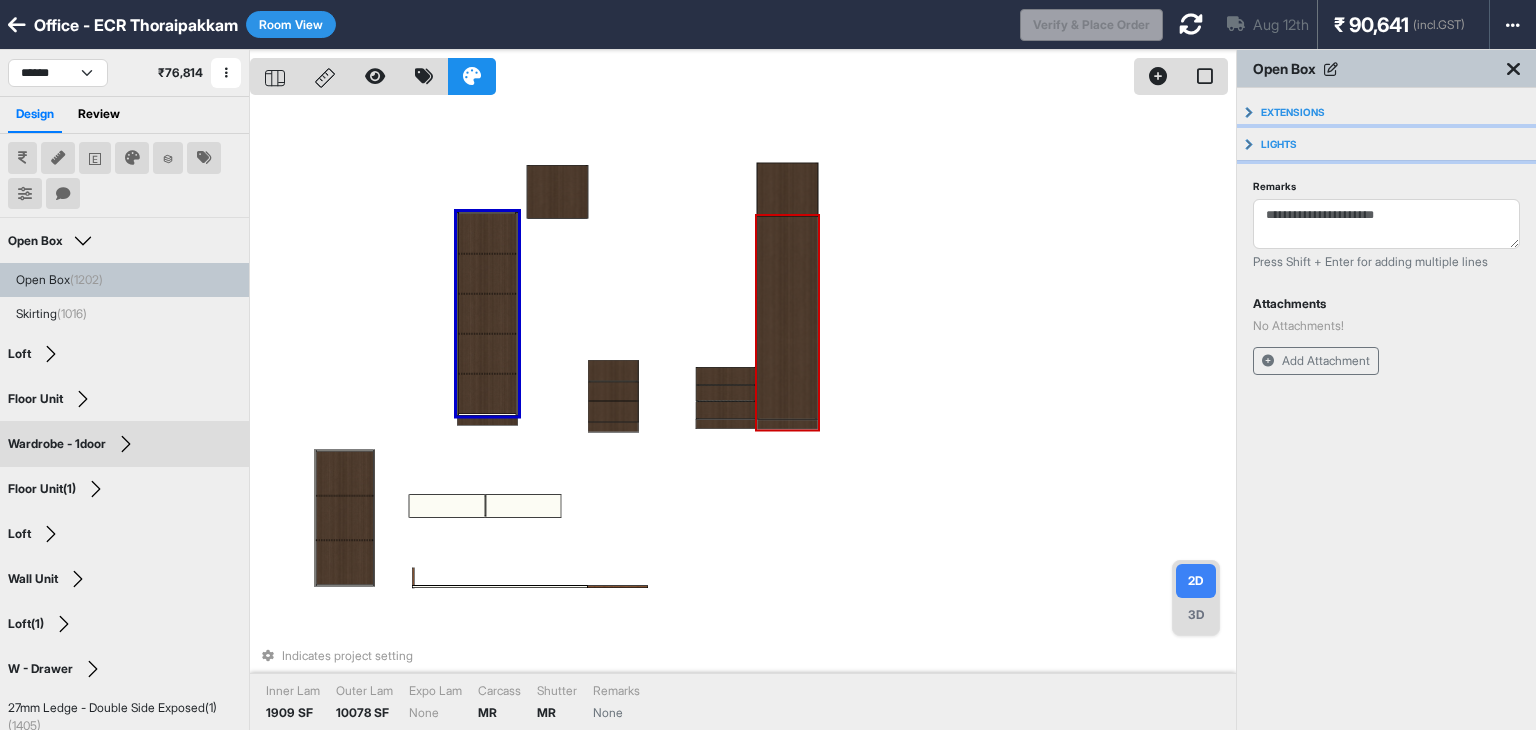 click on "Lights" at bounding box center [1386, 144] 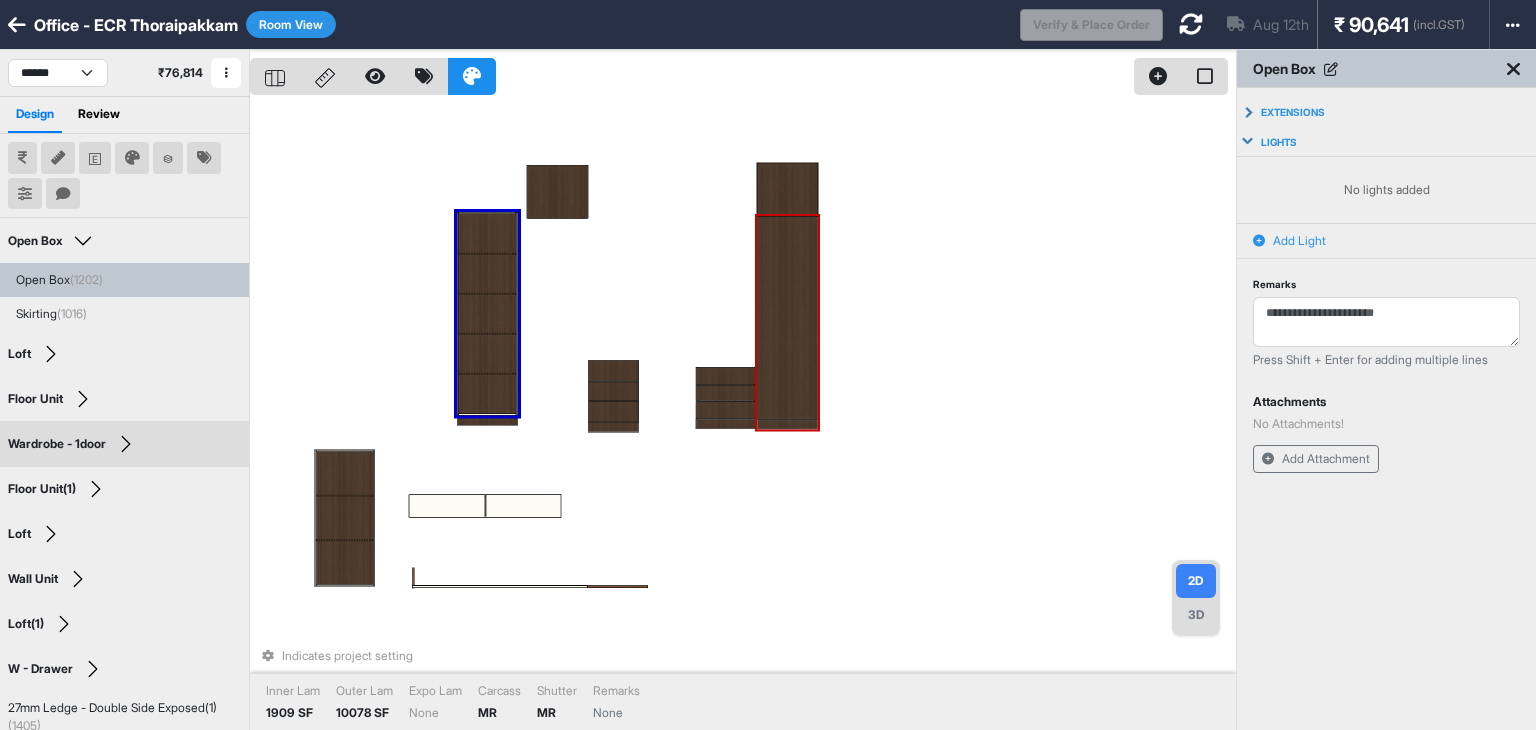 click on "Lights" at bounding box center [1386, 142] 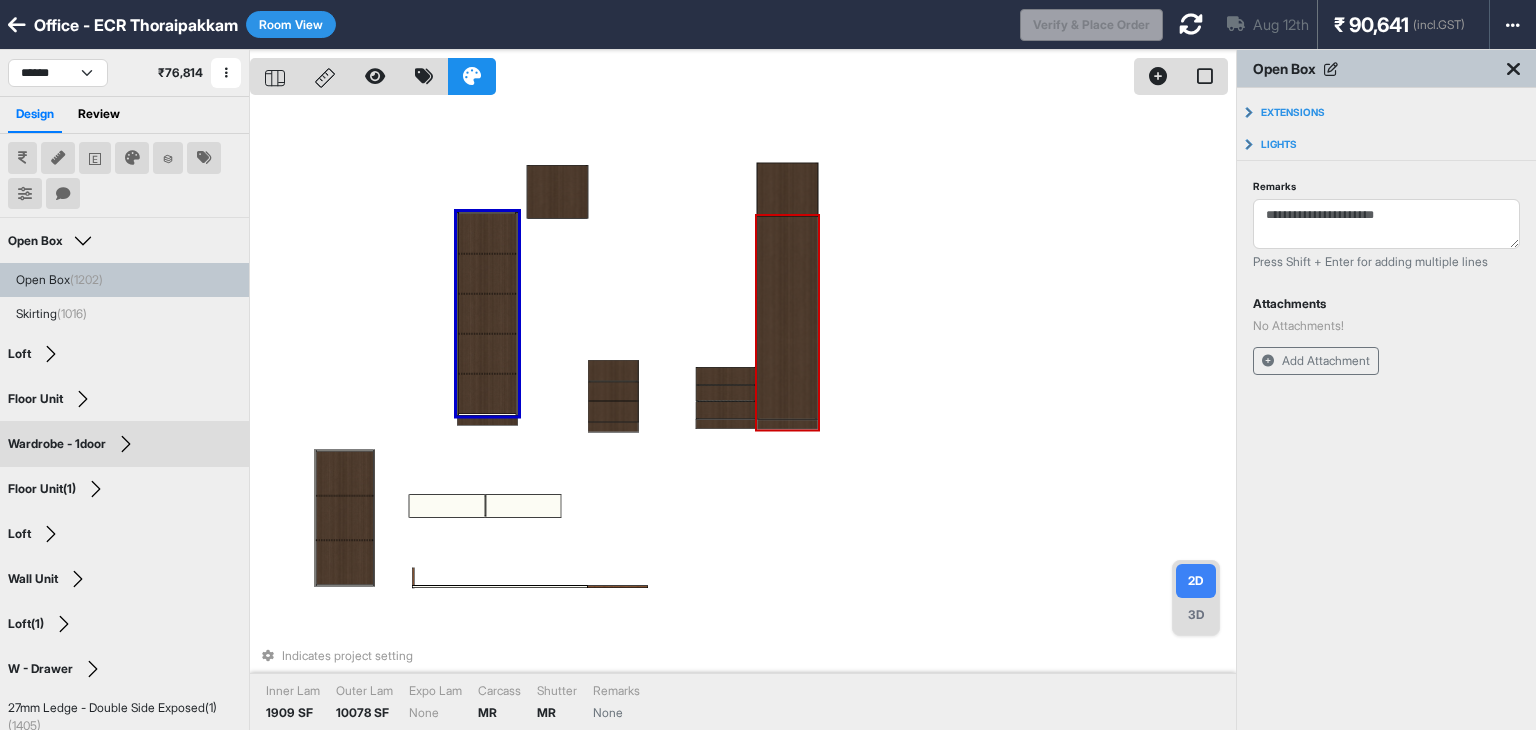 click on "3D" at bounding box center [1196, 615] 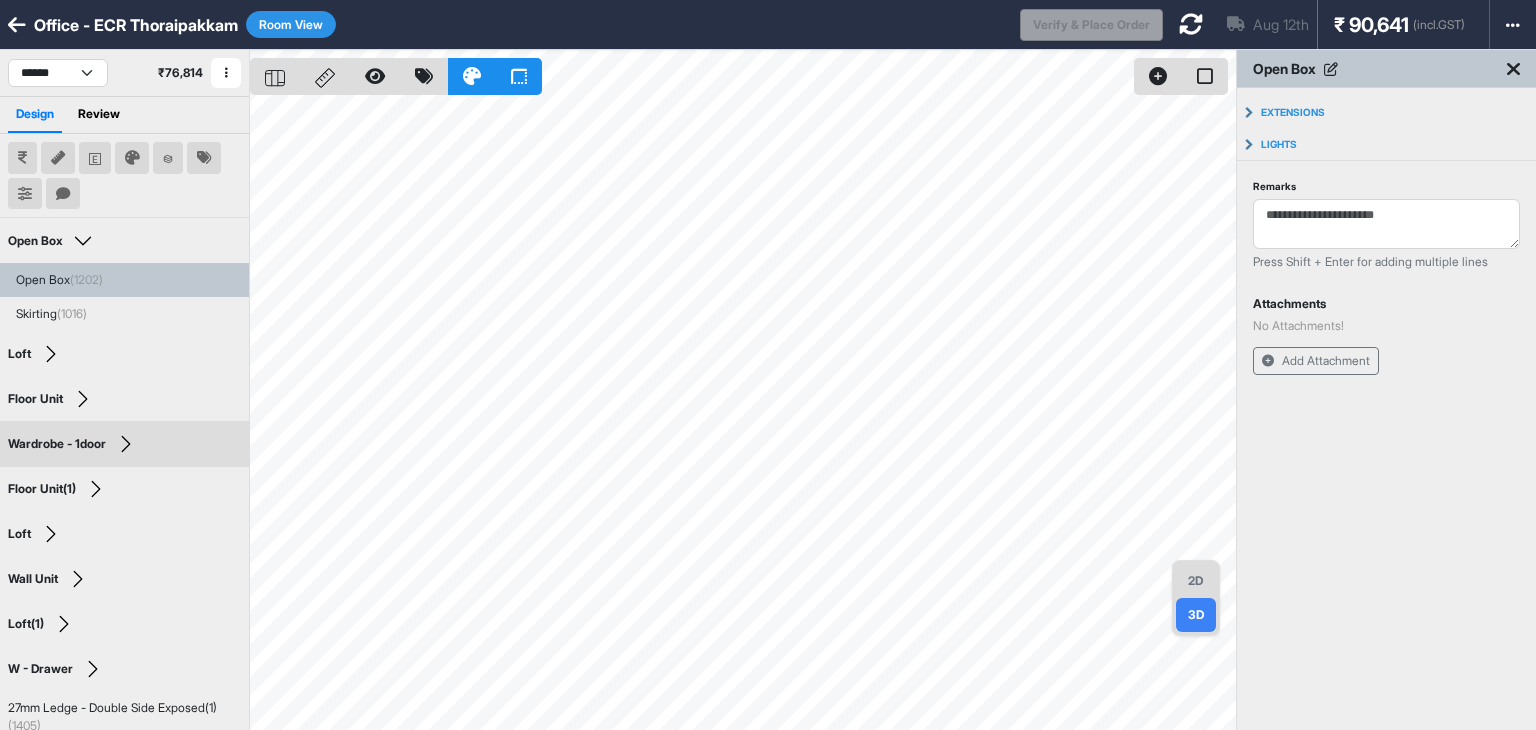 click at bounding box center (1513, 69) 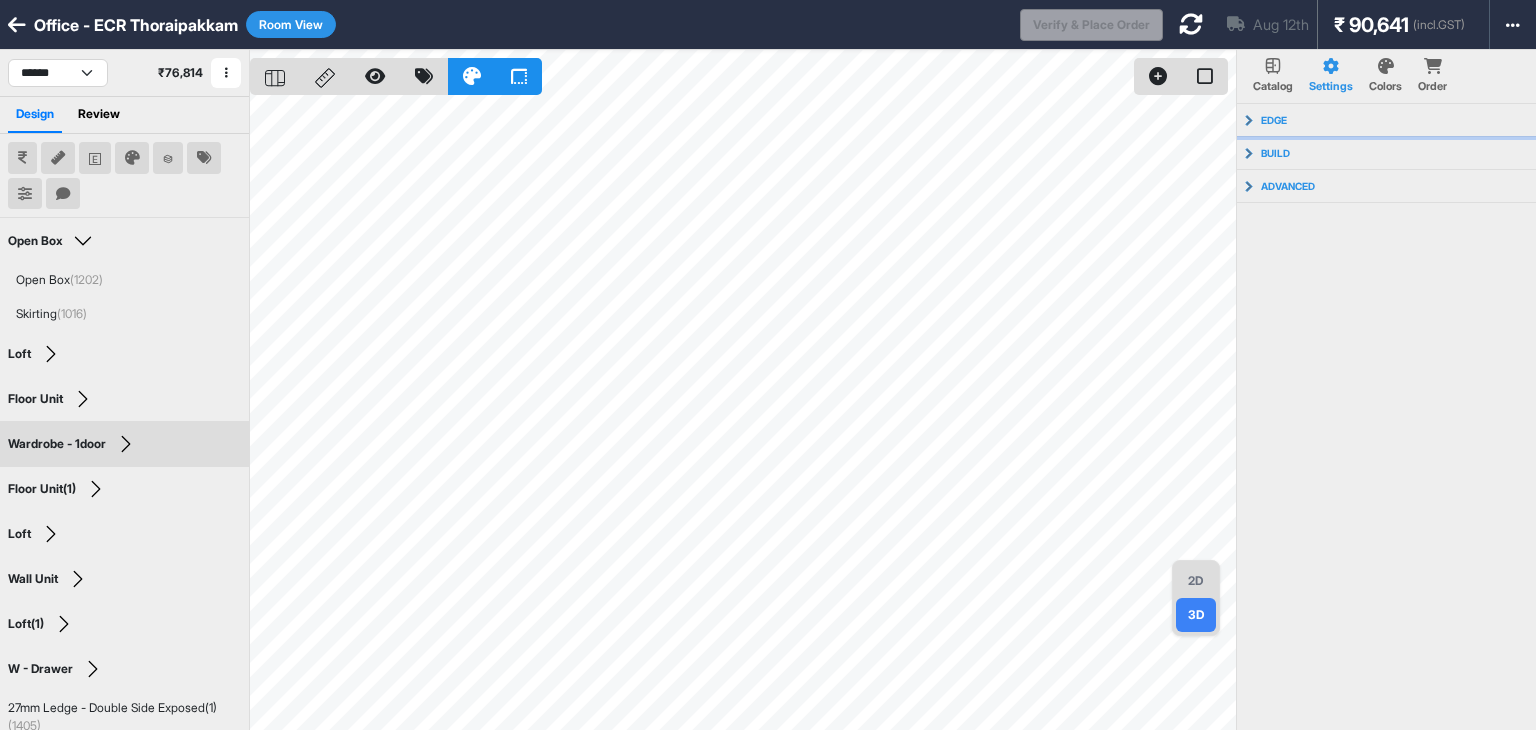 click on "edge" at bounding box center (1387, 120) 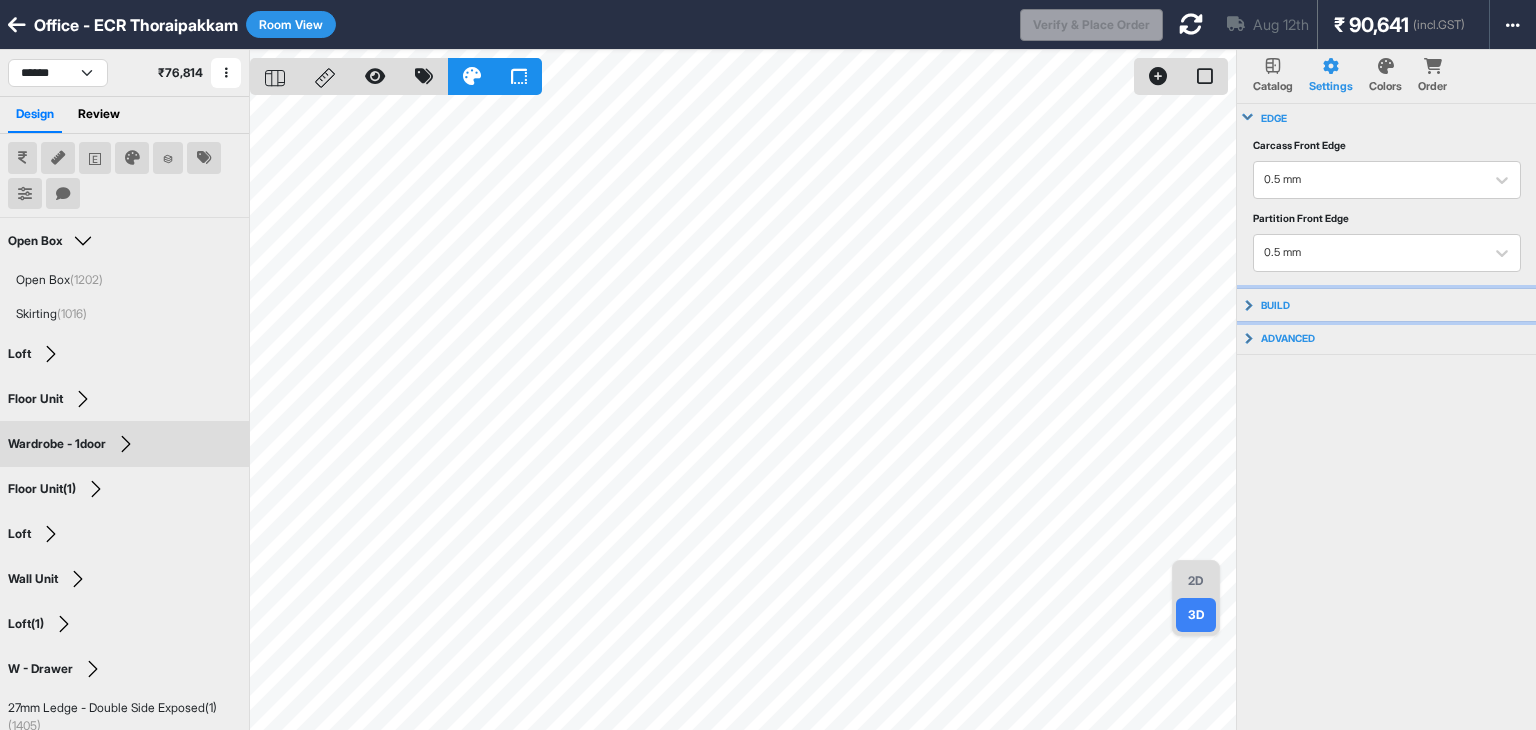 click on "build" at bounding box center [1387, 305] 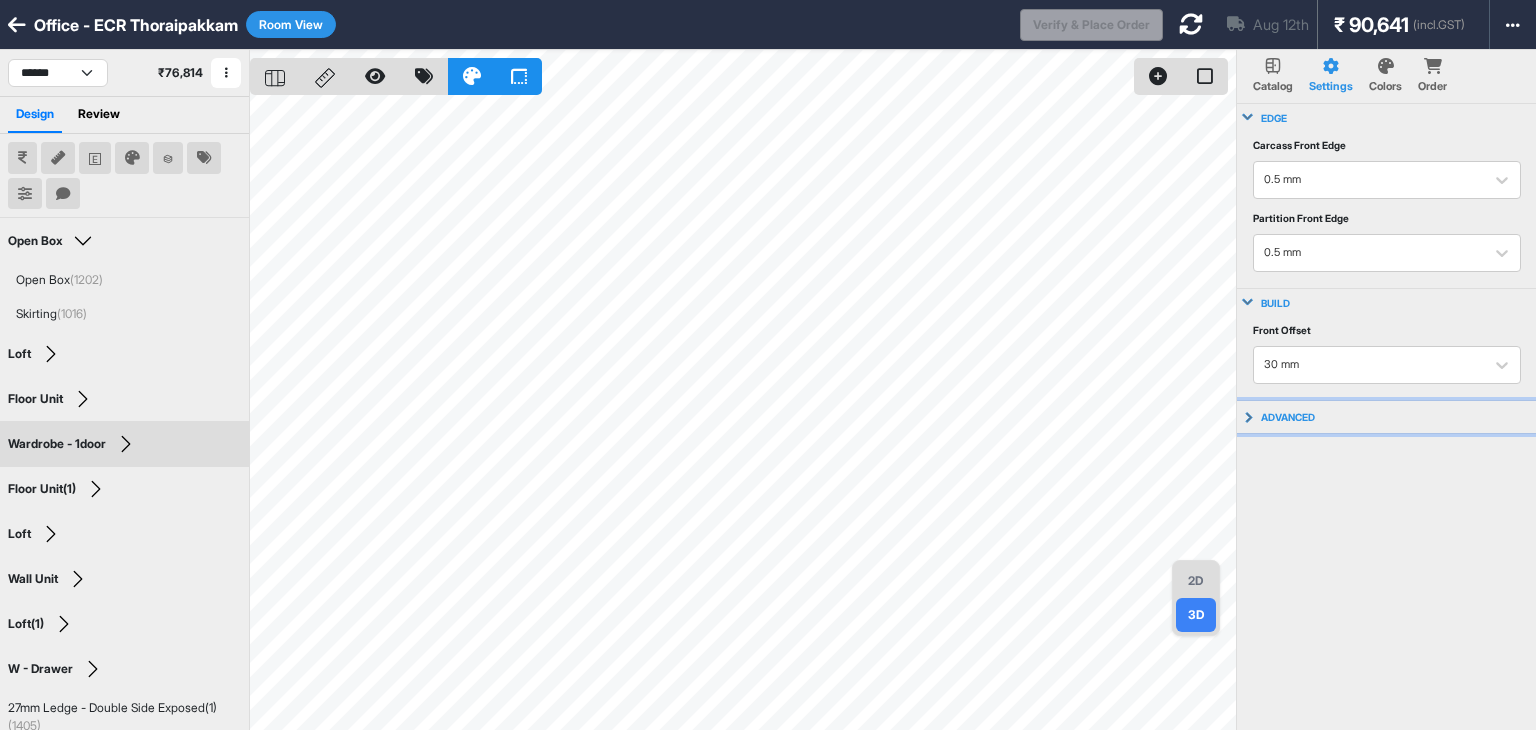 click on "advanced" at bounding box center [1387, 417] 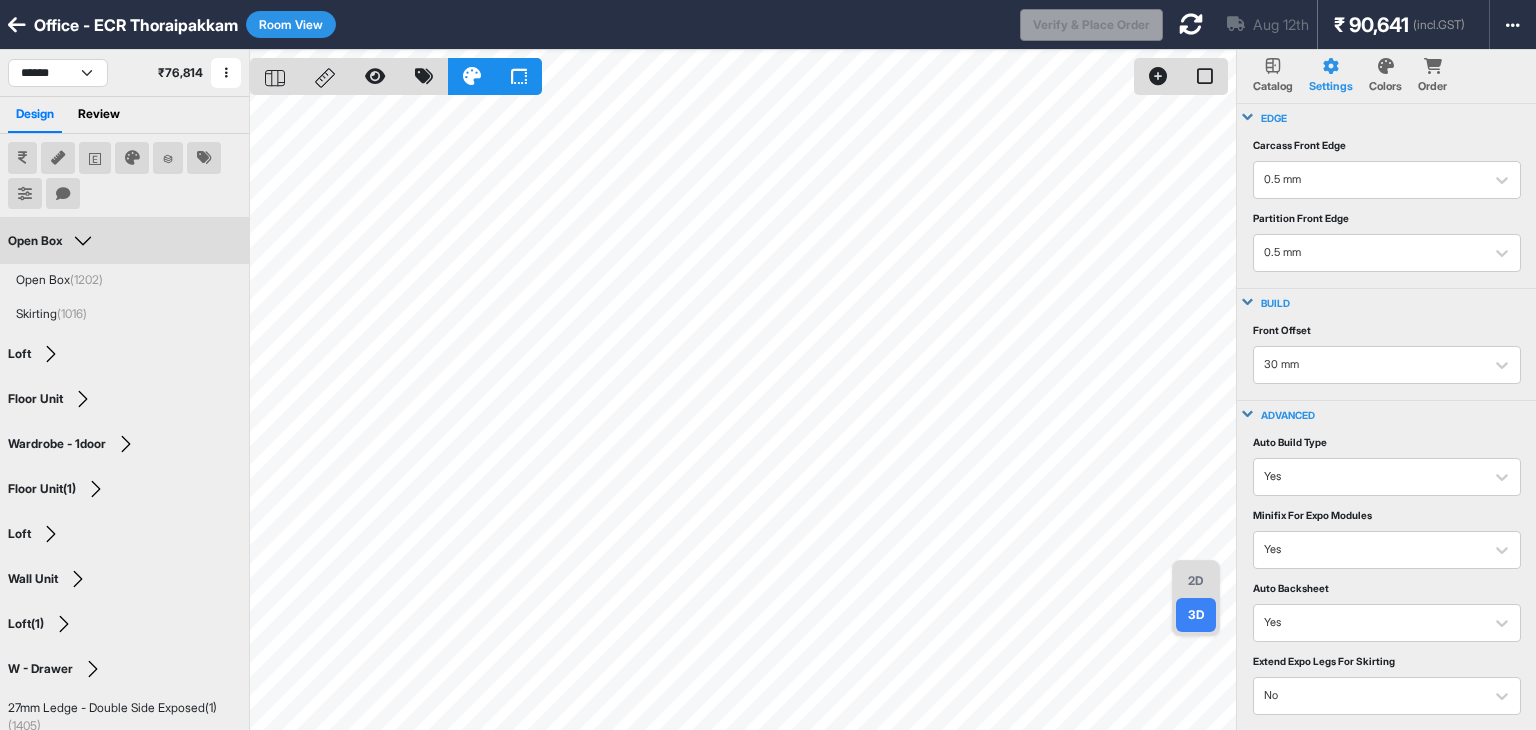click on "Open Box   Edit  Group  Name" at bounding box center (124, 241) 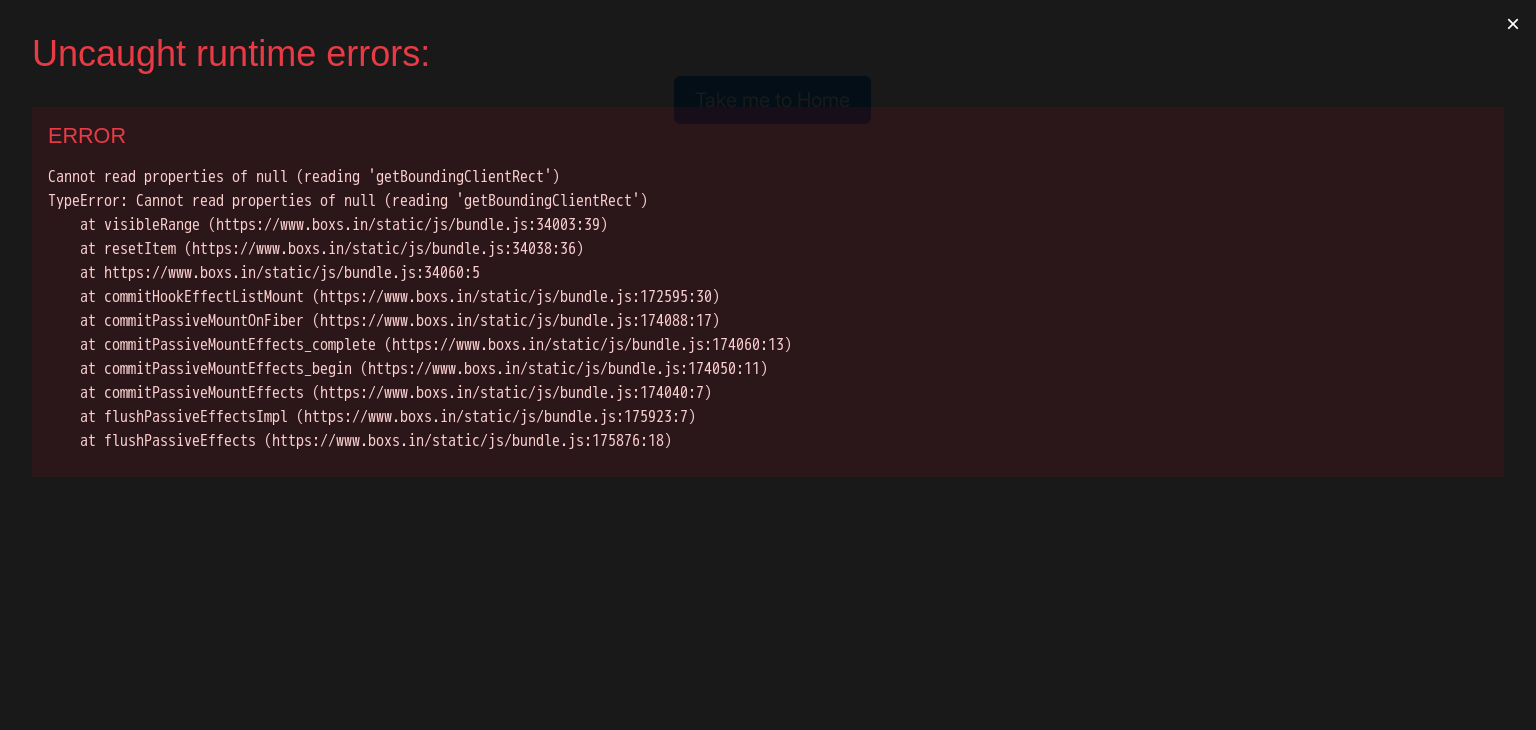 scroll, scrollTop: 0, scrollLeft: 0, axis: both 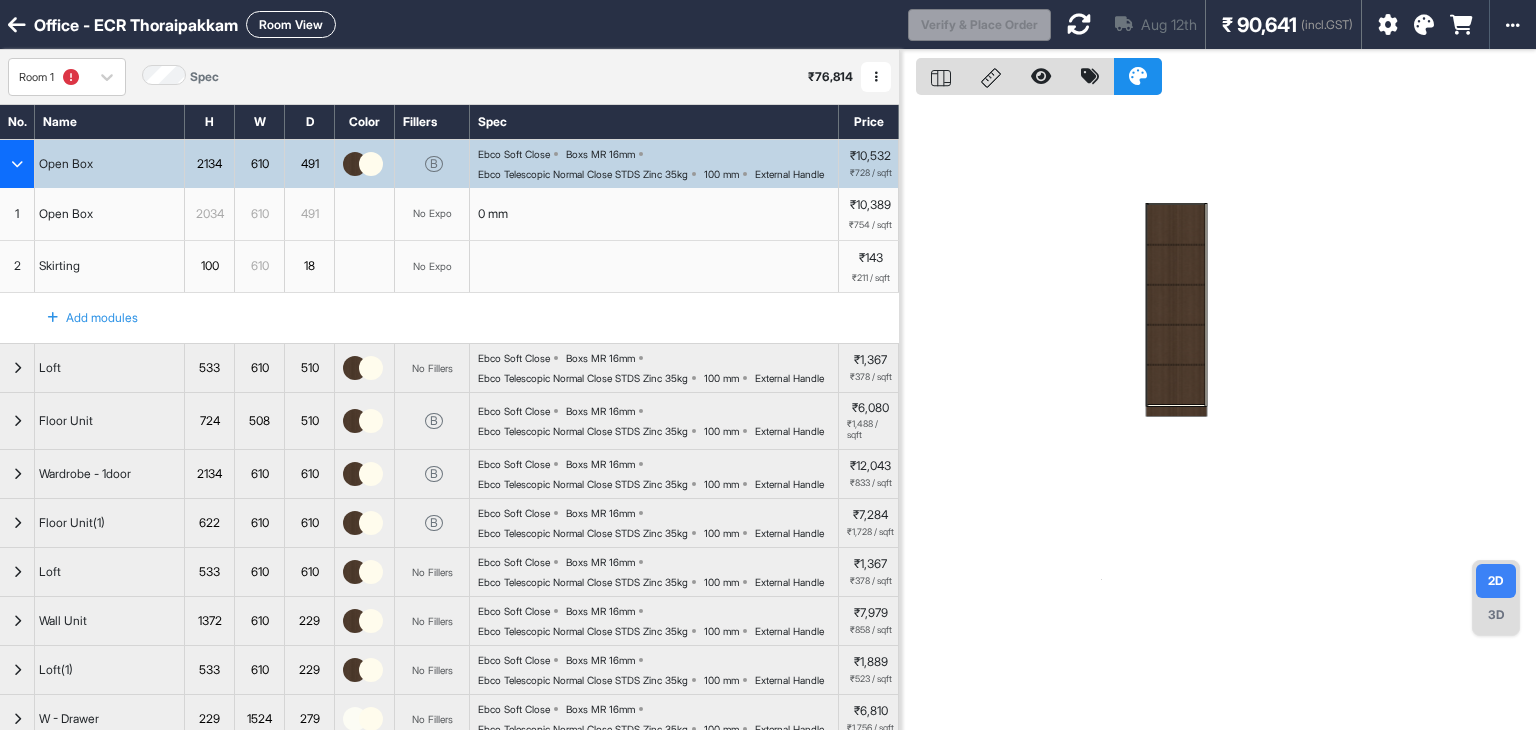 click on "3D" at bounding box center (1496, 615) 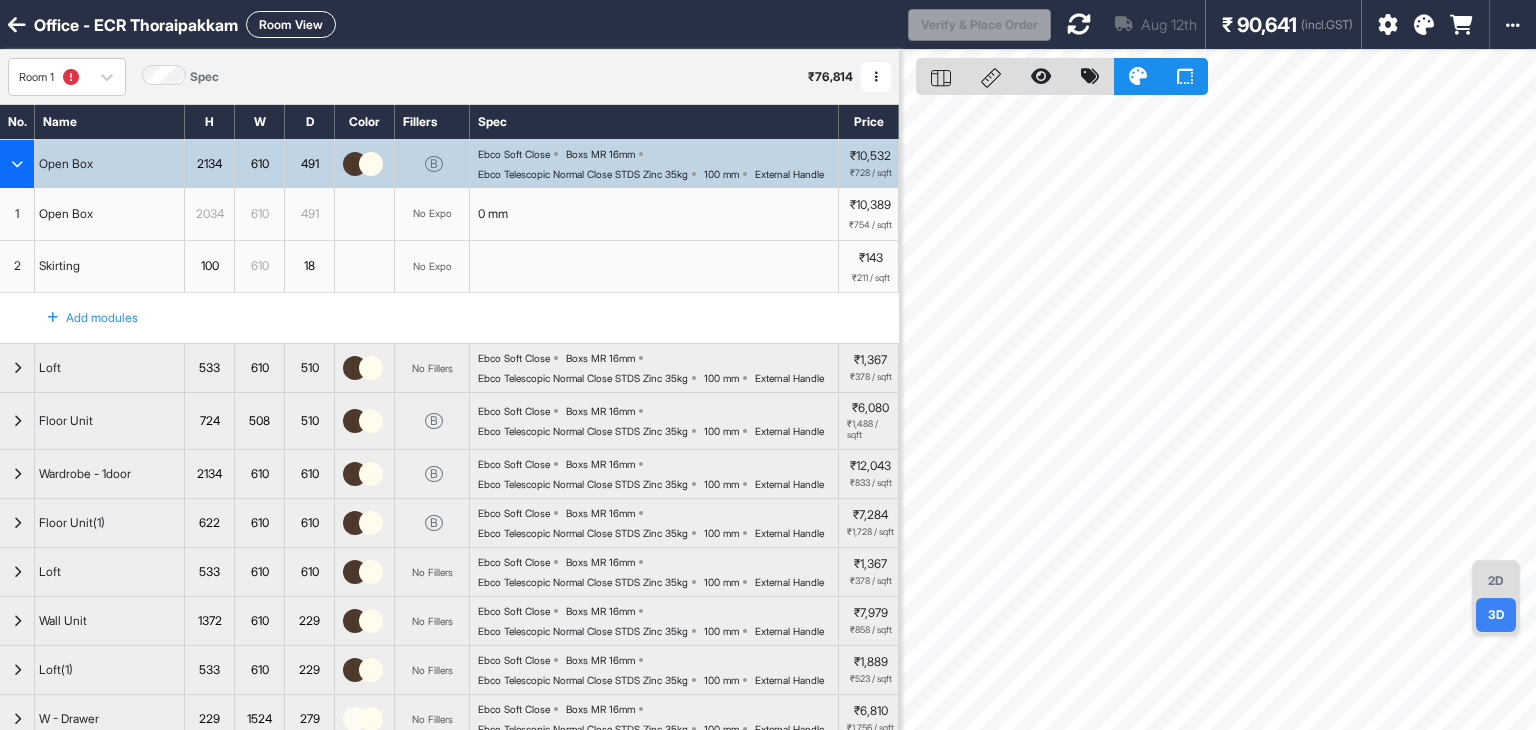 click on "Room View" at bounding box center [291, 24] 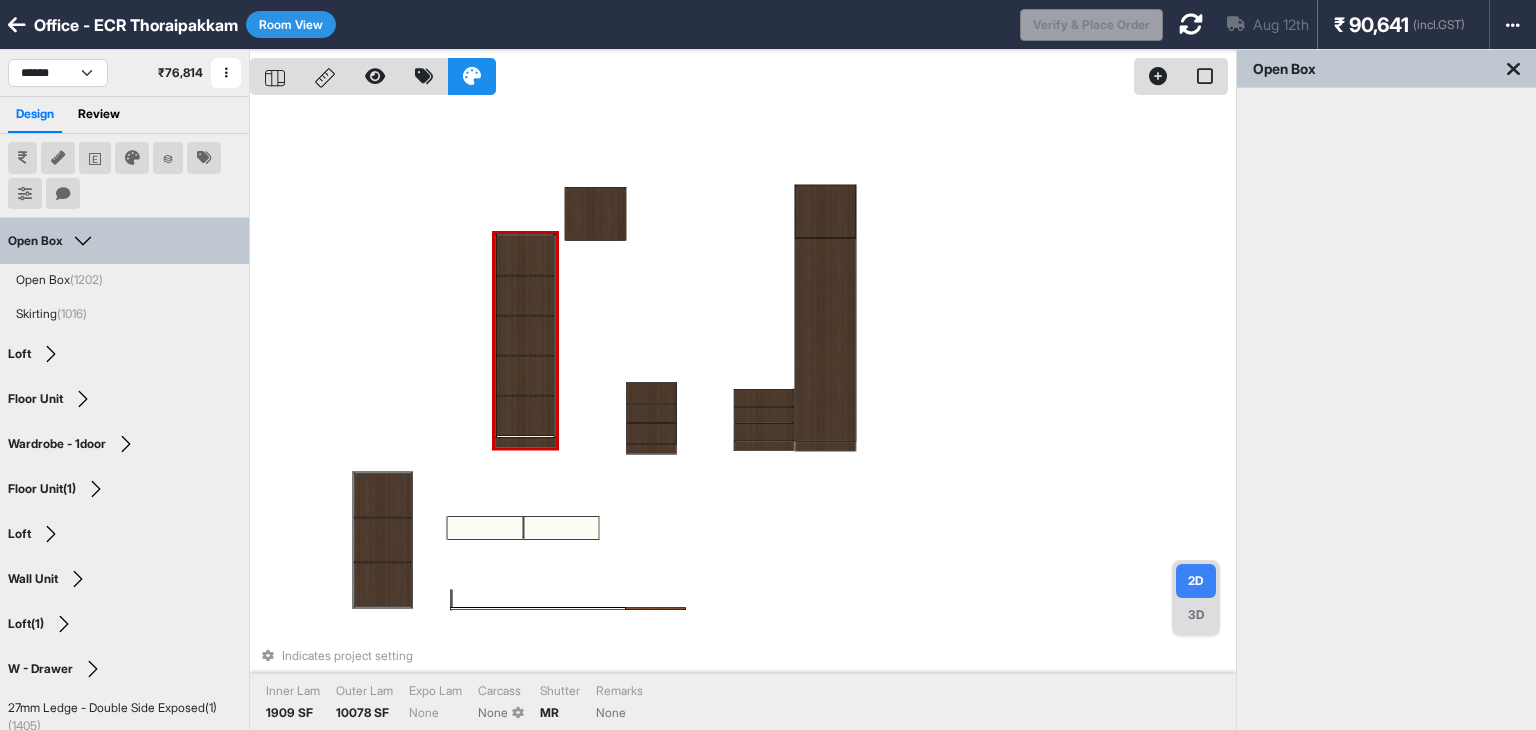 click at bounding box center [525, 336] 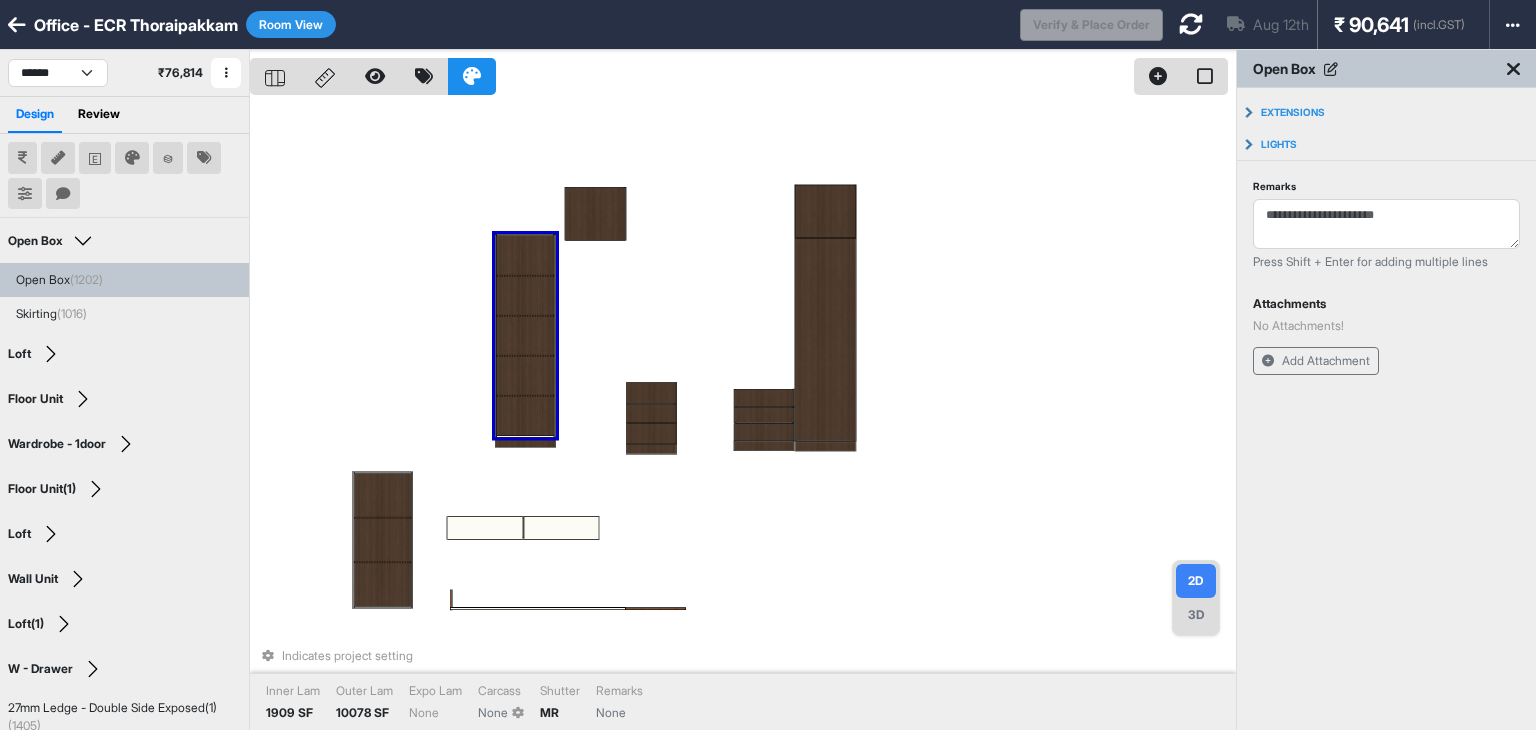 click on "Indicates project setting Inner Lam 1909 SF Outer Lam 10078 SF Expo Lam None Carcass None Shutter MR Remarks None" at bounding box center [743, 415] 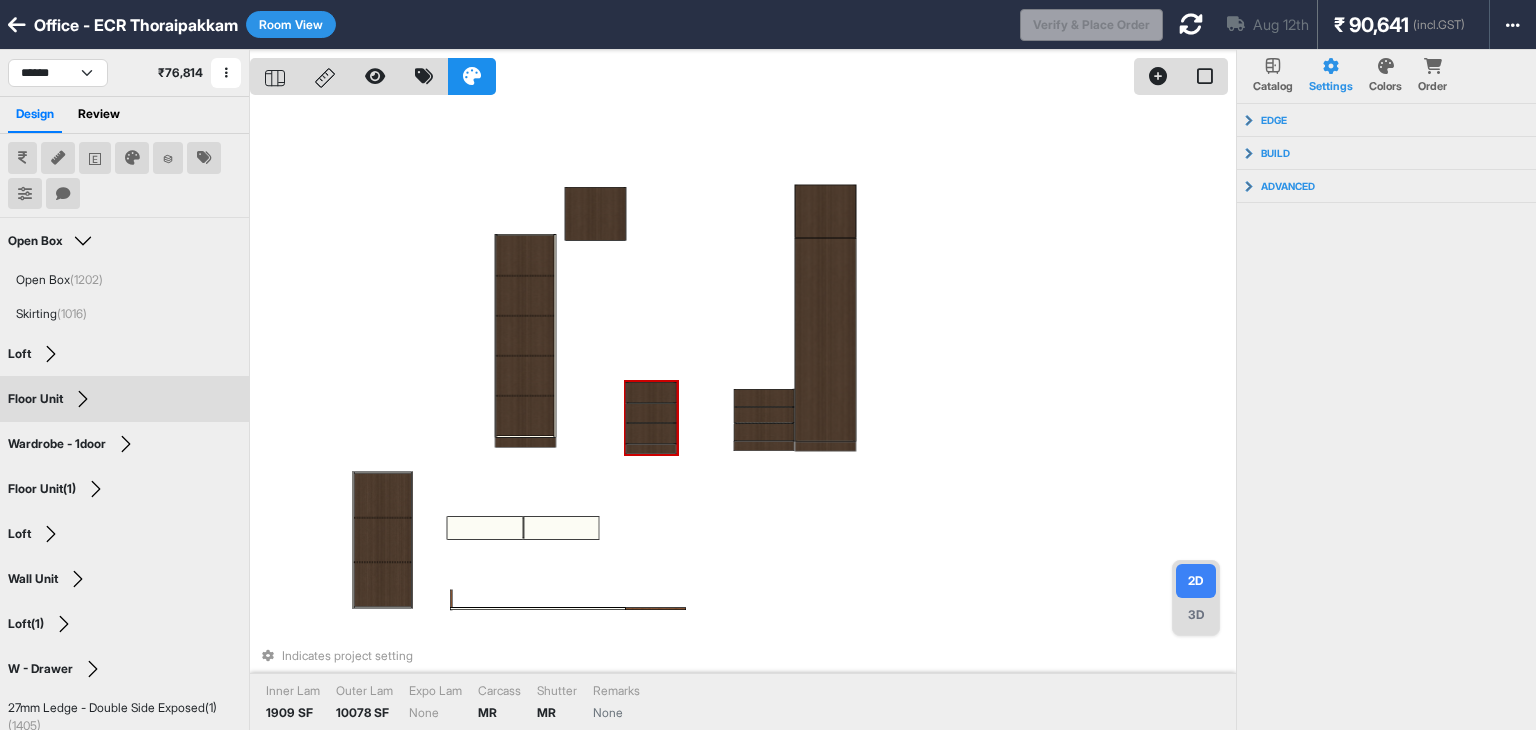 click on "3D" at bounding box center [1196, 615] 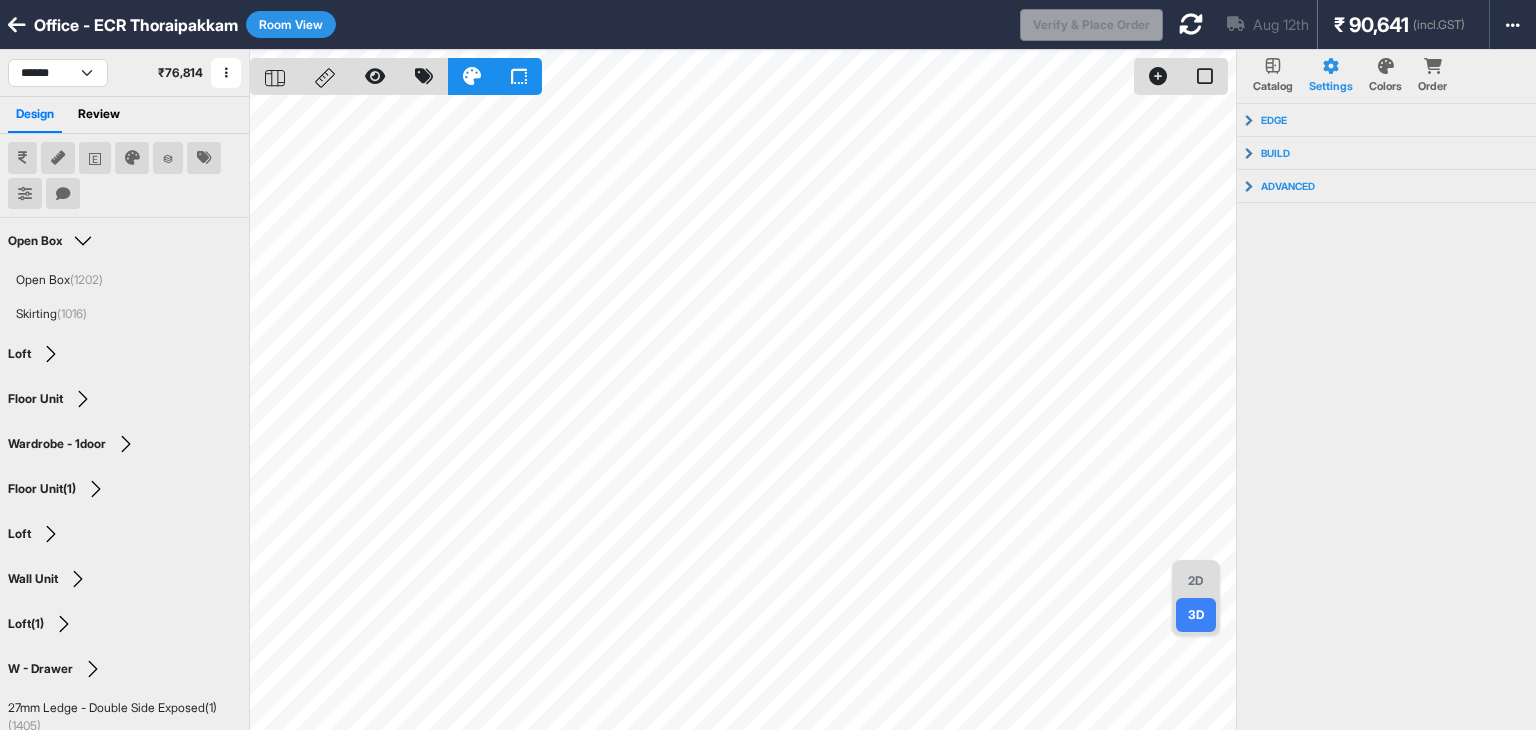 click at bounding box center [17, 25] 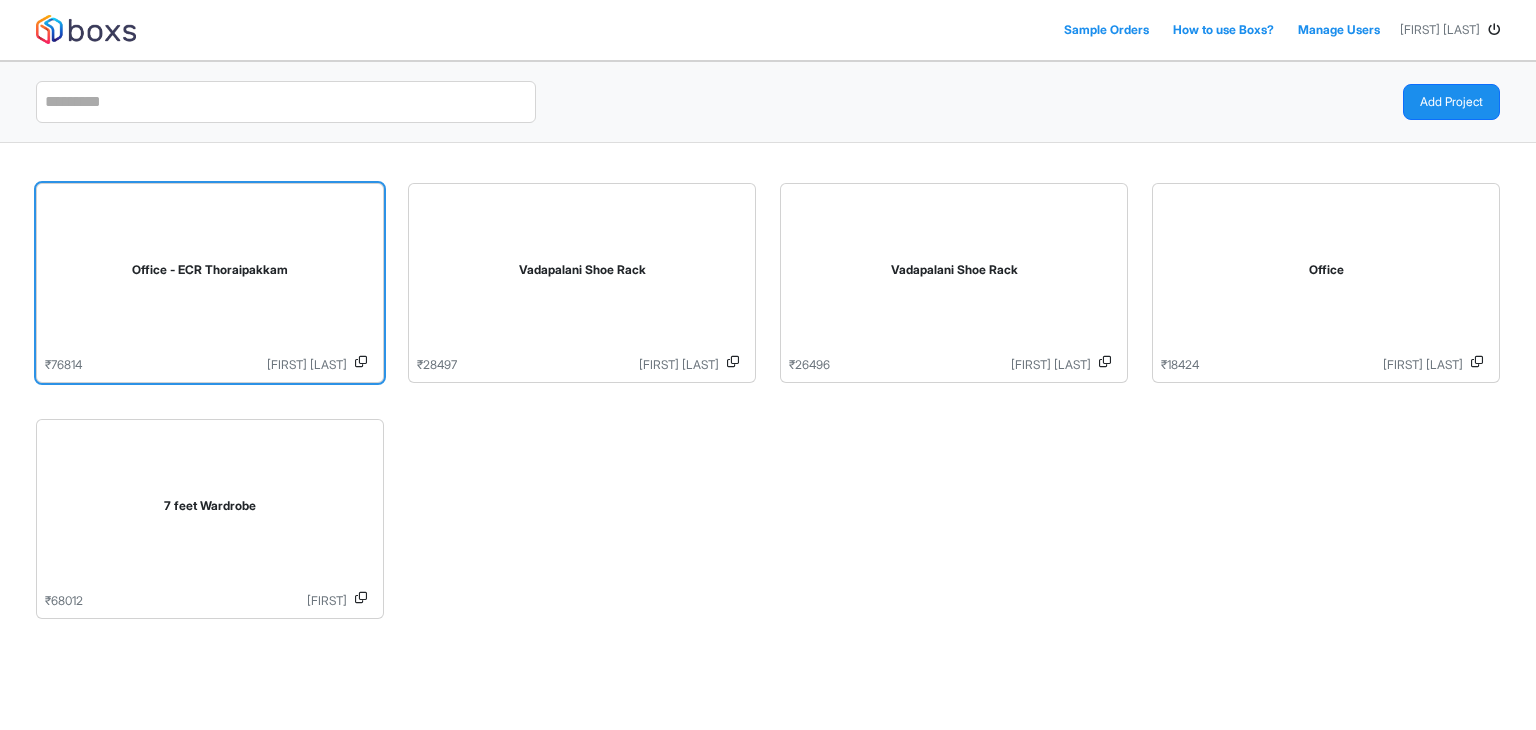 click on "Office - ECR Thoraipakkam" at bounding box center [210, 274] 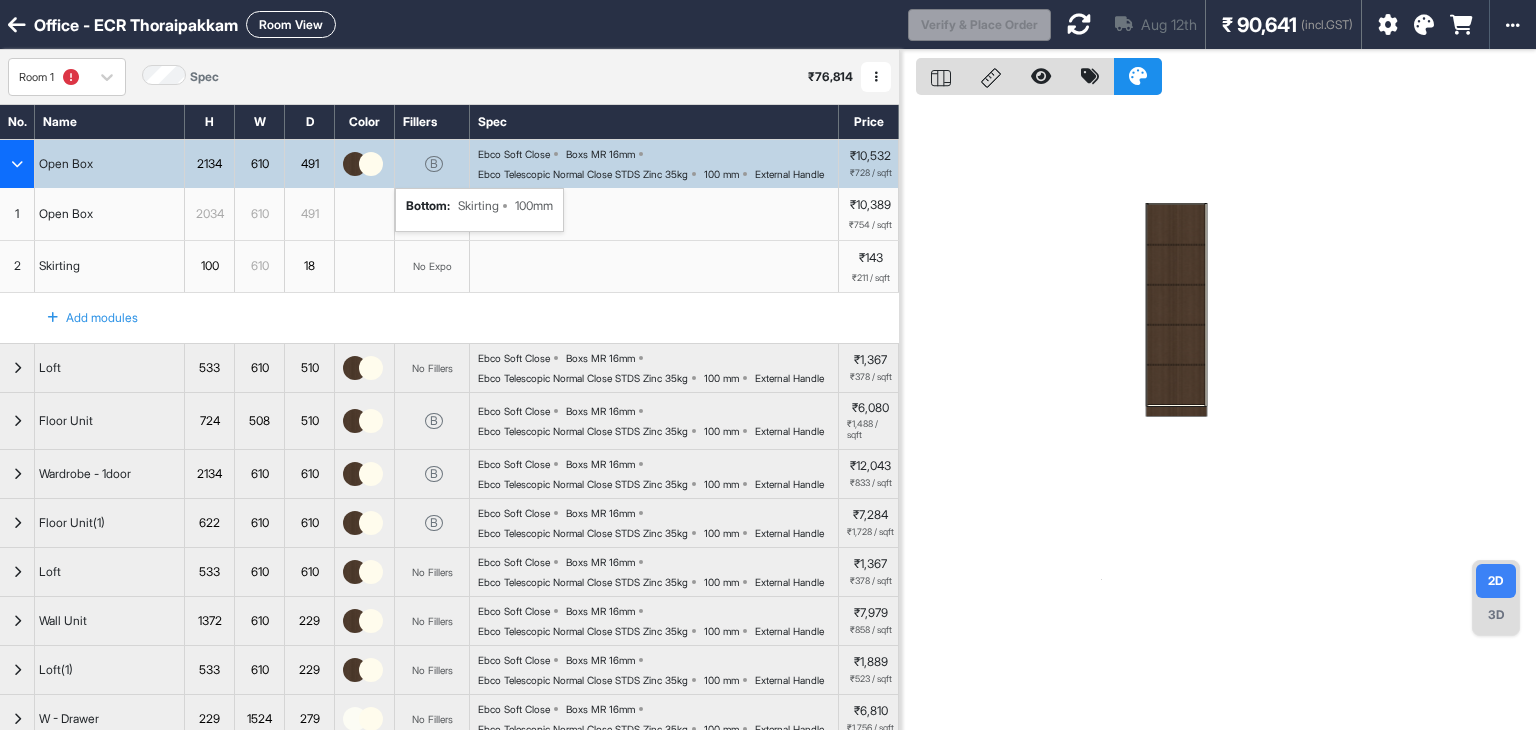 click on "B bottom : Skirting 100mm" at bounding box center (432, 164) 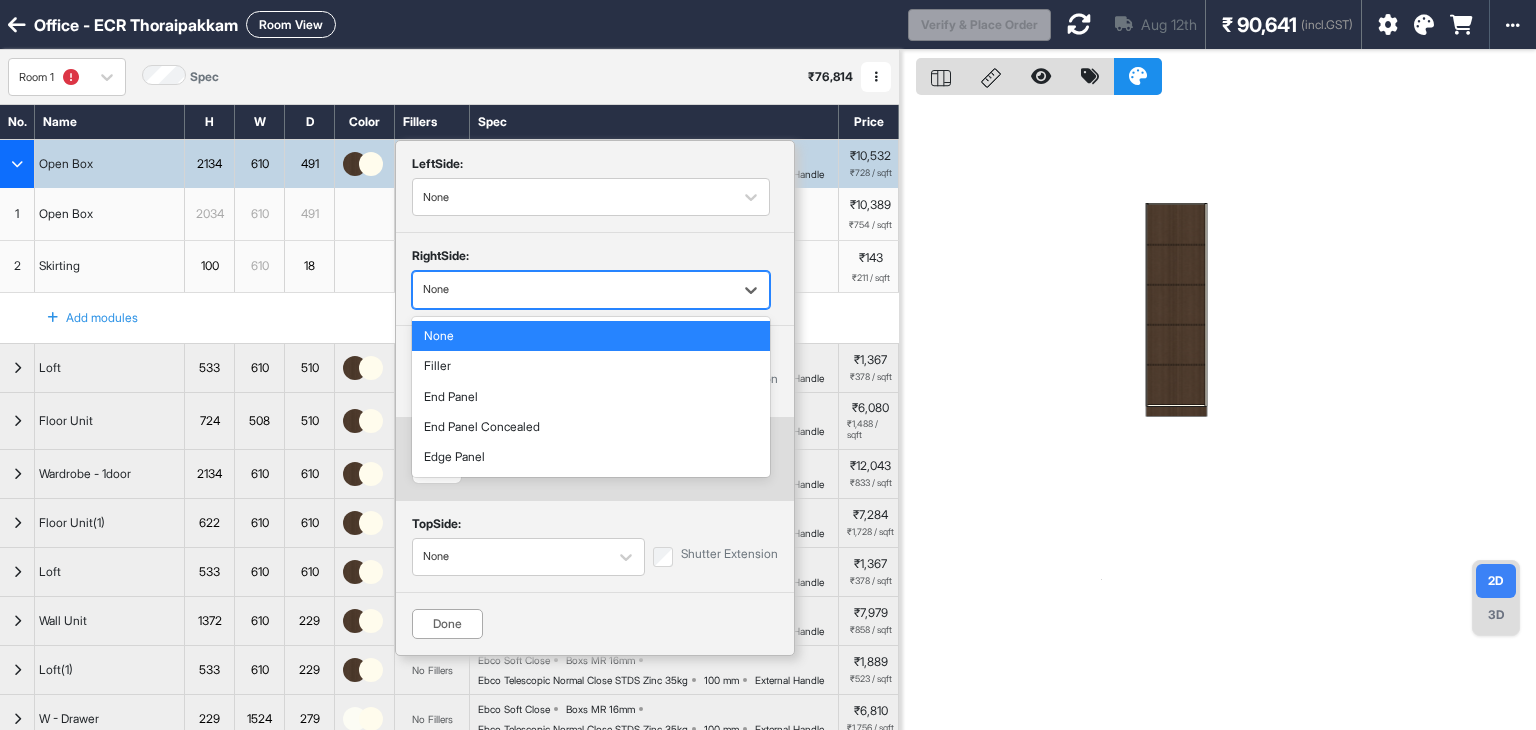 click at bounding box center [573, 290] 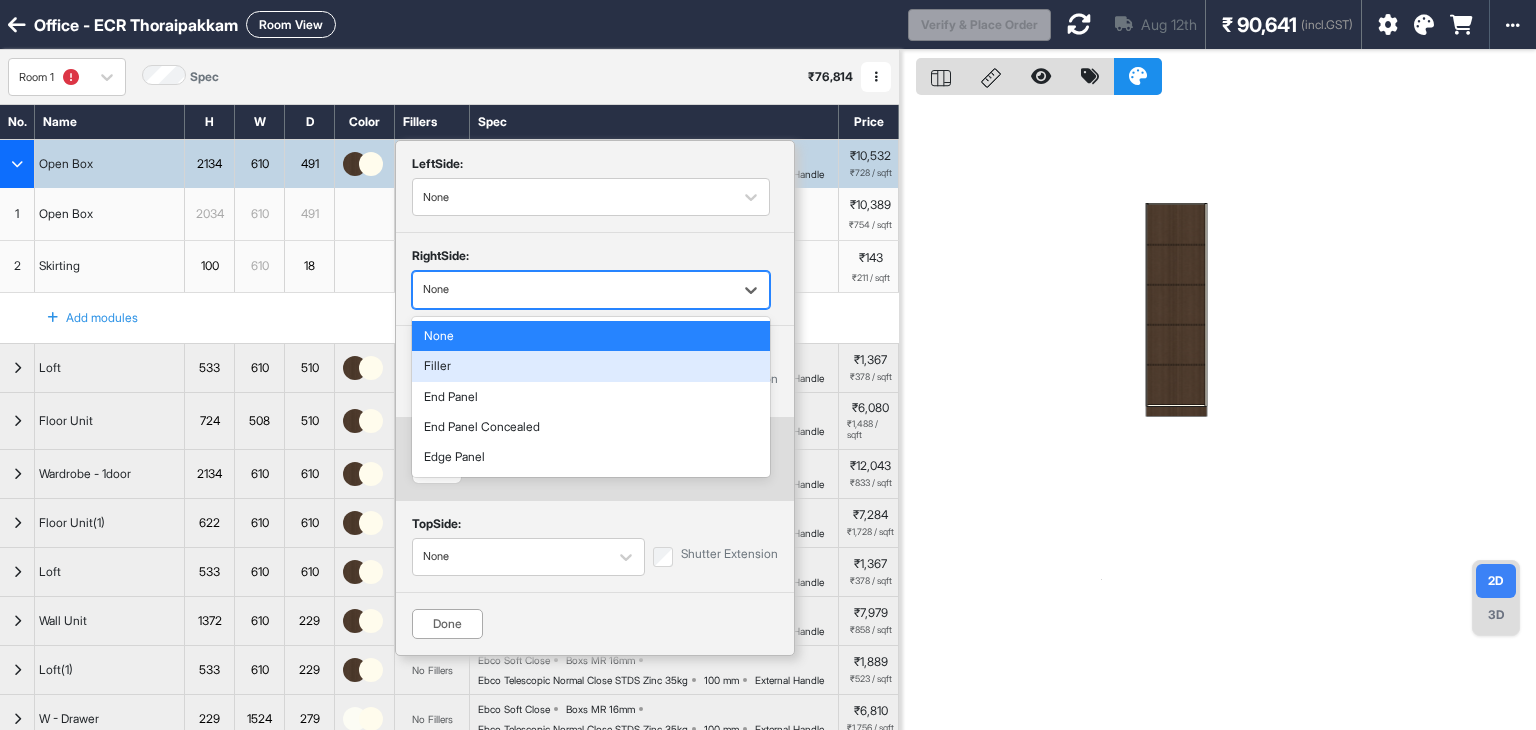 click on "Filler" at bounding box center (591, 366) 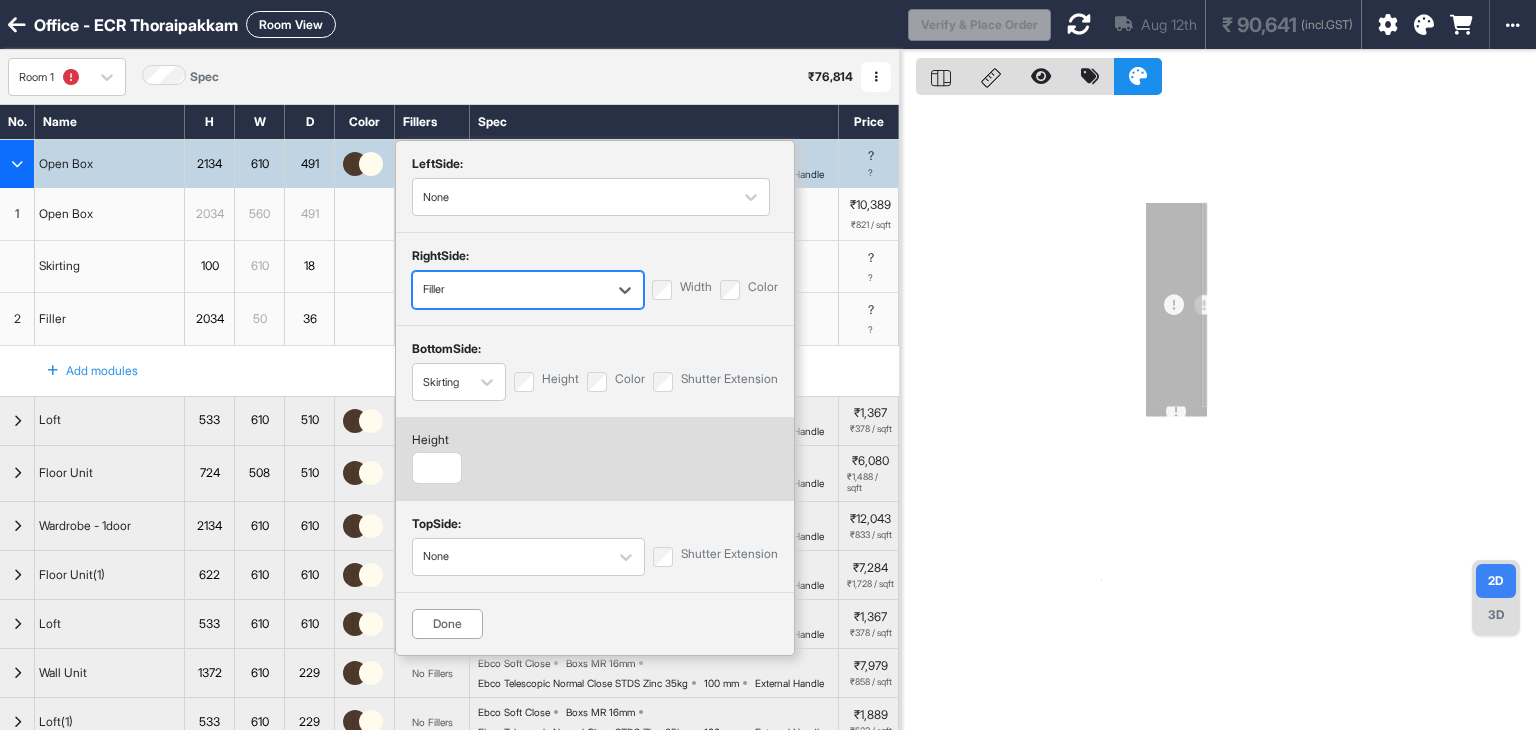 click on "Done" at bounding box center (447, 624) 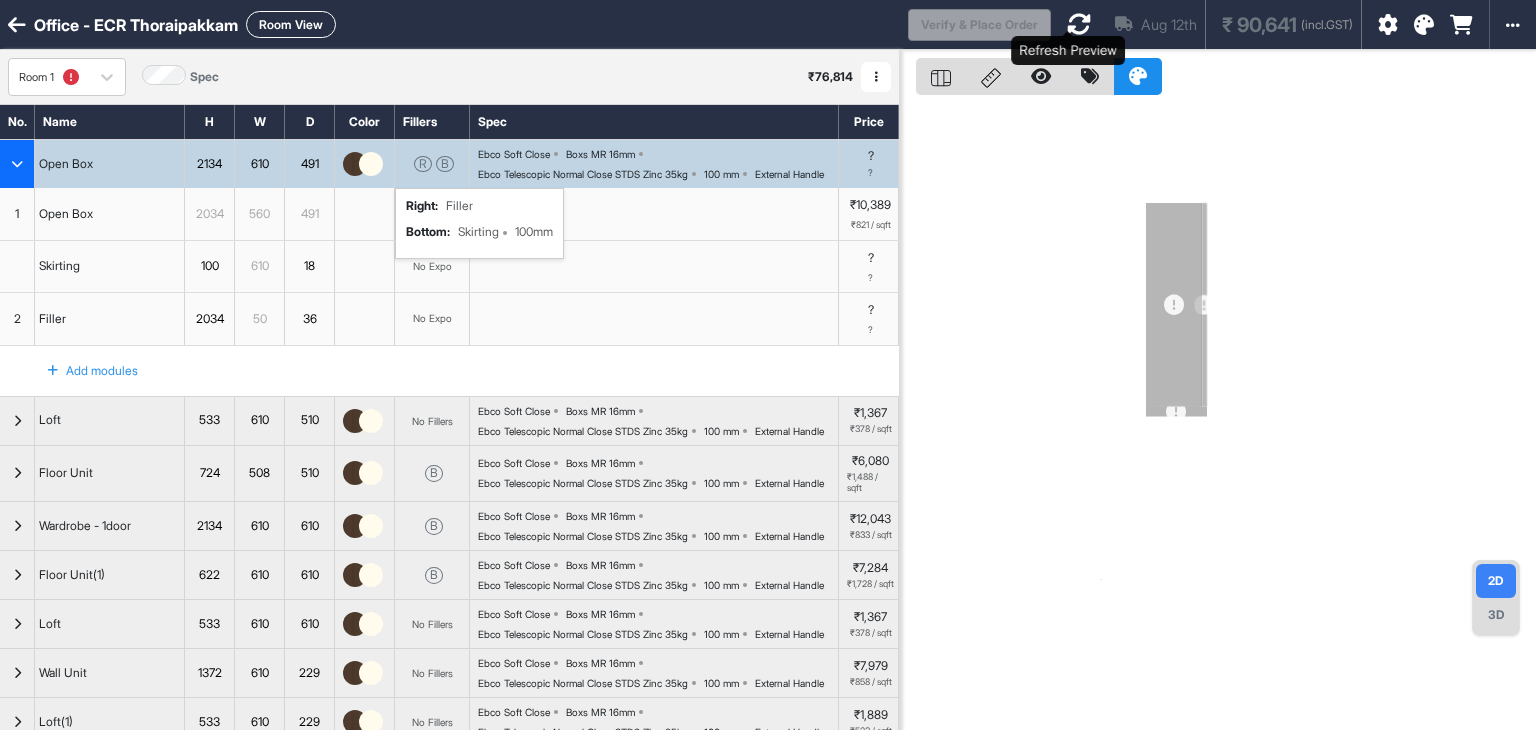 click at bounding box center (1079, 24) 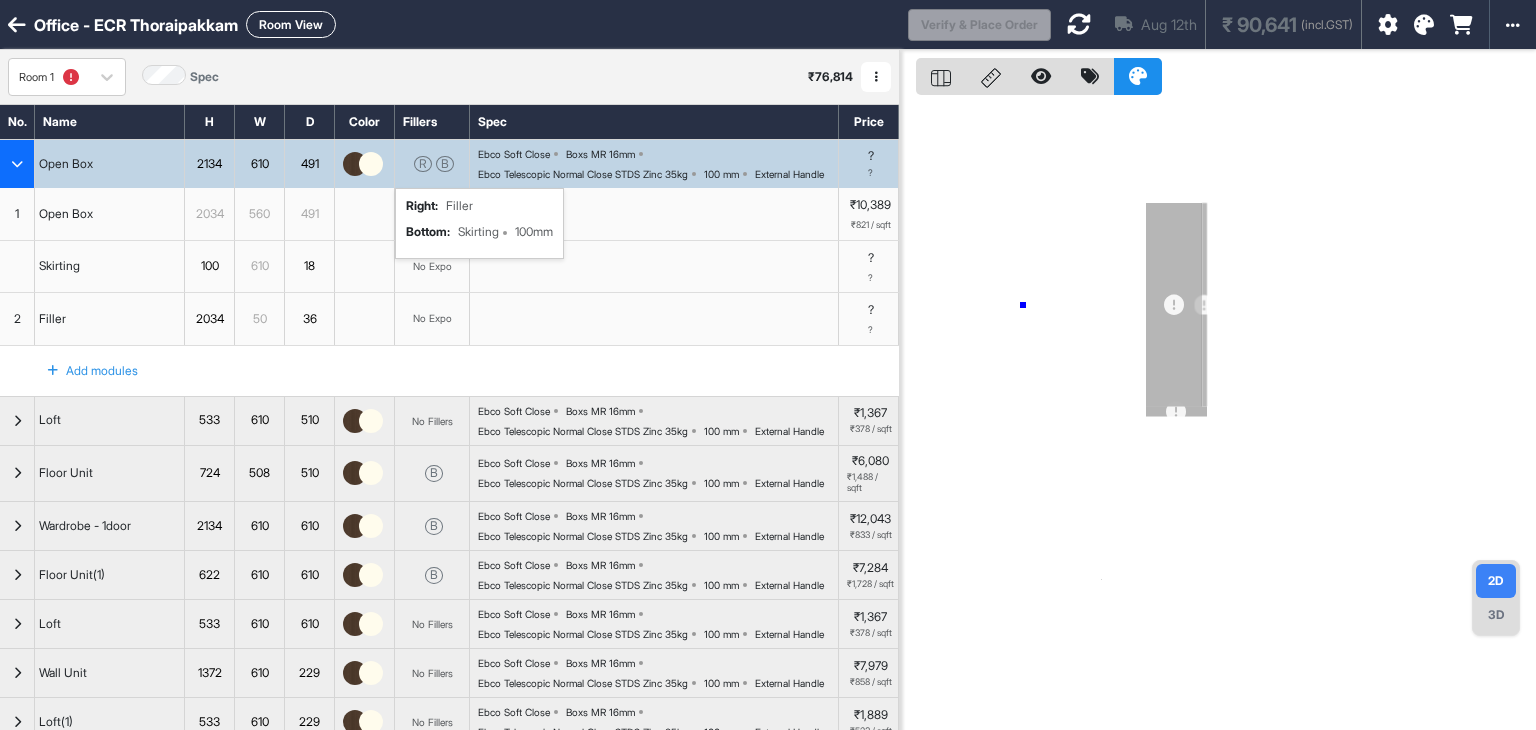 click at bounding box center [1218, 415] 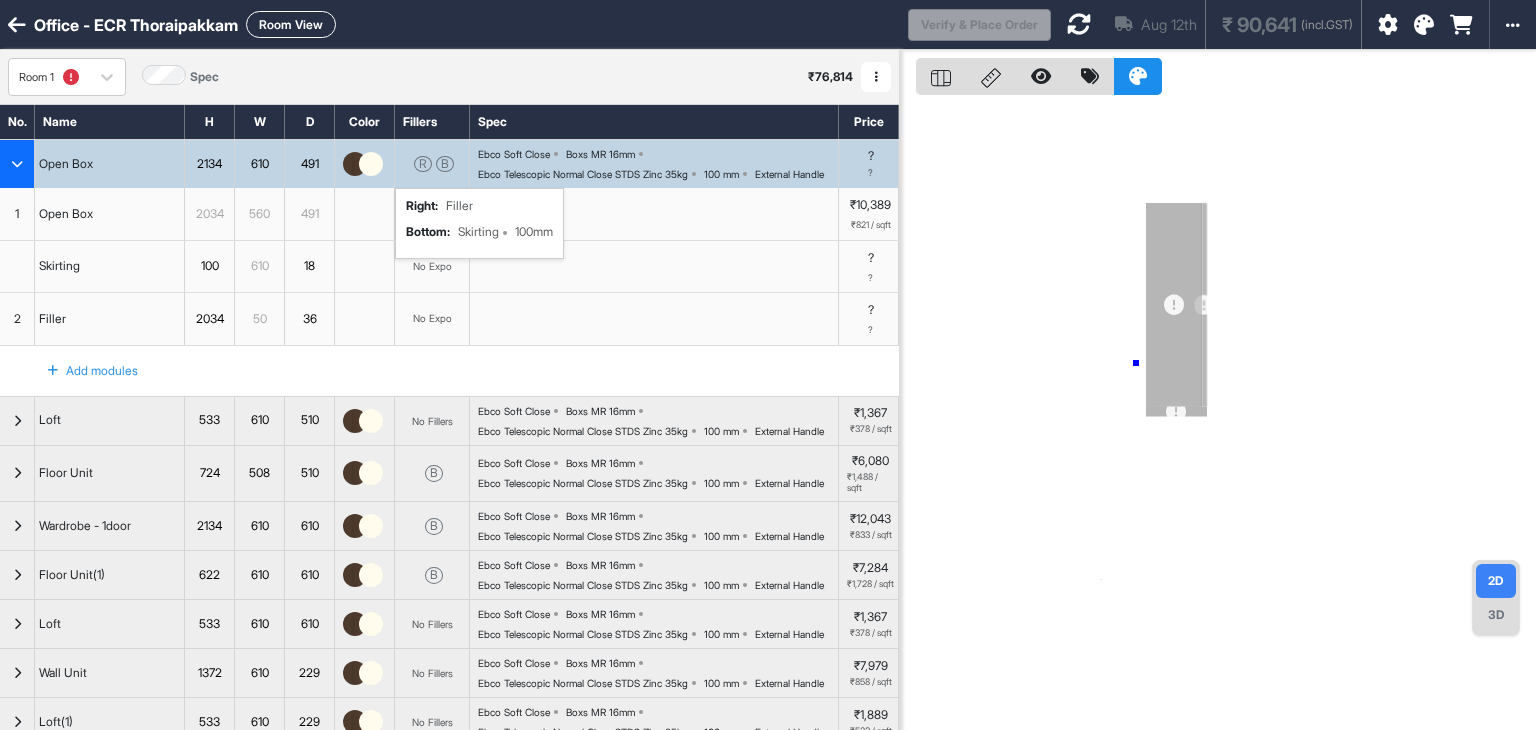 drag, startPoint x: 1136, startPoint y: 363, endPoint x: 1040, endPoint y: 378, distance: 97.16481 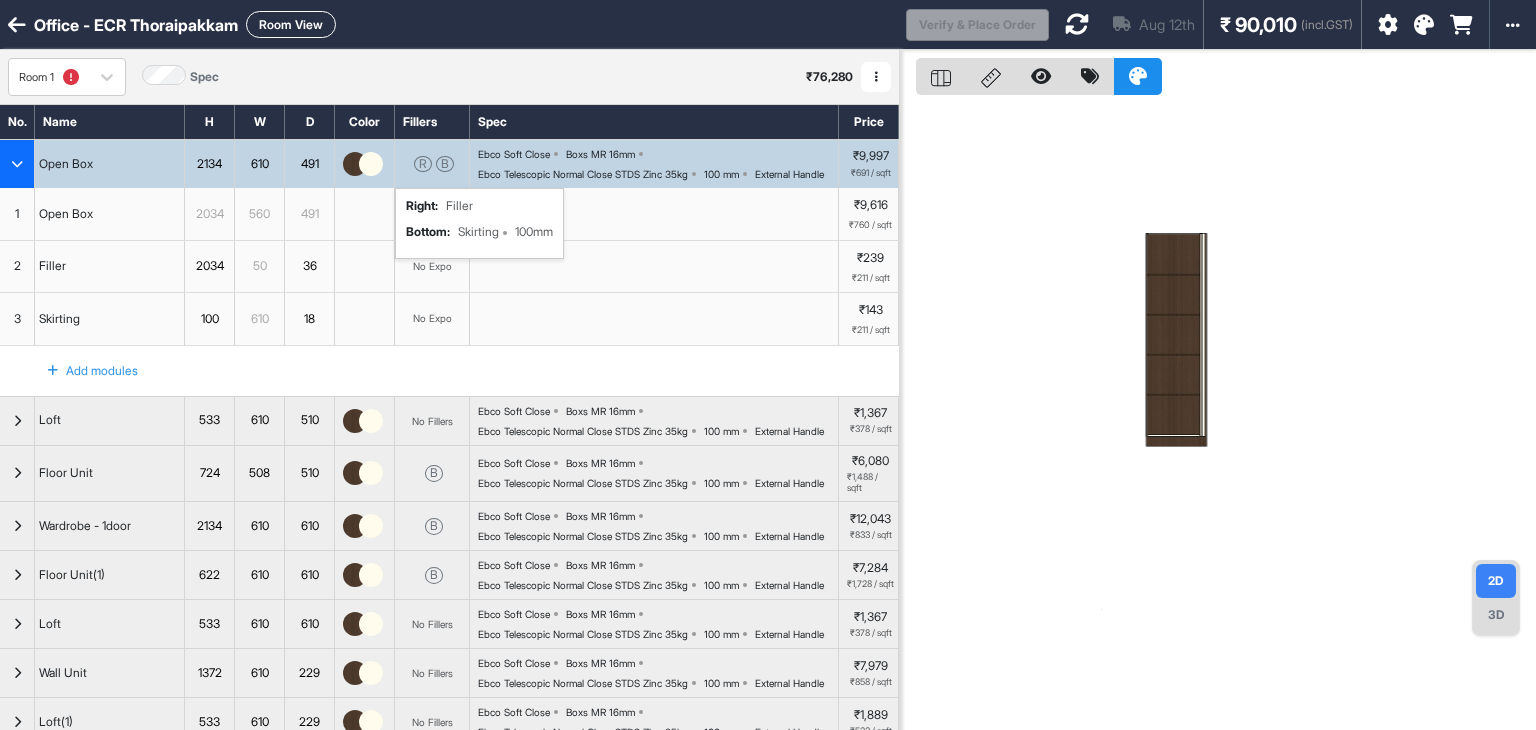 click on "3D" at bounding box center [1496, 615] 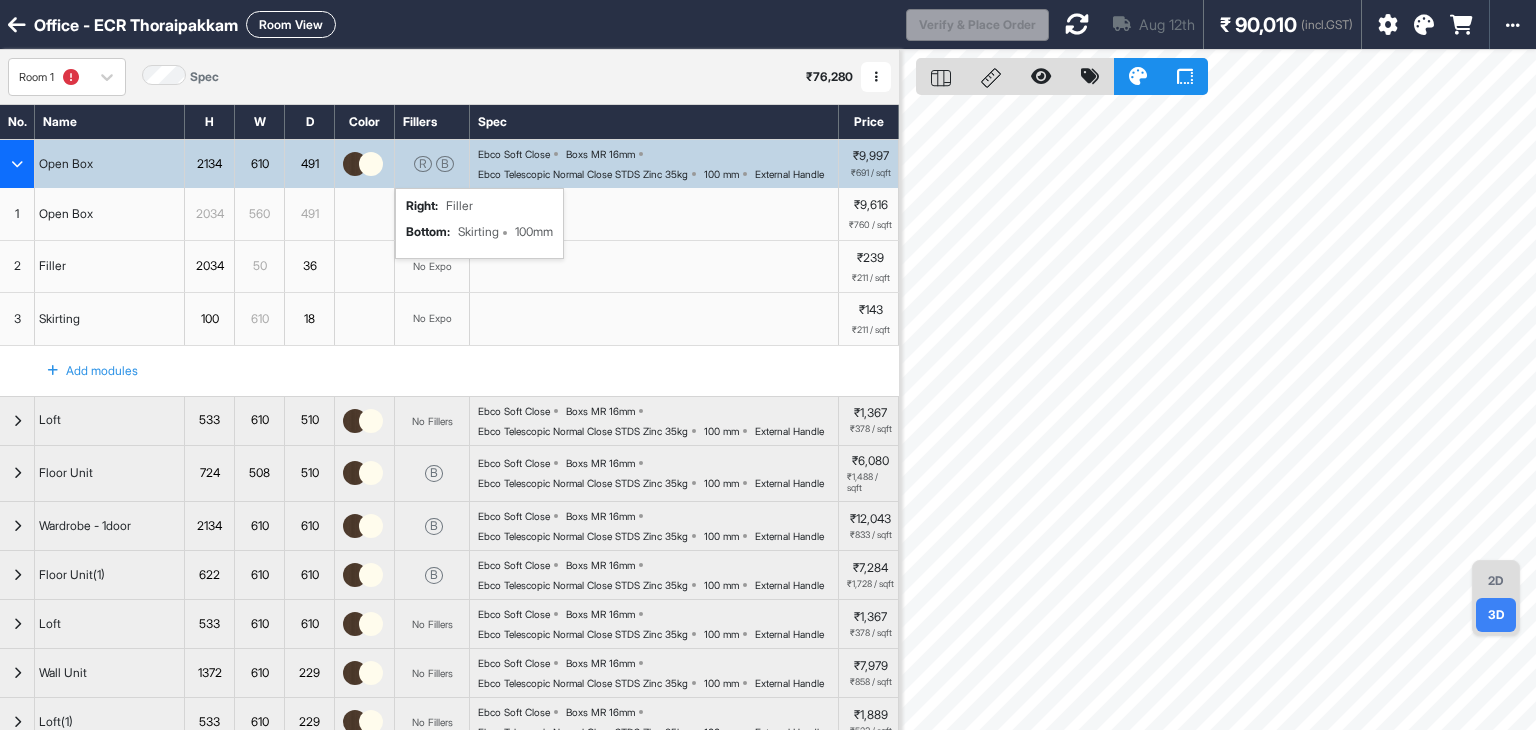 click on "R B right : Filler bottom : Skirting 100mm" at bounding box center [432, 164] 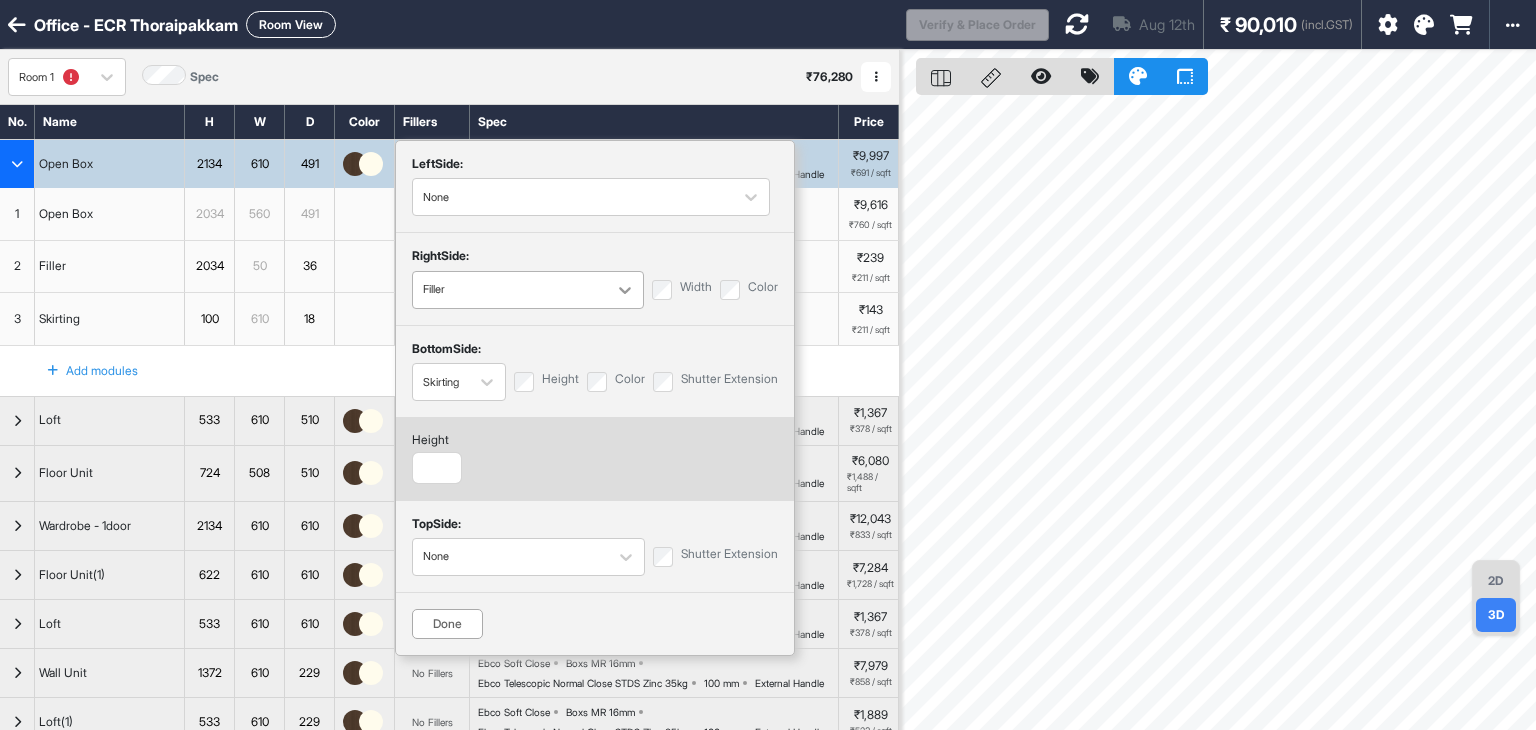 click at bounding box center (625, 290) 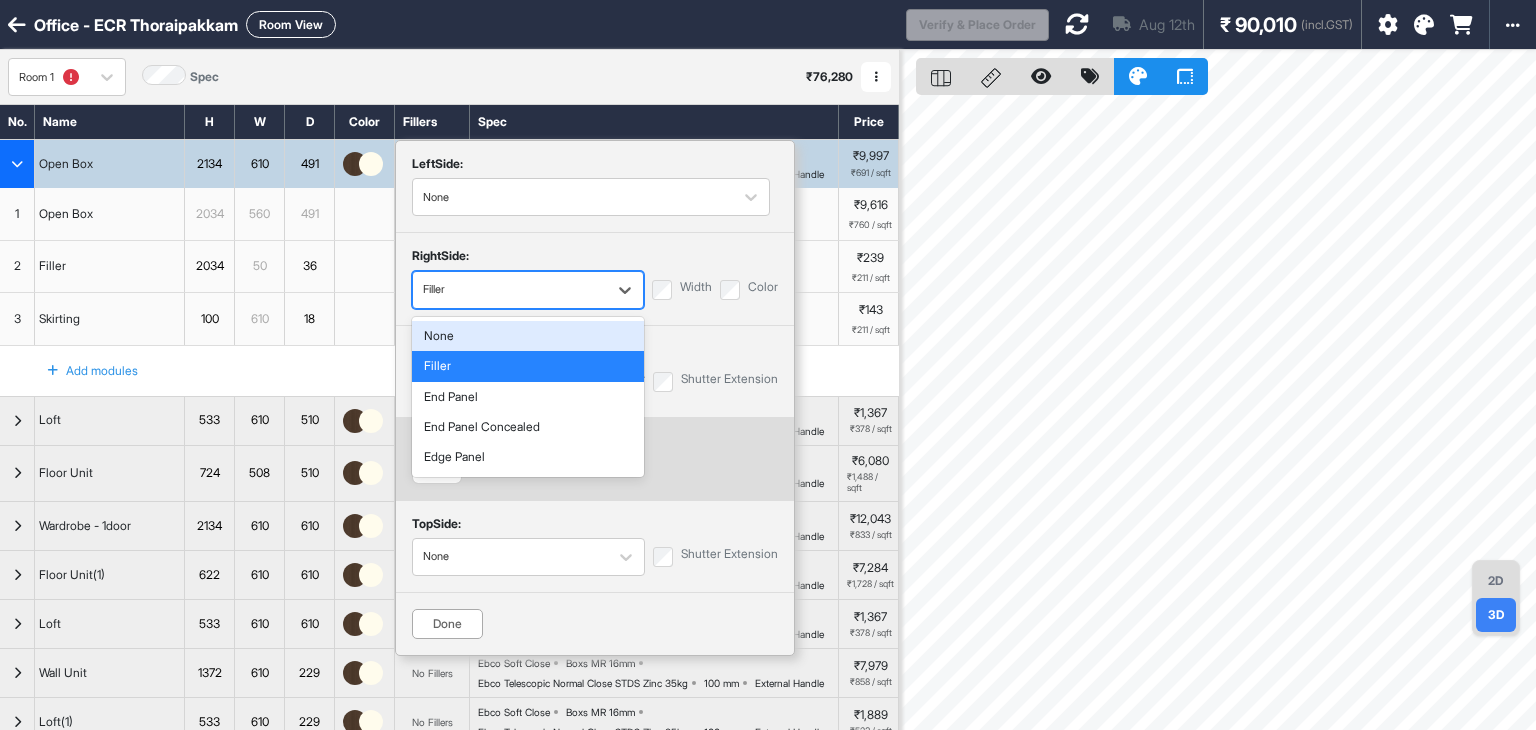 click on "None" at bounding box center [528, 336] 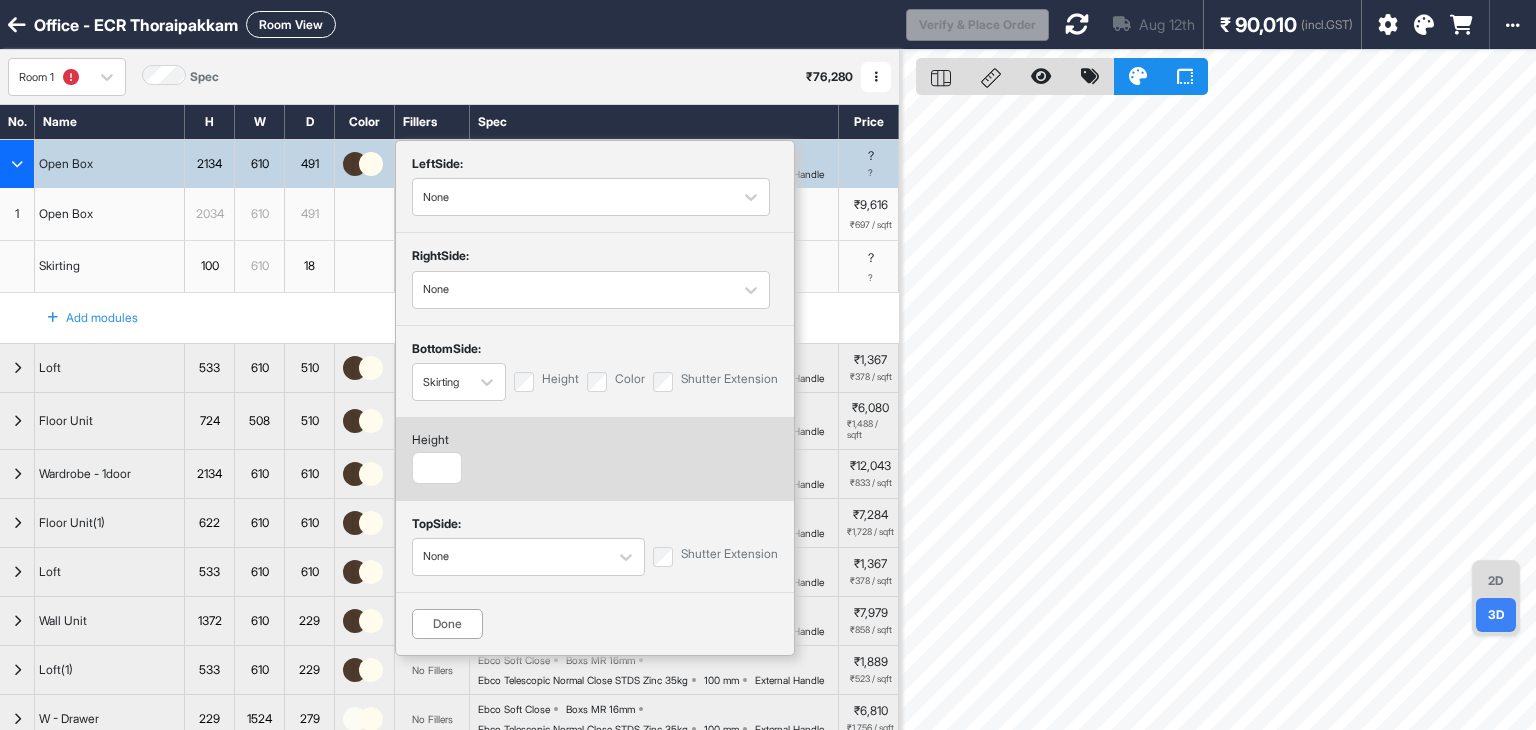 click on "Done" at bounding box center [447, 624] 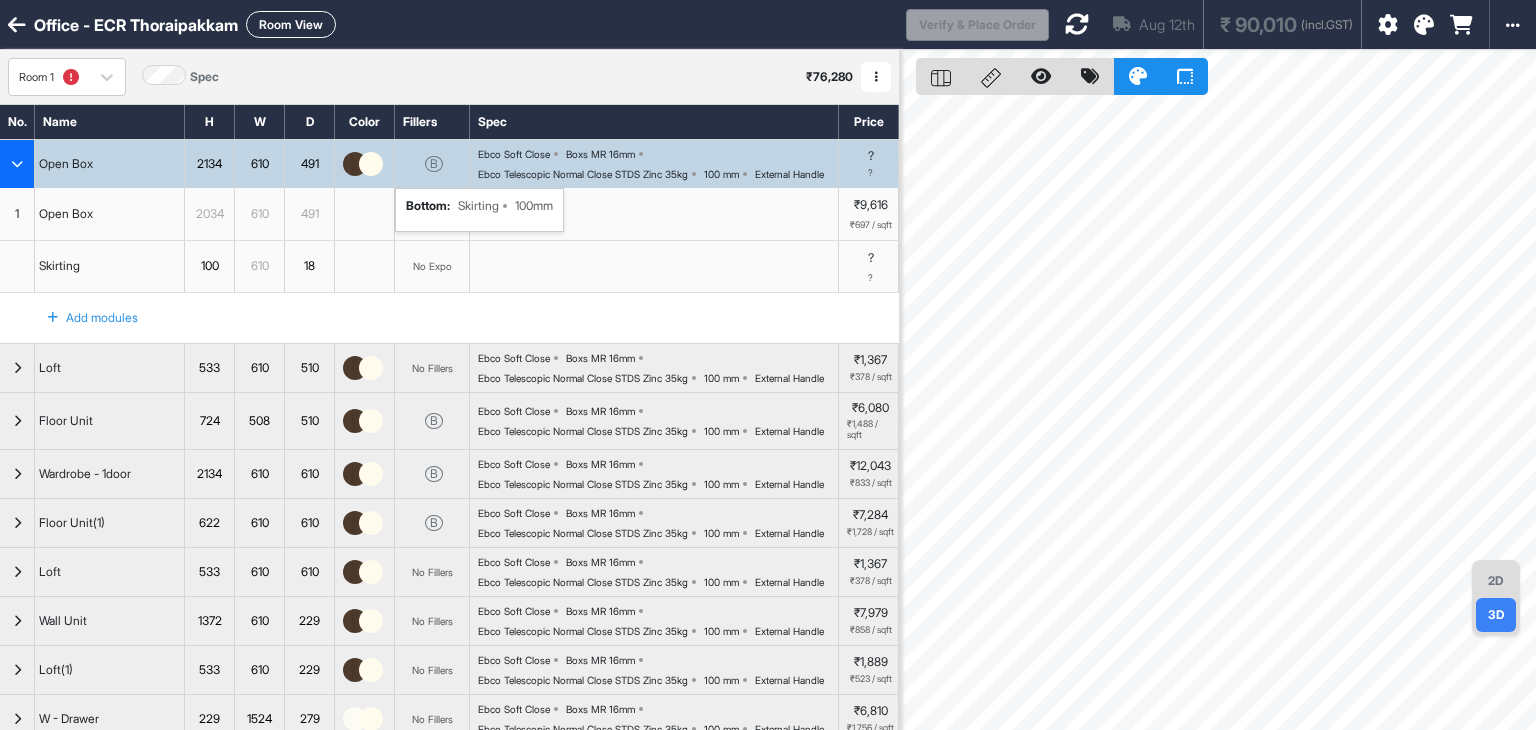 click on "B" at bounding box center [434, 164] 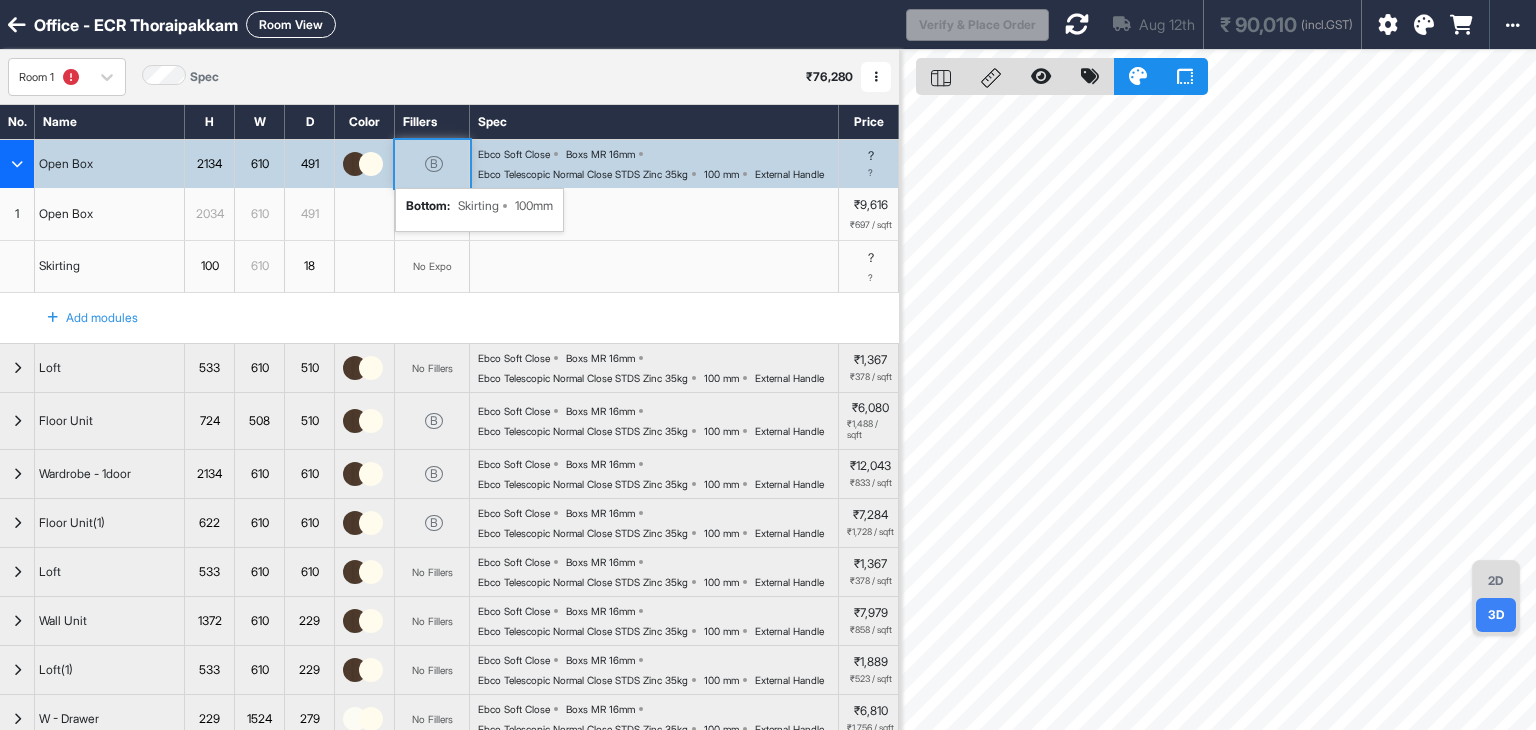 click on "B" at bounding box center (434, 164) 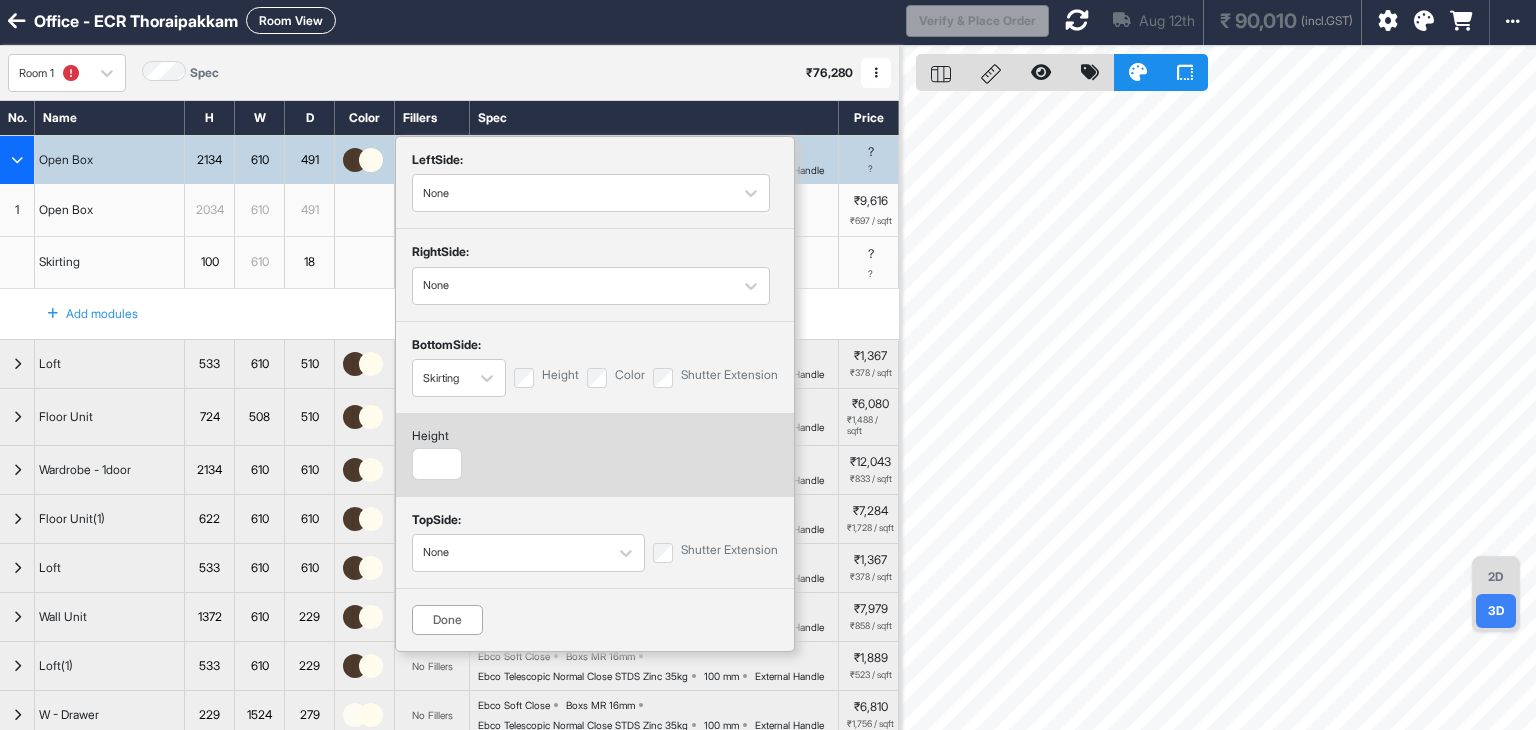 scroll, scrollTop: 0, scrollLeft: 0, axis: both 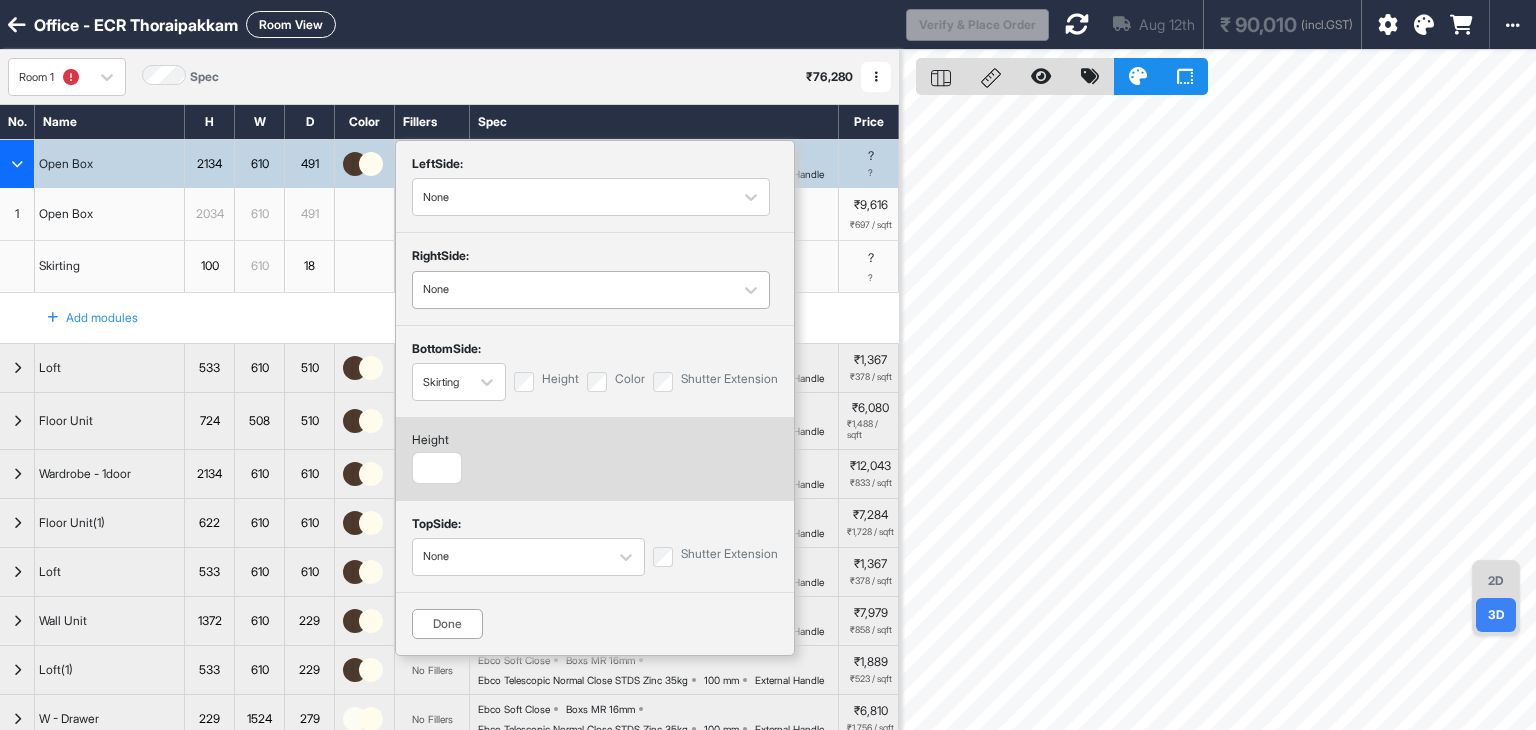 click at bounding box center [573, 290] 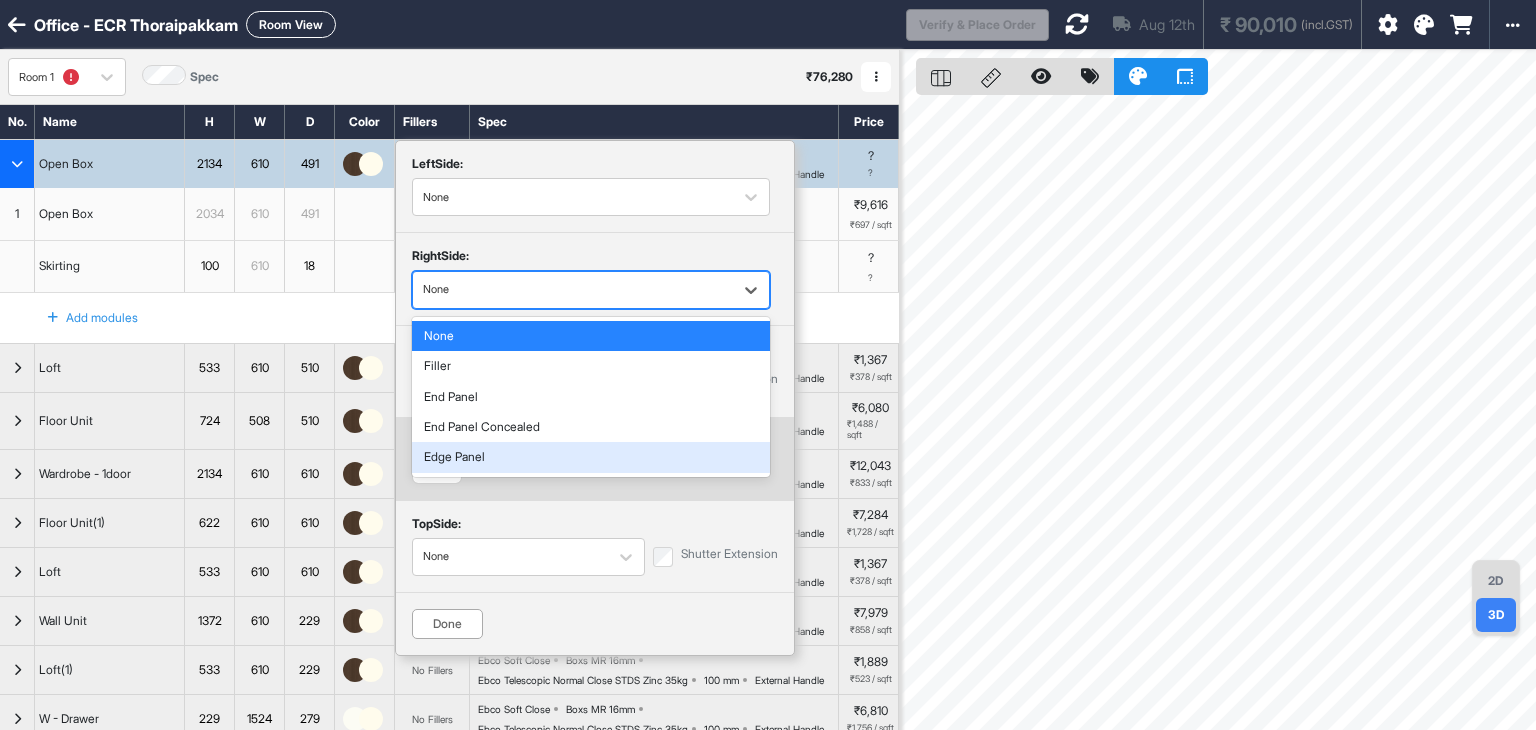 click on "Edge Panel" at bounding box center [591, 457] 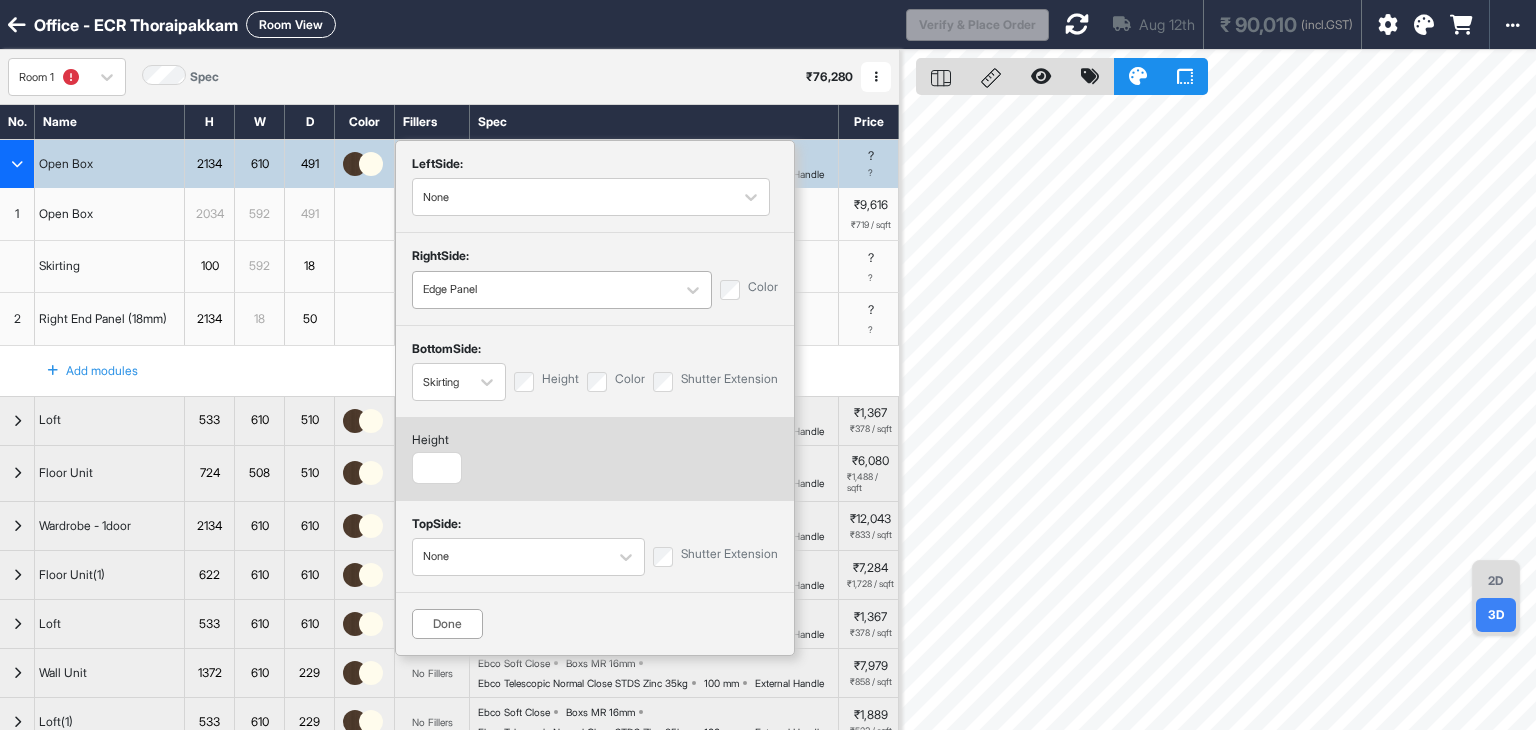 click at bounding box center (544, 290) 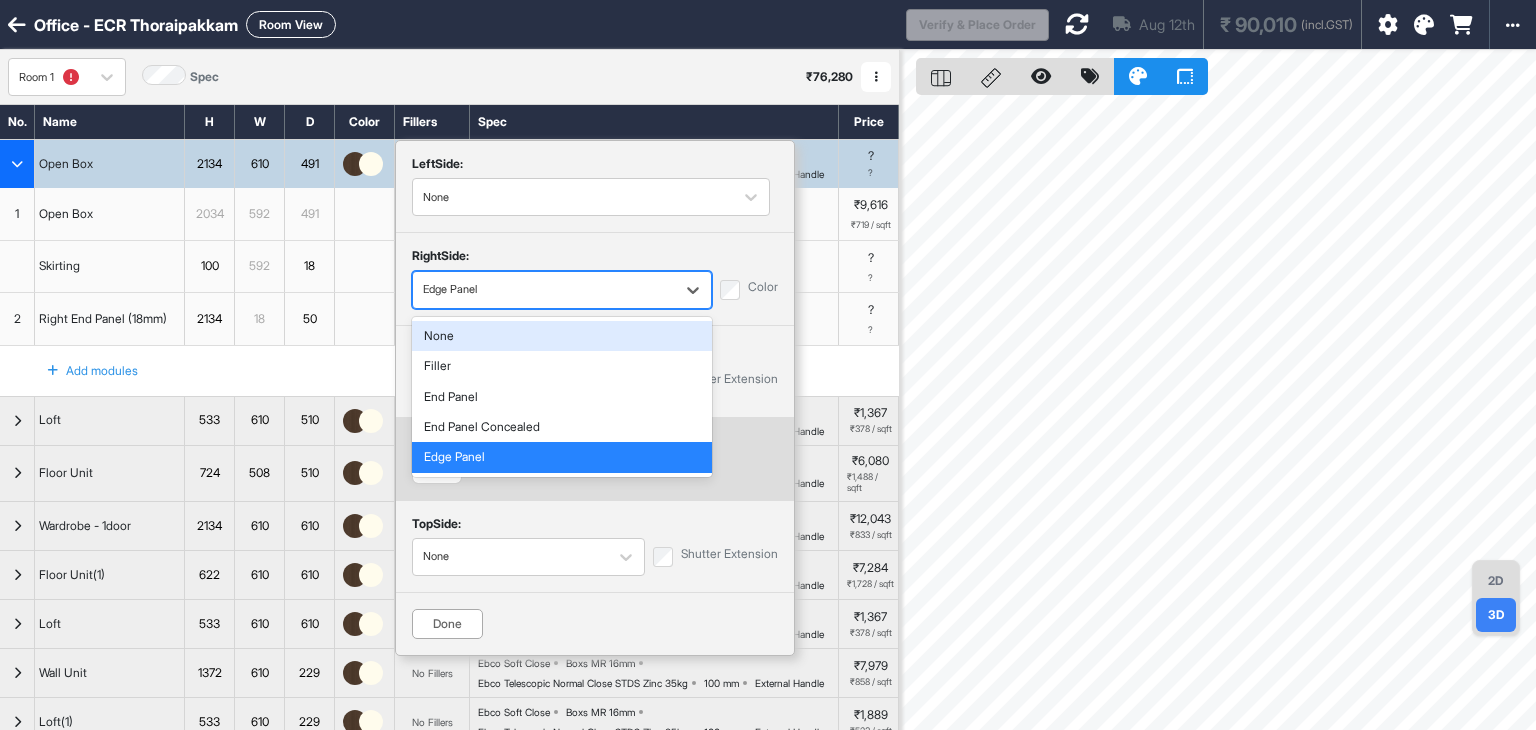 click at bounding box center (544, 290) 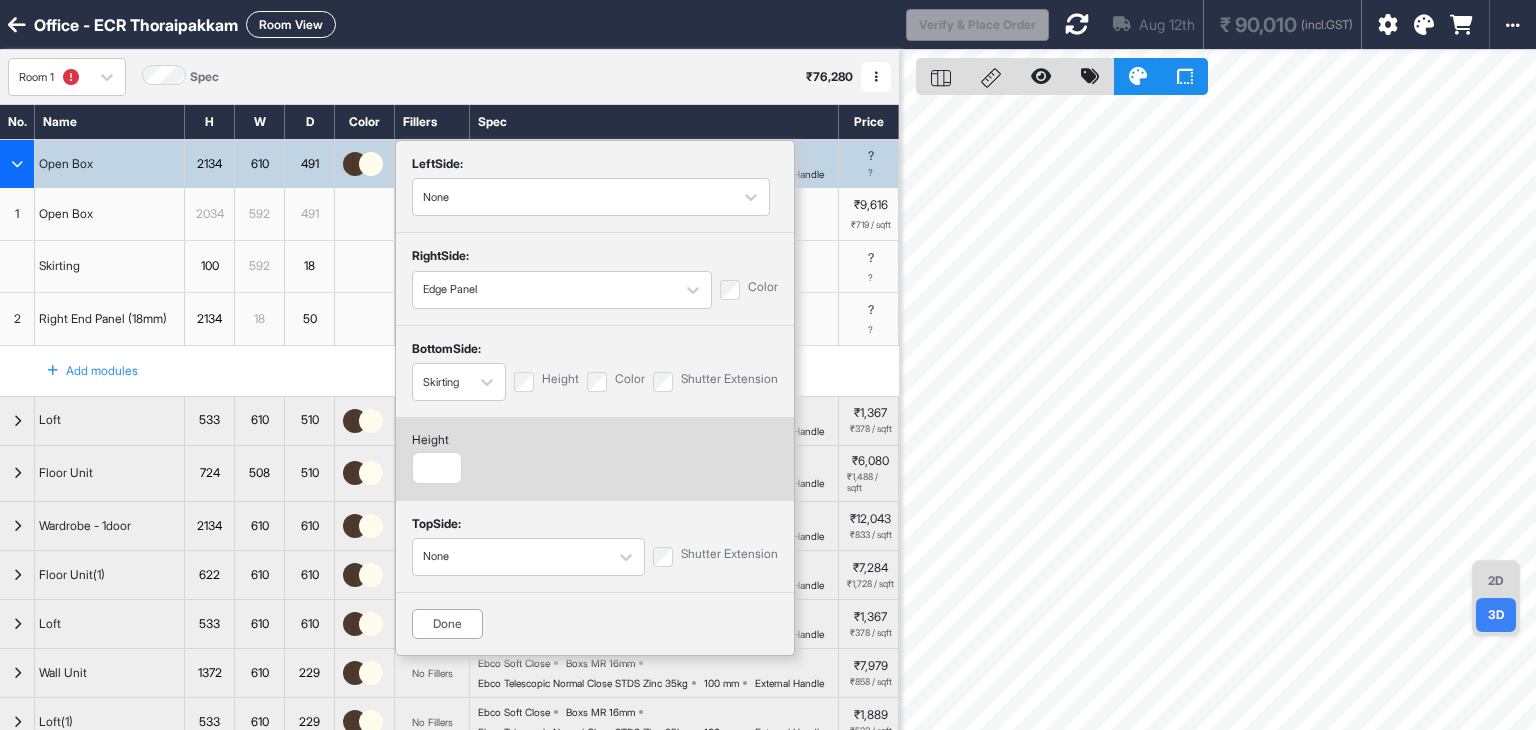 click on "Color" at bounding box center [749, 290] 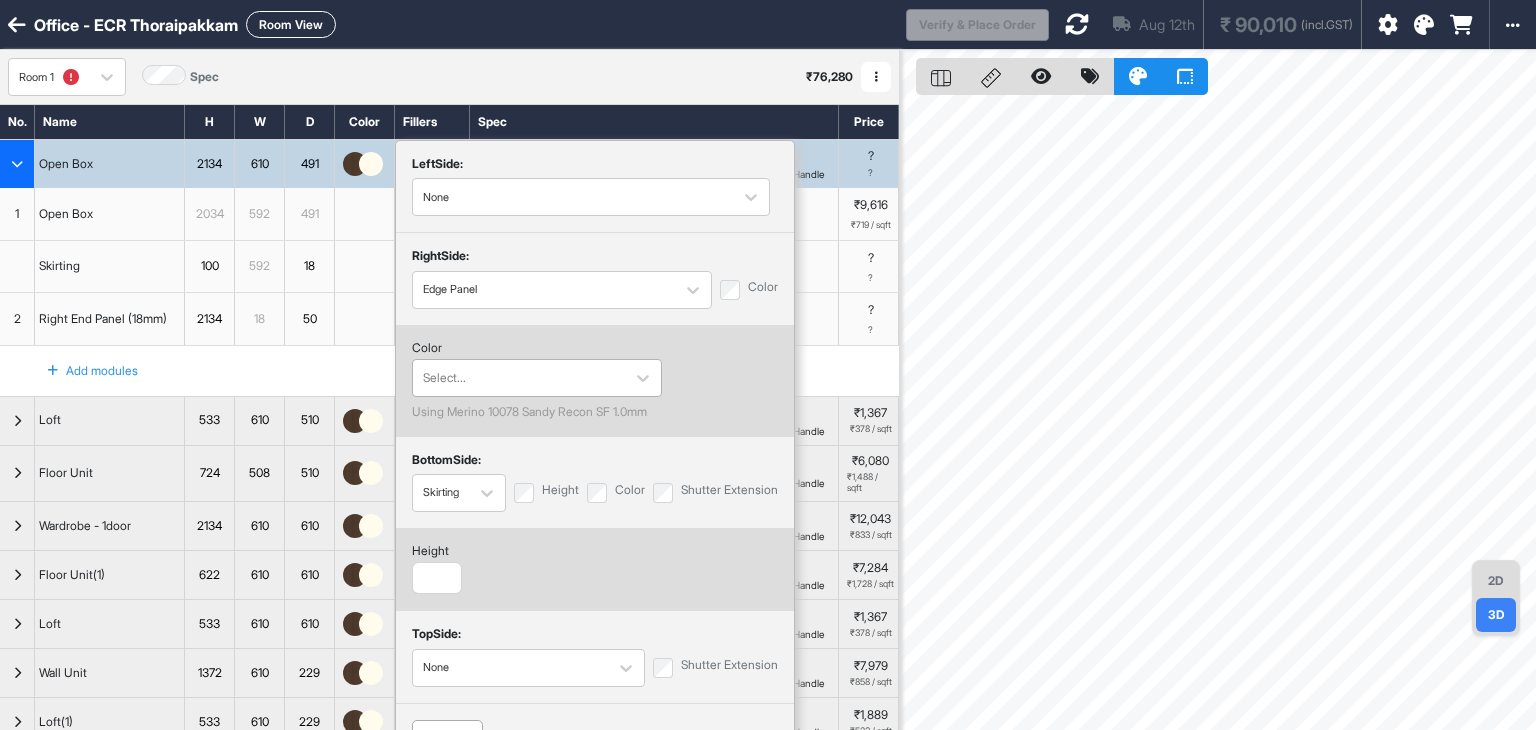 click at bounding box center (519, 378) 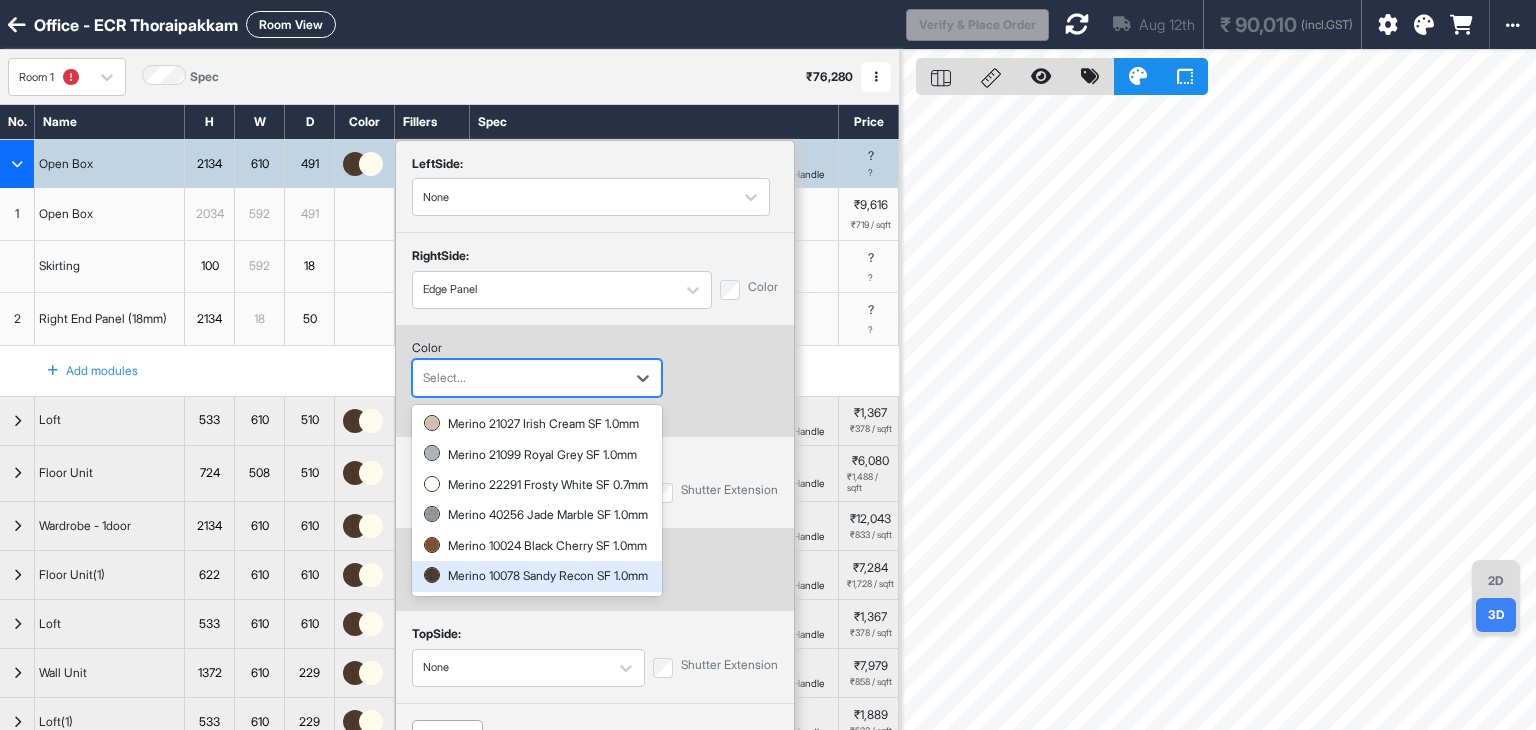 click on "Merino 10078 Sandy Recon SF 1.0mm" at bounding box center (537, 576) 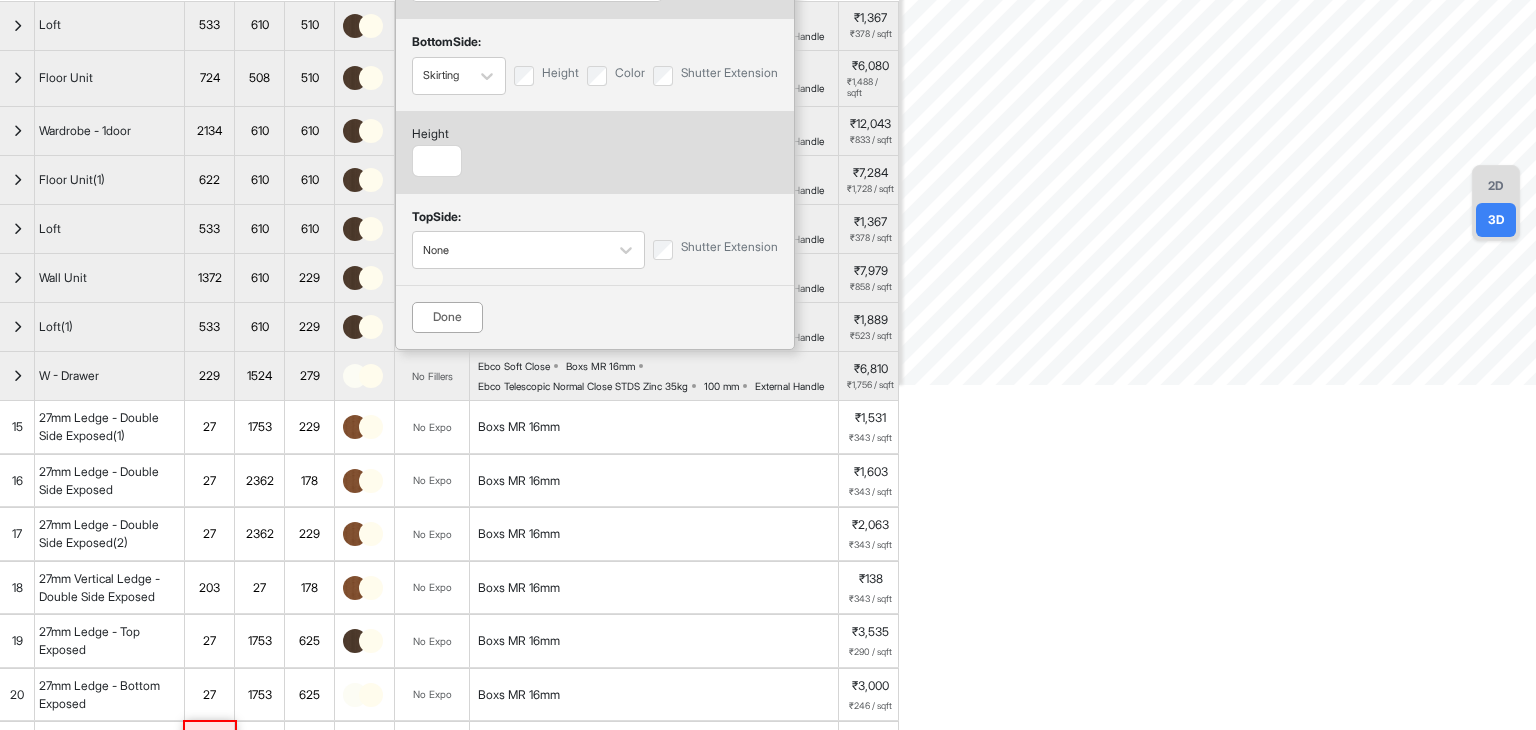 scroll, scrollTop: 400, scrollLeft: 0, axis: vertical 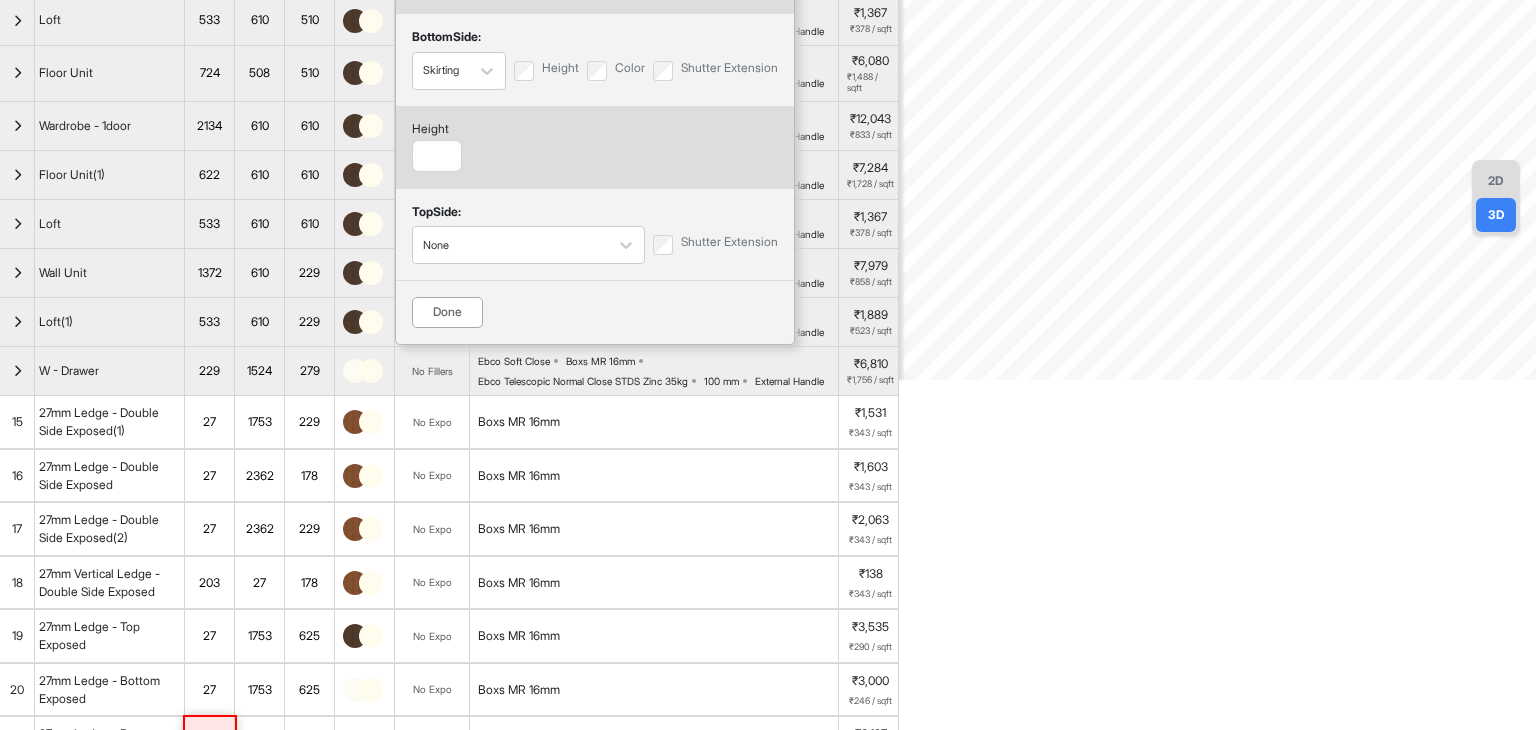 click on "Done" at bounding box center [447, 312] 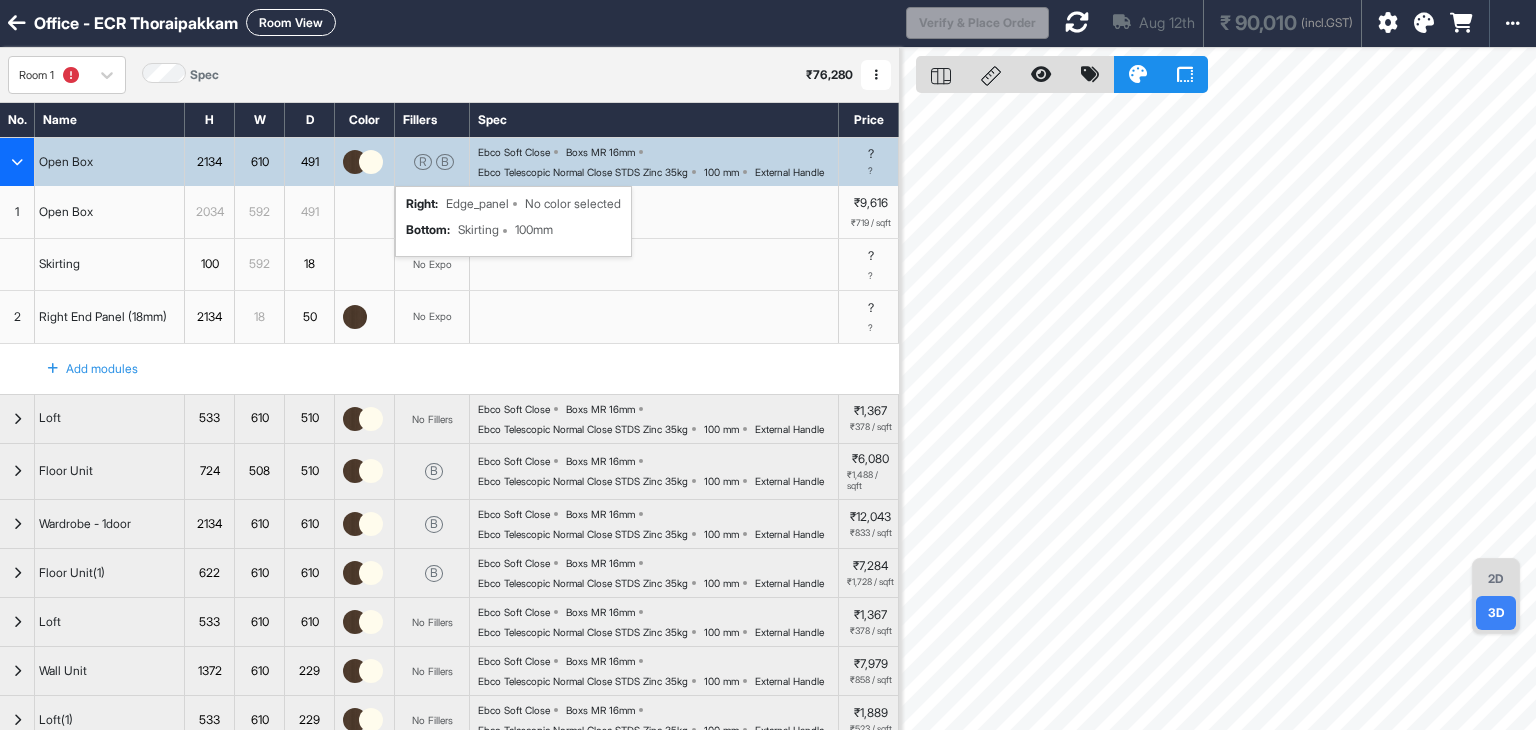 scroll, scrollTop: 0, scrollLeft: 0, axis: both 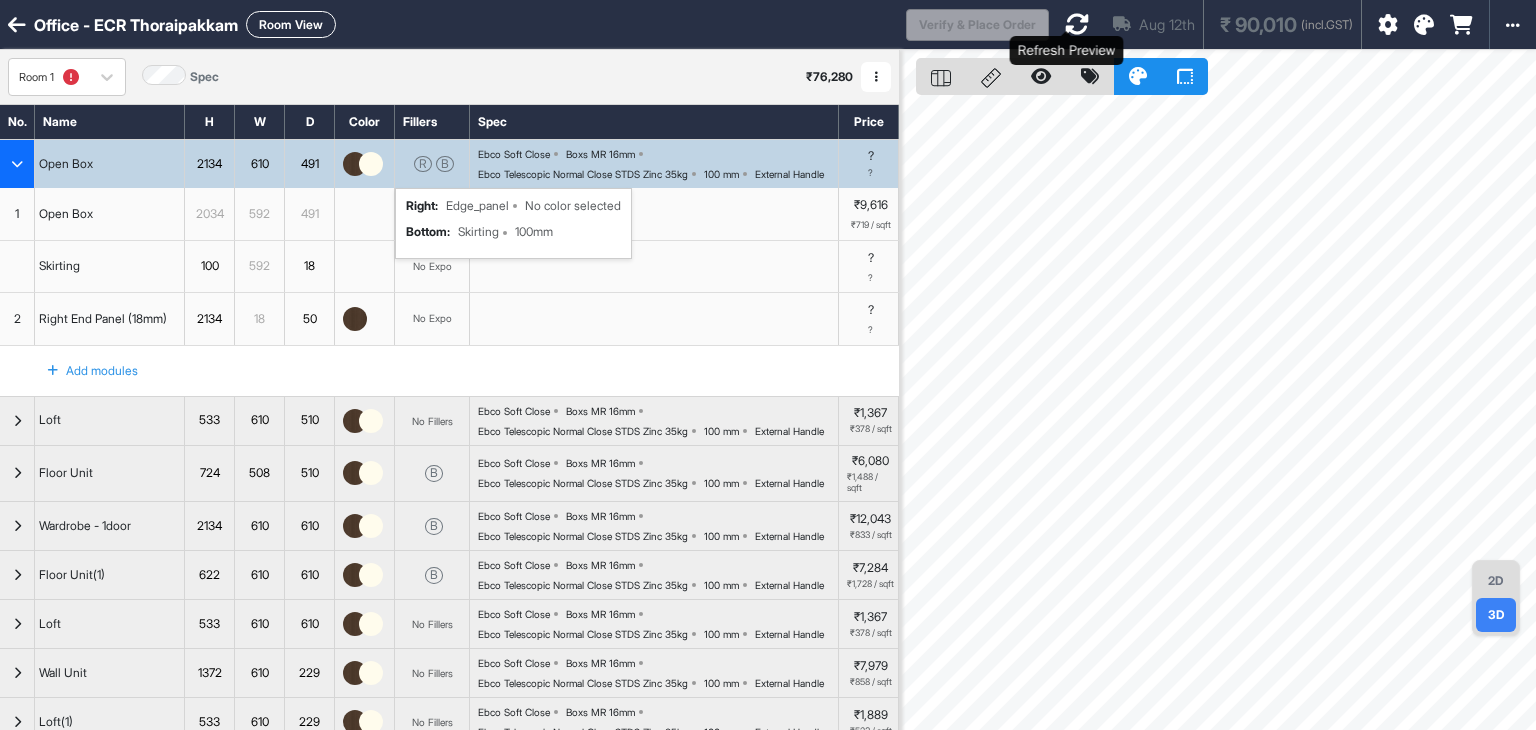 click at bounding box center [1077, 24] 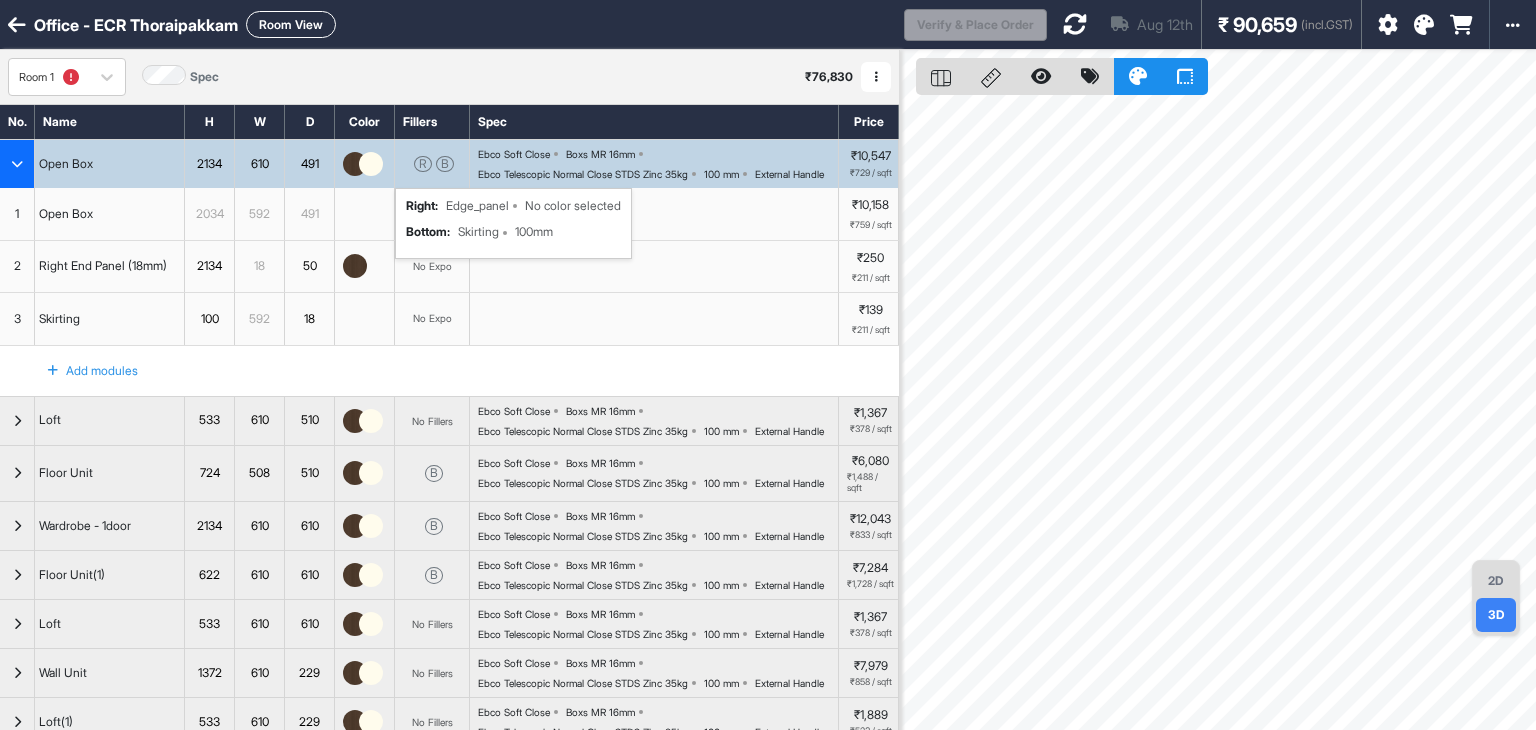 click on "R B right : Edge_panel No color selected bottom : Skirting 100mm" at bounding box center (432, 164) 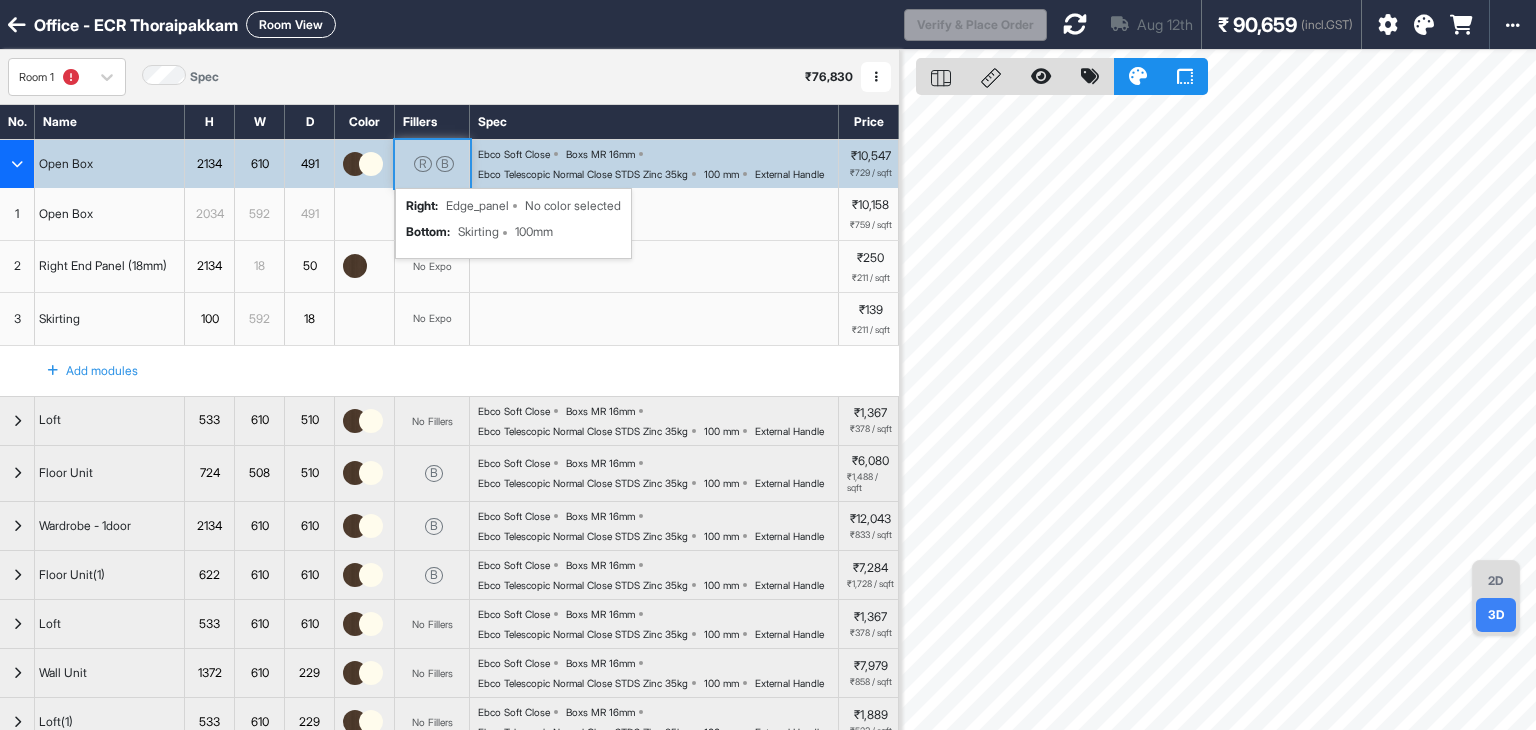click on "R B right : Edge_panel No color selected bottom : Skirting 100mm" at bounding box center [432, 164] 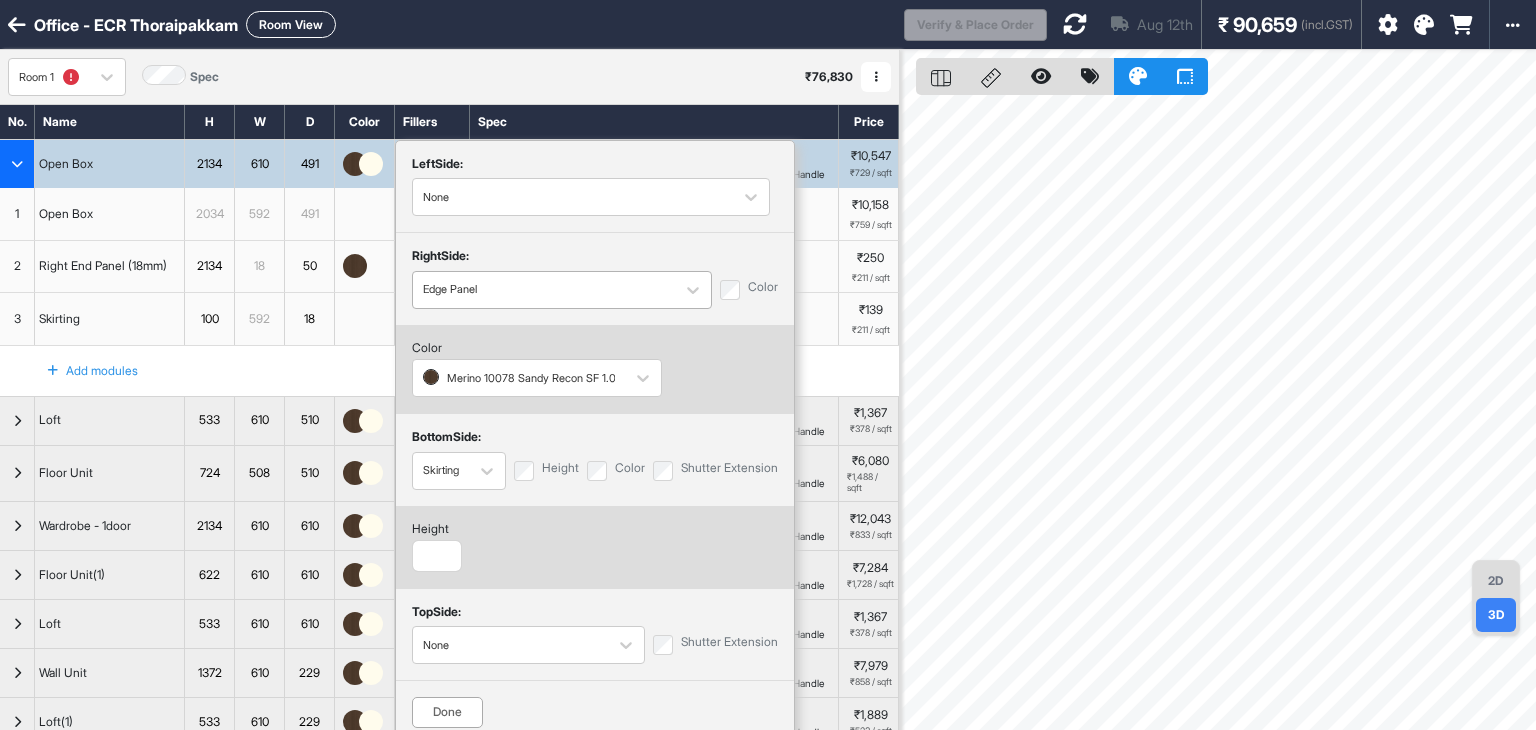 click on "Edge Panel" at bounding box center [562, 290] 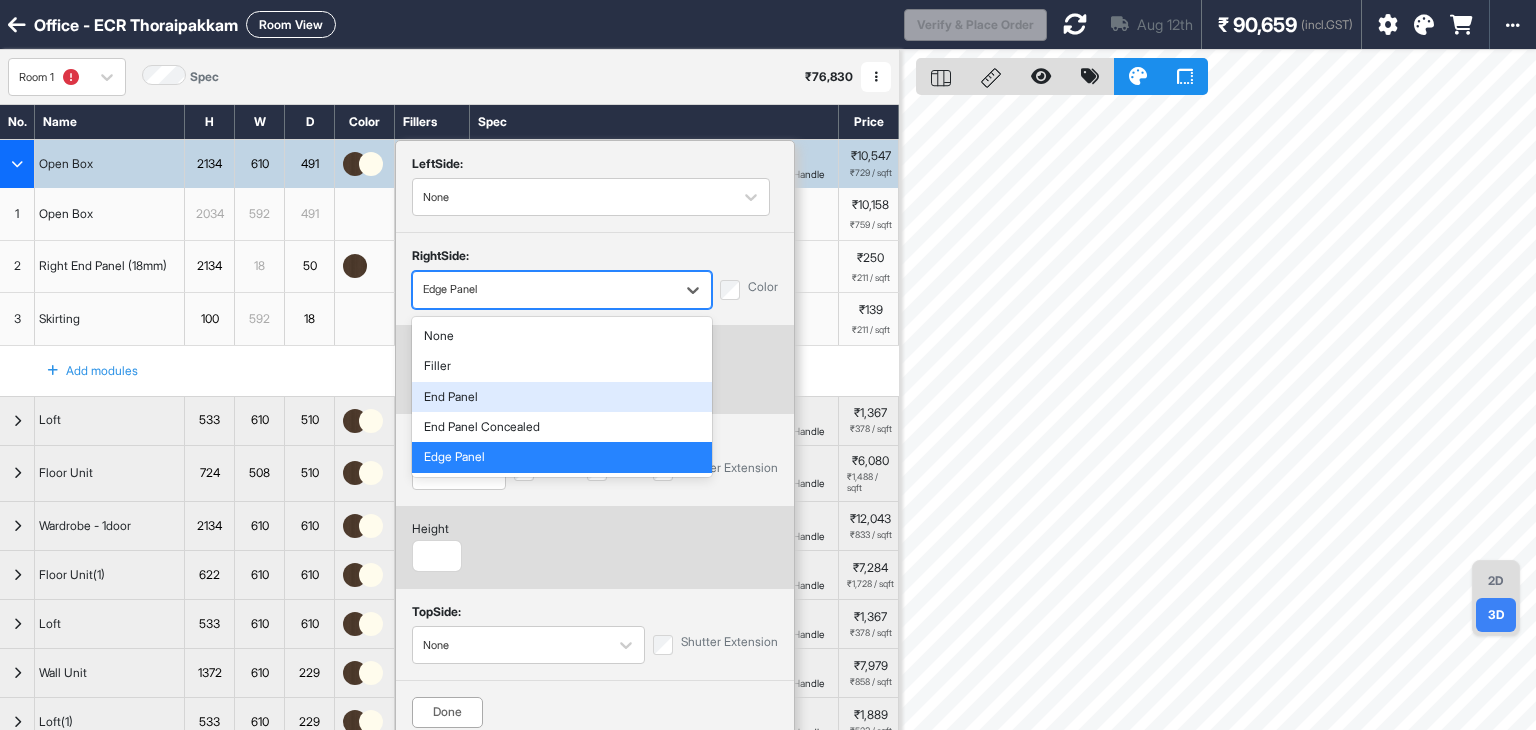 click on "End Panel" at bounding box center [562, 397] 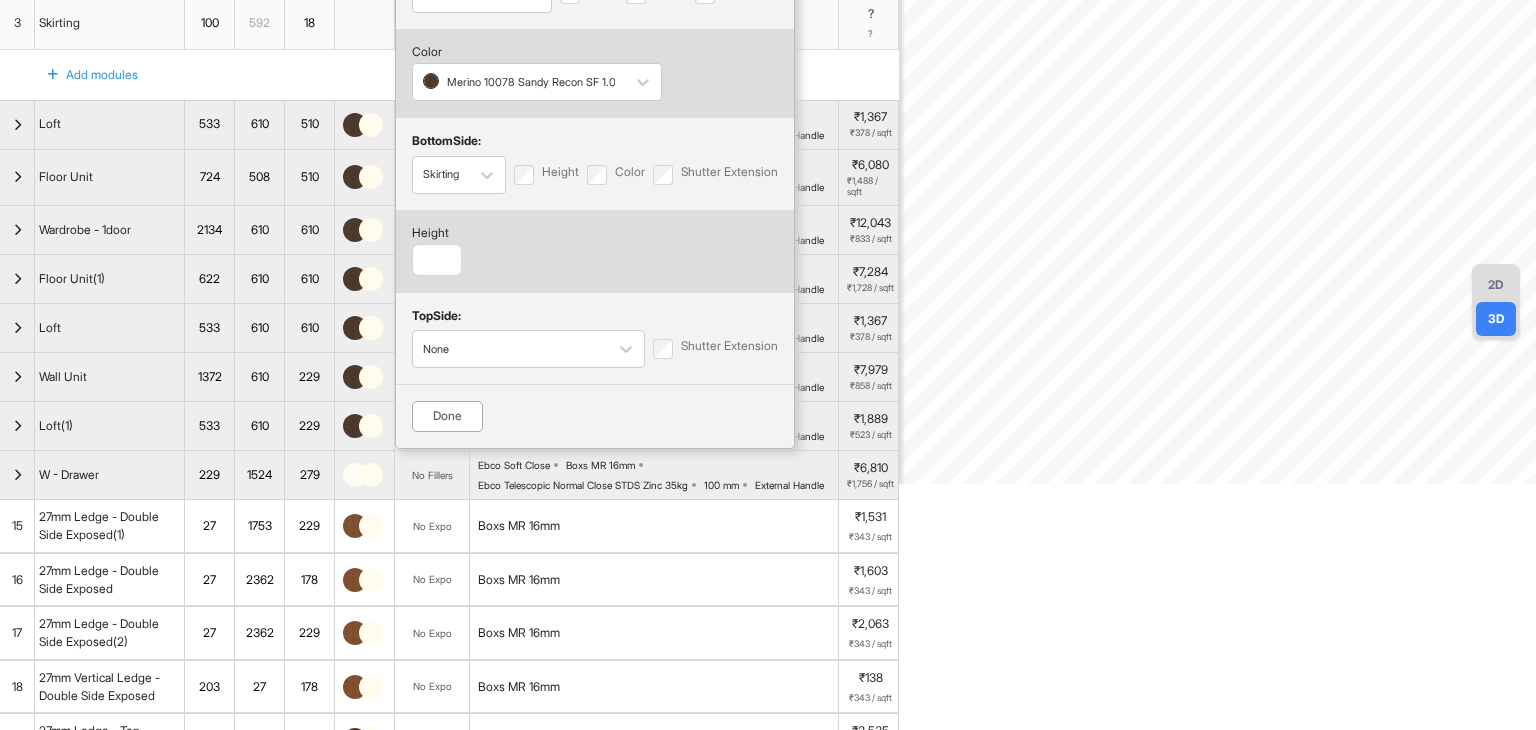 scroll, scrollTop: 300, scrollLeft: 0, axis: vertical 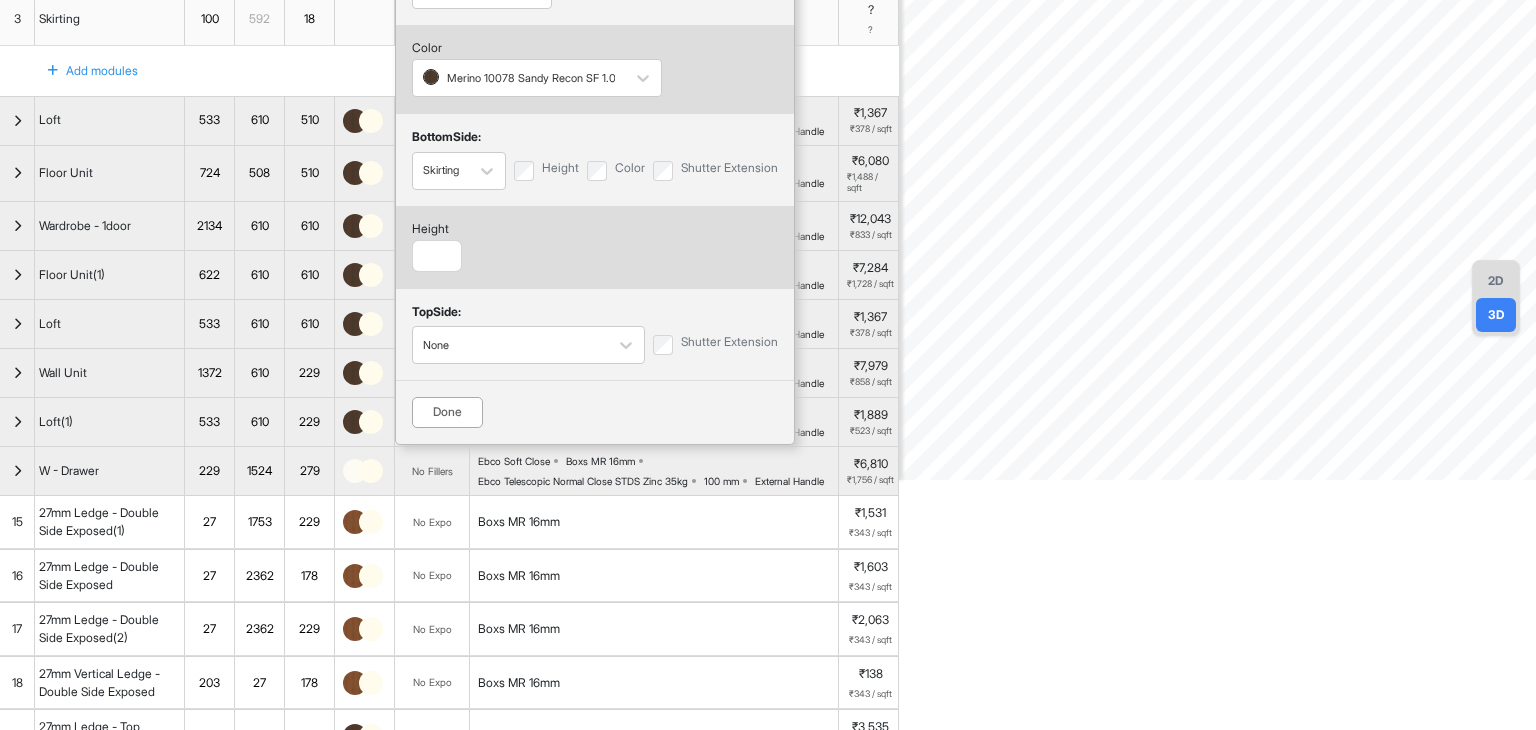 click on "Done" at bounding box center [447, 412] 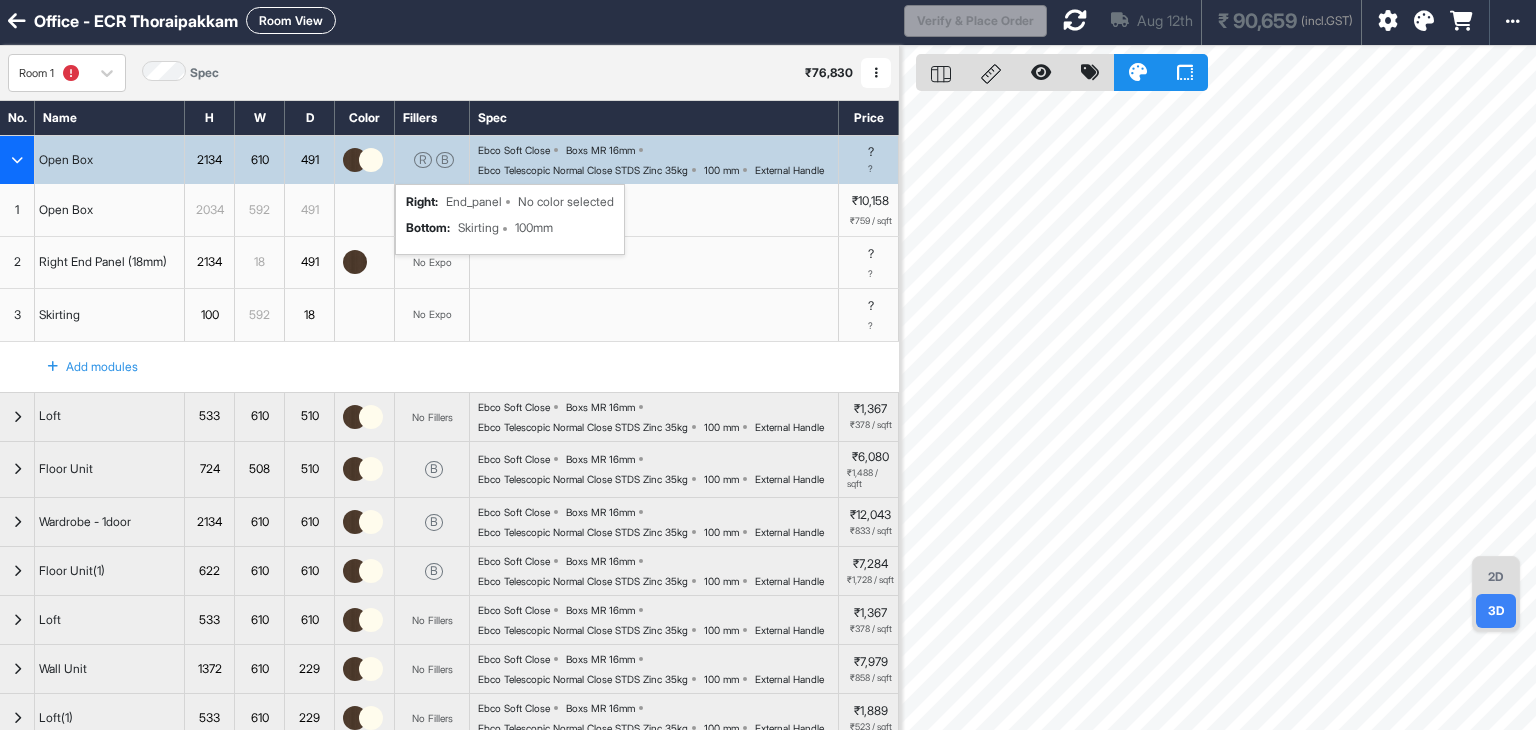 scroll, scrollTop: 0, scrollLeft: 0, axis: both 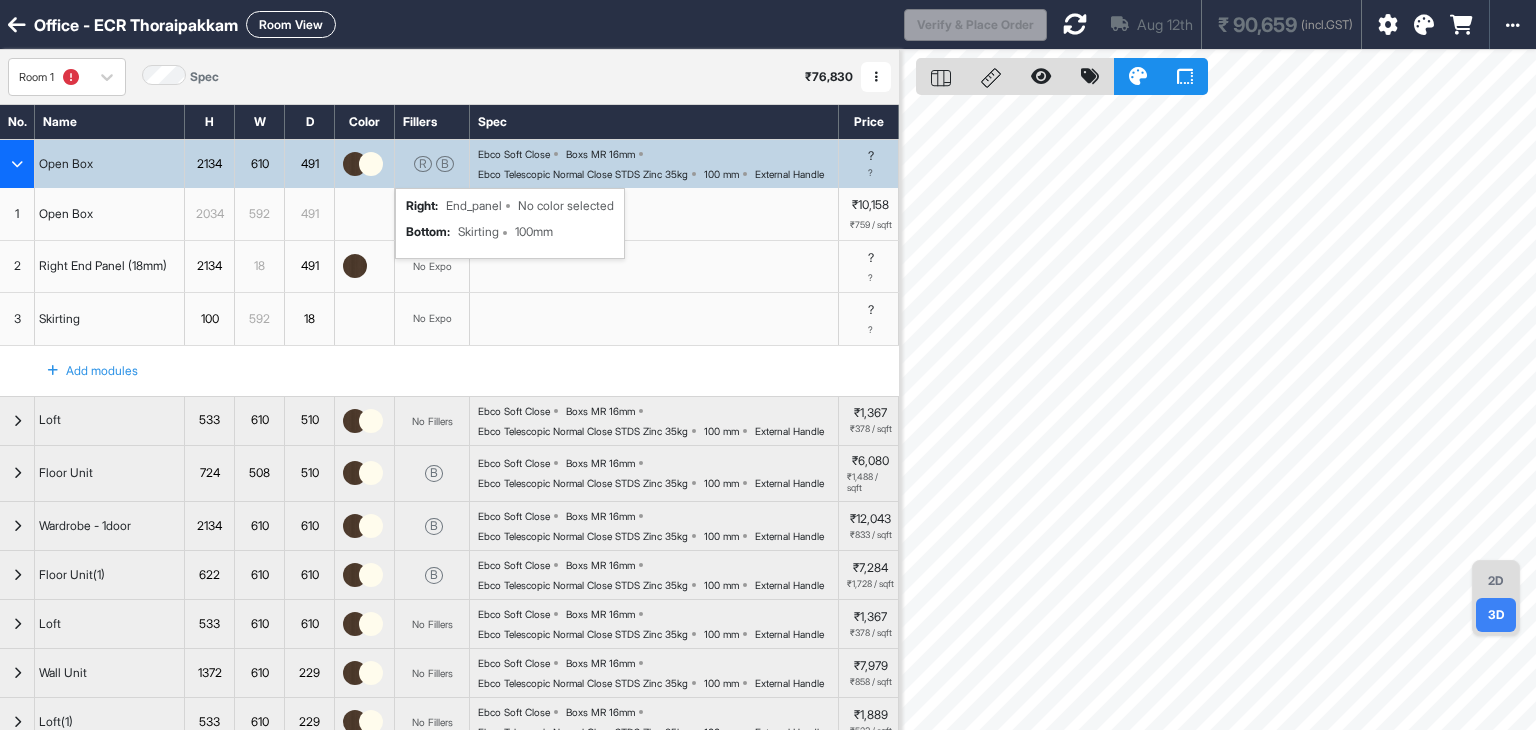 click at bounding box center [1075, 24] 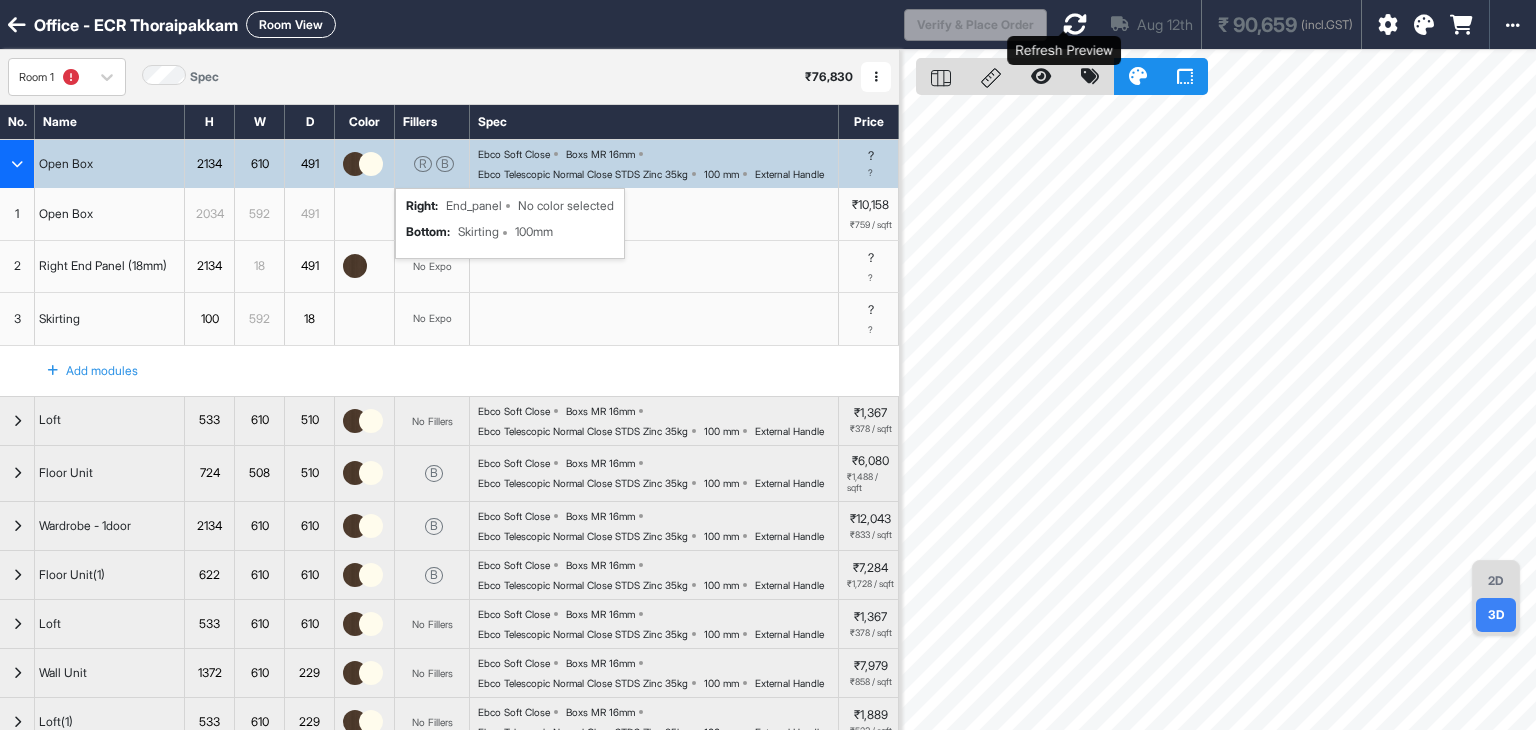 click at bounding box center (1075, 24) 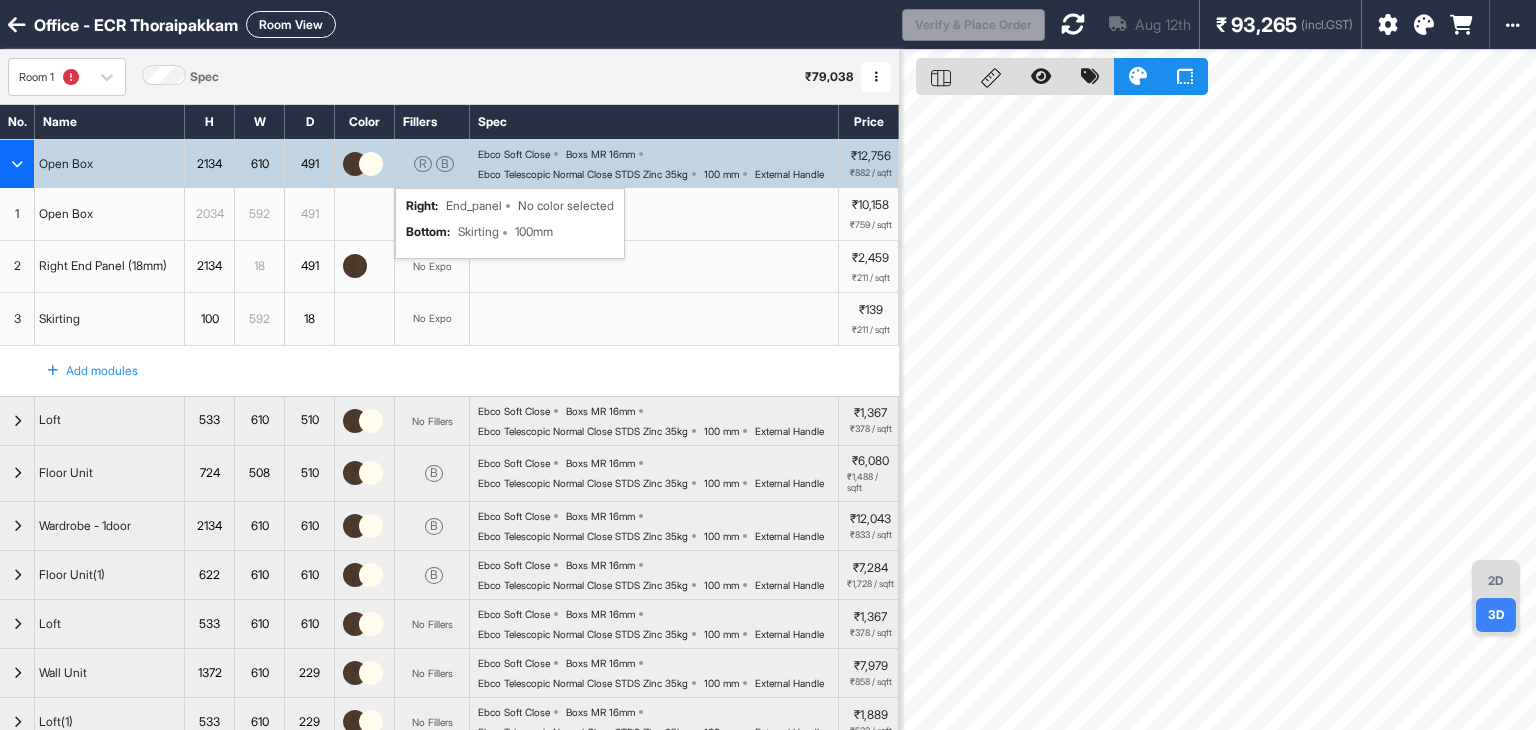 click on "R B right : End_panel No color selected bottom : Skirting 100mm" at bounding box center (432, 164) 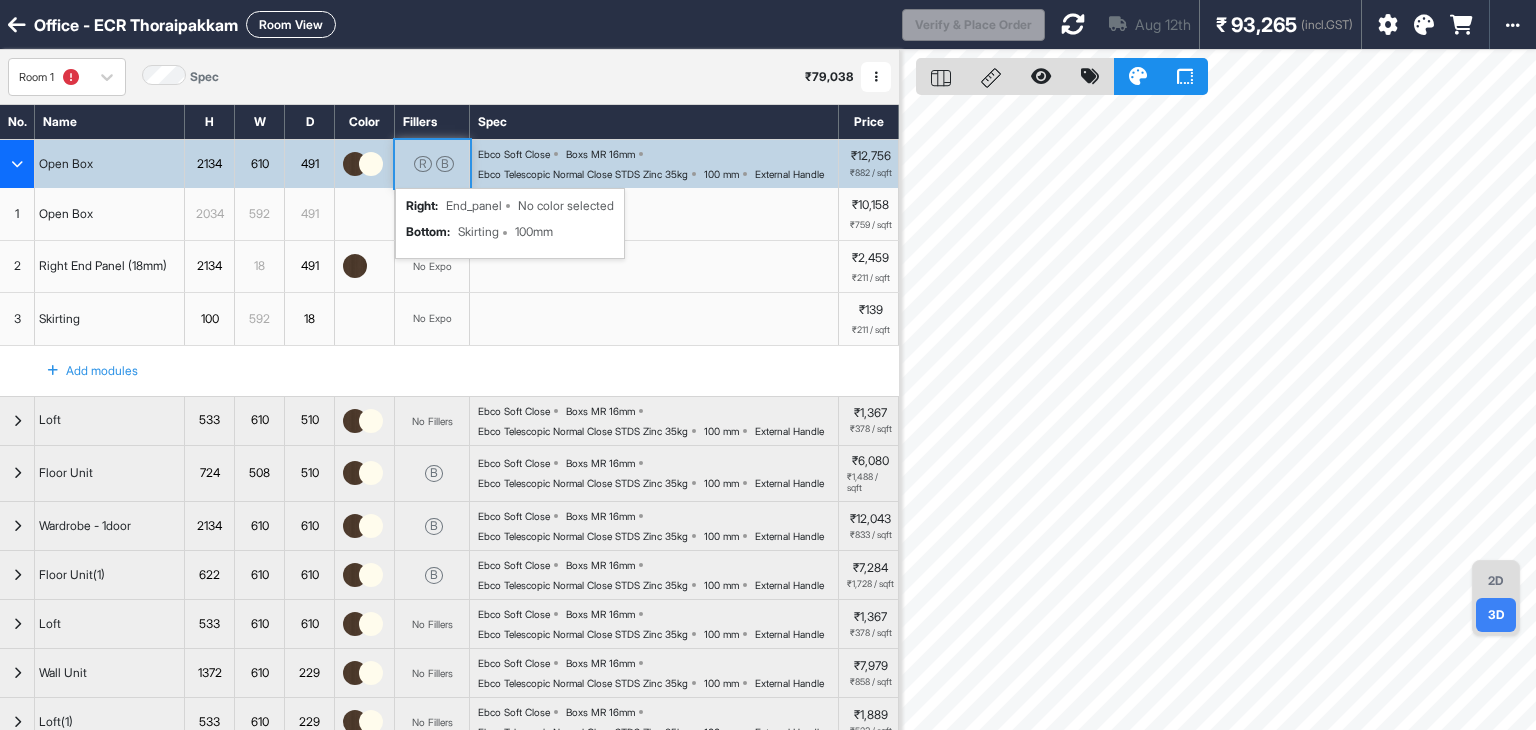 click on "R B right : End_panel No color selected bottom : Skirting 100mm" at bounding box center (432, 164) 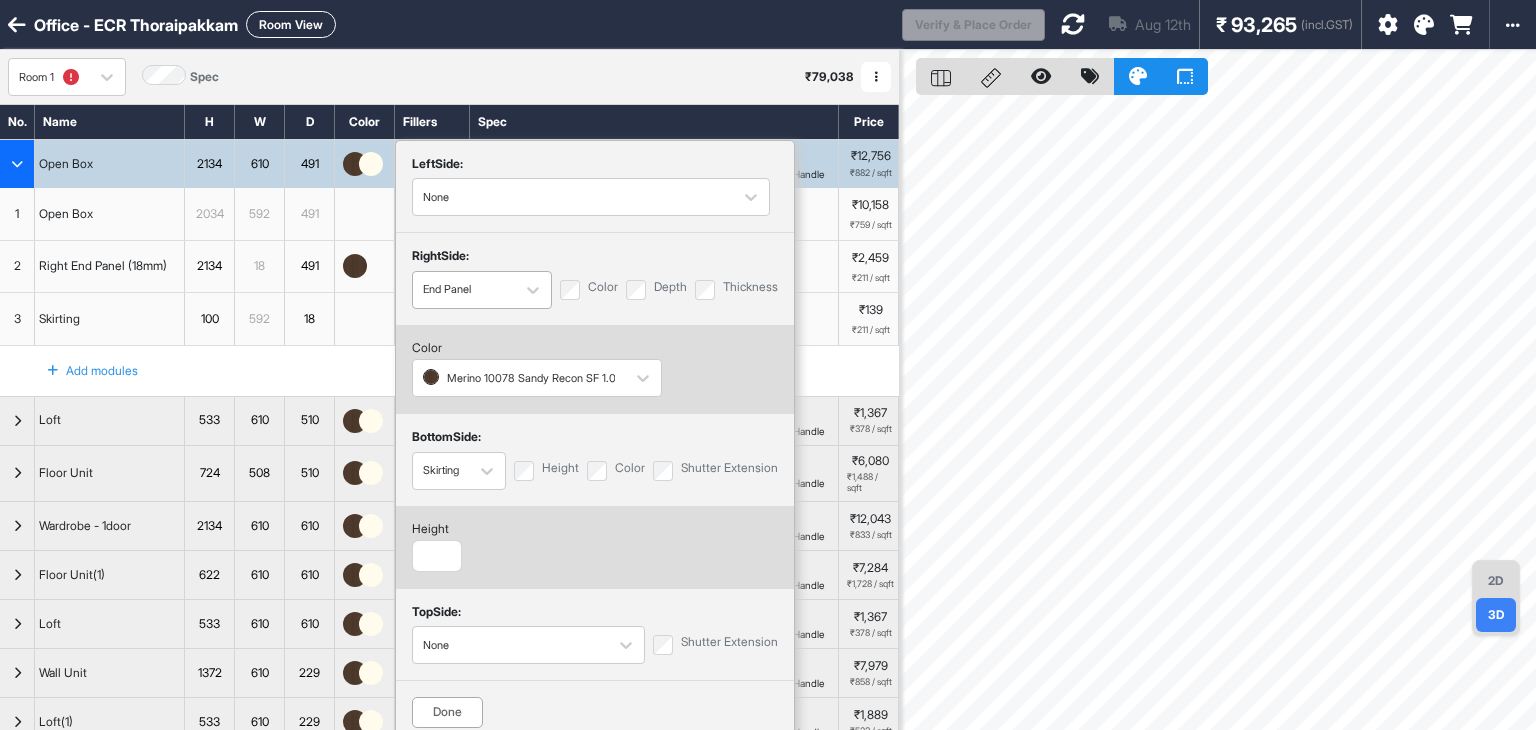 click on "End Panel" at bounding box center (464, 289) 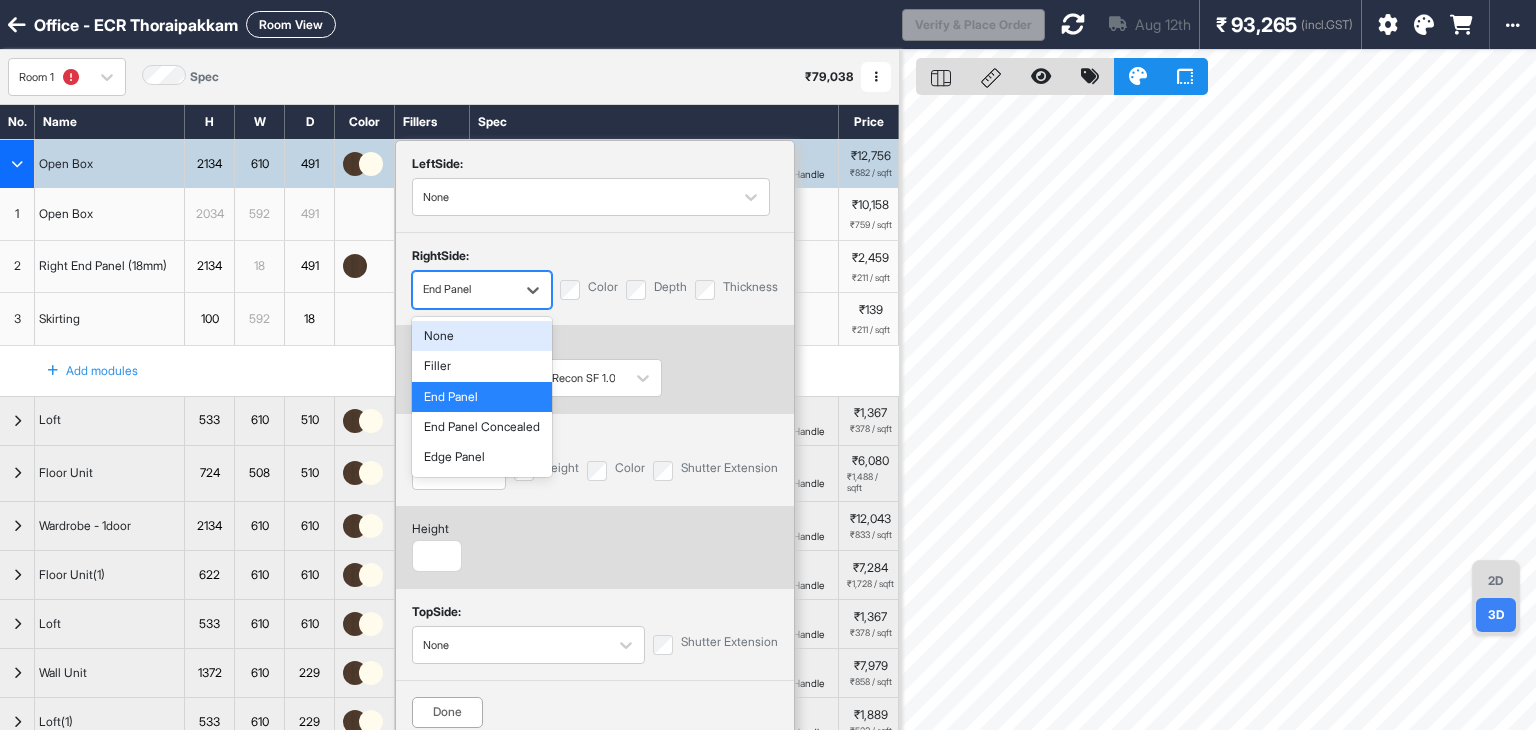 click on "None" at bounding box center (482, 336) 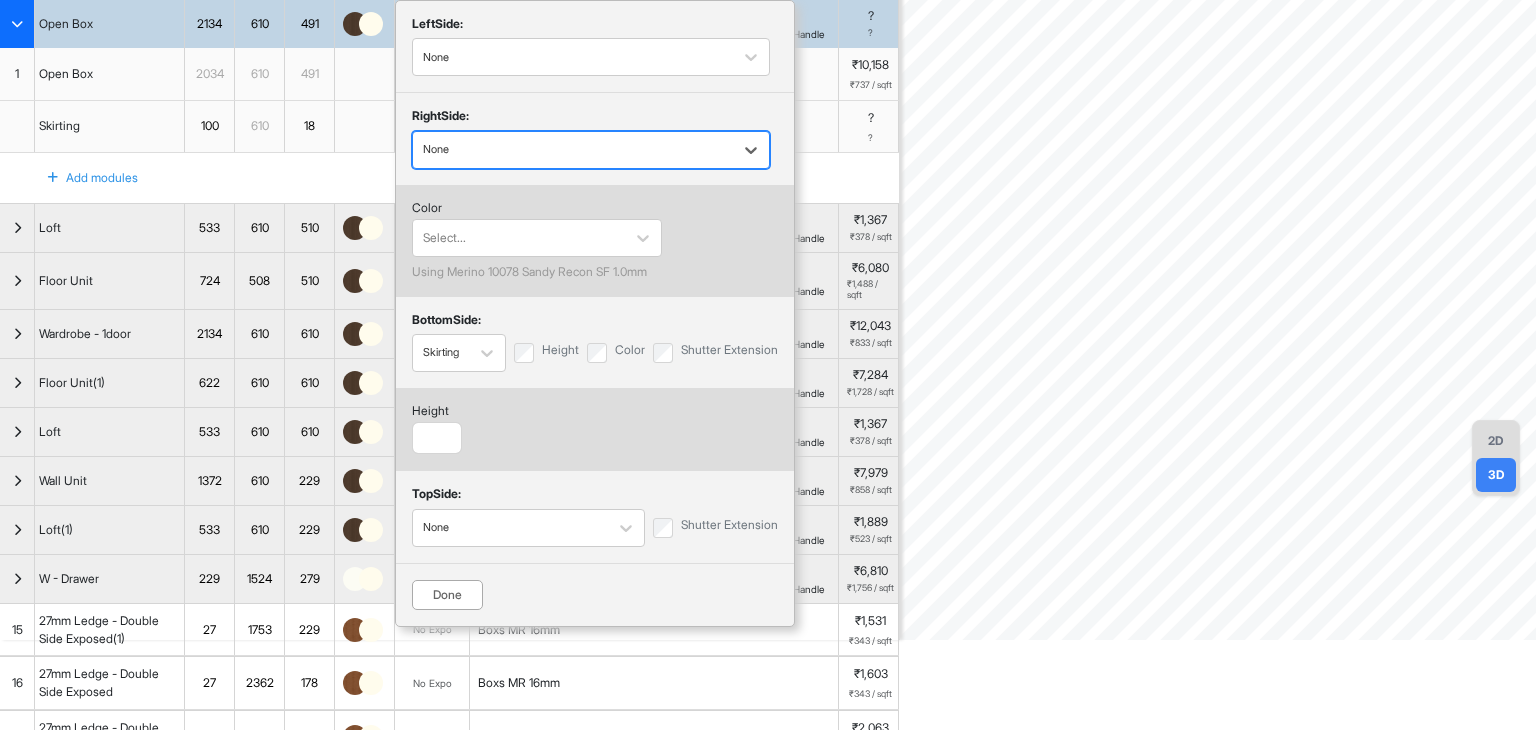 scroll, scrollTop: 0, scrollLeft: 0, axis: both 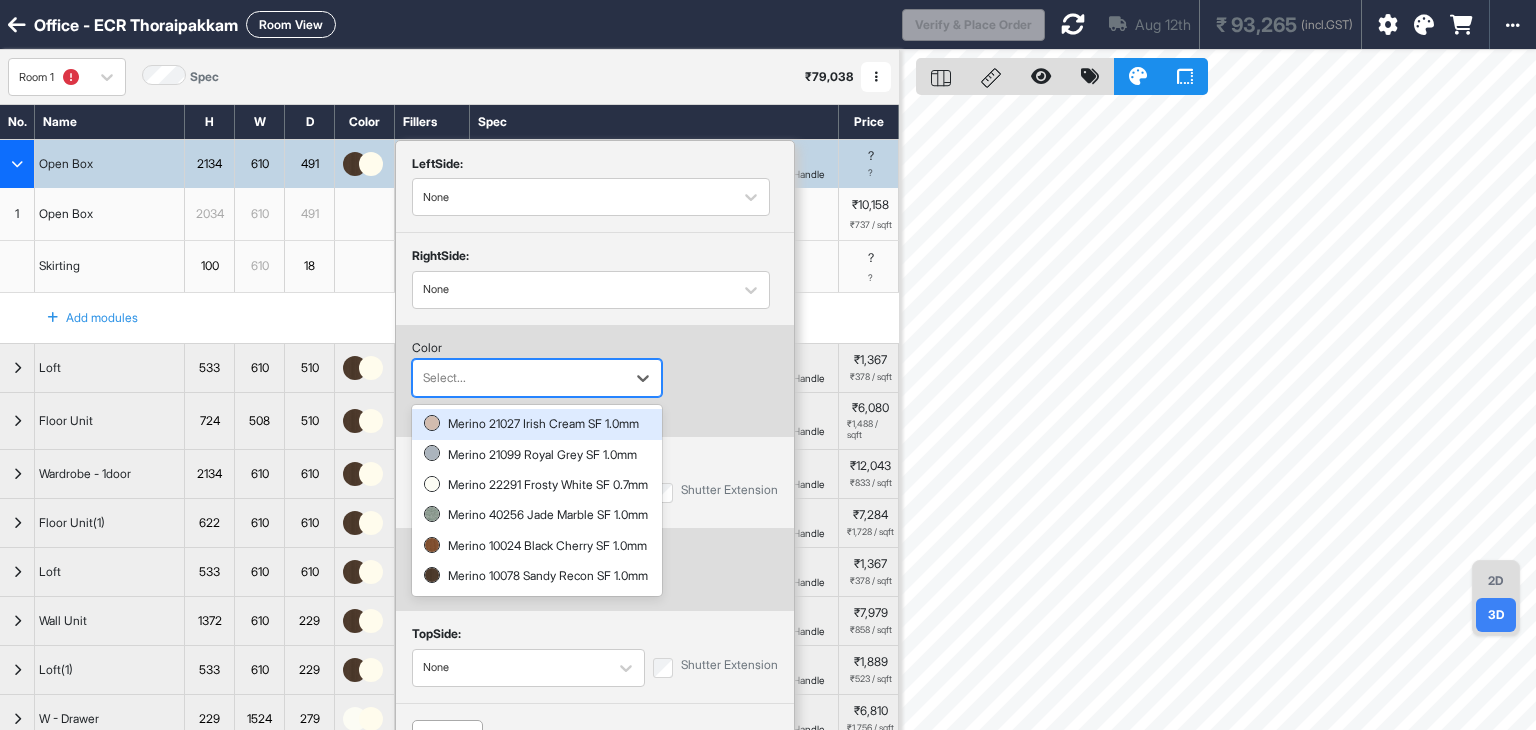 click at bounding box center [519, 378] 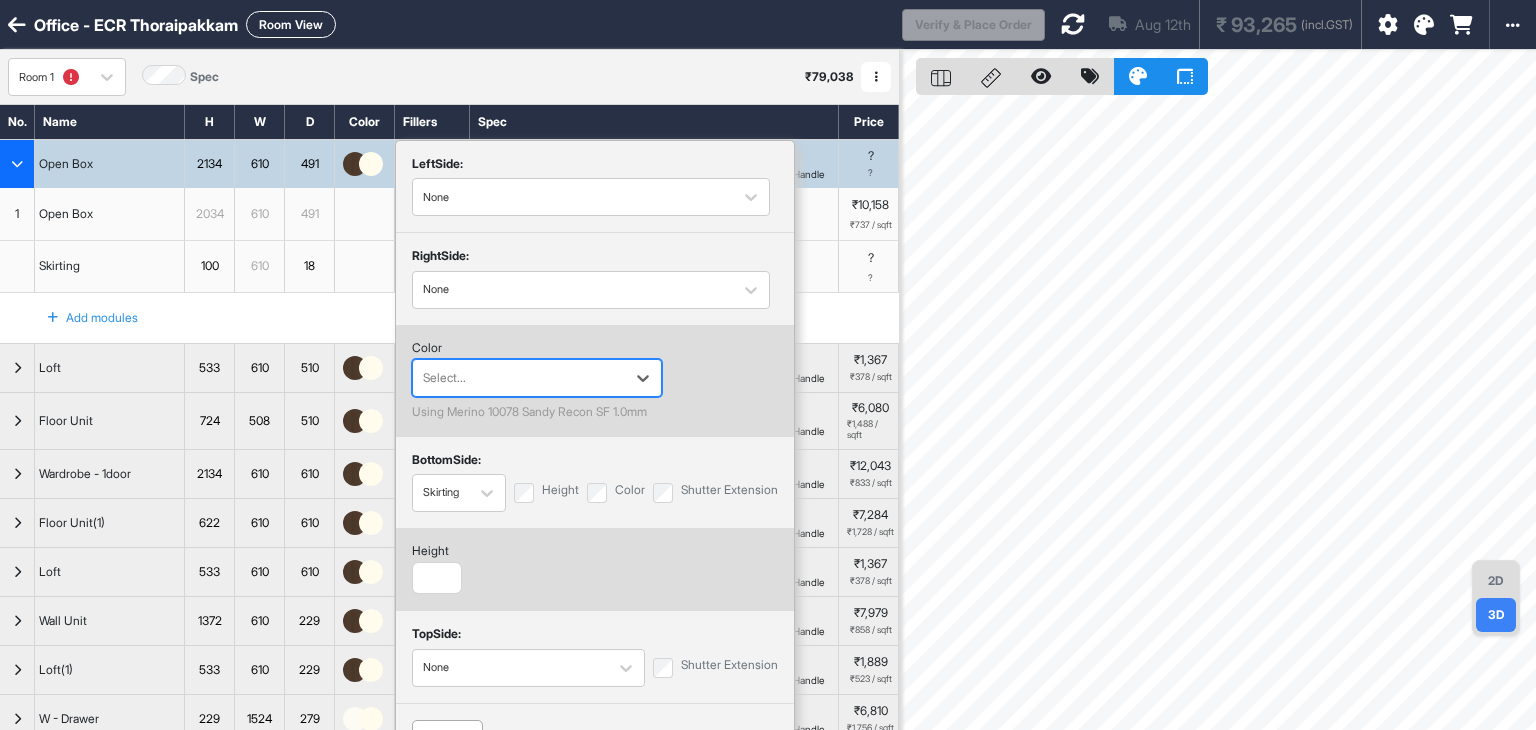 click at bounding box center [519, 378] 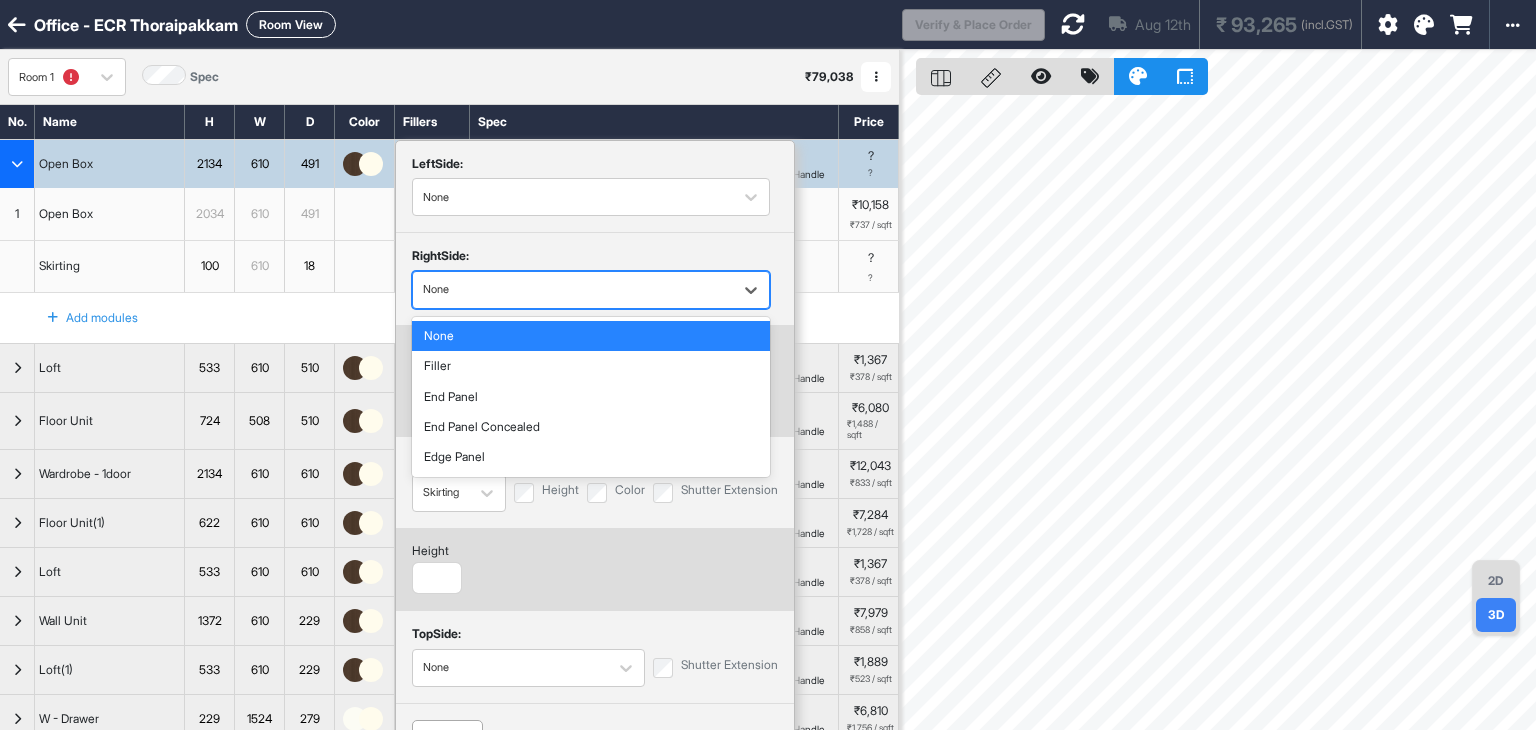 click on "None" at bounding box center [573, 289] 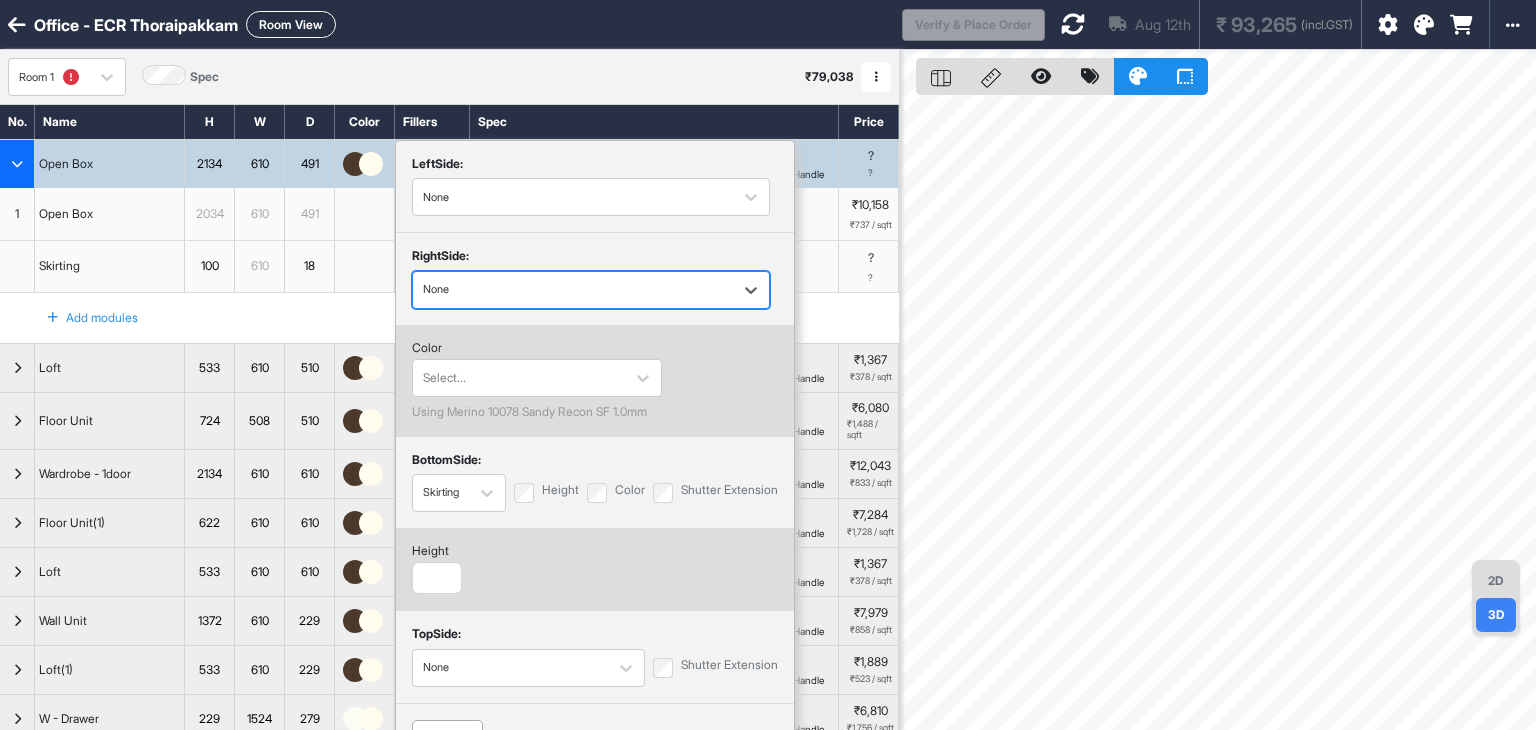 click on "None" at bounding box center [573, 289] 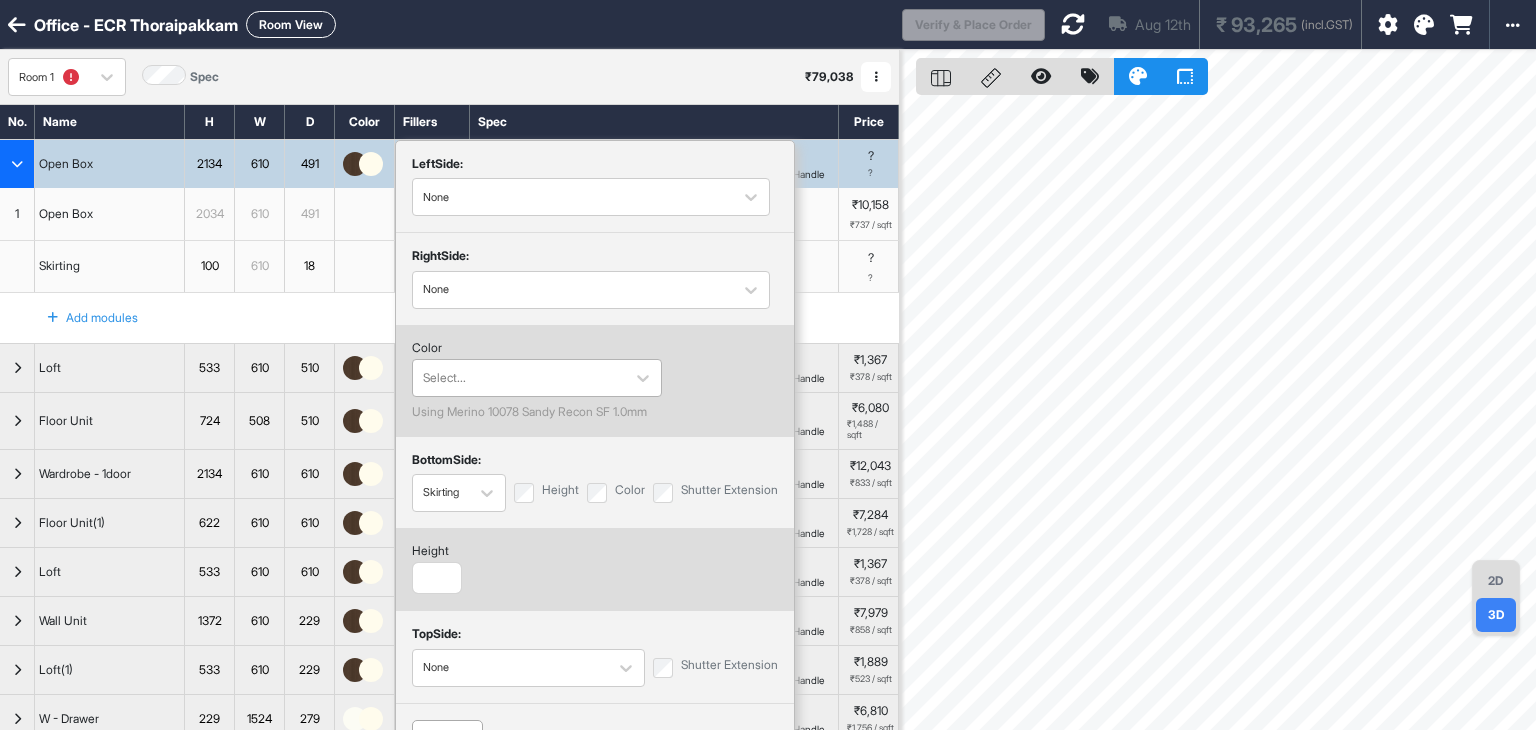 click at bounding box center [519, 378] 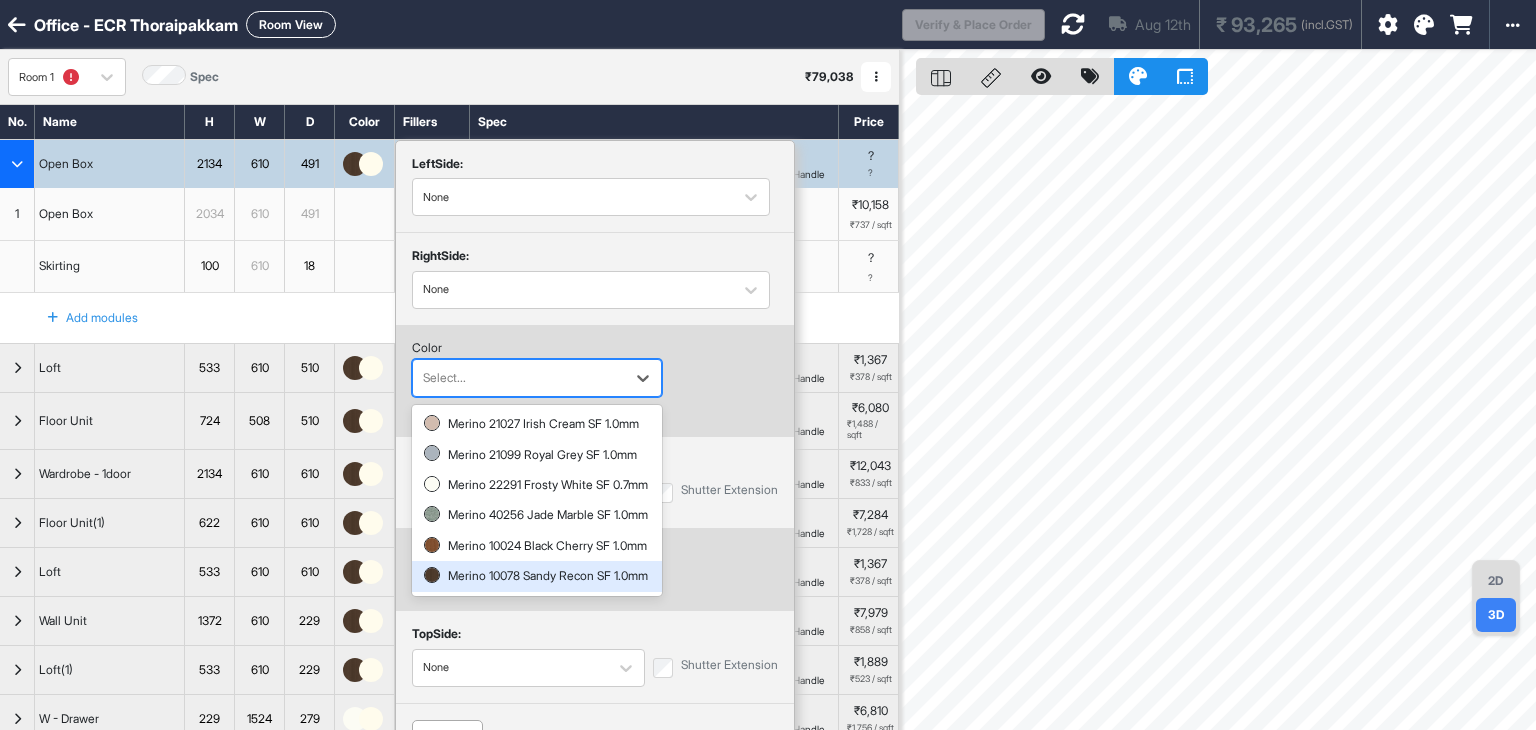 click on "Merino 10078 Sandy Recon SF 1.0mm" at bounding box center [537, 576] 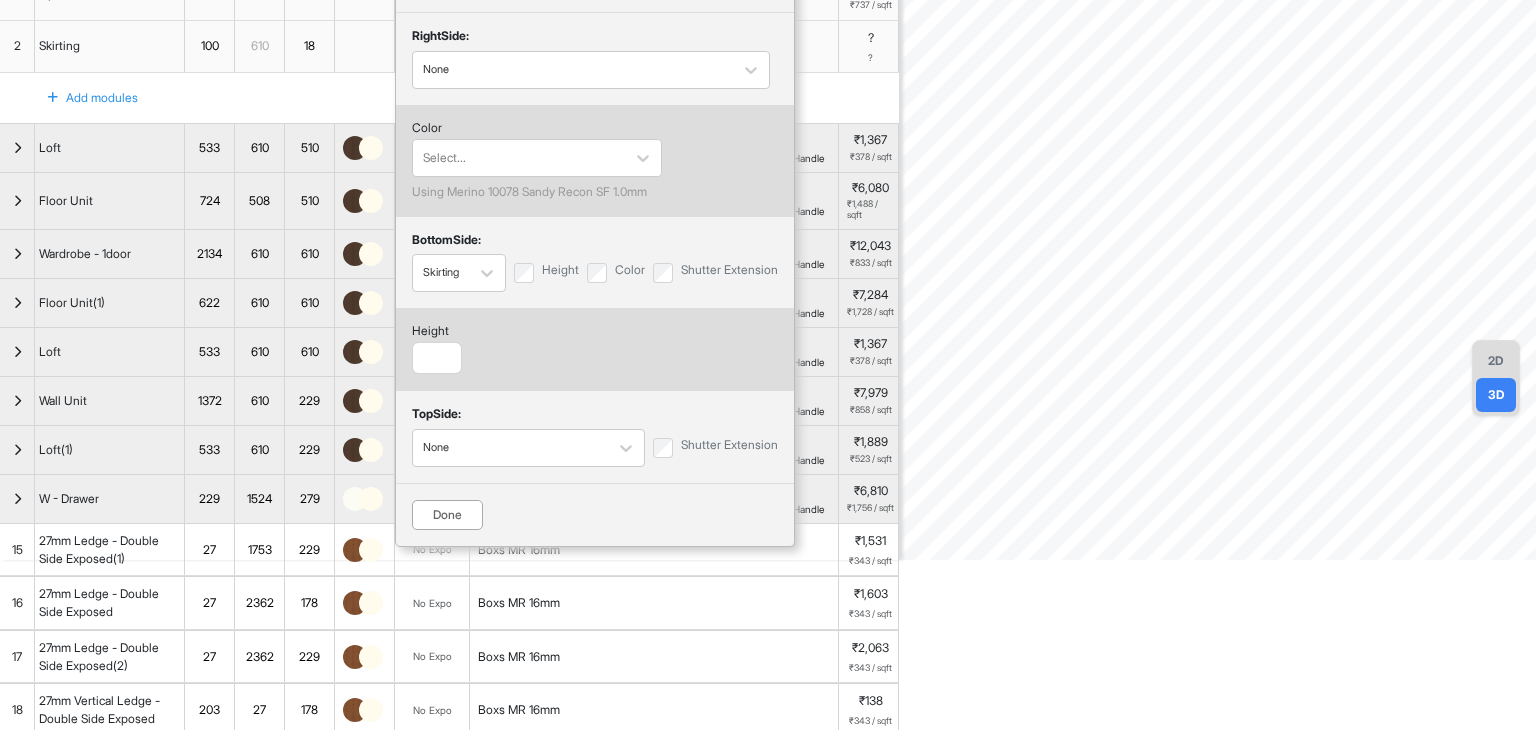 scroll, scrollTop: 0, scrollLeft: 0, axis: both 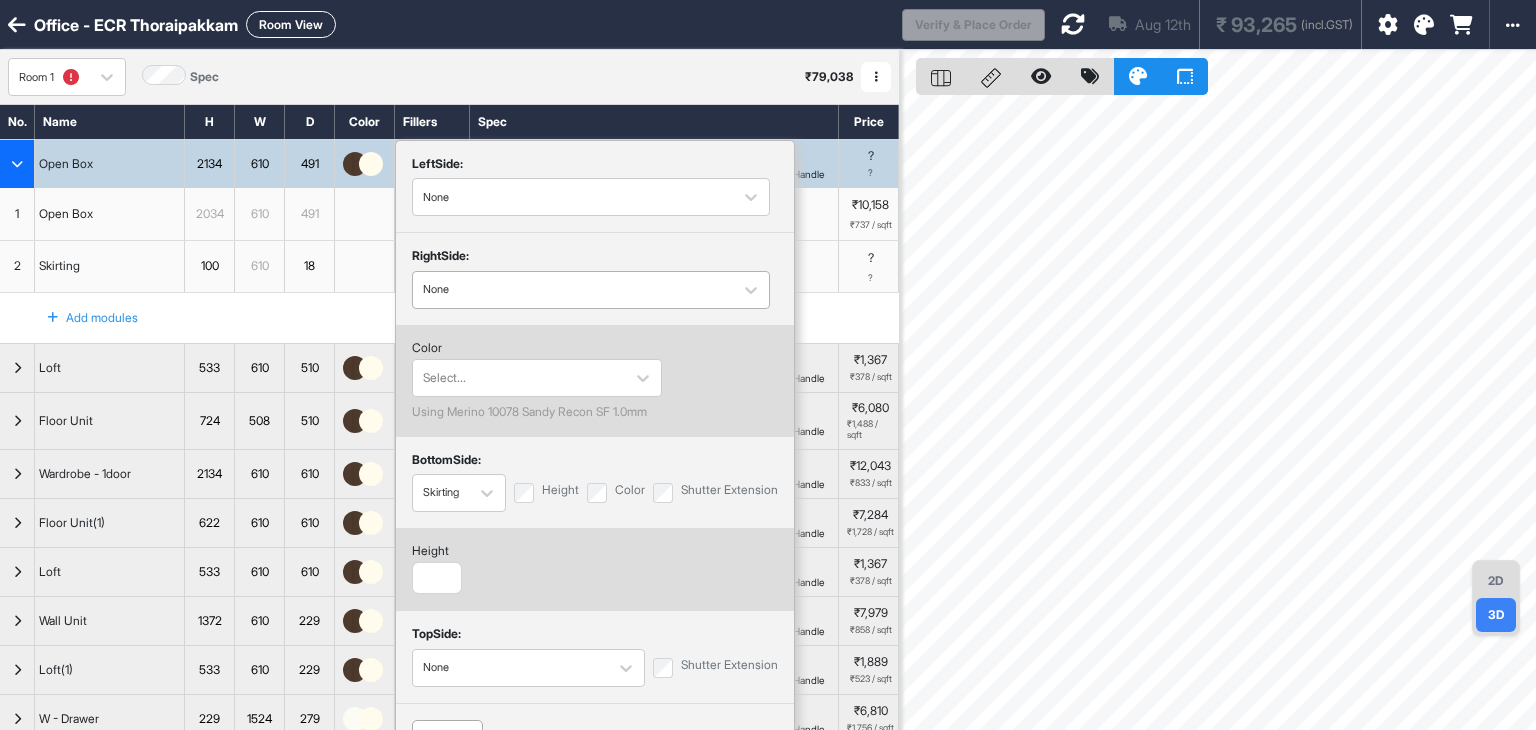 click on "None" at bounding box center [591, 290] 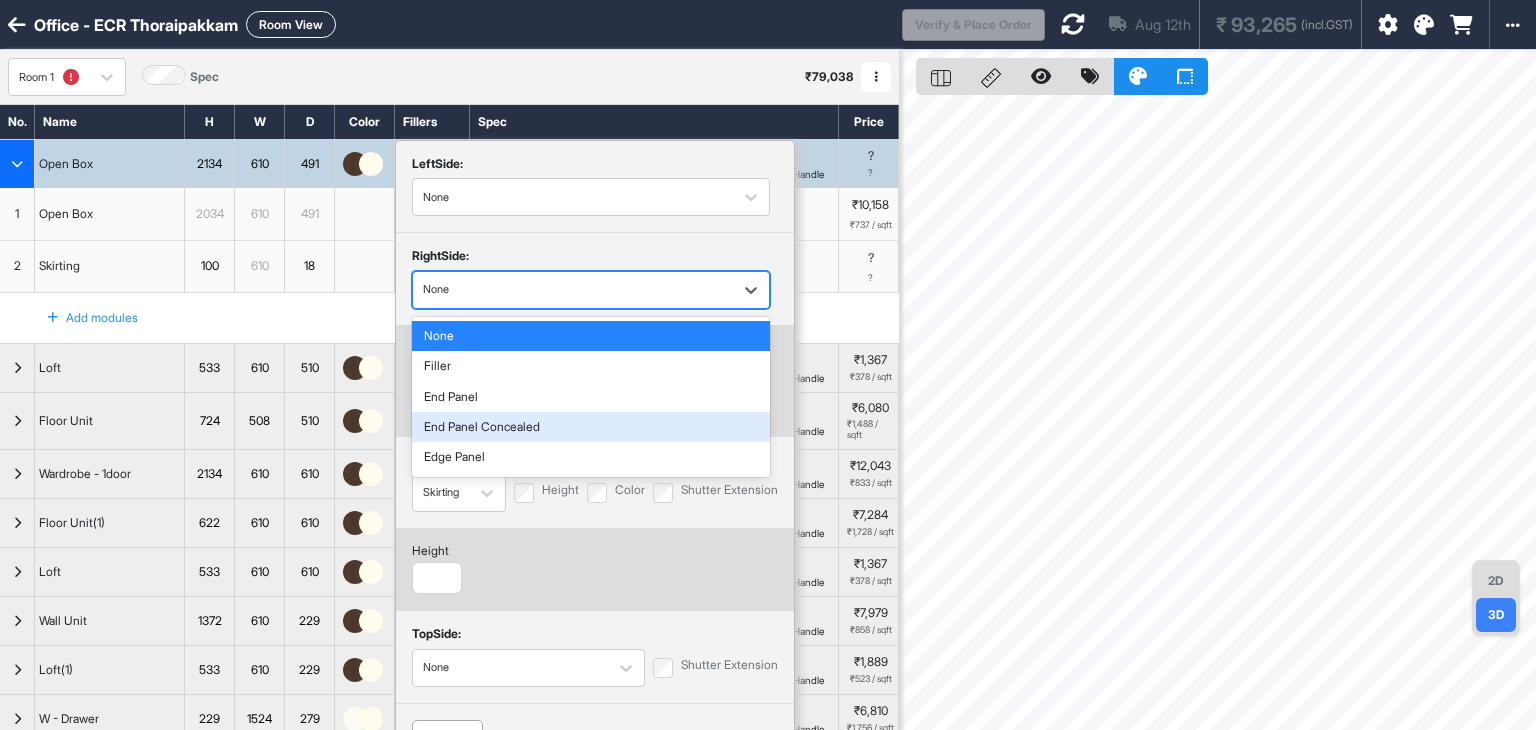 click on "End Panel Concealed" at bounding box center [591, 427] 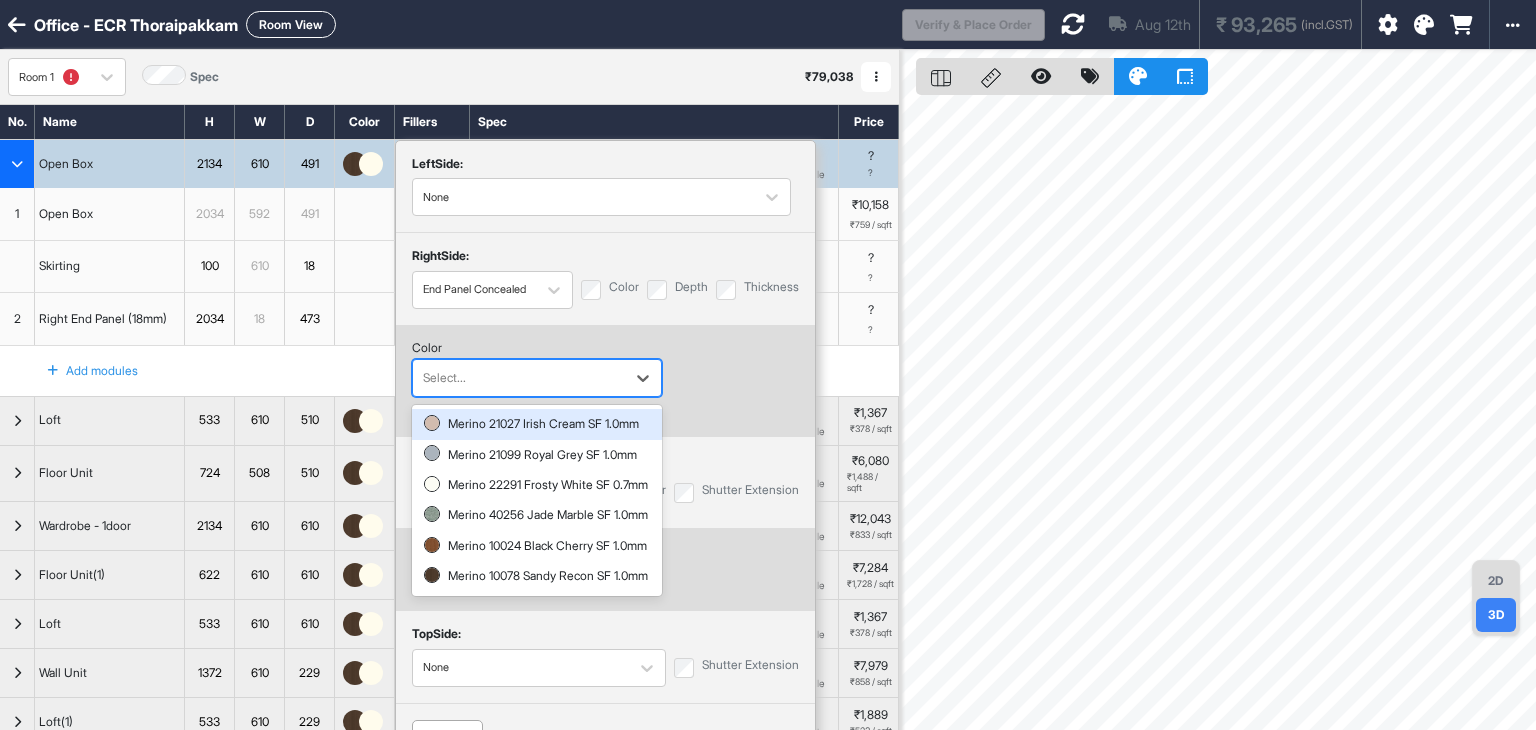 click at bounding box center [519, 378] 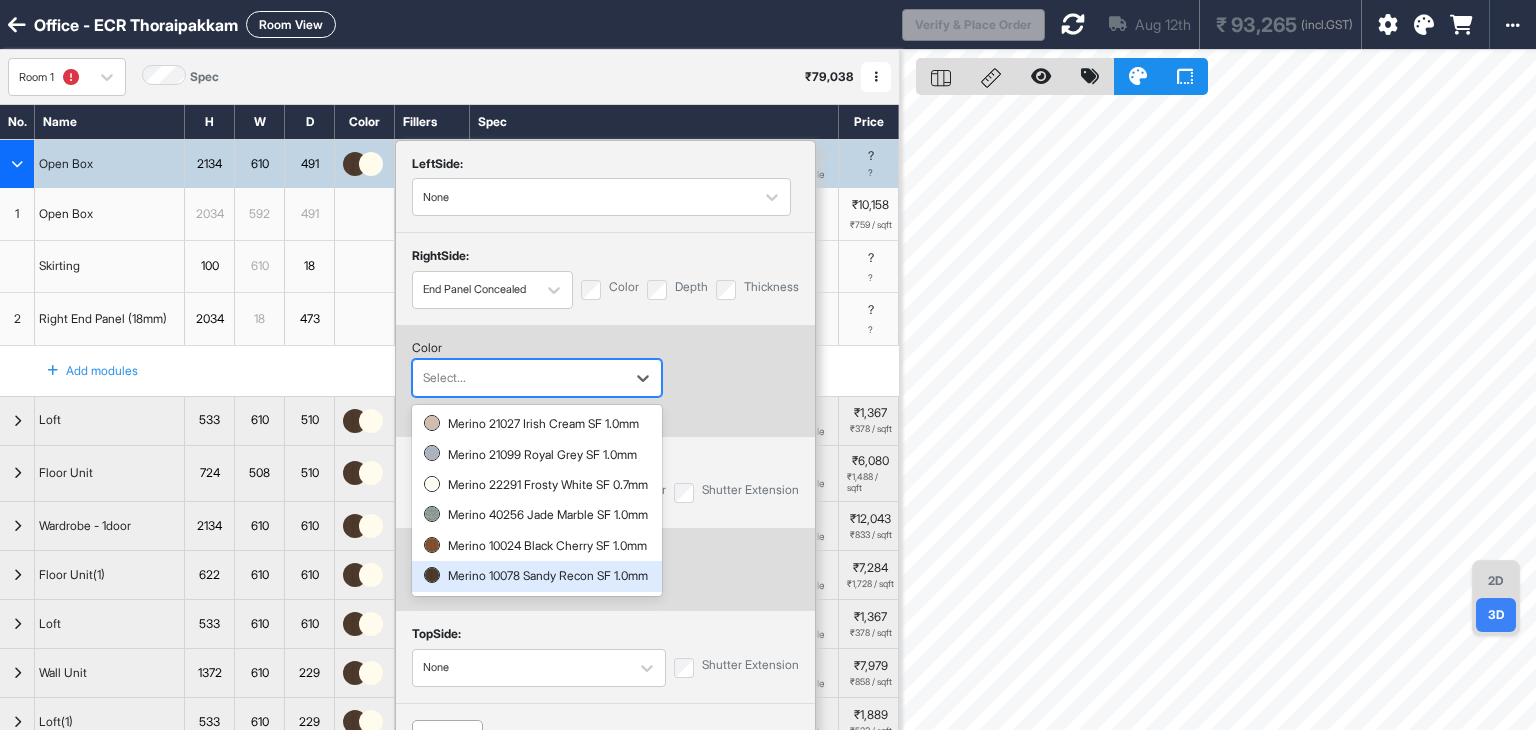 click on "Merino 10078 Sandy Recon SF 1.0mm" at bounding box center [537, 576] 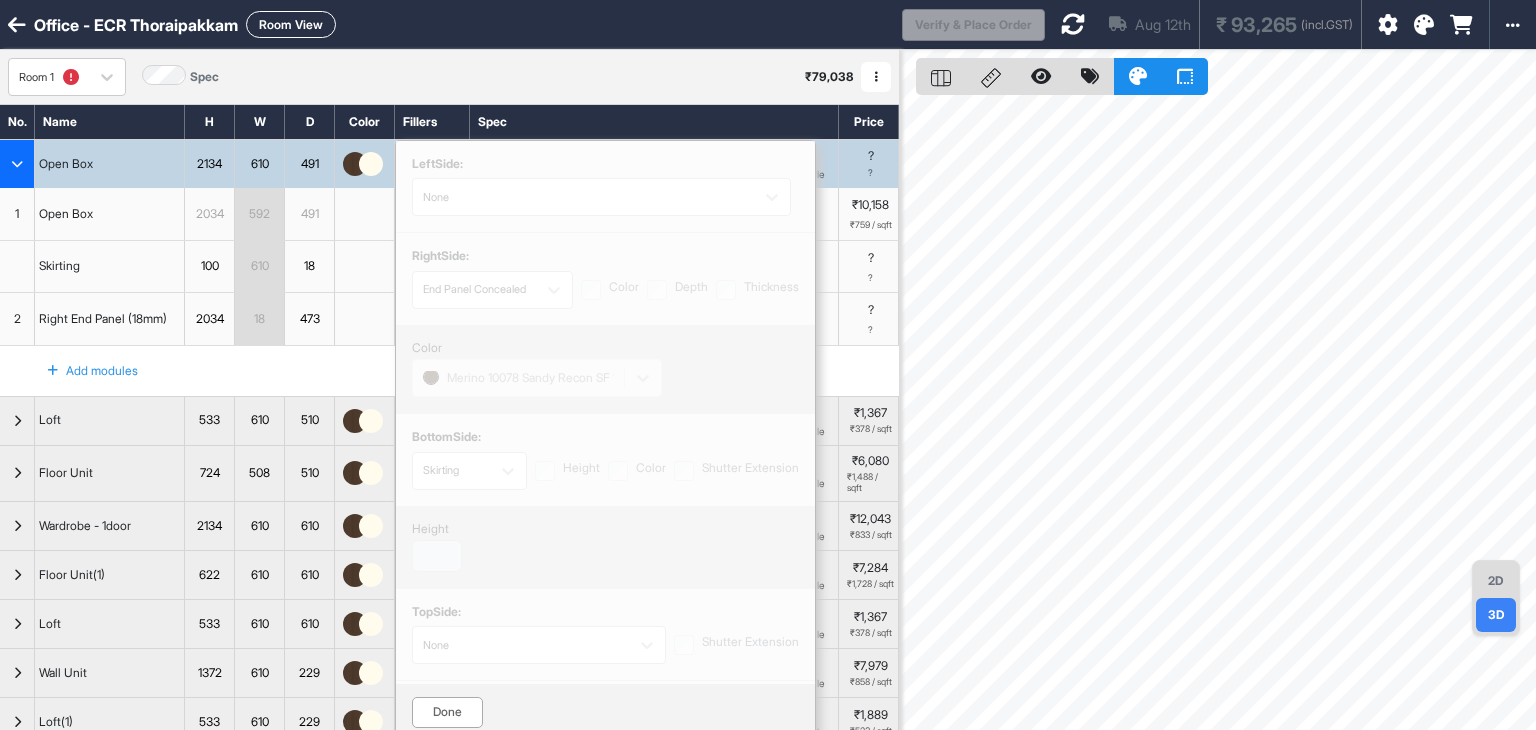 click at bounding box center (1073, 24) 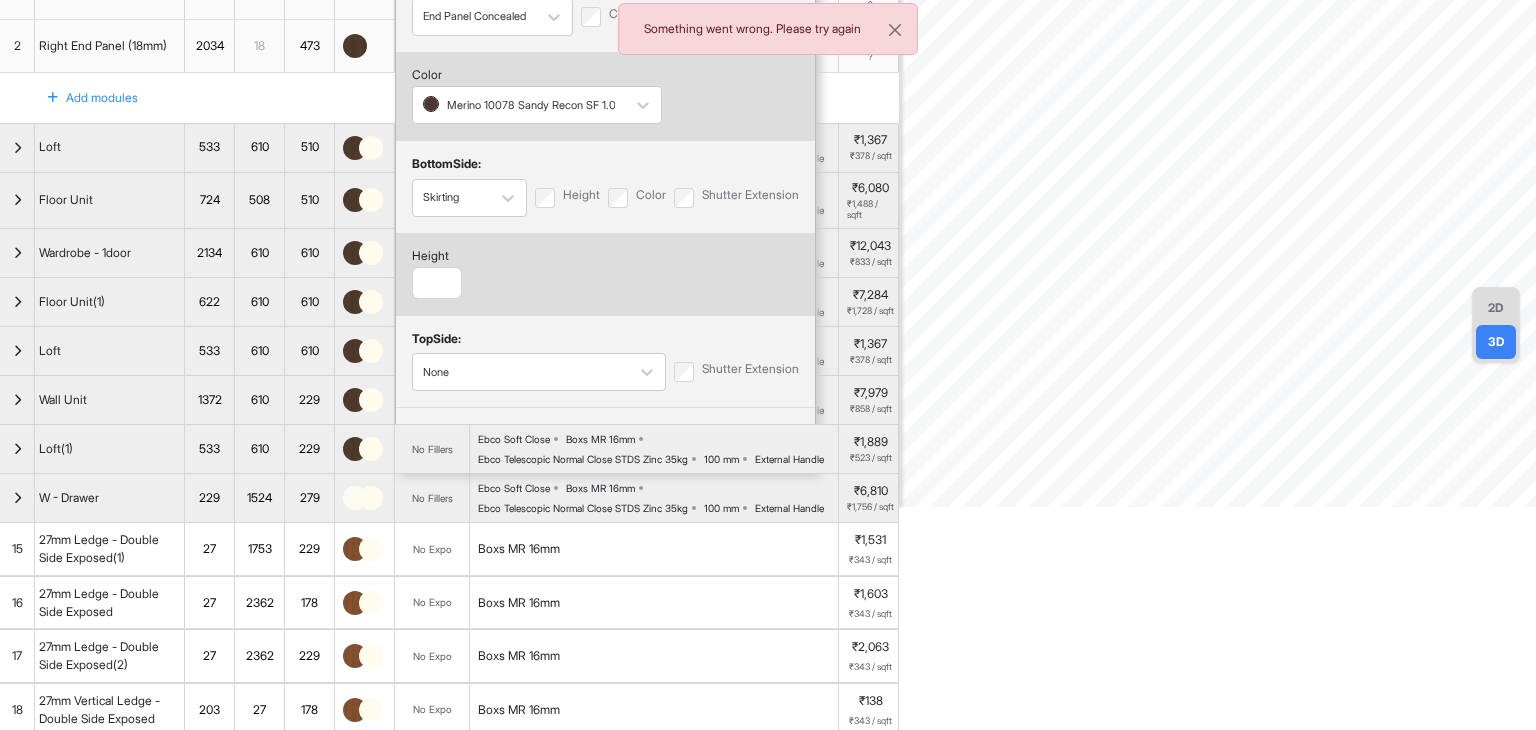 scroll, scrollTop: 300, scrollLeft: 0, axis: vertical 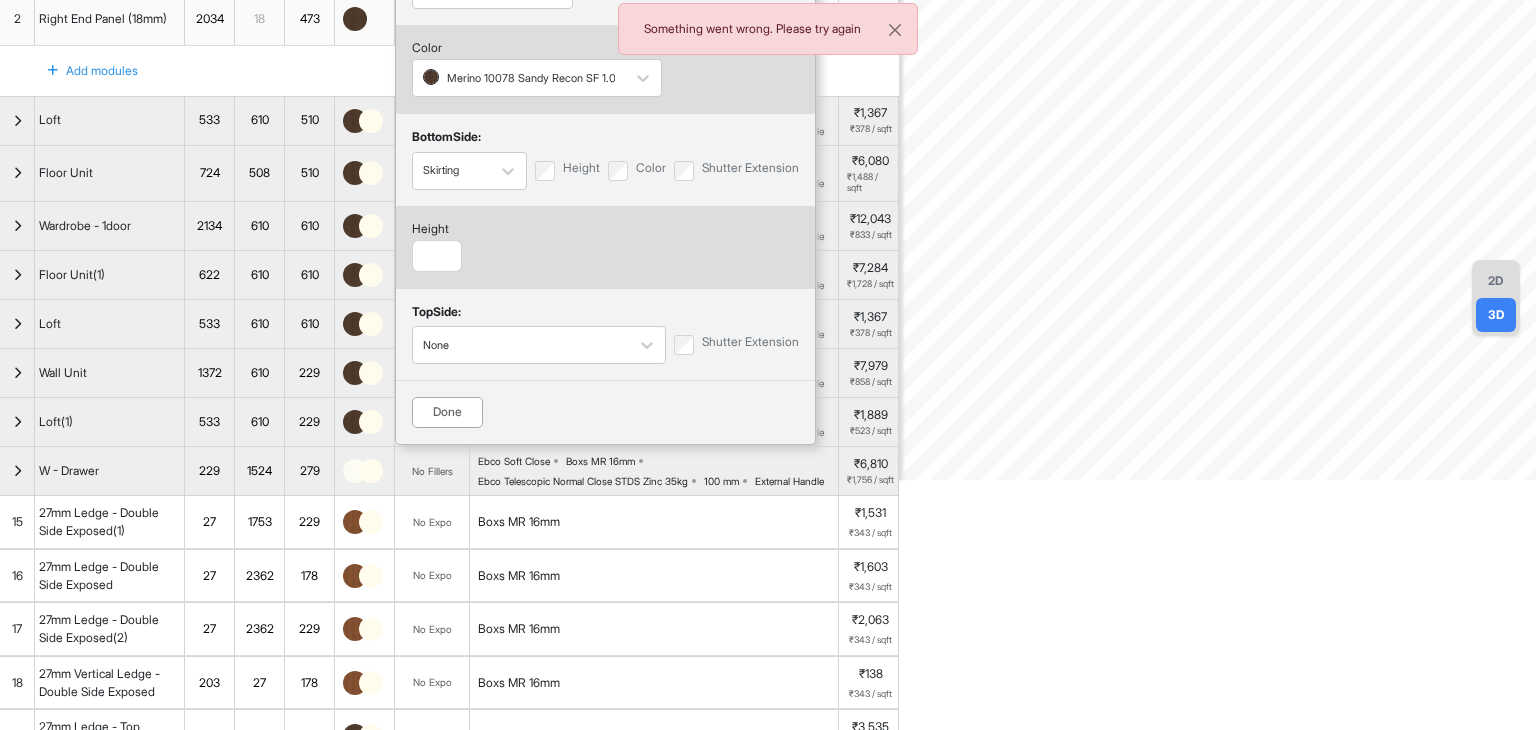 click on "Done" at bounding box center (447, 412) 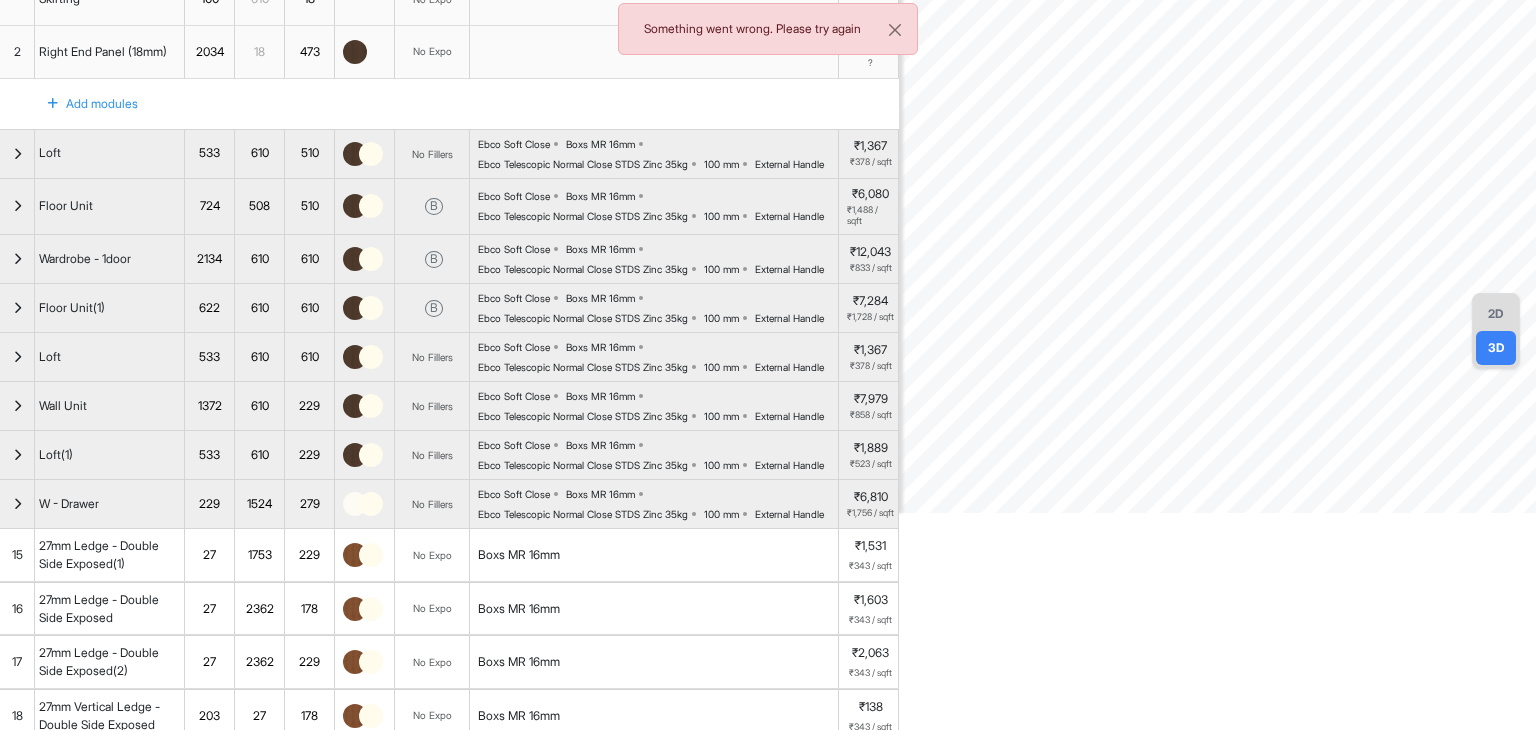 scroll, scrollTop: 0, scrollLeft: 0, axis: both 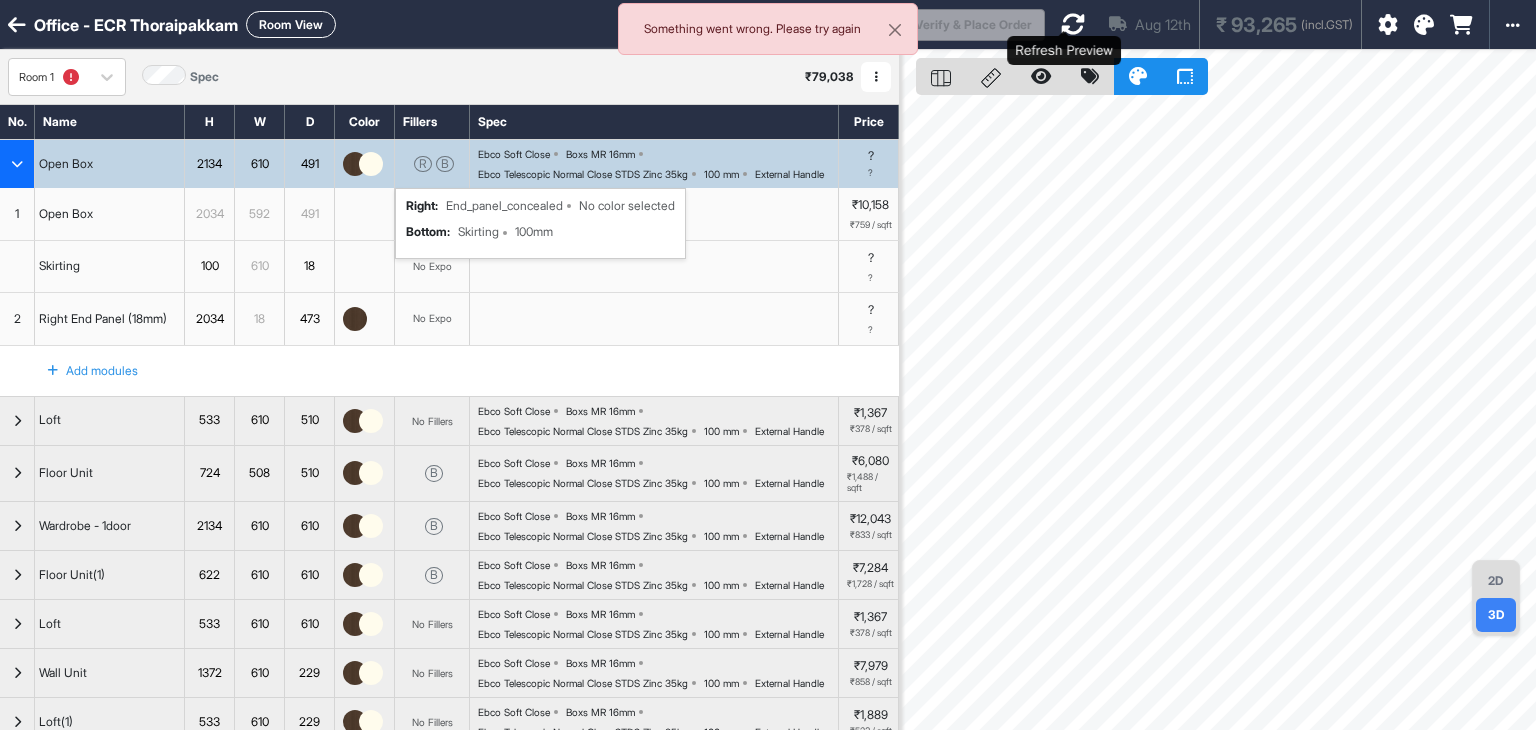 click at bounding box center (1073, 24) 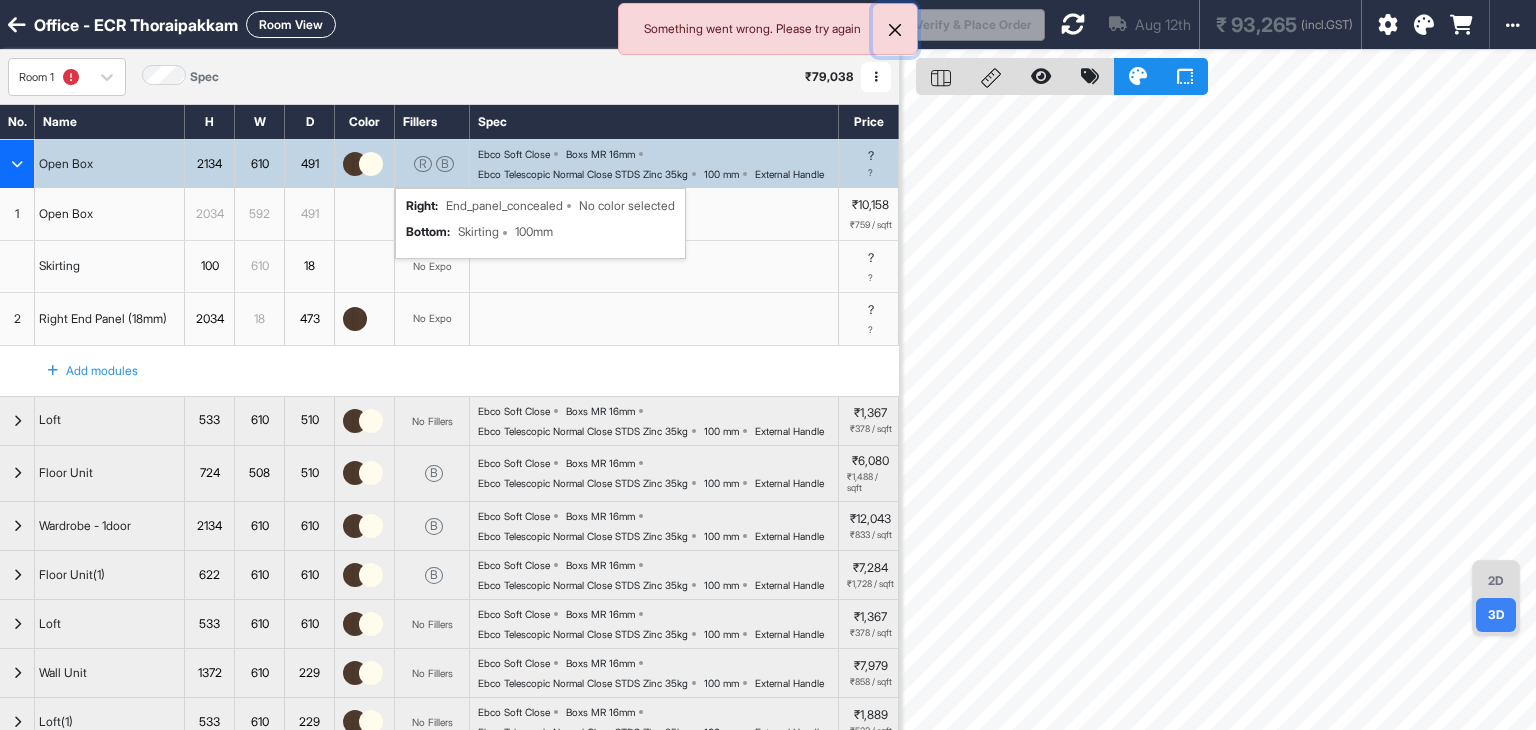 click at bounding box center (895, 30) 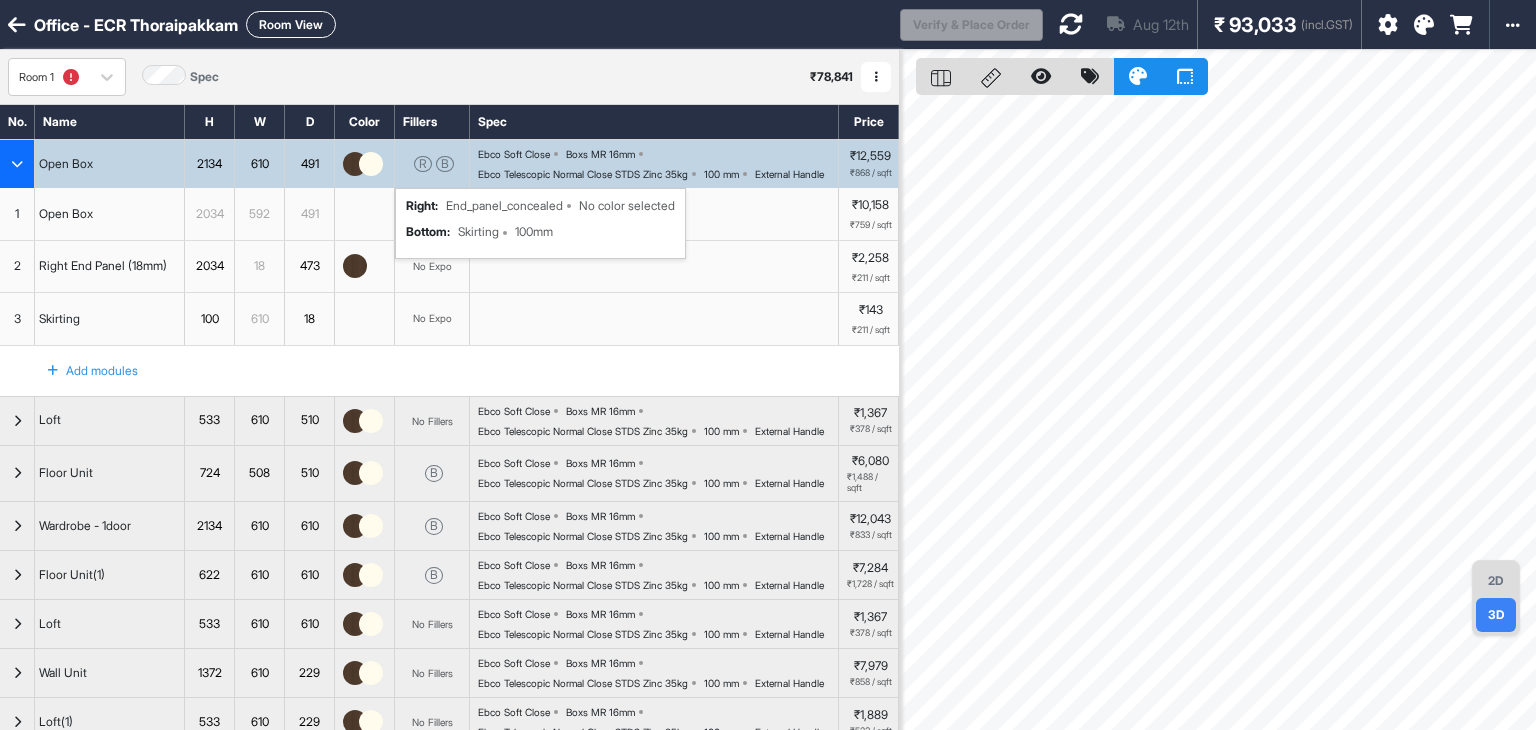 click on "R B right : End_panel_concealed No color selected bottom : Skirting 100mm" at bounding box center (432, 164) 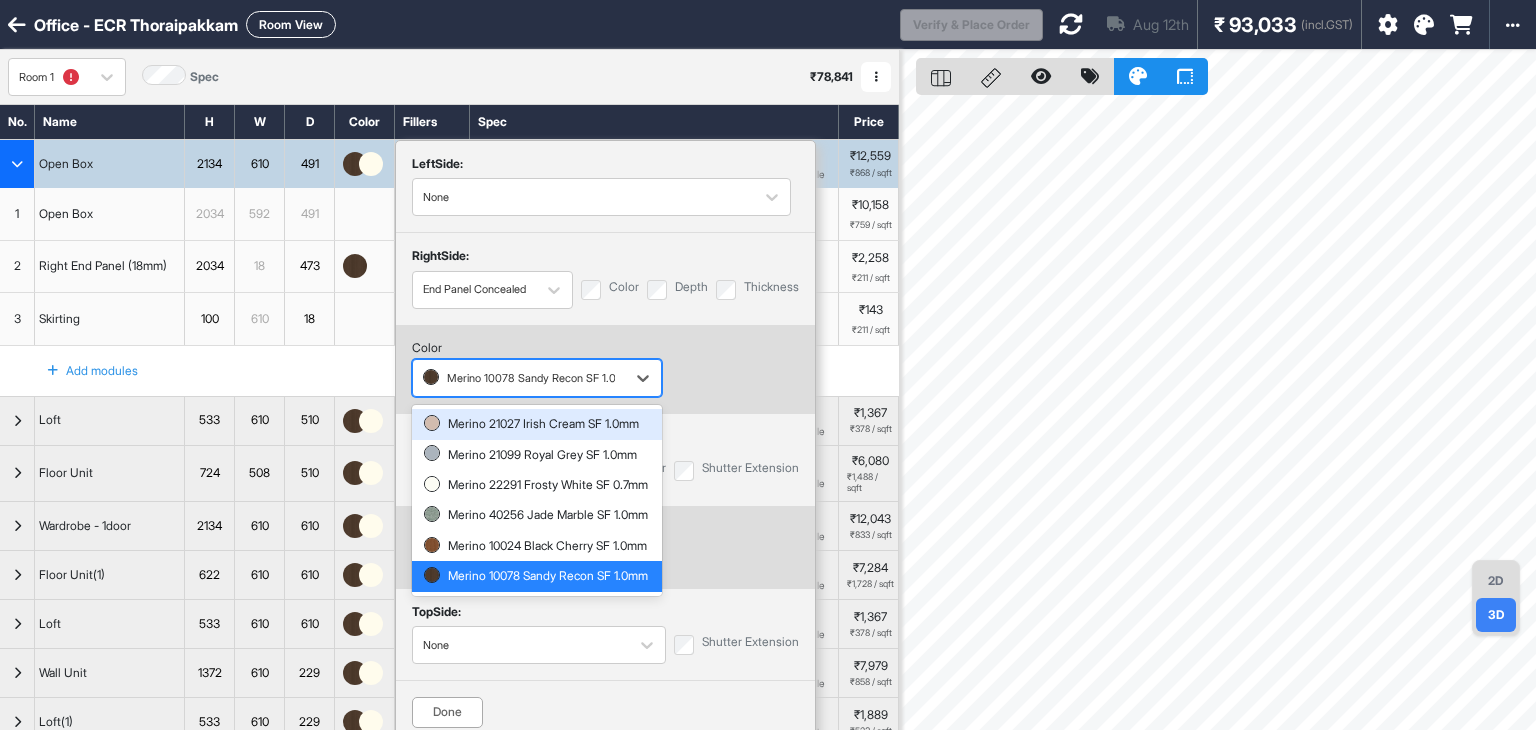click at bounding box center (519, 378) 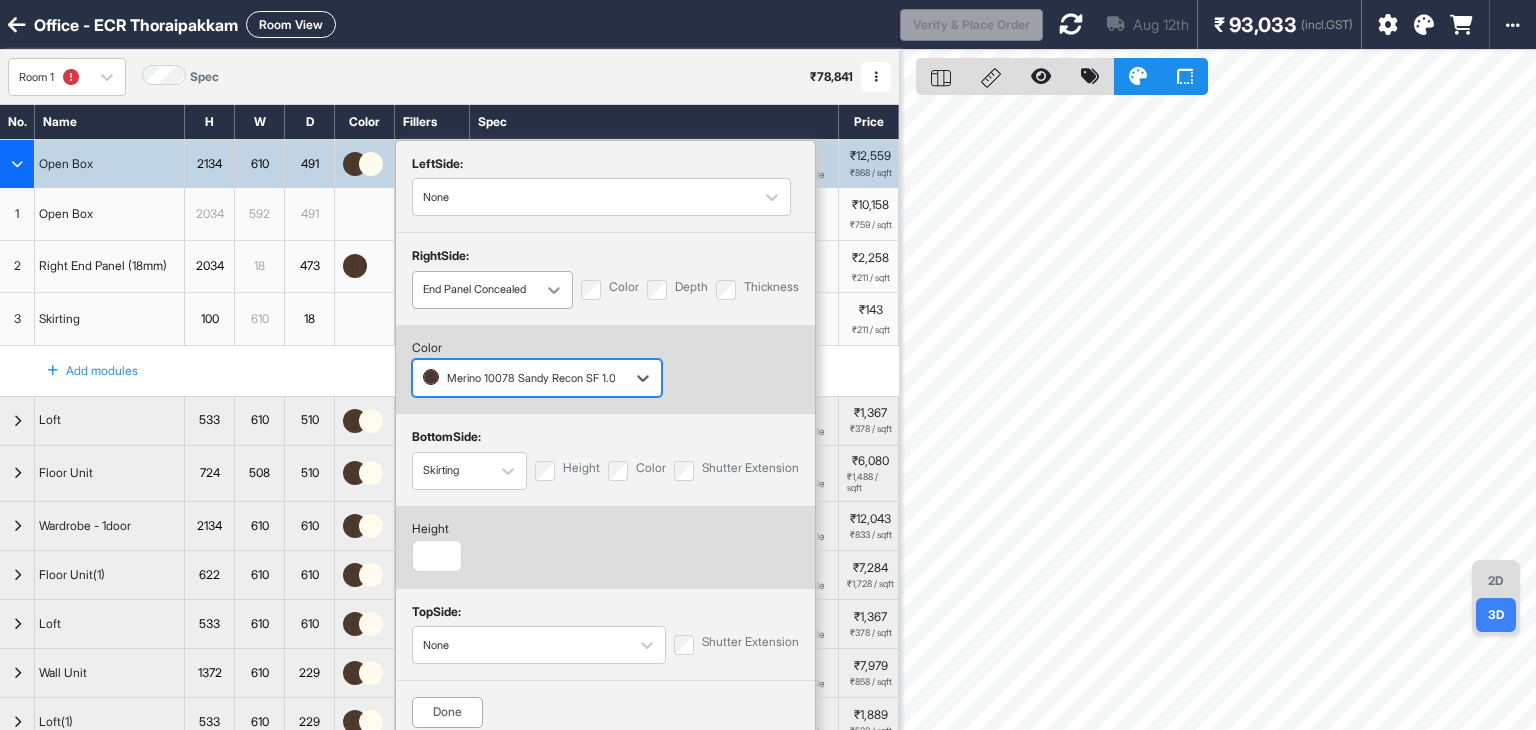click 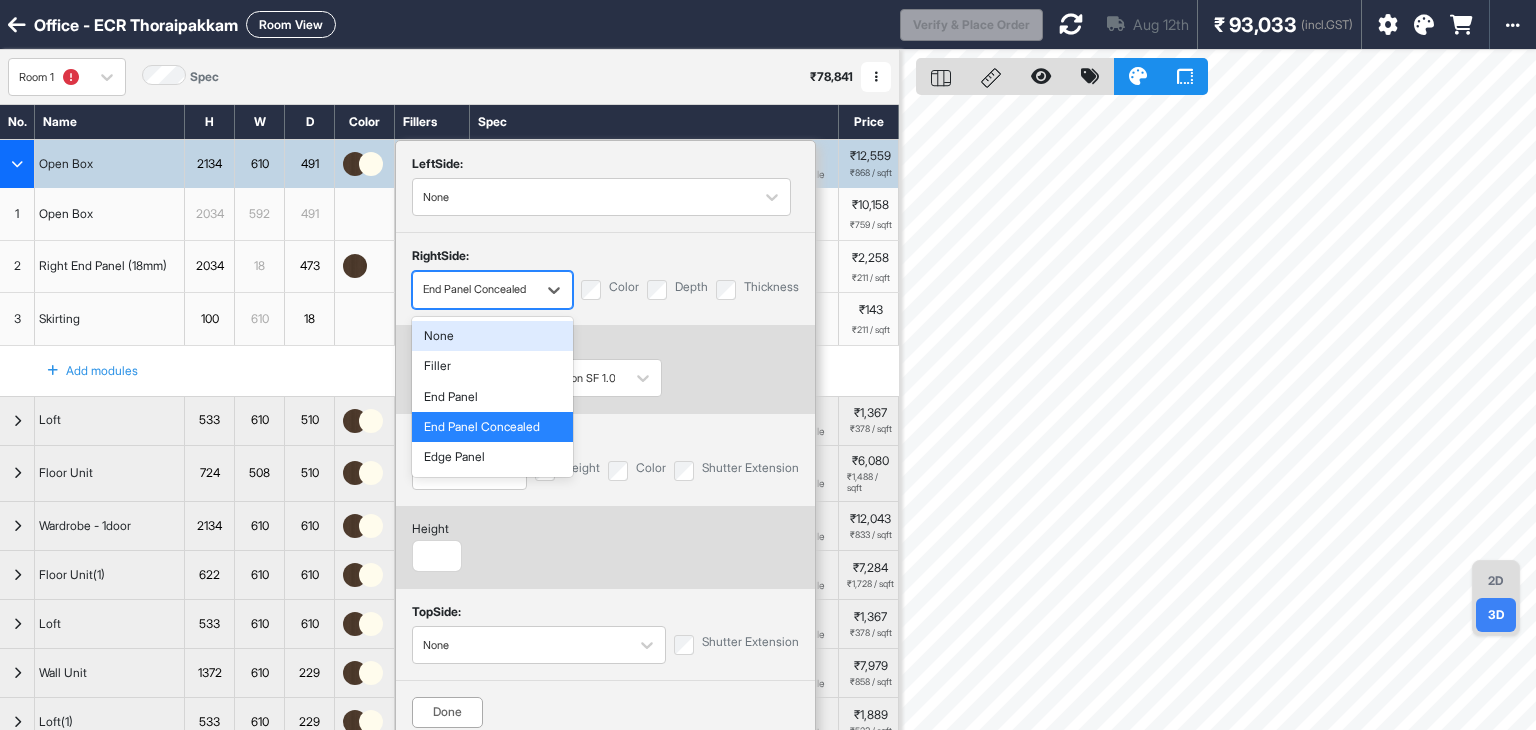 click on "None" at bounding box center (492, 336) 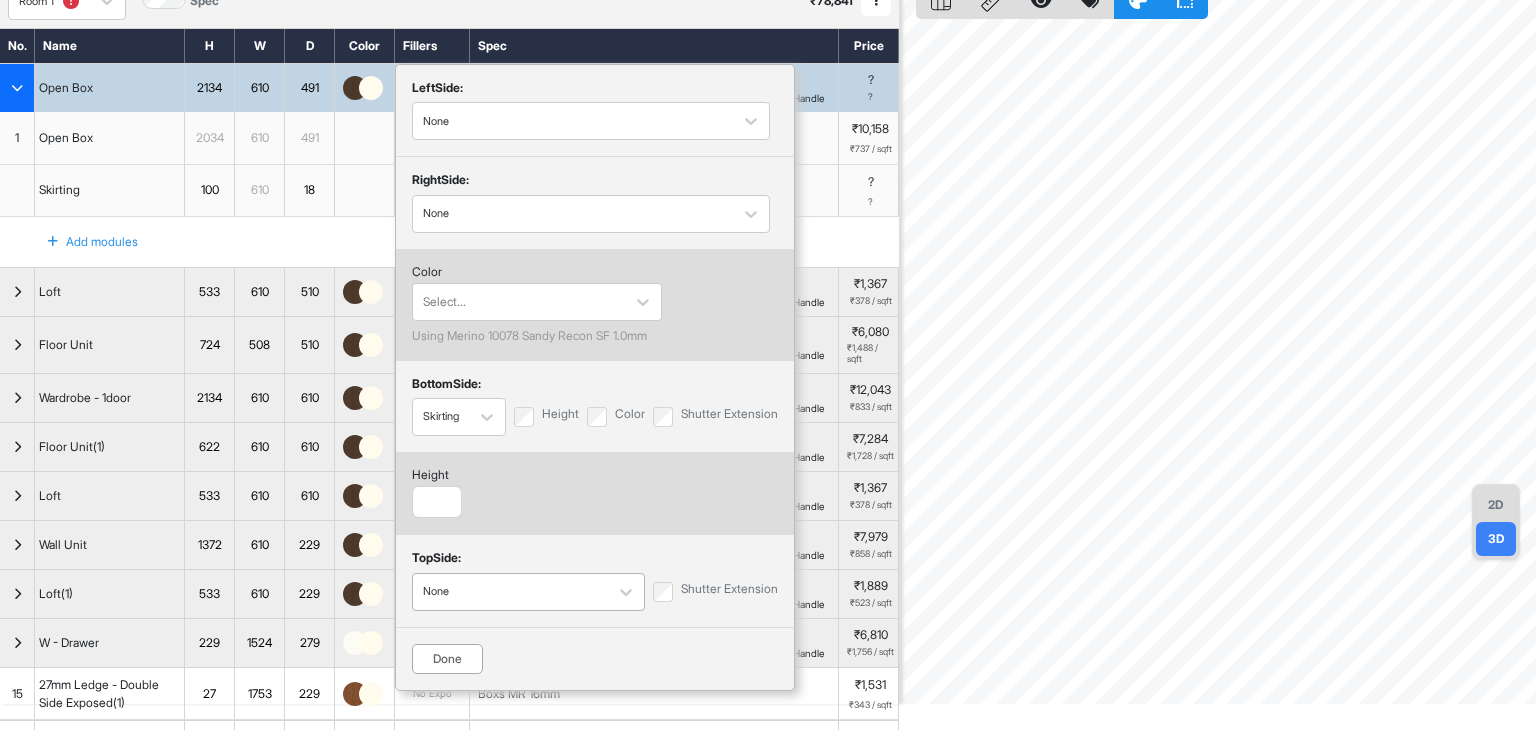 scroll, scrollTop: 300, scrollLeft: 0, axis: vertical 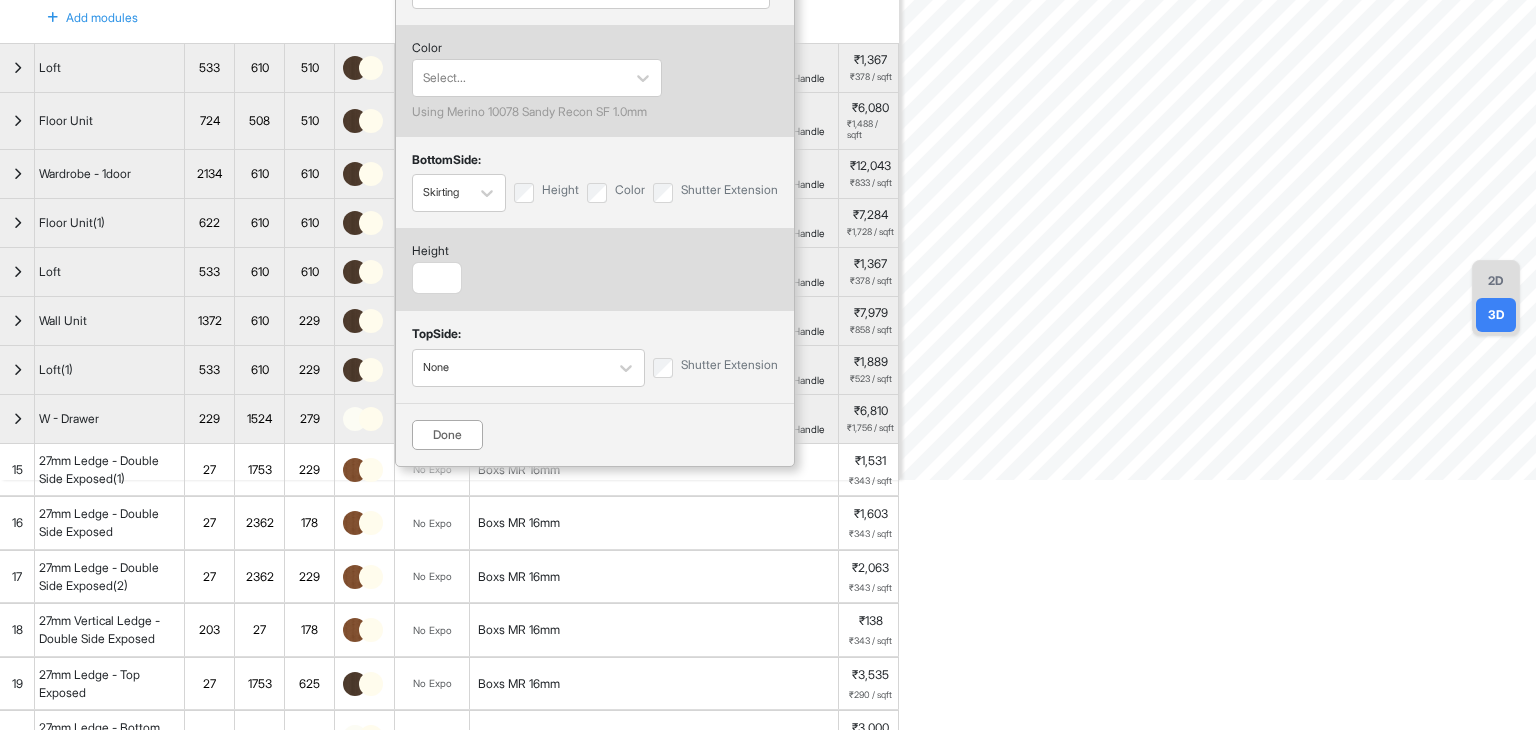 click on "Done" at bounding box center [447, 435] 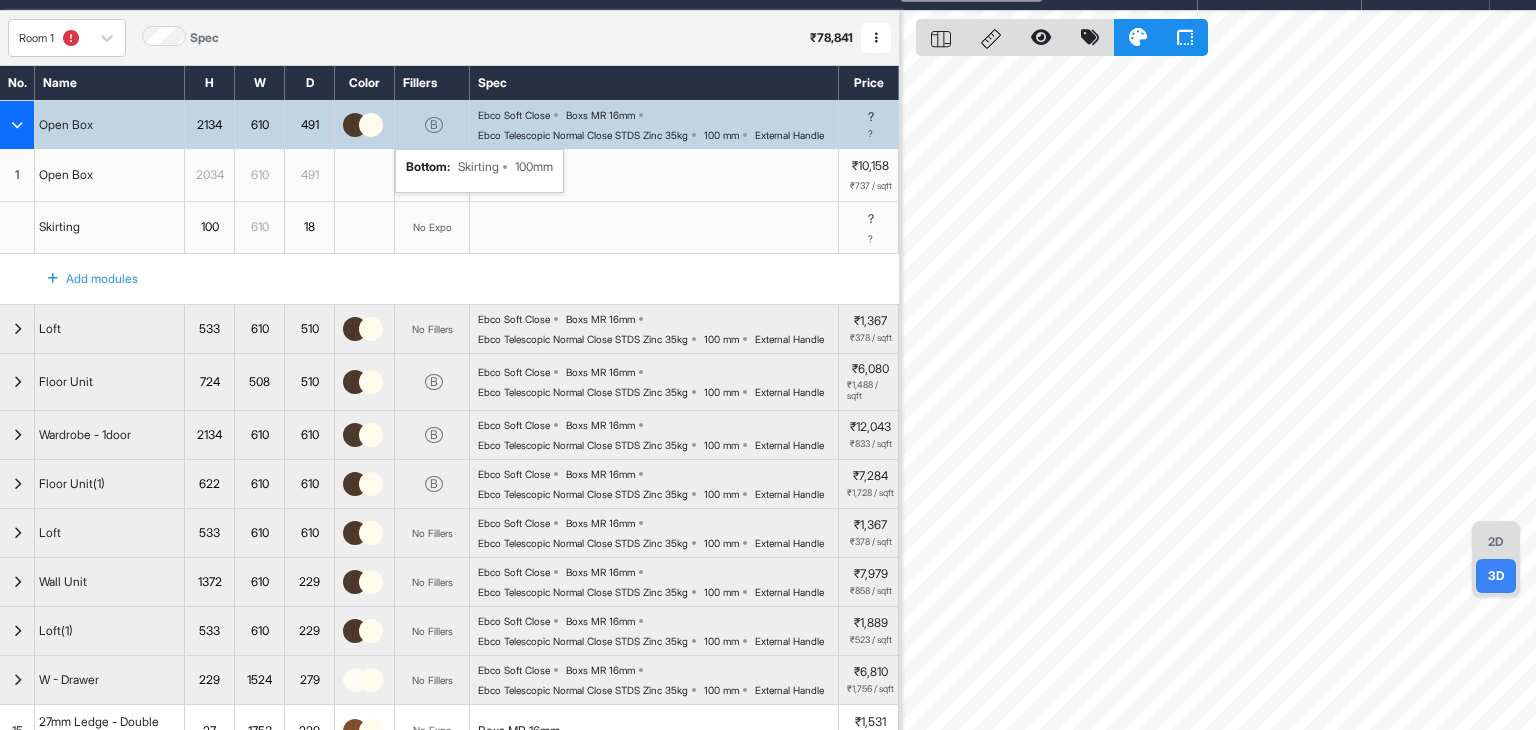 scroll, scrollTop: 0, scrollLeft: 0, axis: both 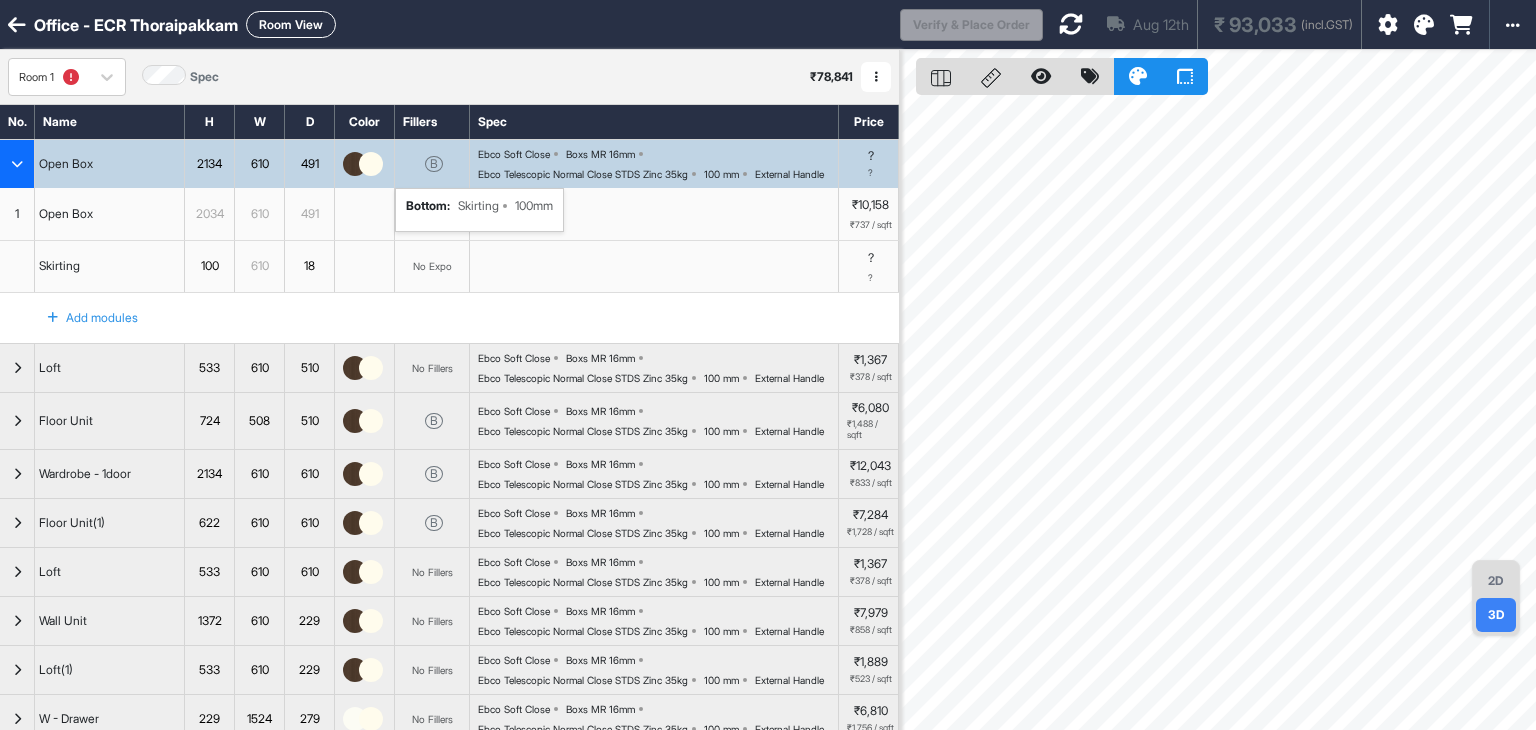click at bounding box center (1071, 24) 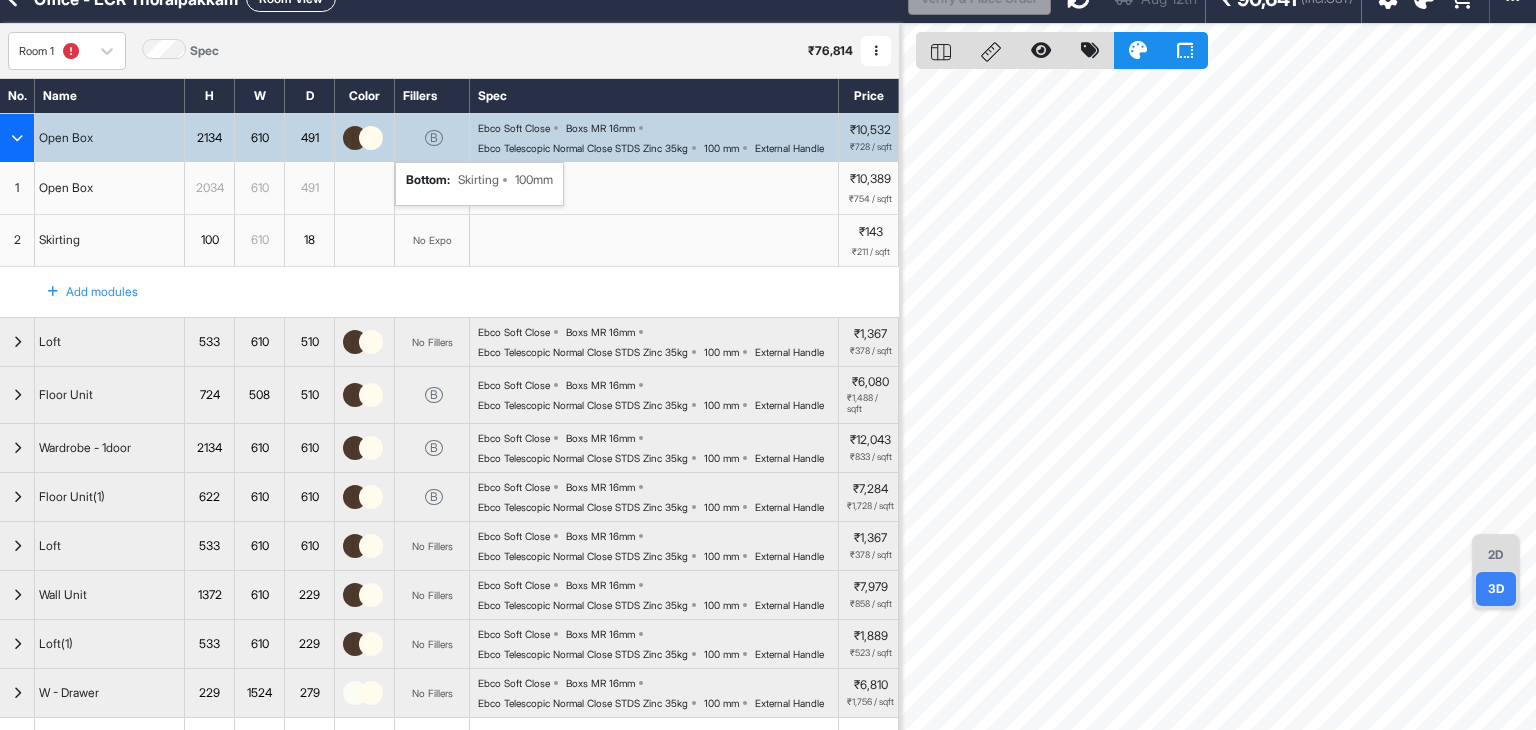 scroll, scrollTop: 0, scrollLeft: 0, axis: both 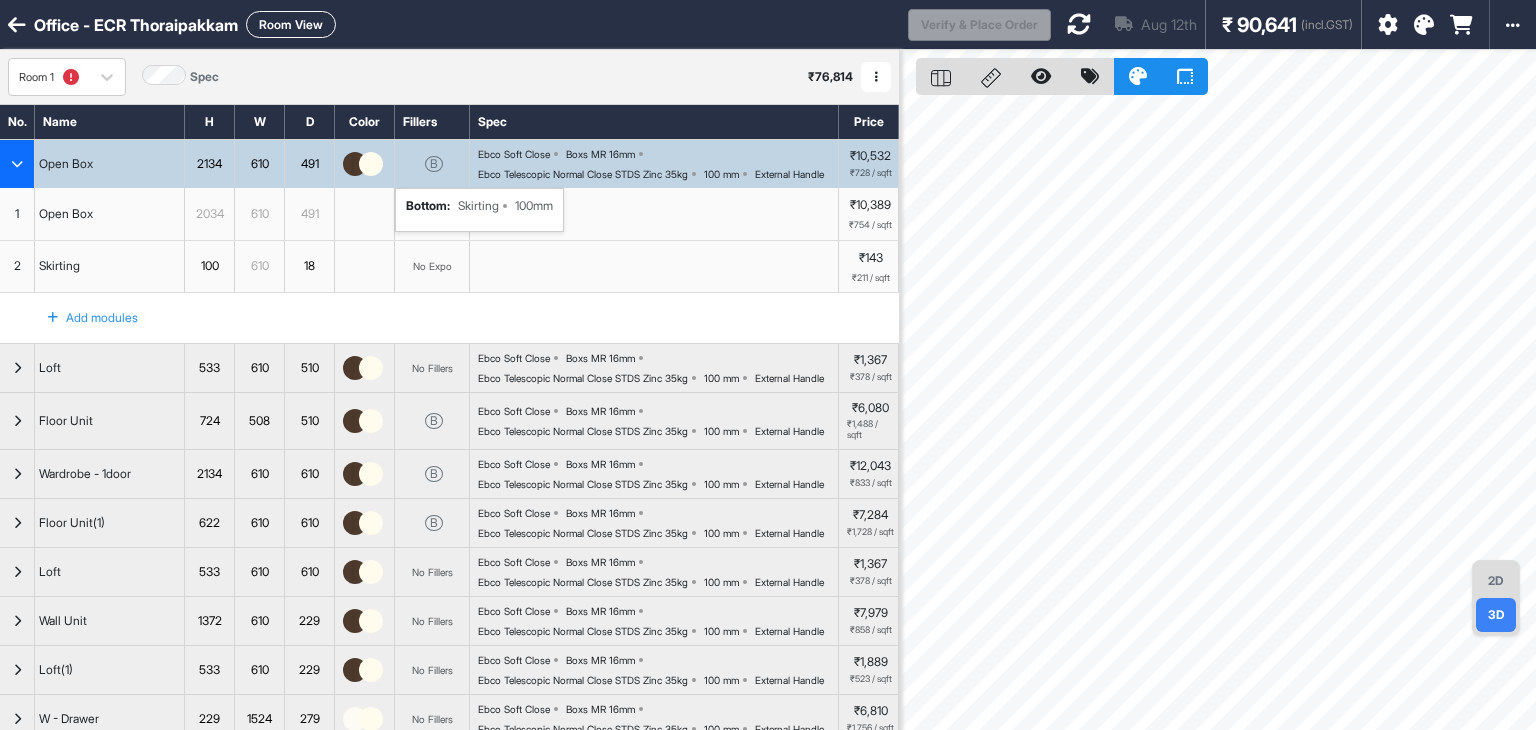 click at bounding box center [1079, 24] 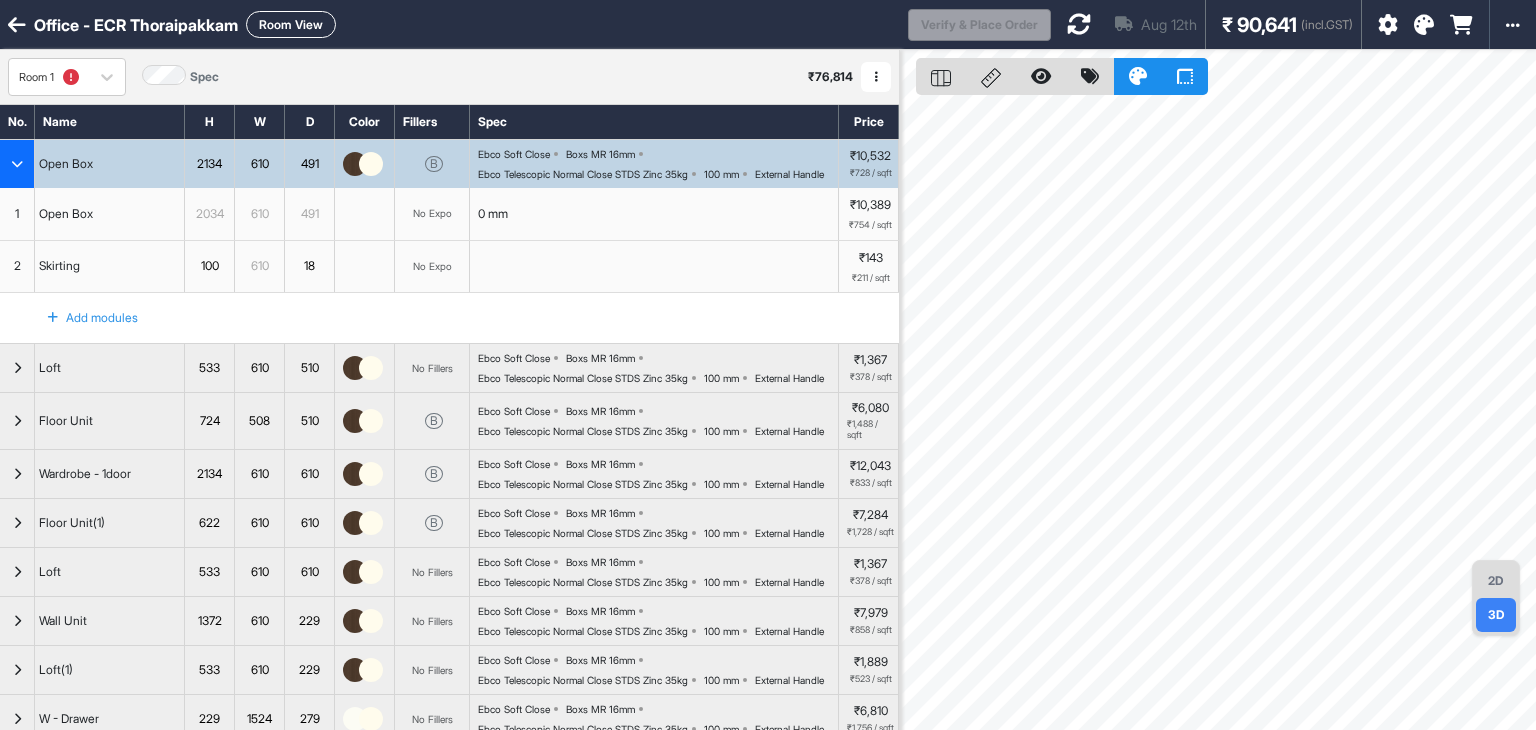 click at bounding box center (17, 164) 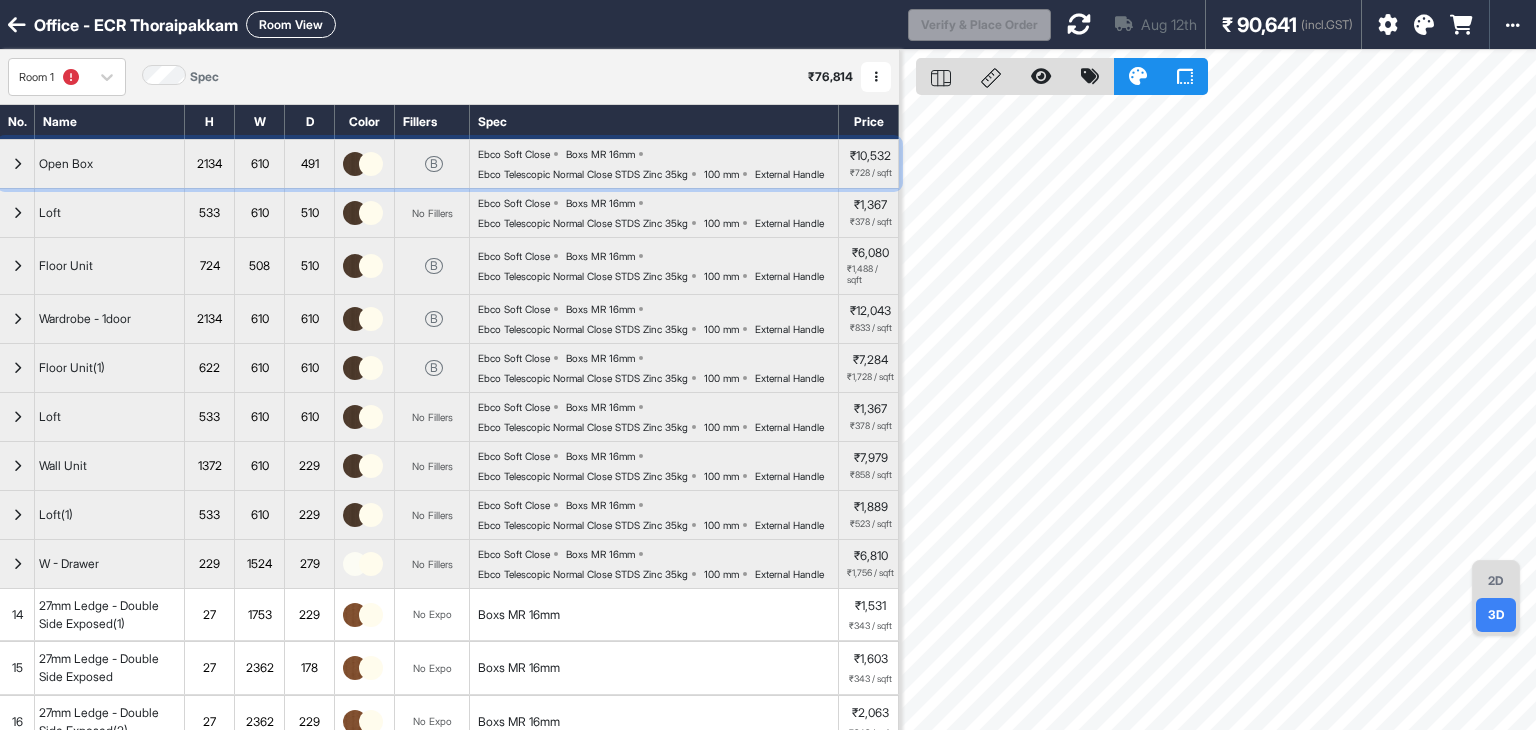 click at bounding box center [17, 164] 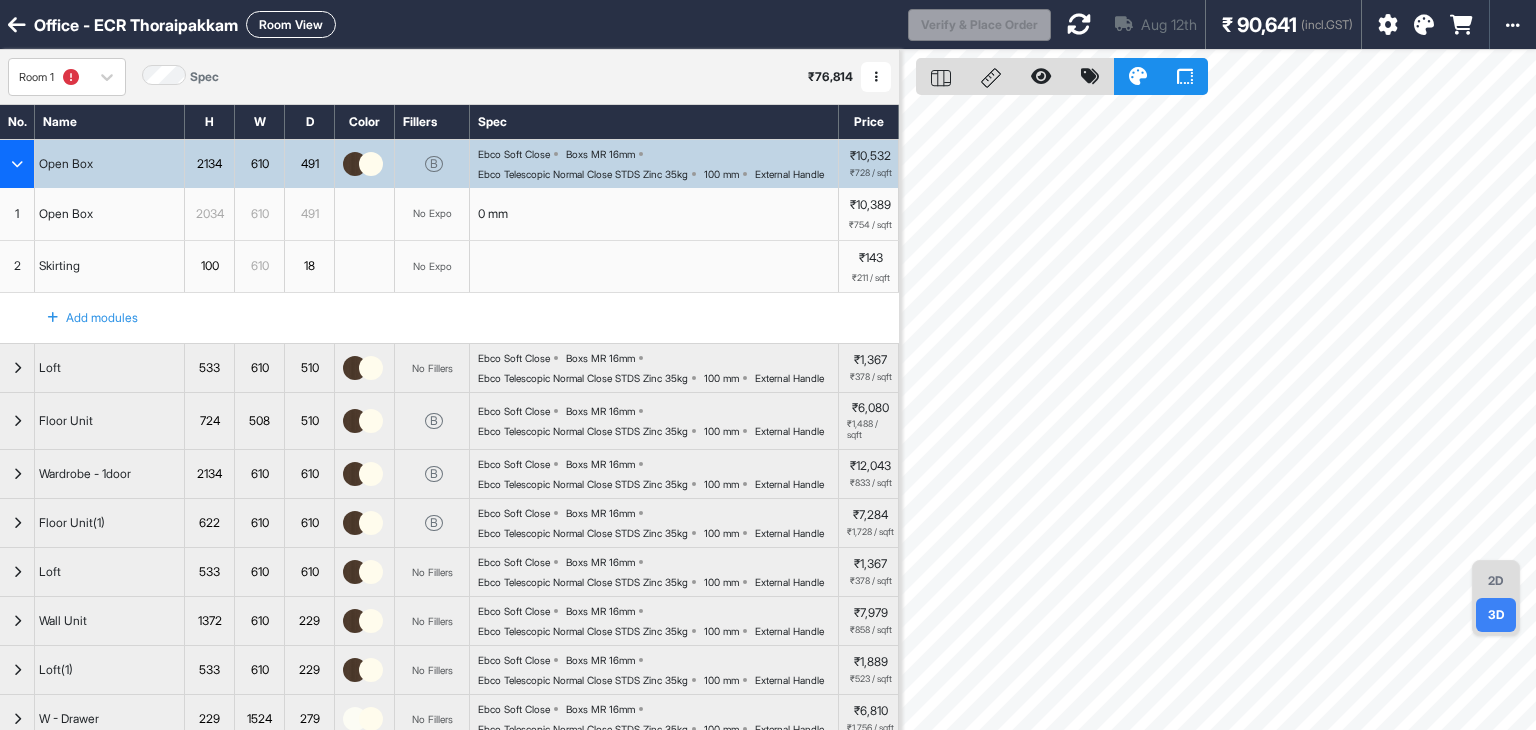 click at bounding box center (17, 164) 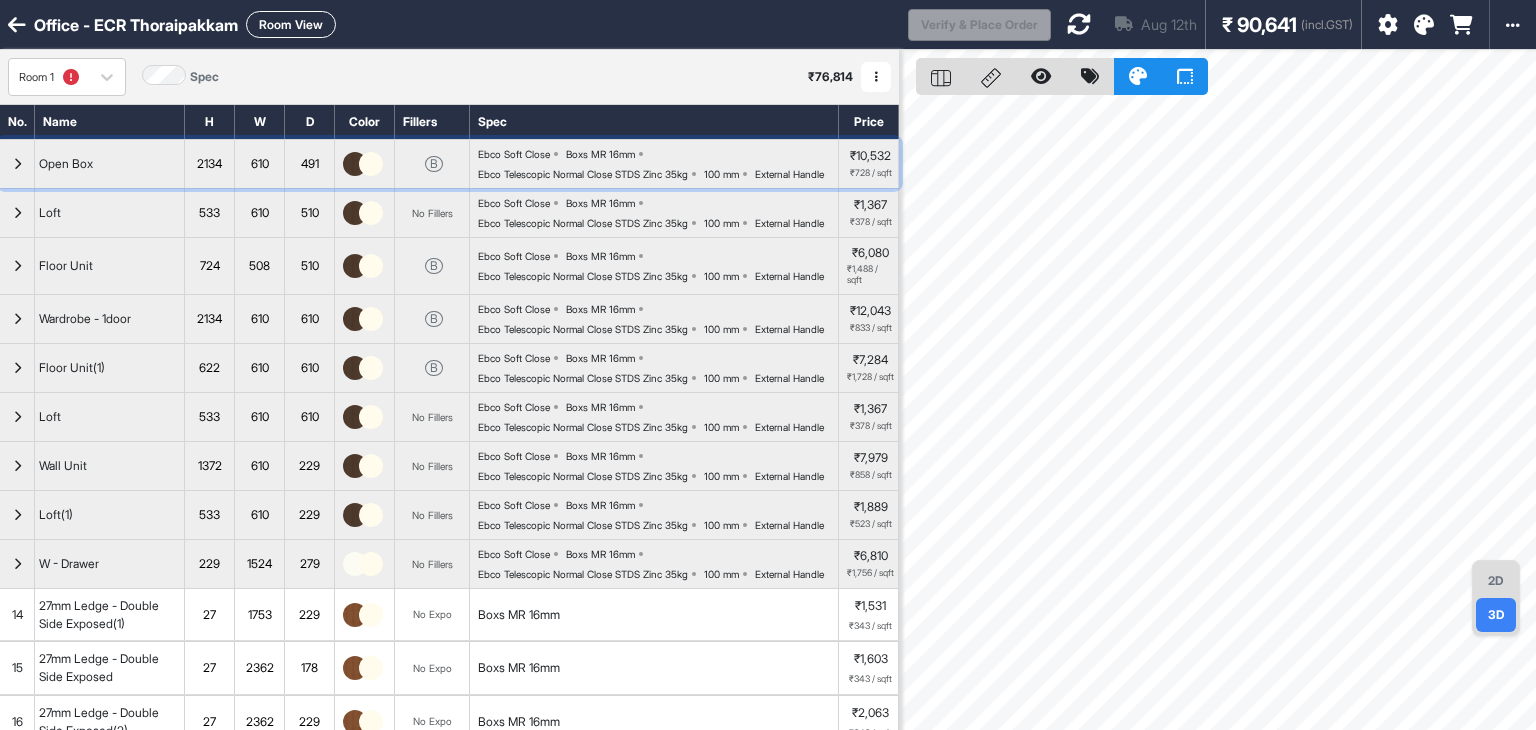 click on "₹728 / sqft" at bounding box center (871, 173) 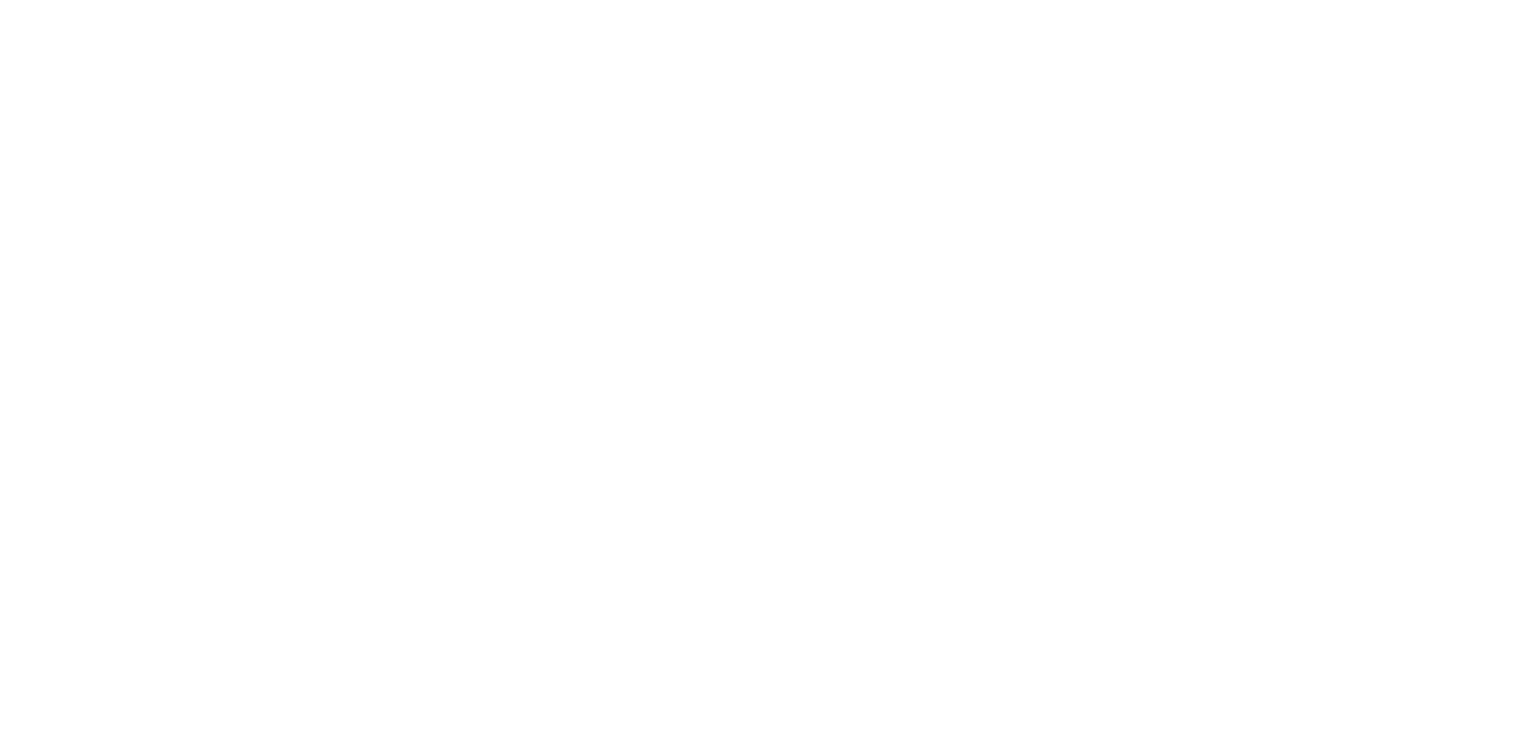 scroll, scrollTop: 0, scrollLeft: 0, axis: both 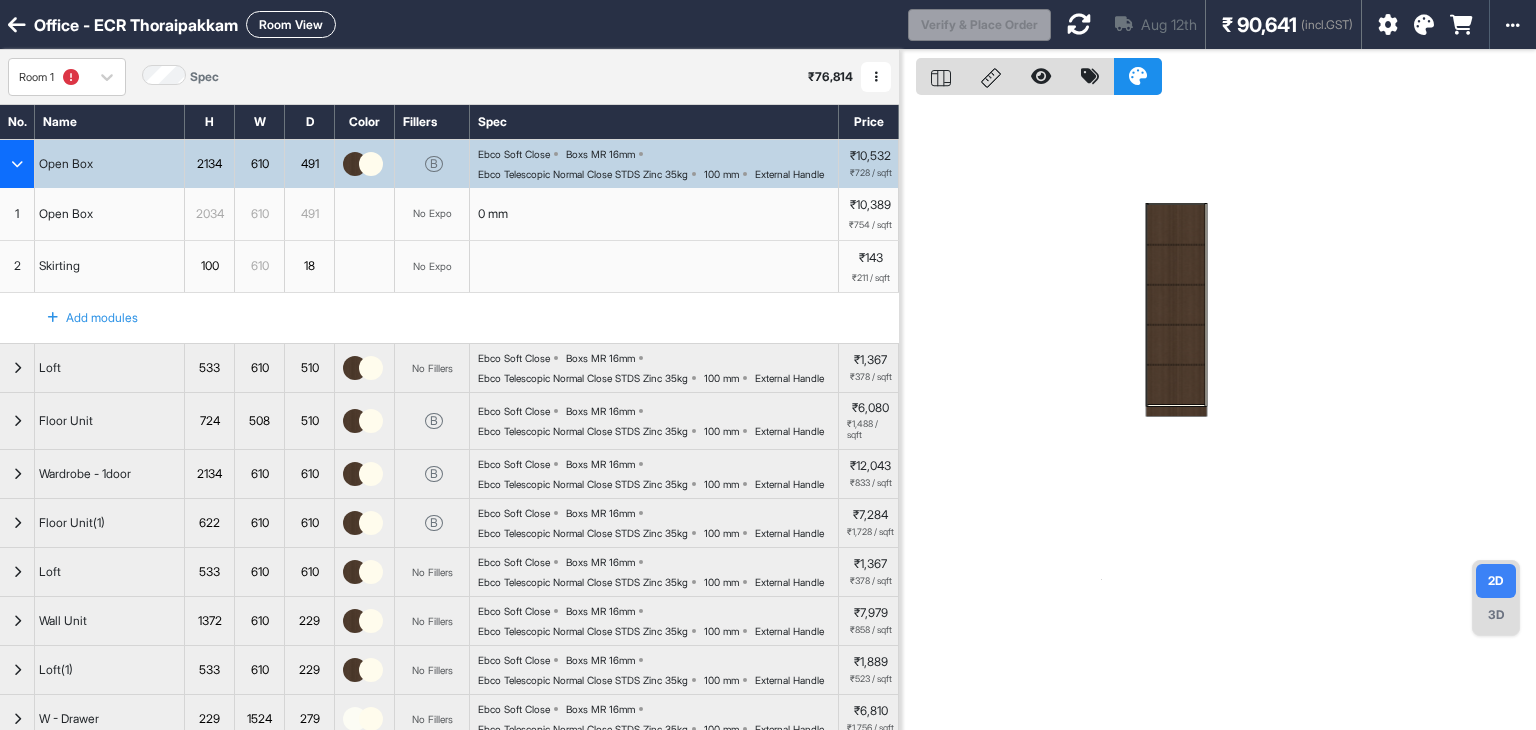 click at bounding box center (17, 164) 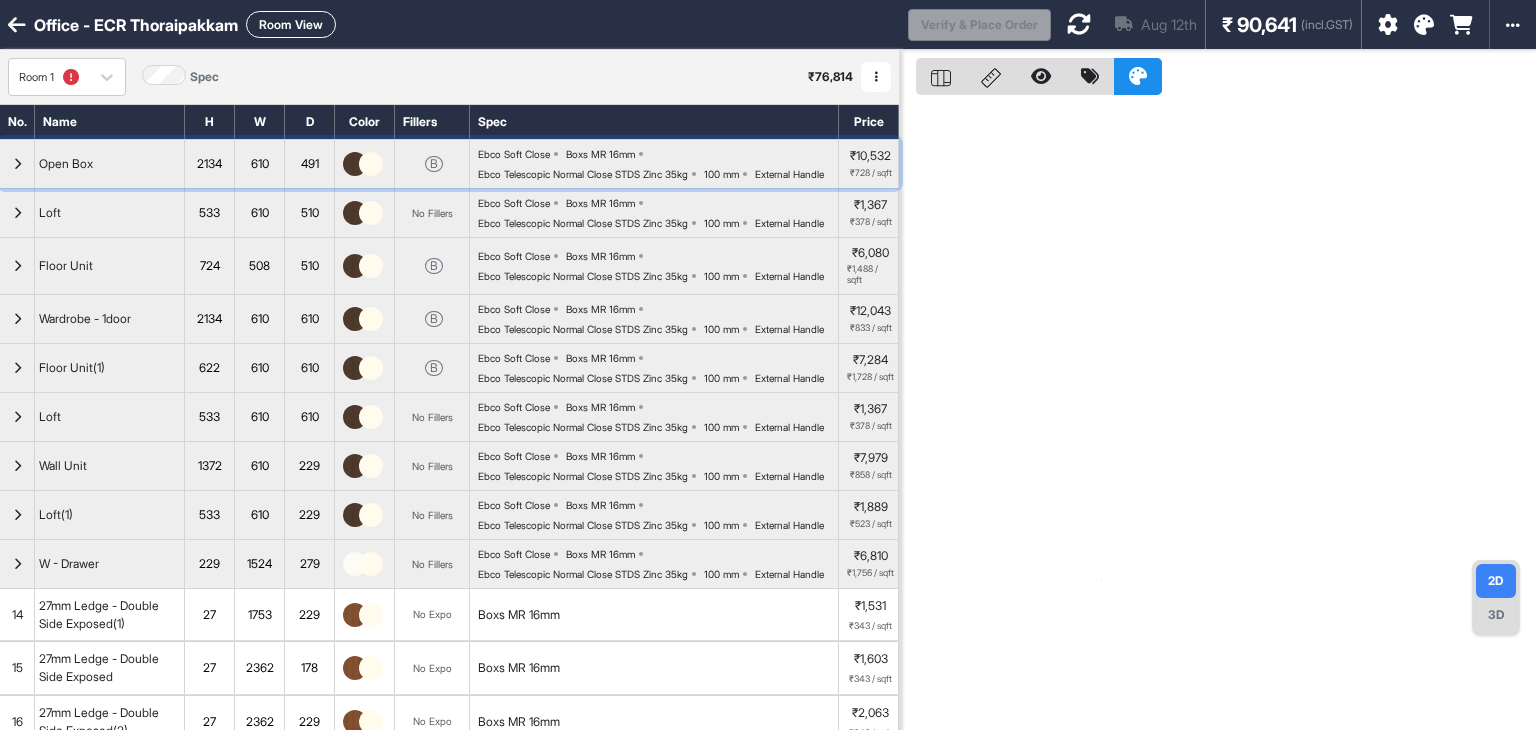 click at bounding box center (17, 164) 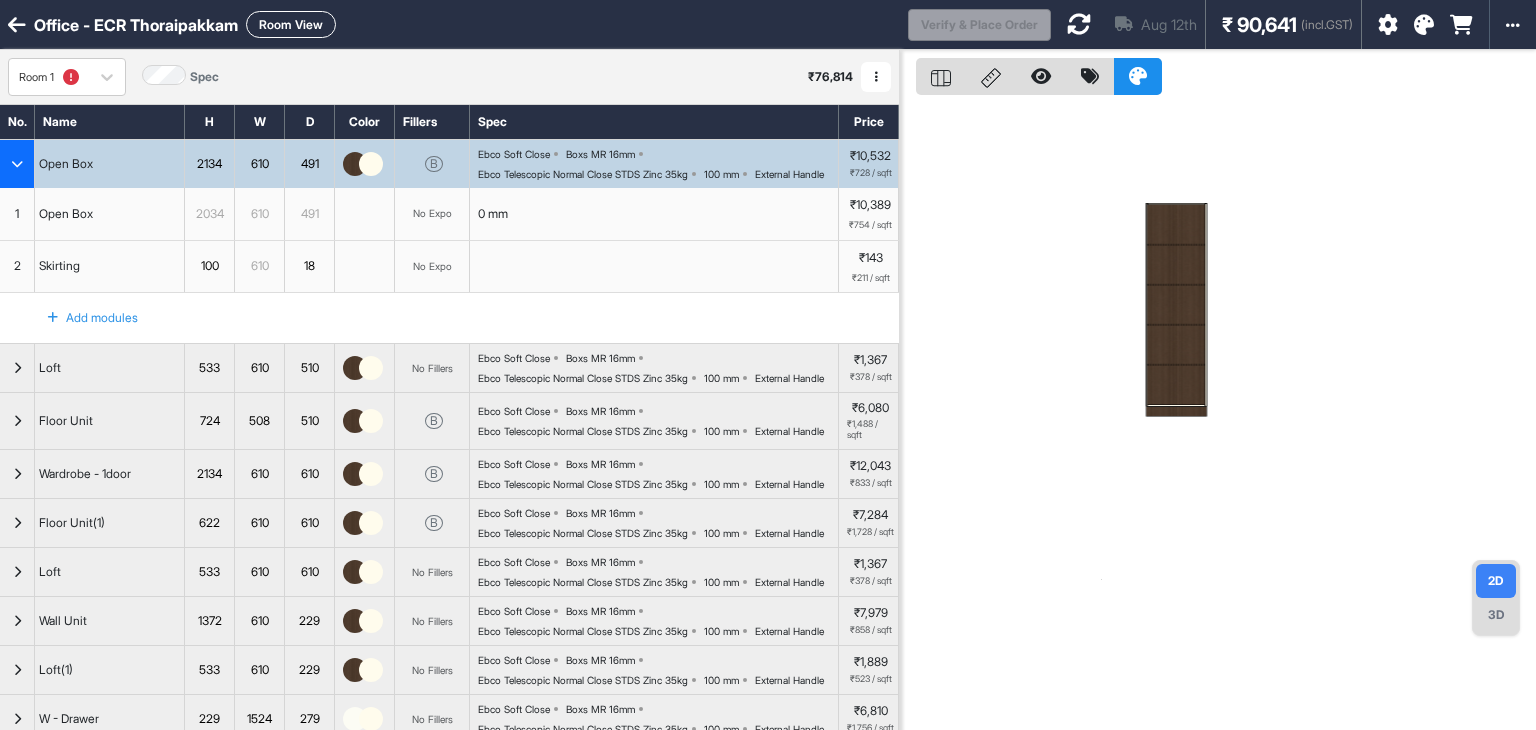 click on "₹10,389 ₹754 / sqft" at bounding box center (869, 214) 